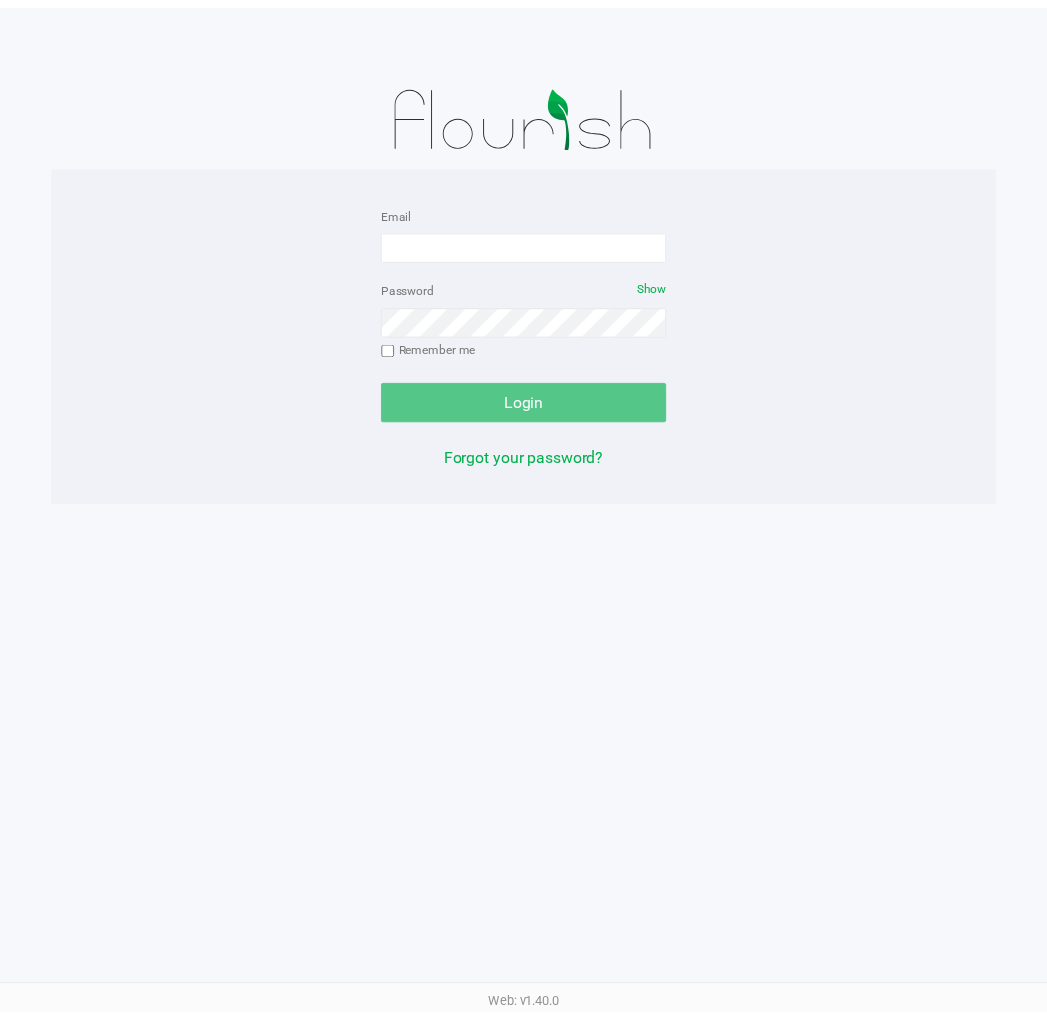 scroll, scrollTop: 0, scrollLeft: 0, axis: both 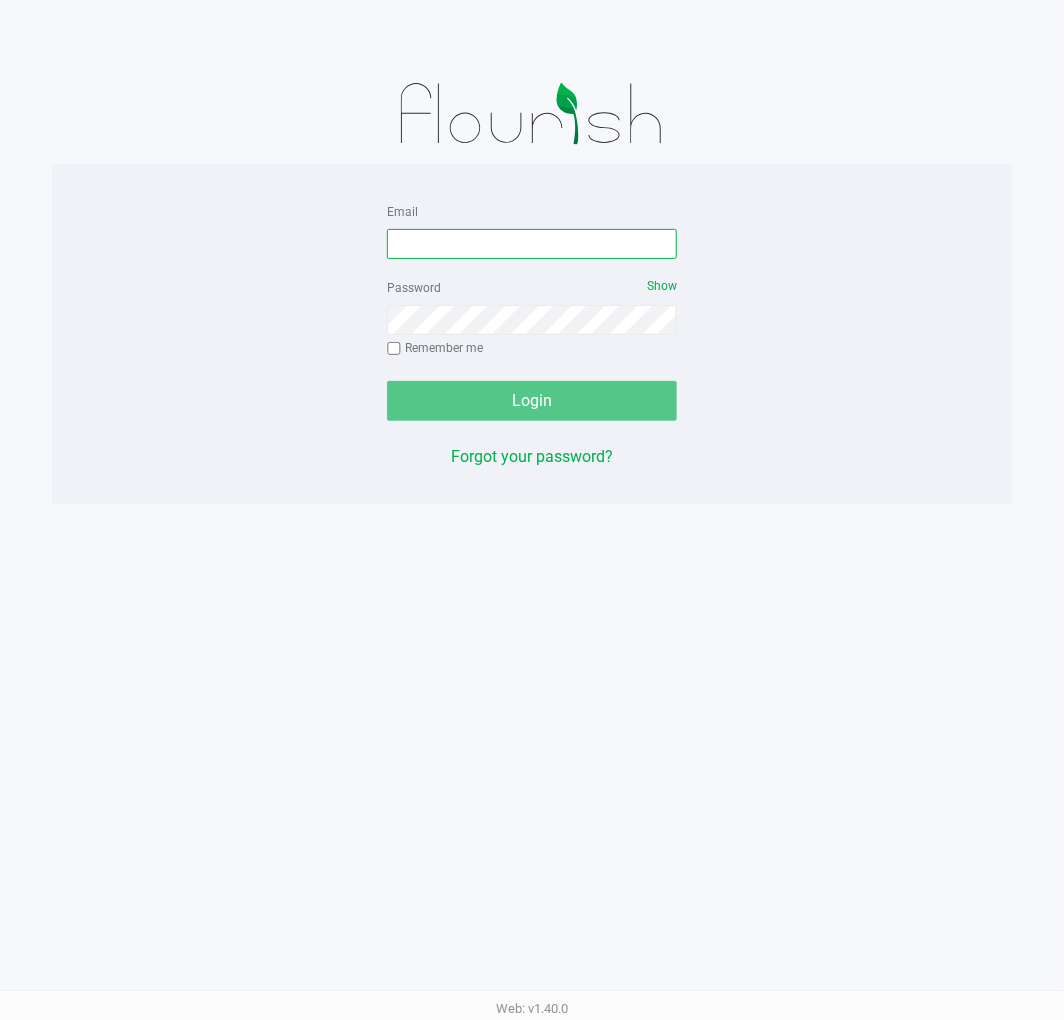 click on "Email" at bounding box center (532, 244) 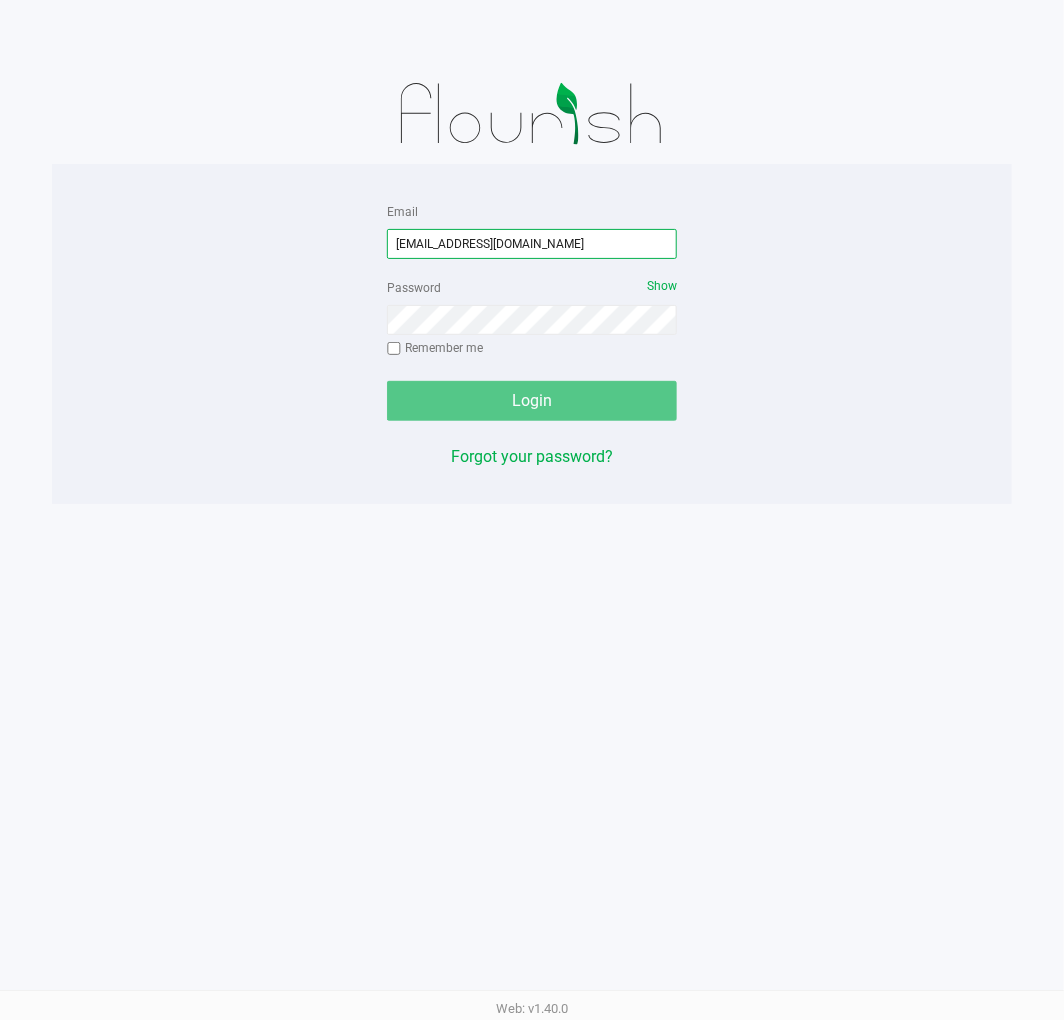 type on "[EMAIL_ADDRESS][DOMAIN_NAME]" 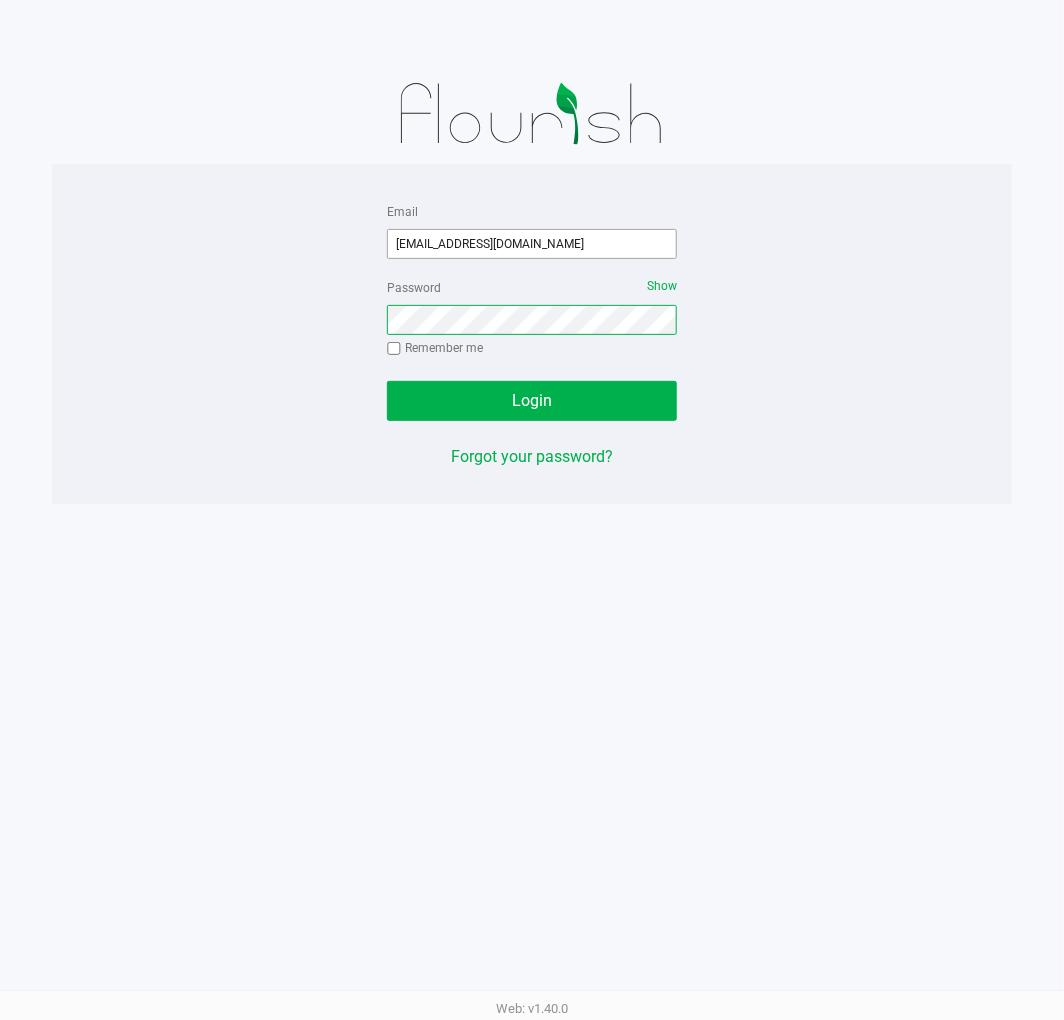 click on "Login" 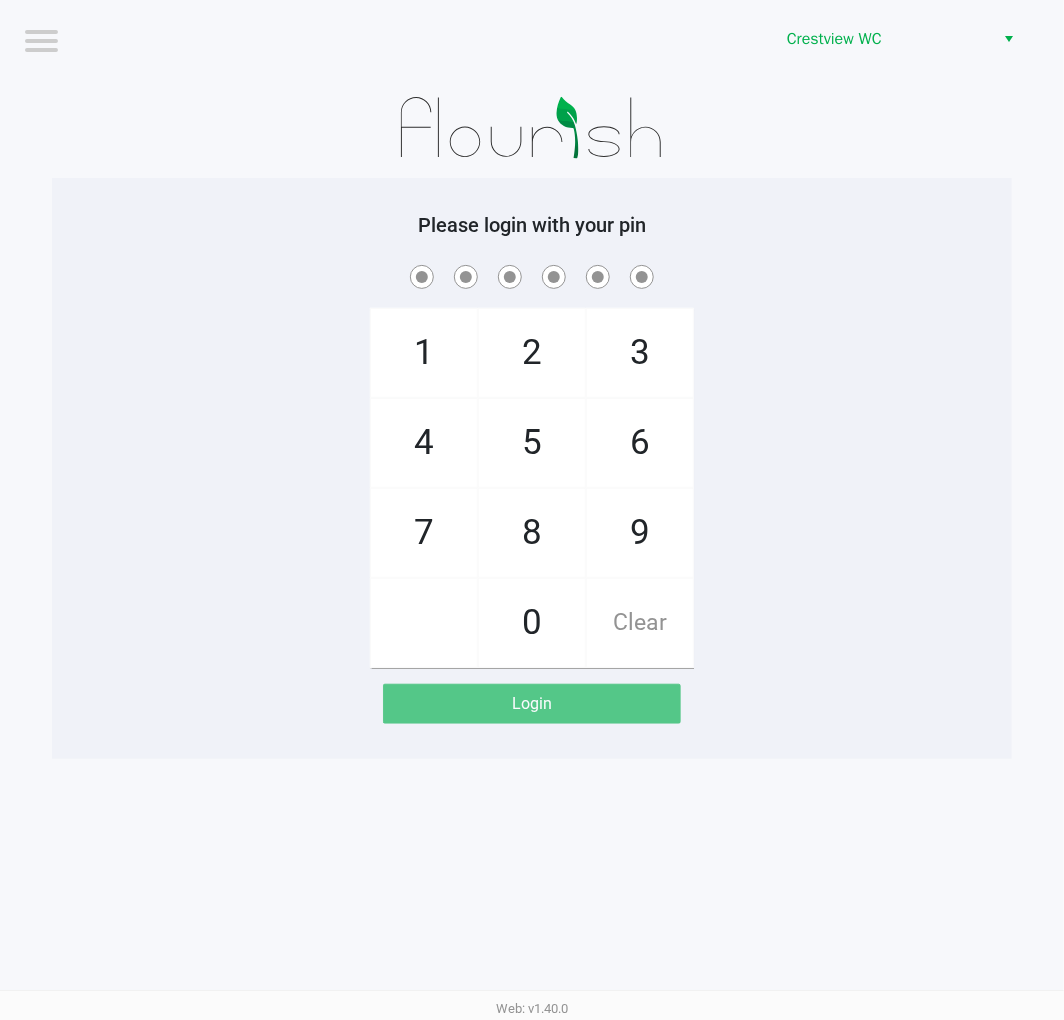click on "1   4   7       2   5   8   0   3   6   9   Clear" 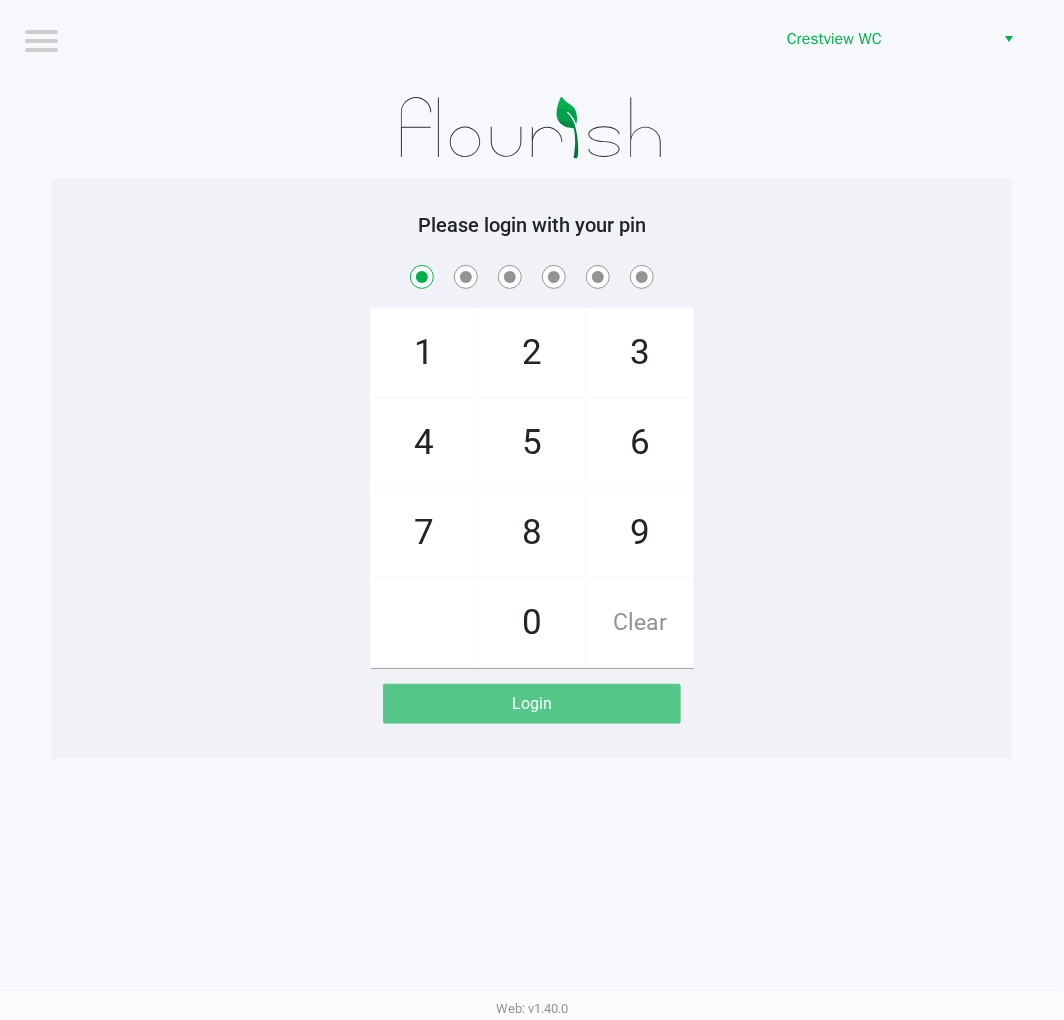 checkbox on "true" 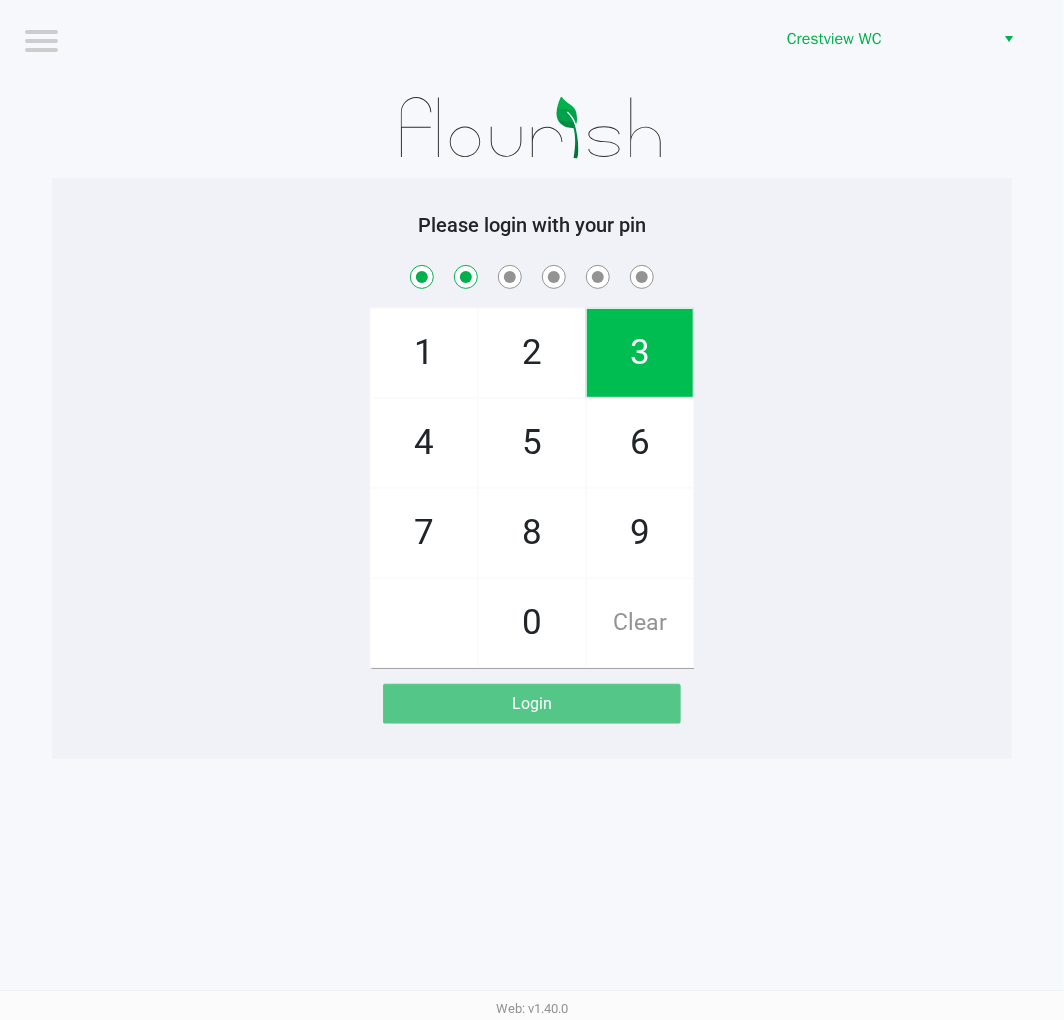 checkbox on "true" 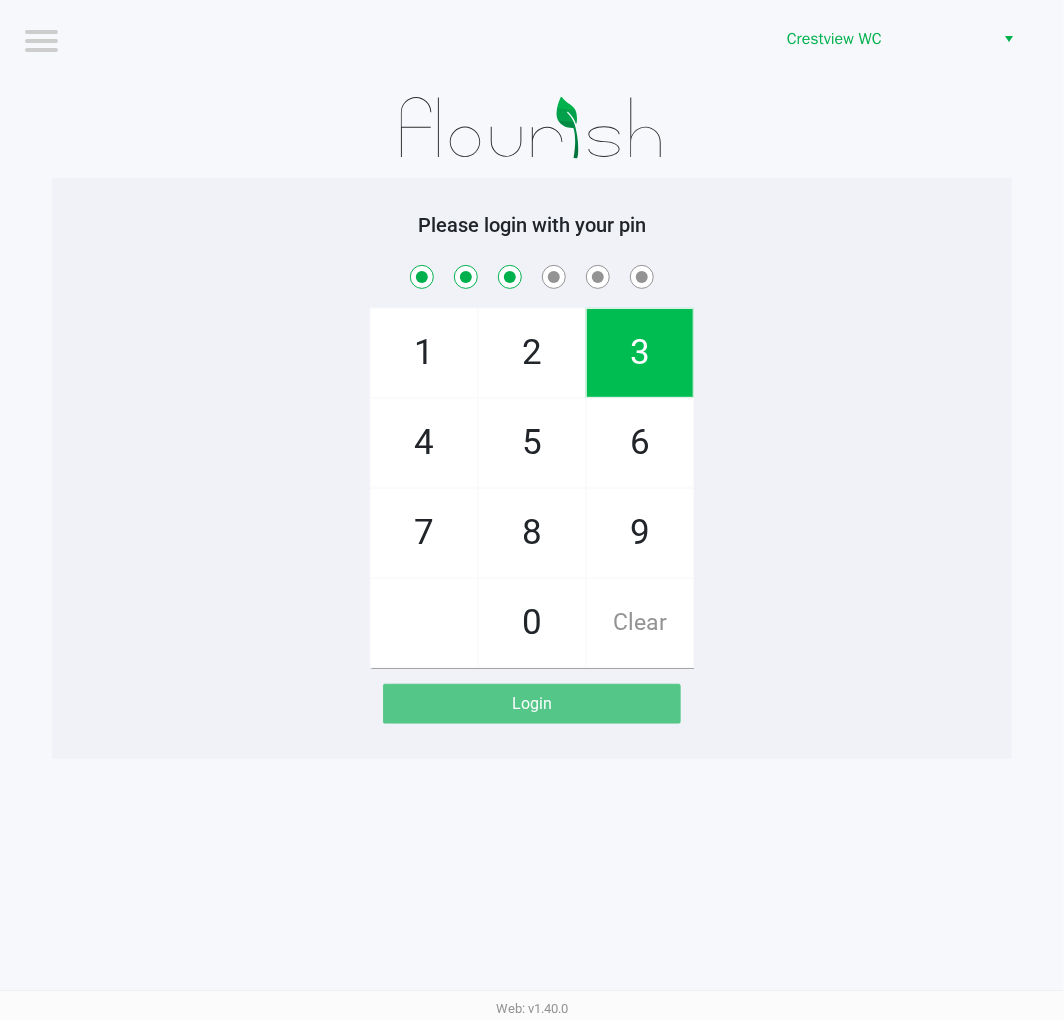 checkbox on "true" 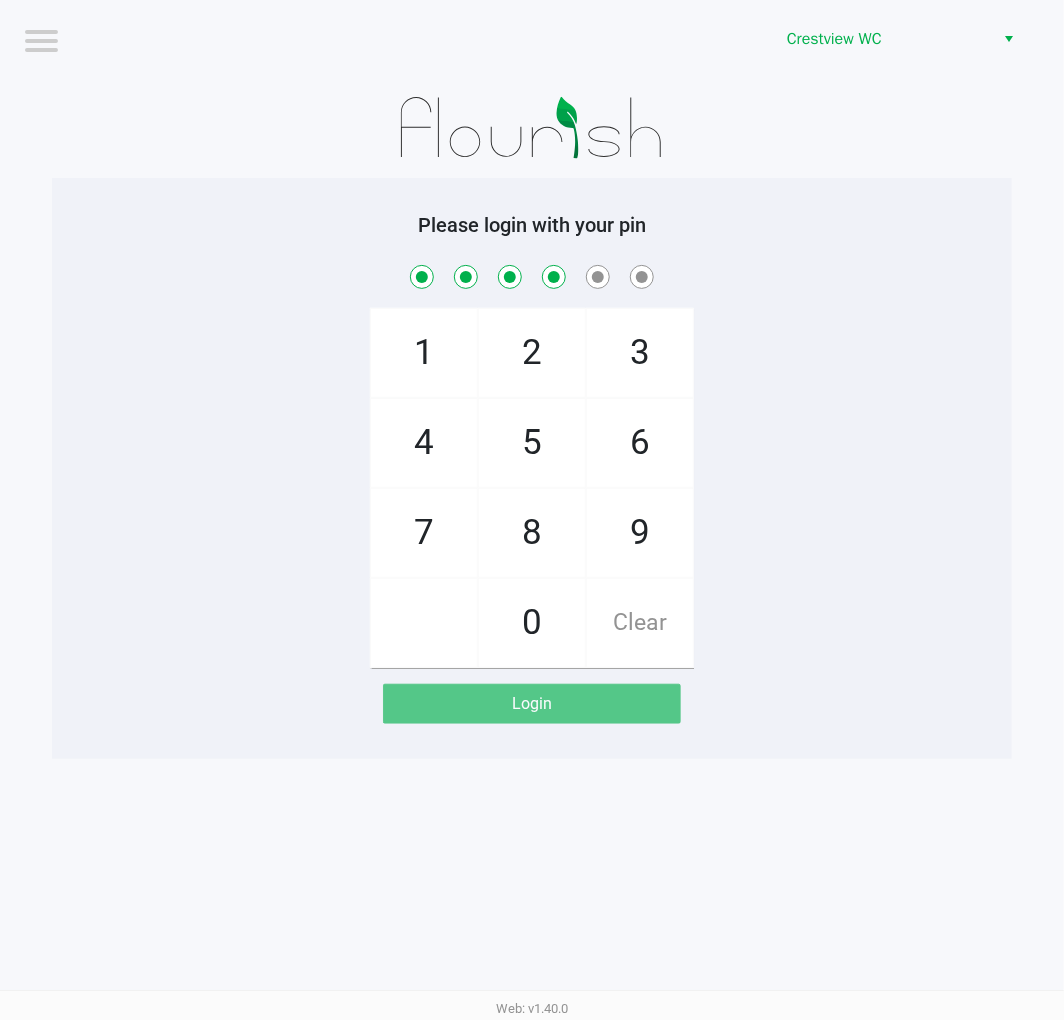 checkbox on "true" 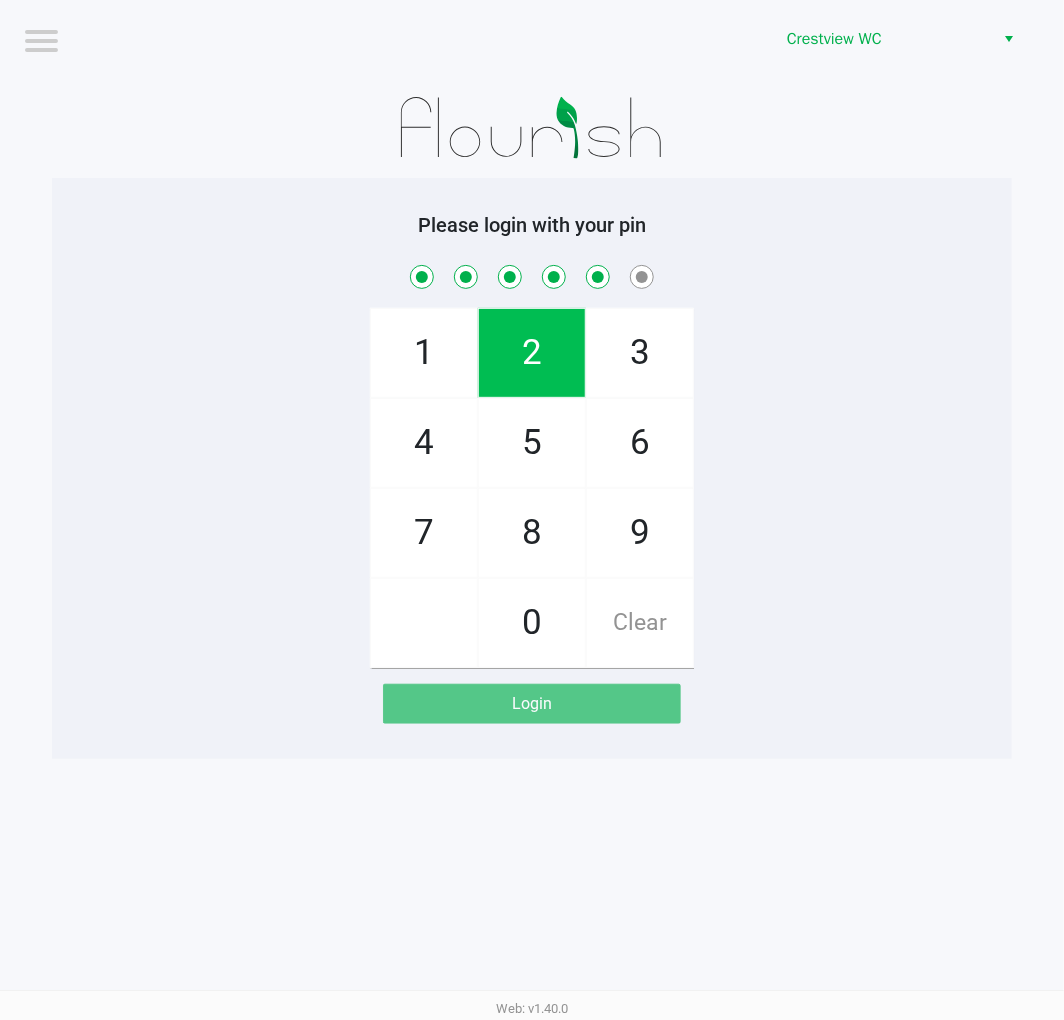 checkbox on "true" 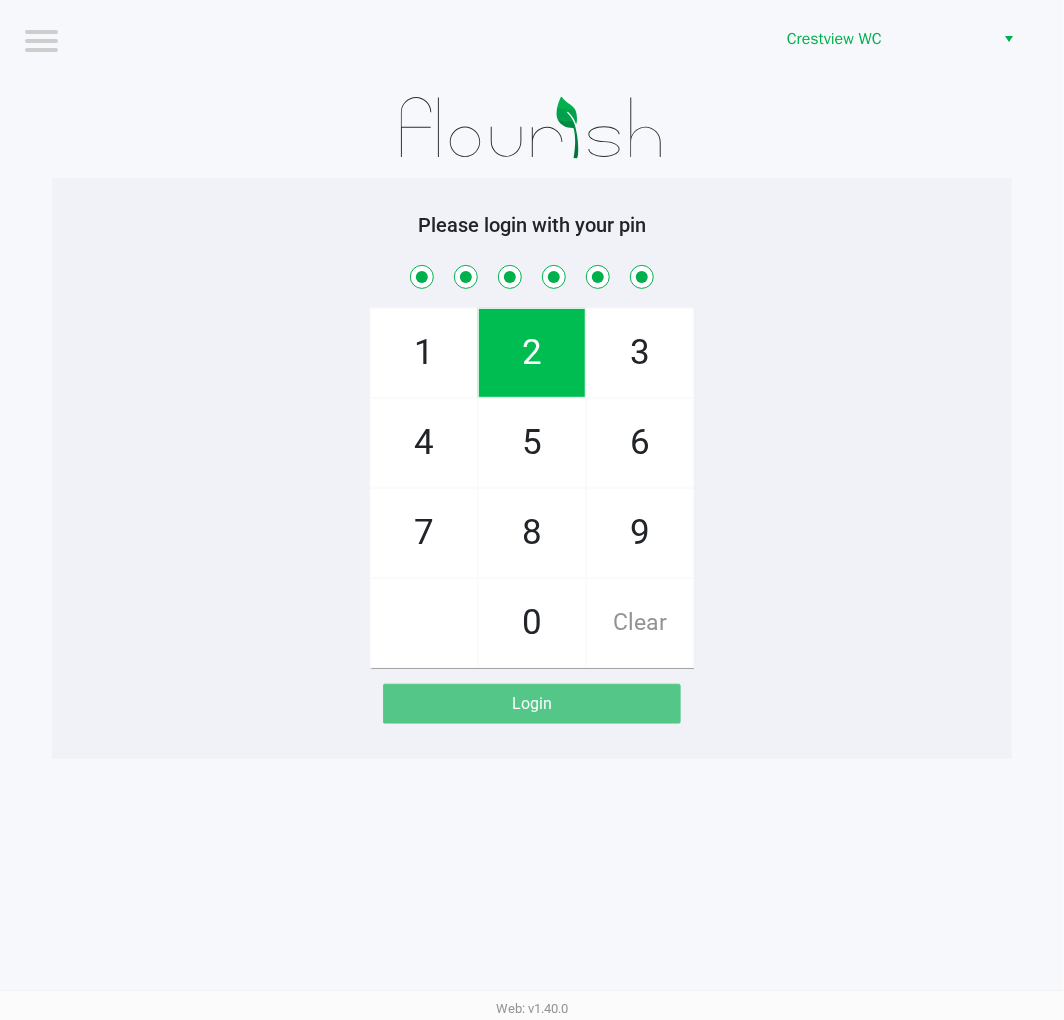 checkbox on "true" 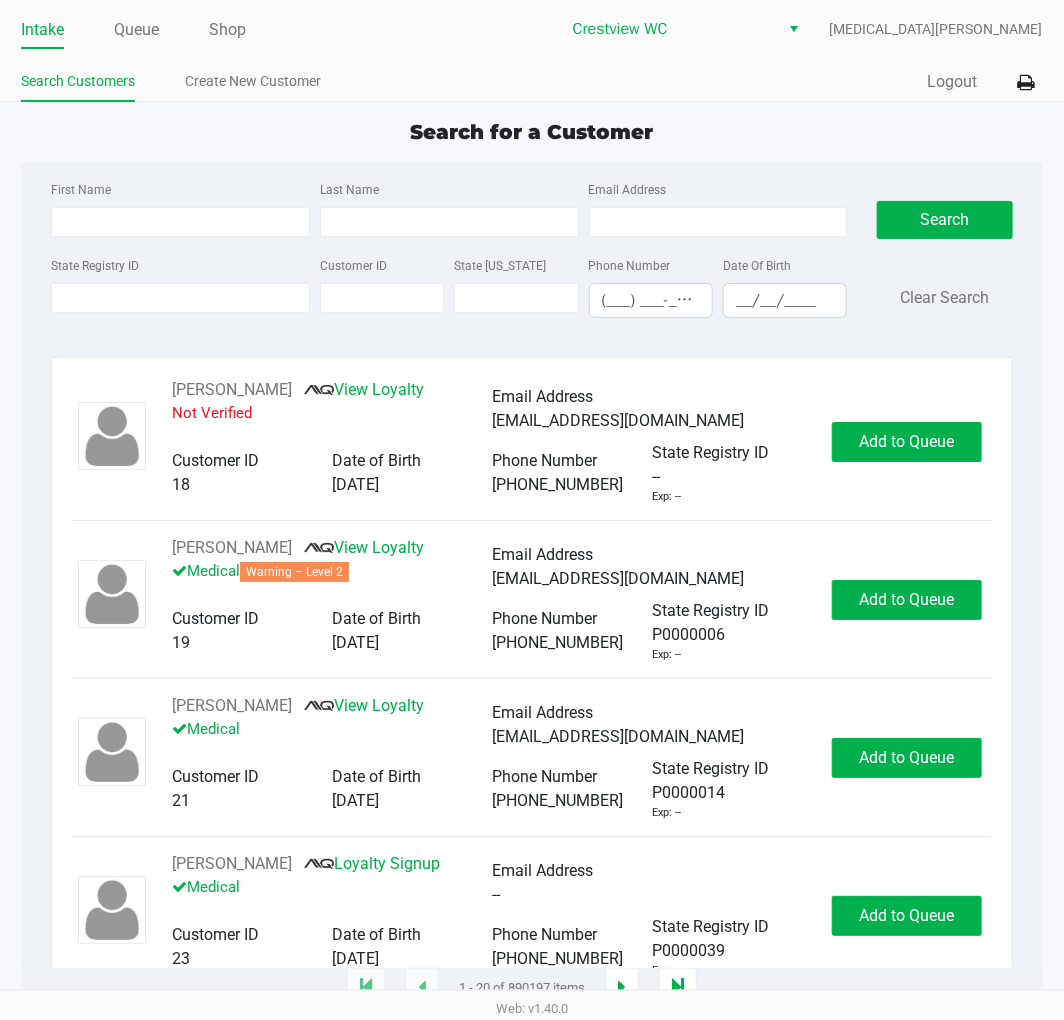 click on "Search for a Customer" 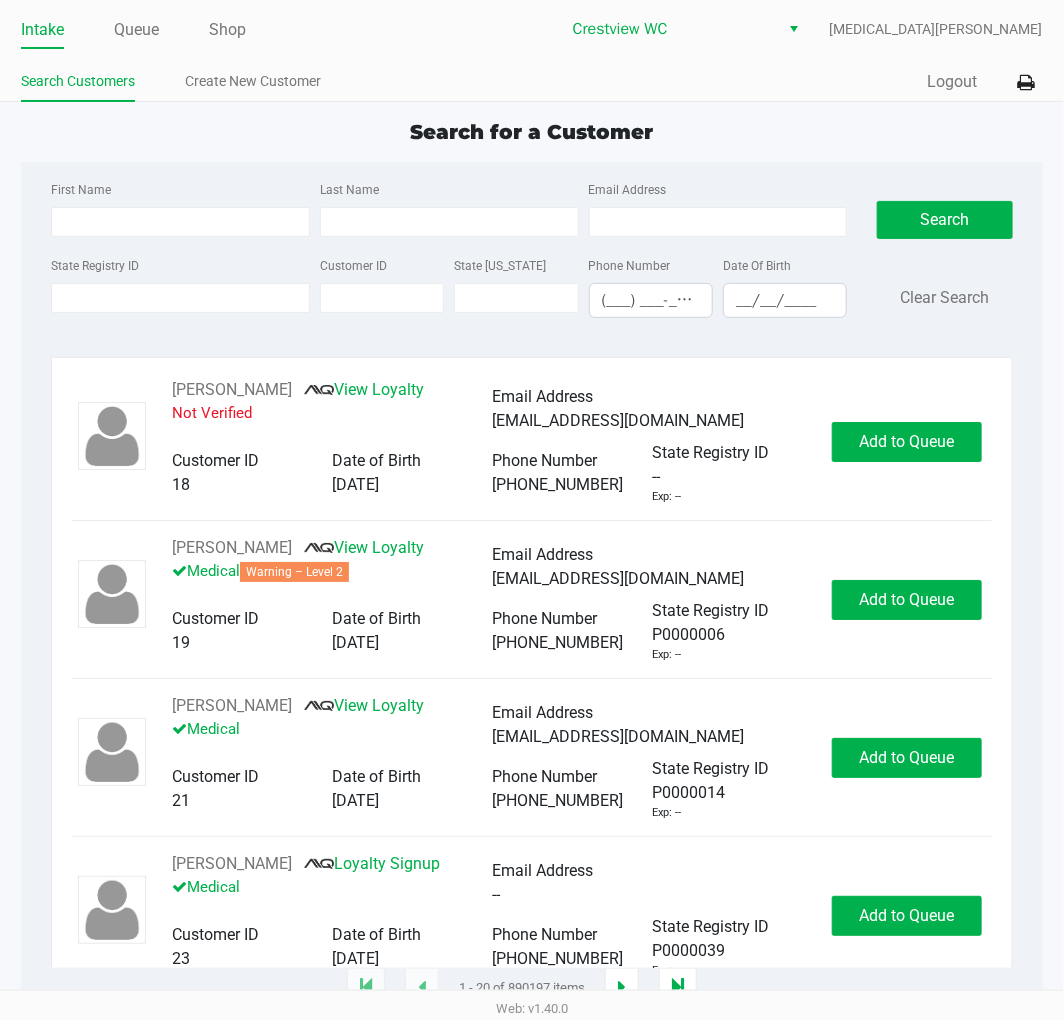 click on "Intake Queue Shop Crestview WC  Alora Ross  Search Customers Create New Customer  Quick Sale   Logout" 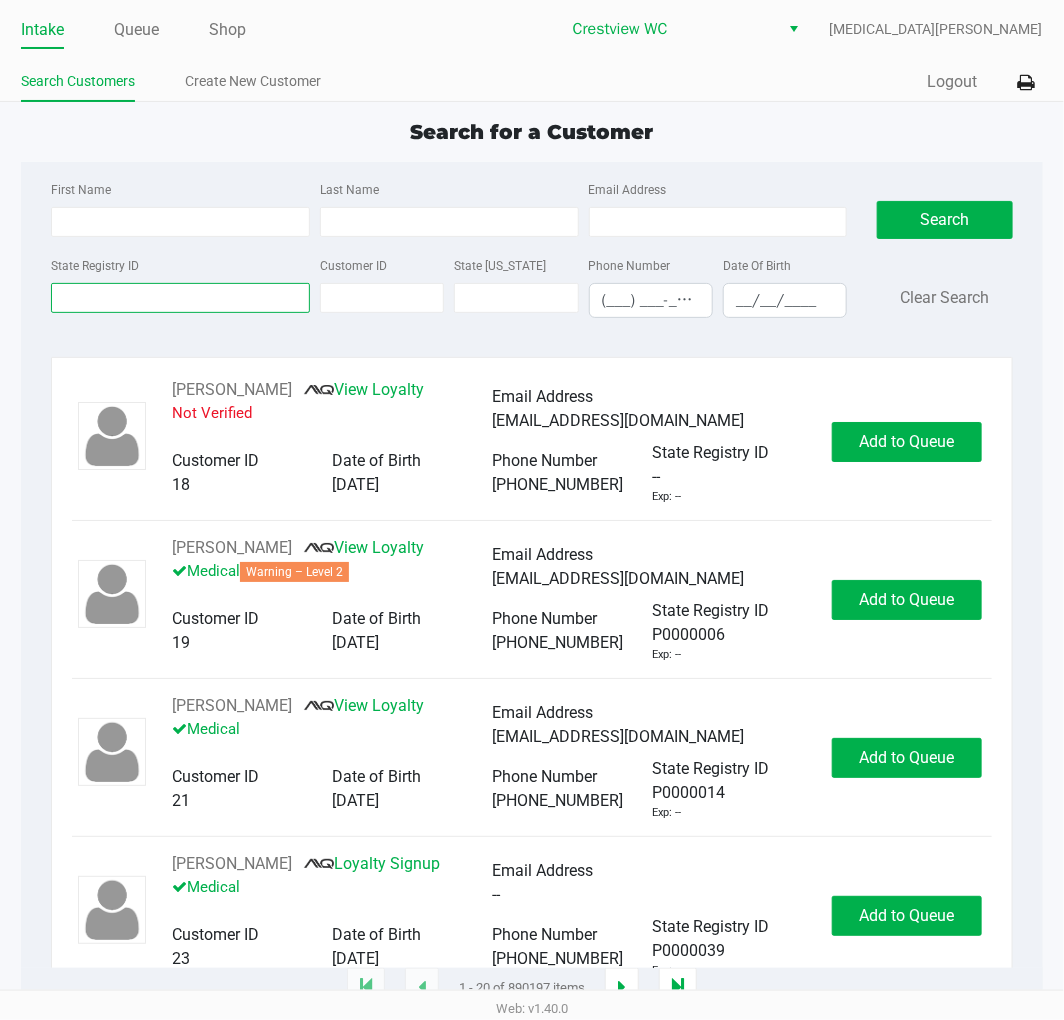 click on "State Registry ID" at bounding box center (180, 298) 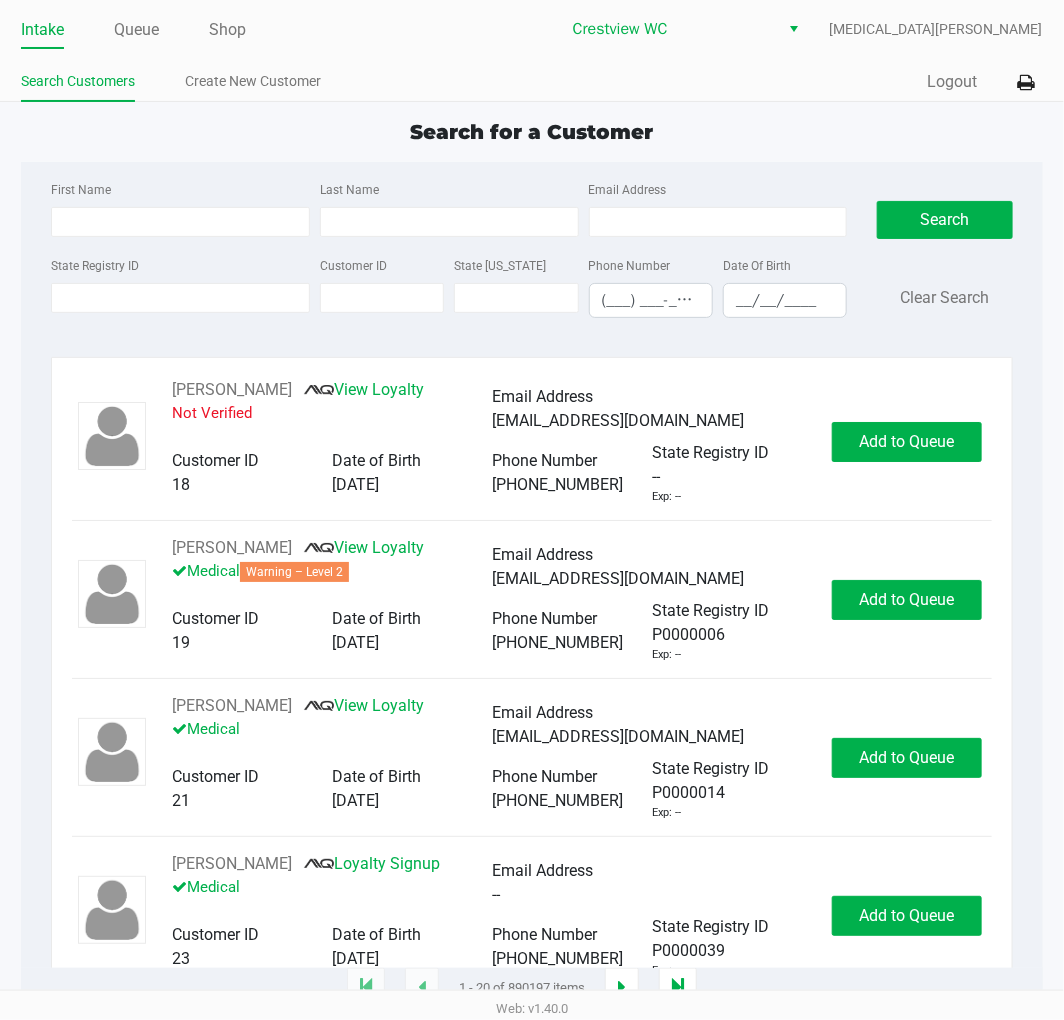 click on "Search for a Customer" 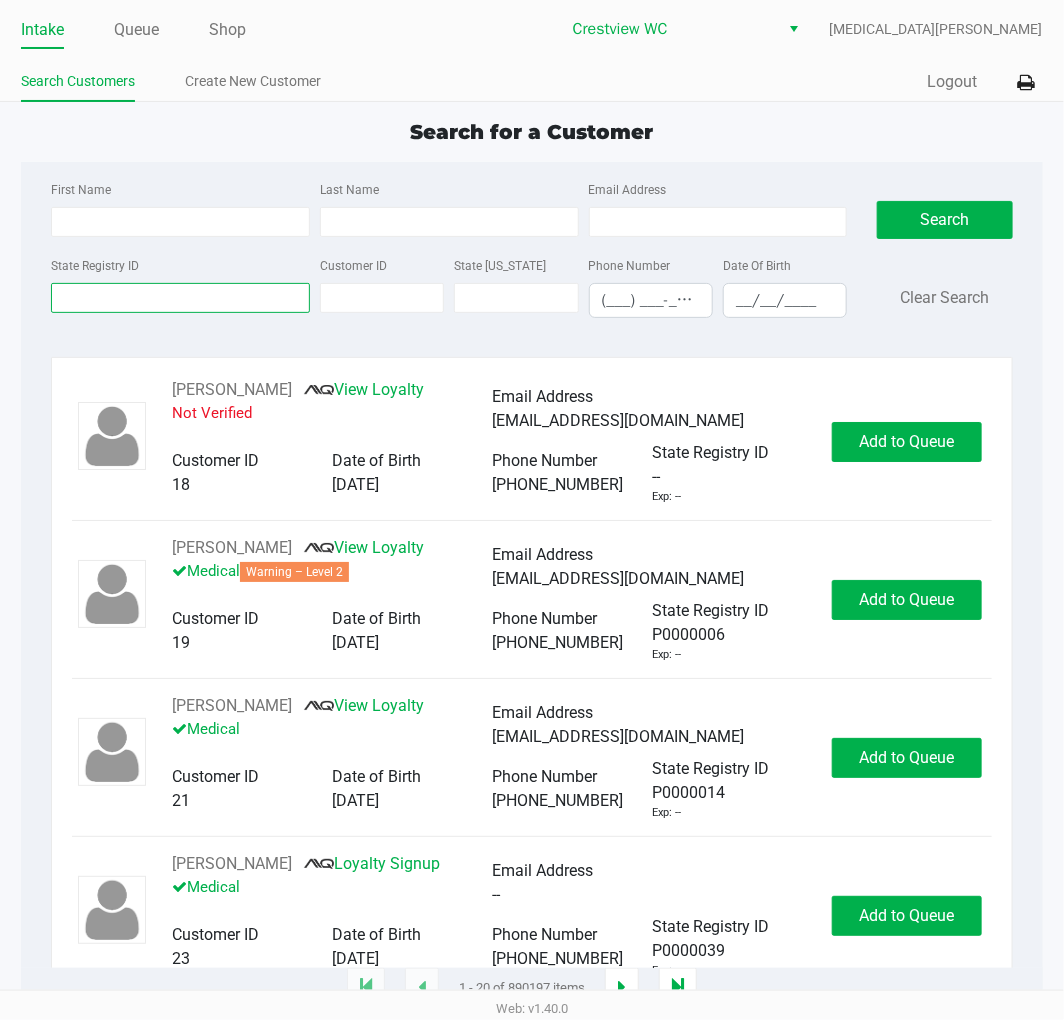 click on "State Registry ID" at bounding box center (180, 298) 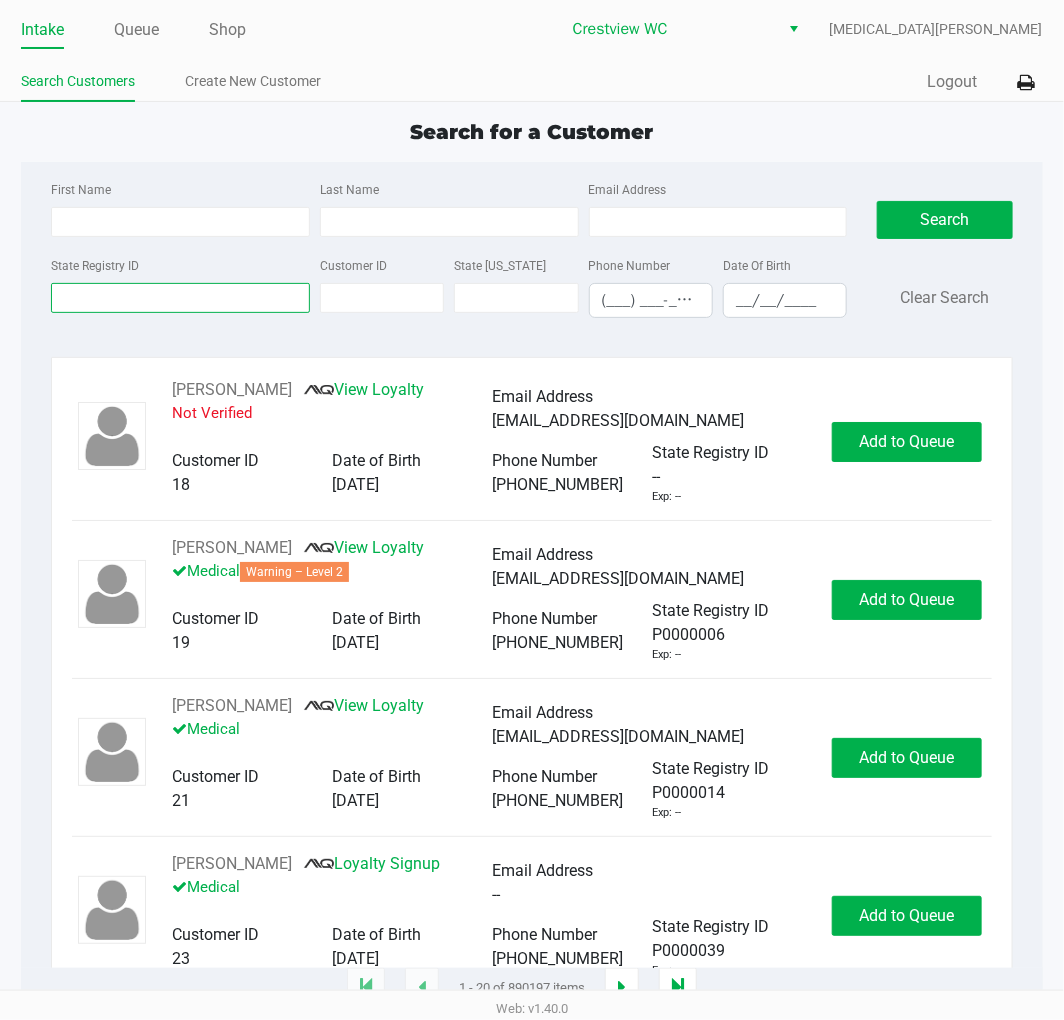 click on "State Registry ID" at bounding box center [180, 298] 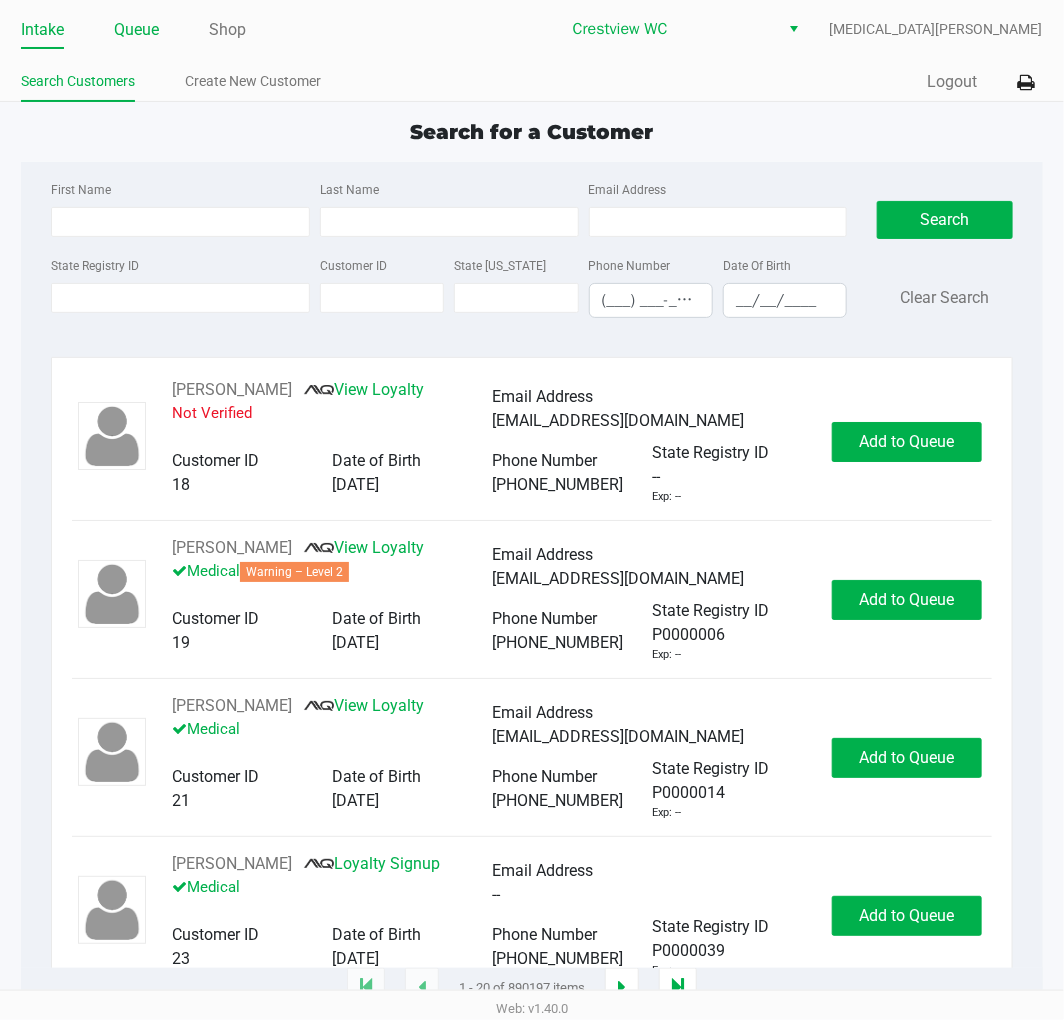 click on "Queue" 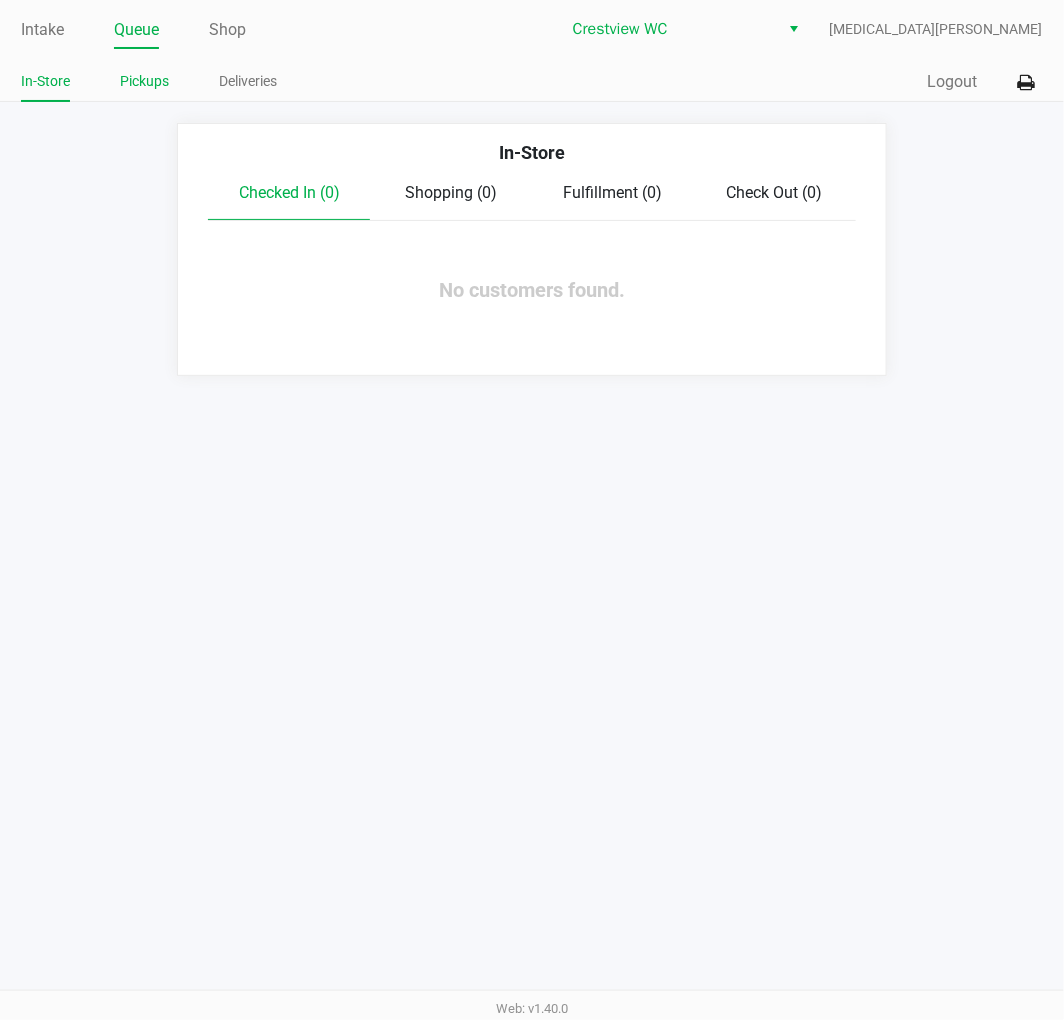 click on "Pickups" 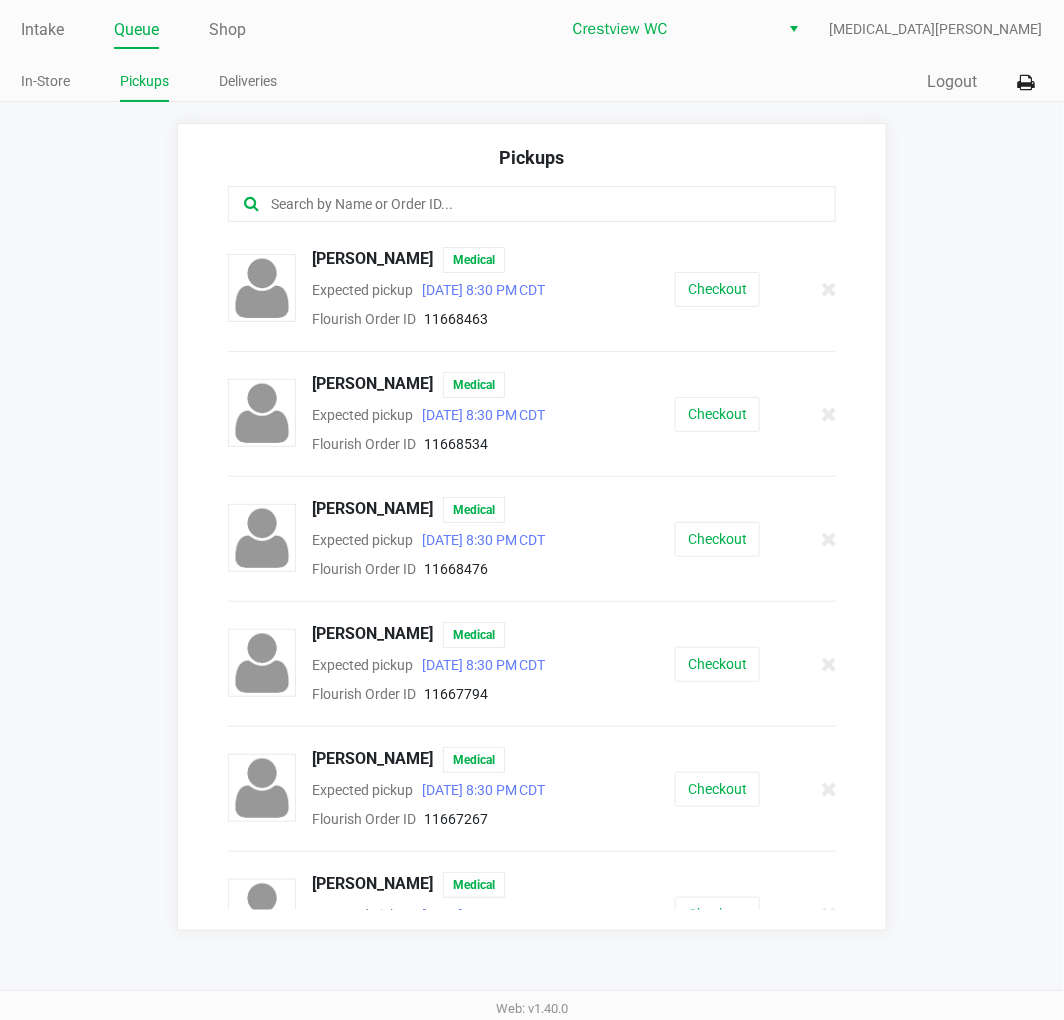 click 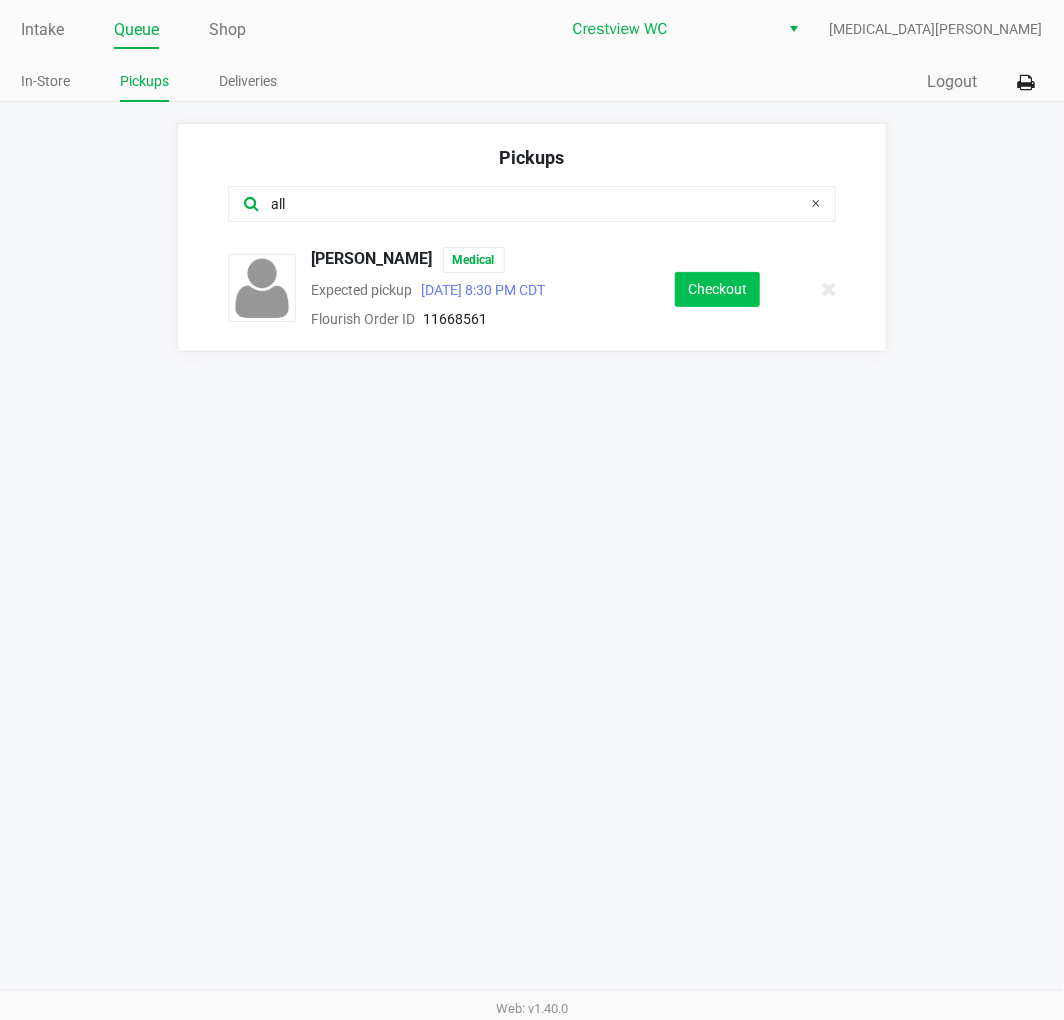 type on "all" 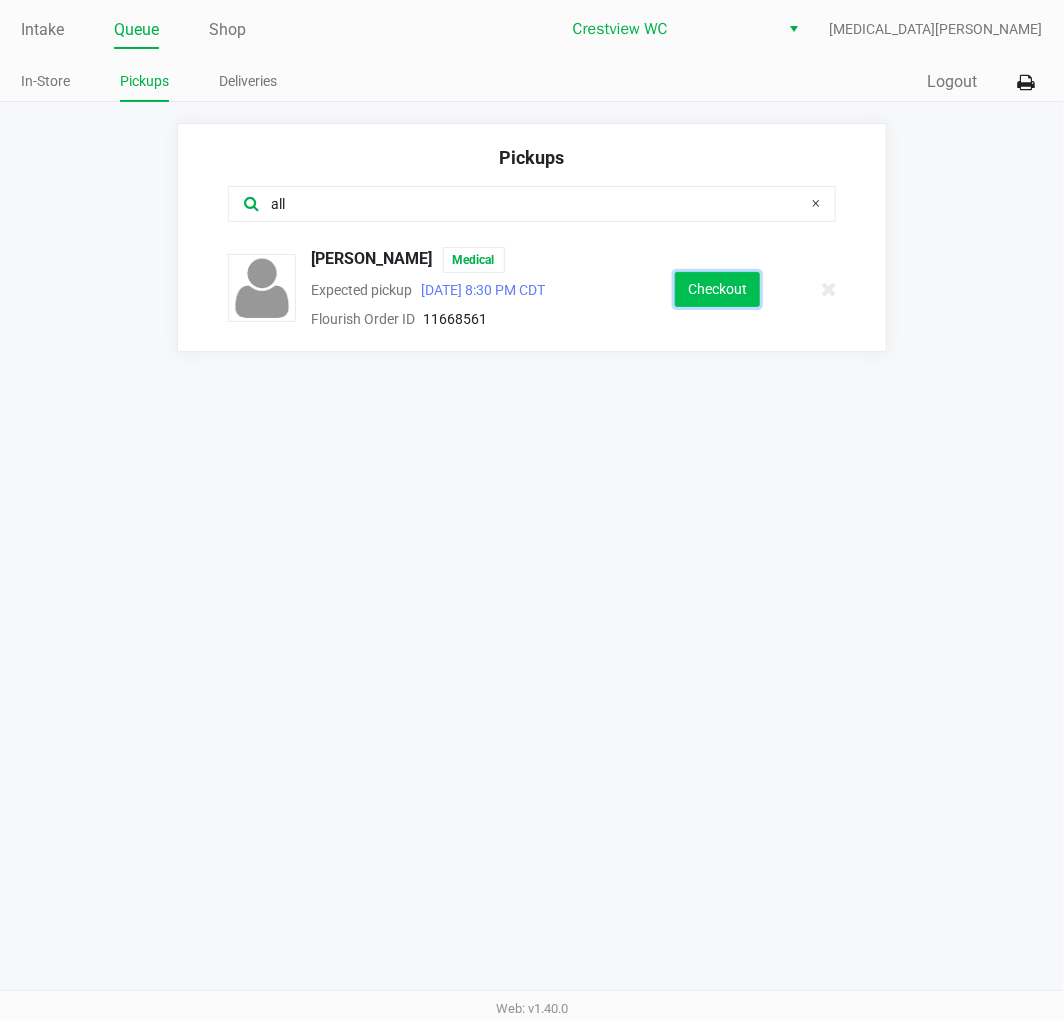 click on "Checkout" 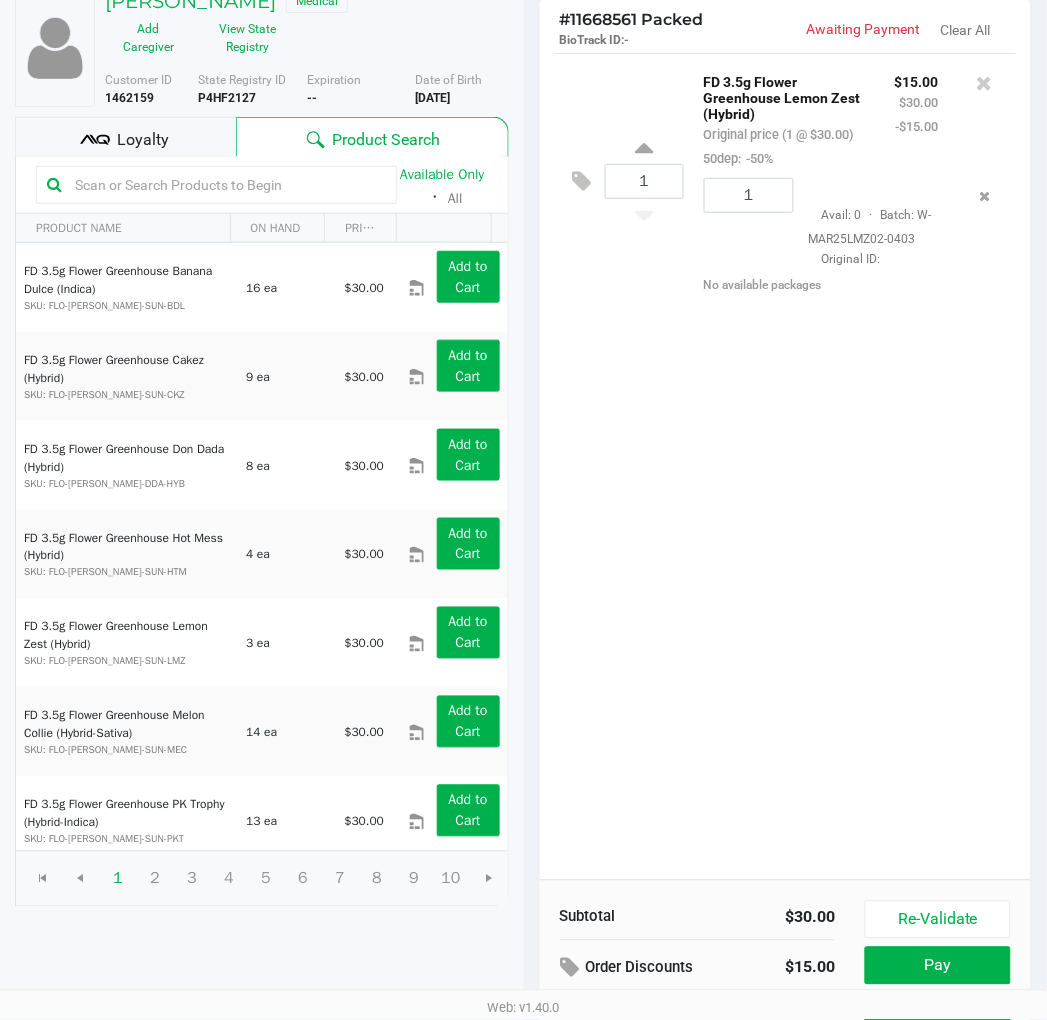 scroll, scrollTop: 227, scrollLeft: 0, axis: vertical 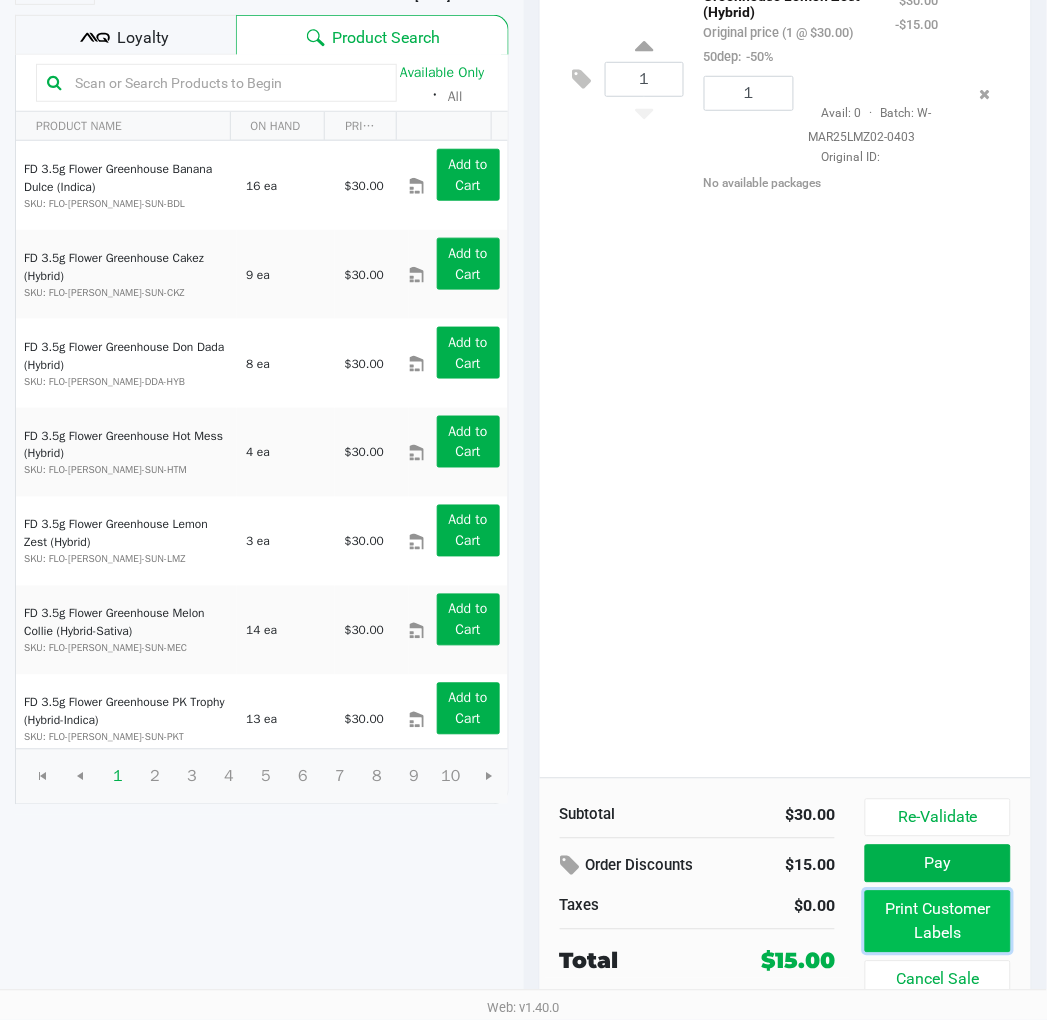 click on "Print Customer Labels" 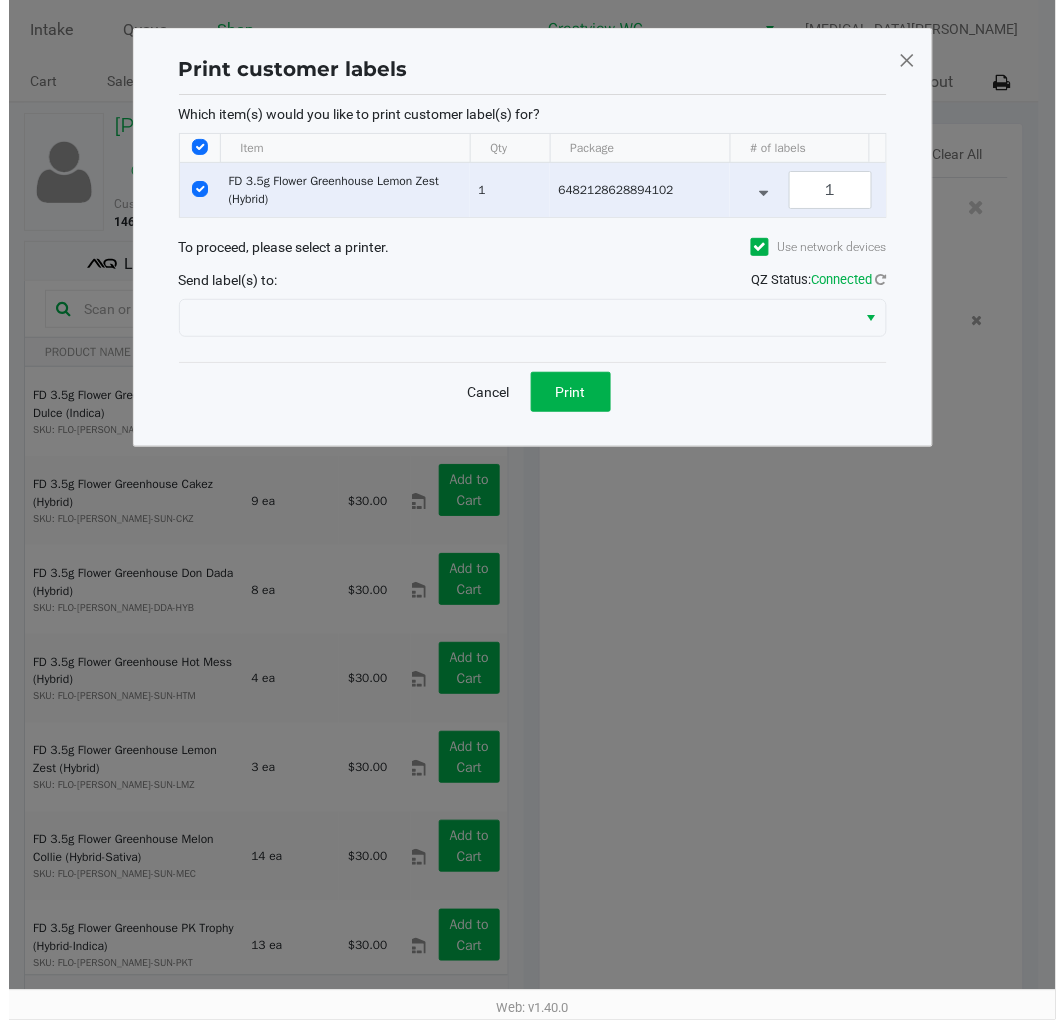 scroll, scrollTop: 0, scrollLeft: 0, axis: both 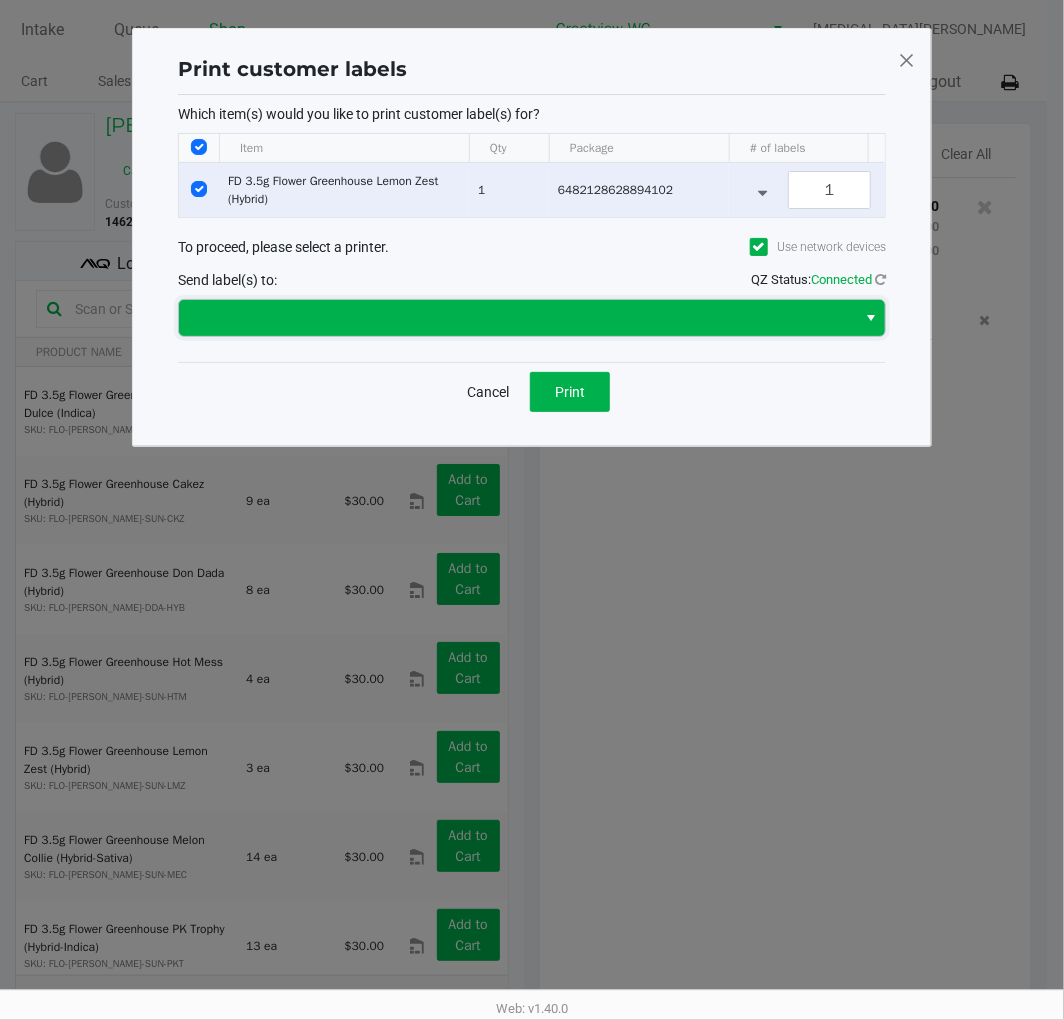 click at bounding box center (517, 318) 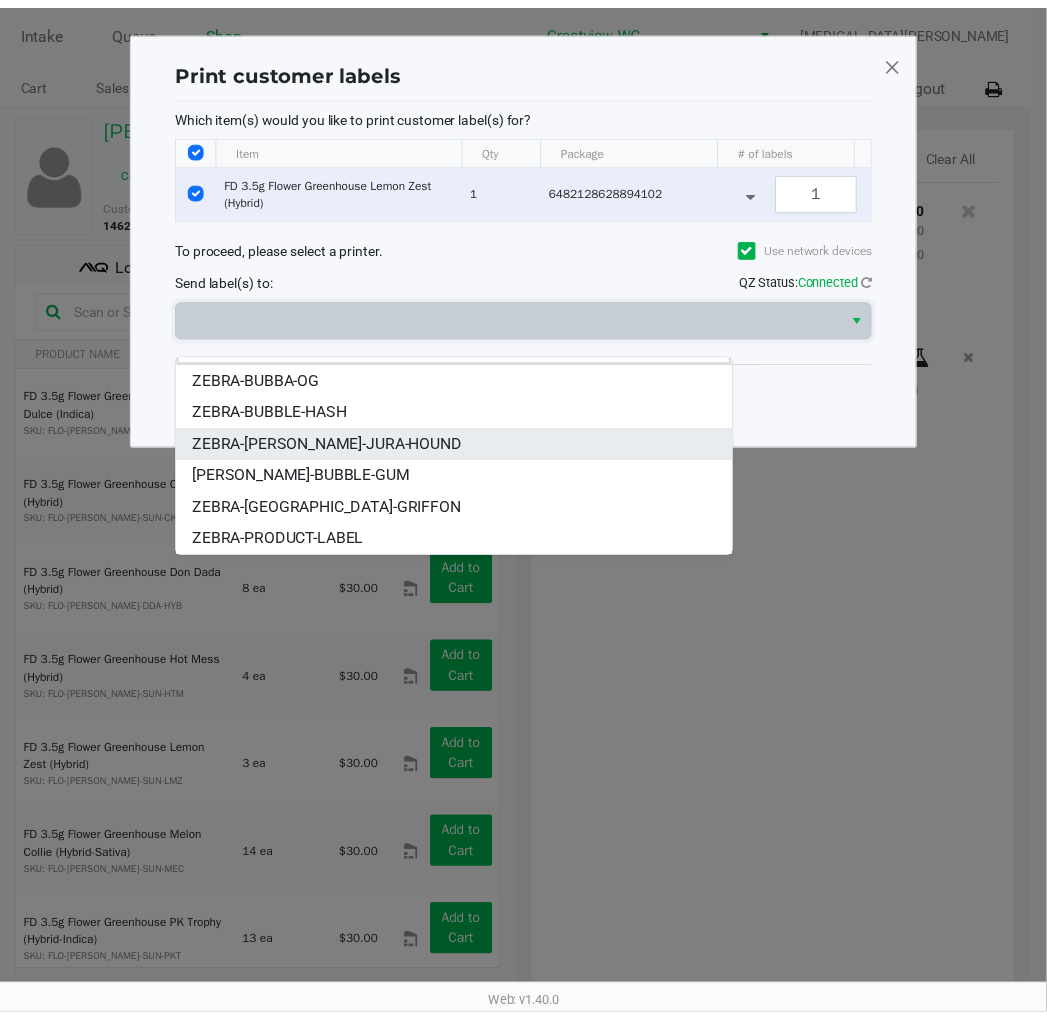 scroll, scrollTop: 0, scrollLeft: 0, axis: both 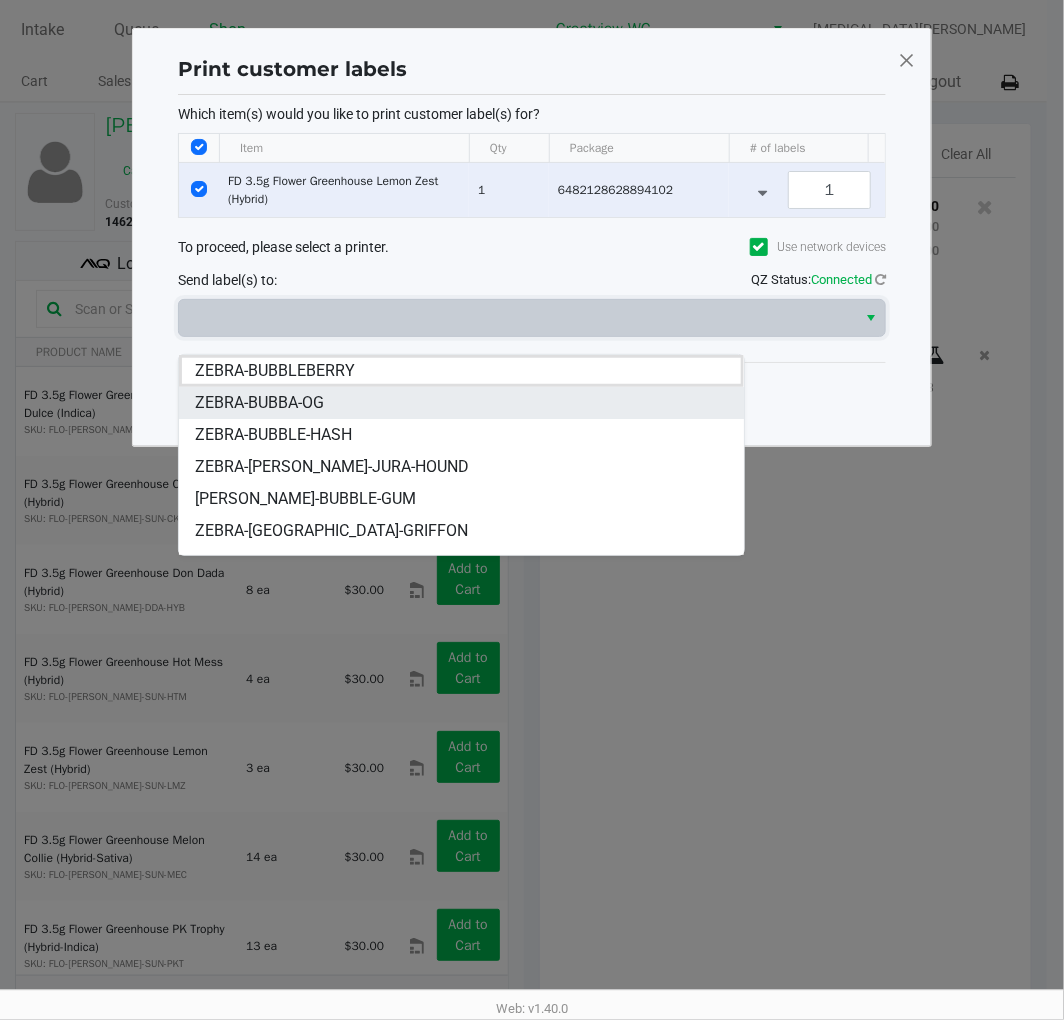 click on "ZEBRA-BUBBA-OG" at bounding box center [461, 403] 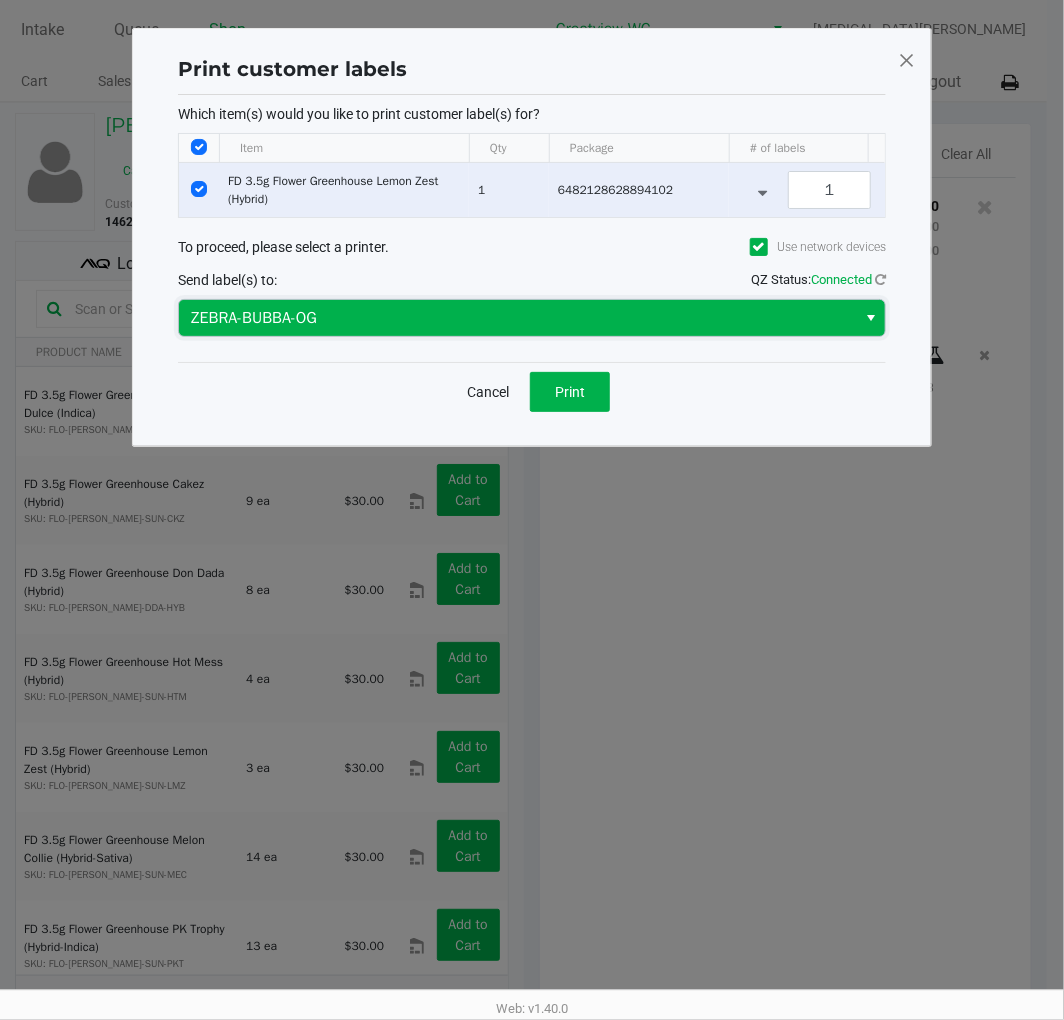 click on "ZEBRA-BUBBA-OG" at bounding box center (517, 318) 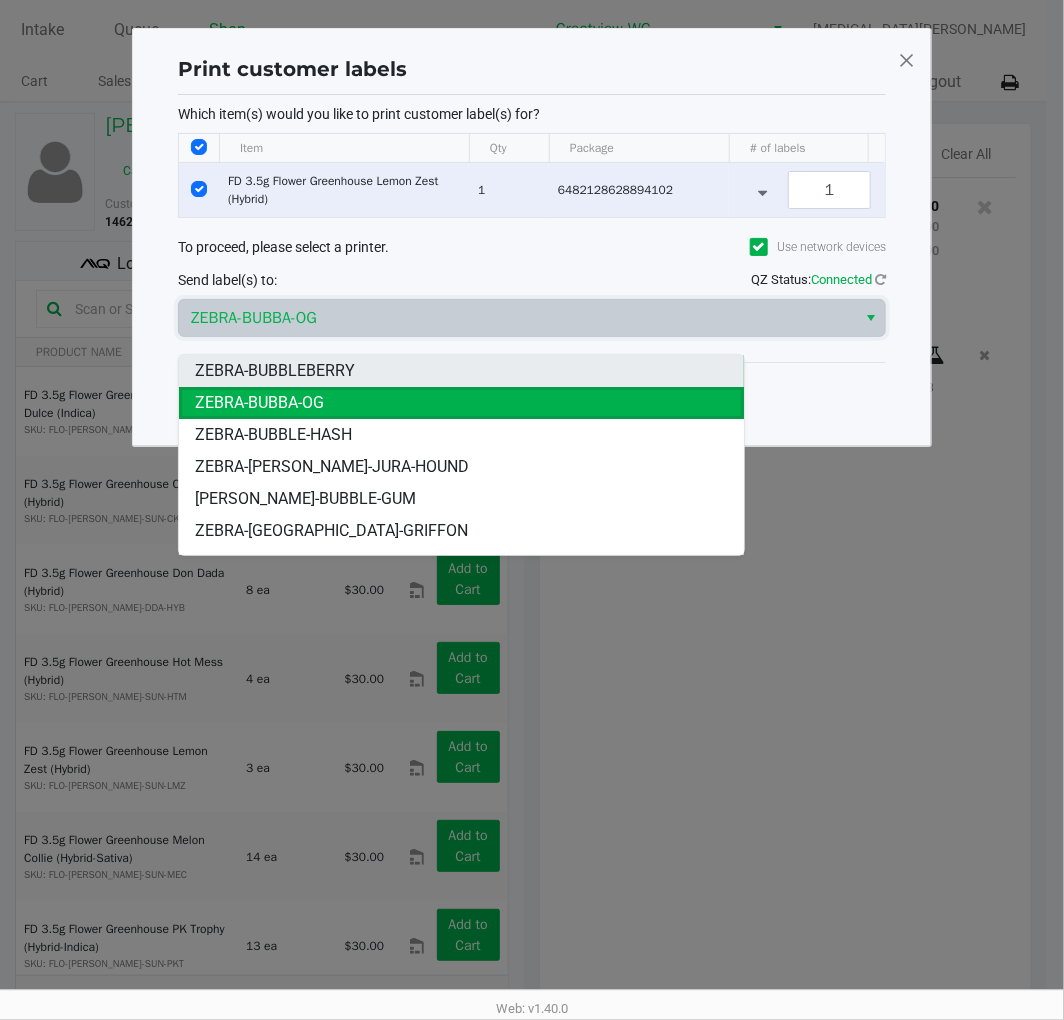 click on "ZEBRA-BUBBLEBERRY" at bounding box center (275, 371) 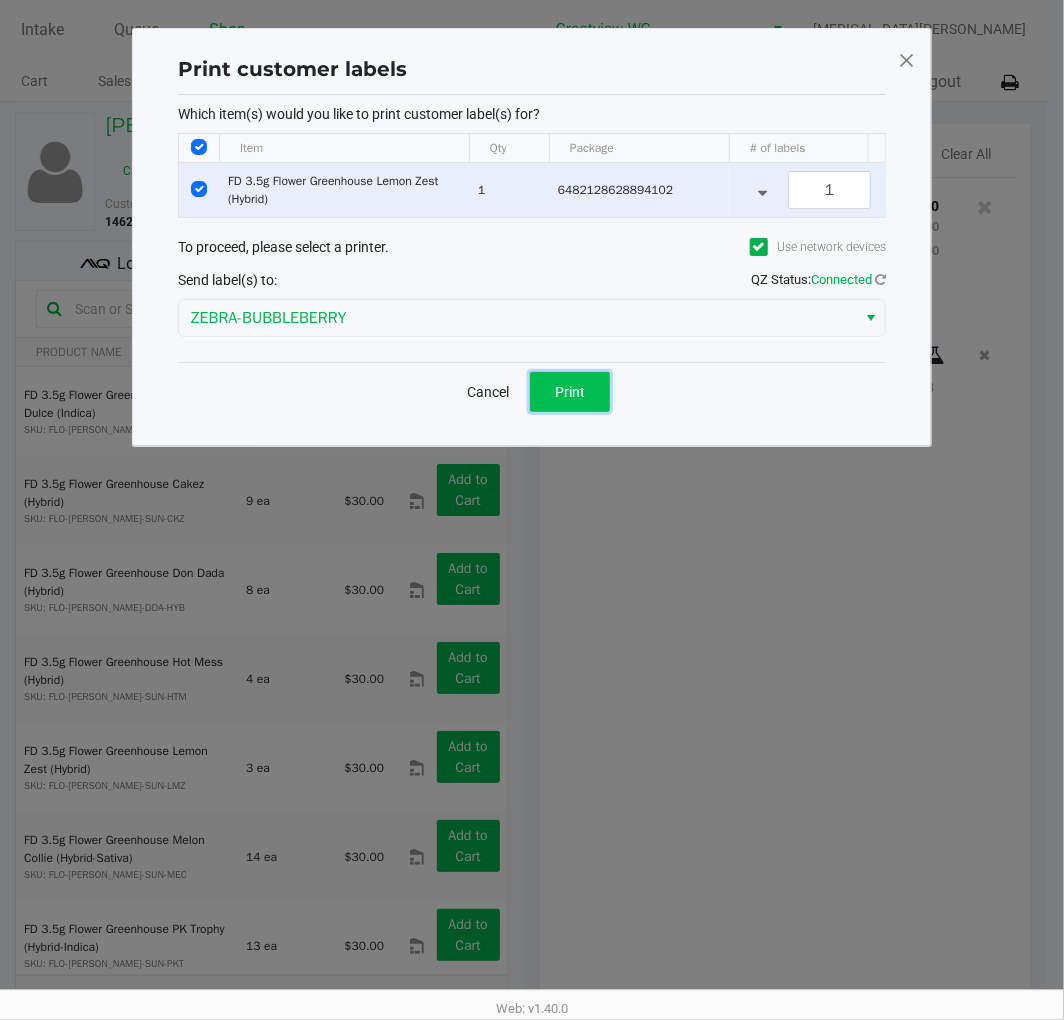 click on "Print" 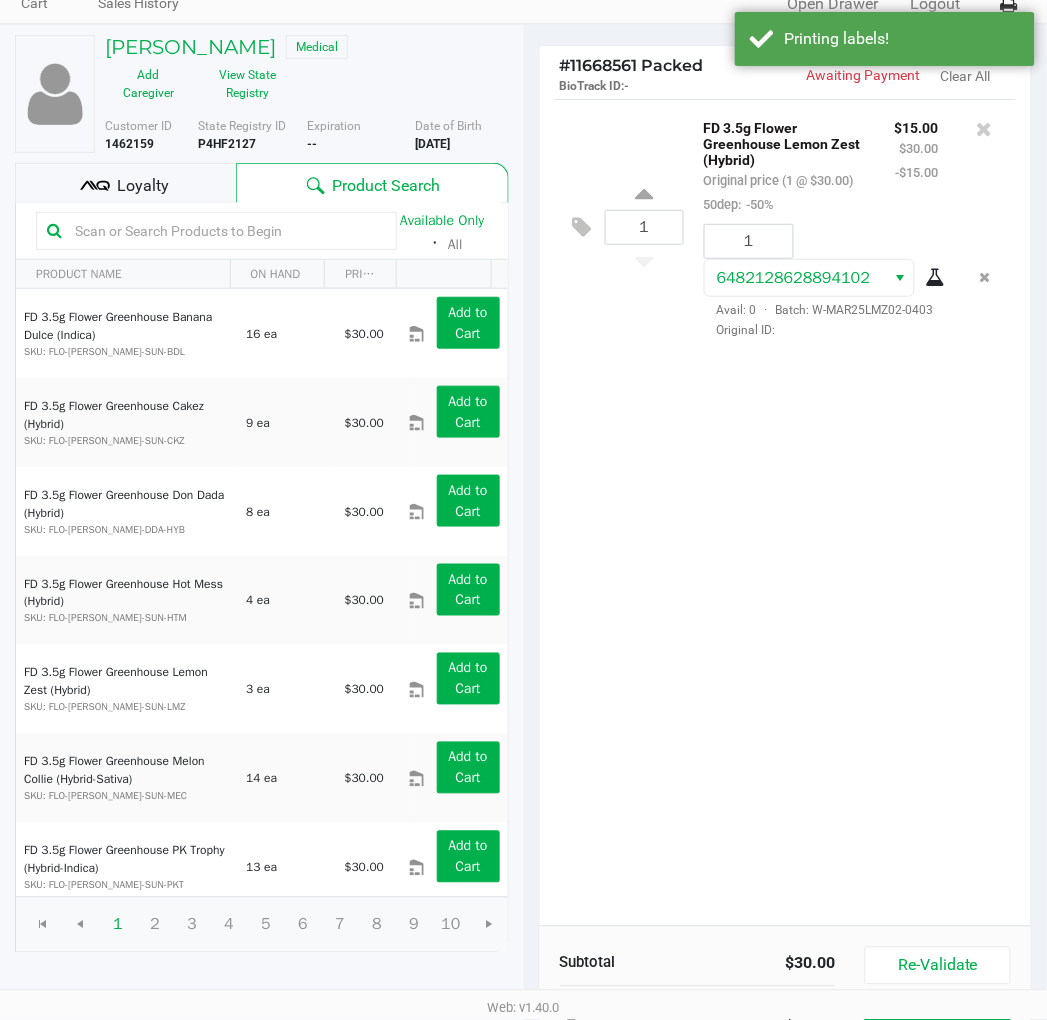 scroll, scrollTop: 227, scrollLeft: 0, axis: vertical 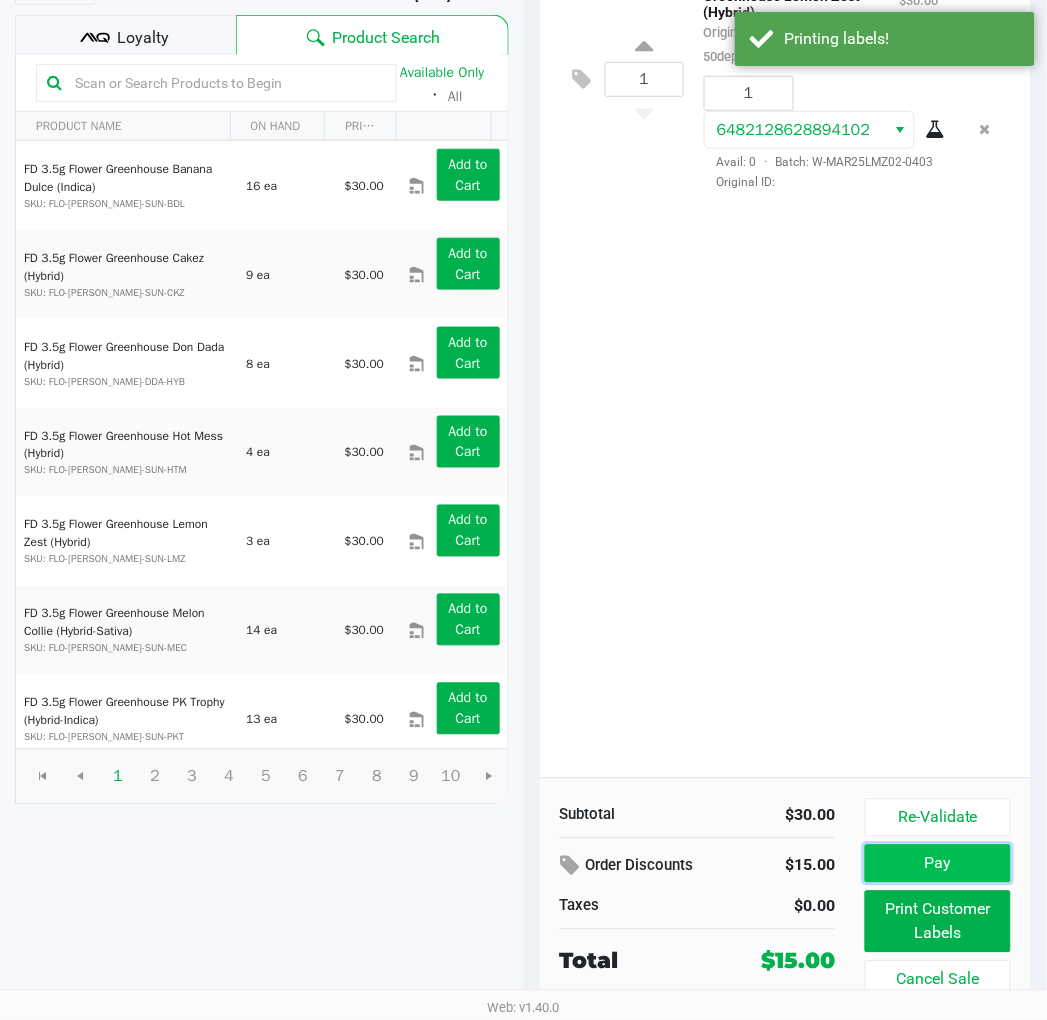 click on "Pay" 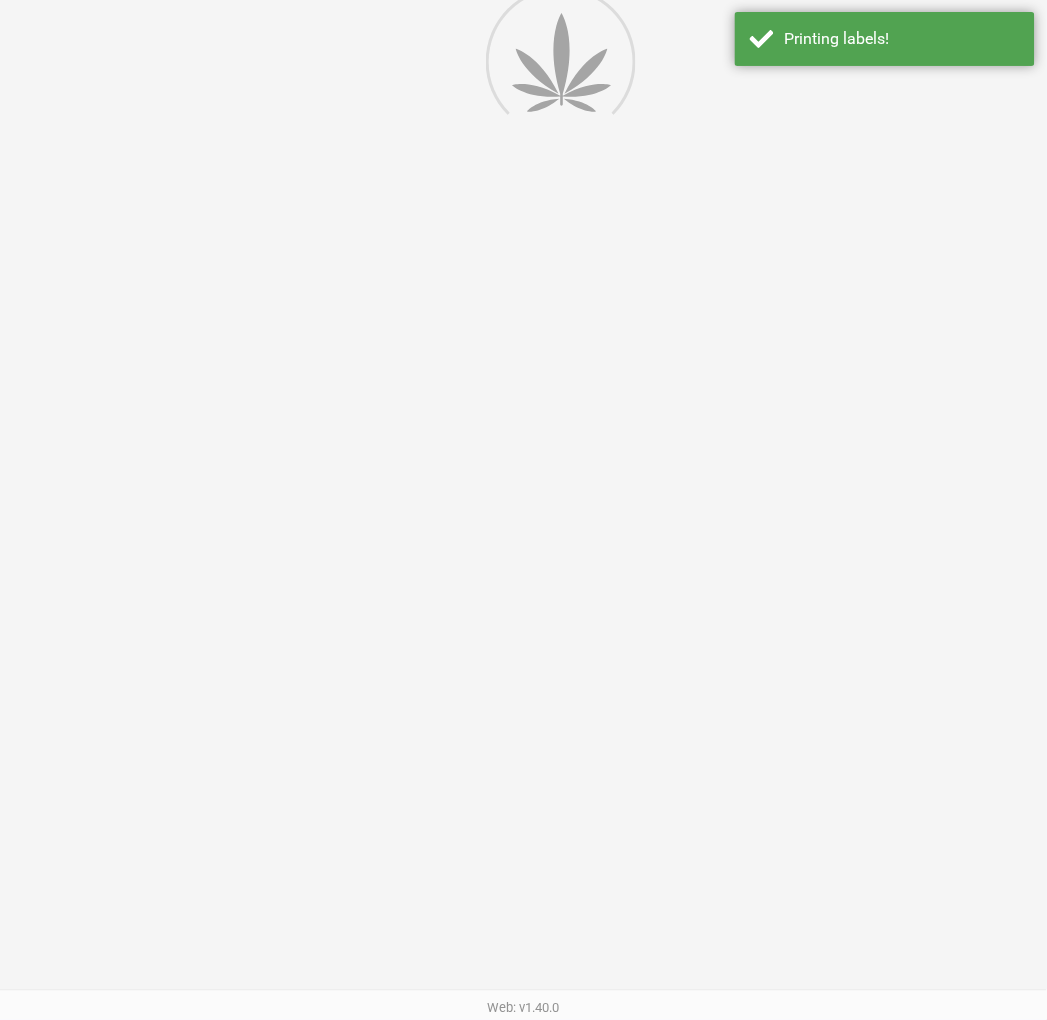 scroll, scrollTop: 0, scrollLeft: 0, axis: both 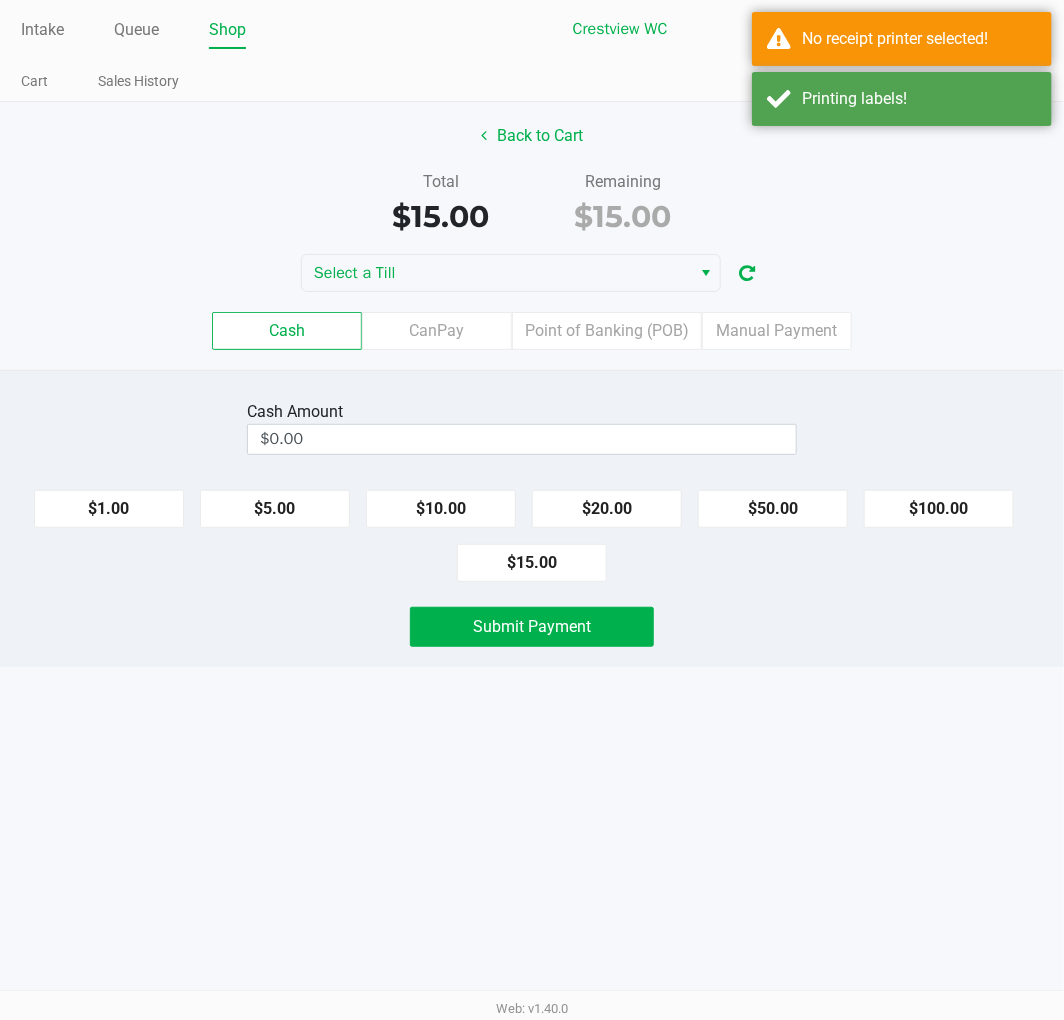 click on "Intake Queue Shop Crestview WC  Alora Ross  Cart Sales History  Quick Sale   Open Drawer   Logout  Back to Cart   Total   $15.00   Remaining   $15.00  Select a Till  Cash   CanPay   Point of Banking (POB)   Manual Payment   Cash  Amount  $0.00  $1.00   $5.00   $10.00   $20.00   $50.00   $100.00   $15.00   Submit Payment   Web: v1.40.0" at bounding box center (532, 510) 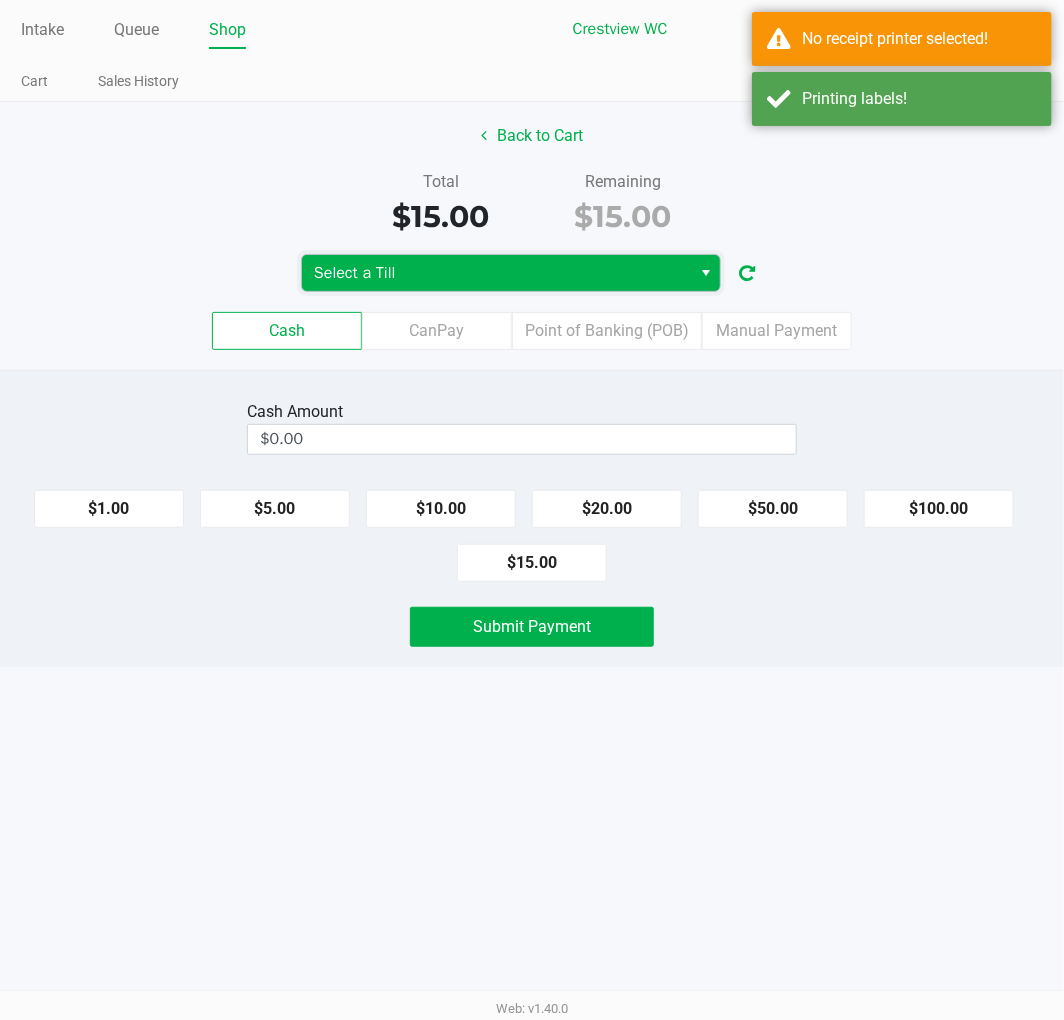 click on "Select a Till" at bounding box center [496, 273] 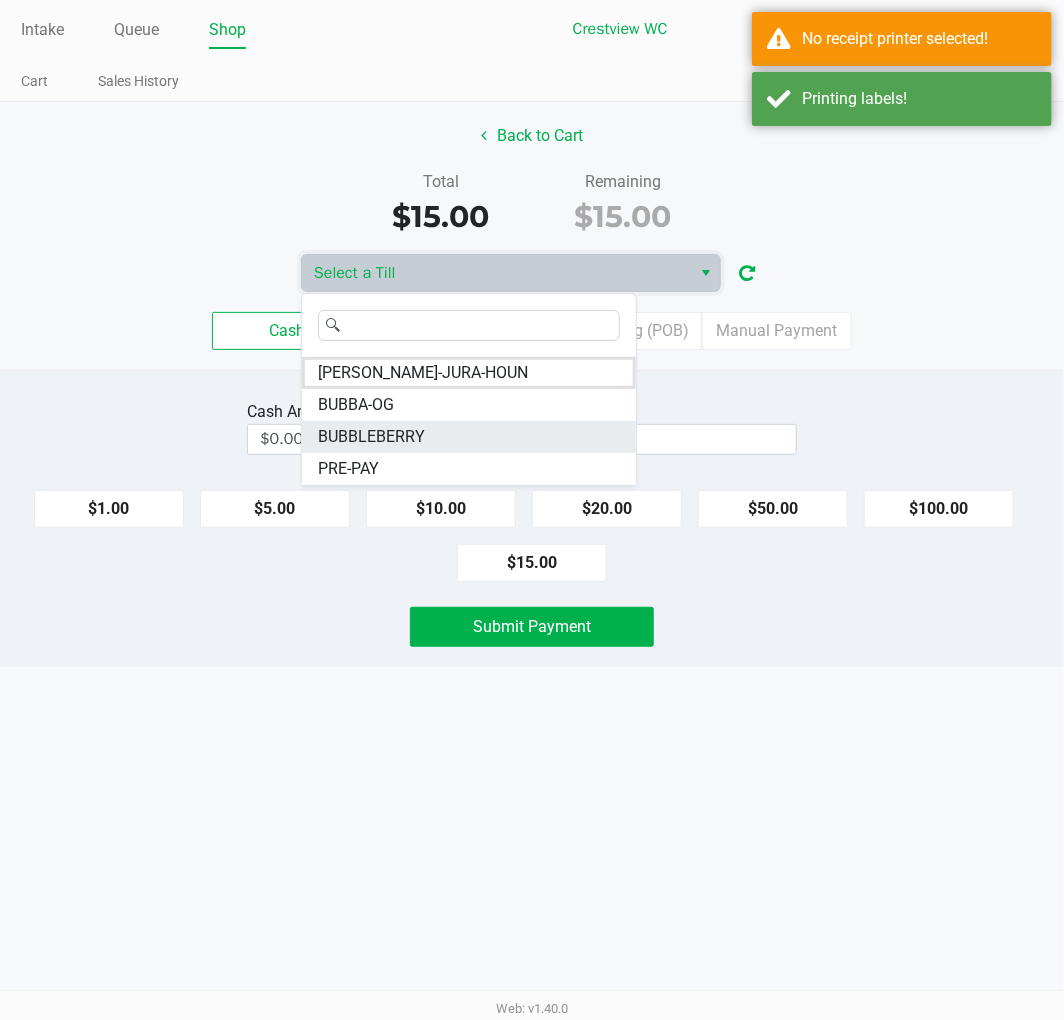 click on "BUBBLEBERRY" at bounding box center [469, 437] 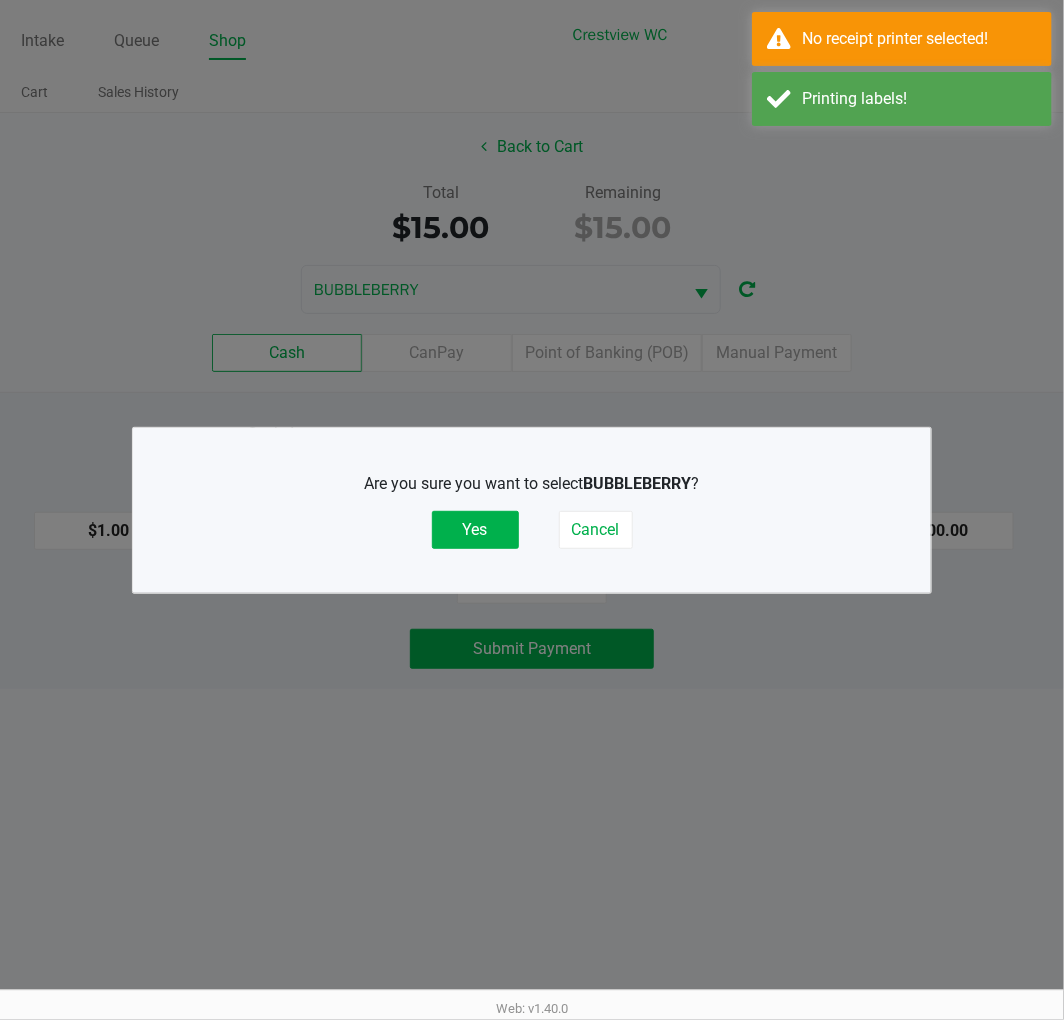 drag, startPoint x: 480, startPoint y: 536, endPoint x: 766, endPoint y: 442, distance: 301.05148 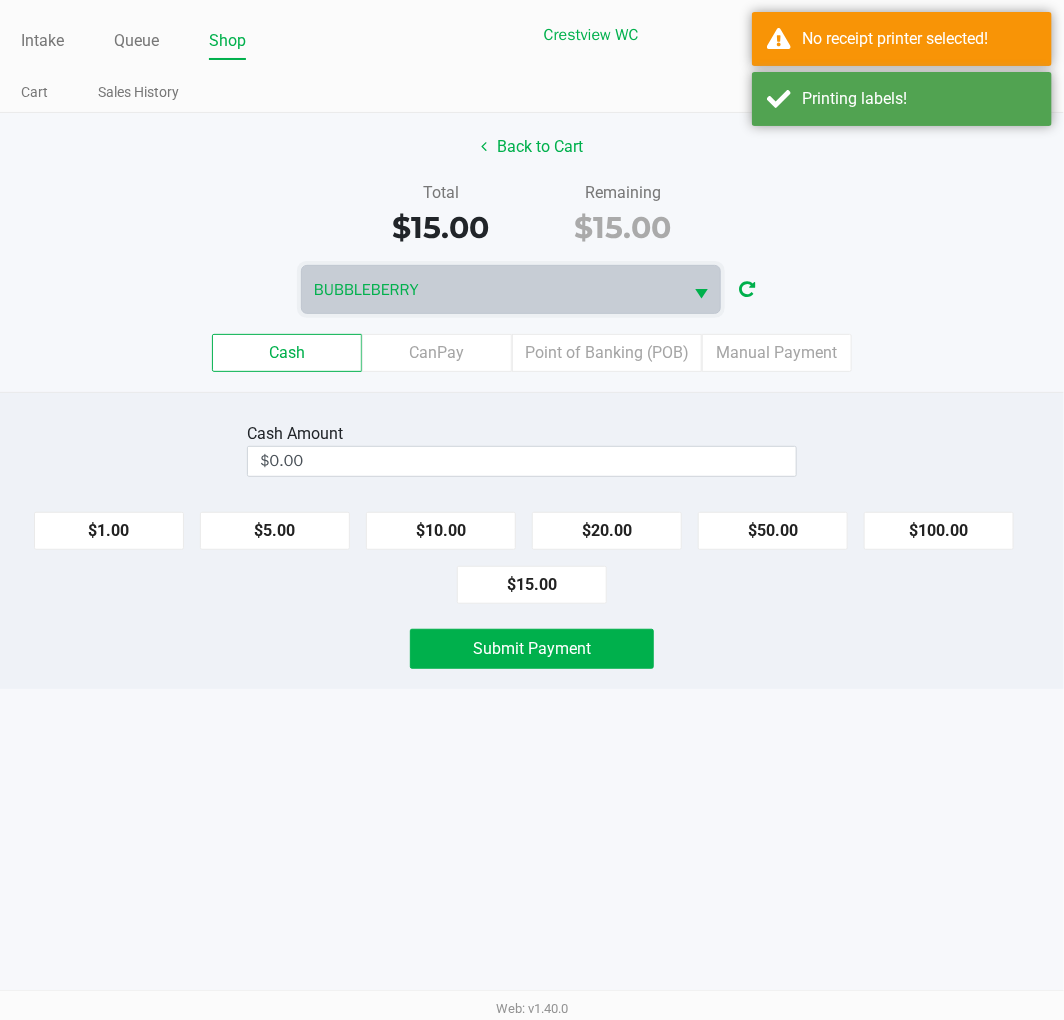 drag, startPoint x: 930, startPoint y: 338, endPoint x: 892, endPoint y: 351, distance: 40.16217 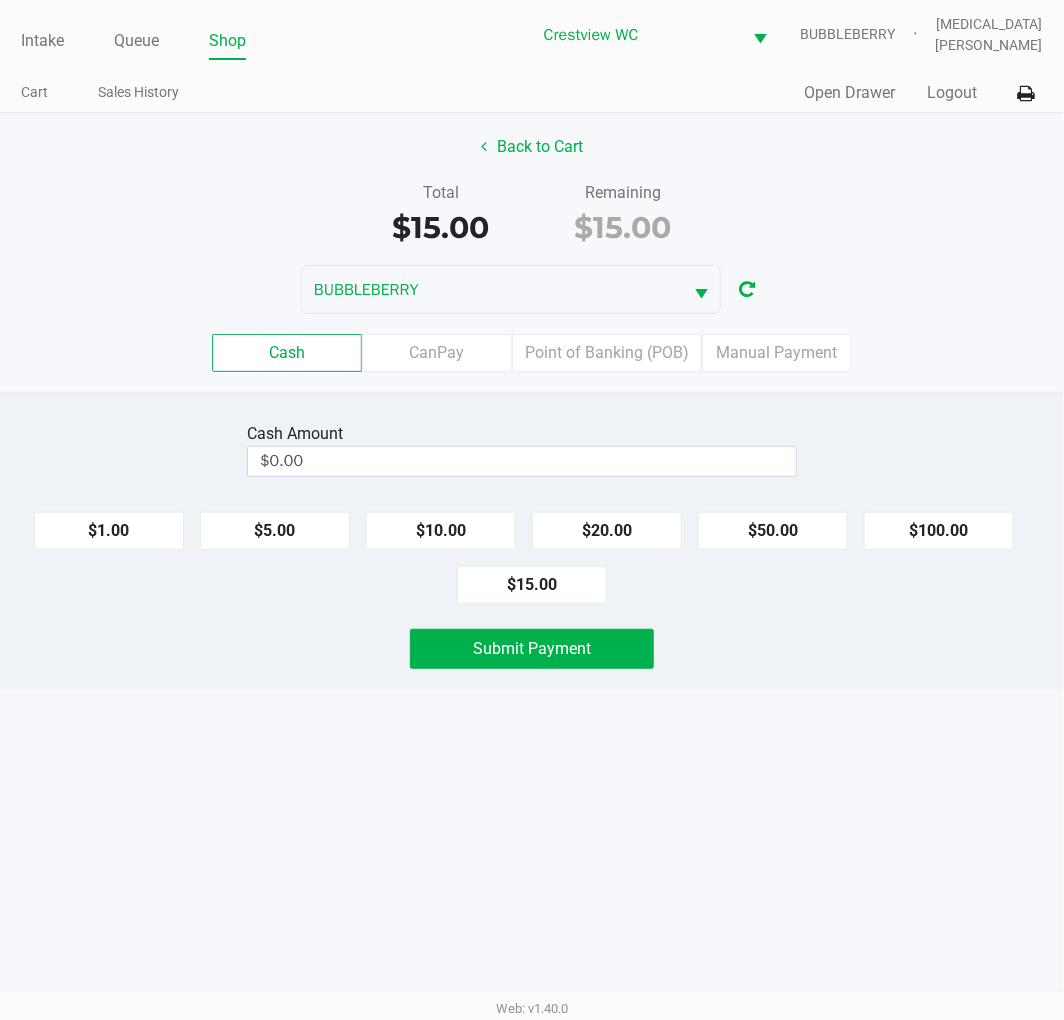 click on "Intake Queue Shop Crestview WC  BUBBLEBERRY   Alora Ross  Cart Sales History  Quick Sale   Open Drawer   Logout  Back to Cart   Total   $15.00   Remaining   $15.00  BUBBLEBERRY  Cash   CanPay   Point of Banking (POB)   Manual Payment   Cash  Amount  $0.00  $1.00   $5.00   $10.00   $20.00   $50.00   $100.00   $15.00   Submit Payment   Web: v1.40.0" at bounding box center [532, 510] 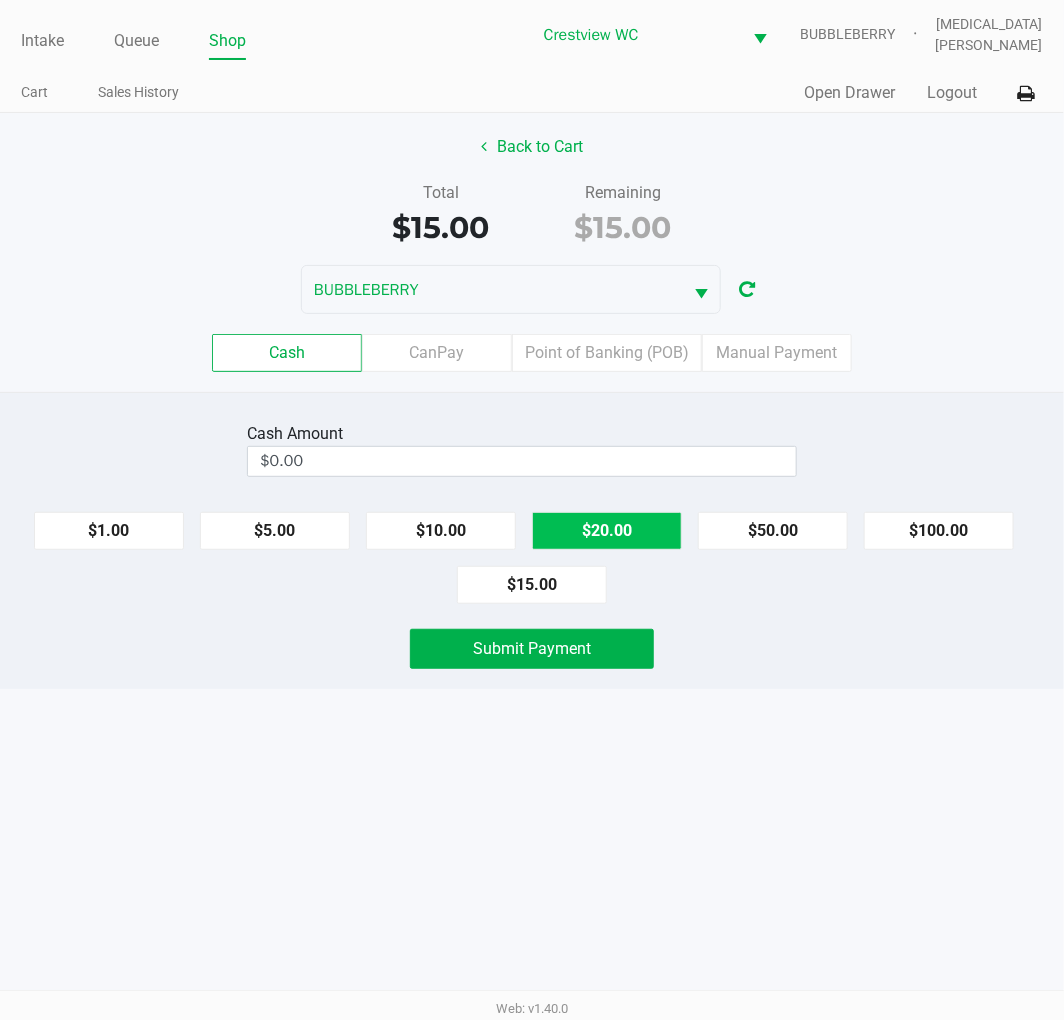 click on "$20.00" 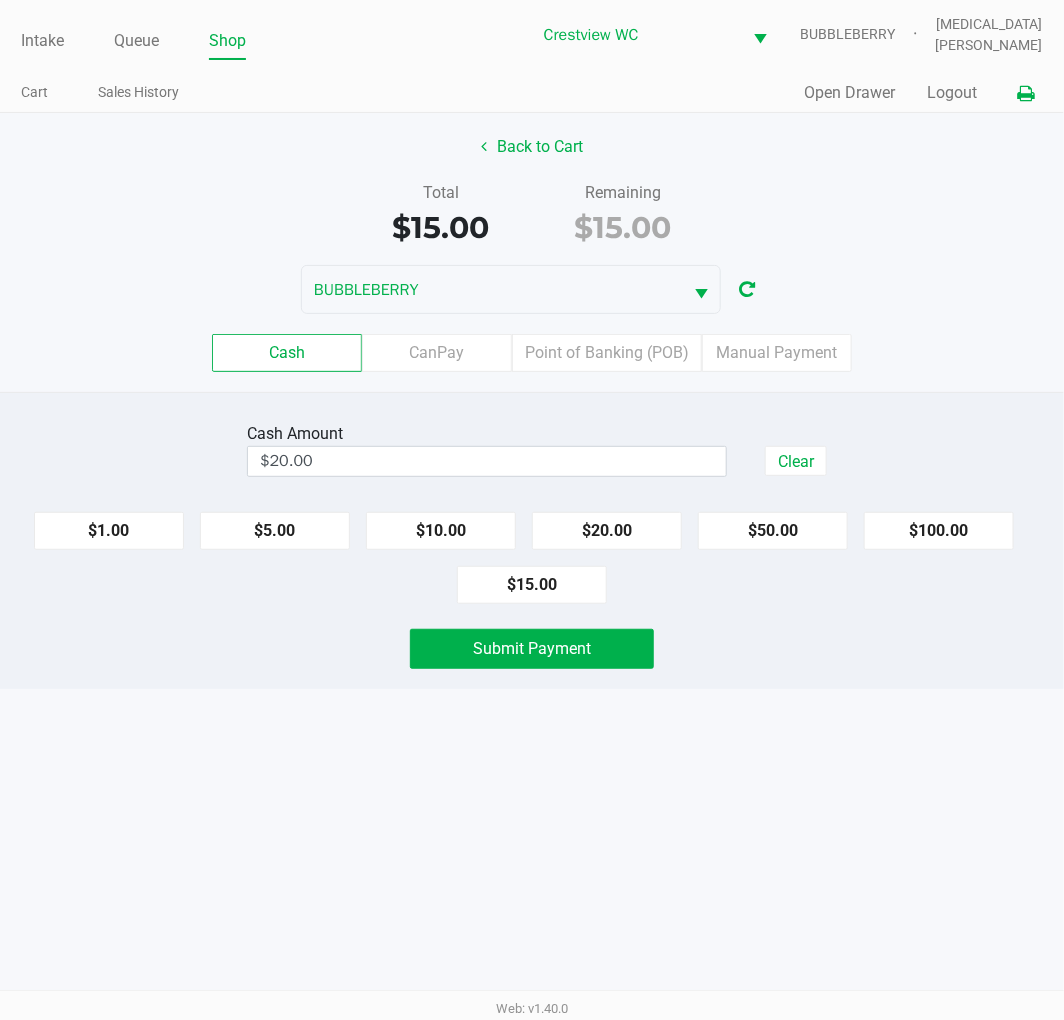 click 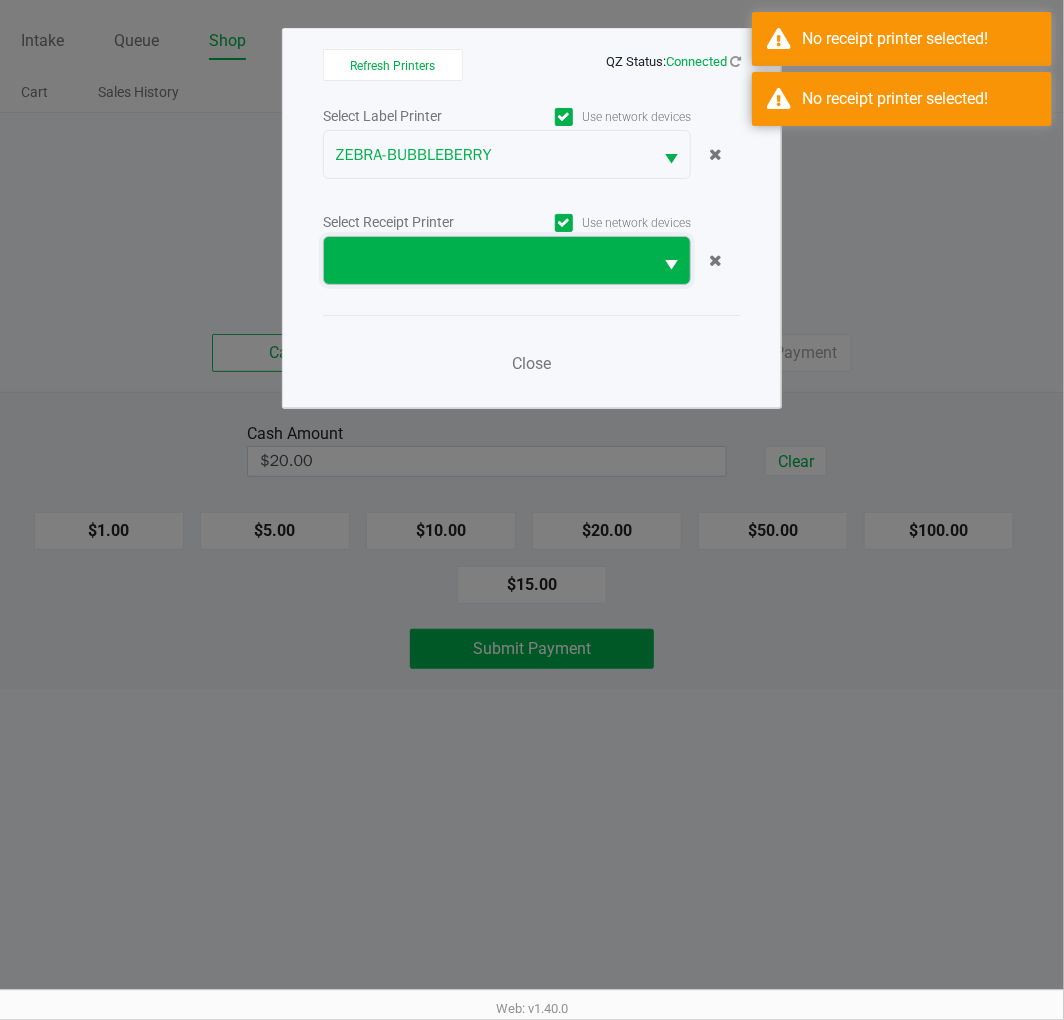 click at bounding box center [488, 261] 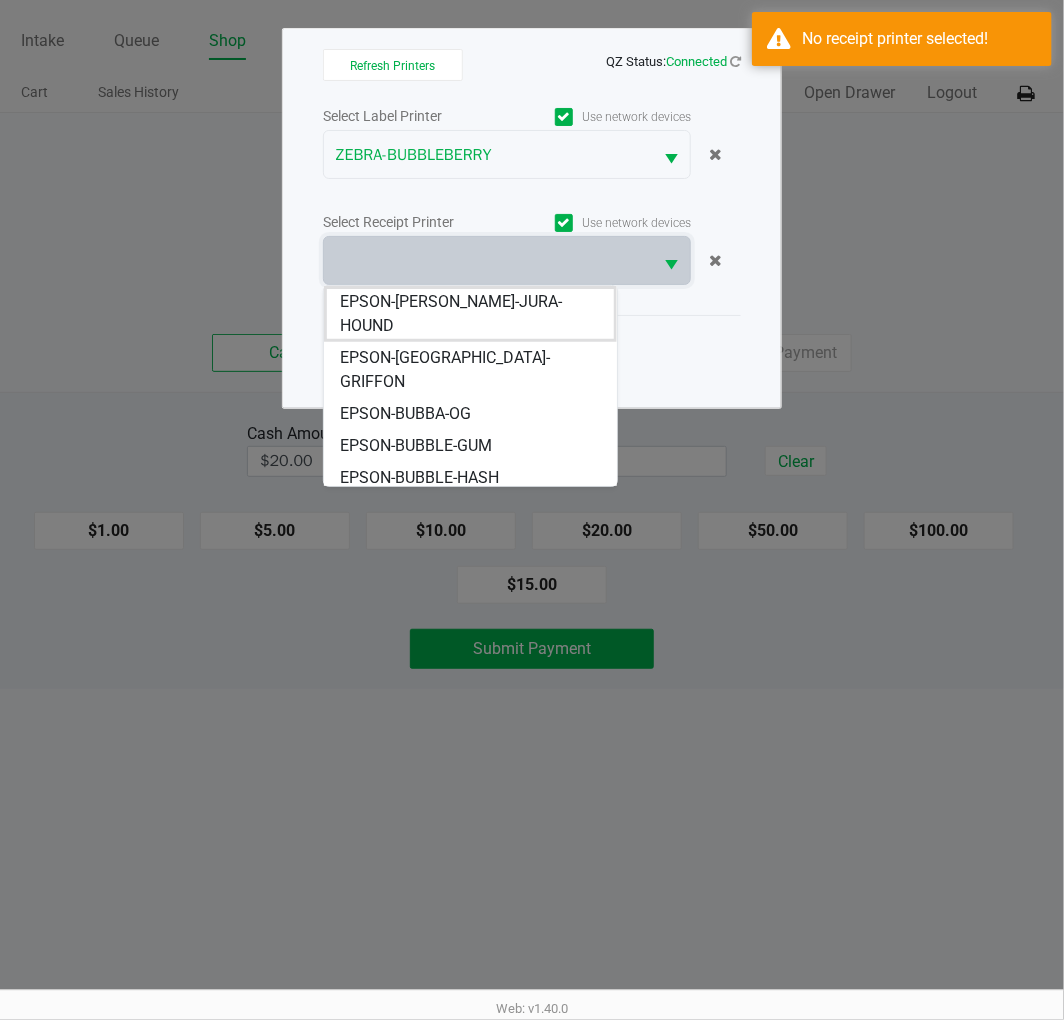 click on "EPSON-BUBBLEBERRY" at bounding box center (421, 510) 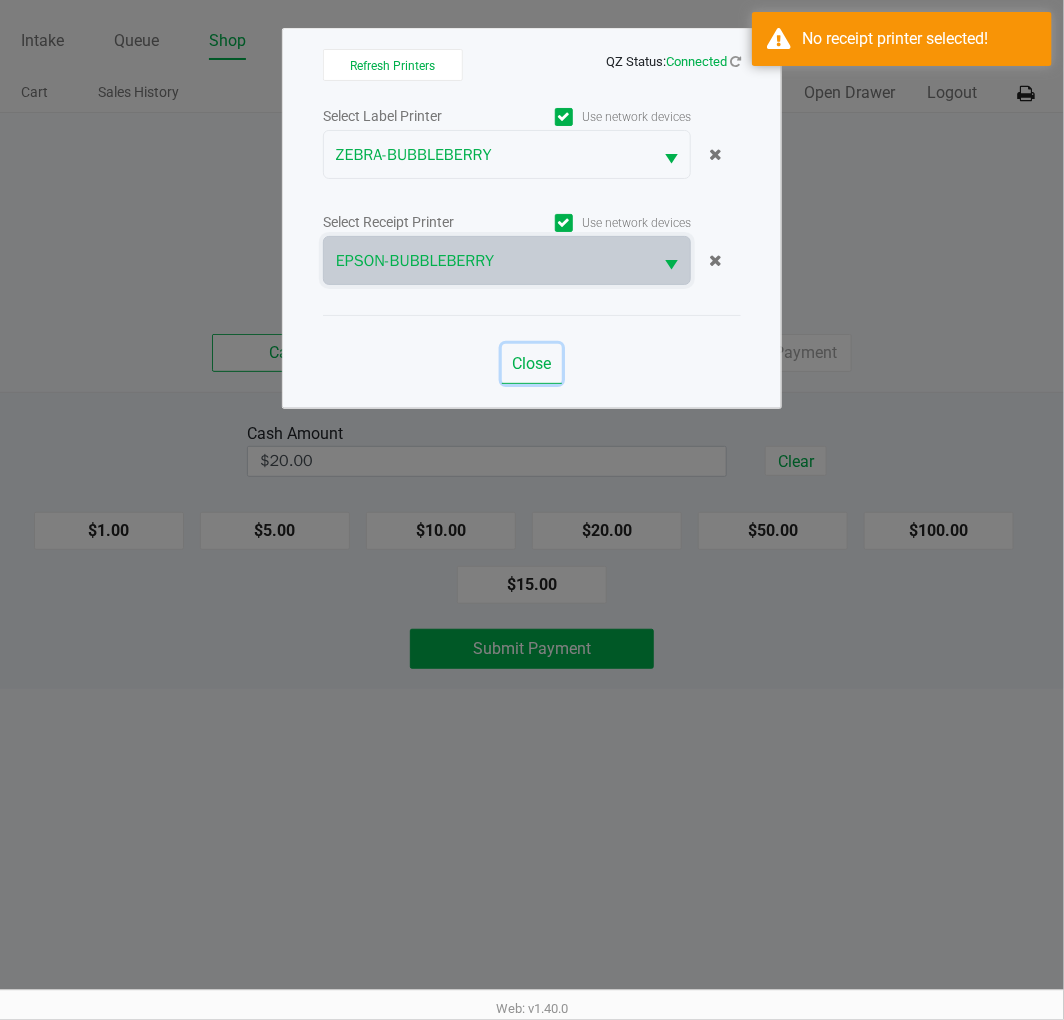 click on "Close" 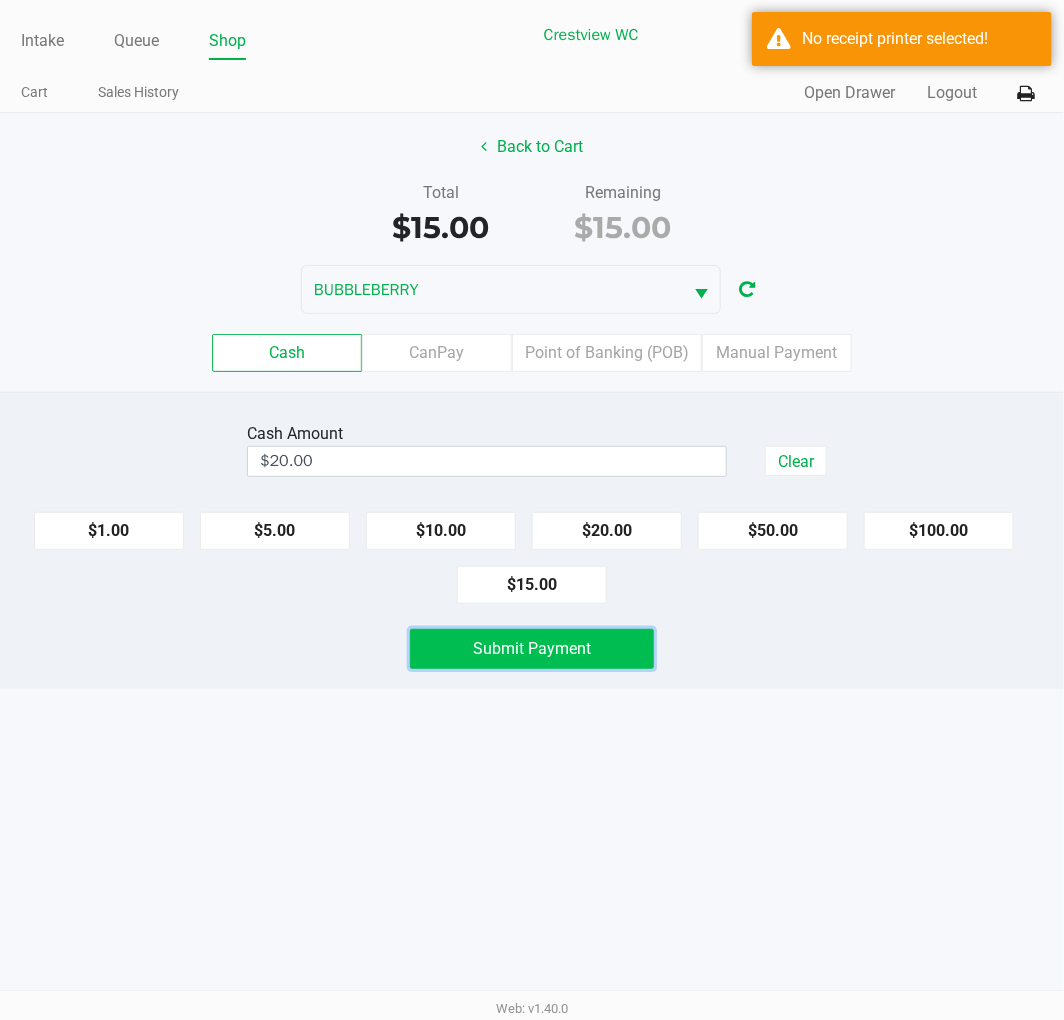 click on "Submit Payment" 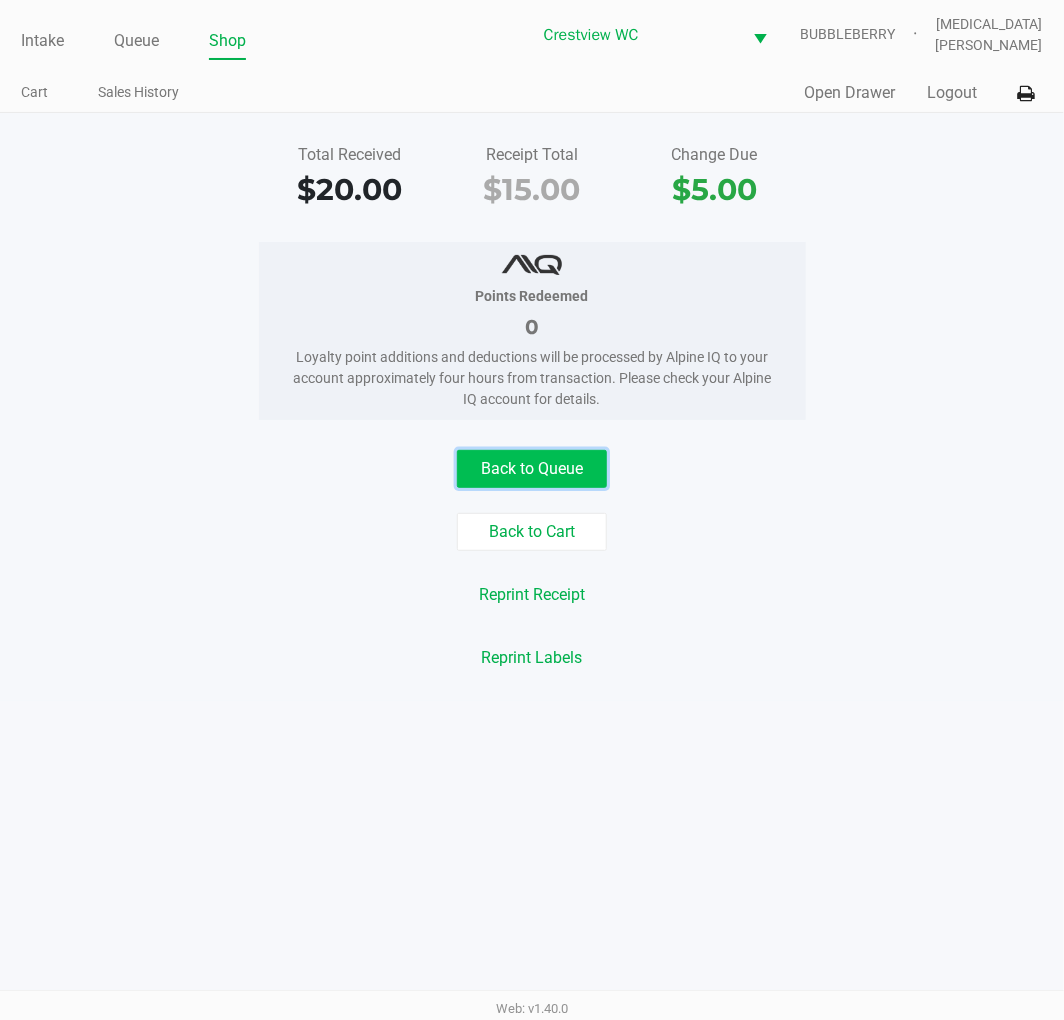 click on "Back to Queue" 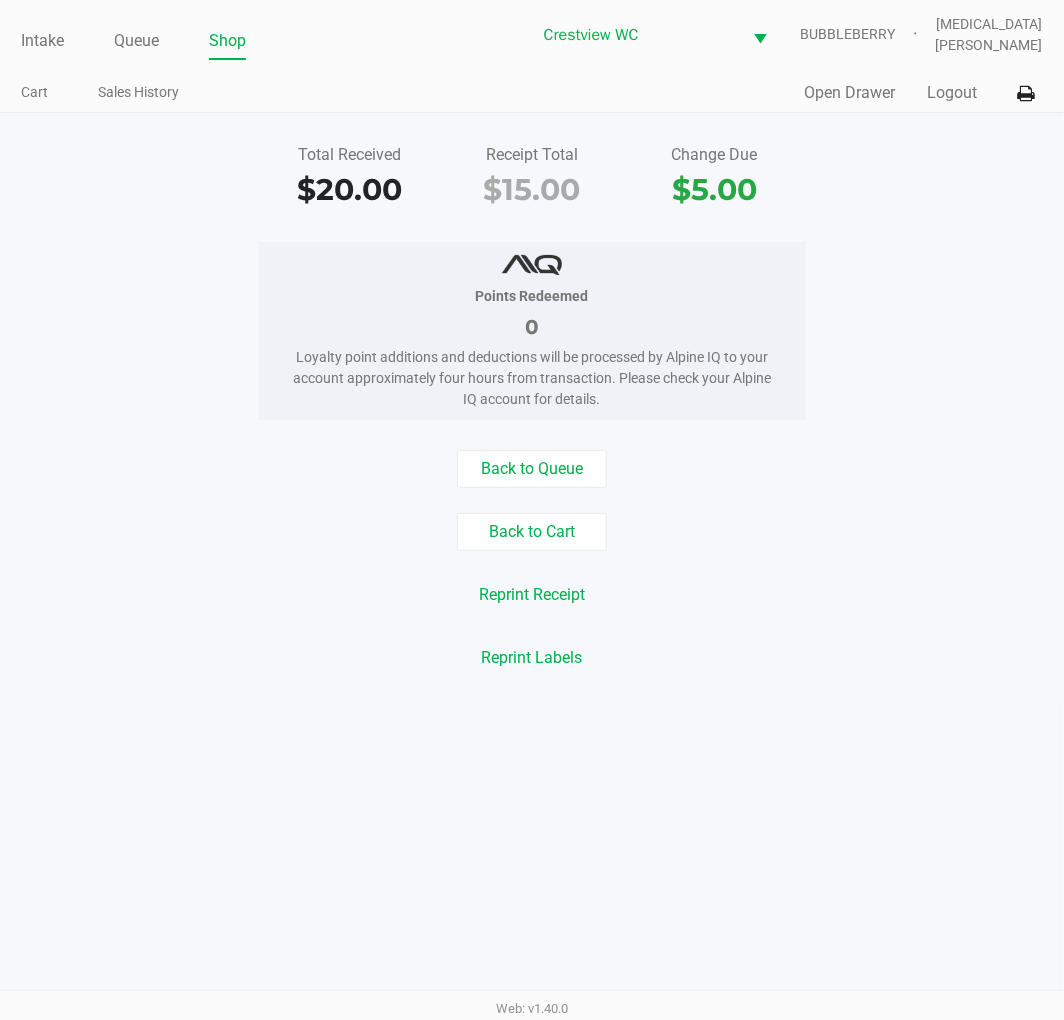 click on "Intake Queue Shop Crestview WC  BUBBLEBERRY   Alora Ross  Cart Sales History  Quick Sale   Open Drawer   Logout   Total Received   $20.00   Receipt Total   $15.00   Change Due   $5.00   Points Redeemed   0   Loyalty point additions and deductions will be processed by Alpine IQ to your account approximately four hours from transaction. Please check your Alpine IQ account for details.   Back to Queue   Back to Cart   Reprint Receipt   Reprint Labels   Web: v1.40.0" at bounding box center [532, 510] 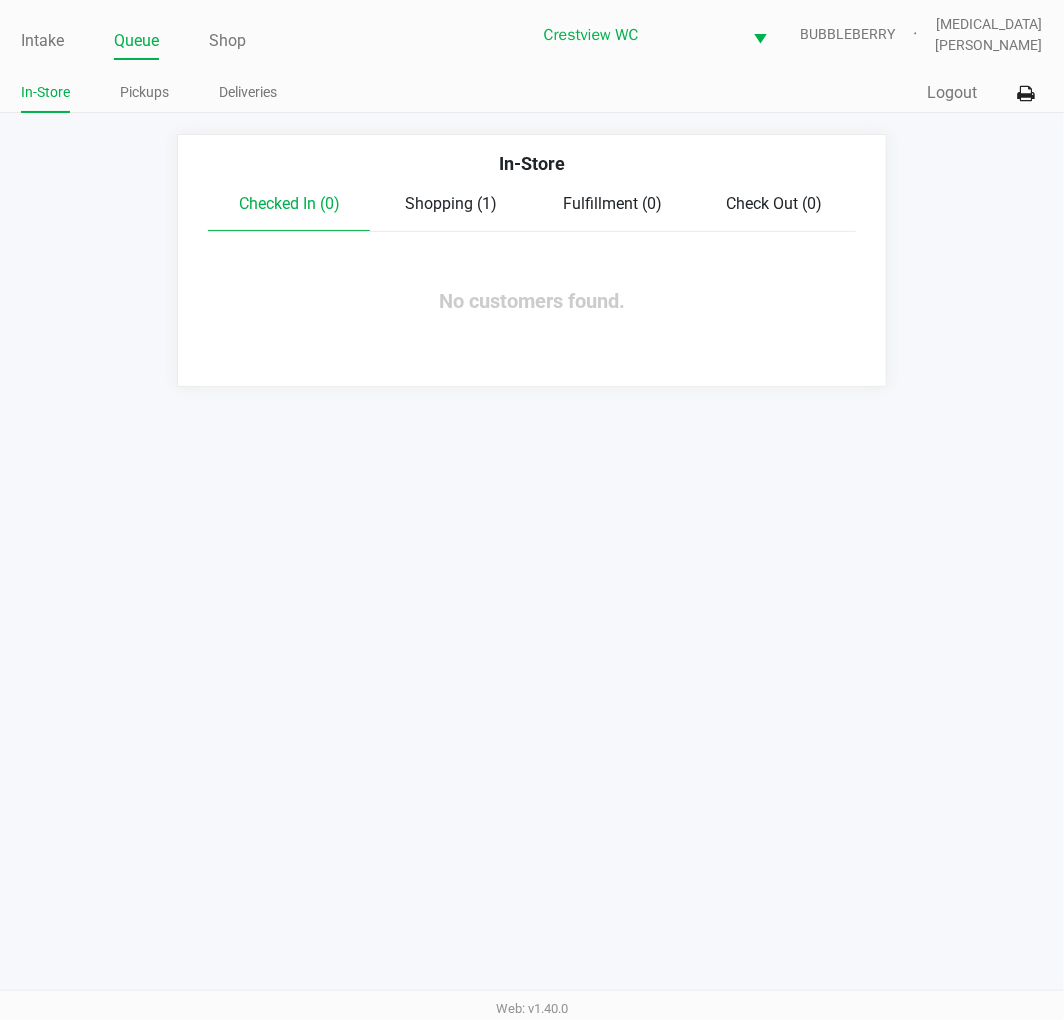 click on "Intake Queue Shop Crestview WC  BUBBLEBERRY   Alora Ross  In-Store Pickups Deliveries  Quick Sale   Logout   In-Store   Checked In (0)   Shopping (1)   Fulfillment (0)   Check Out (0)  No customers found.  Web: v1.40.0" at bounding box center (532, 510) 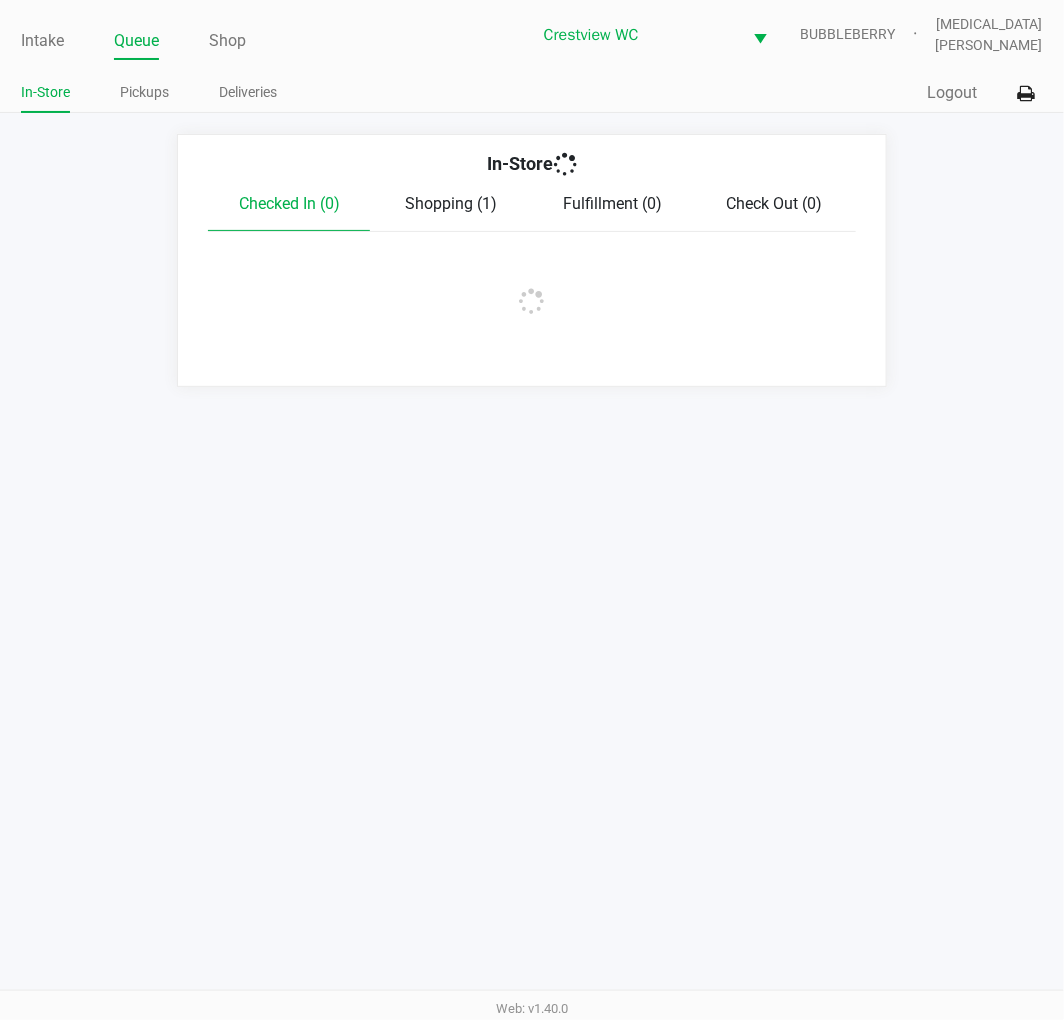 click on "Intake" 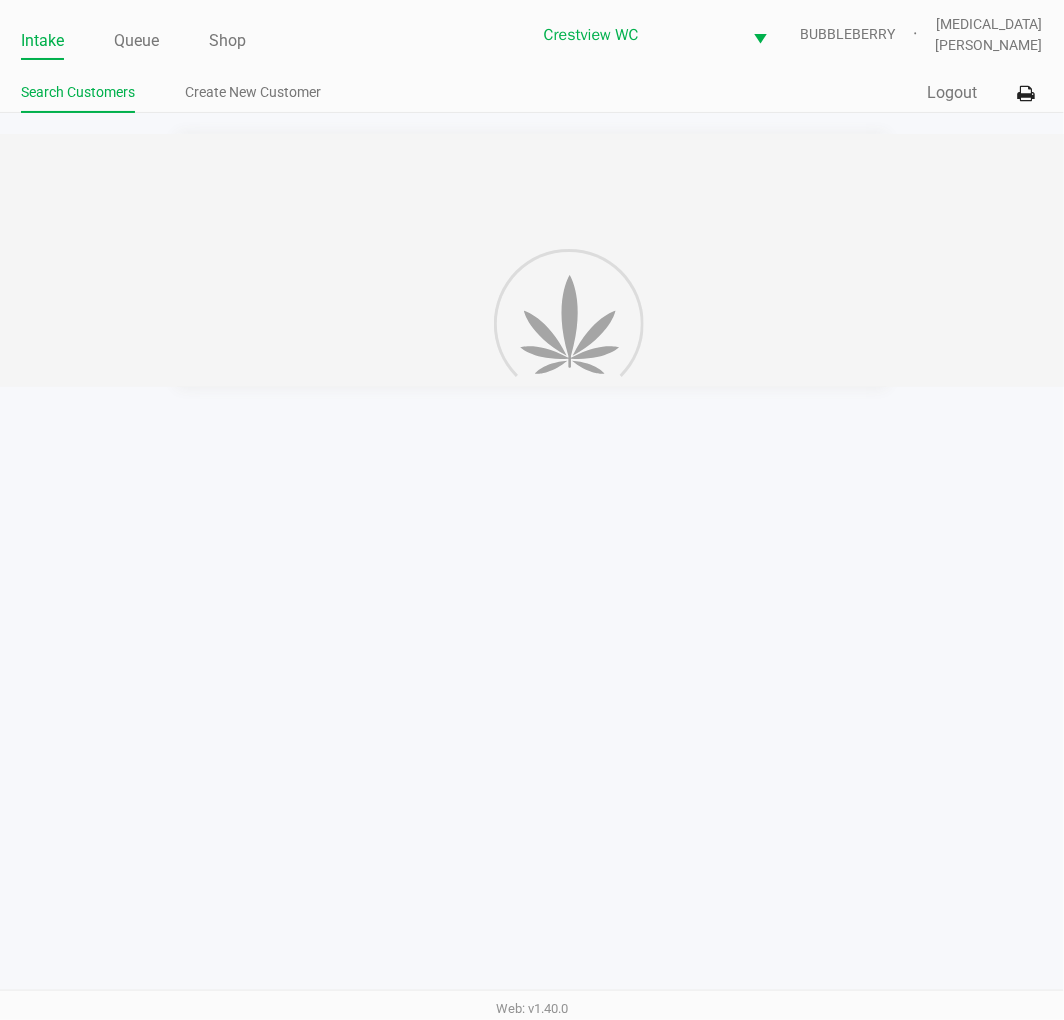 click on "Intake Queue Shop" 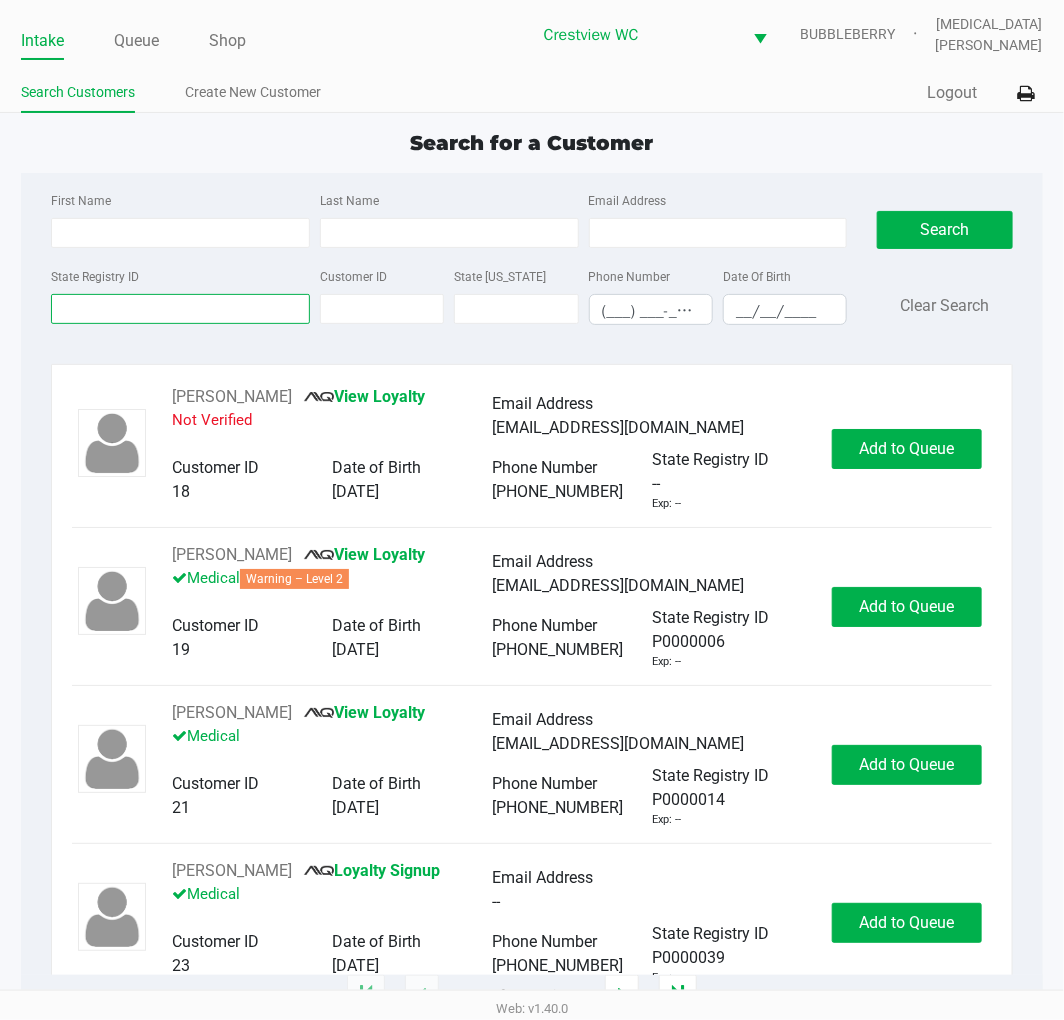 click on "State Registry ID" at bounding box center (180, 309) 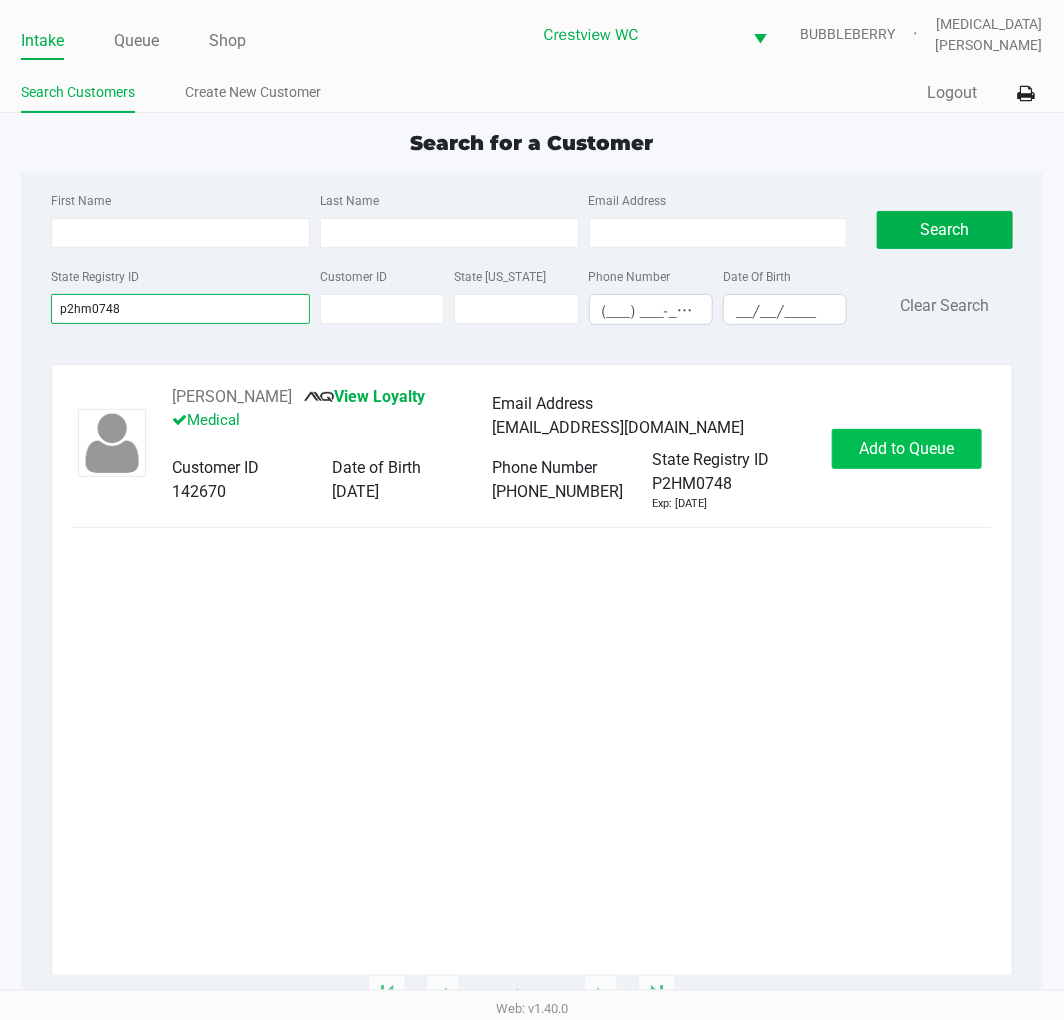 type on "p2hm0748" 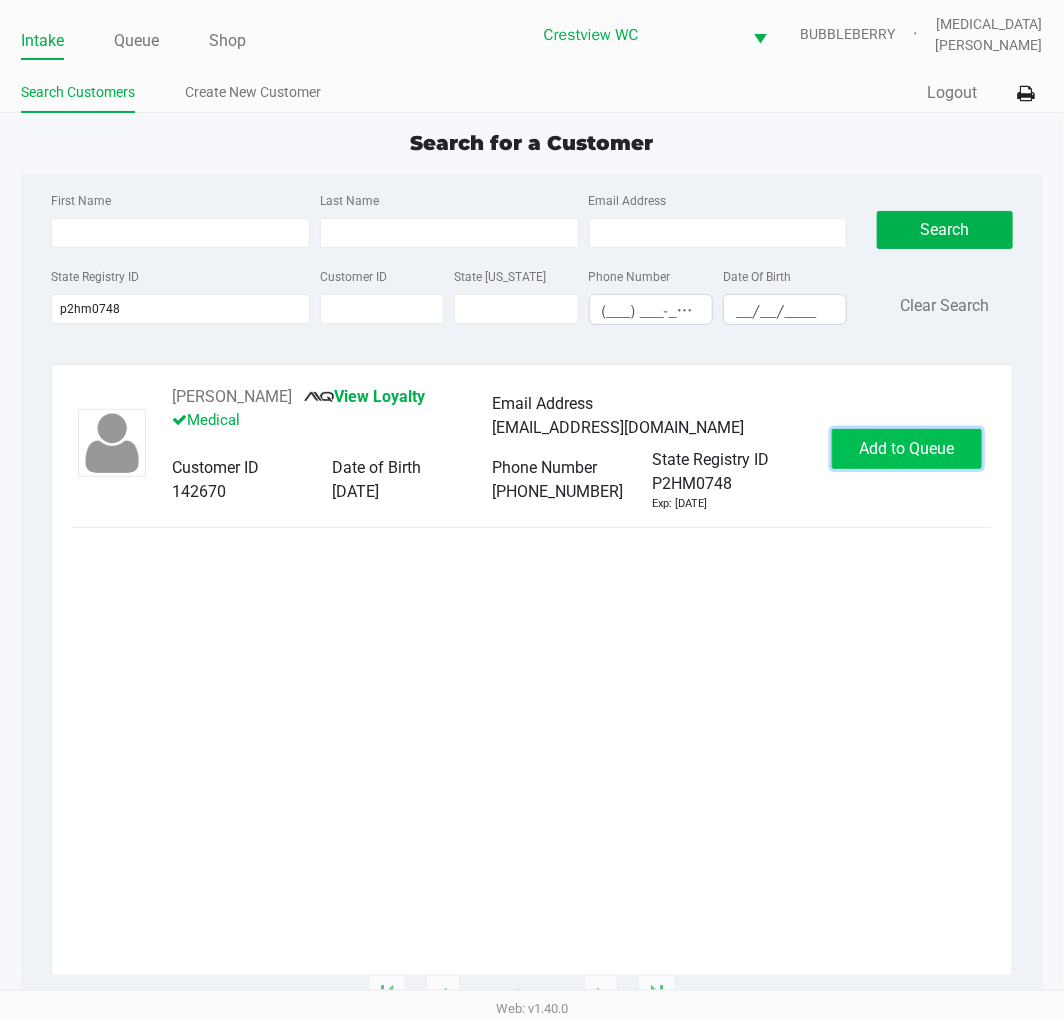 click on "Add to Queue" 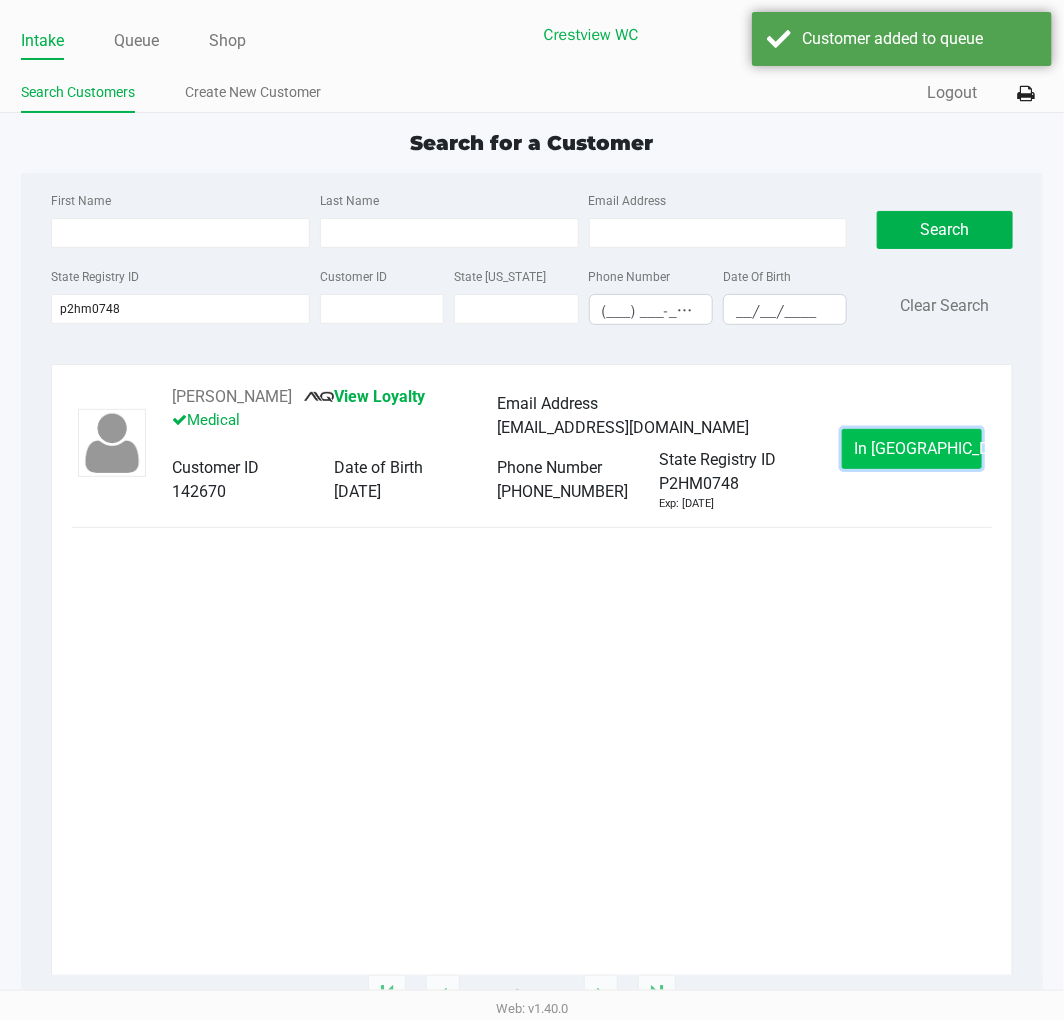 click on "In Queue" 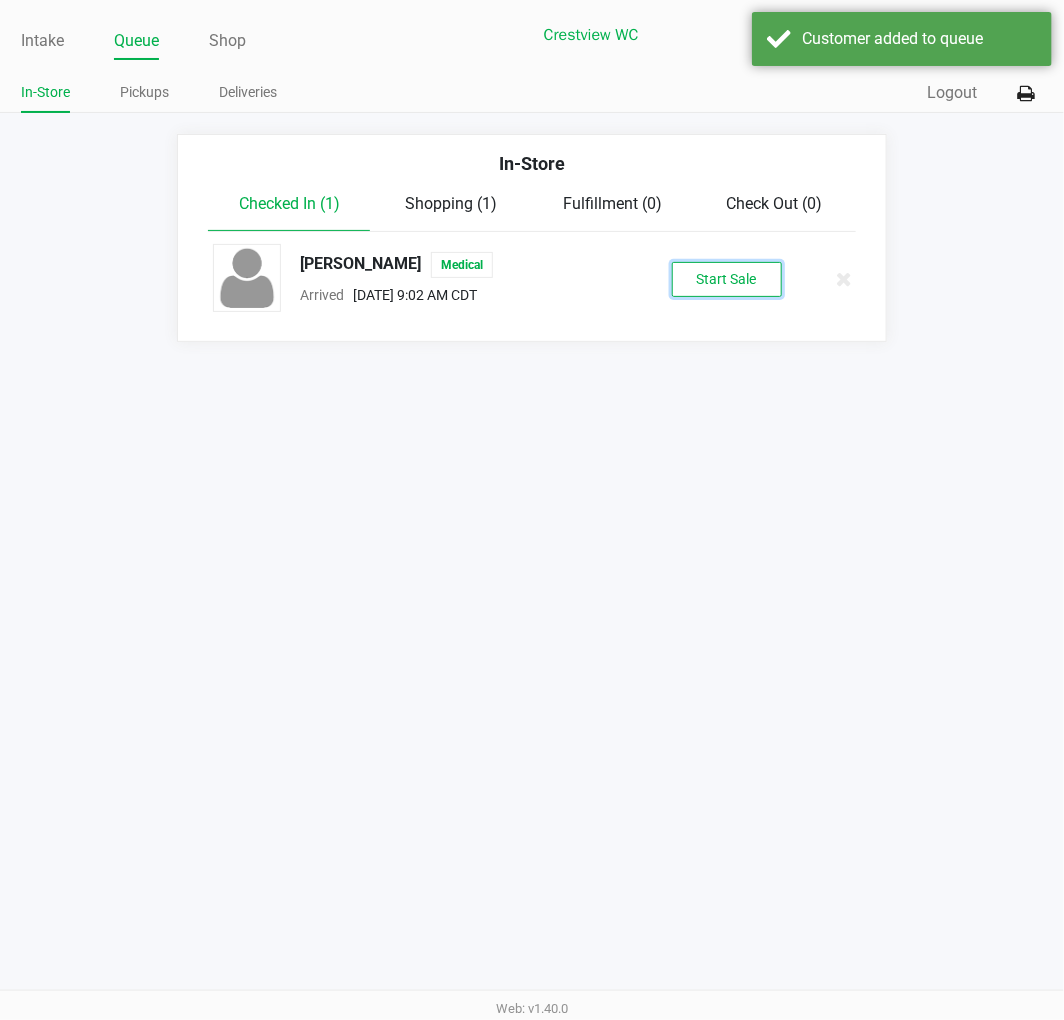 click on "Start Sale" 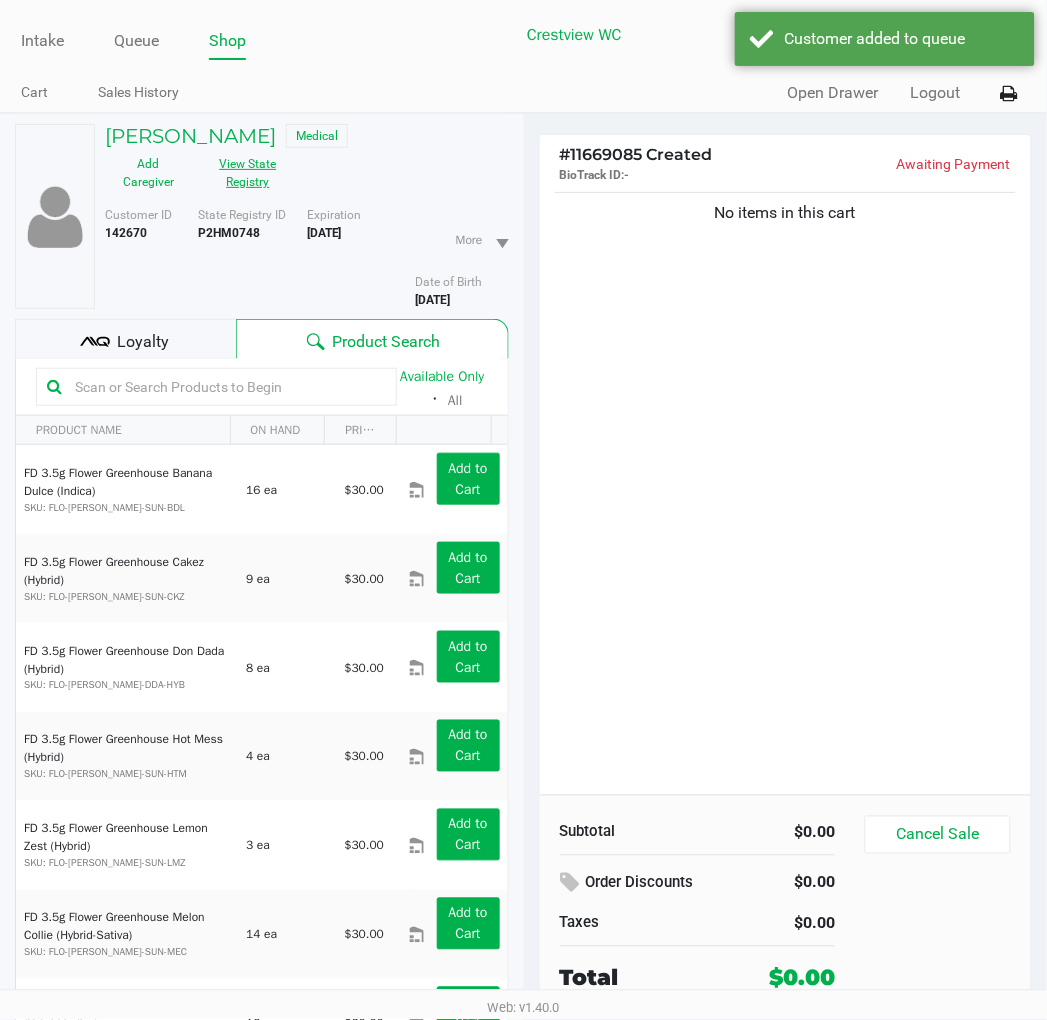 click on "View State Registry" 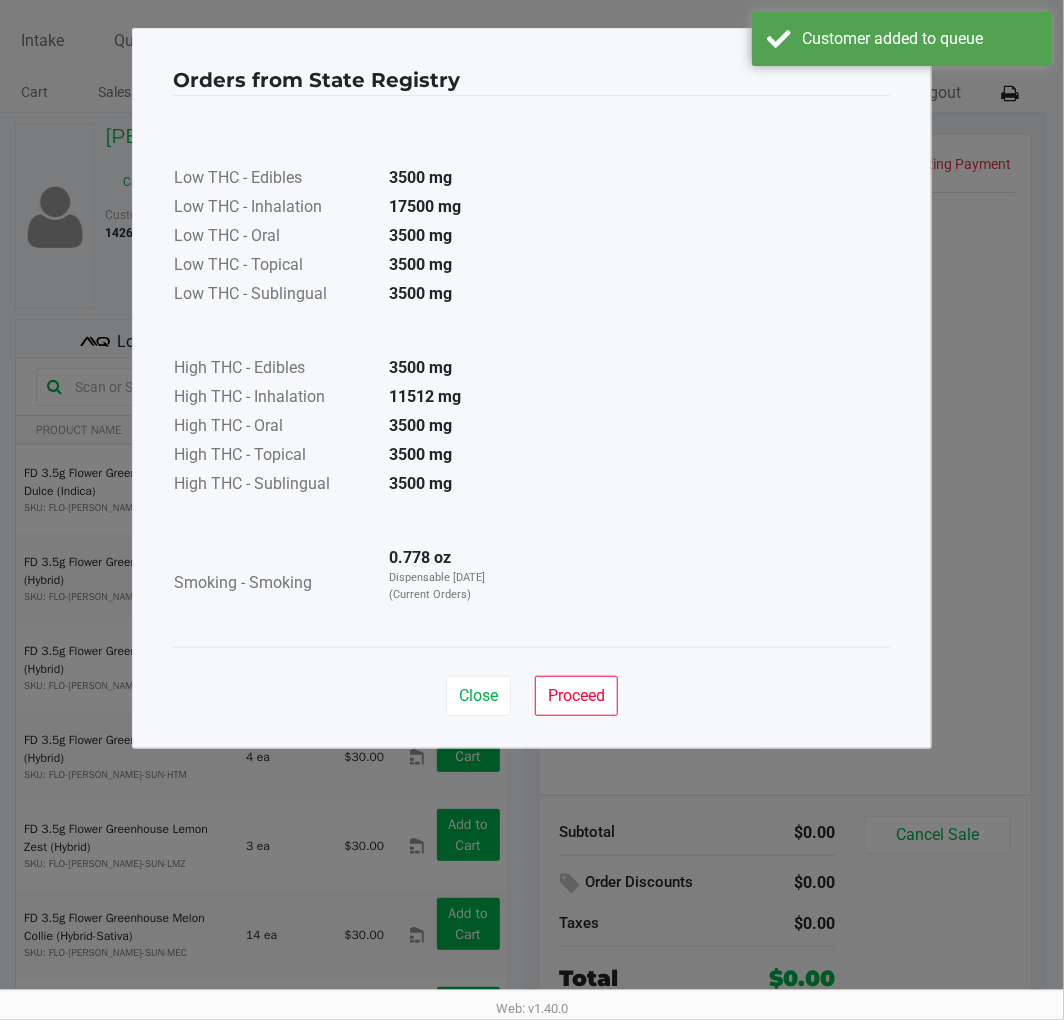drag, startPoint x: 523, startPoint y: 525, endPoint x: 488, endPoint y: 587, distance: 71.19691 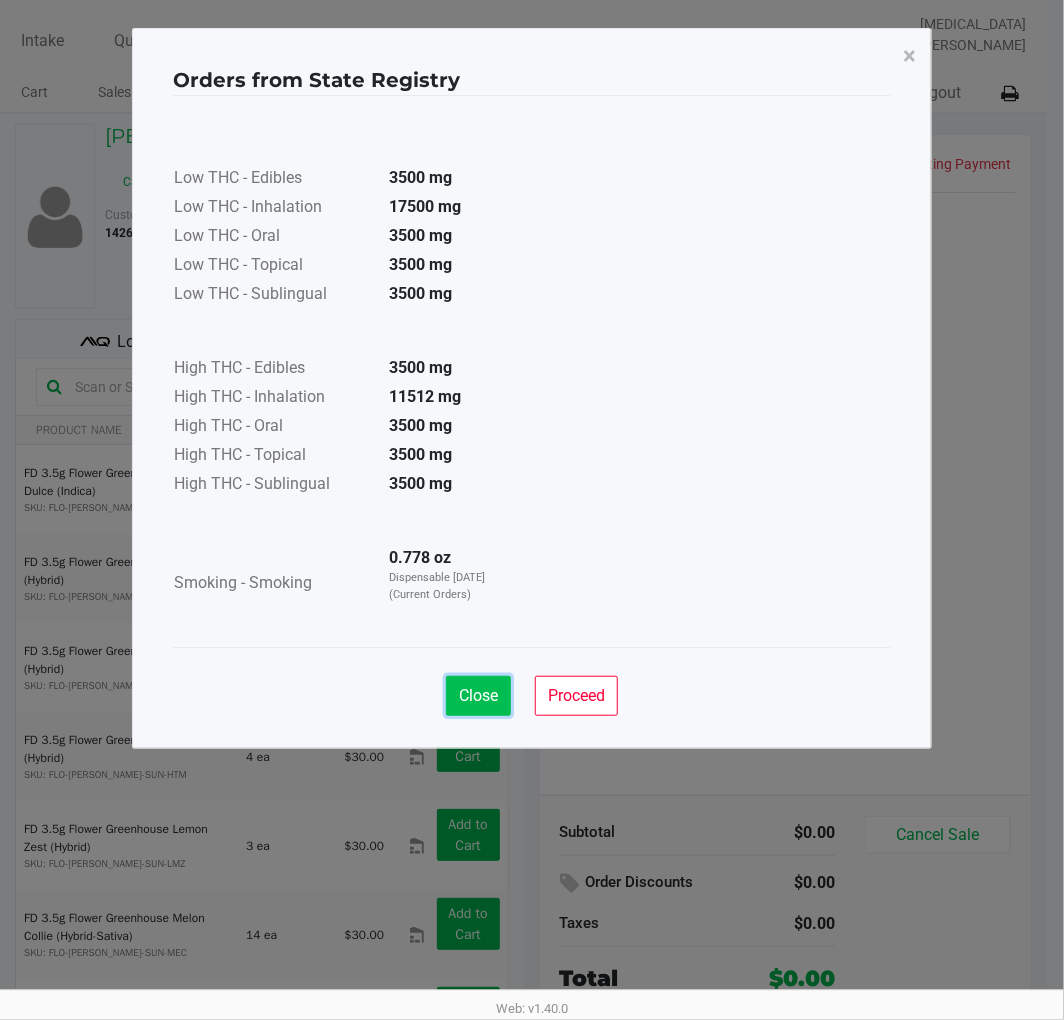 click on "Close" 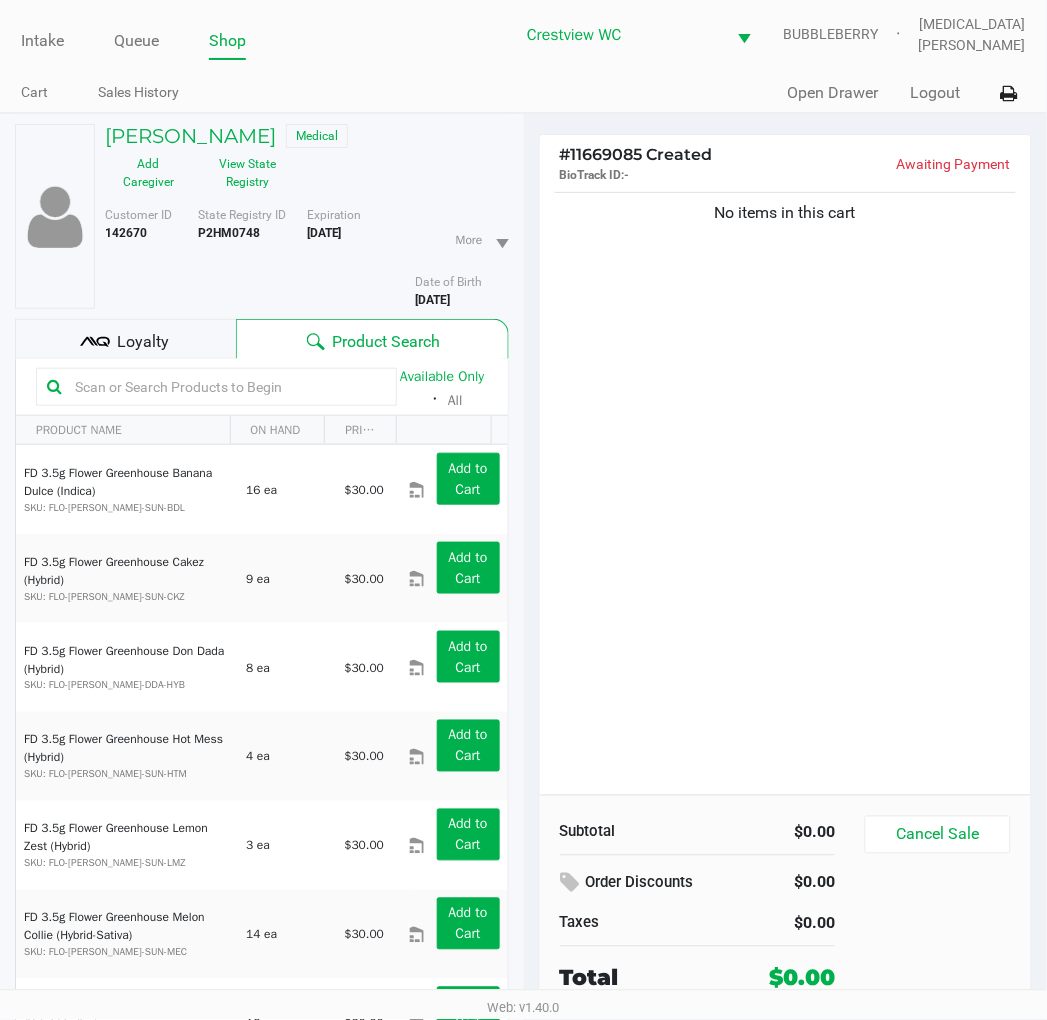 click 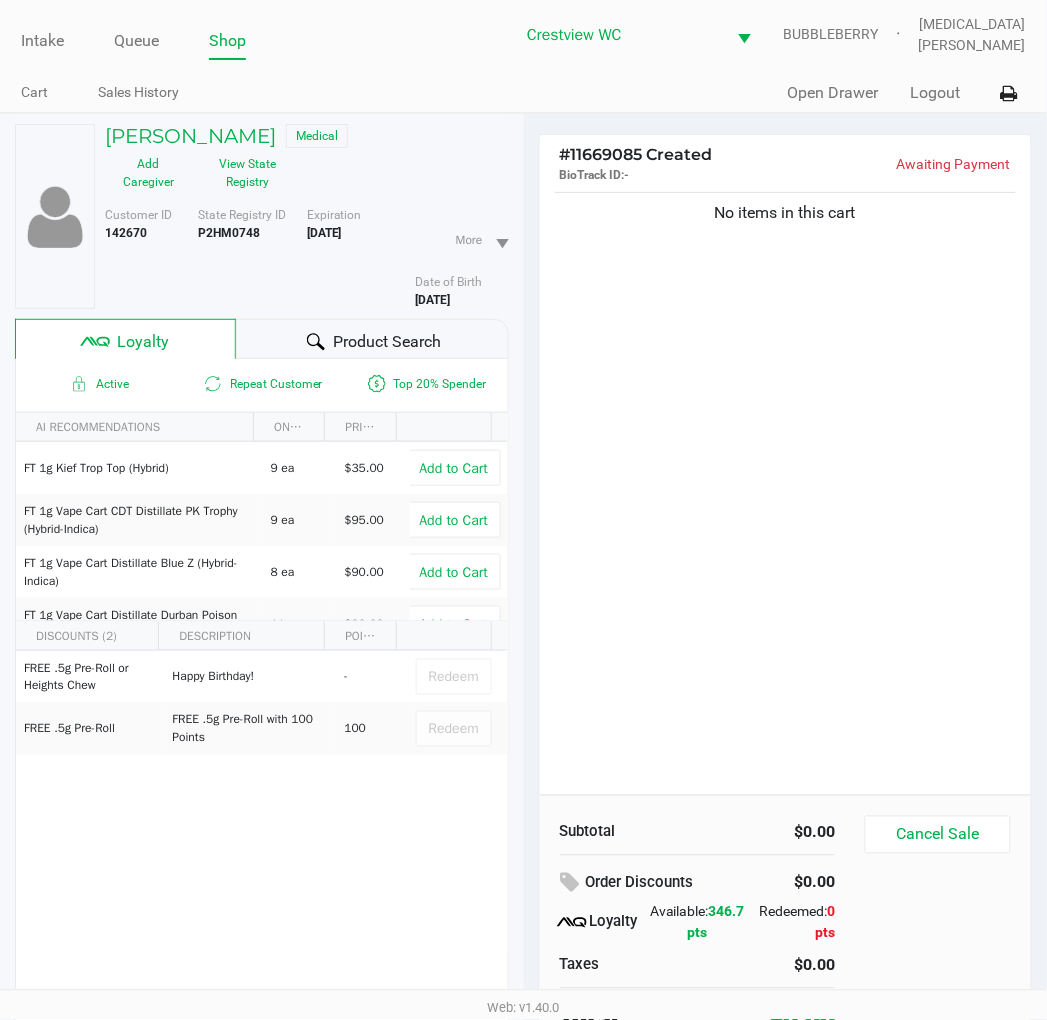 click on "No items in this cart" 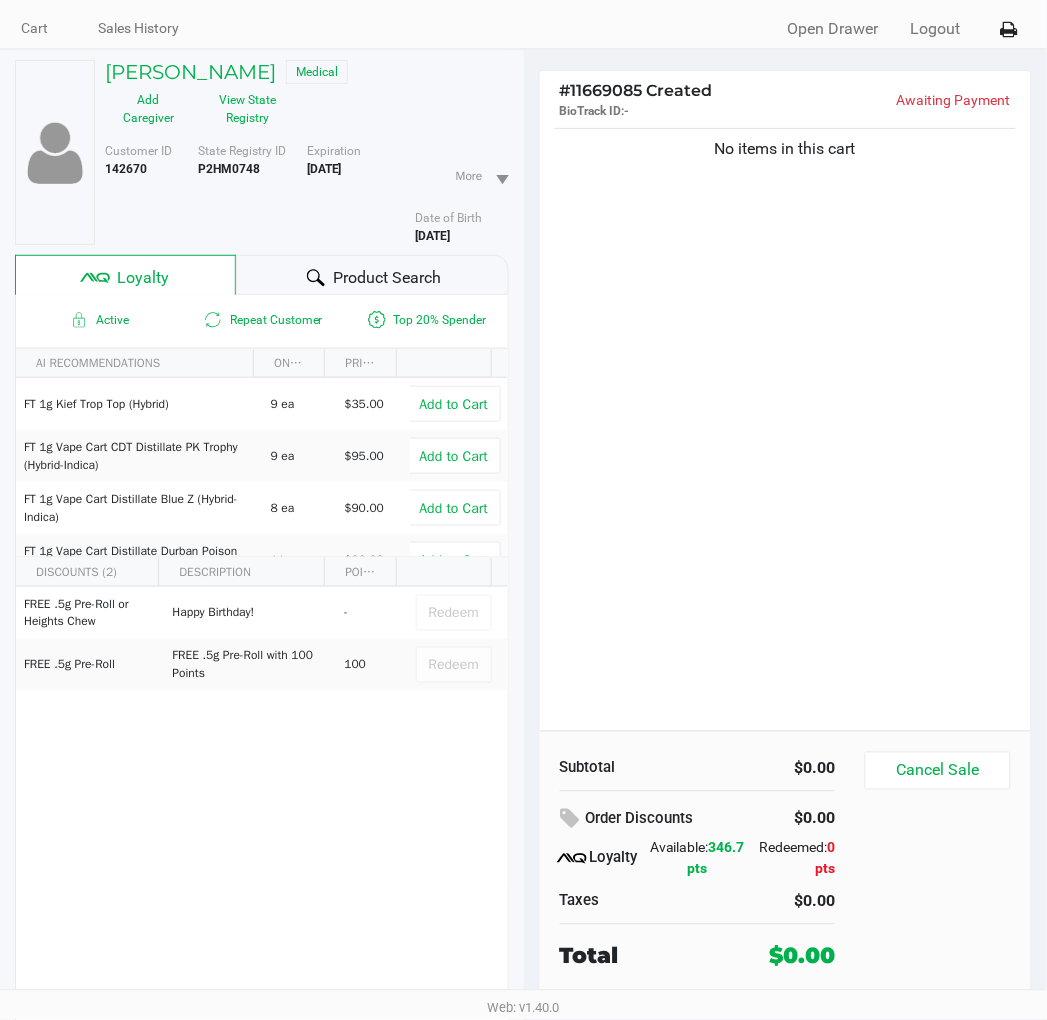 scroll, scrollTop: 100, scrollLeft: 0, axis: vertical 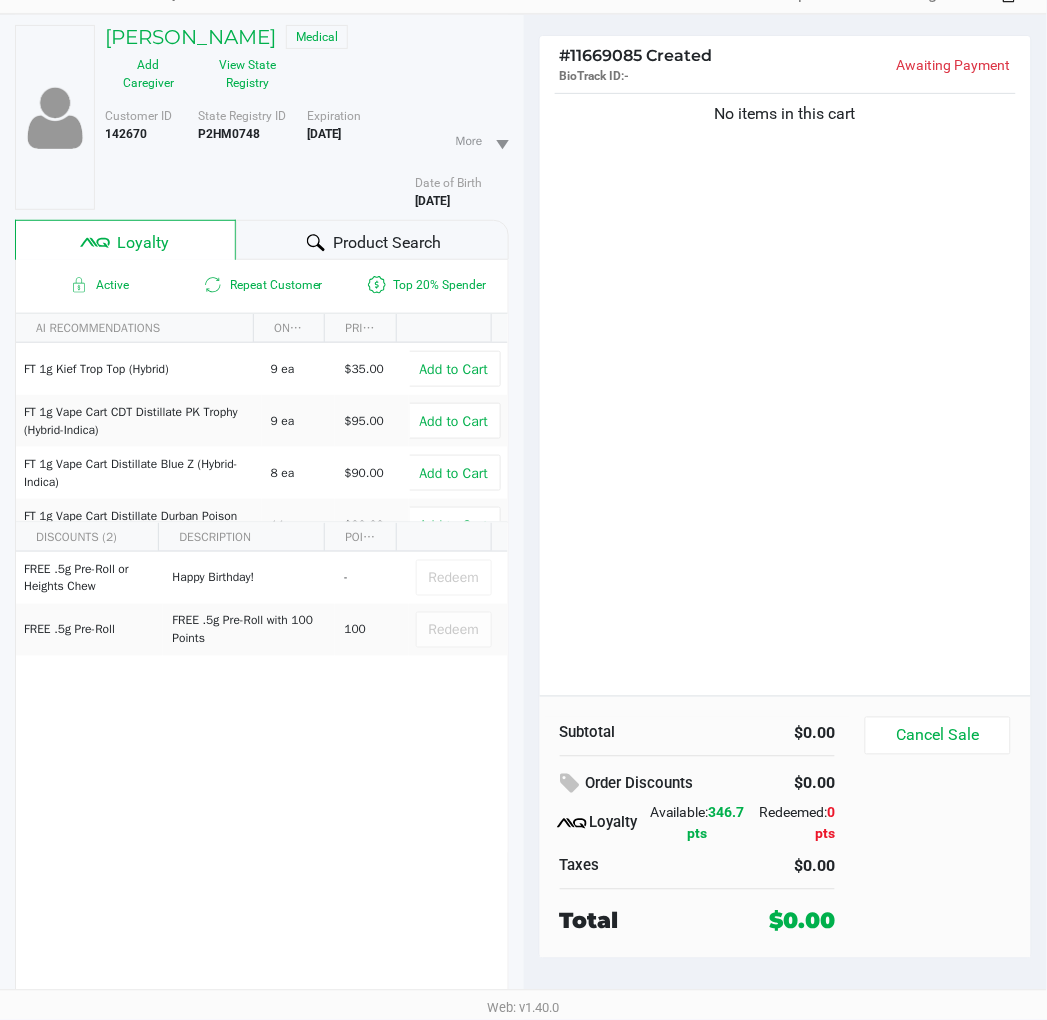 click on "No items in this cart" 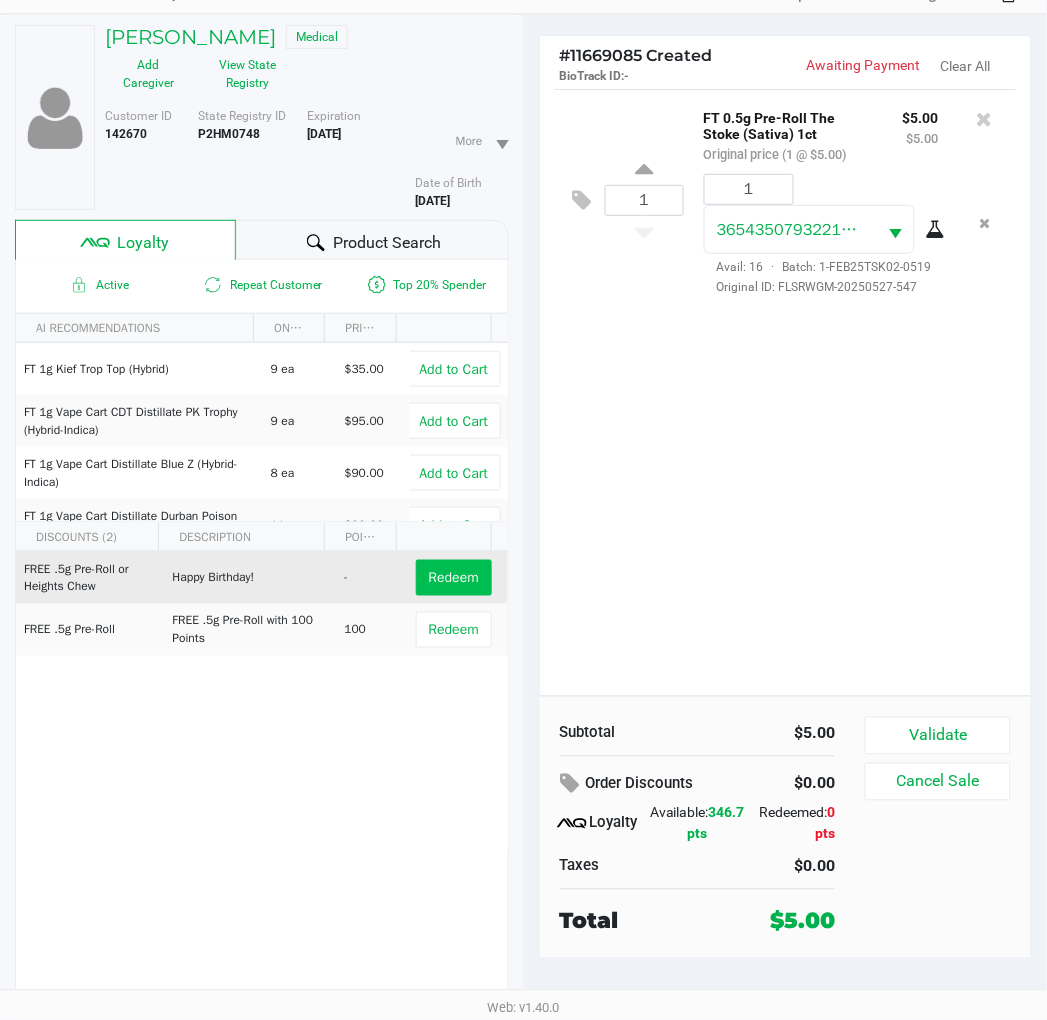 click on "Redeem" 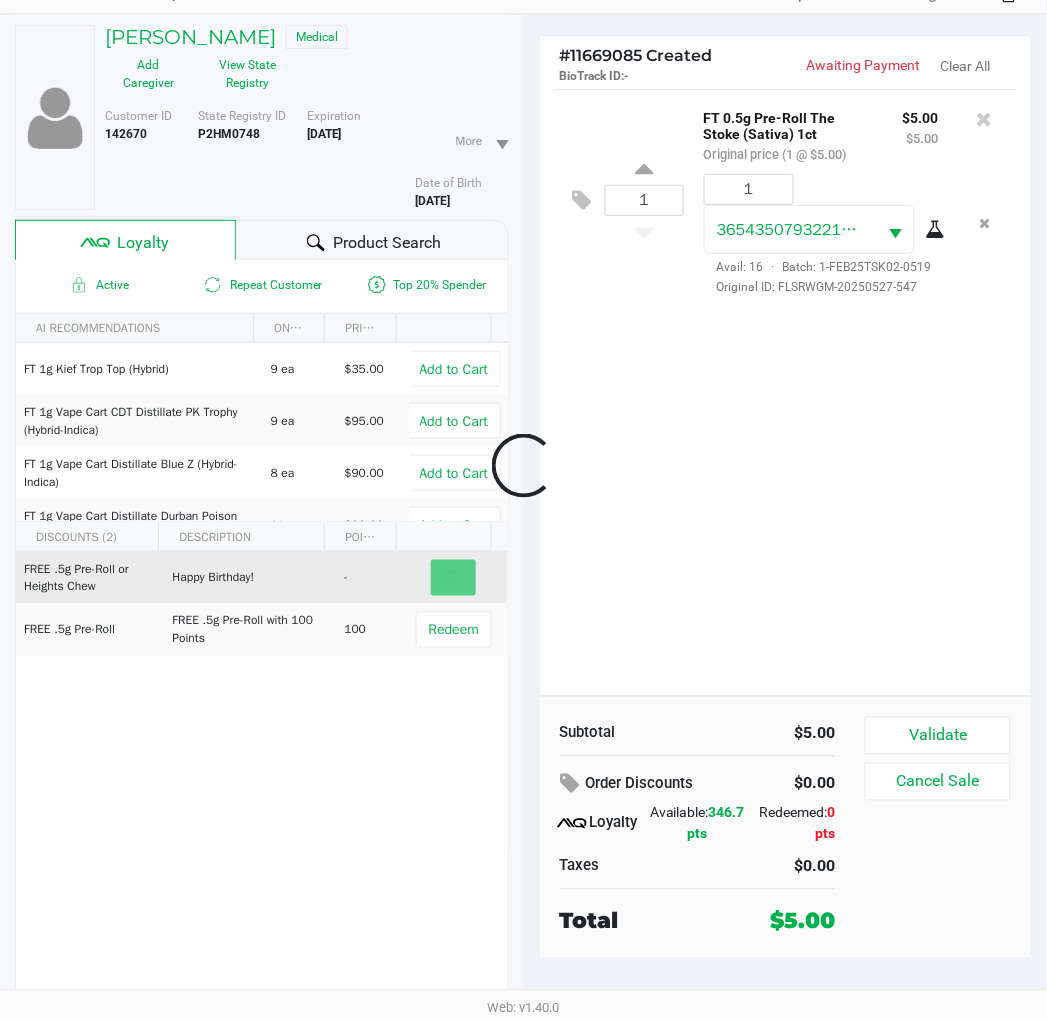 click 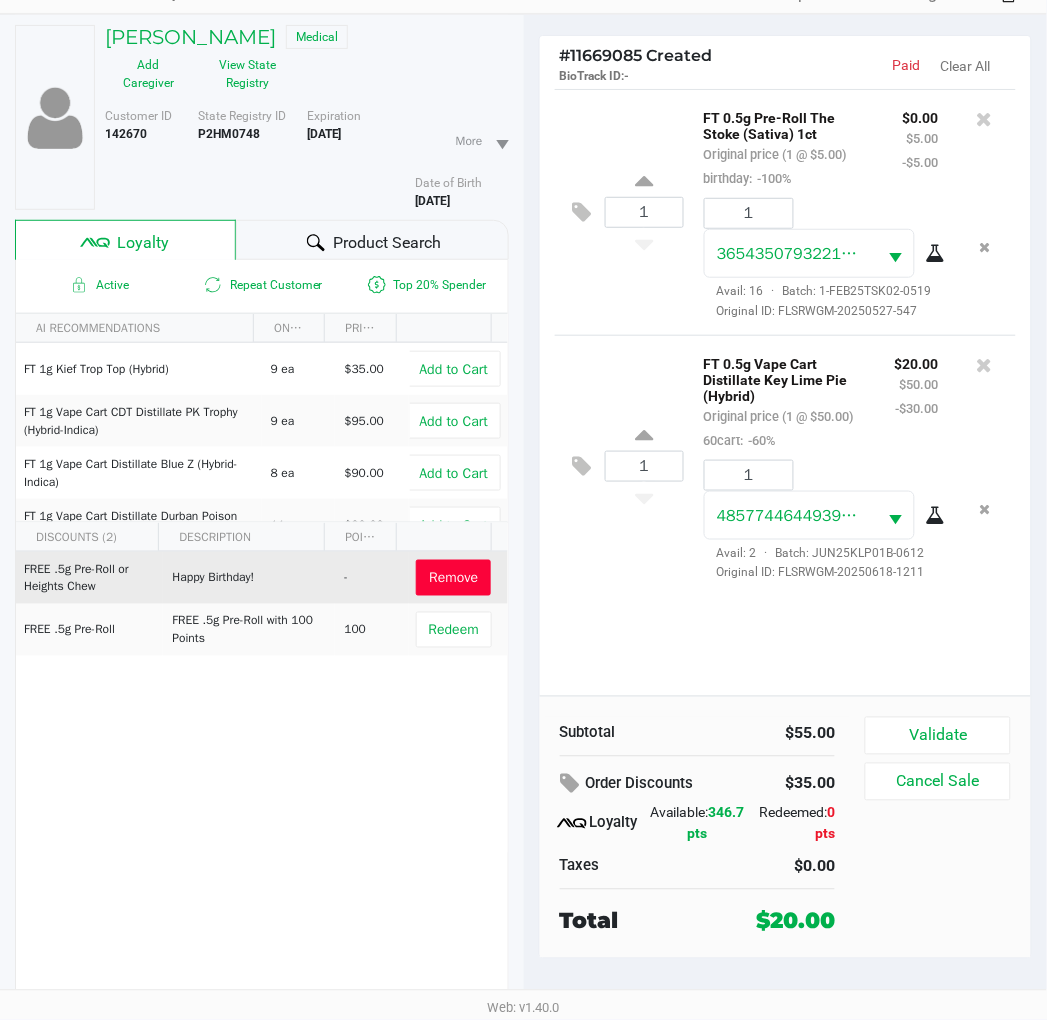 click on "1  FT 0.5g Pre-Roll The Stoke (Sativa) 1ct   Original price (1 @ $5.00)  birthday:  -100% $0.00 $5.00 -$5.00 1 3654350793221130  Avail: 16  ·  Batch: 1-FEB25TSK02-0519   Original ID: FLSRWGM-20250527-547  1  FT 0.5g Vape Cart Distillate Key Lime Pie (Hybrid)   Original price (1 @ $50.00)  60cart:  -60% $20.00 $50.00 -$30.00 1 4857744644939339  Avail: 2  ·  Batch: JUN25KLP01B-0612   Original ID: FLSRWGM-20250618-1211" 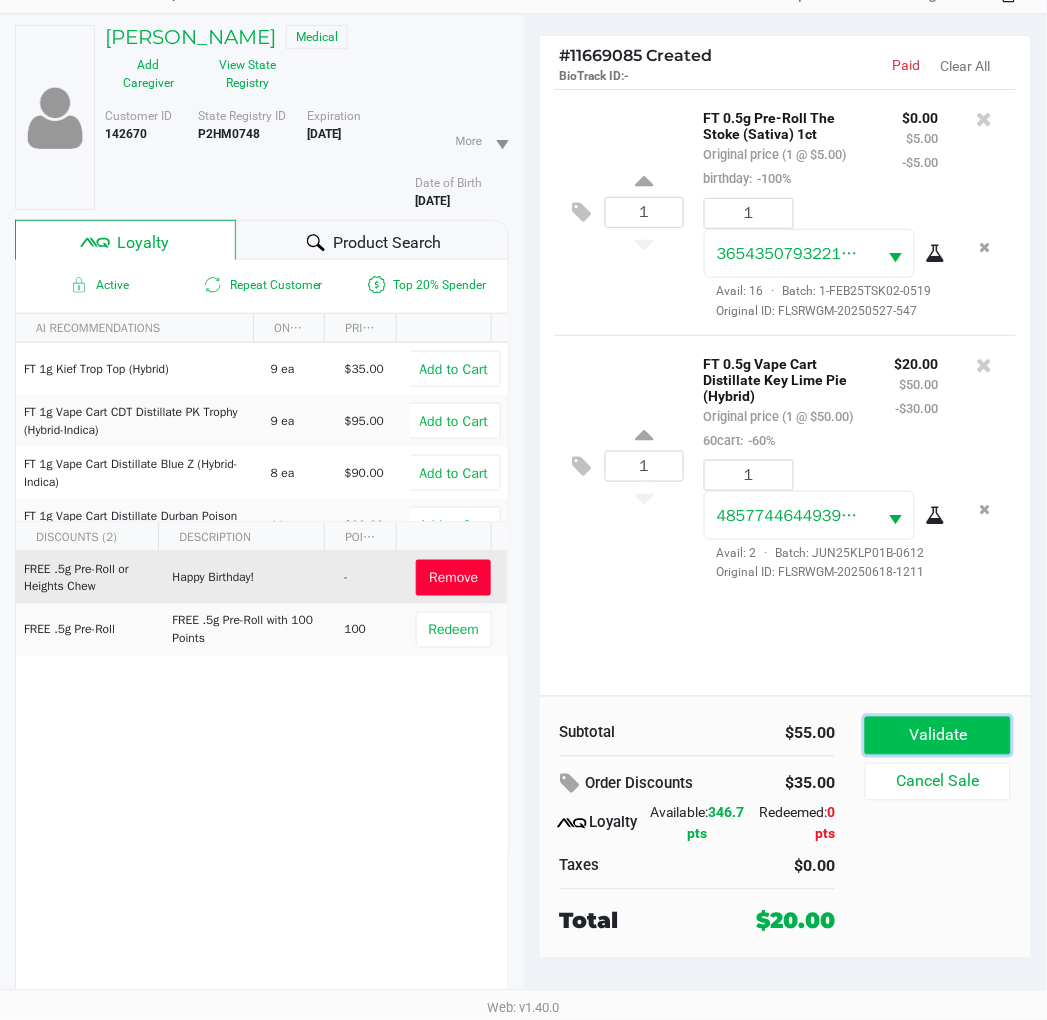 click on "Validate" 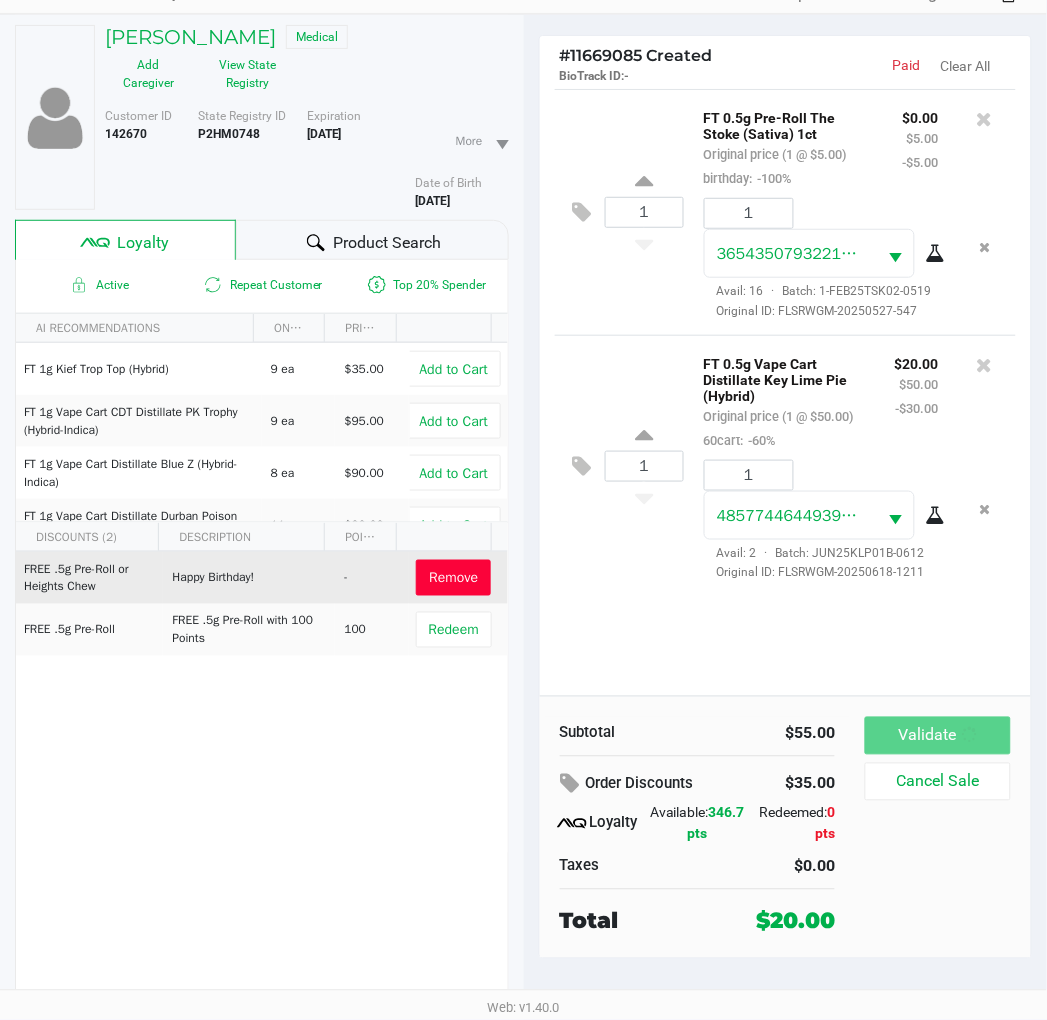 scroll, scrollTop: 0, scrollLeft: 0, axis: both 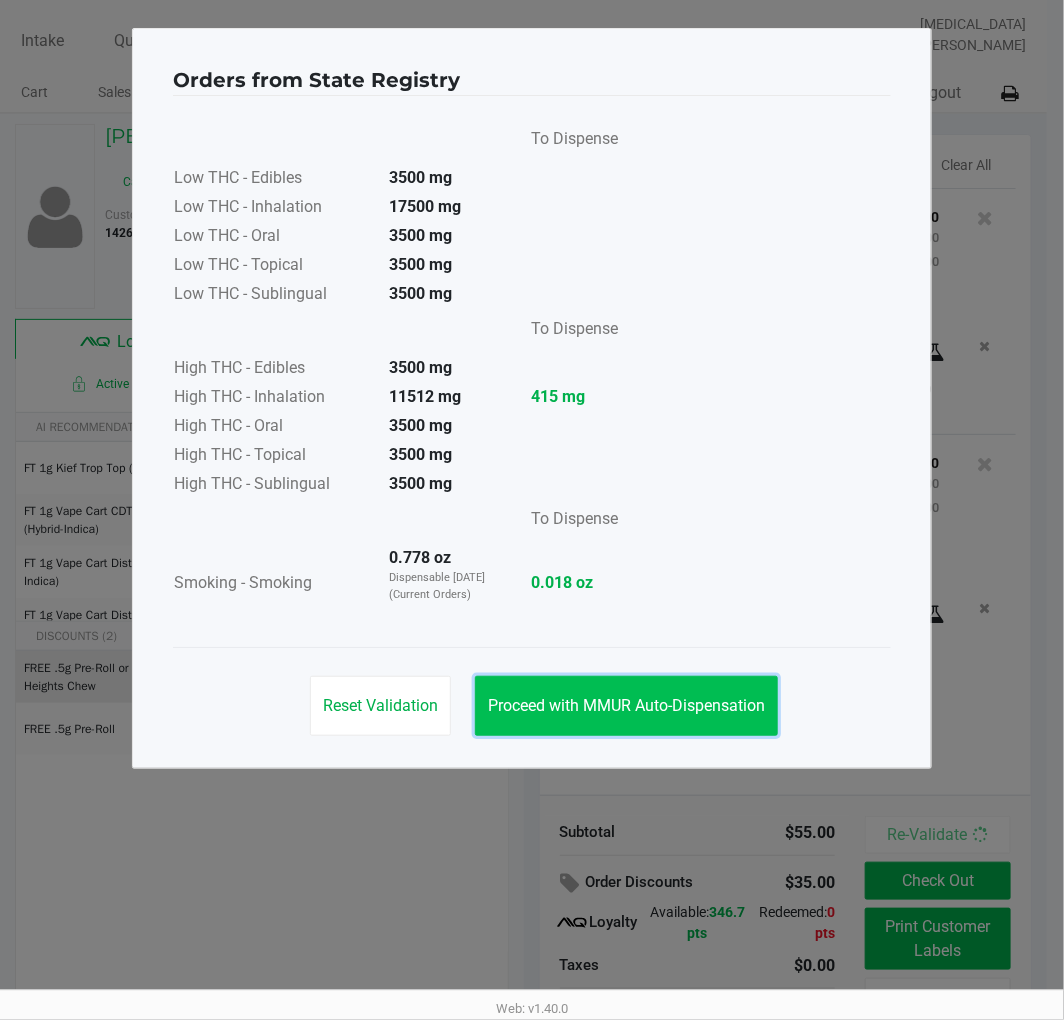 click on "Proceed with MMUR Auto-Dispensation" 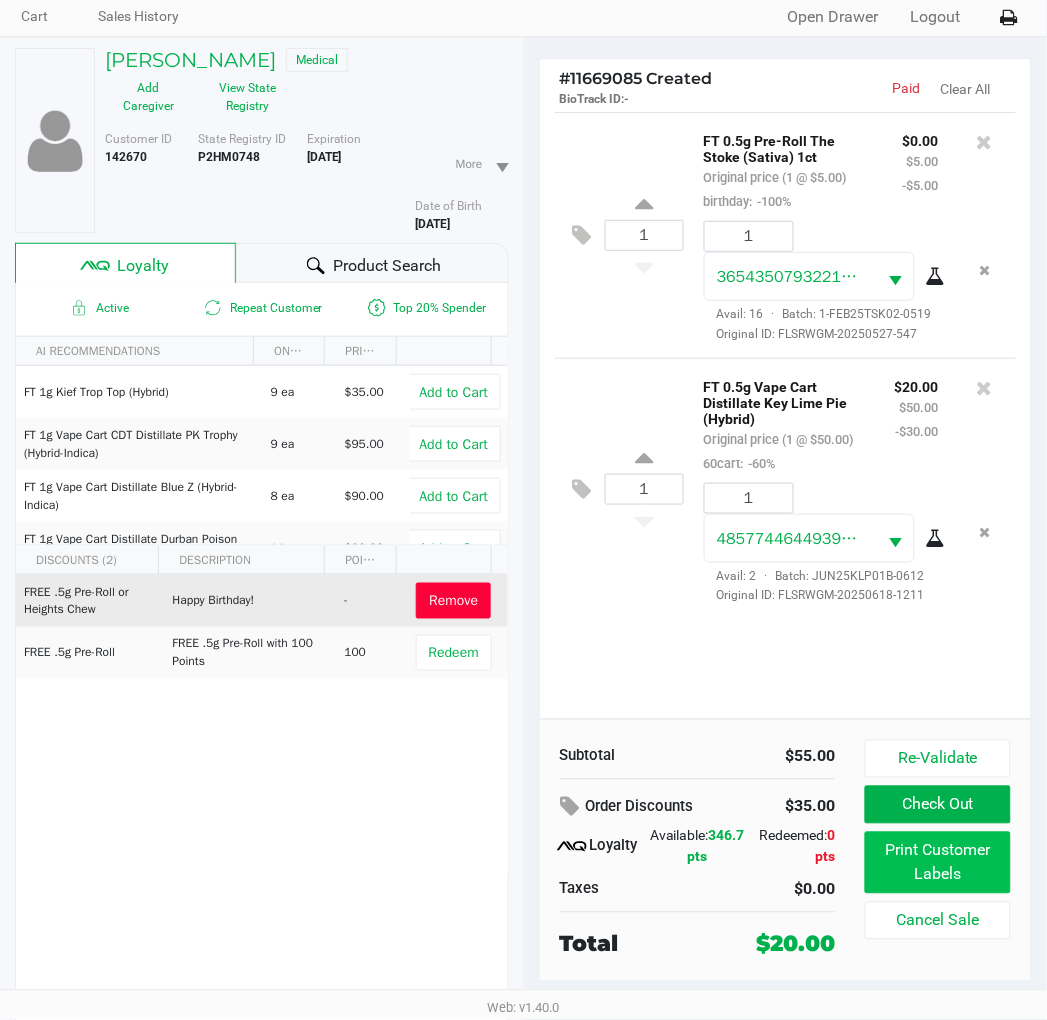 scroll, scrollTop: 100, scrollLeft: 0, axis: vertical 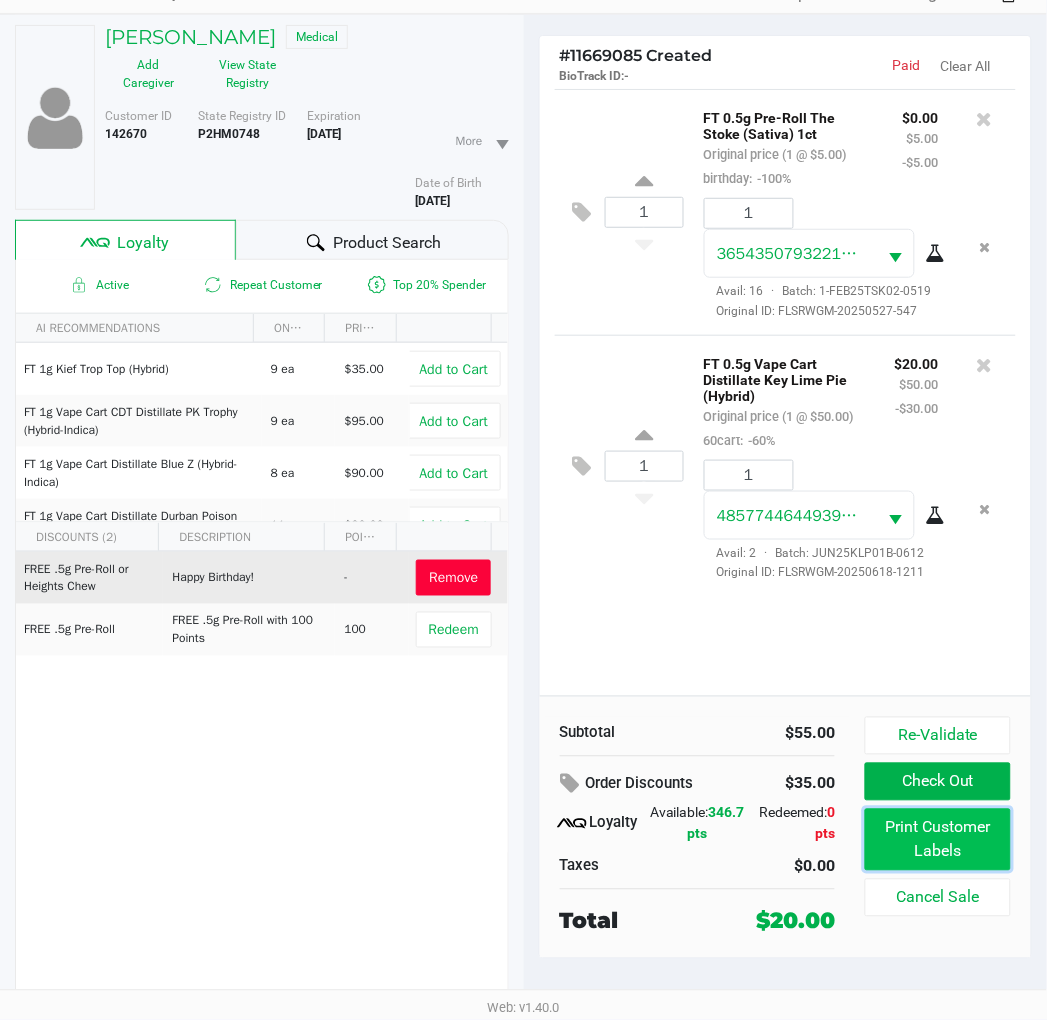 click on "Print Customer Labels" 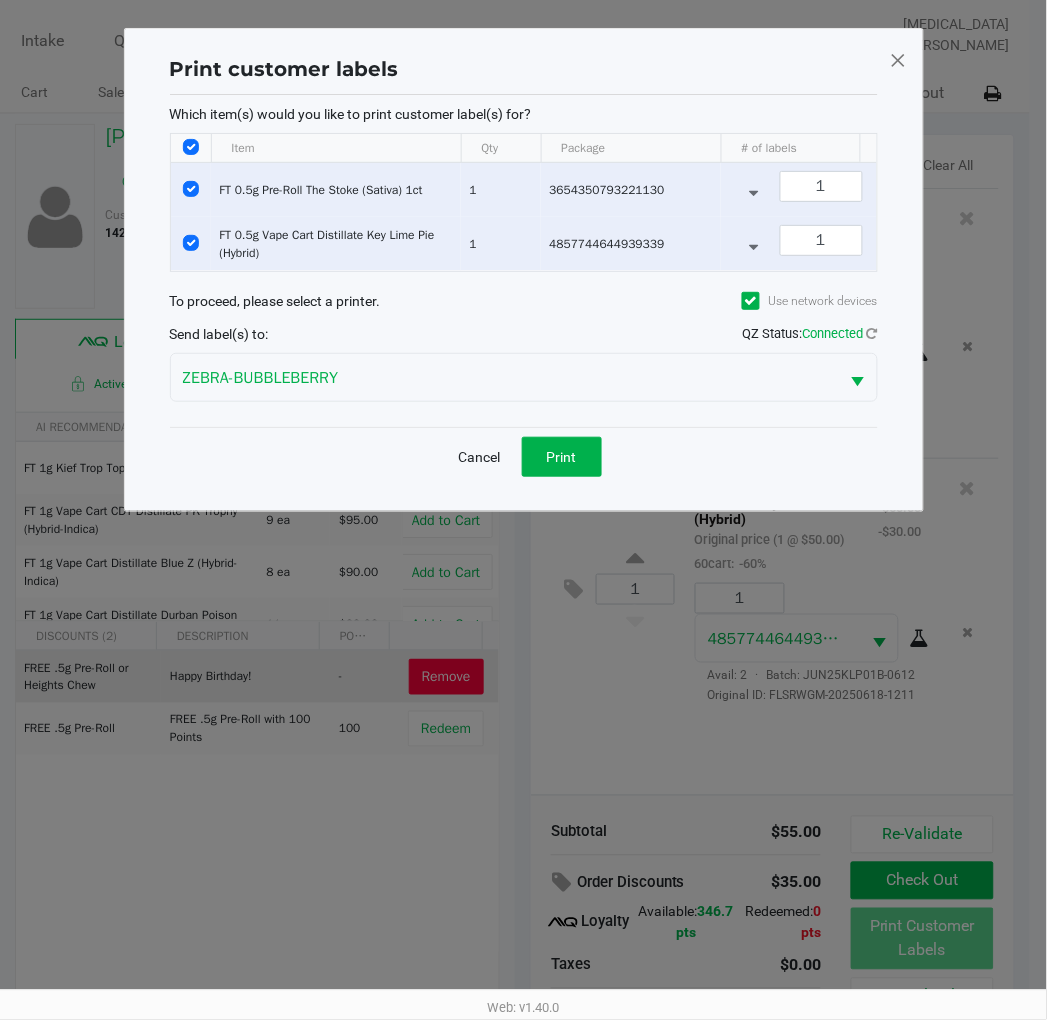 scroll, scrollTop: 0, scrollLeft: 0, axis: both 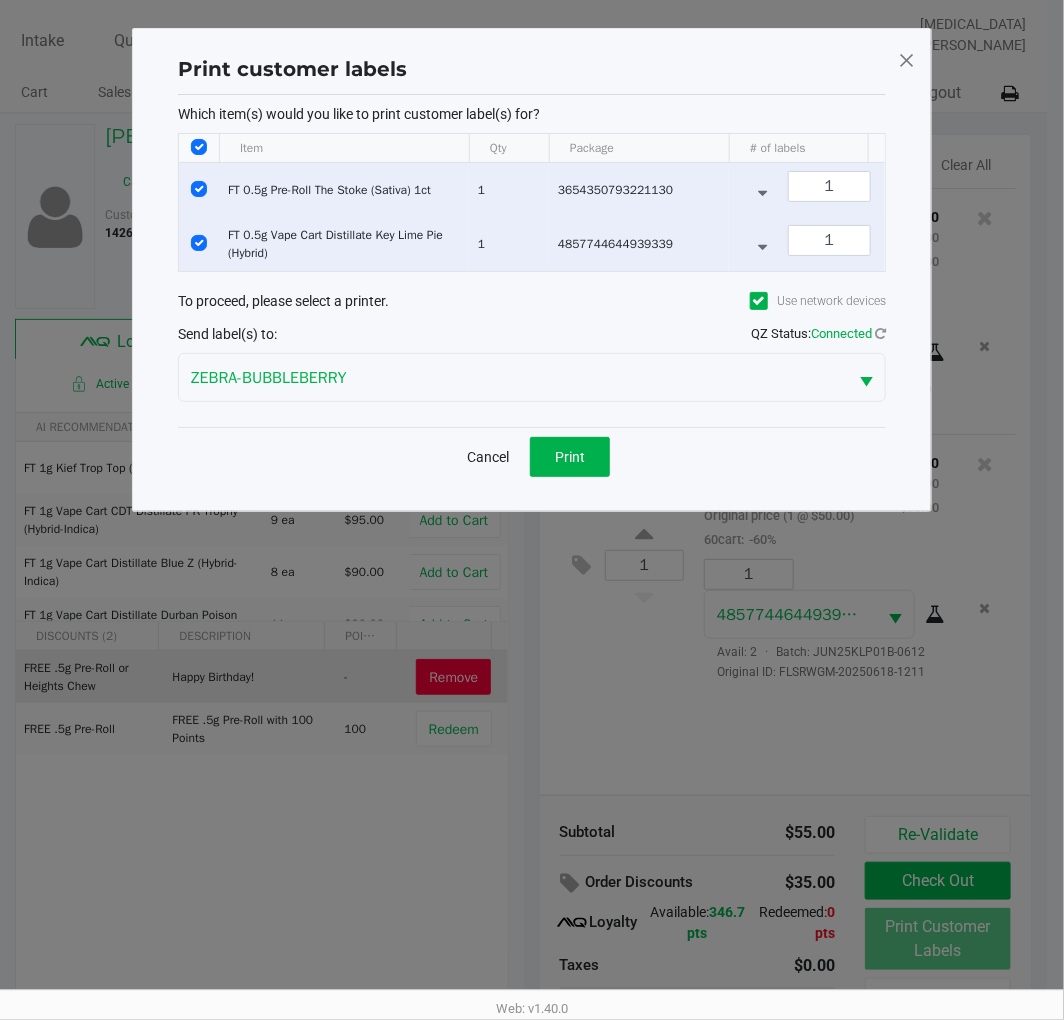 click on "Cancel   Print" 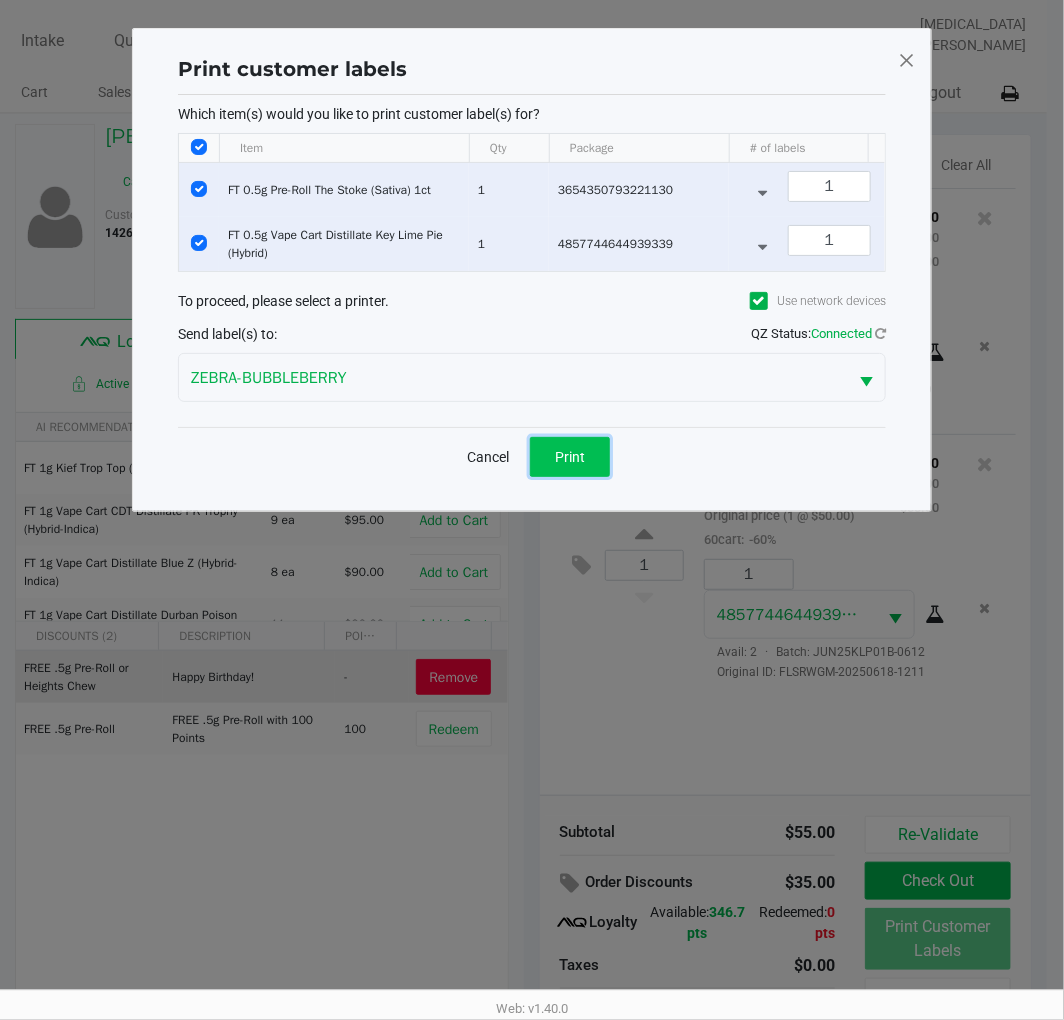 click on "Print" 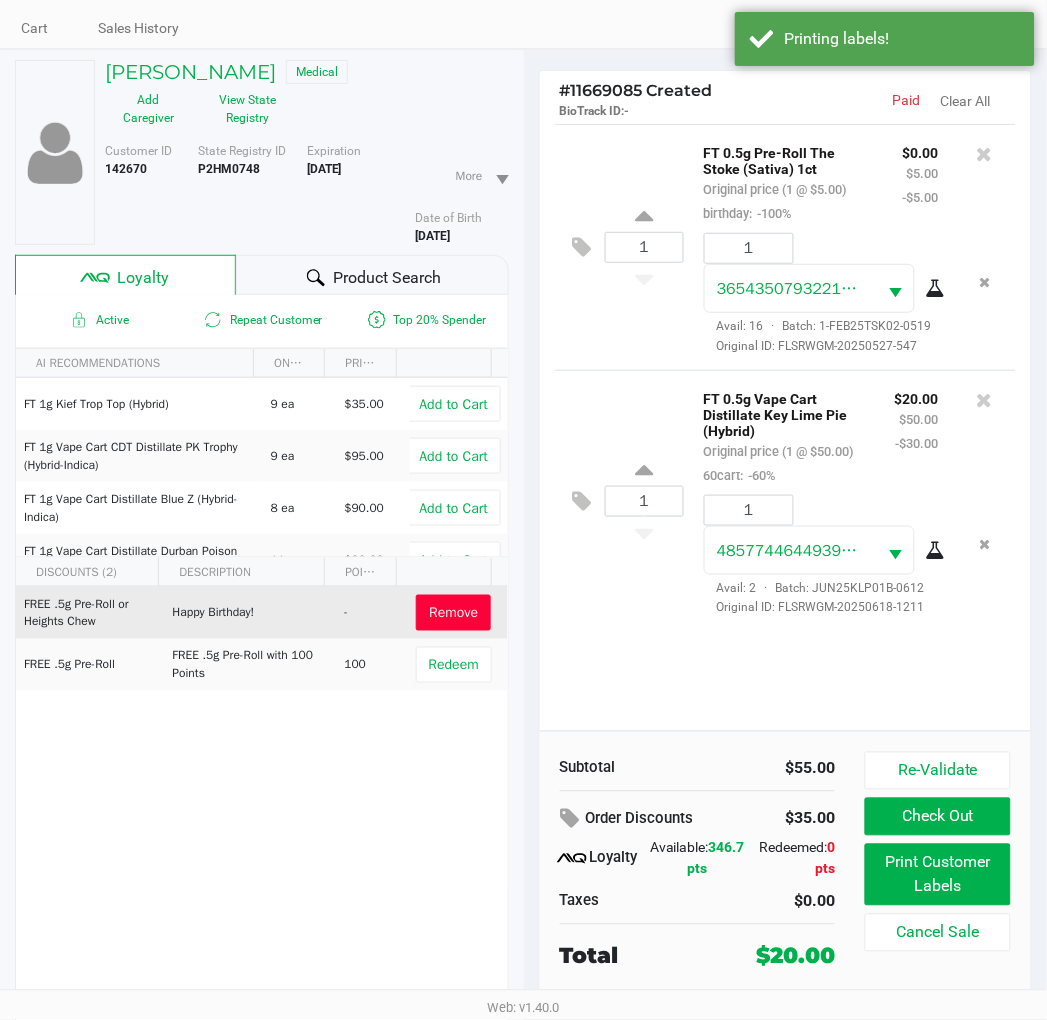 scroll, scrollTop: 100, scrollLeft: 0, axis: vertical 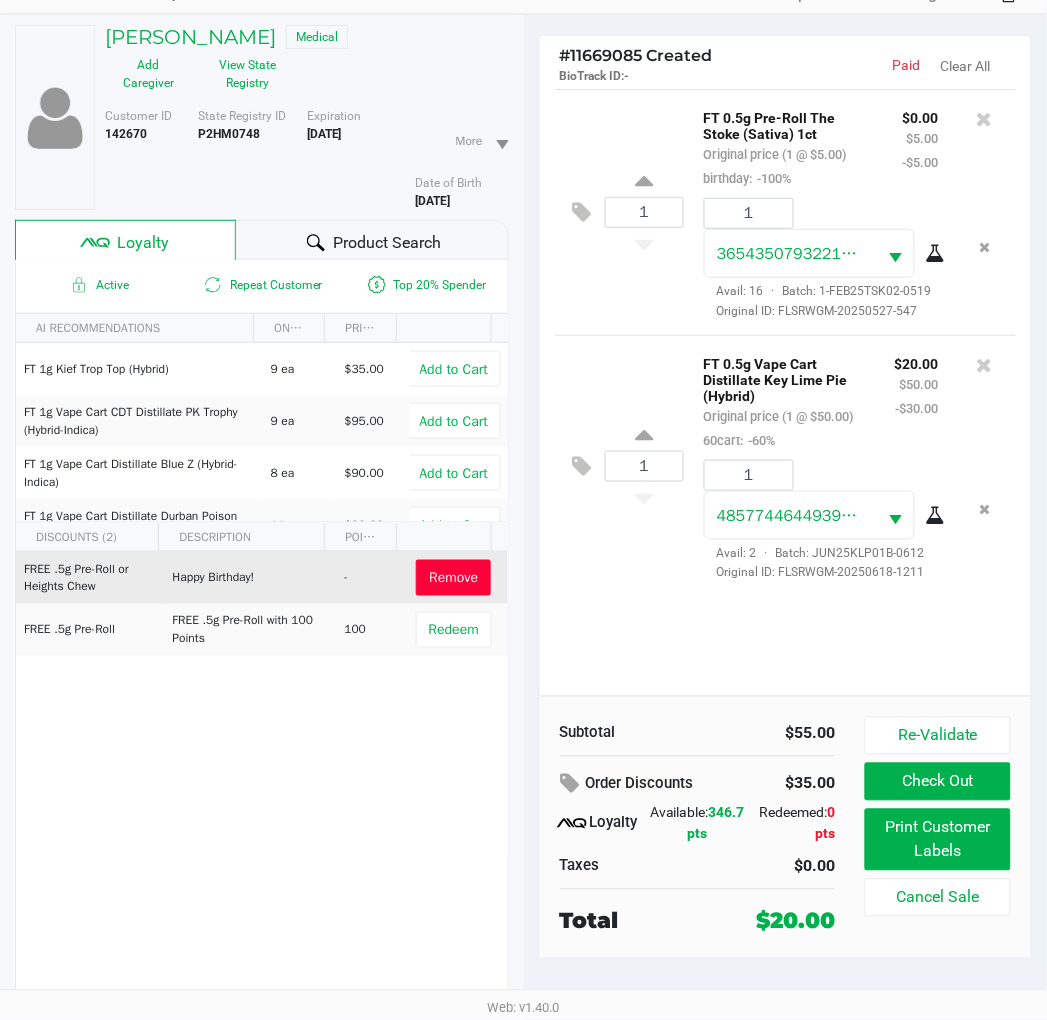 click on "Check Out" 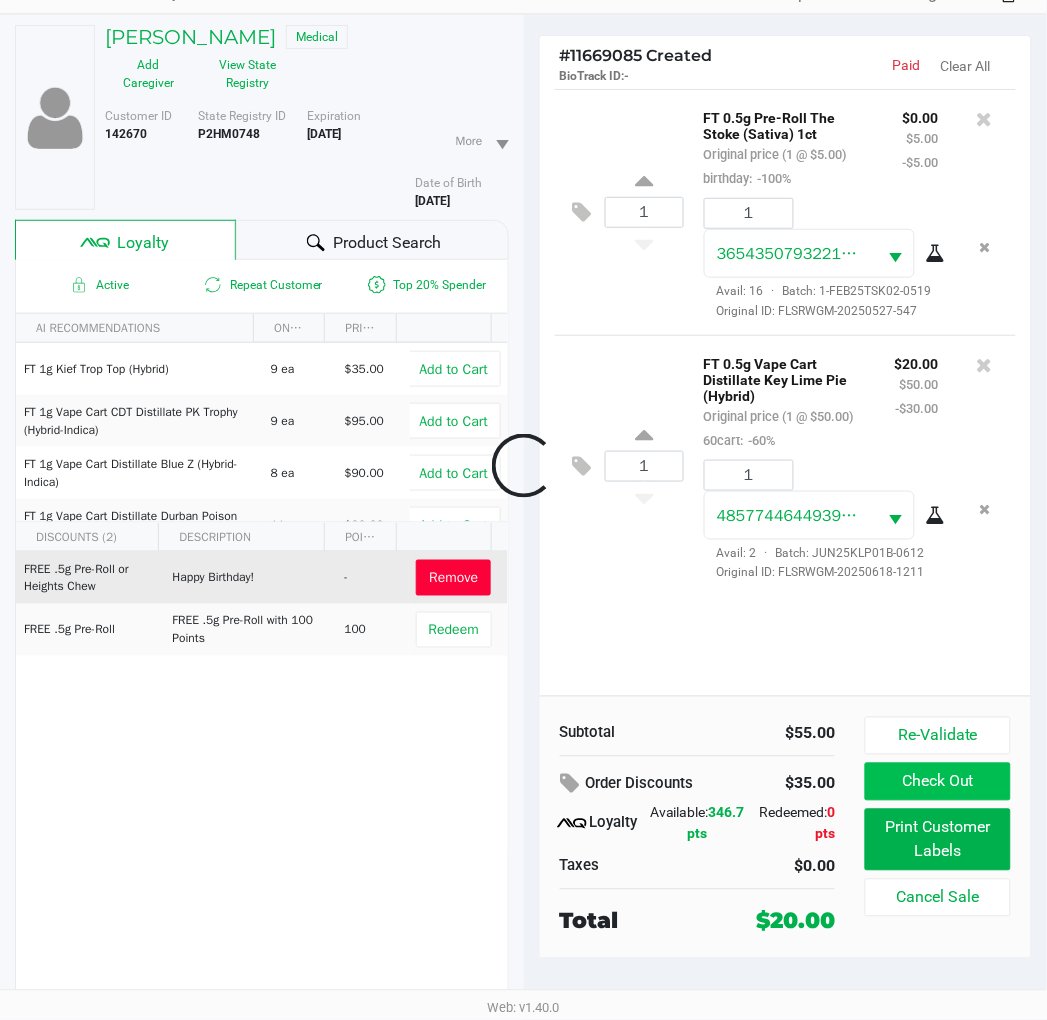 scroll, scrollTop: 88, scrollLeft: 0, axis: vertical 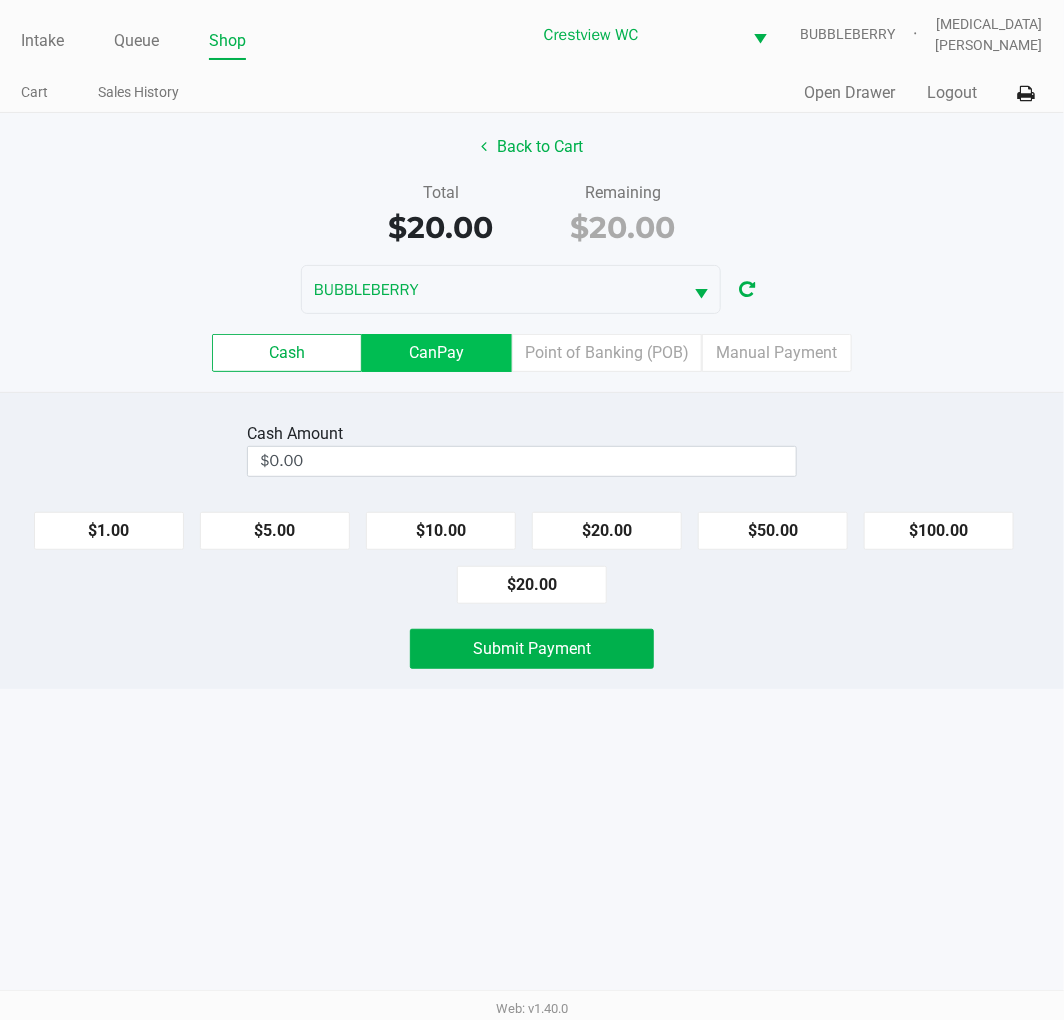 click on "CanPay" 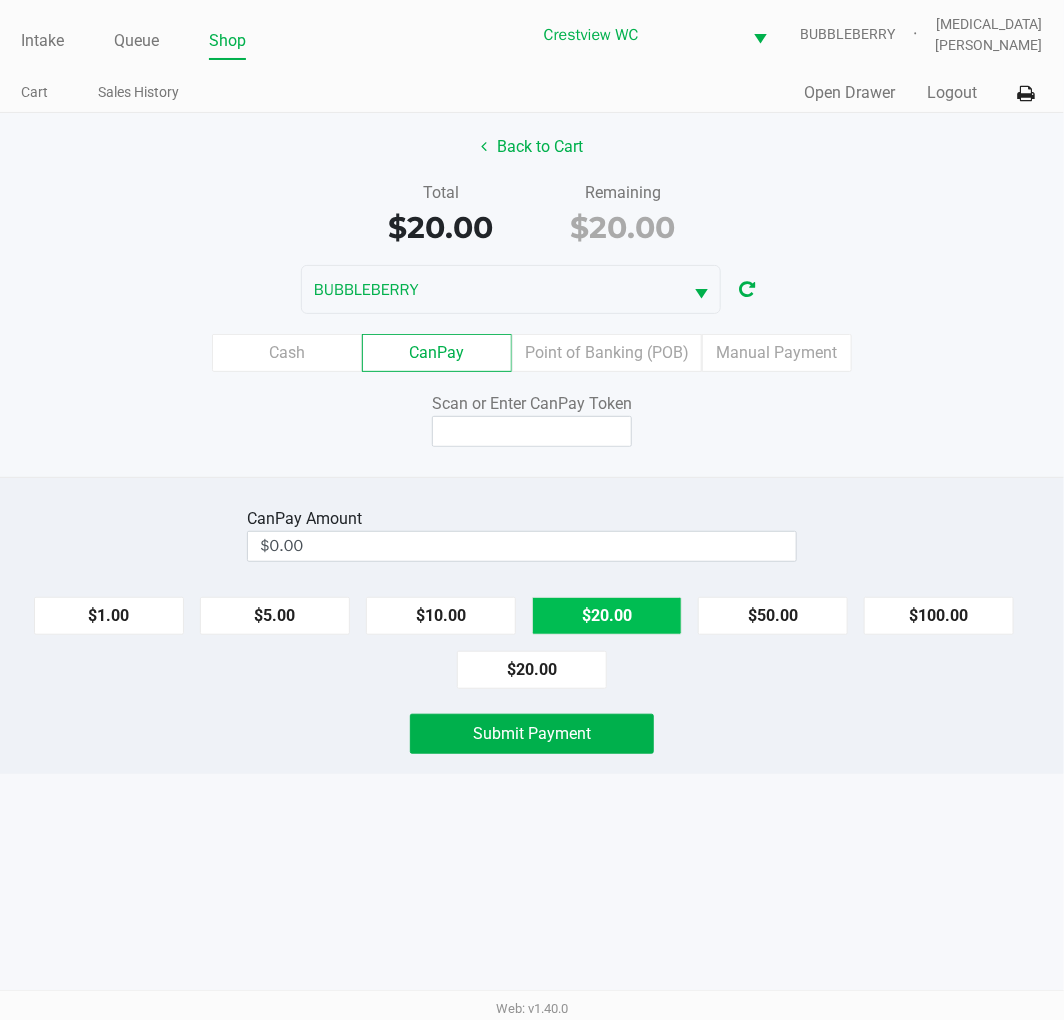 click on "$20.00" 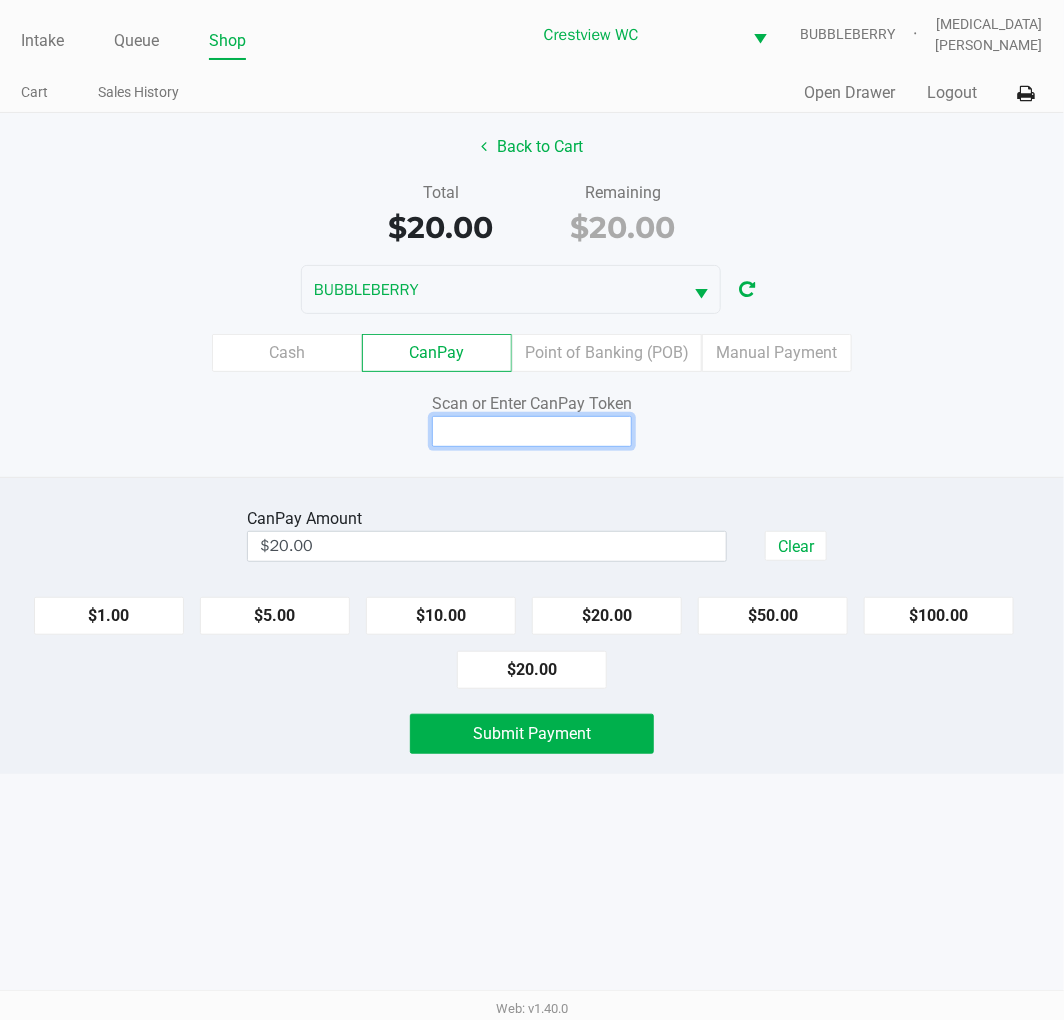 click 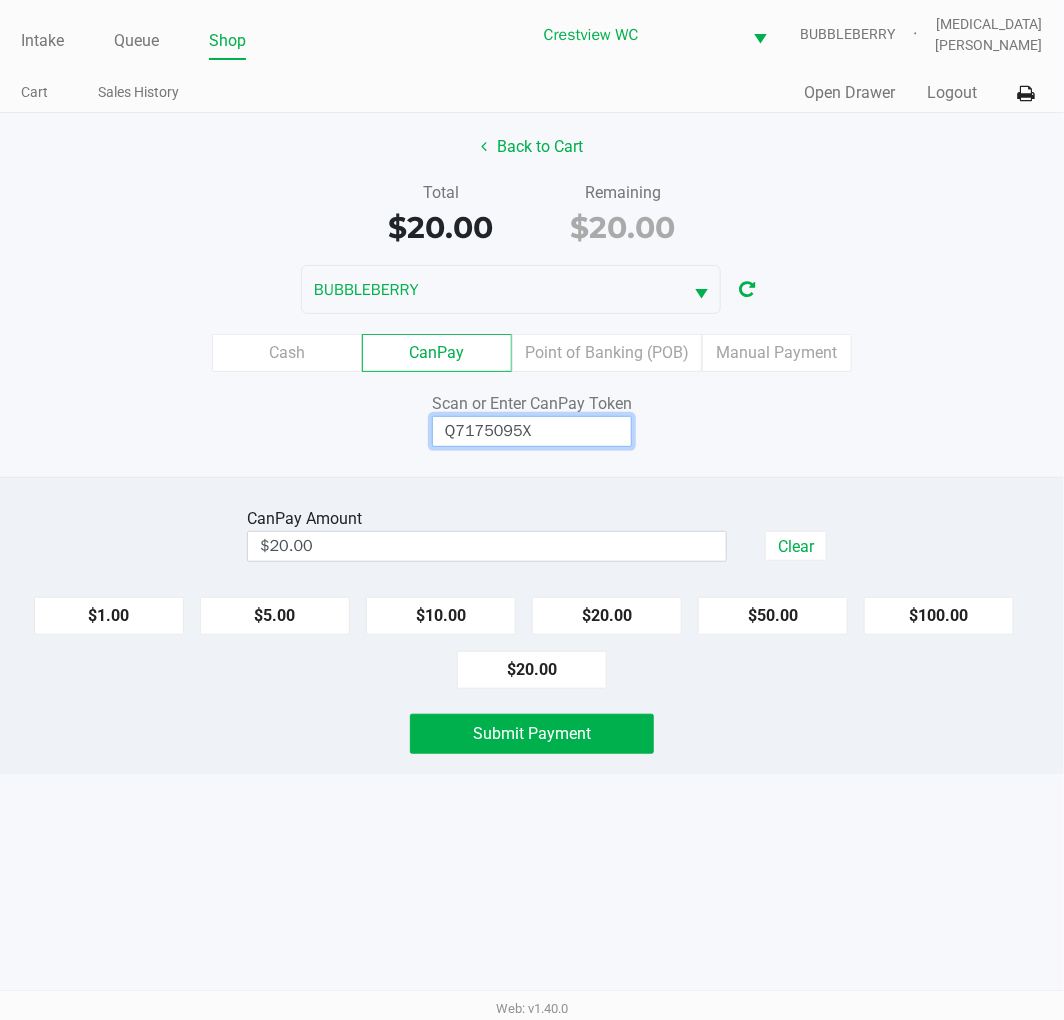 type on "Q7175095X" 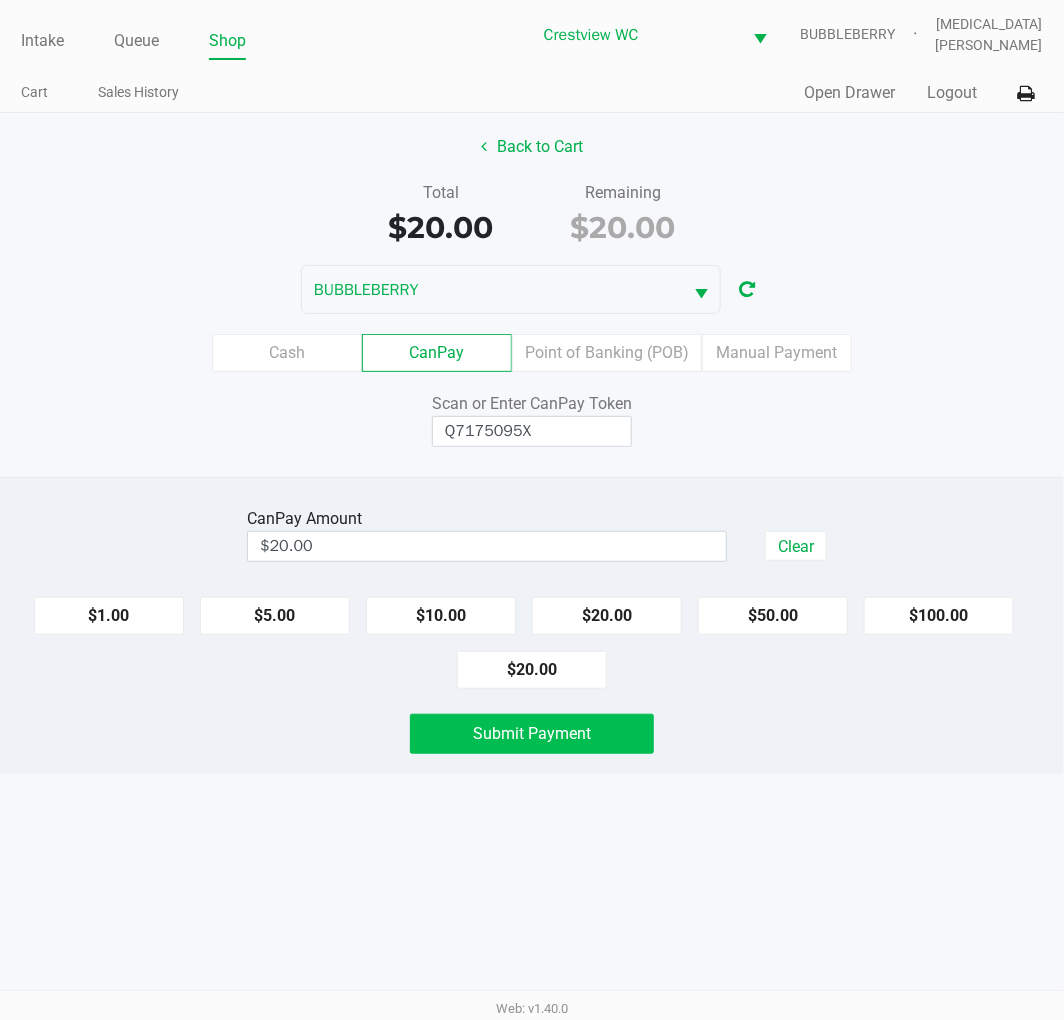 click on "Submit Payment" 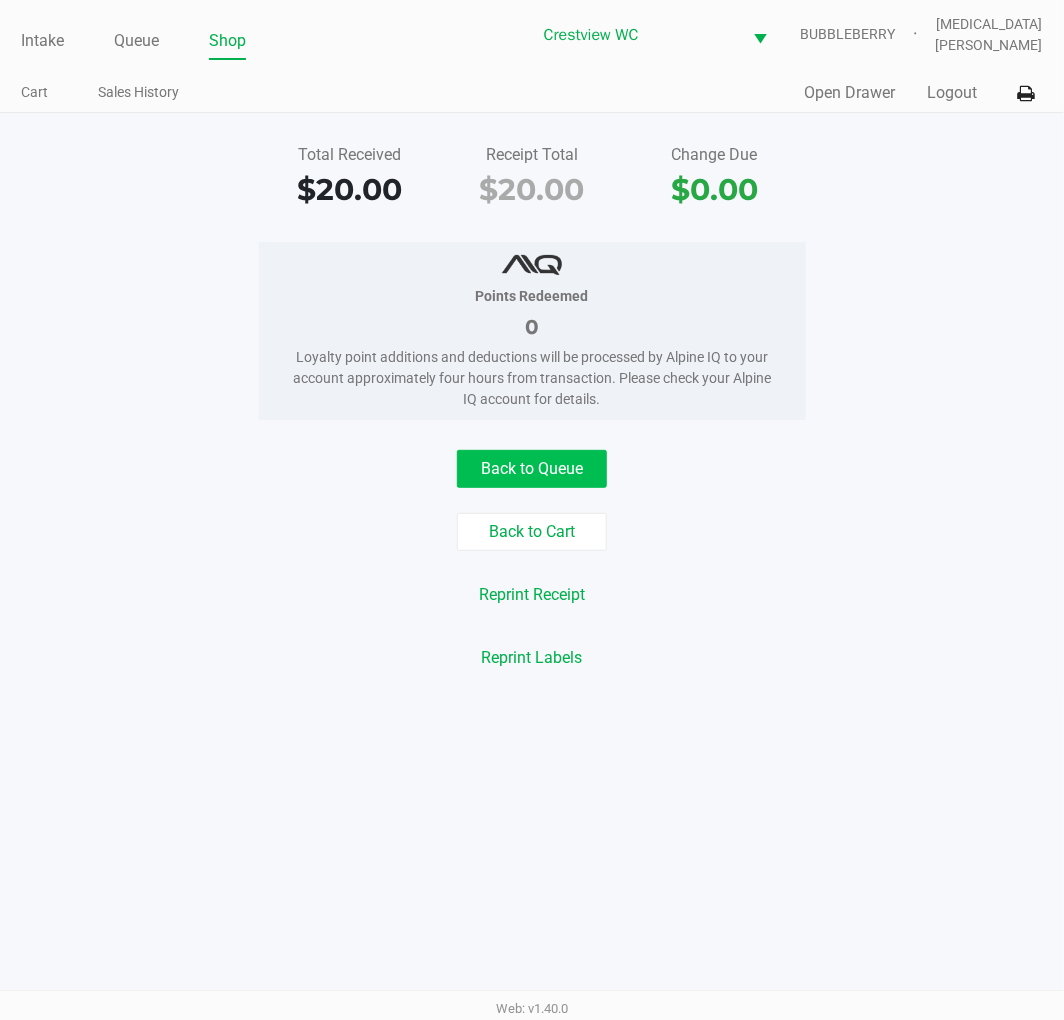 click on "Back to Queue" 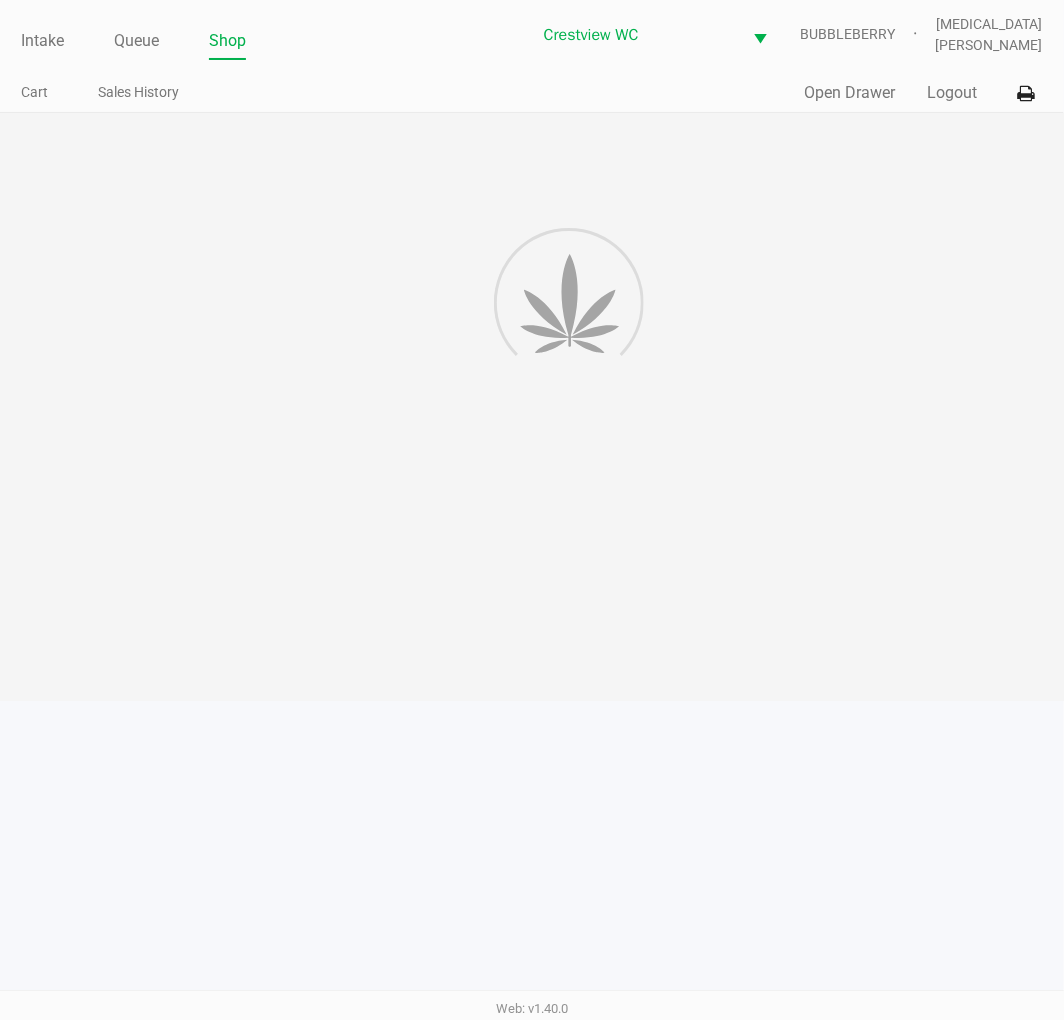 click on "Intake Queue Shop Crestview WC  BUBBLEBERRY   Alora Ross  Cart Sales History  Quick Sale   Open Drawer   Logout       Total Received   $20.00   Receipt Total   $20.00   Change Due   $0.00   Points Redeemed   0   Loyalty point additions and deductions will be processed by Alpine IQ to your account approximately four hours from transaction. Please check your Alpine IQ account for details.   Back to Queue   Back to Cart   Reprint Receipt   Reprint Labels   Web: v1.40.0" at bounding box center (532, 510) 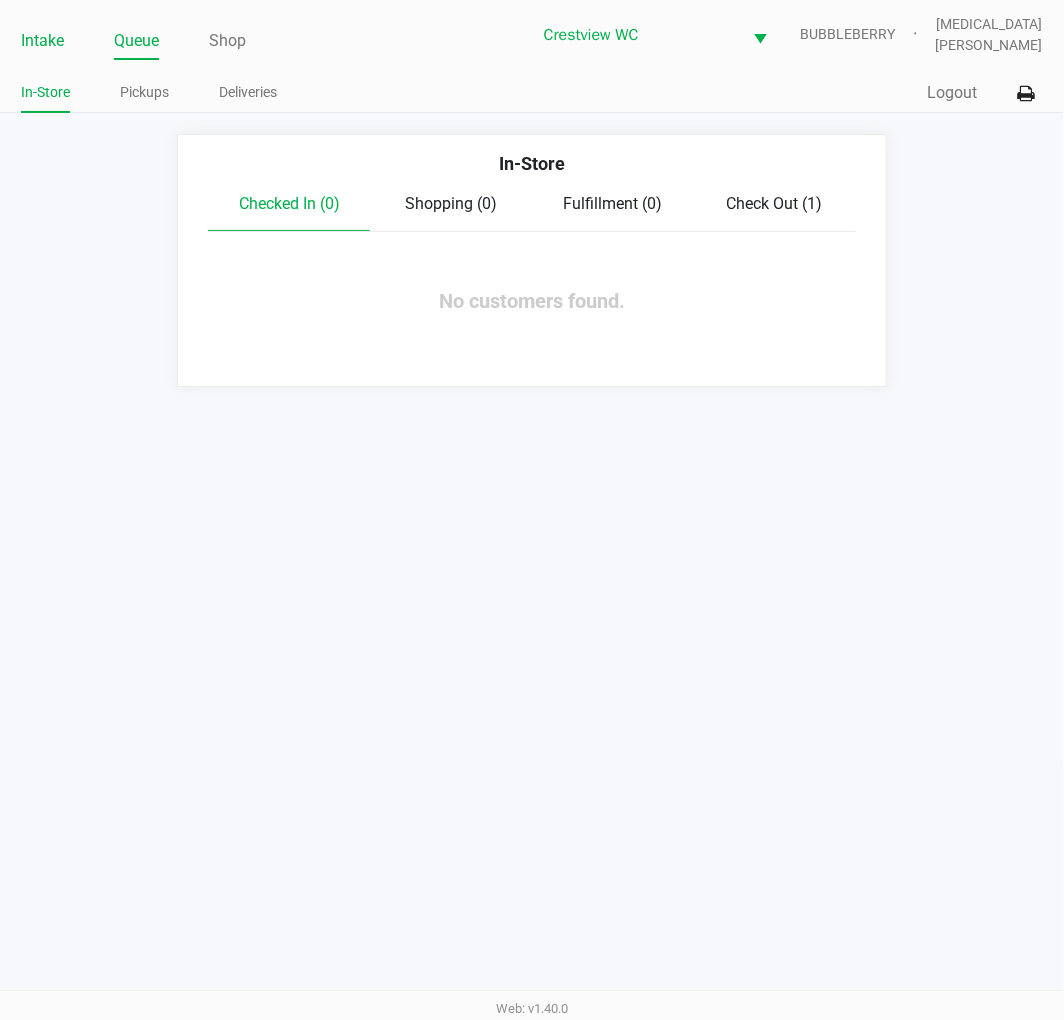 click on "Intake" 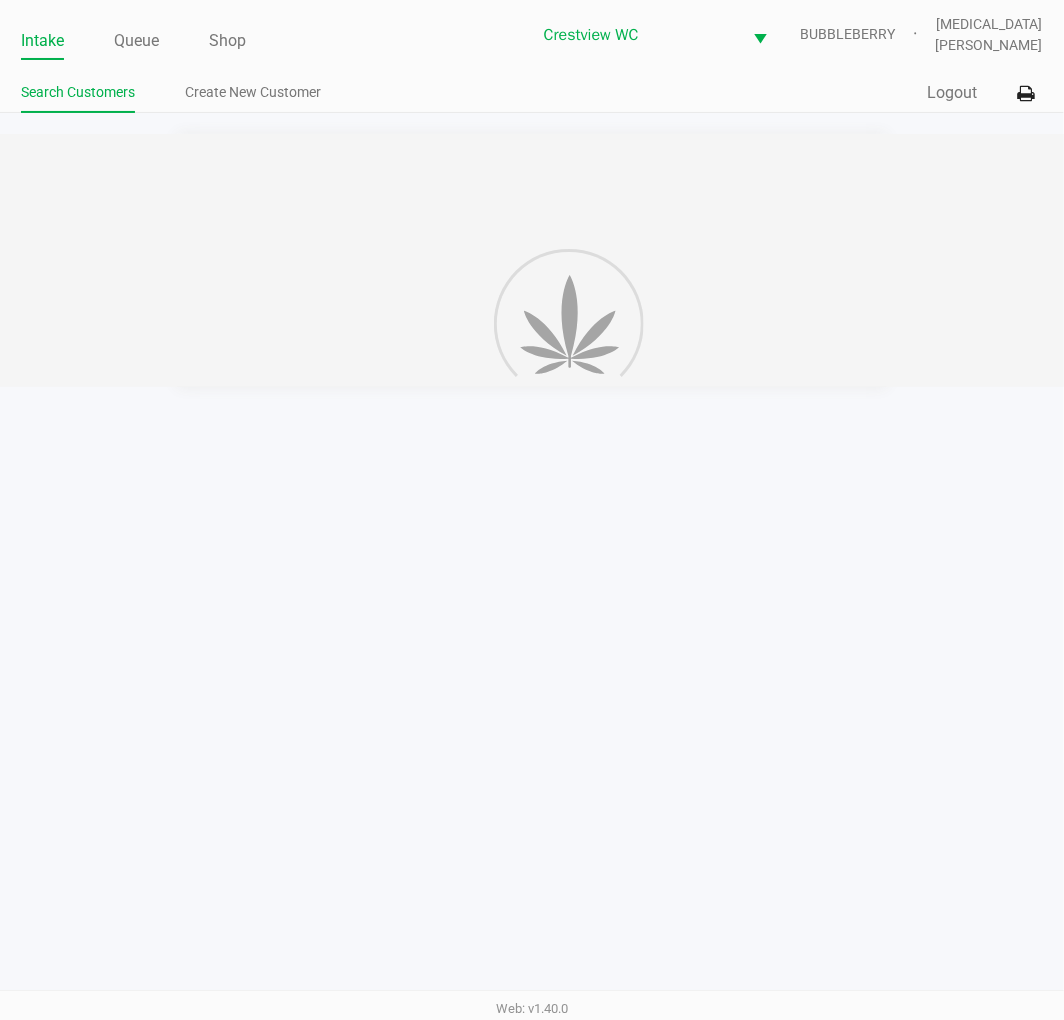 click on "Intake Queue Shop Crestview WC  BUBBLEBERRY   Alora Ross  Search Customers Create New Customer  Quick Sale   Logout" 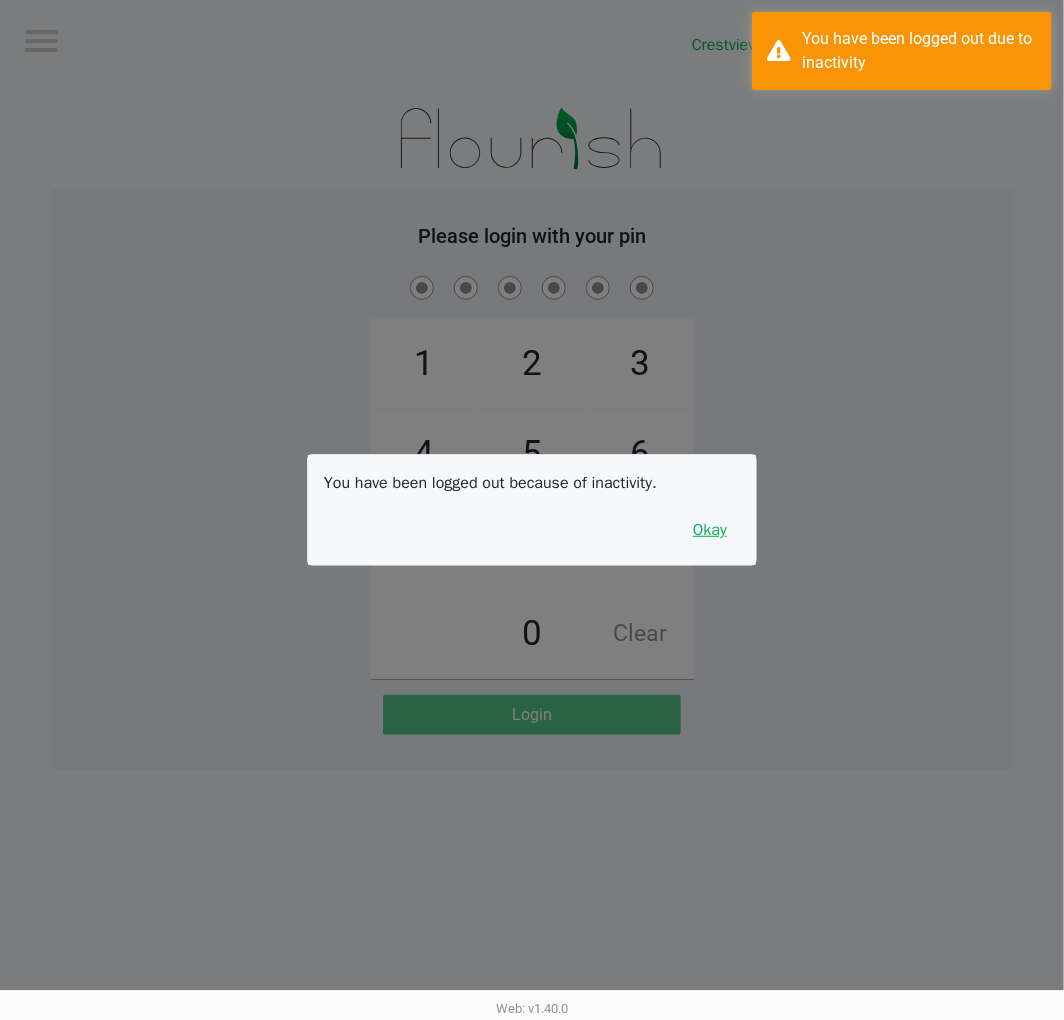 drag, startPoint x: 696, startPoint y: 532, endPoint x: 760, endPoint y: 522, distance: 64.77654 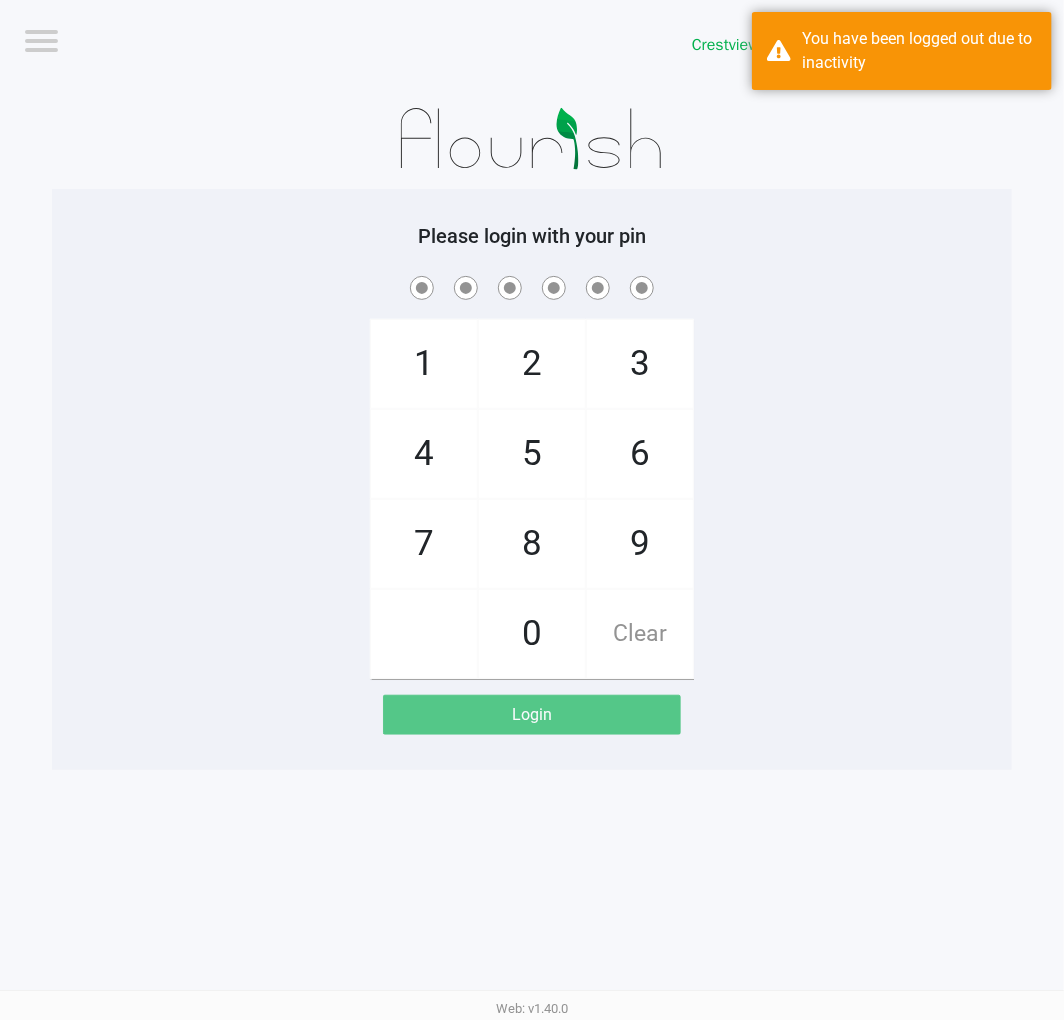 click on "1   4   7       2   5   8   0   3   6   9   Clear" 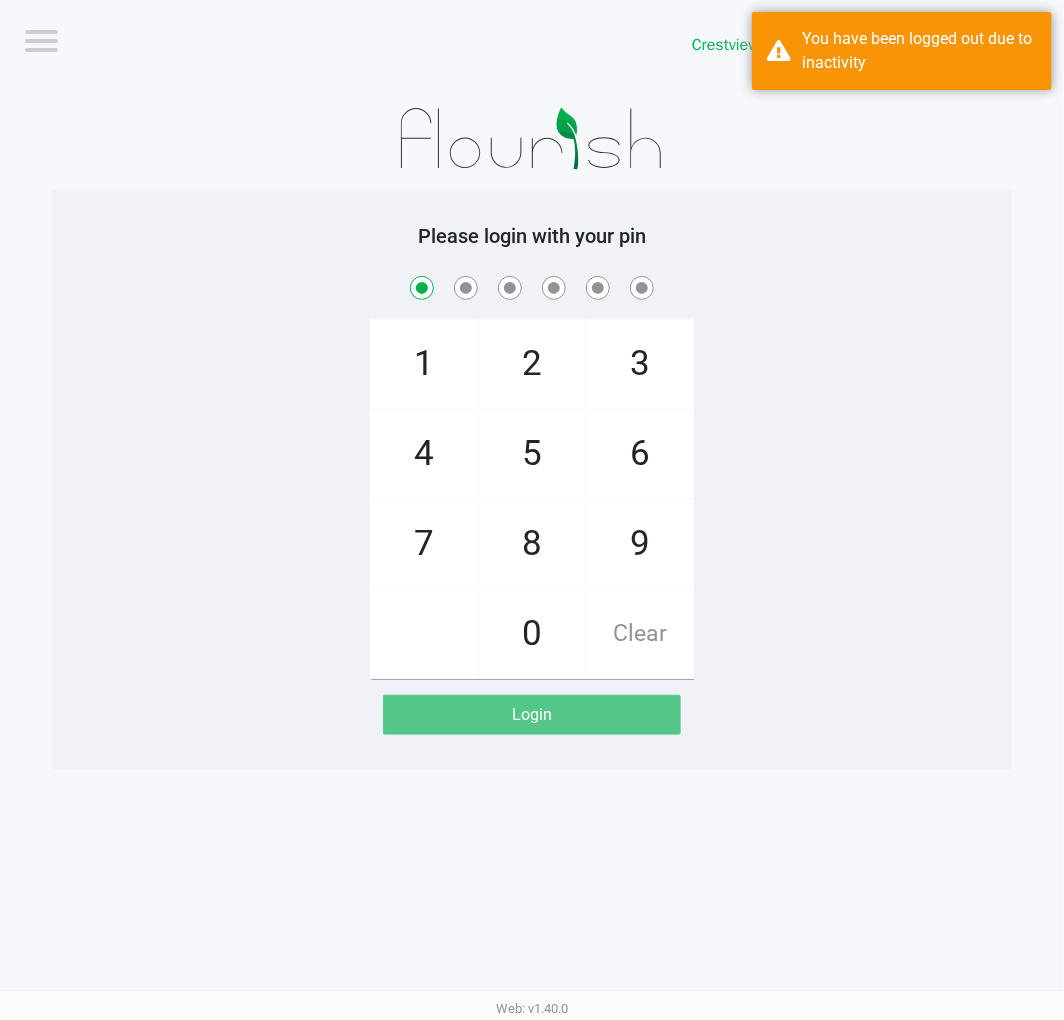 checkbox on "true" 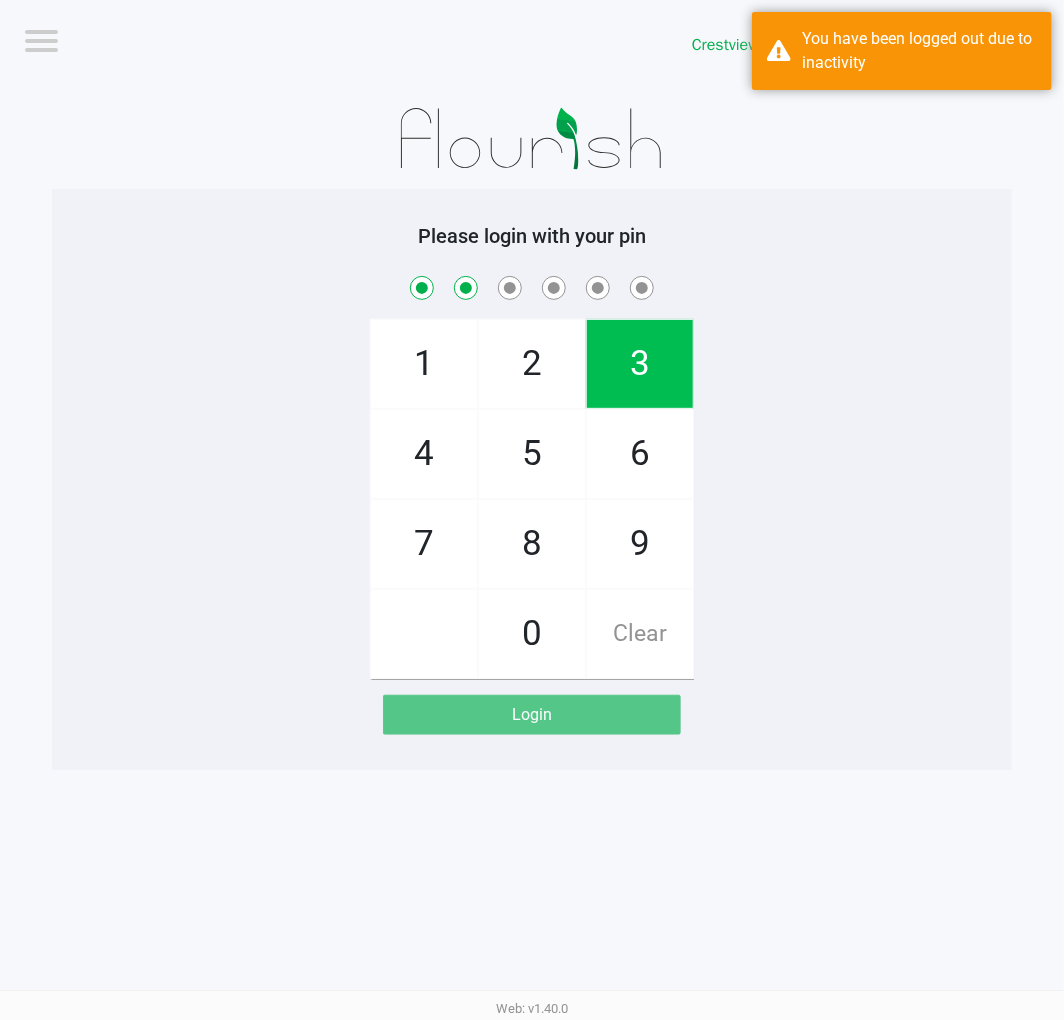 checkbox on "true" 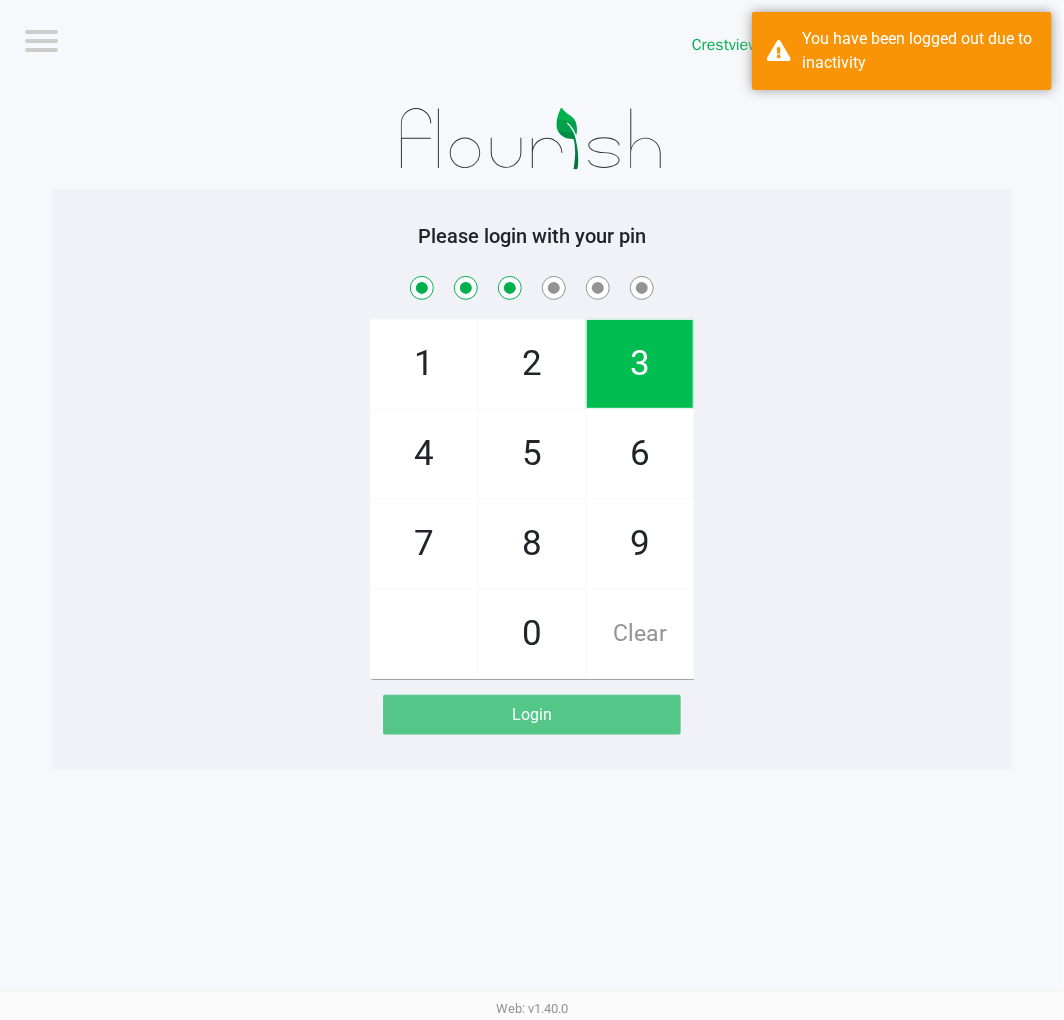 checkbox on "true" 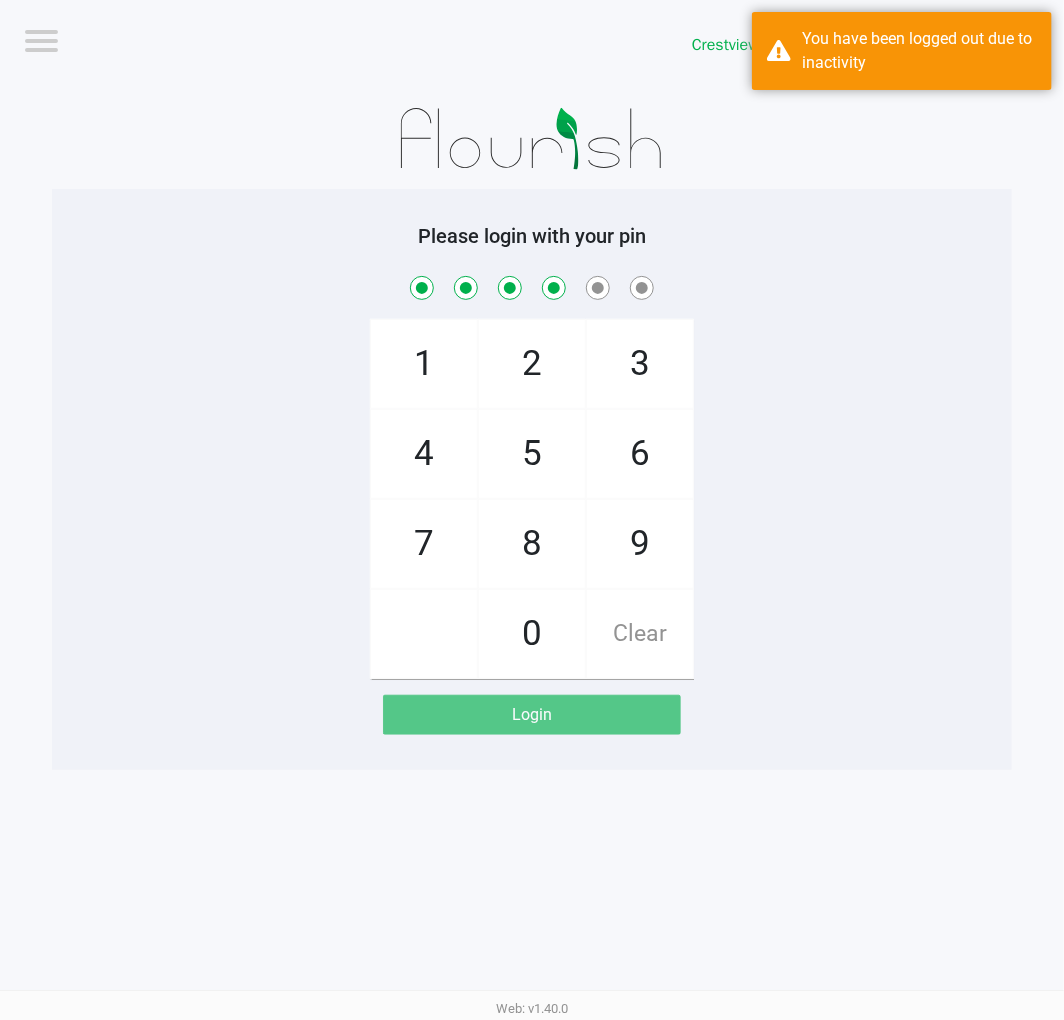 checkbox on "true" 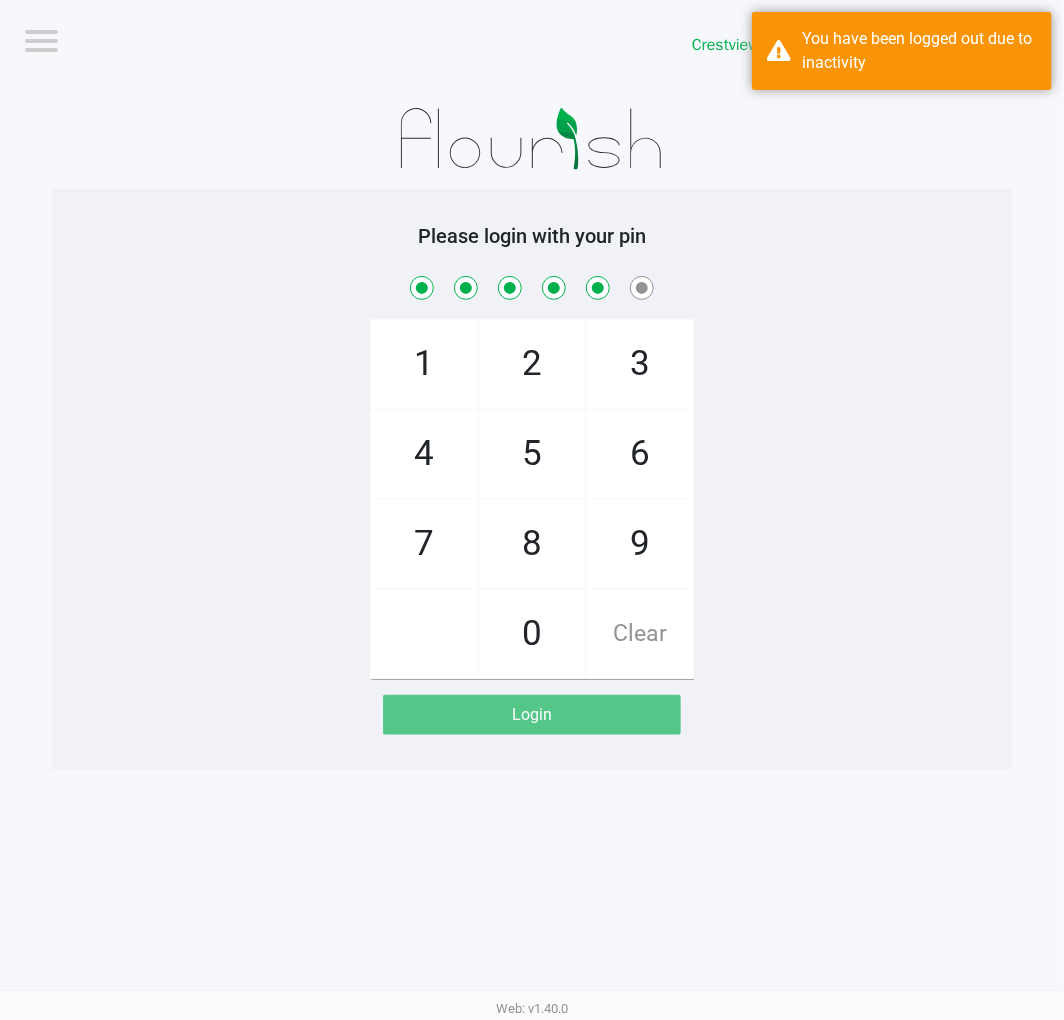 checkbox on "true" 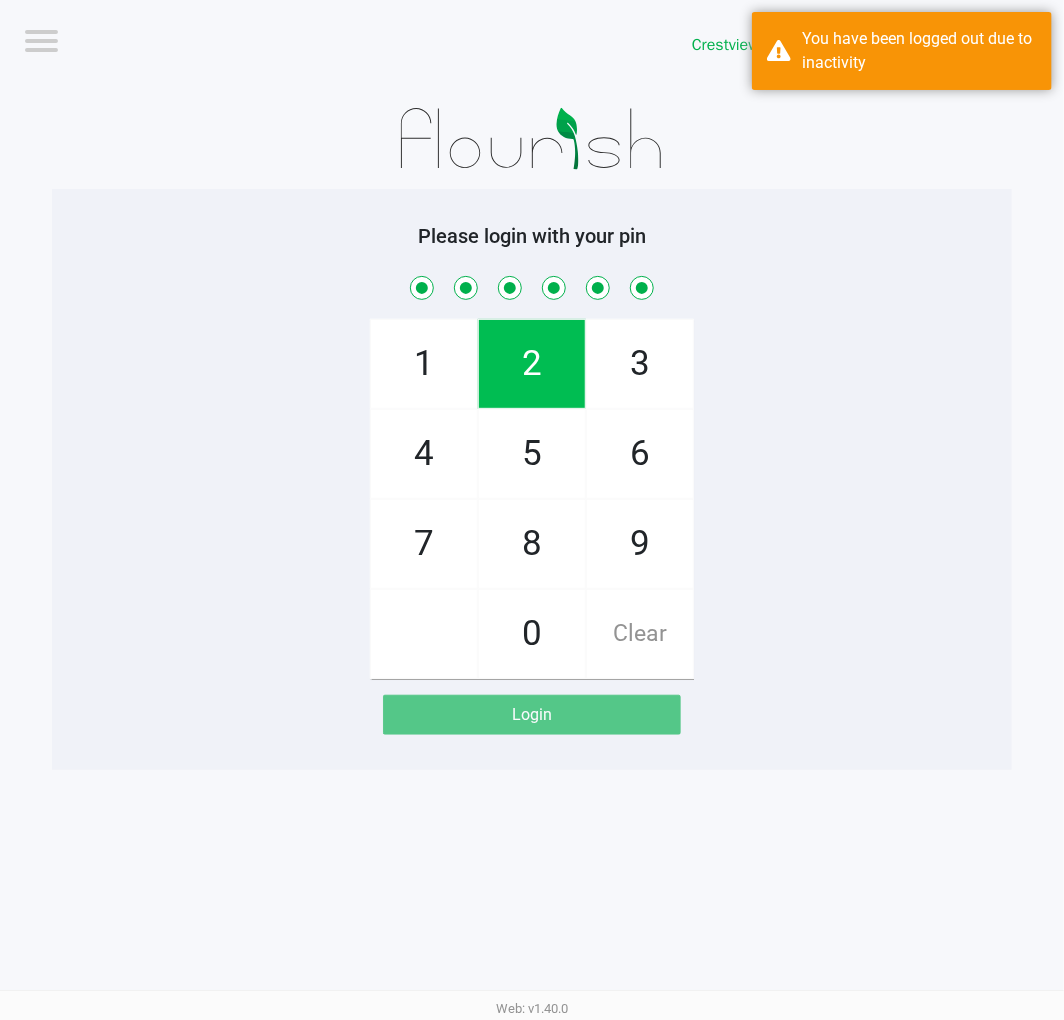 checkbox on "true" 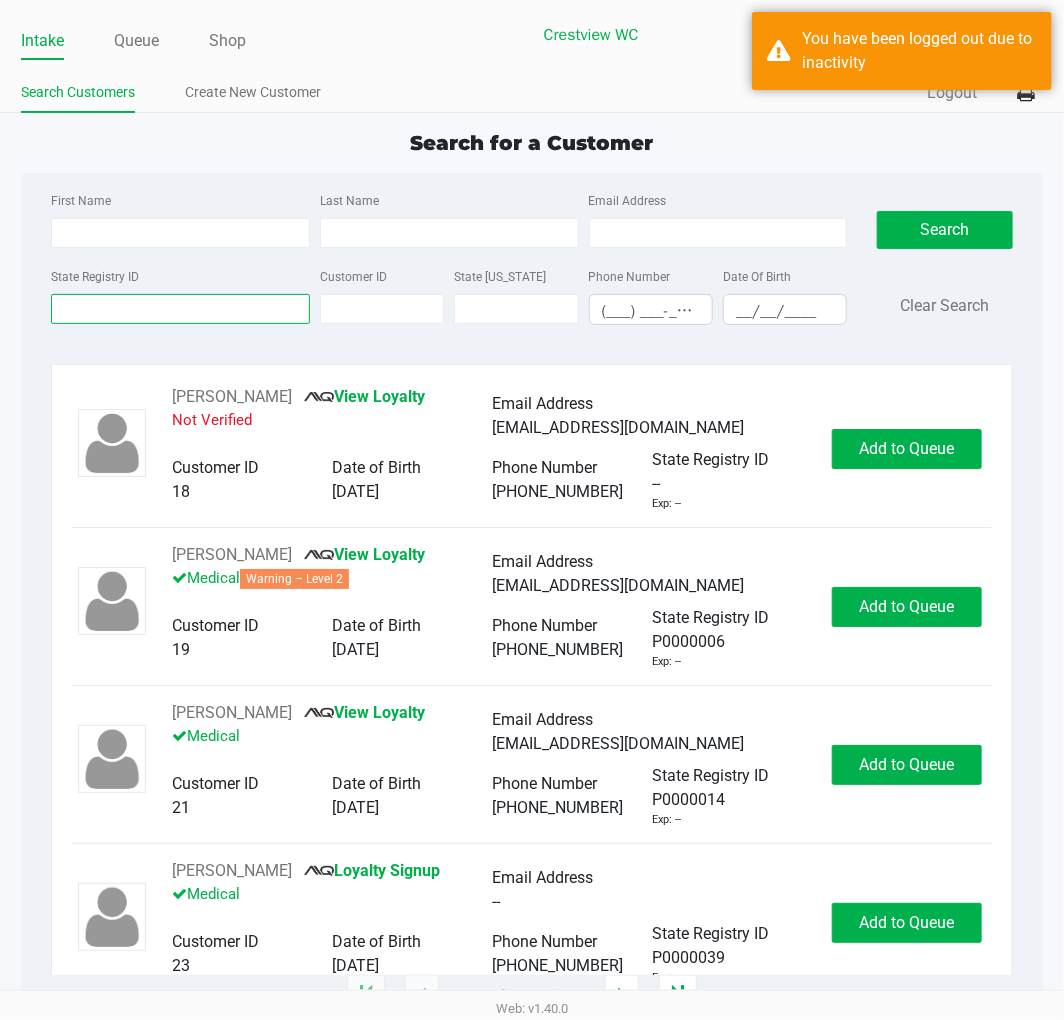click on "State Registry ID" at bounding box center (180, 309) 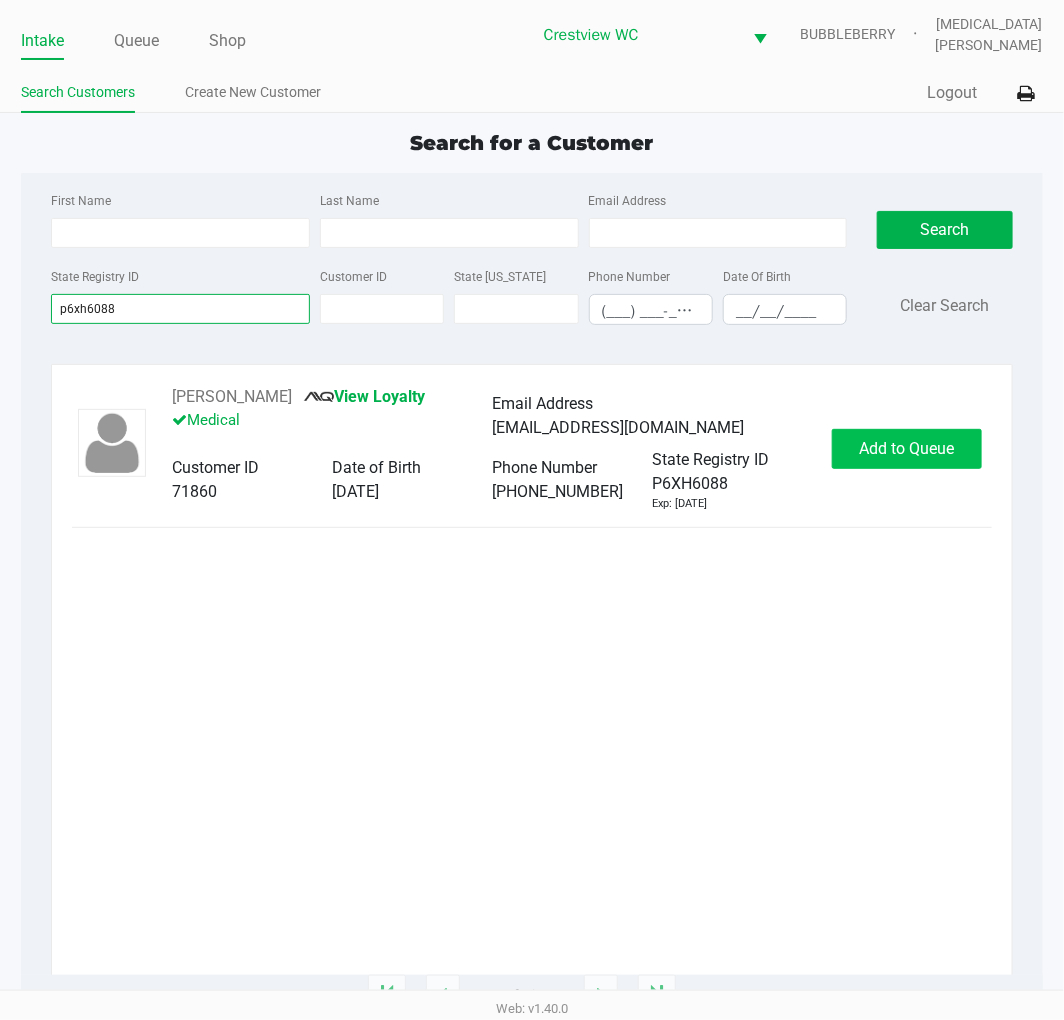 type on "p6xh6088" 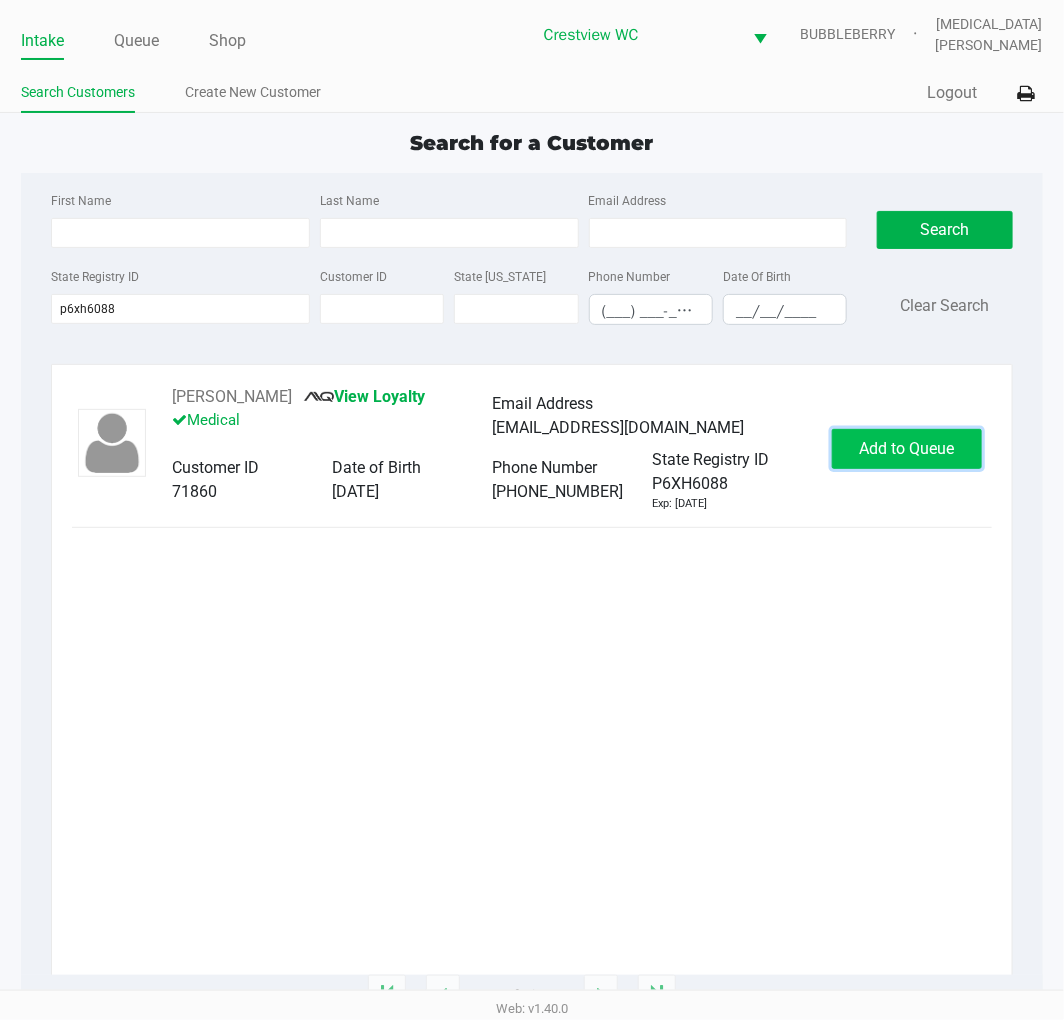 click on "Add to Queue" 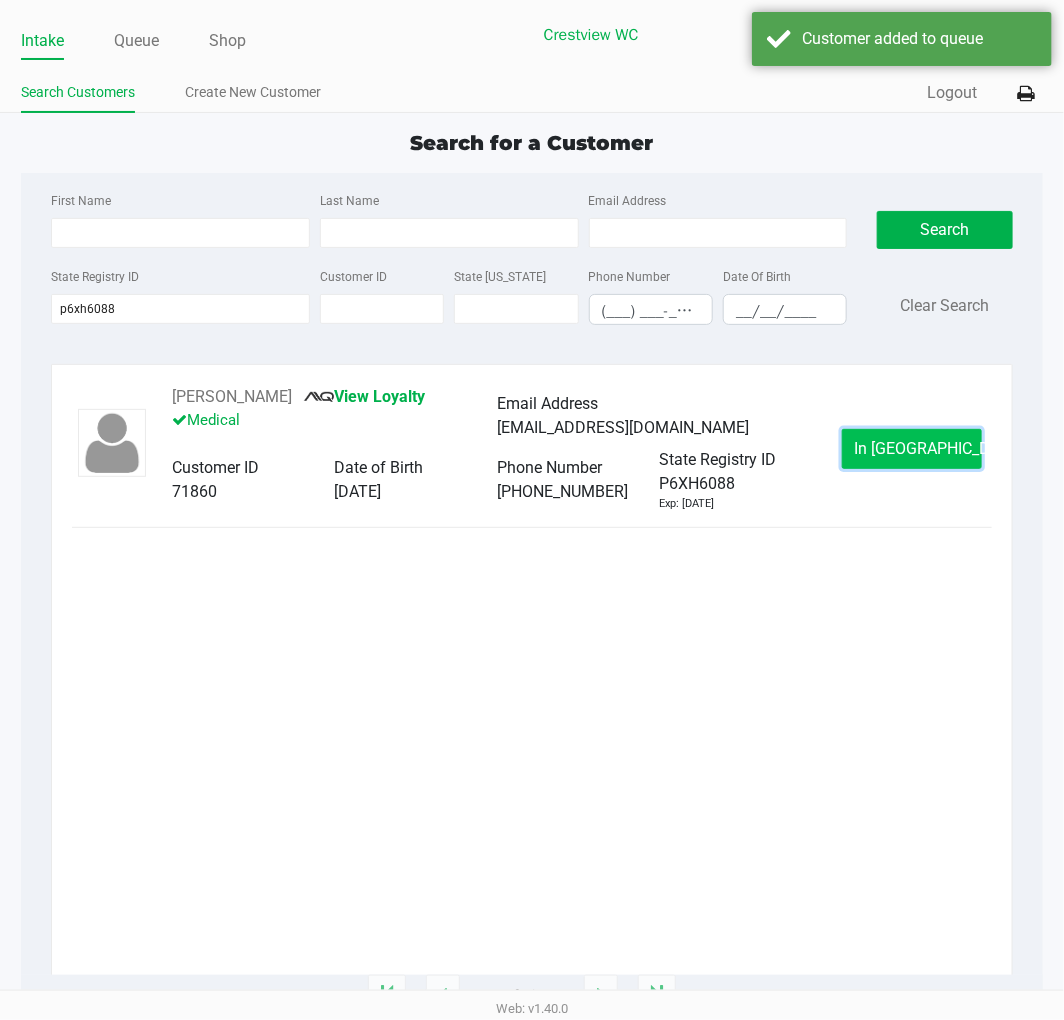 click on "In Queue" 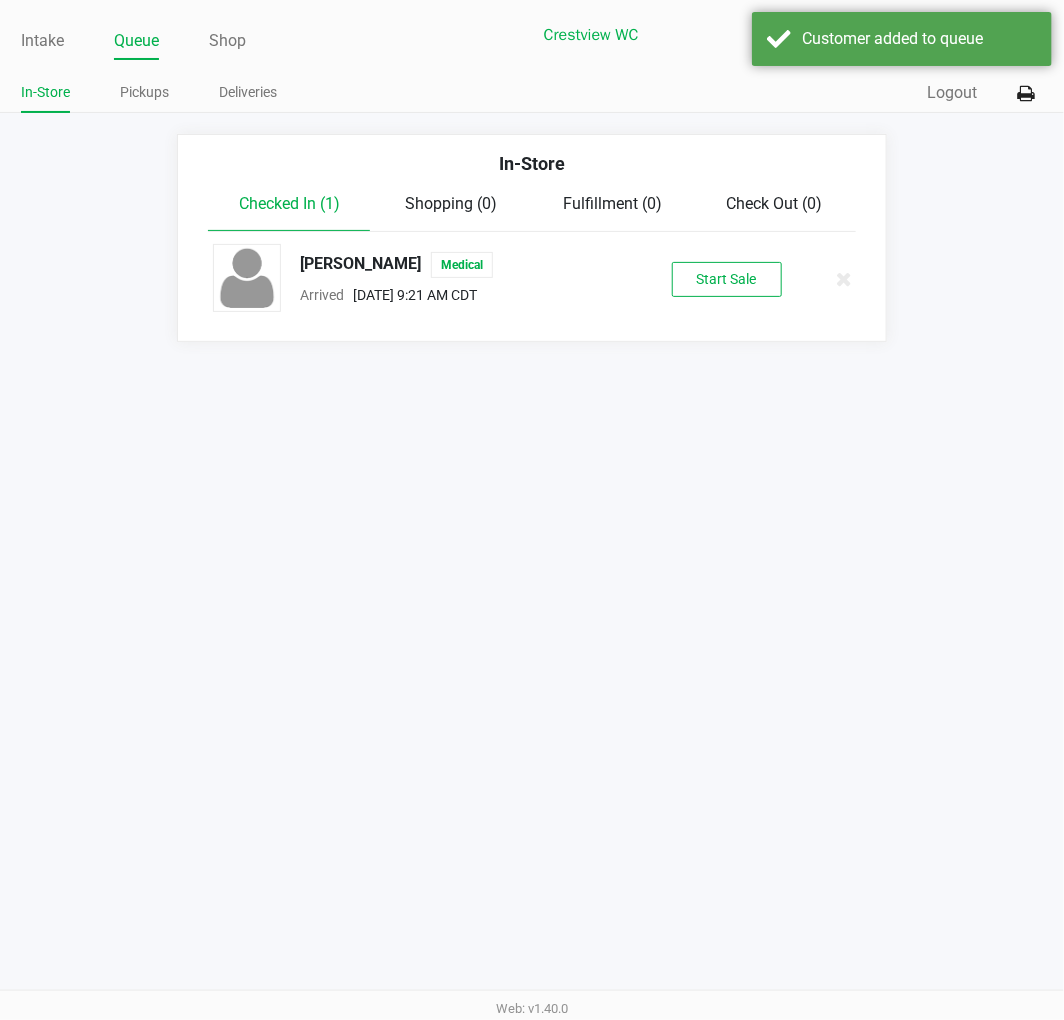 click on "ROBERT JERNIGAN   Medical  Arrived      Jul 22, 2025 9:21 AM CDT   Start Sale" 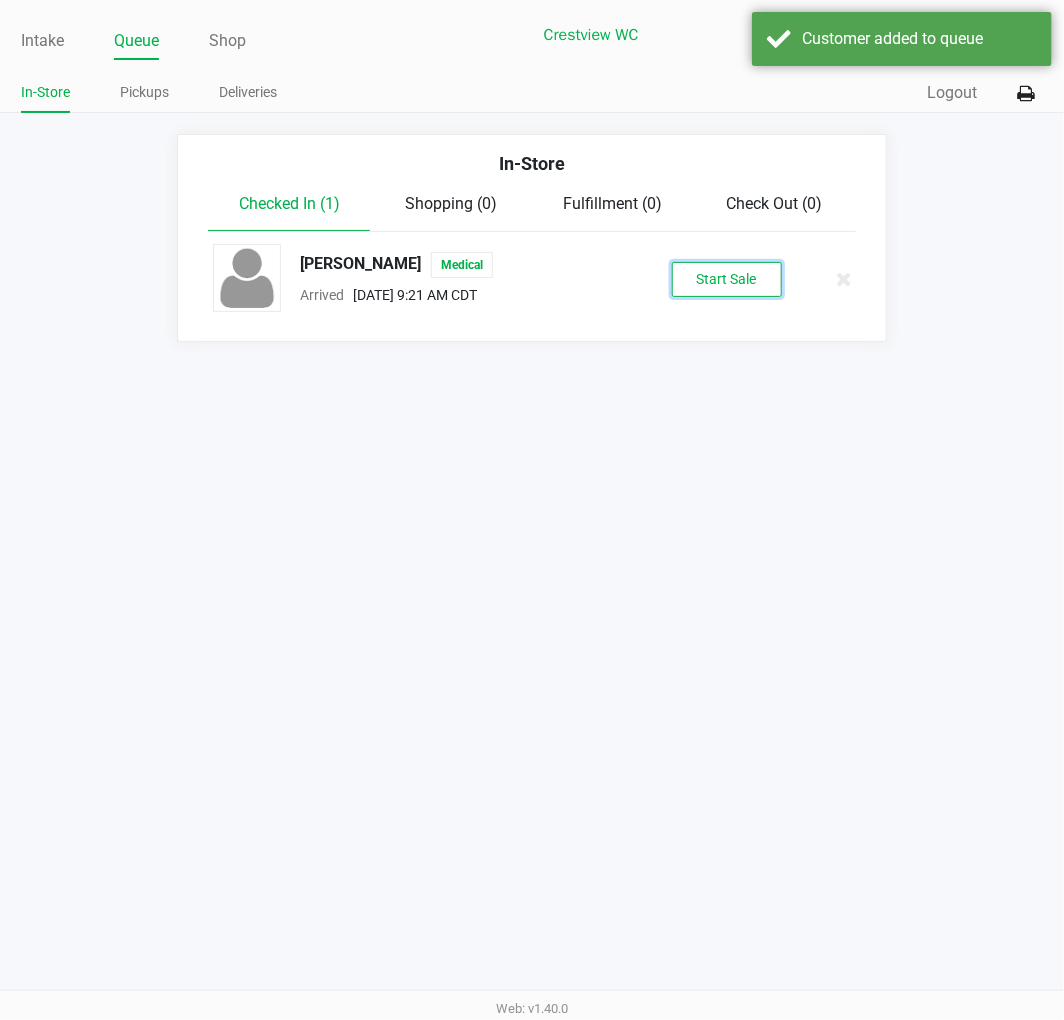click on "Start Sale" 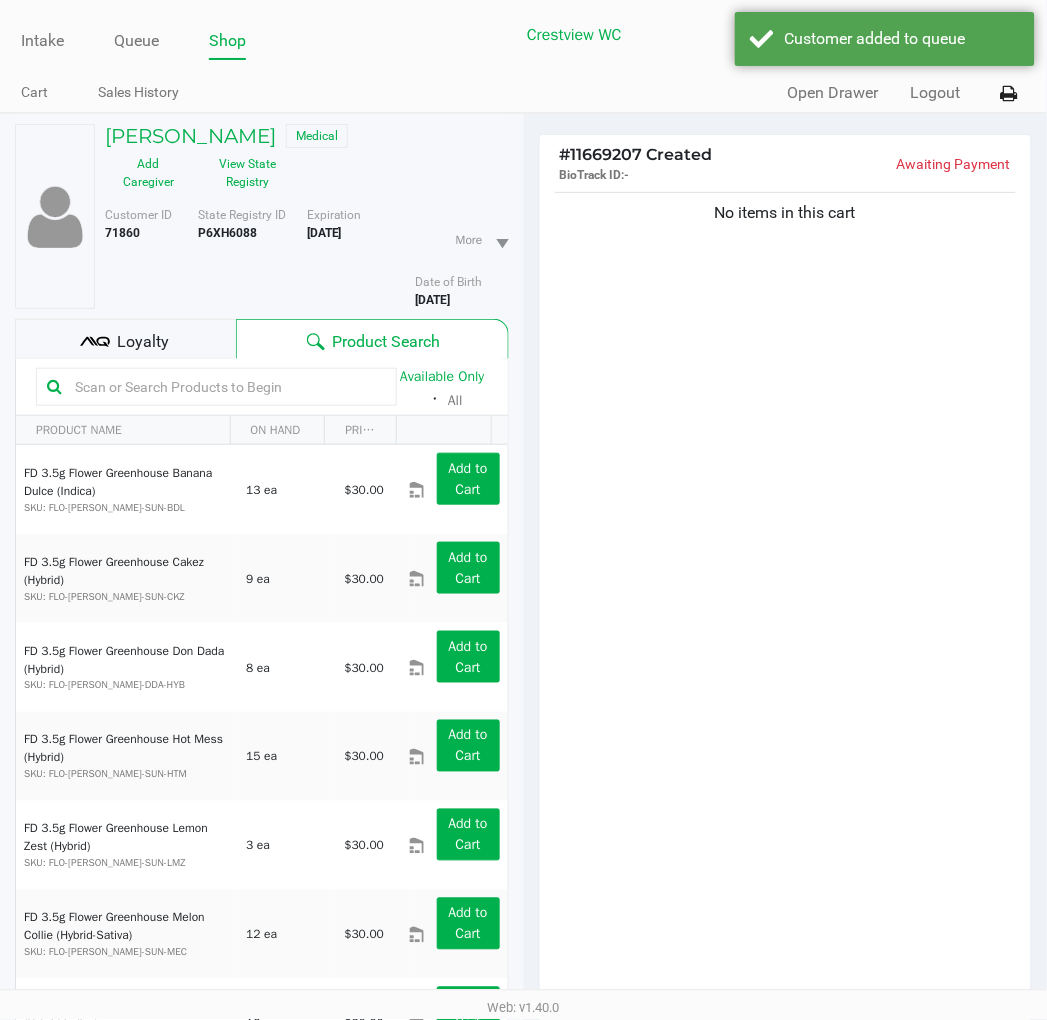 click on "Customer ID   71860  State Registry ID  P6XH6088   Expiration   07/07/2026  More  Date of Birth   10/05/1965" 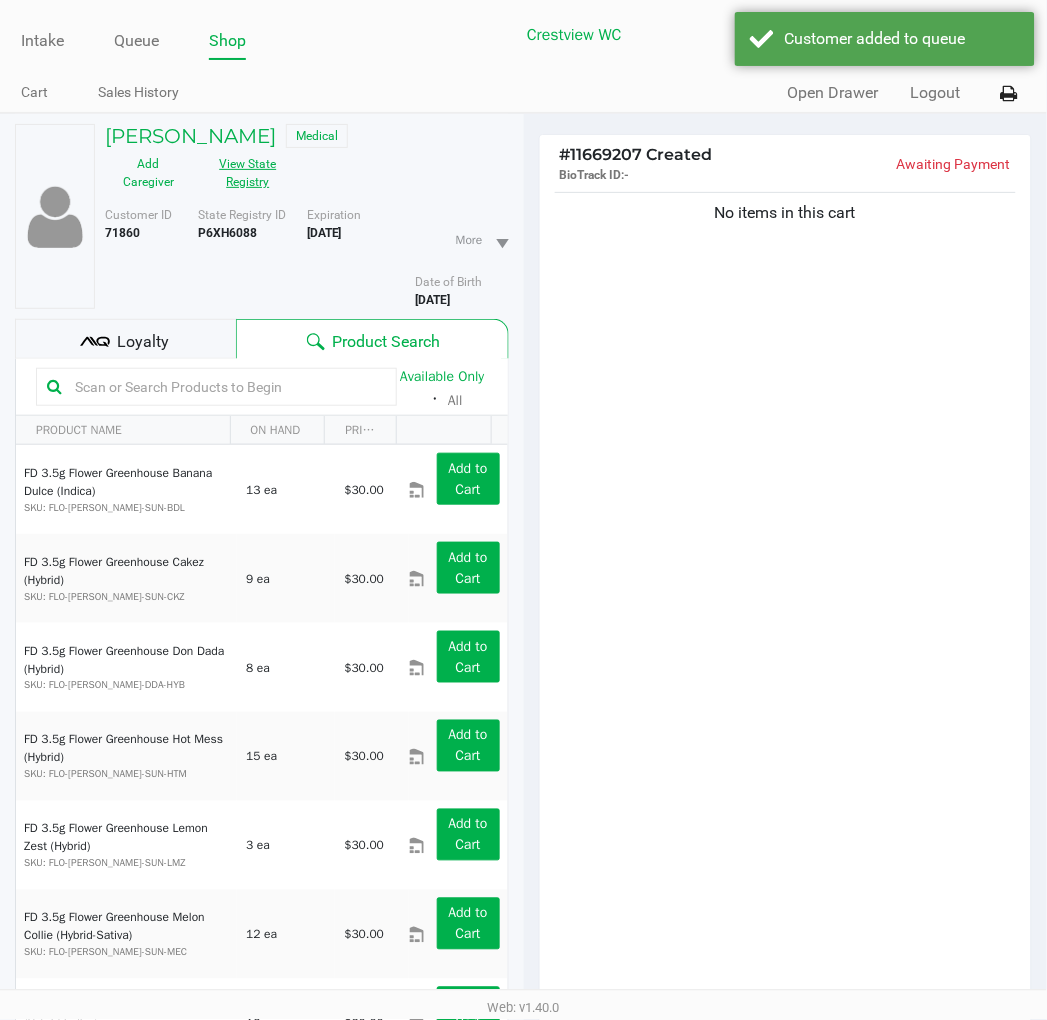 click on "View State Registry" 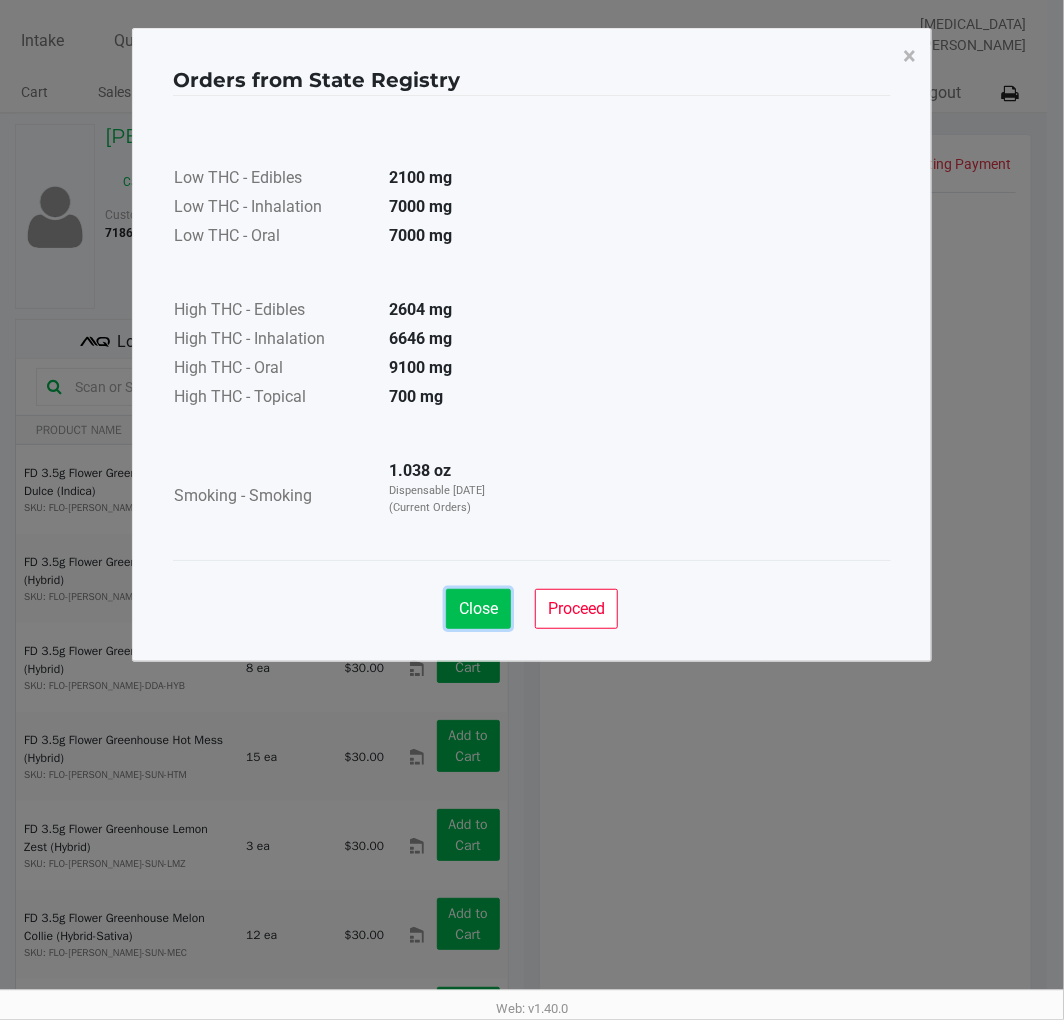 click on "Close" 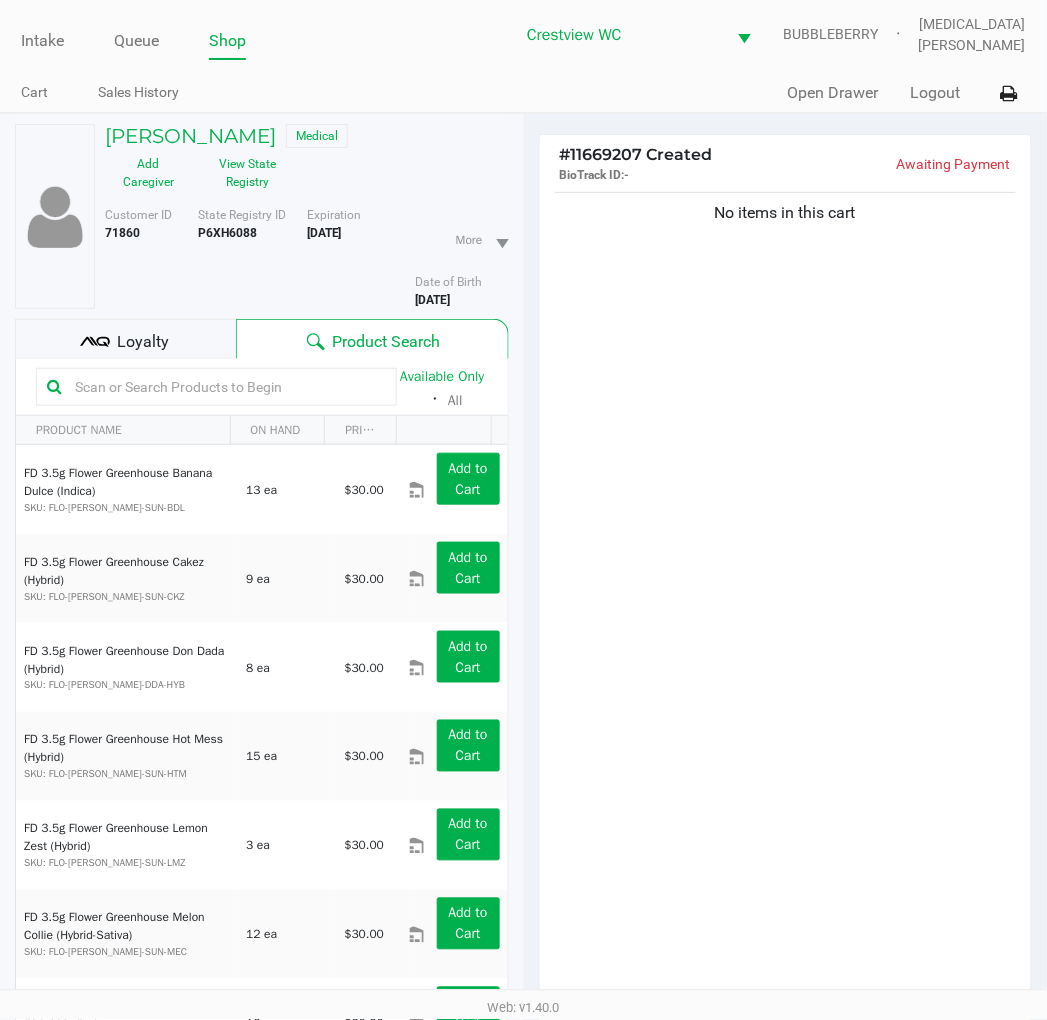 click on "Loyalty" 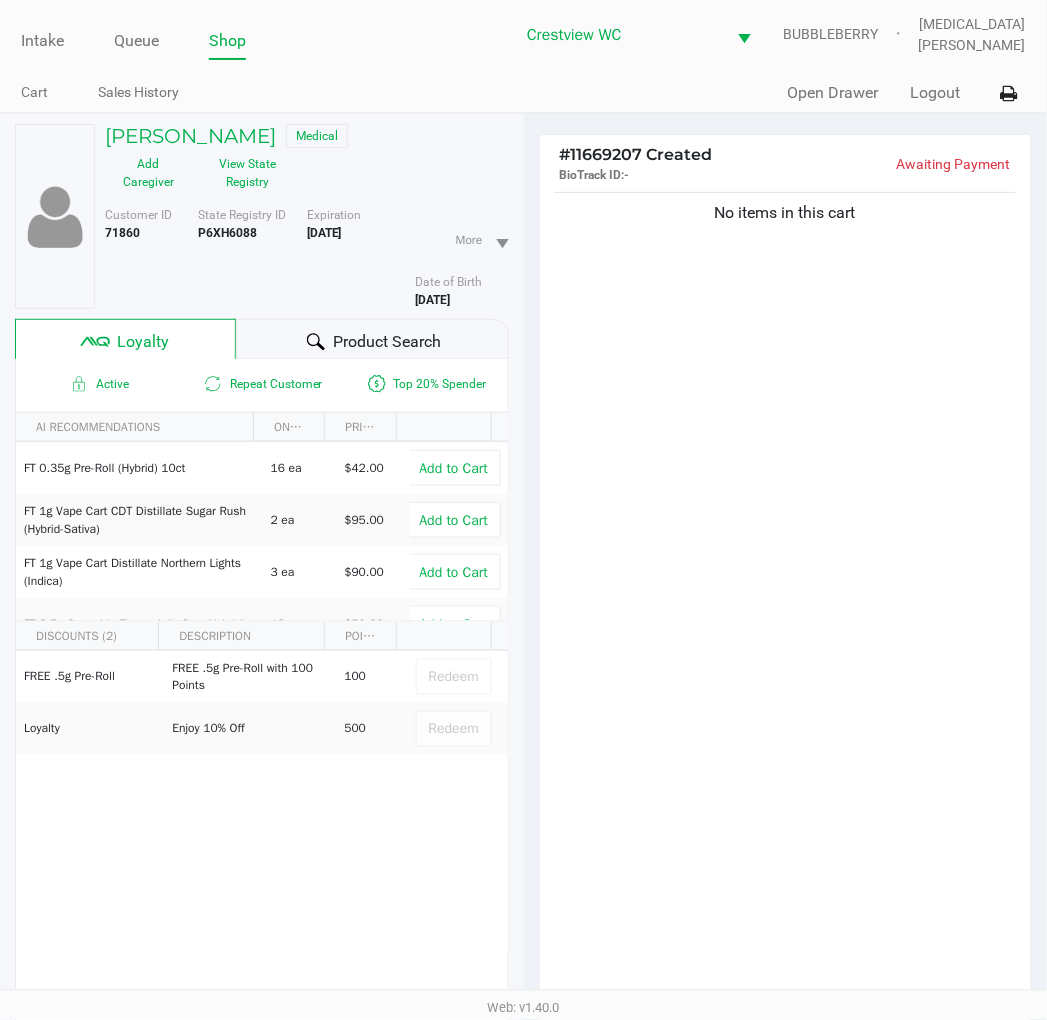 click on "No items in this cart" 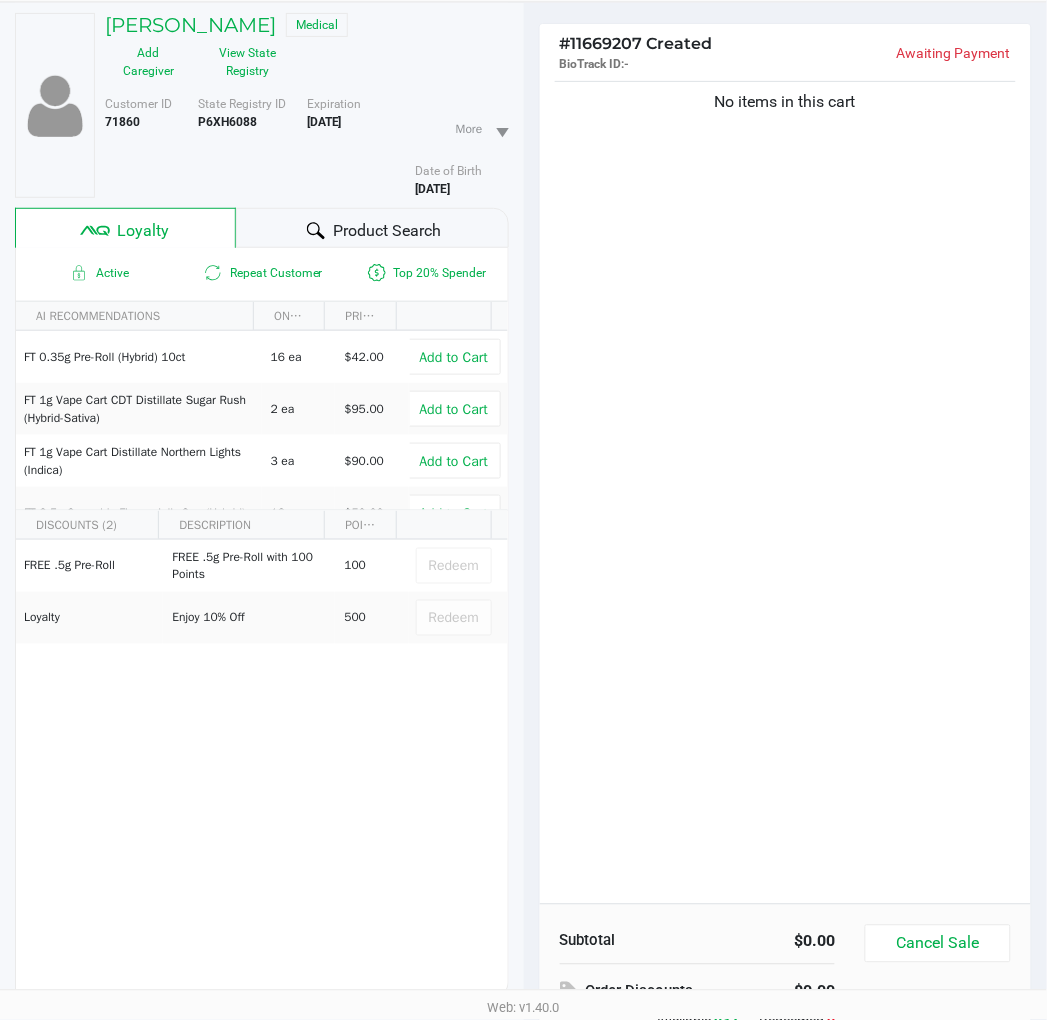 click on "Product Search" 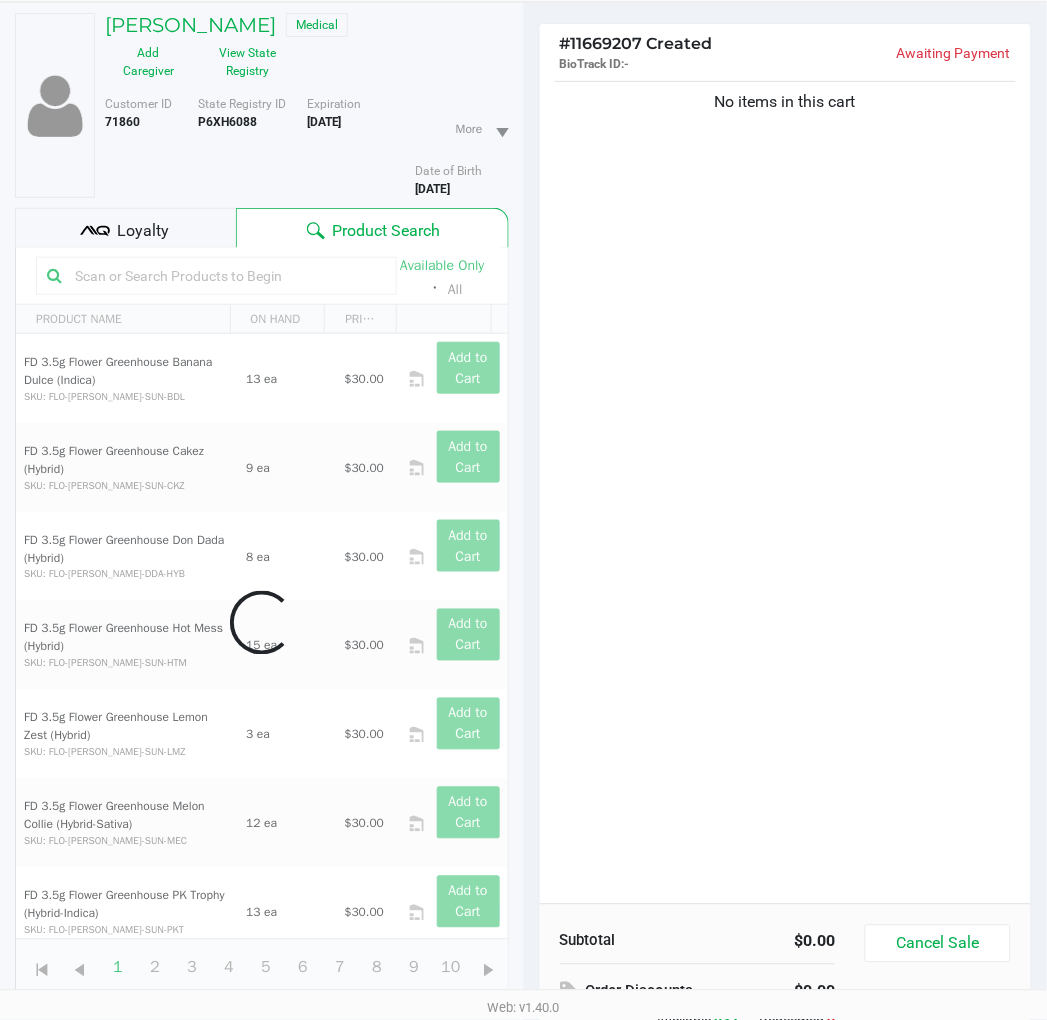 click on "No items in this cart" 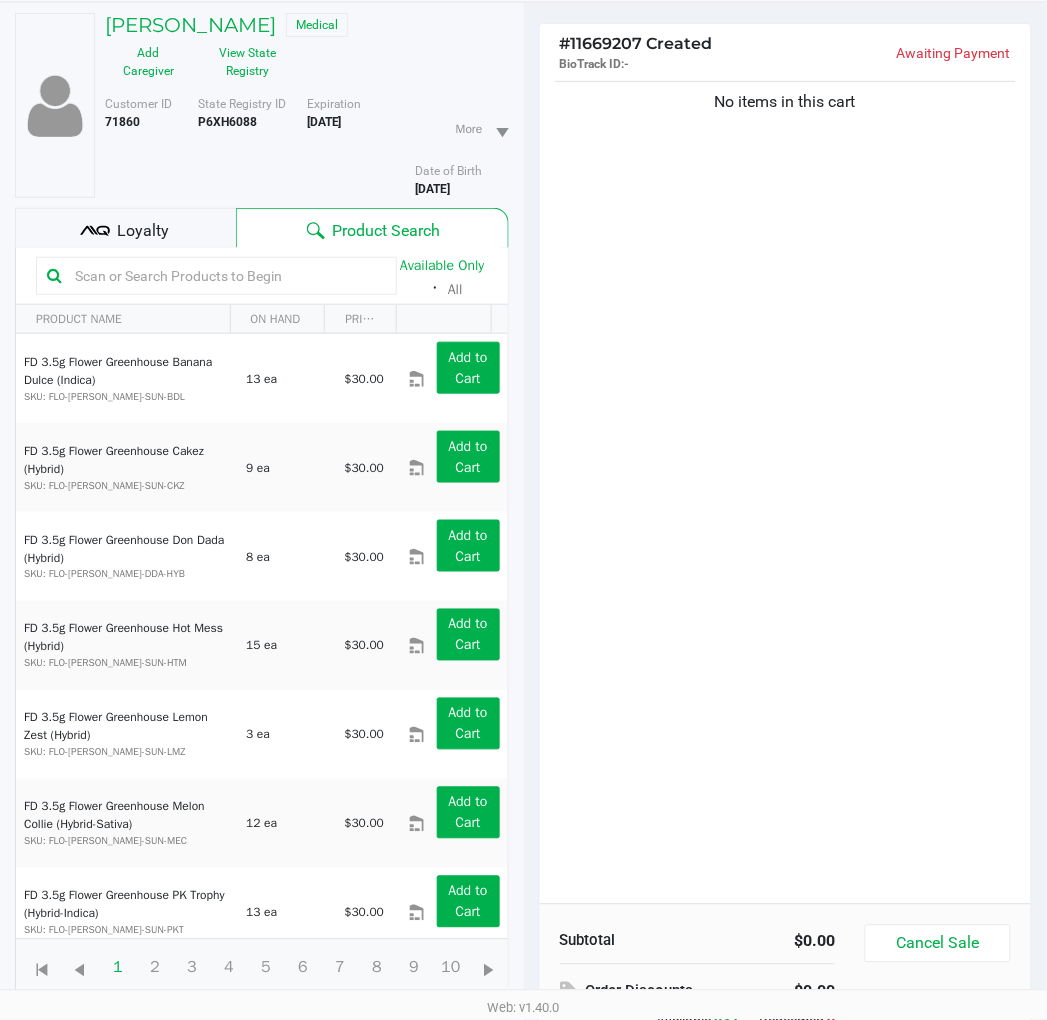 click on "Loyalty" 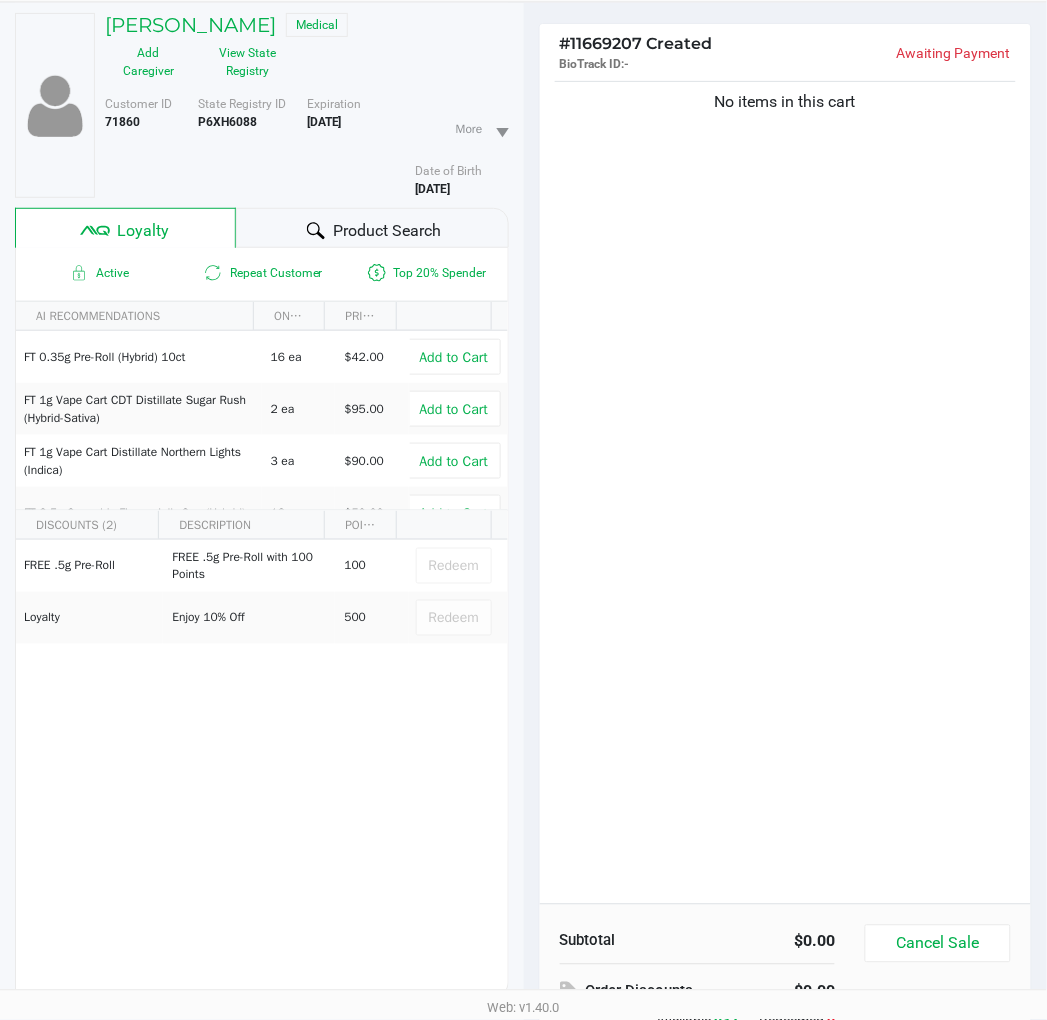 click on "No items in this cart" 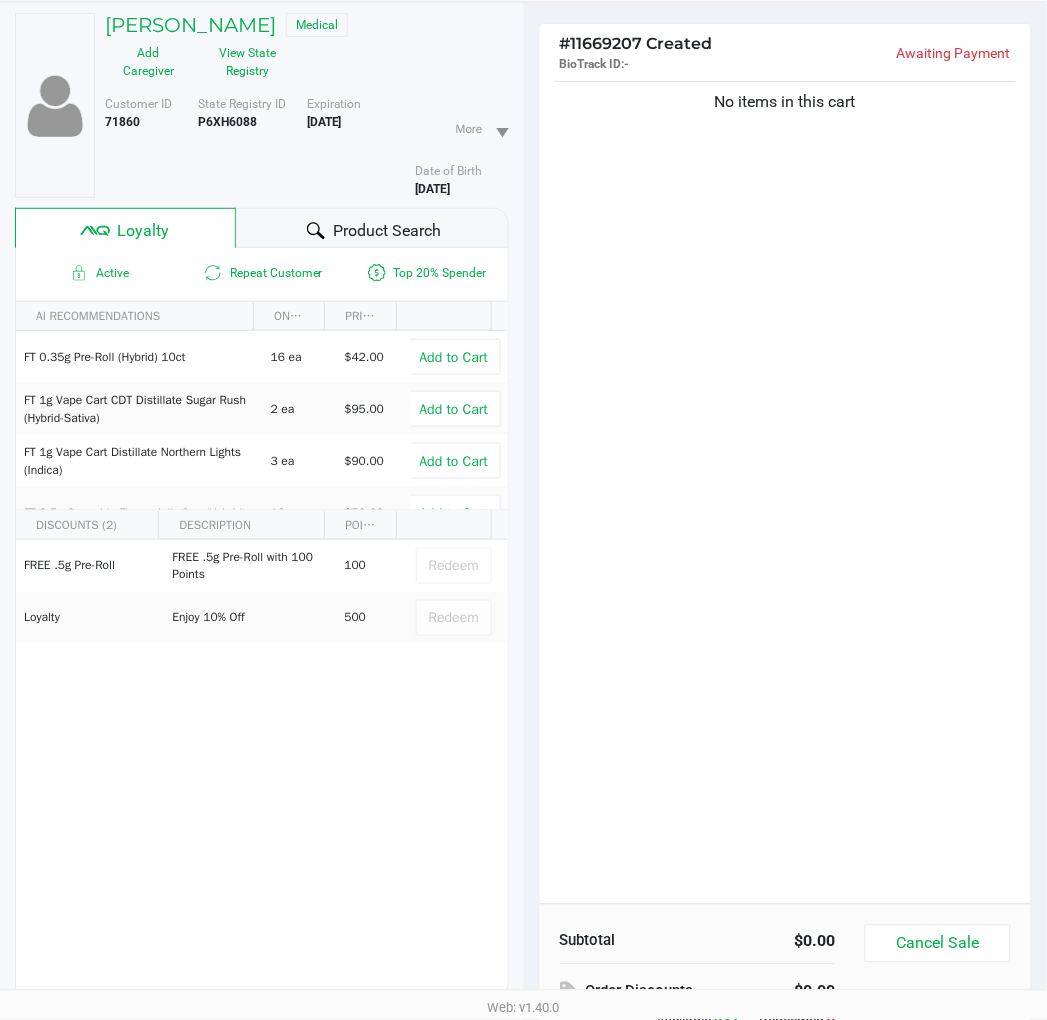 click on "No items in this cart" 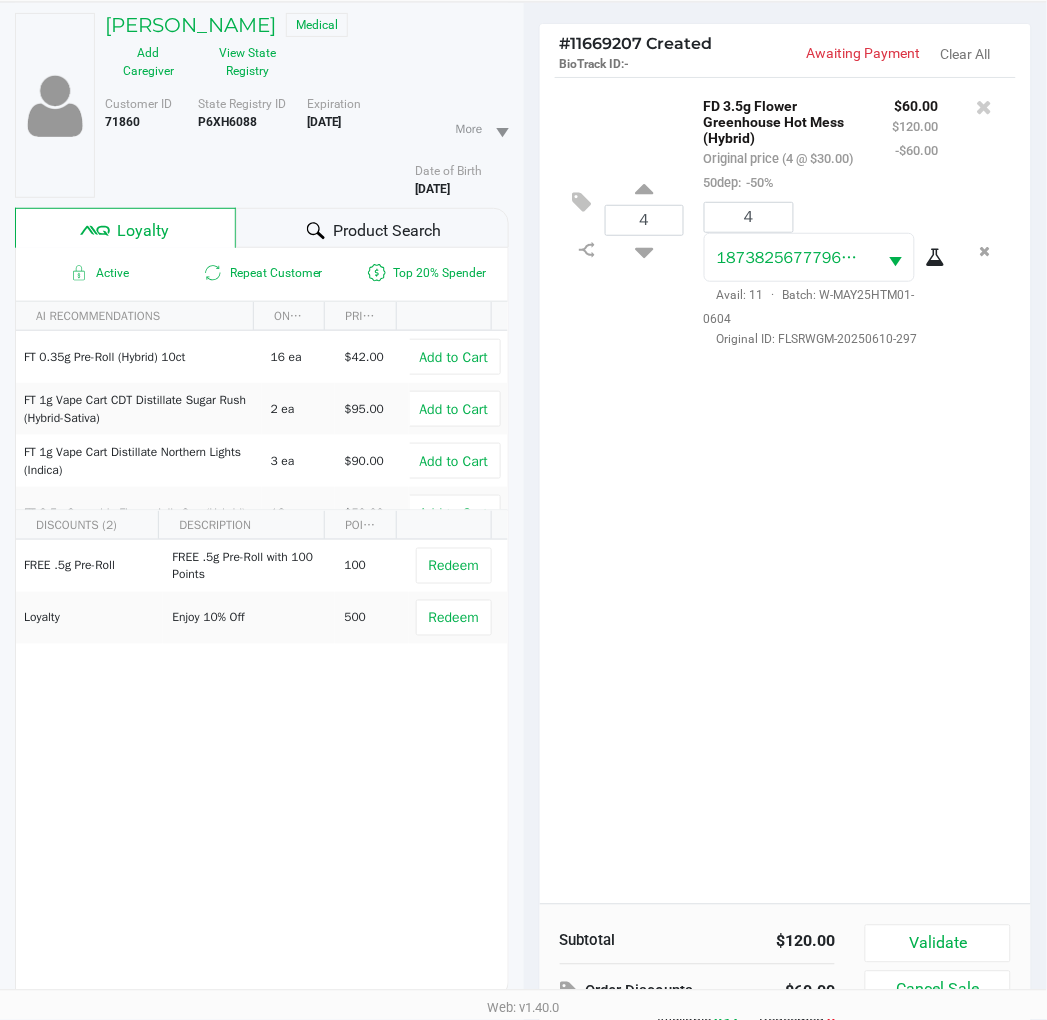 click on "4  FD 3.5g Flower Greenhouse Hot Mess (Hybrid)   Original price (4 @ $30.00)  50dep:  -50% $60.00 $120.00 -$60.00 4 1873825677796959  Avail: 11  ·  Batch: W-MAY25HTM01-0604   Original ID: FLSRWGM-20250610-297" 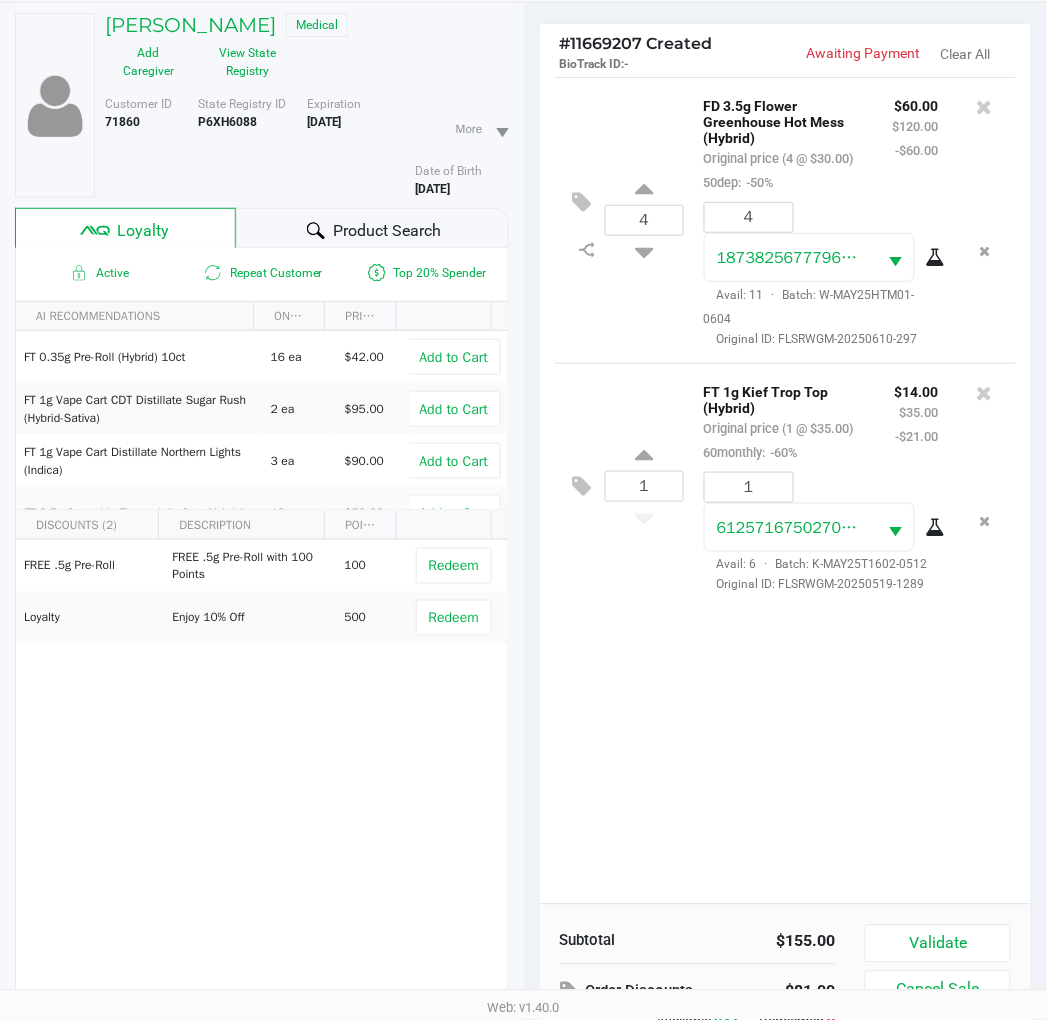 click on "4  FD 3.5g Flower Greenhouse Hot Mess (Hybrid)   Original price (4 @ $30.00)  50dep:  -50% $60.00 $120.00 -$60.00 4 1873825677796959  Avail: 11  ·  Batch: W-MAY25HTM01-0604   Original ID: FLSRWGM-20250610-297  1  FT 1g Kief Trop Top (Hybrid)   Original price (1 @ $35.00)  60monthly:  -60% $14.00 $35.00 -$21.00 1 6125716750270833  Avail: 6  ·  Batch: K-MAY25T1602-0512   Original ID: FLSRWGM-20250519-1289" 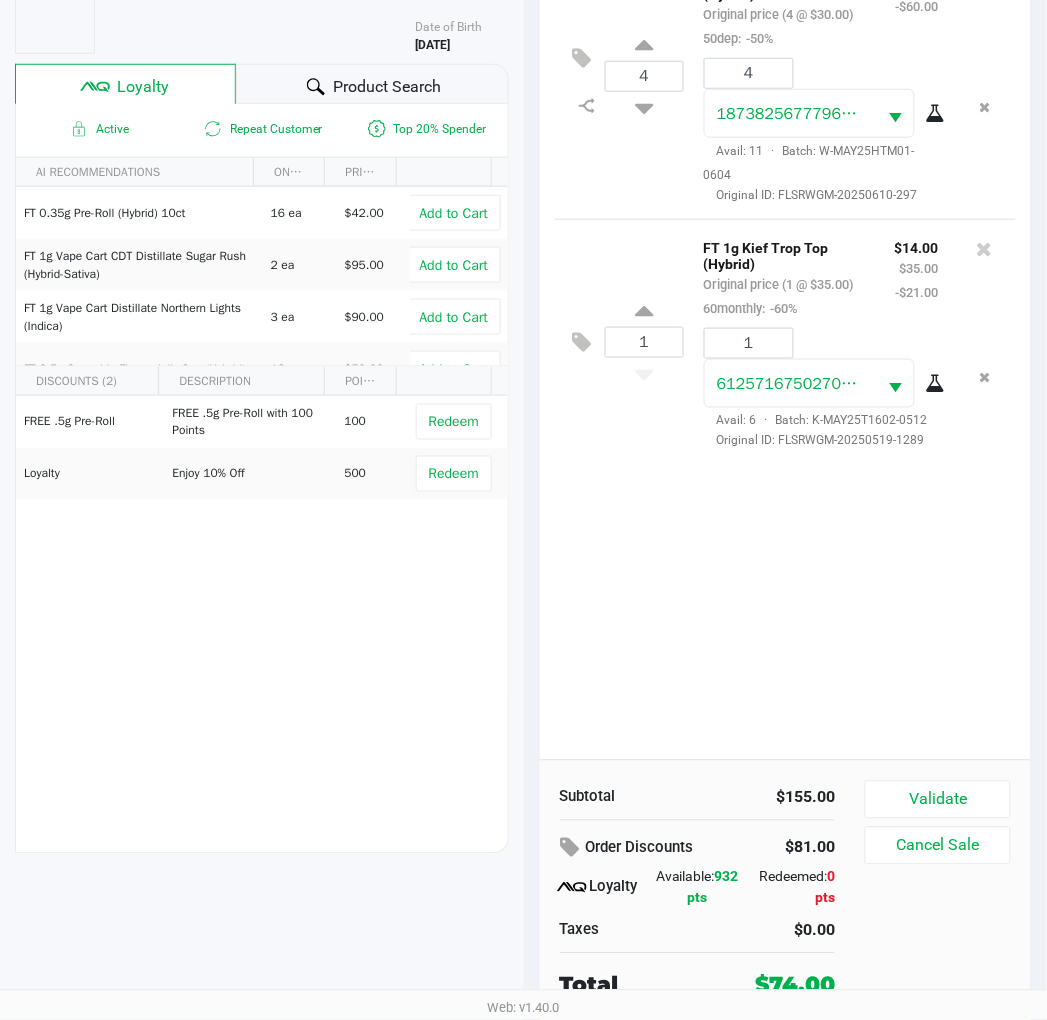 scroll, scrollTop: 258, scrollLeft: 0, axis: vertical 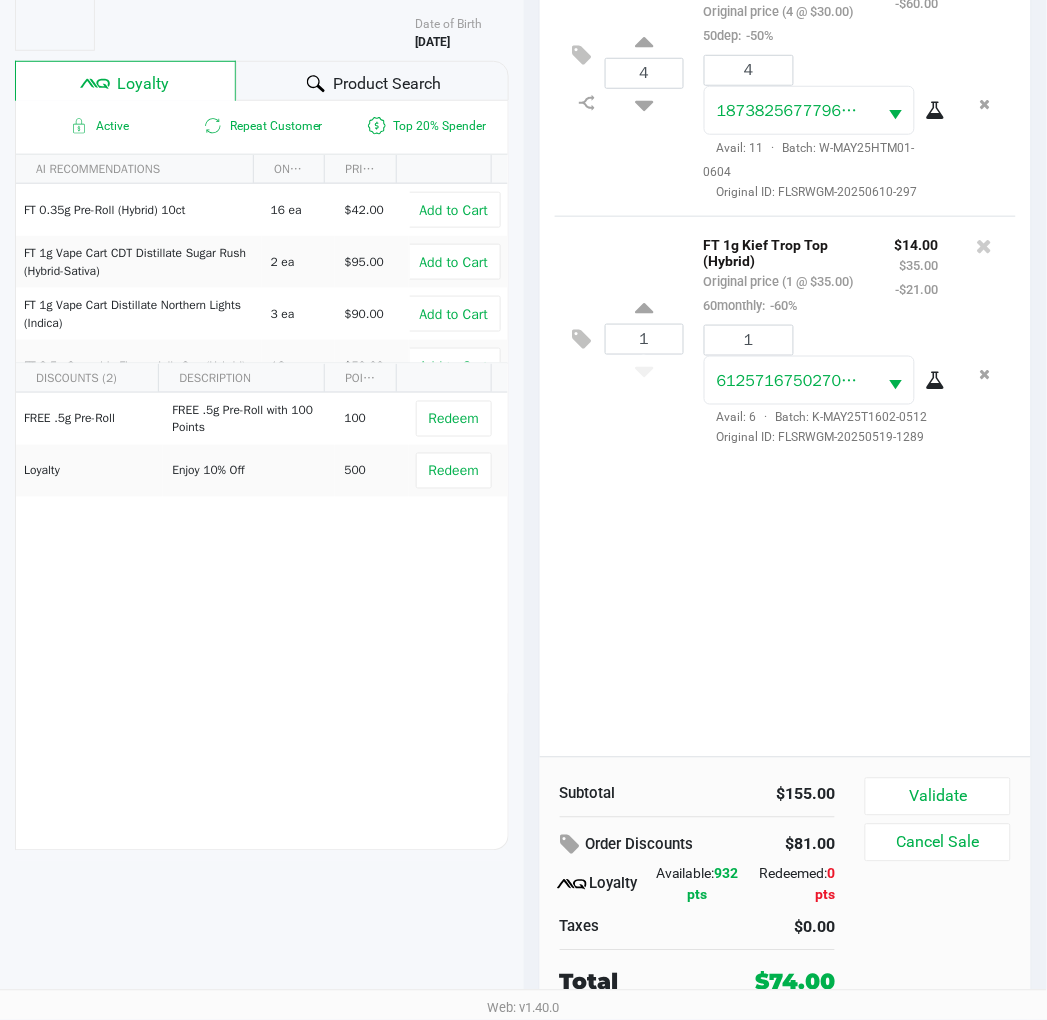 click on "4  FD 3.5g Flower Greenhouse Hot Mess (Hybrid)   Original price (4 @ $30.00)  50dep:  -50% $60.00 $120.00 -$60.00 4 1873825677796959  Avail: 11  ·  Batch: W-MAY25HTM01-0604   Original ID: FLSRWGM-20250610-297  1  FT 1g Kief Trop Top (Hybrid)   Original price (1 @ $35.00)  60monthly:  -60% $14.00 $35.00 -$21.00 1 6125716750270833  Avail: 6  ·  Batch: K-MAY25T1602-0512   Original ID: FLSRWGM-20250519-1289" 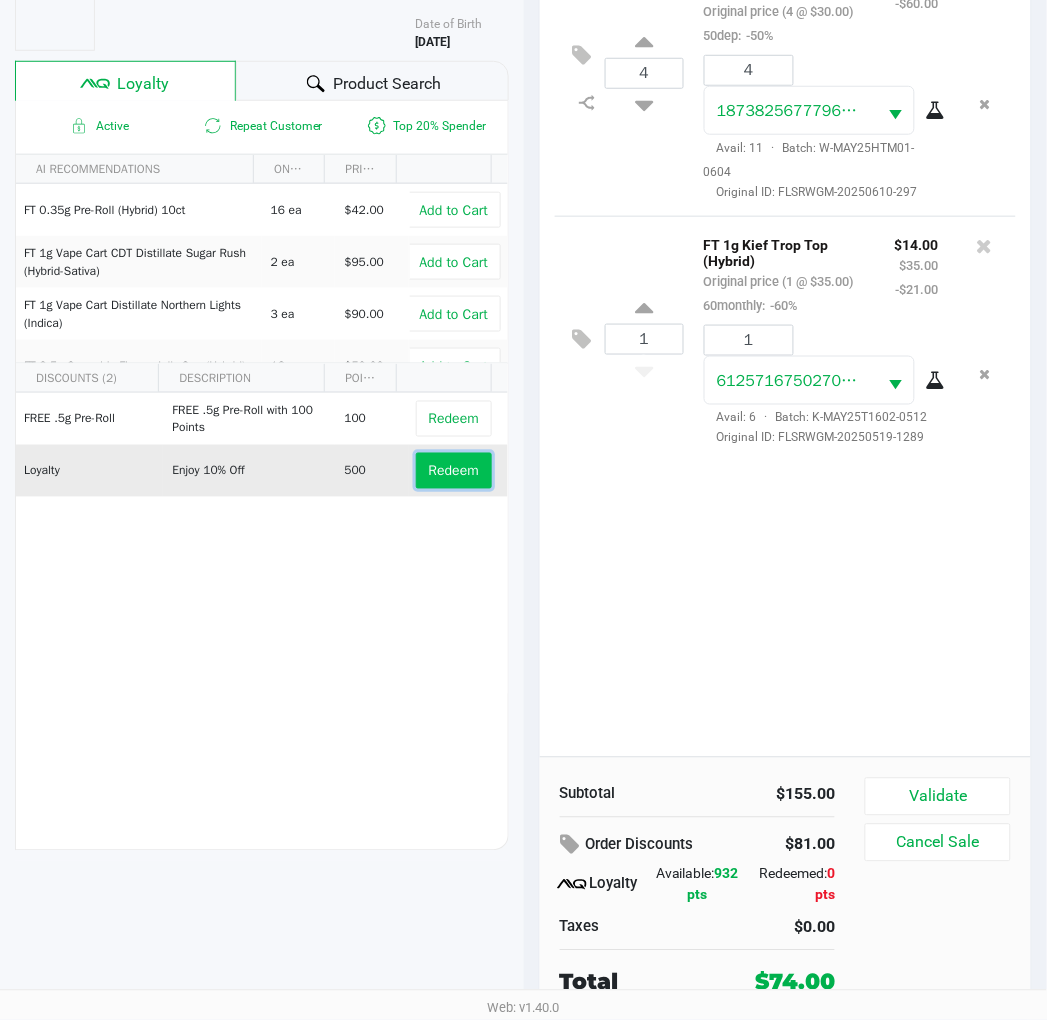 click on "Redeem" 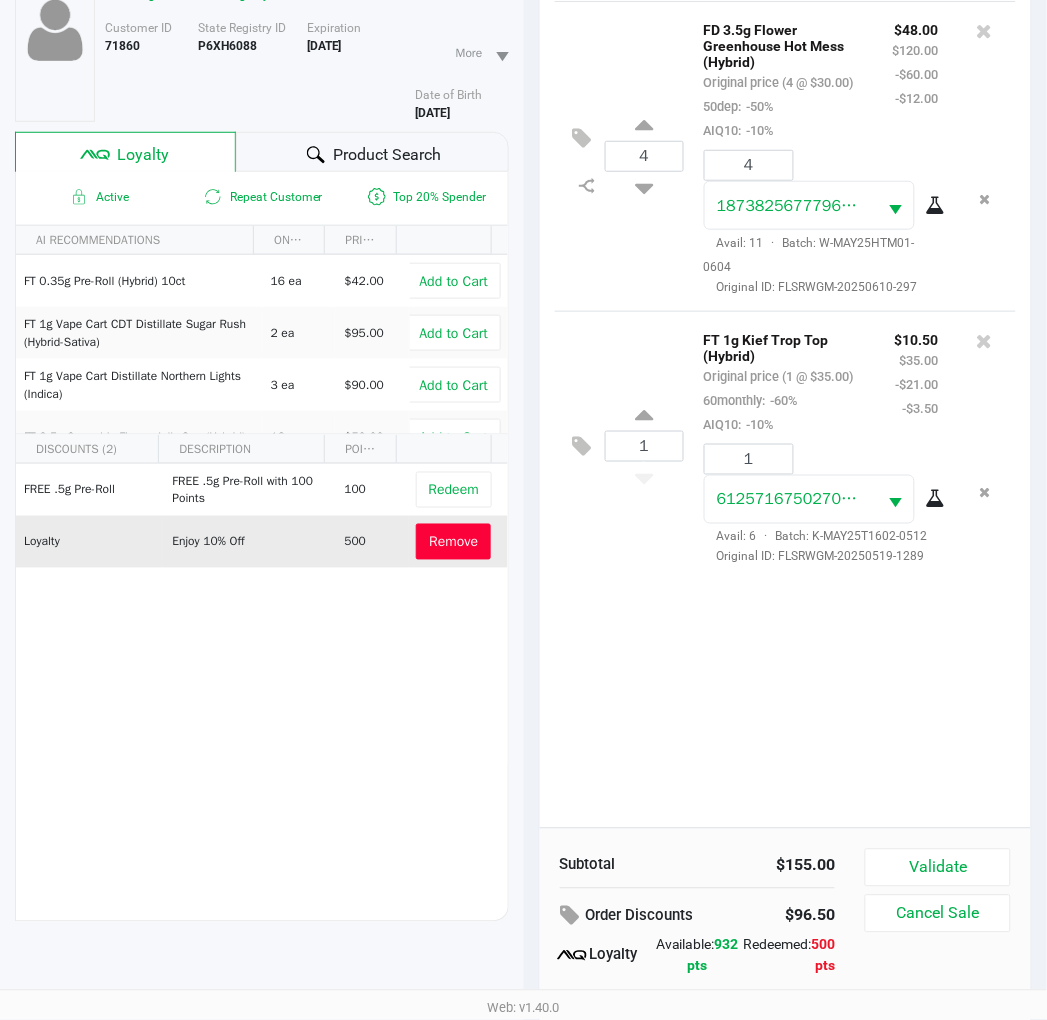 scroll, scrollTop: 147, scrollLeft: 0, axis: vertical 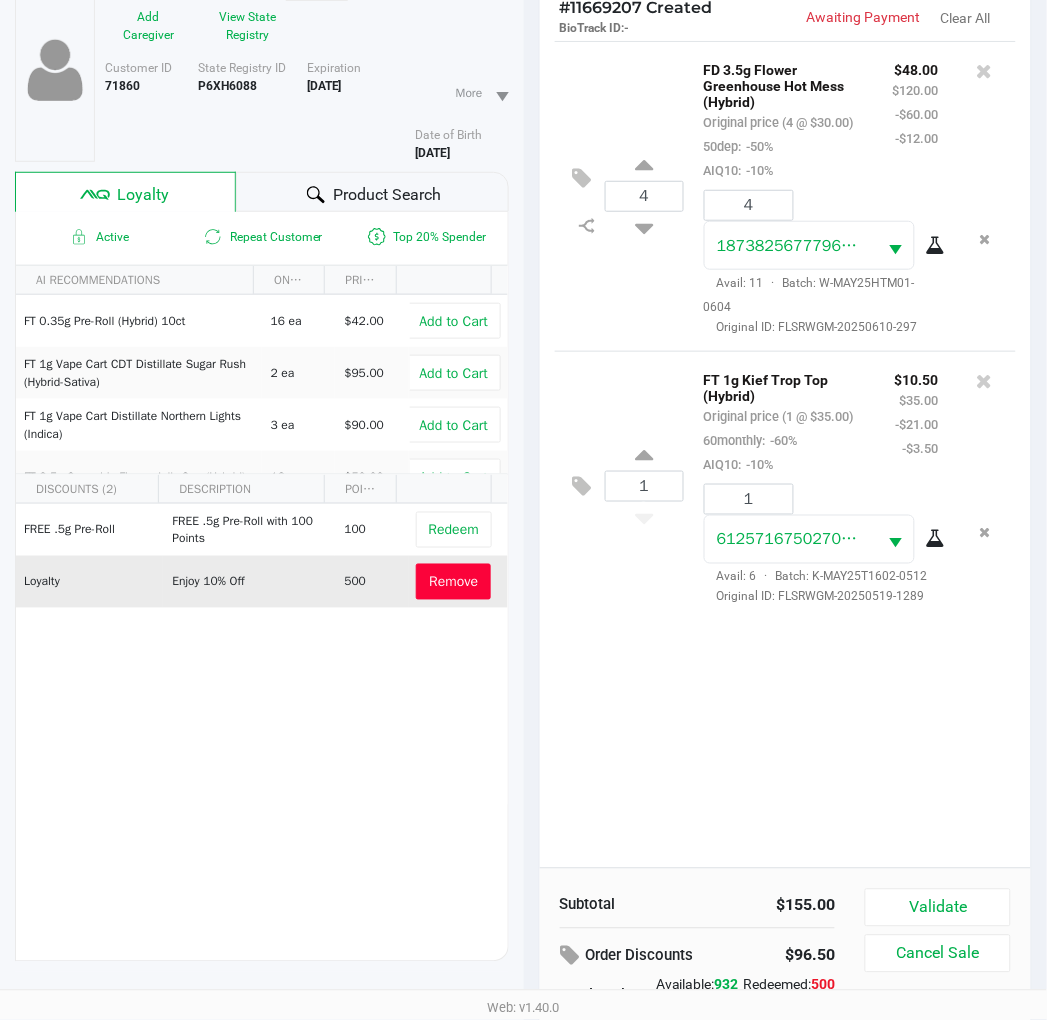 click on "4  FD 3.5g Flower Greenhouse Hot Mess (Hybrid)   Original price (4 @ $30.00)  50dep:  -50%  AIQ10:  -10% $48.00 $120.00 -$60.00 -$12.00 4 1873825677796959  Avail: 11  ·  Batch: W-MAY25HTM01-0604   Original ID: FLSRWGM-20250610-297  1  FT 1g Kief Trop Top (Hybrid)   Original price (1 @ $35.00)  60monthly:  -60%  AIQ10:  -10% $10.50 $35.00 -$21.00 -$3.50 1 6125716750270833  Avail: 6  ·  Batch: K-MAY25T1602-0512   Original ID: FLSRWGM-20250519-1289" 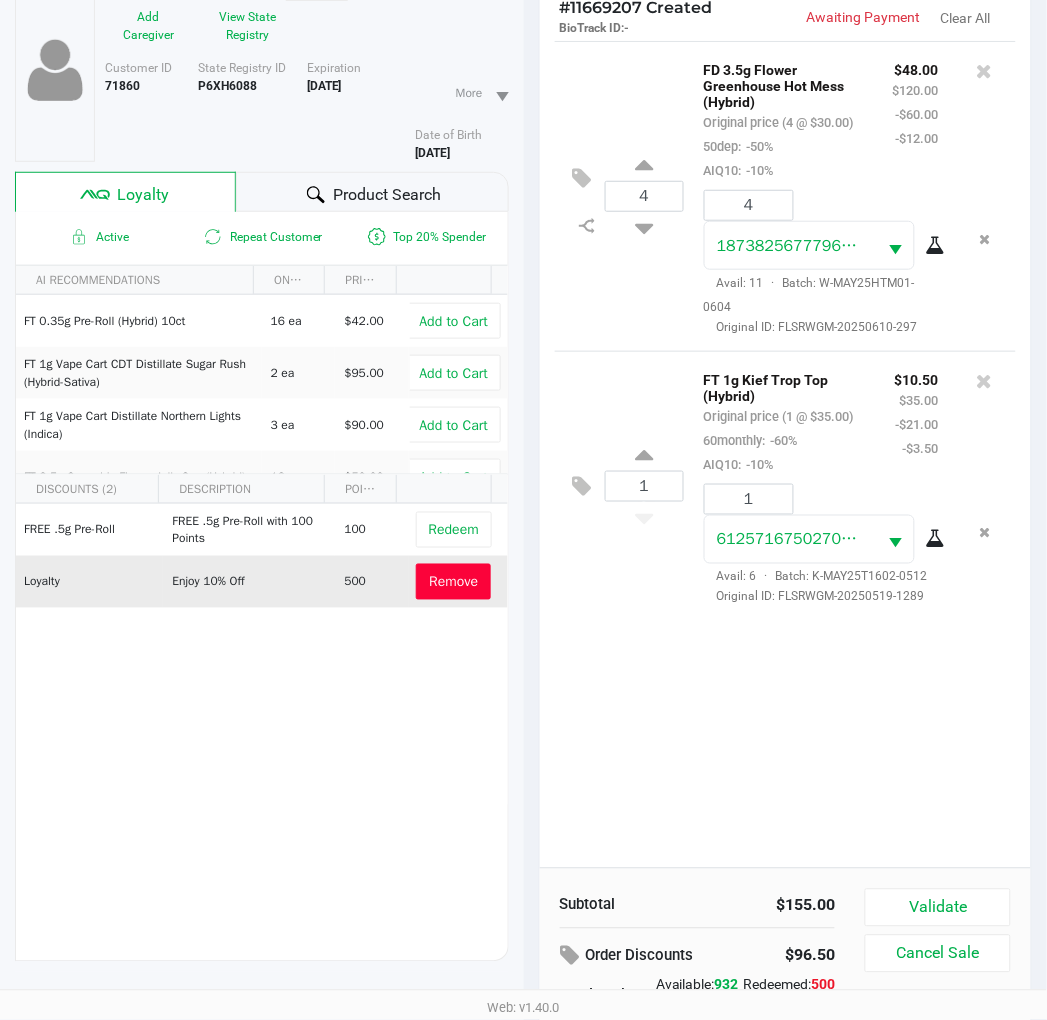 click on "4  FD 3.5g Flower Greenhouse Hot Mess (Hybrid)   Original price (4 @ $30.00)  50dep:  -50%  AIQ10:  -10% $48.00 $120.00 -$60.00 -$12.00 4 1873825677796959  Avail: 11  ·  Batch: W-MAY25HTM01-0604   Original ID: FLSRWGM-20250610-297  1  FT 1g Kief Trop Top (Hybrid)   Original price (1 @ $35.00)  60monthly:  -60%  AIQ10:  -10% $10.50 $35.00 -$21.00 -$3.50 1 6125716750270833  Avail: 6  ·  Batch: K-MAY25T1602-0512   Original ID: FLSRWGM-20250519-1289" 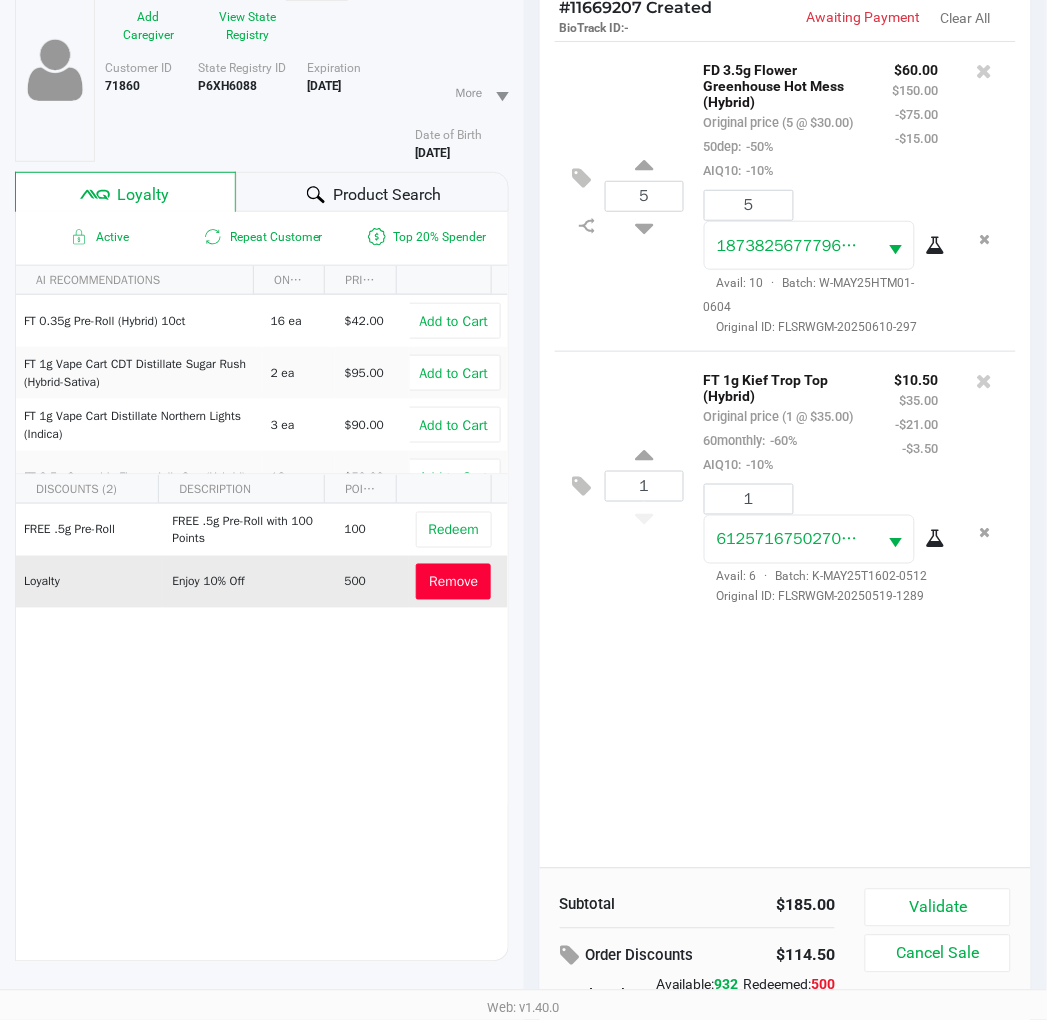 click on "5  FD 3.5g Flower Greenhouse Hot Mess (Hybrid)   Original price (5 @ $30.00)  50dep:  -50%  AIQ10:  -10% $60.00 $150.00 -$75.00 -$15.00 5 1873825677796959  Avail: 10  ·  Batch: W-MAY25HTM01-0604   Original ID: FLSRWGM-20250610-297  1  FT 1g Kief Trop Top (Hybrid)   Original price (1 @ $35.00)  60monthly:  -60%  AIQ10:  -10% $10.50 $35.00 -$21.00 -$3.50 1 6125716750270833  Avail: 6  ·  Batch: K-MAY25T1602-0512   Original ID: FLSRWGM-20250519-1289" 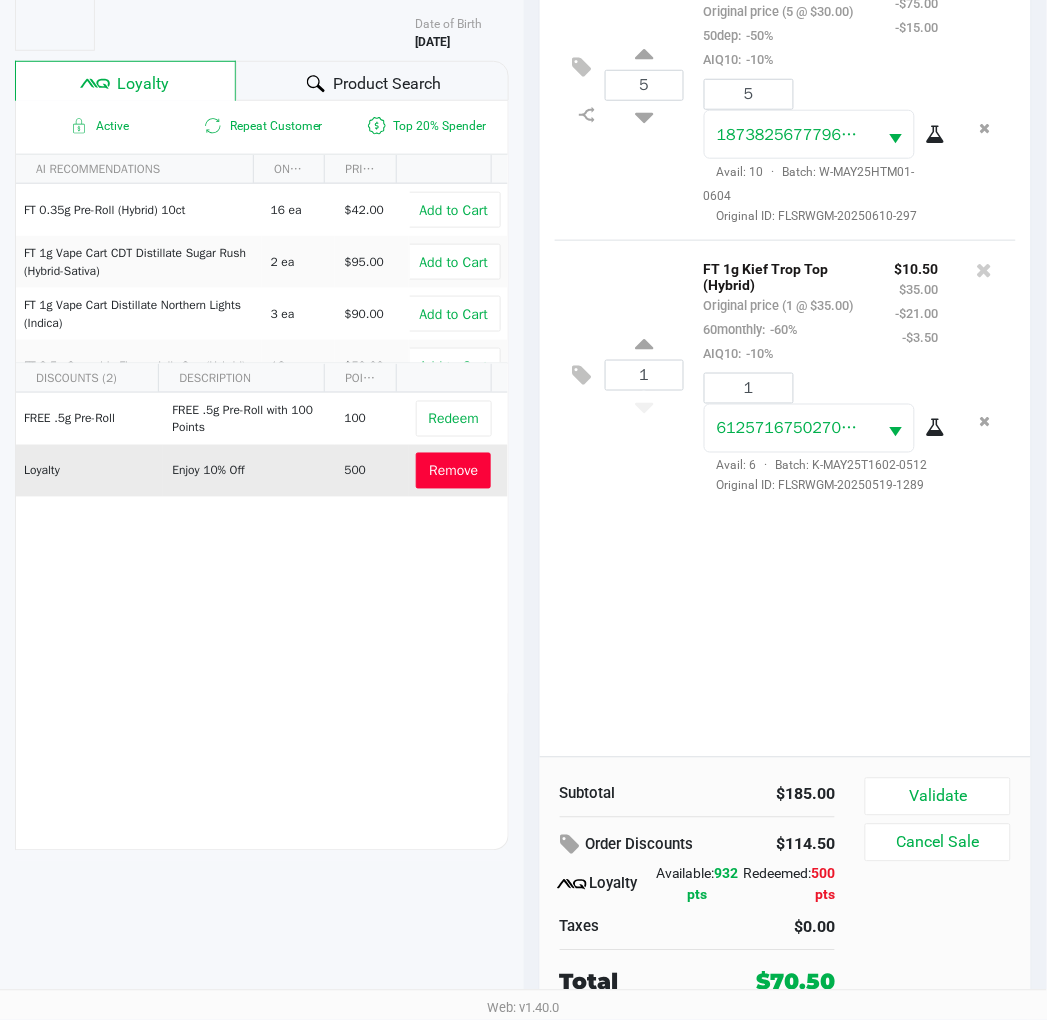 click on "5  FD 3.5g Flower Greenhouse Hot Mess (Hybrid)   Original price (5 @ $30.00)  50dep:  -50%  AIQ10:  -10% $60.00 $150.00 -$75.00 -$15.00 5 1873825677796959  Avail: 10  ·  Batch: W-MAY25HTM01-0604   Original ID: FLSRWGM-20250610-297  1  FT 1g Kief Trop Top (Hybrid)   Original price (1 @ $35.00)  60monthly:  -60%  AIQ10:  -10% $10.50 $35.00 -$21.00 -$3.50 1 6125716750270833  Avail: 6  ·  Batch: K-MAY25T1602-0512   Original ID: FLSRWGM-20250519-1289" 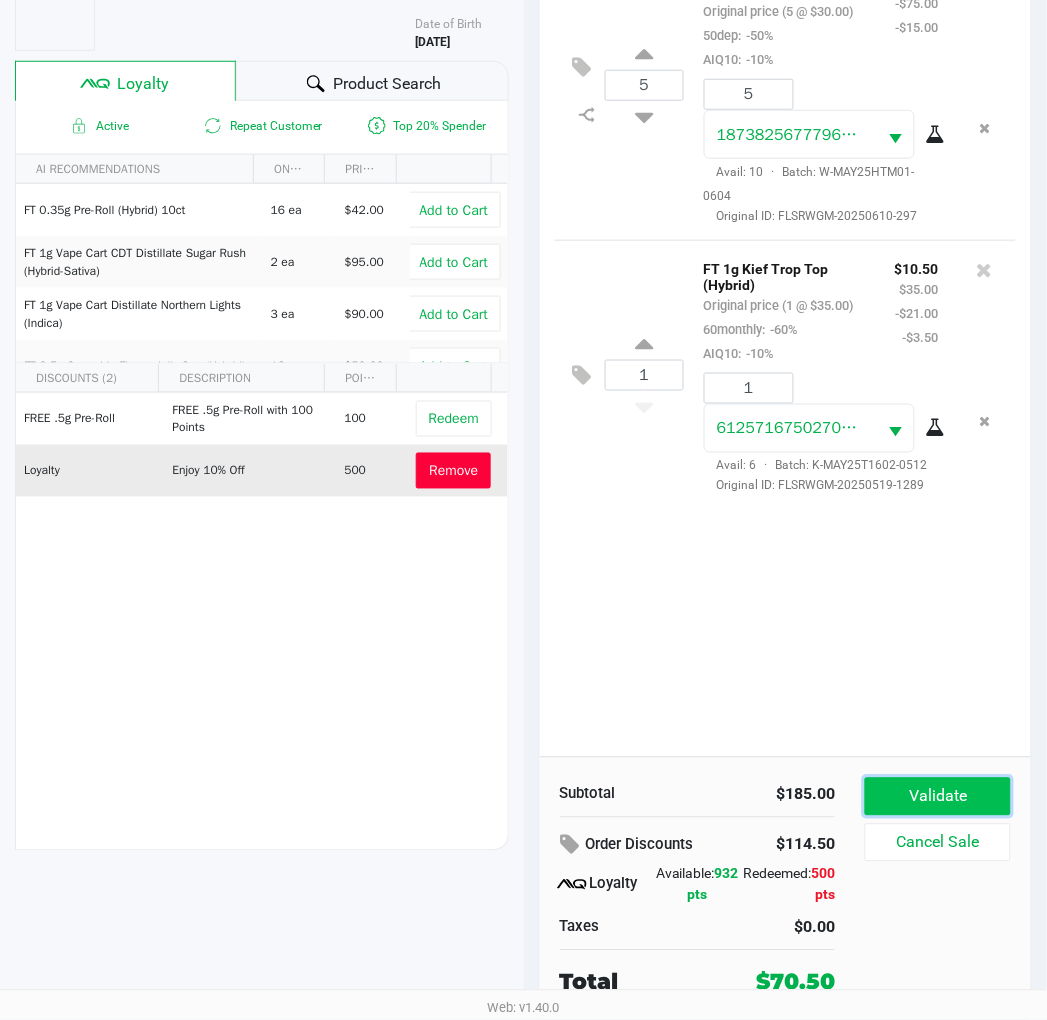 click on "Validate" 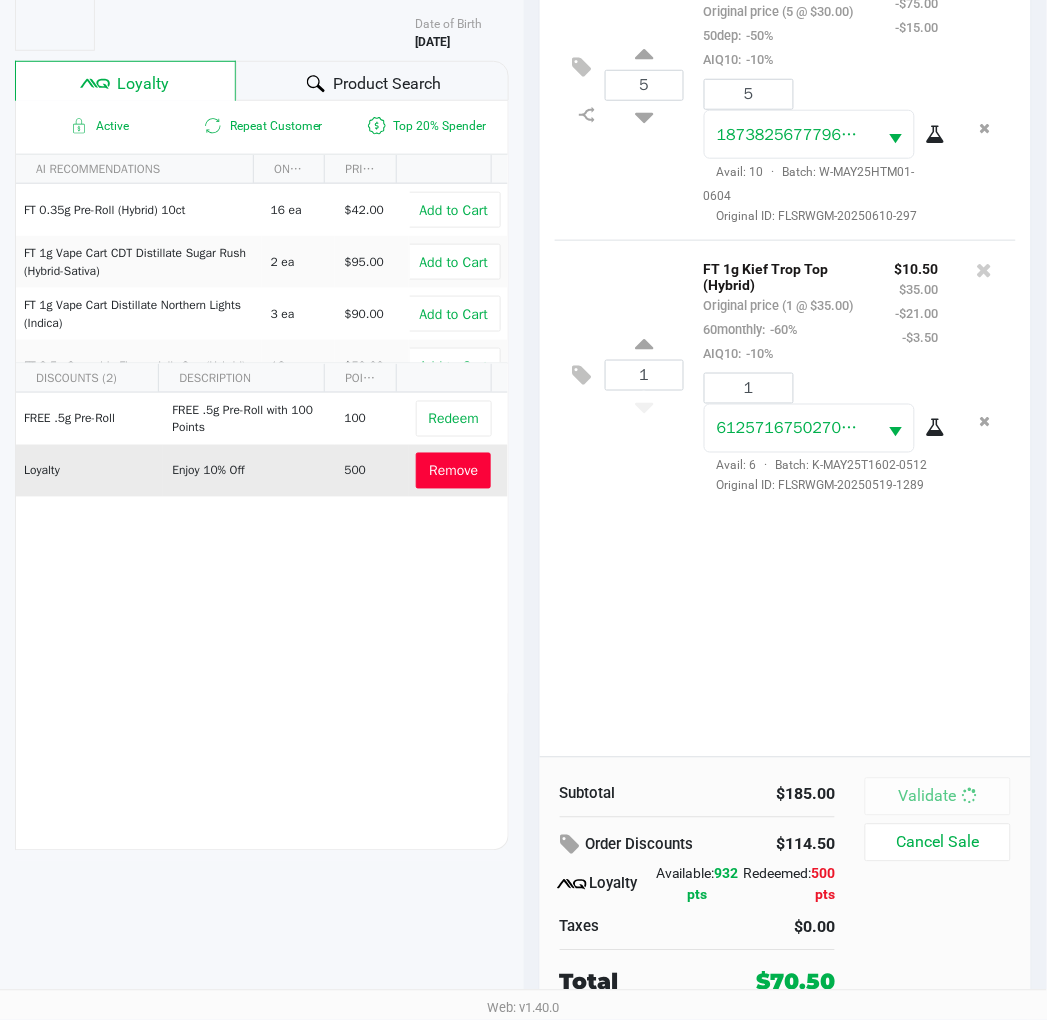 scroll, scrollTop: 0, scrollLeft: 0, axis: both 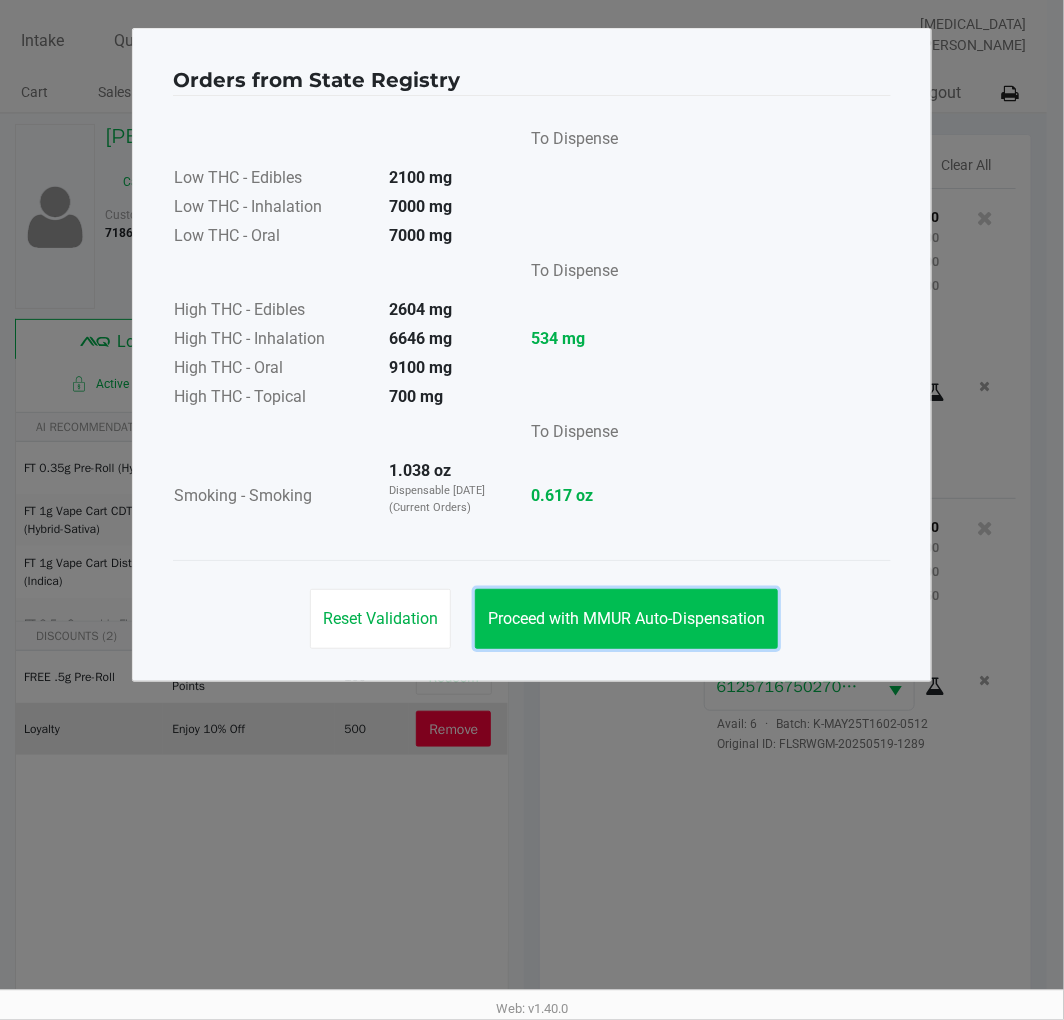 click on "Proceed with MMUR Auto-Dispensation" 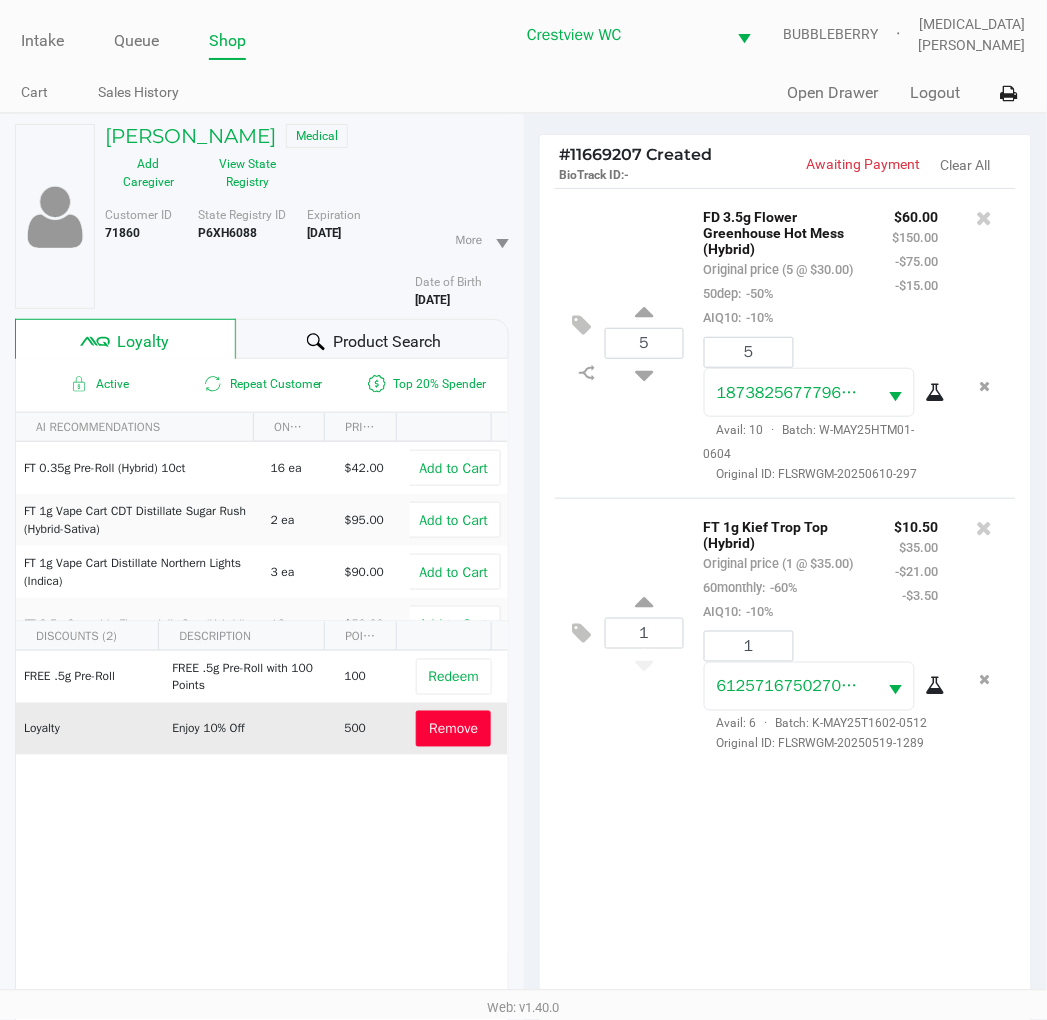 click on "5  FD 3.5g Flower Greenhouse Hot Mess (Hybrid)   Original price (5 @ $30.00)  50dep:  -50%  AIQ10:  -10% $60.00 $150.00 -$75.00 -$15.00 5 1873825677796959  Avail: 10  ·  Batch: W-MAY25HTM01-0604   Original ID: FLSRWGM-20250610-297  1  FT 1g Kief Trop Top (Hybrid)   Original price (1 @ $35.00)  60monthly:  -60%  AIQ10:  -10% $10.50 $35.00 -$21.00 -$3.50 1 6125716750270833  Avail: 6  ·  Batch: K-MAY25T1602-0512   Original ID: FLSRWGM-20250519-1289" 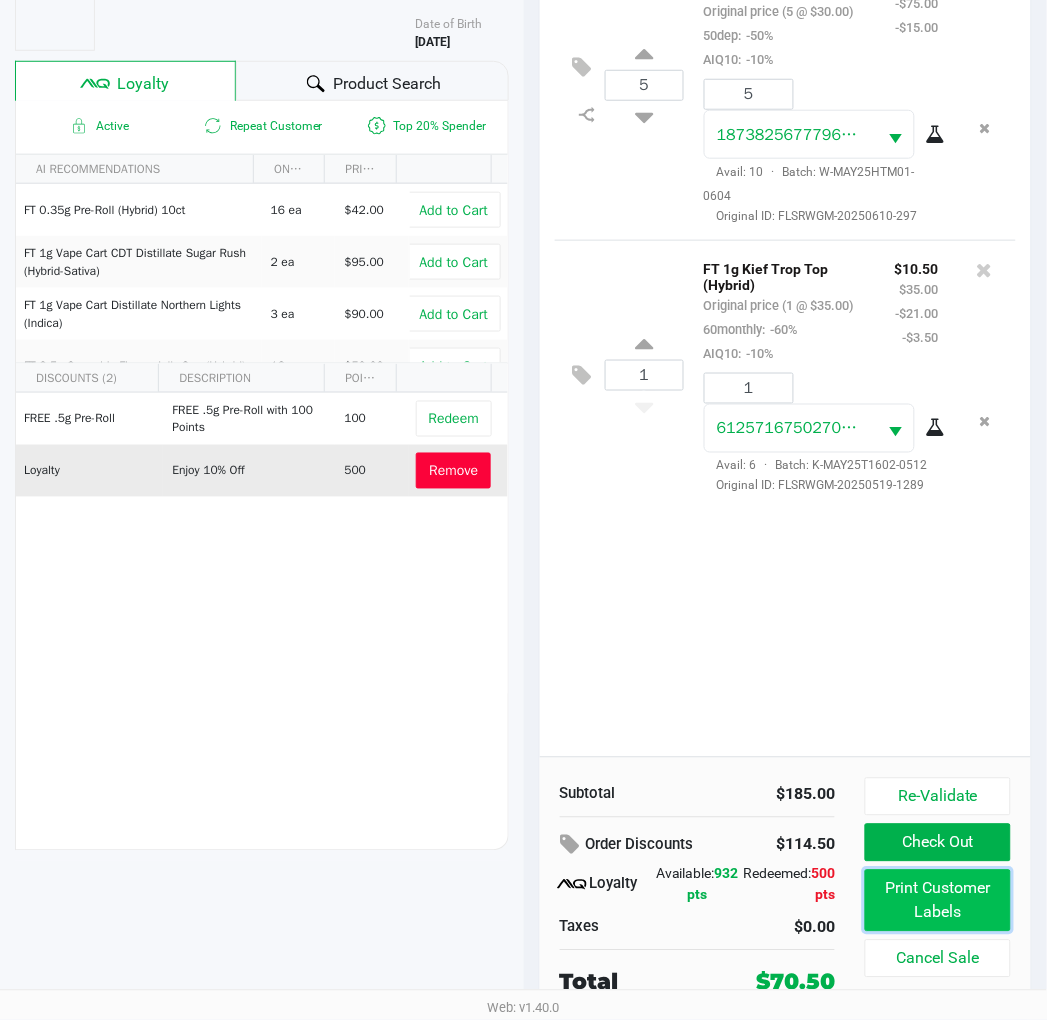 click on "Print Customer Labels" 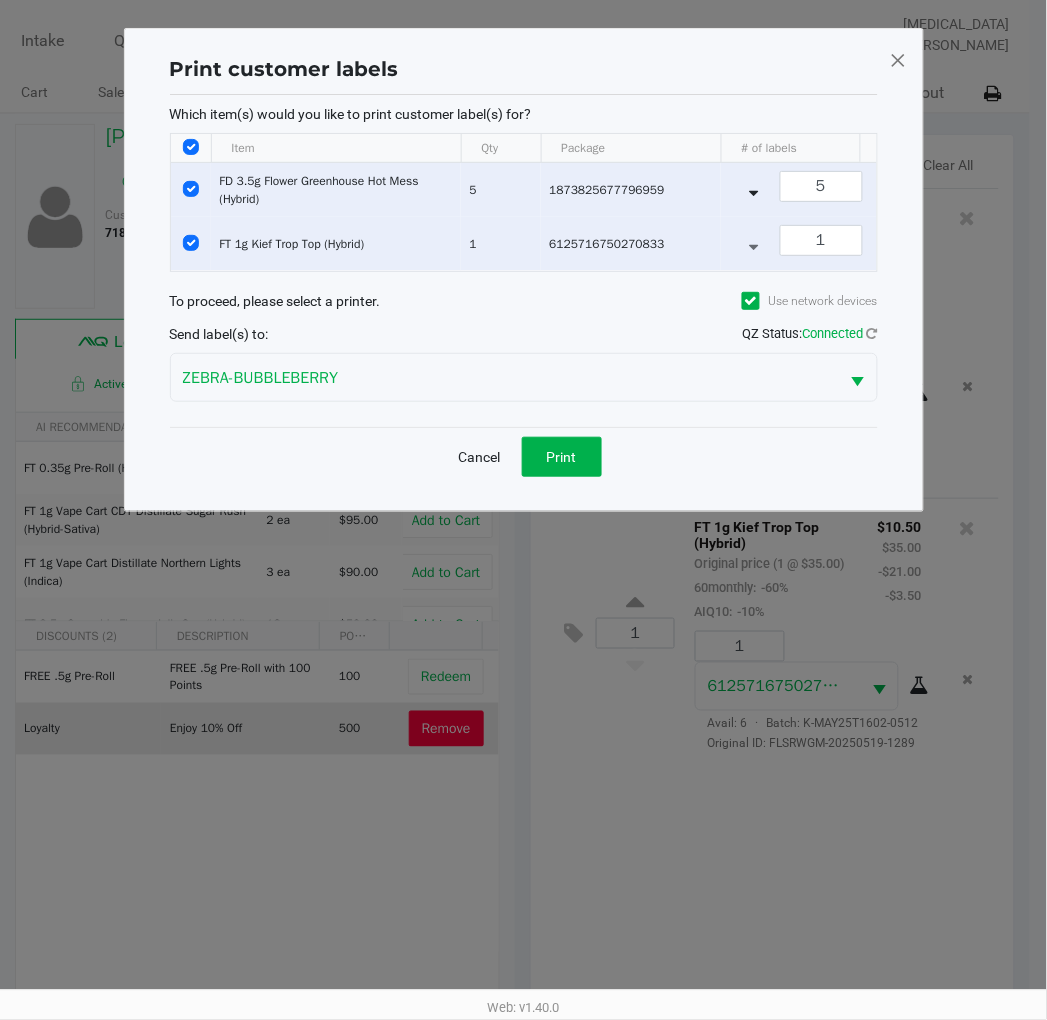 scroll, scrollTop: 0, scrollLeft: 0, axis: both 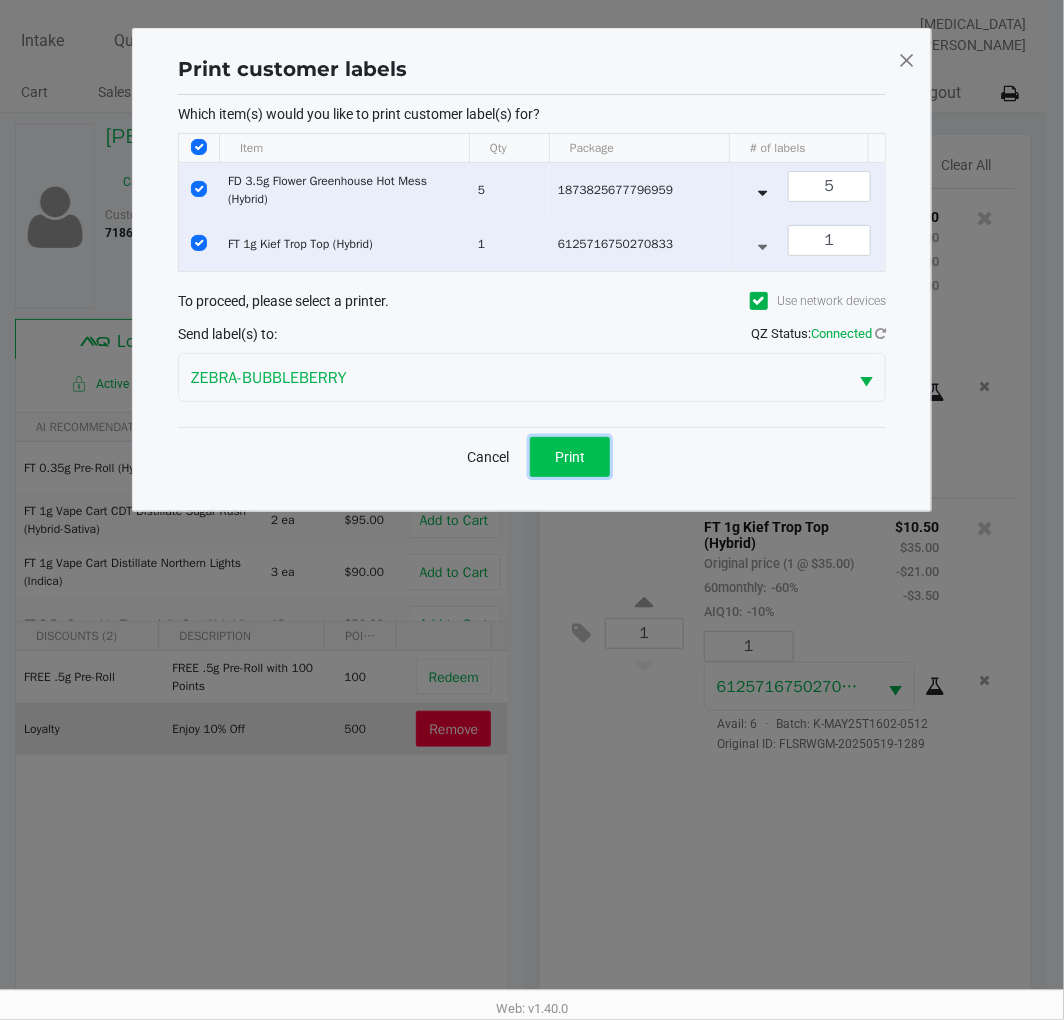 click on "Print" 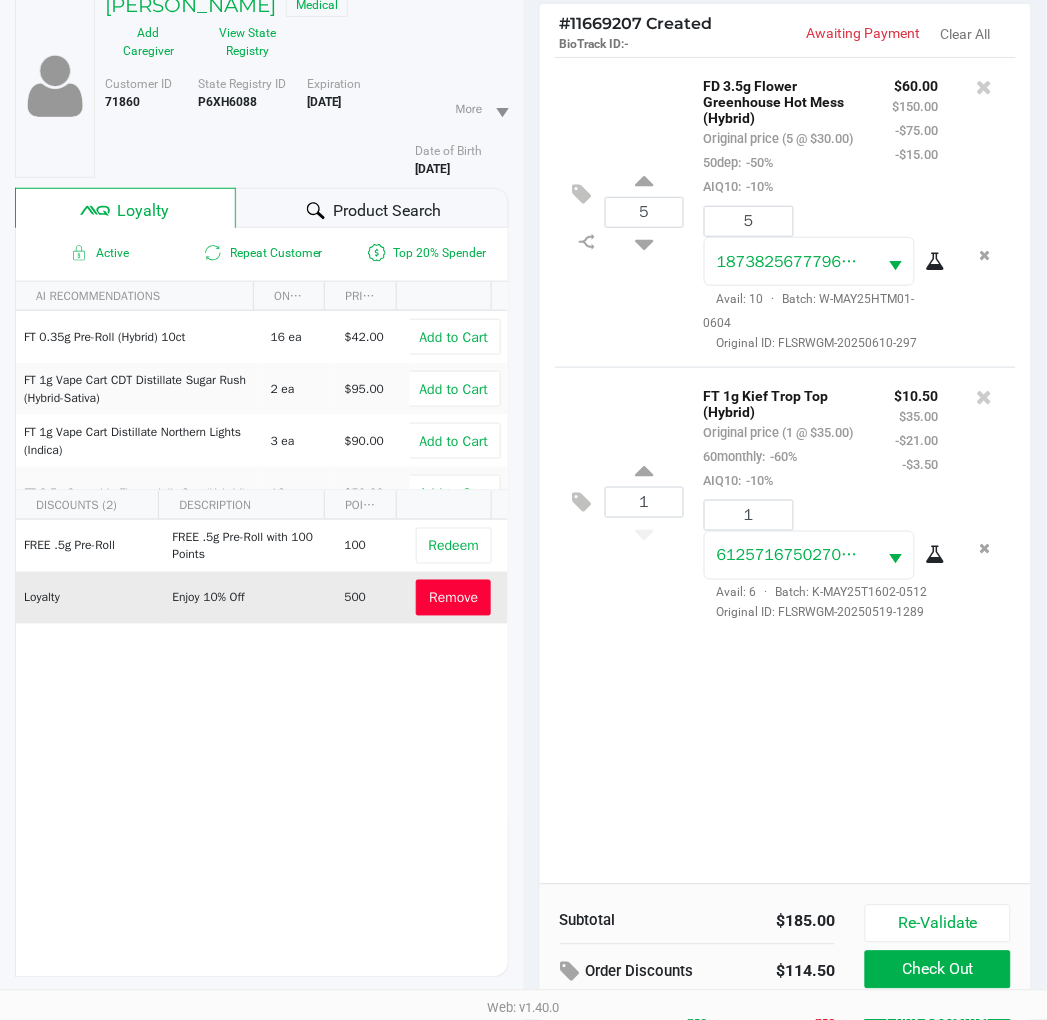 scroll, scrollTop: 258, scrollLeft: 0, axis: vertical 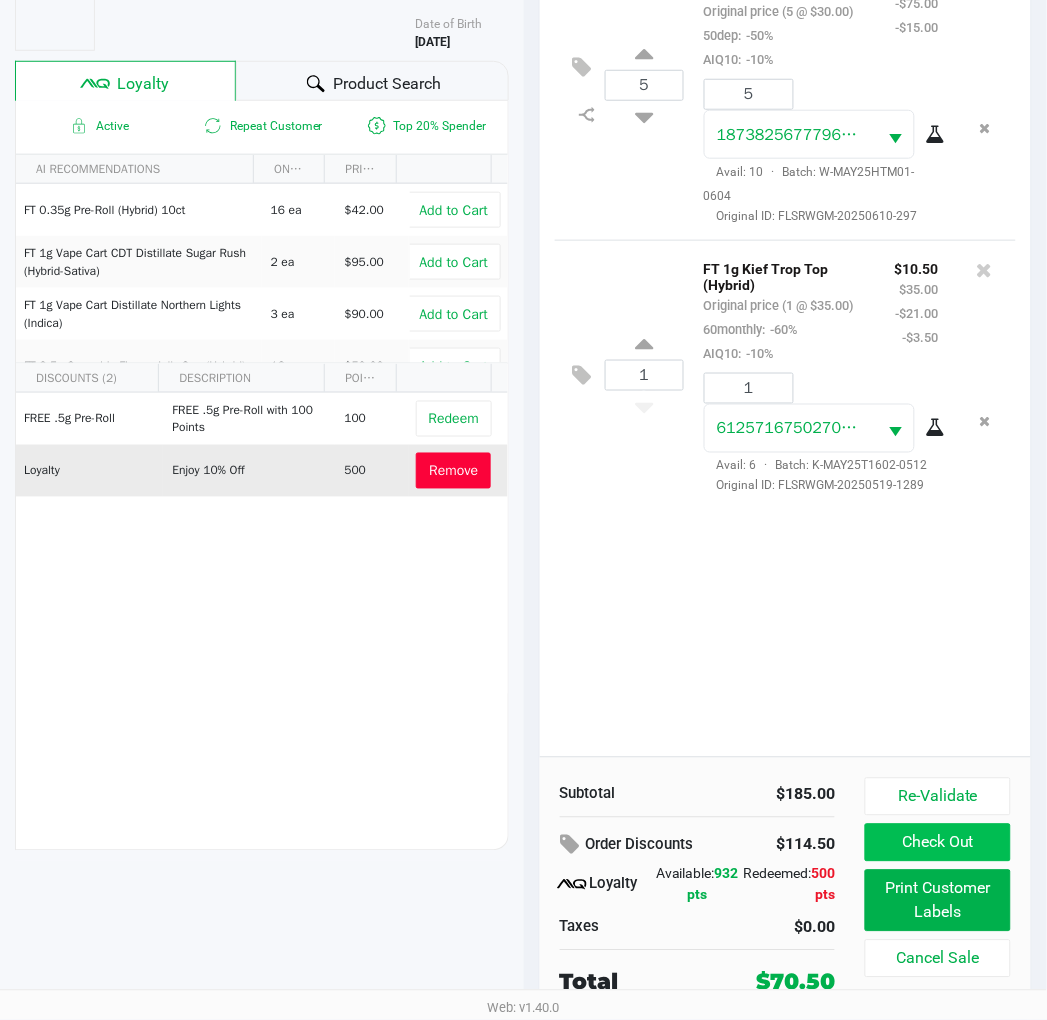 click on "Check Out" 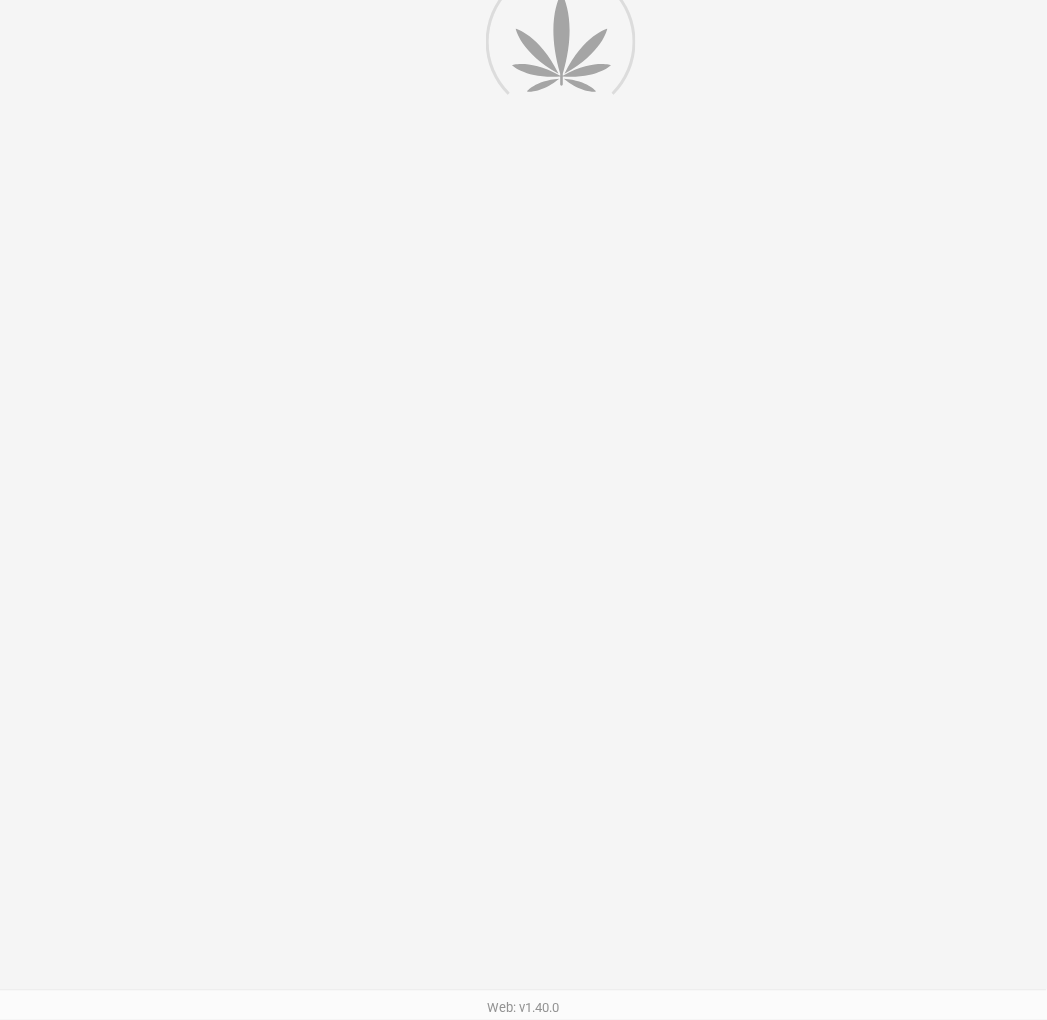 scroll, scrollTop: 0, scrollLeft: 0, axis: both 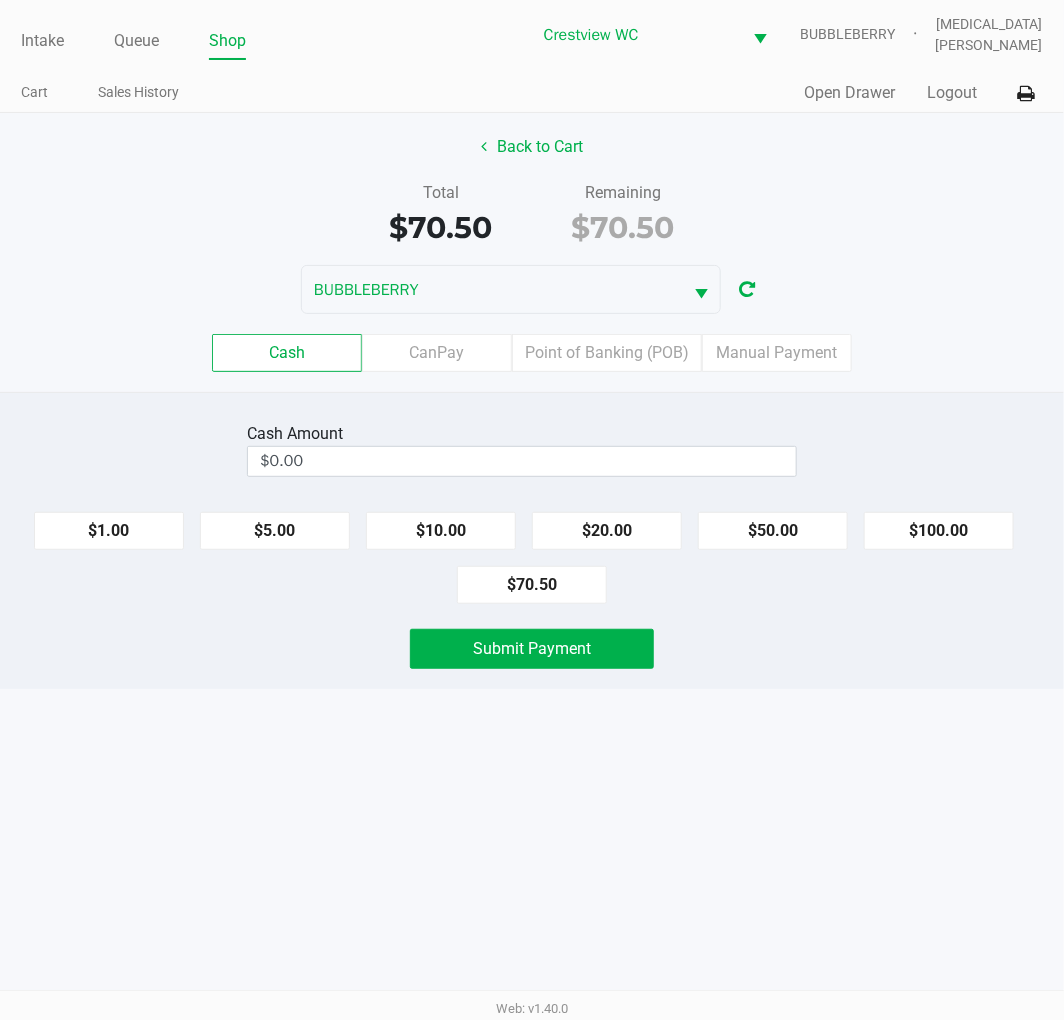 click on "Point of Banking (POB)" 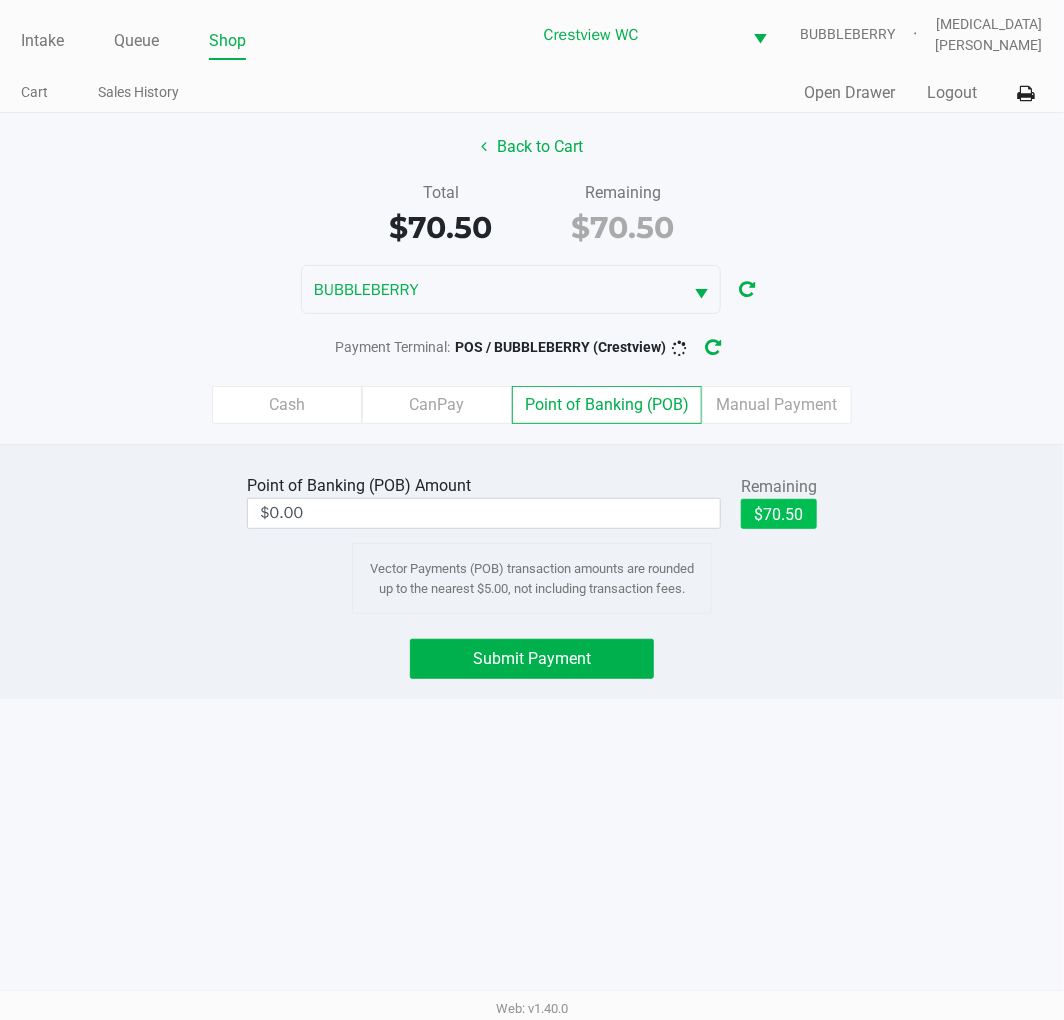 click on "$70.50" 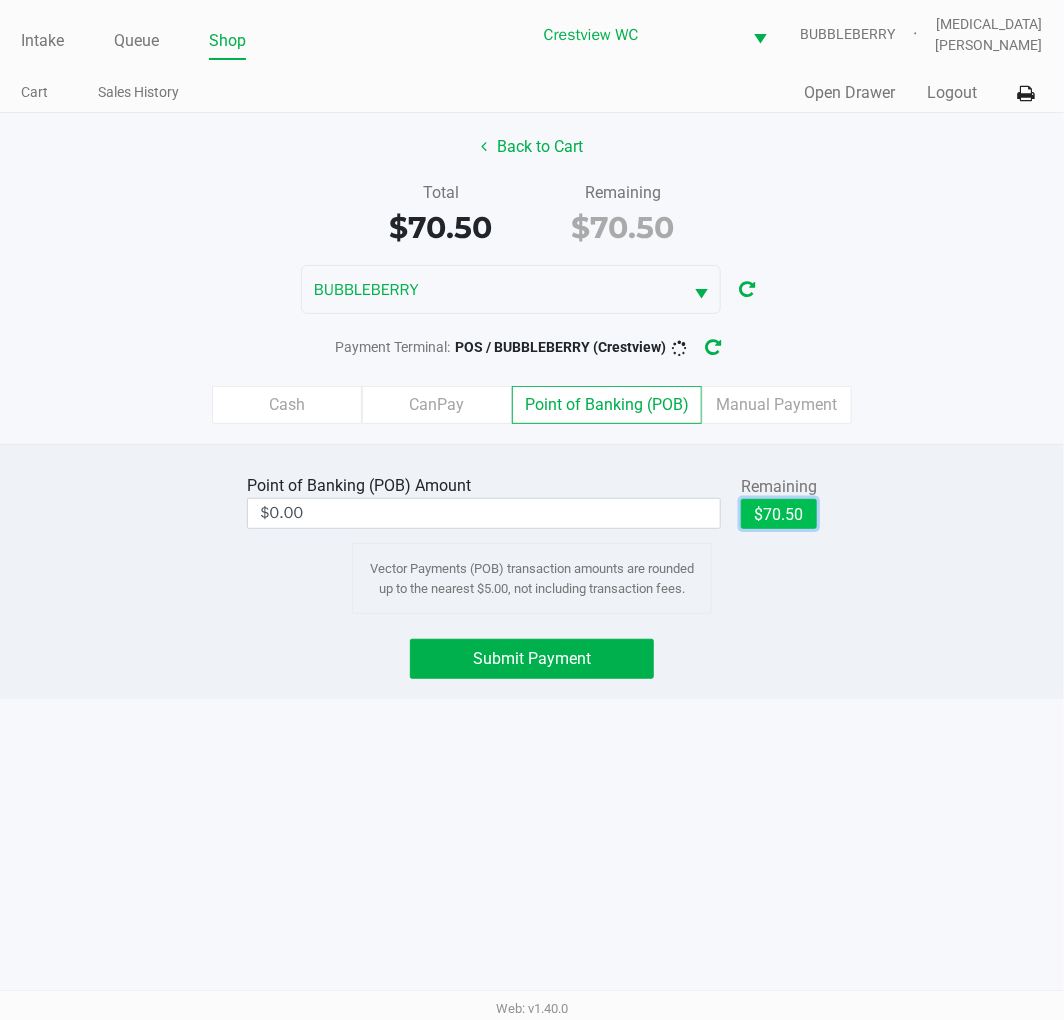 type on "$70.50" 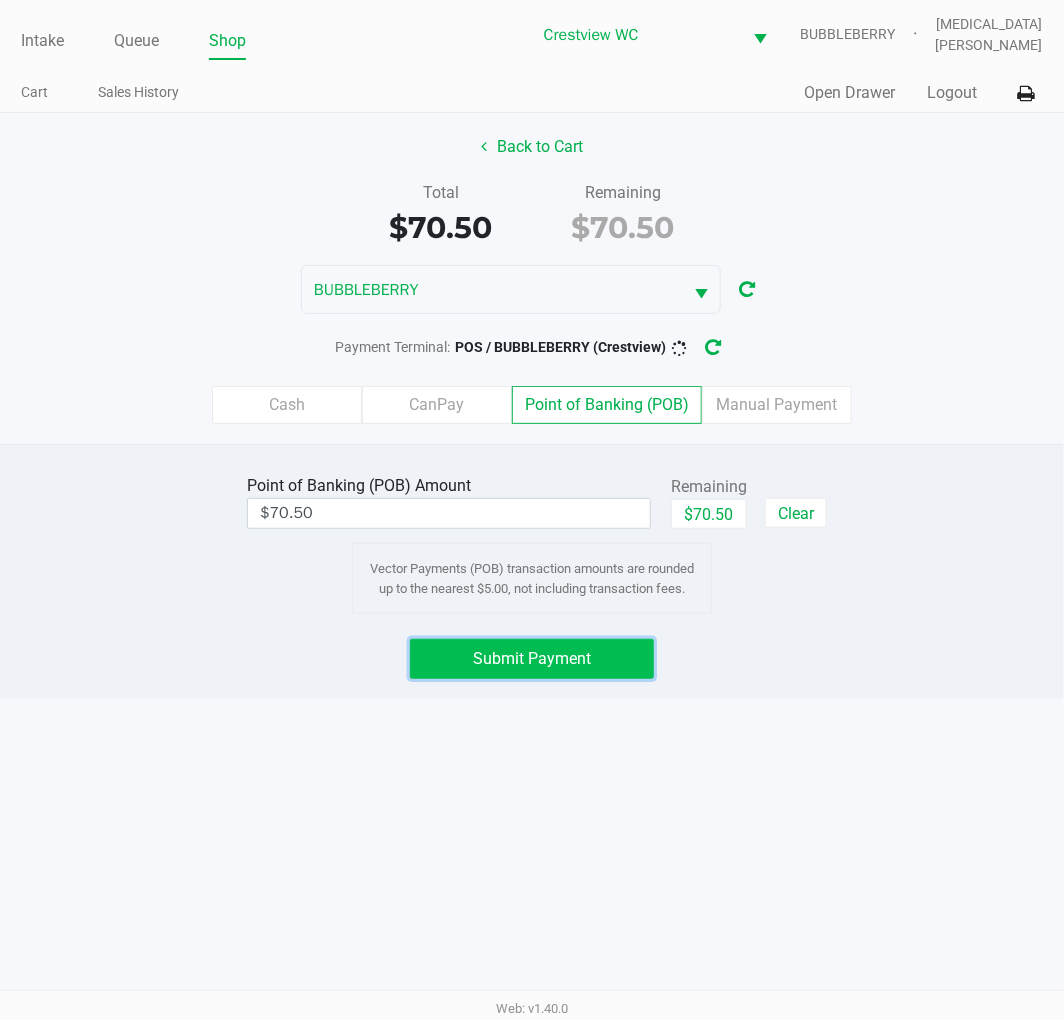 click on "Submit Payment" 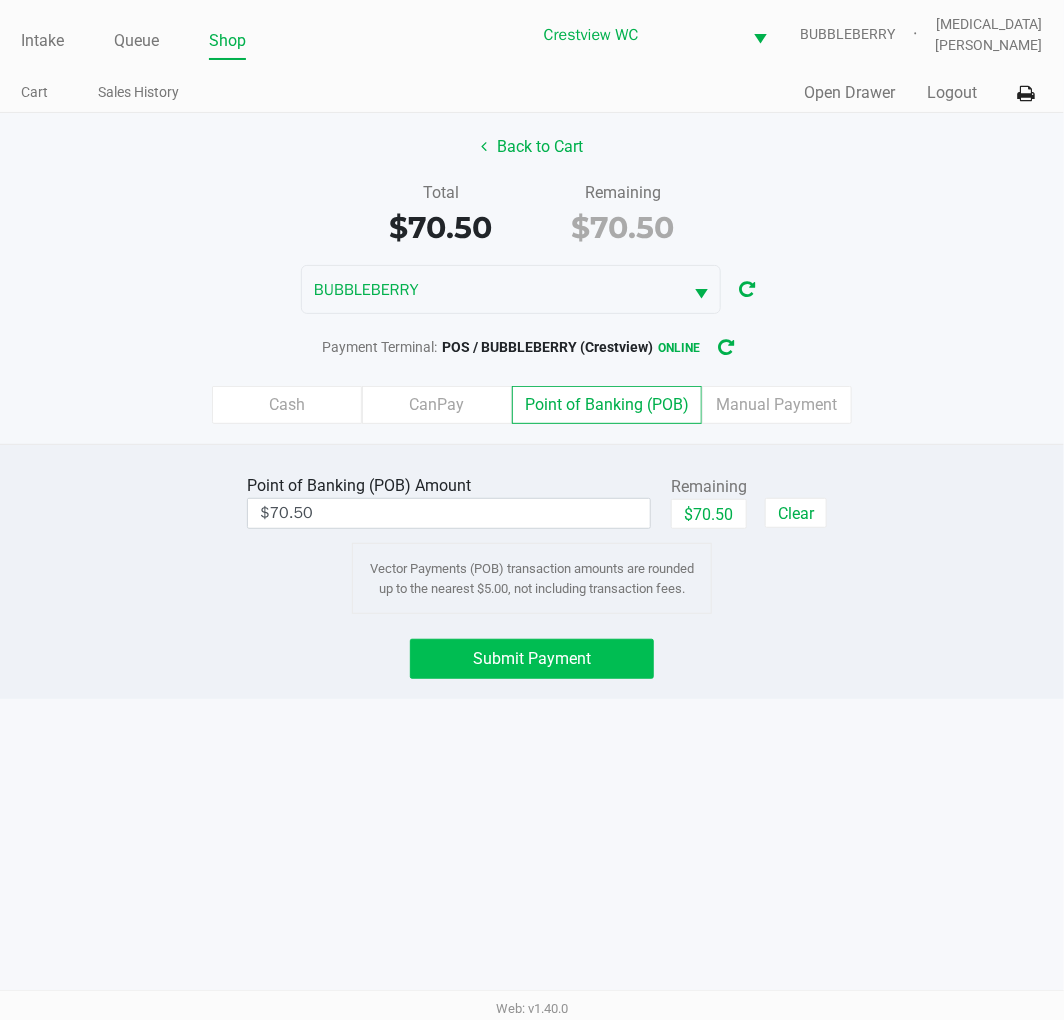 click on "Submit Payment" 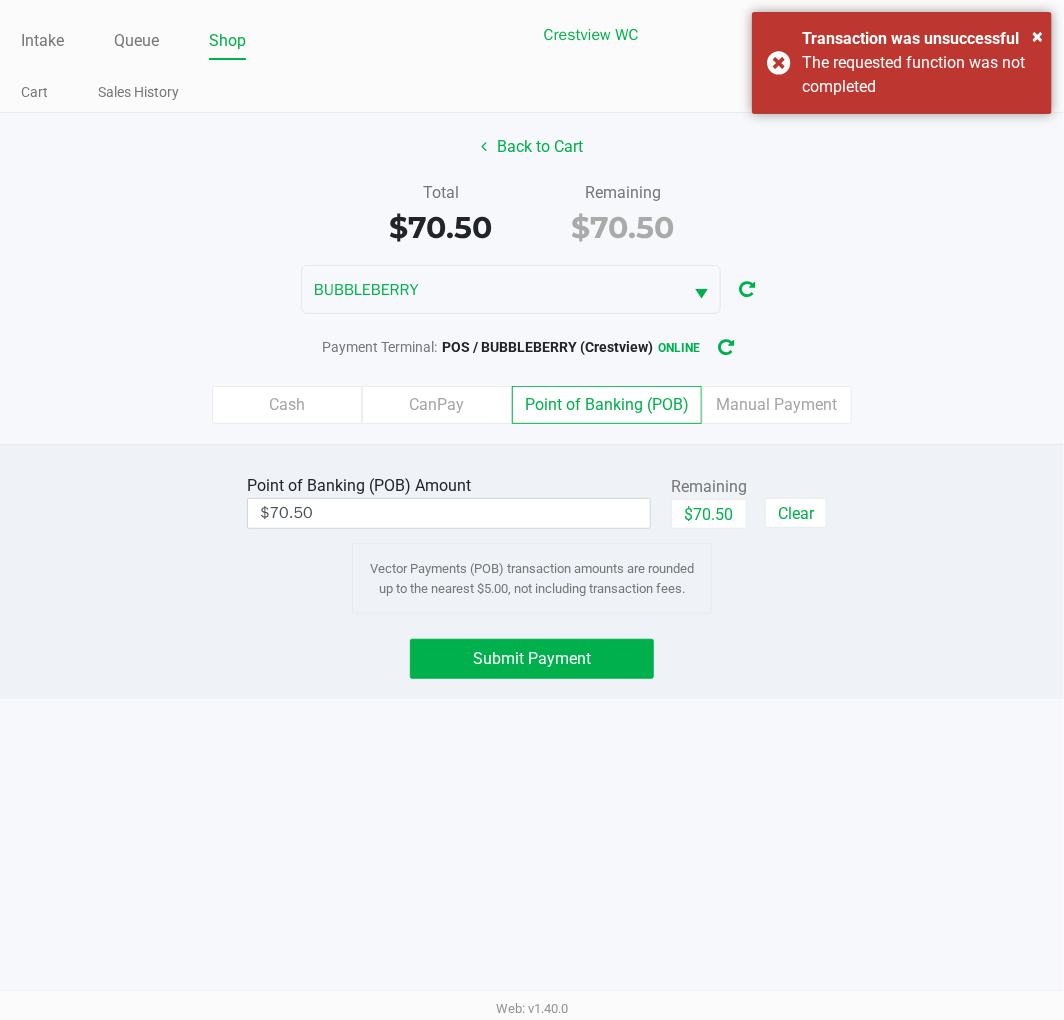 click on "Intake Queue Shop Crestview WC  BUBBLEBERRY   Alora Ross  Cart Sales History  Quick Sale   Open Drawer   Logout  Back to Cart   Total   $70.50   Remaining   $70.50  BUBBLEBERRY  Payment Terminal:   POS / BUBBLEBERRY (Crestview)   online   Cash   CanPay   Point of Banking (POB)   Manual Payment   Point of Banking (POB)  Amount  $70.50  Remaining   $70.50   Clear  Vector Payments (POB) transaction amounts are rounded up to the nearest $5.00, not including transaction fees.  Submit Payment   Web: v1.40.0" at bounding box center [532, 510] 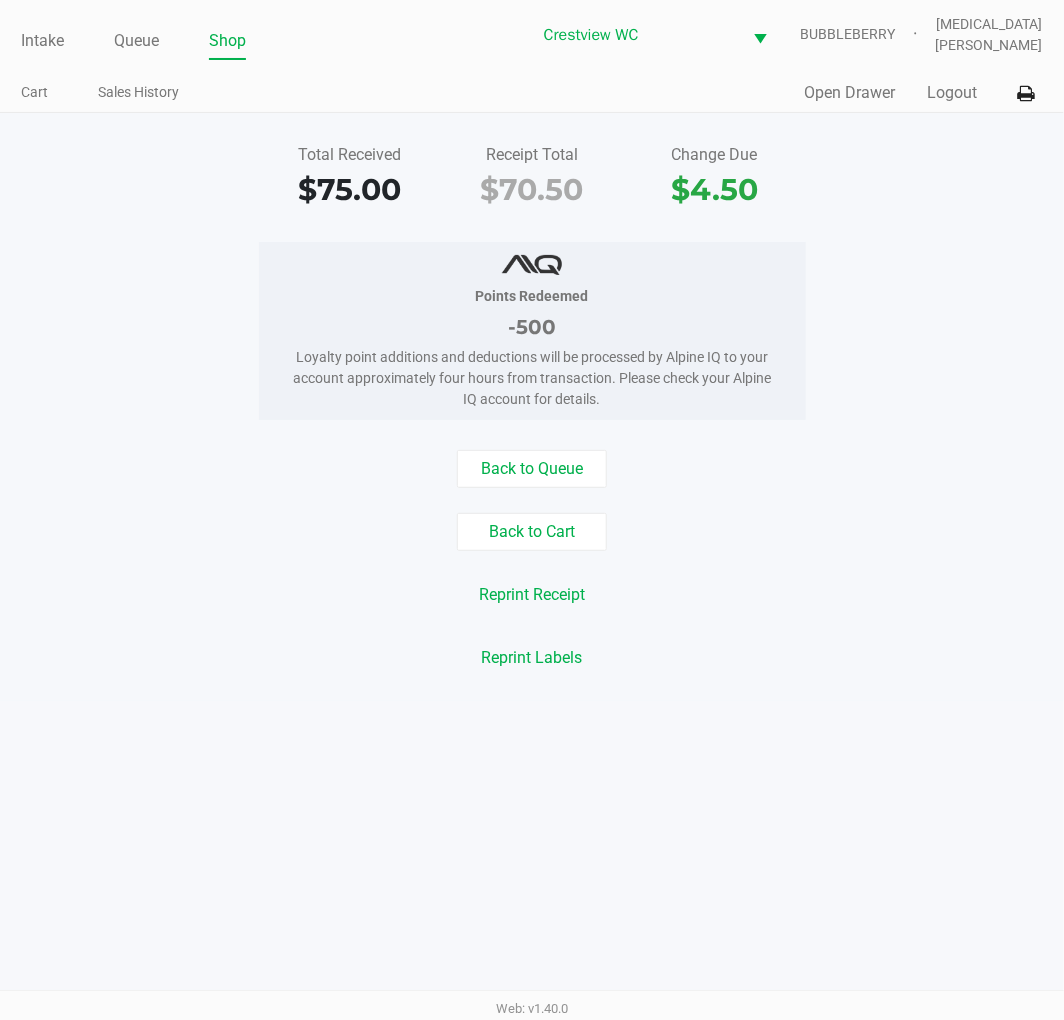 click on "Open Drawer" 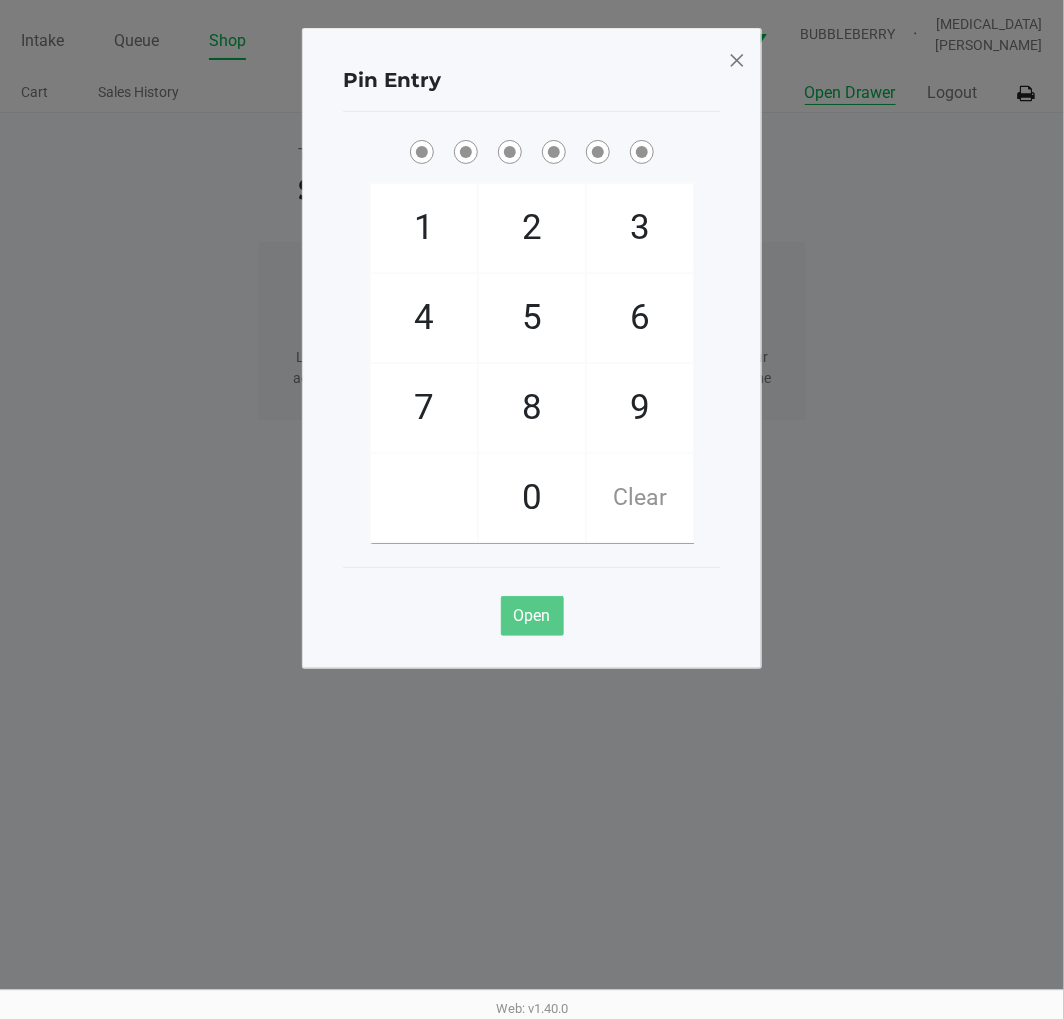 type 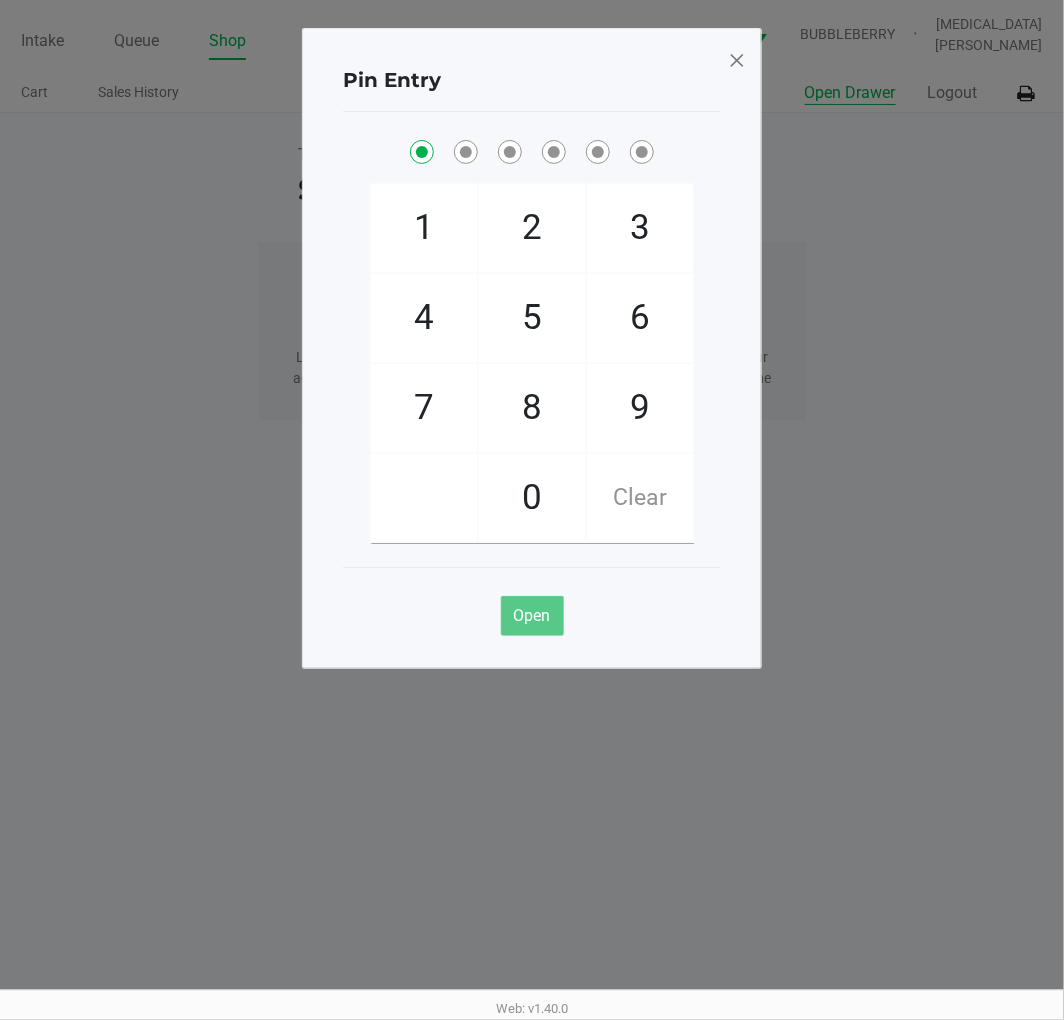 checkbox on "true" 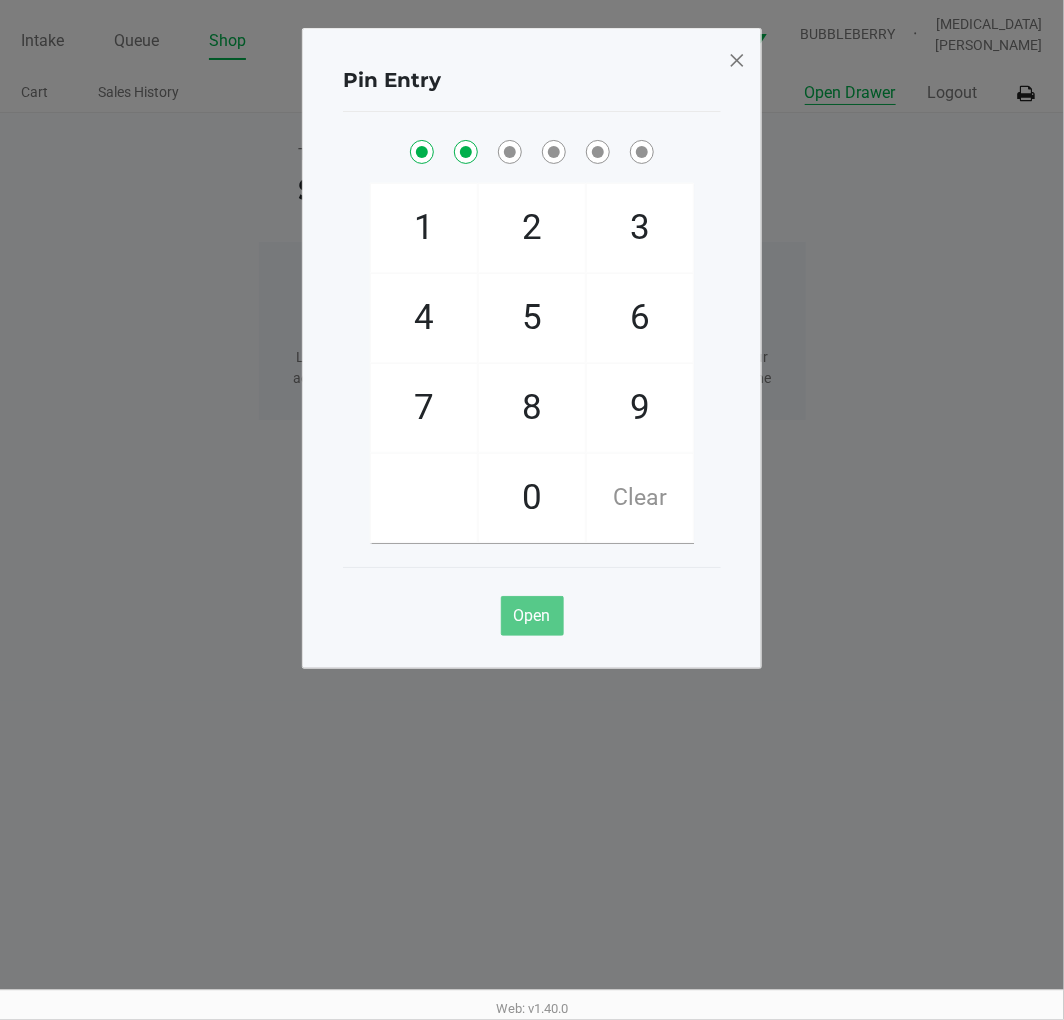 checkbox on "true" 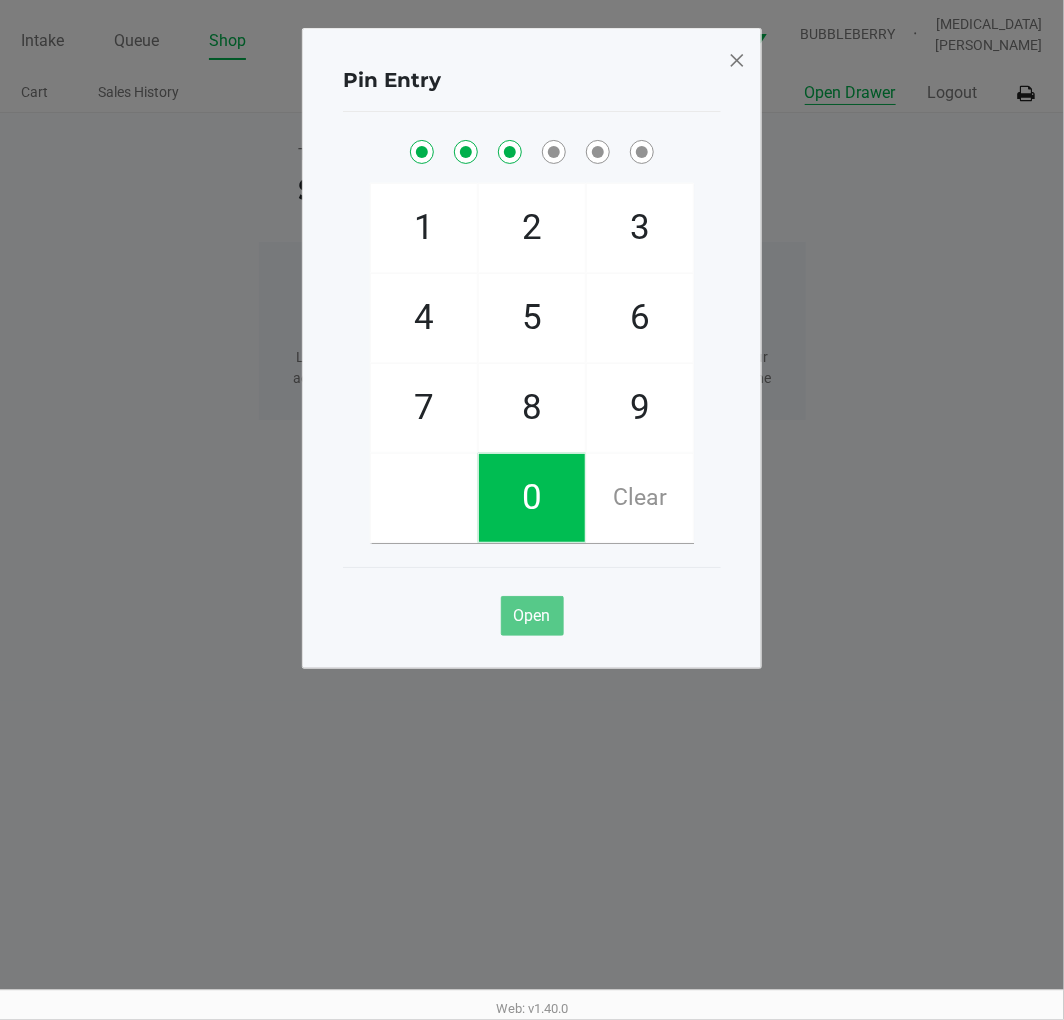 checkbox on "true" 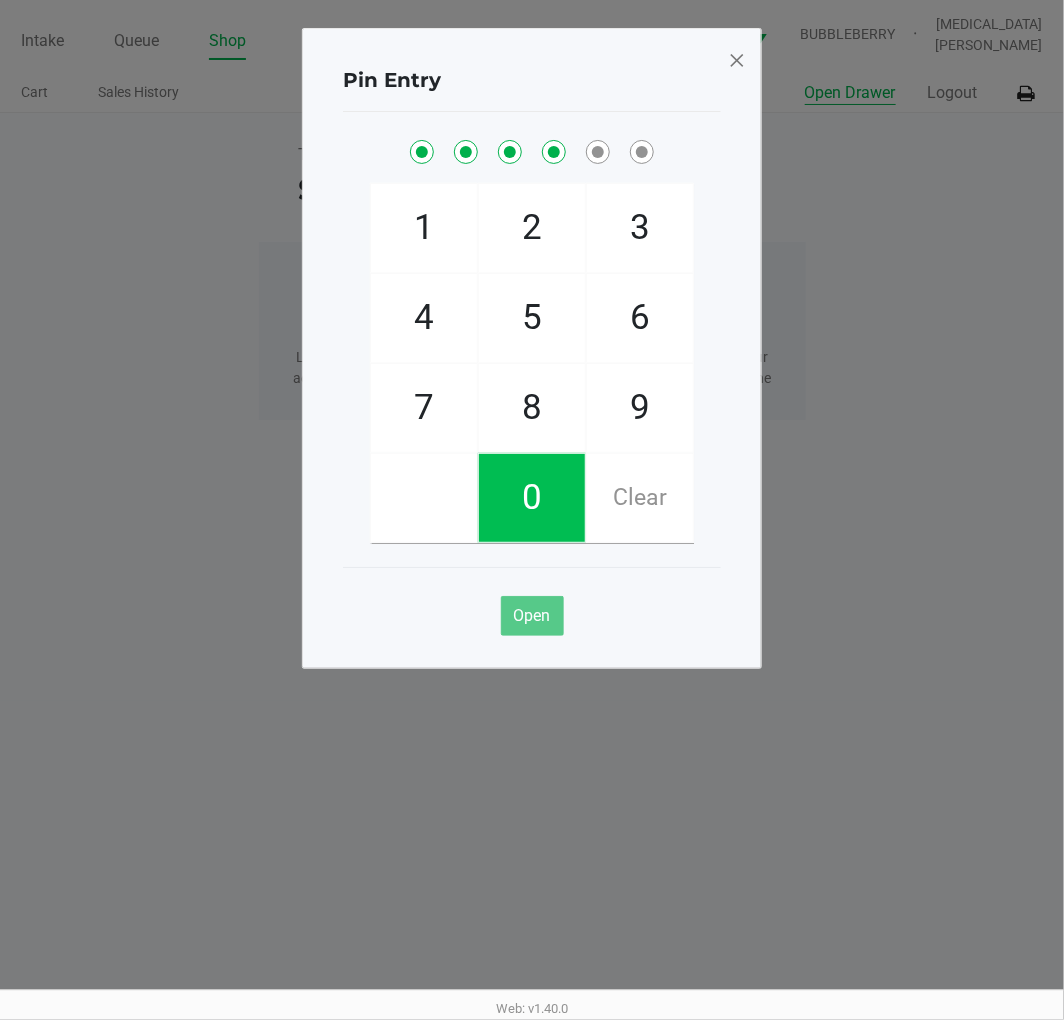 checkbox on "true" 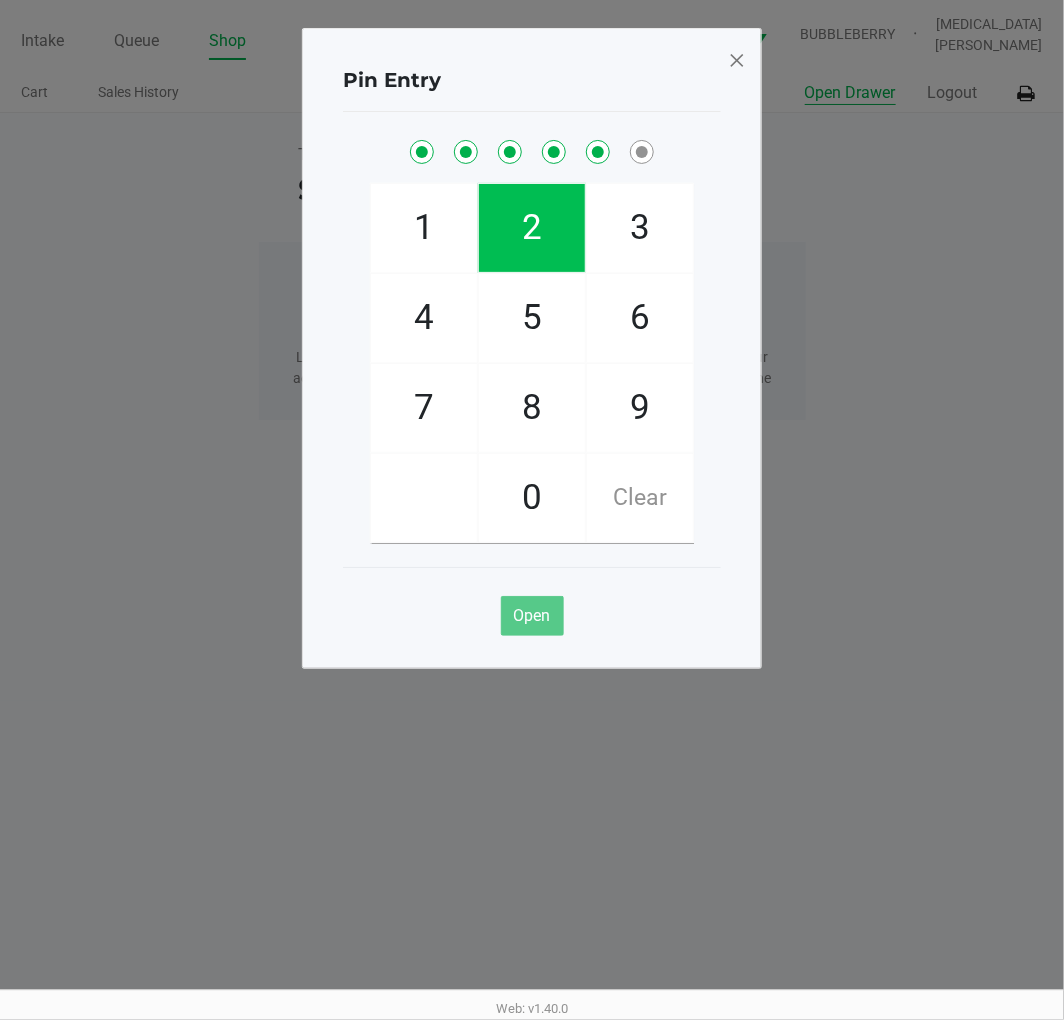 checkbox on "true" 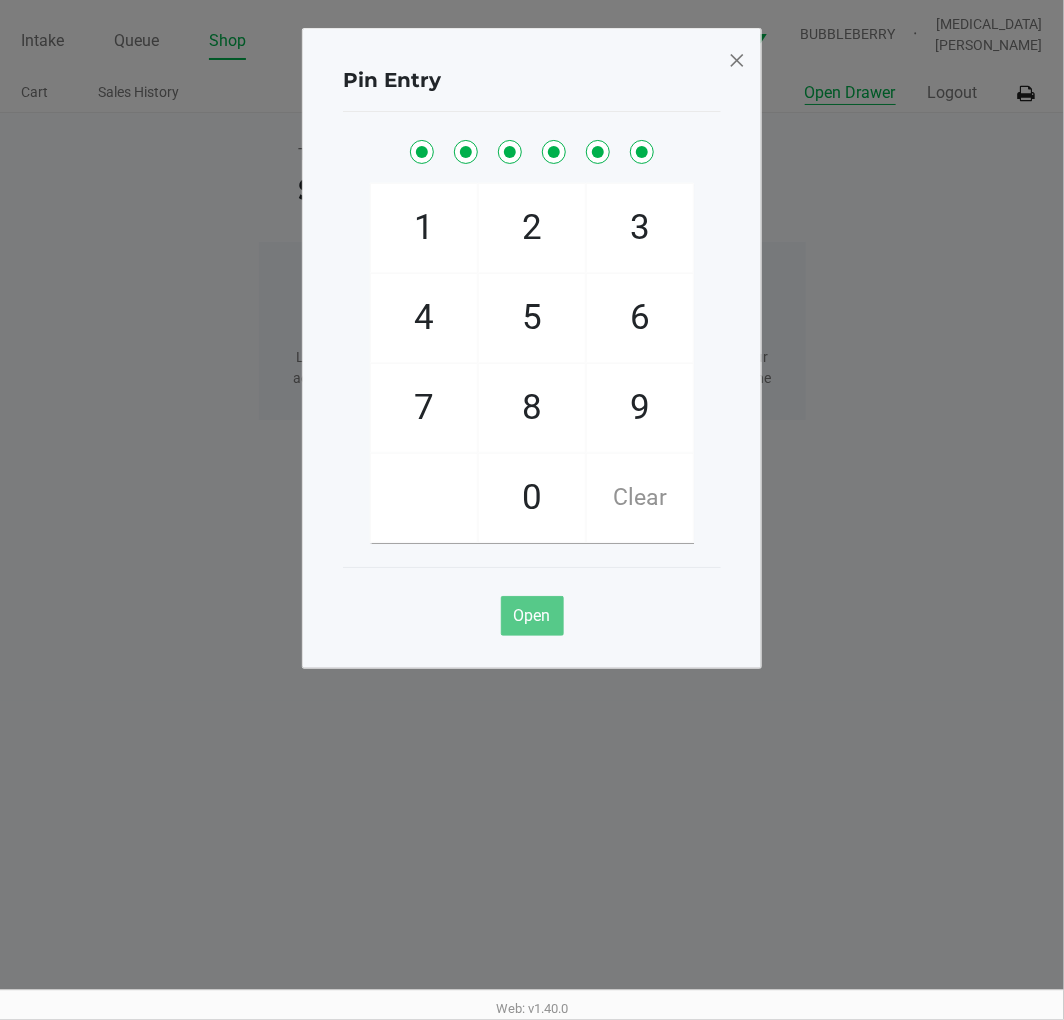 checkbox on "true" 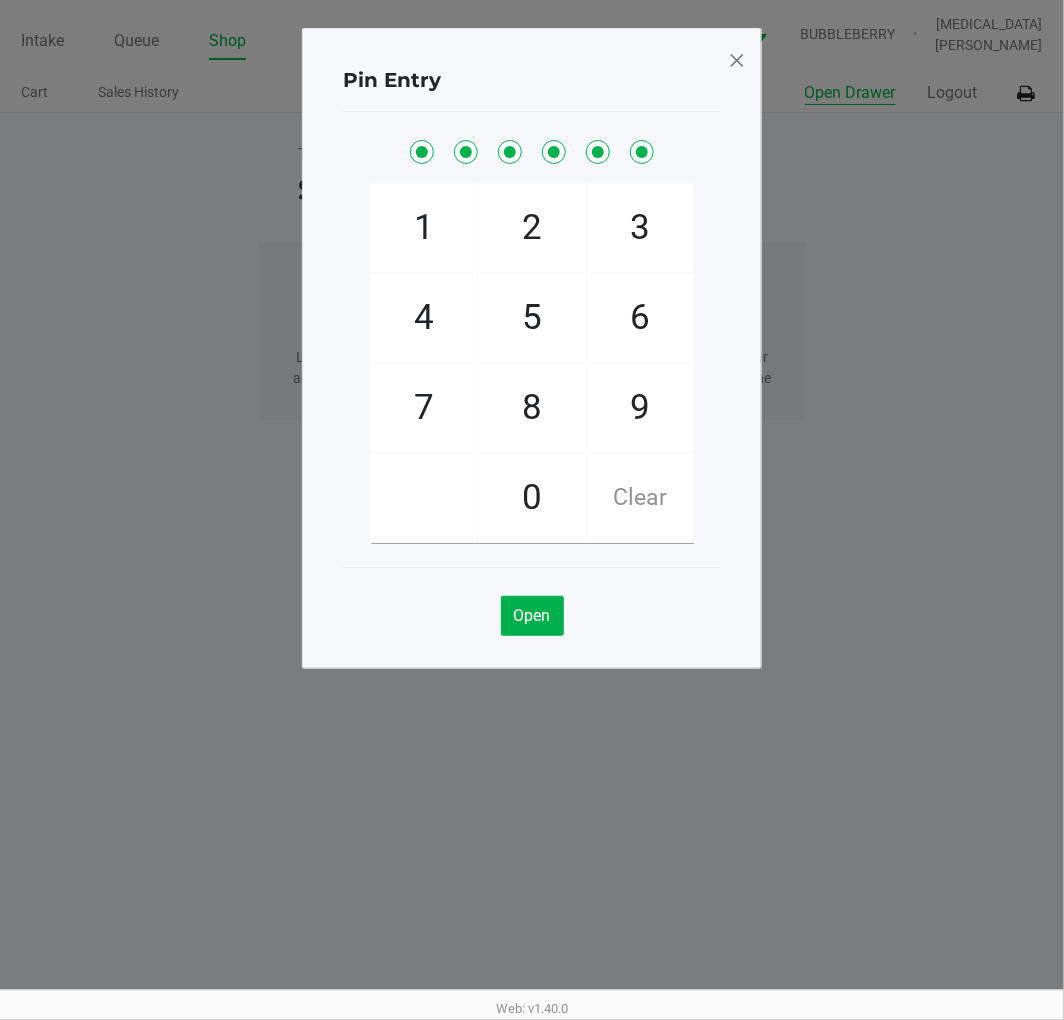 click on "Clear" 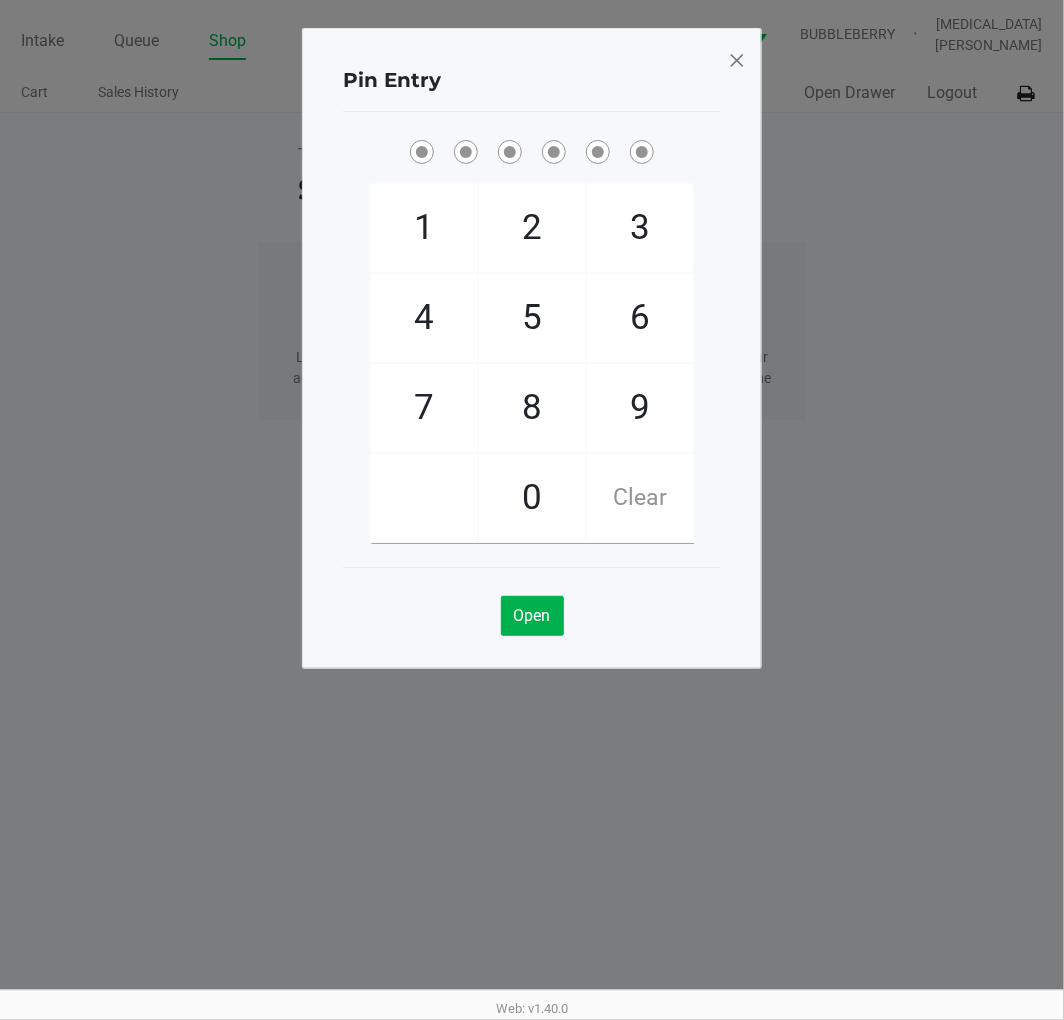 checkbox on "false" 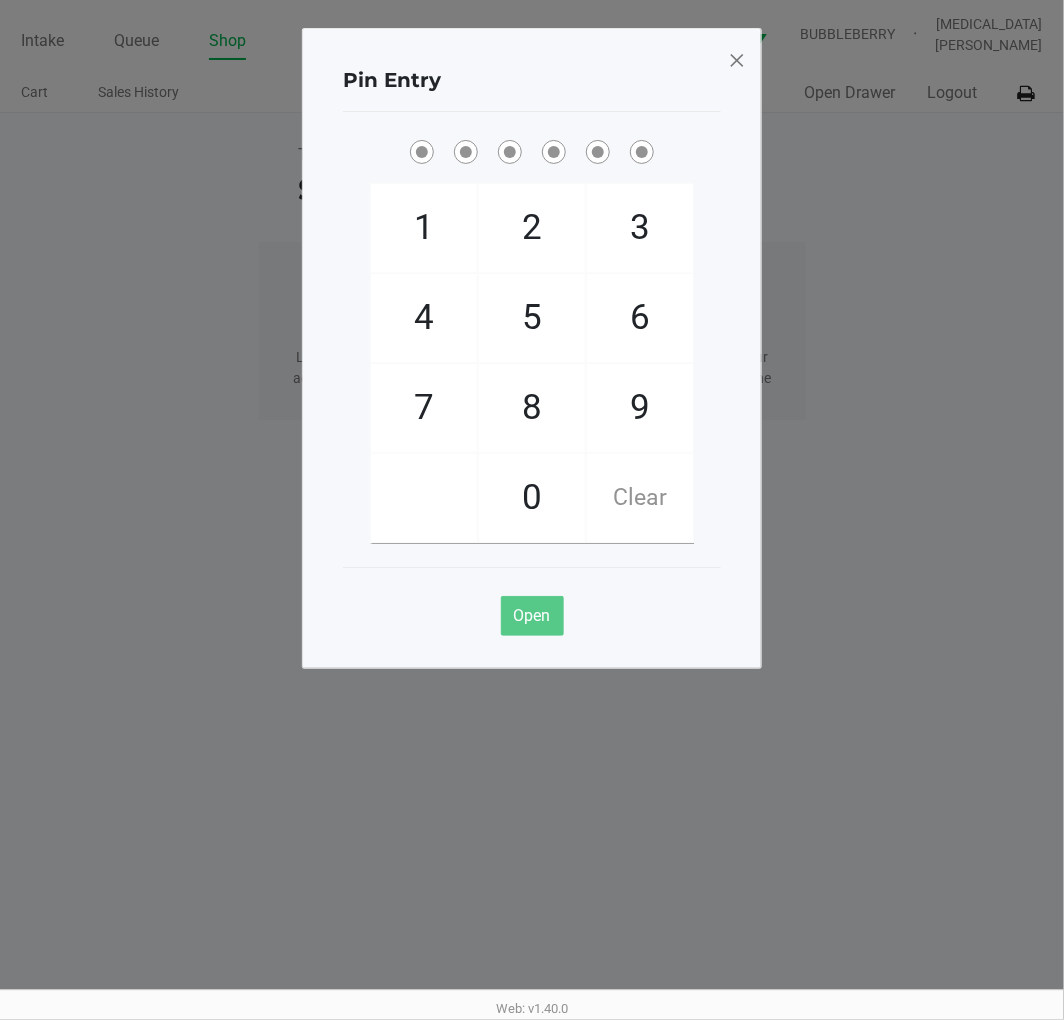 click 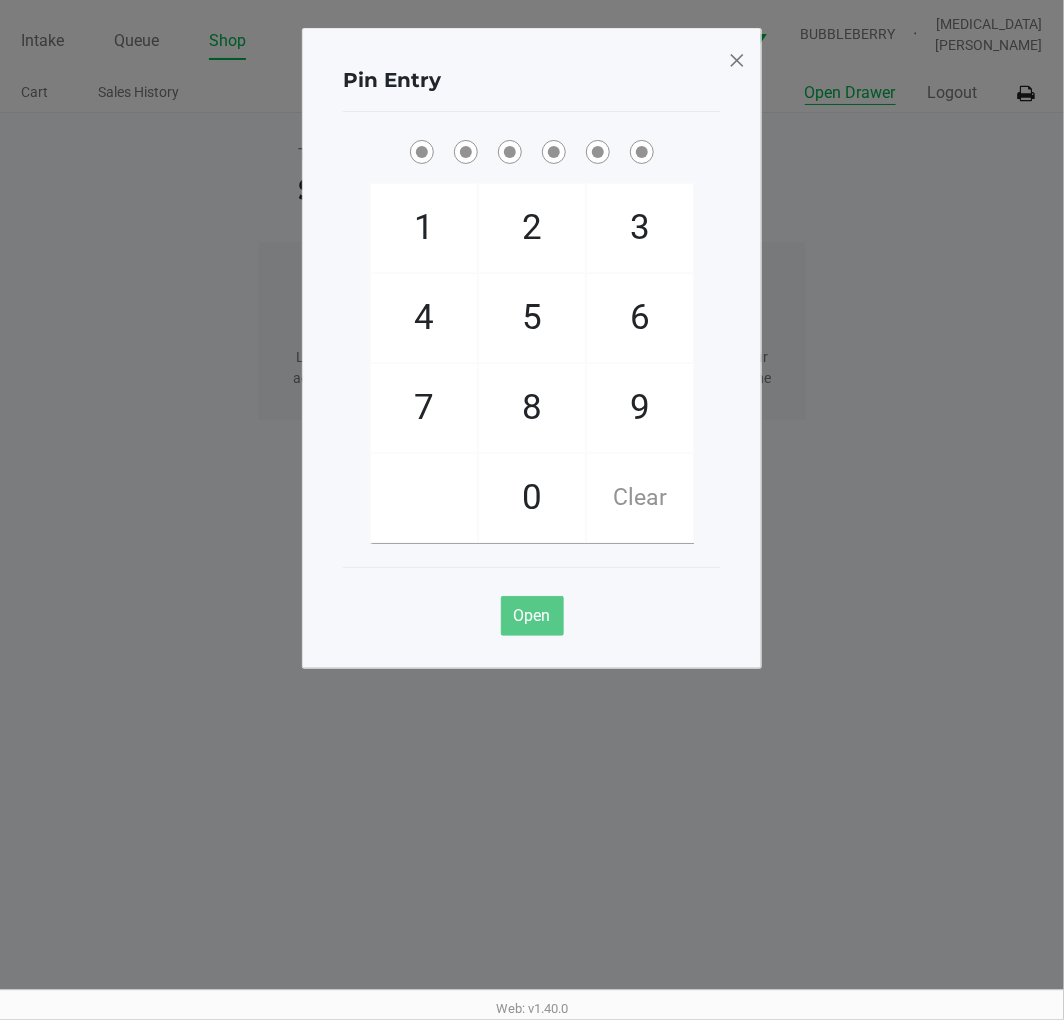 click on "Pin Entry  1   4   7       2   5   8   0   3   6   9   Clear   Open" 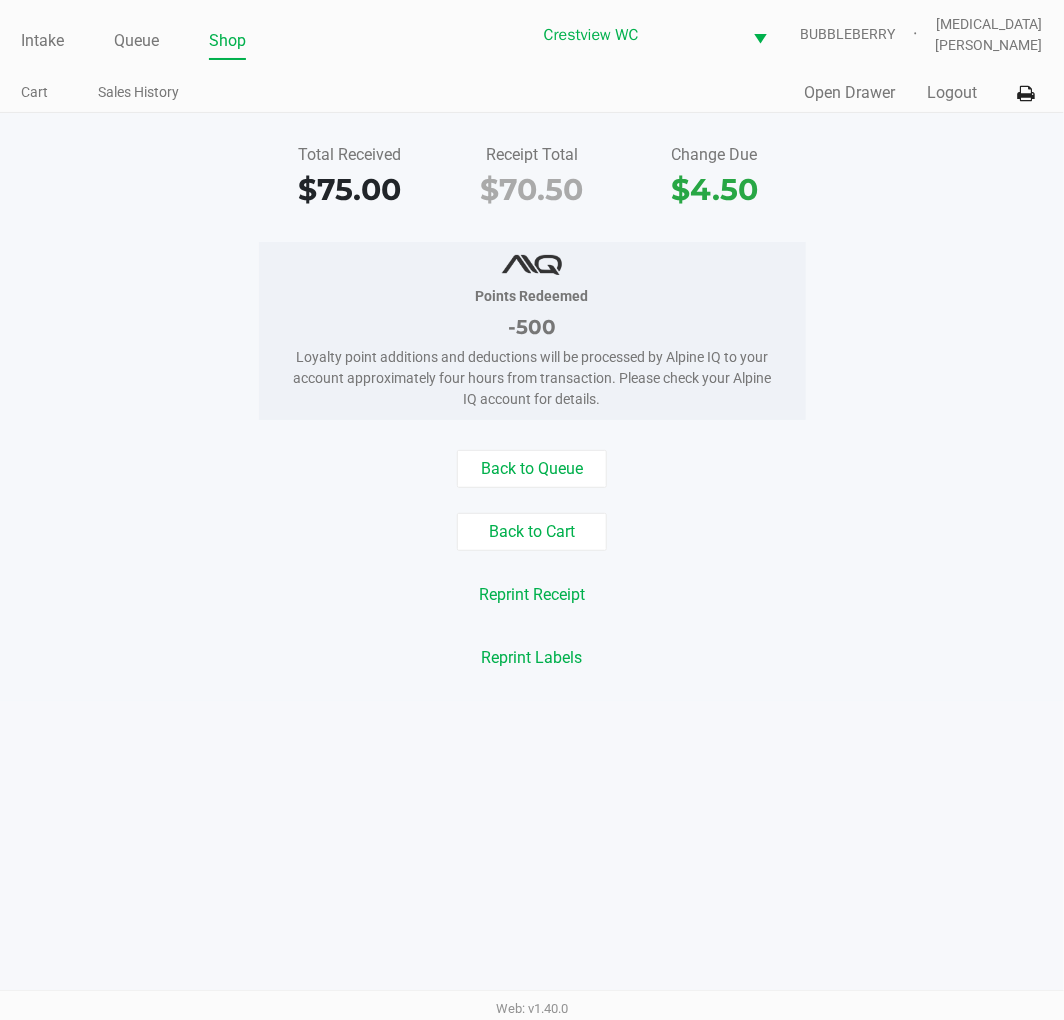 click on "Back to Queue" 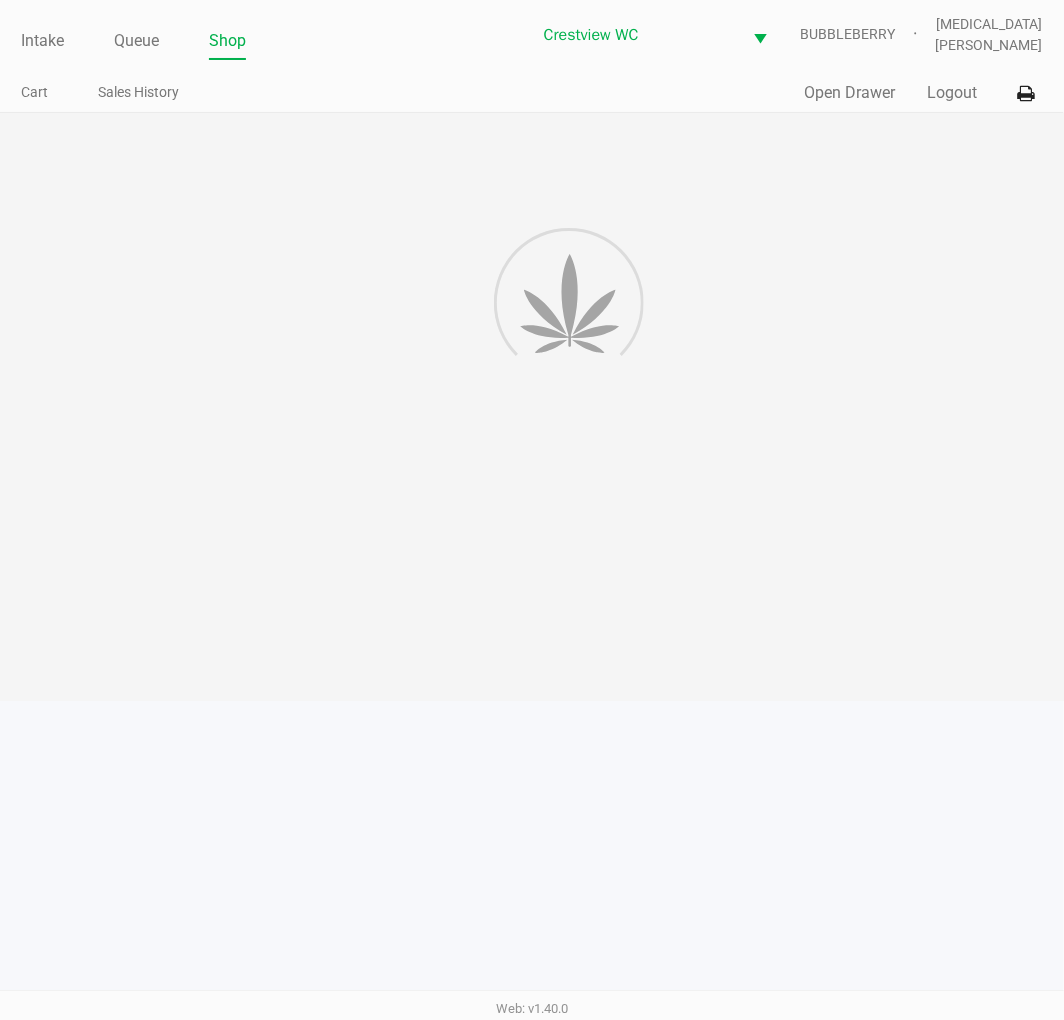 click on "Intake Queue Shop Crestview WC  BUBBLEBERRY   Alora Ross  Cart Sales History  Quick Sale   Open Drawer   Logout       Total Received   $75.00   Receipt Total   $70.50   Change Due   $4.50   Points Redeemed   -500   Loyalty point additions and deductions will be processed by Alpine IQ to your account approximately four hours from transaction. Please check your Alpine IQ account for details.   Back to Queue   Back to Cart   Reprint Receipt   Reprint Labels   Web: v1.40.0" at bounding box center [532, 510] 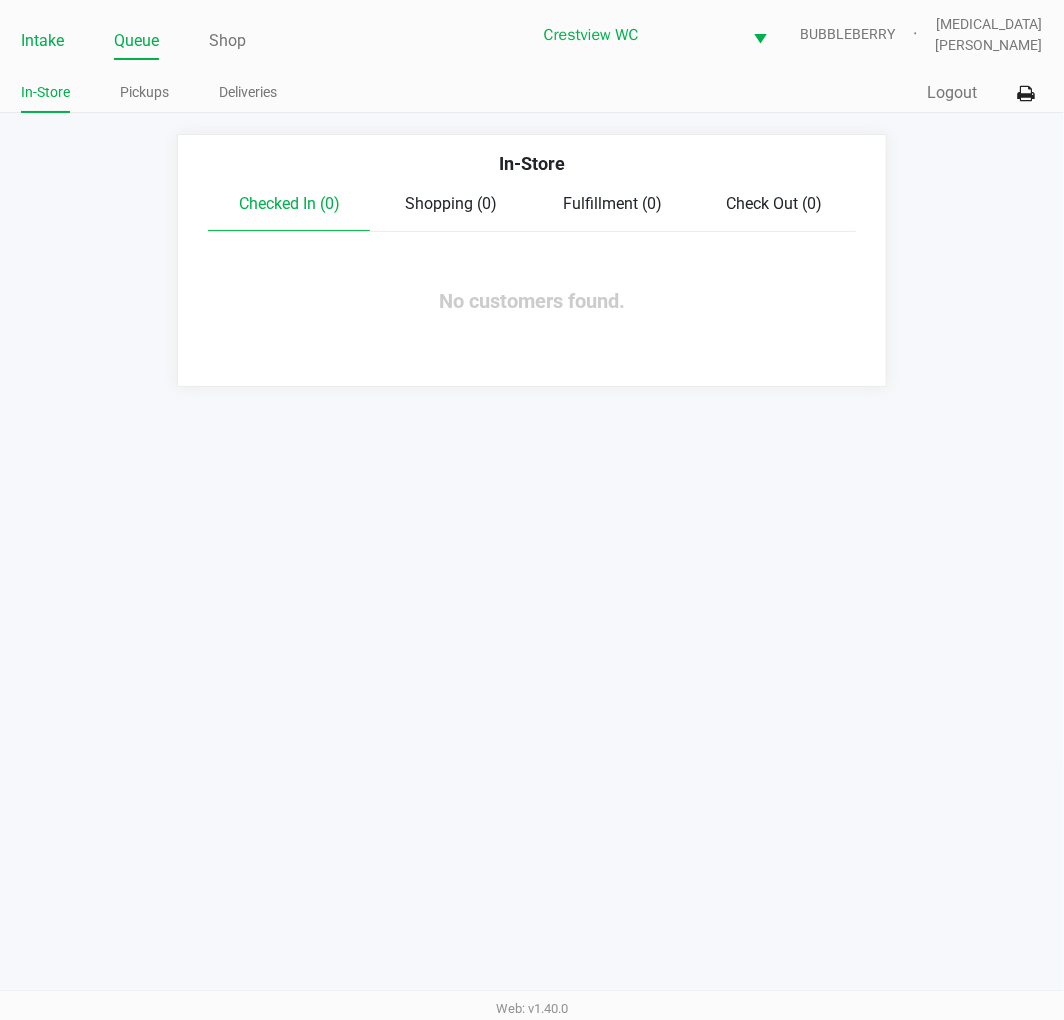 click on "Intake" 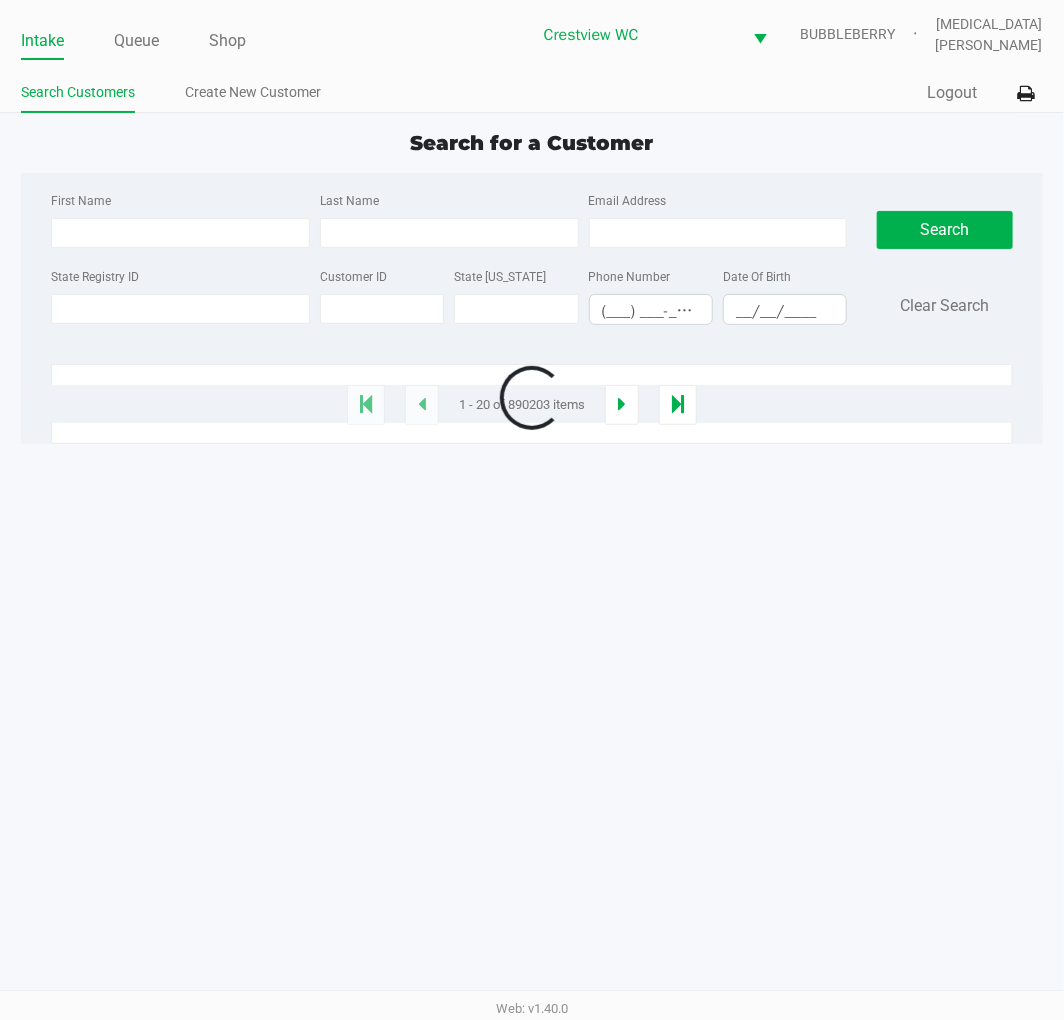 click on "Search Customers Create New Customer" 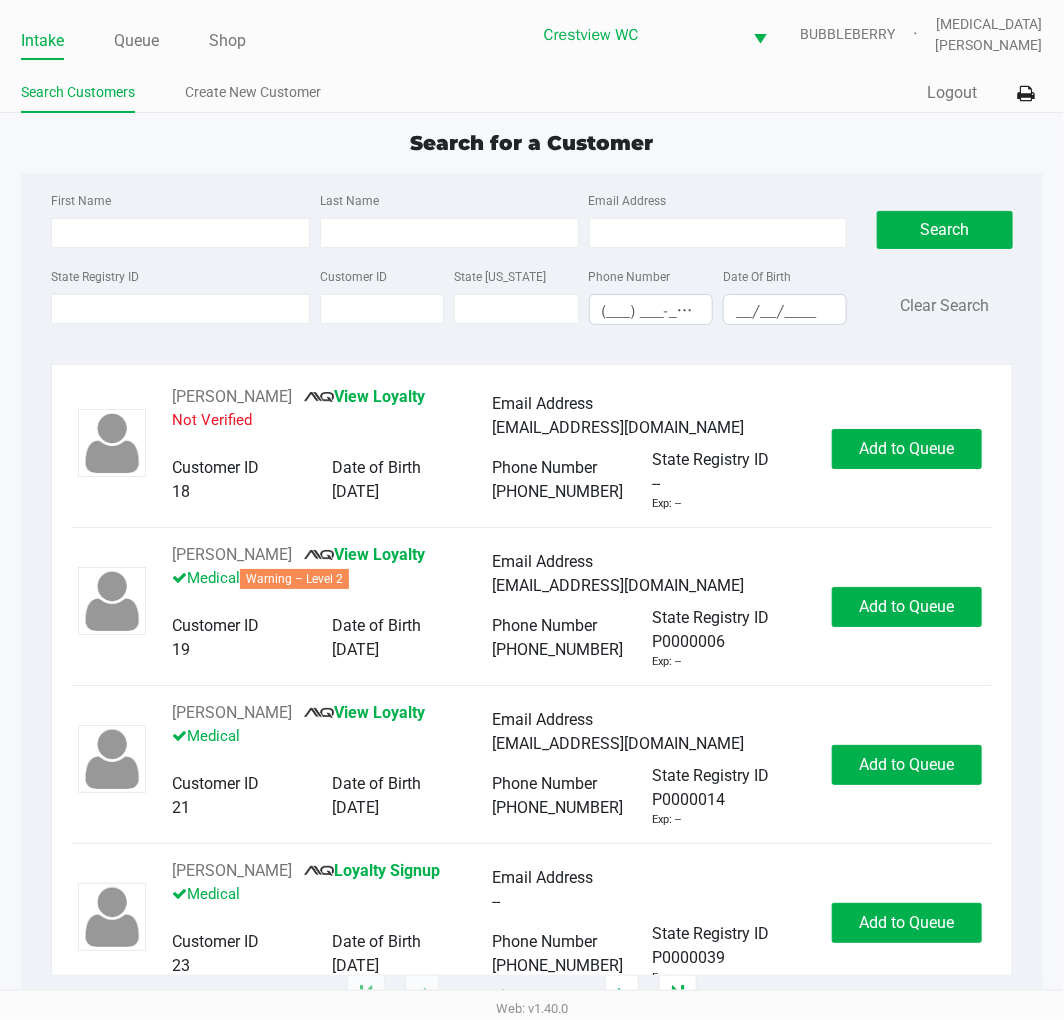 click on "Search Customers Create New Customer" 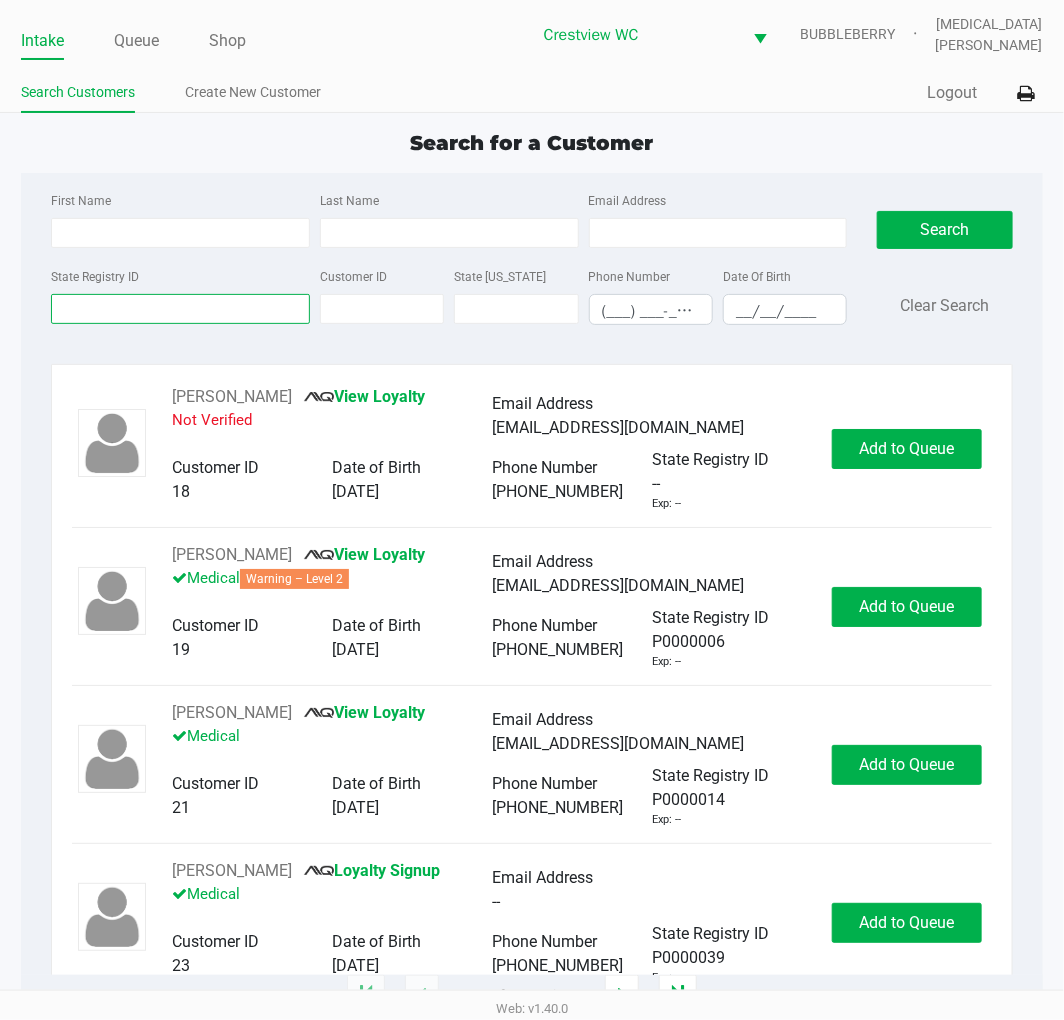 click on "State Registry ID" at bounding box center (180, 309) 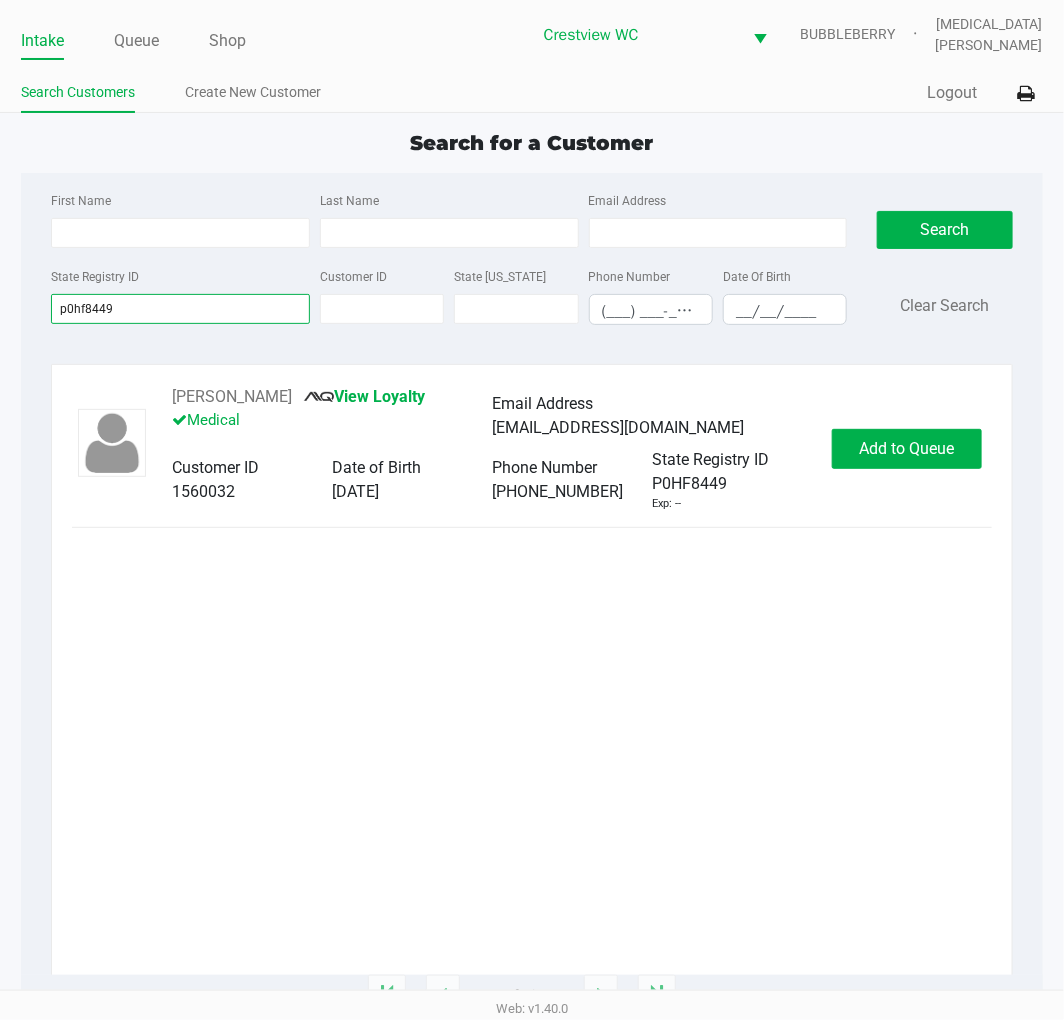type on "p0hf8449" 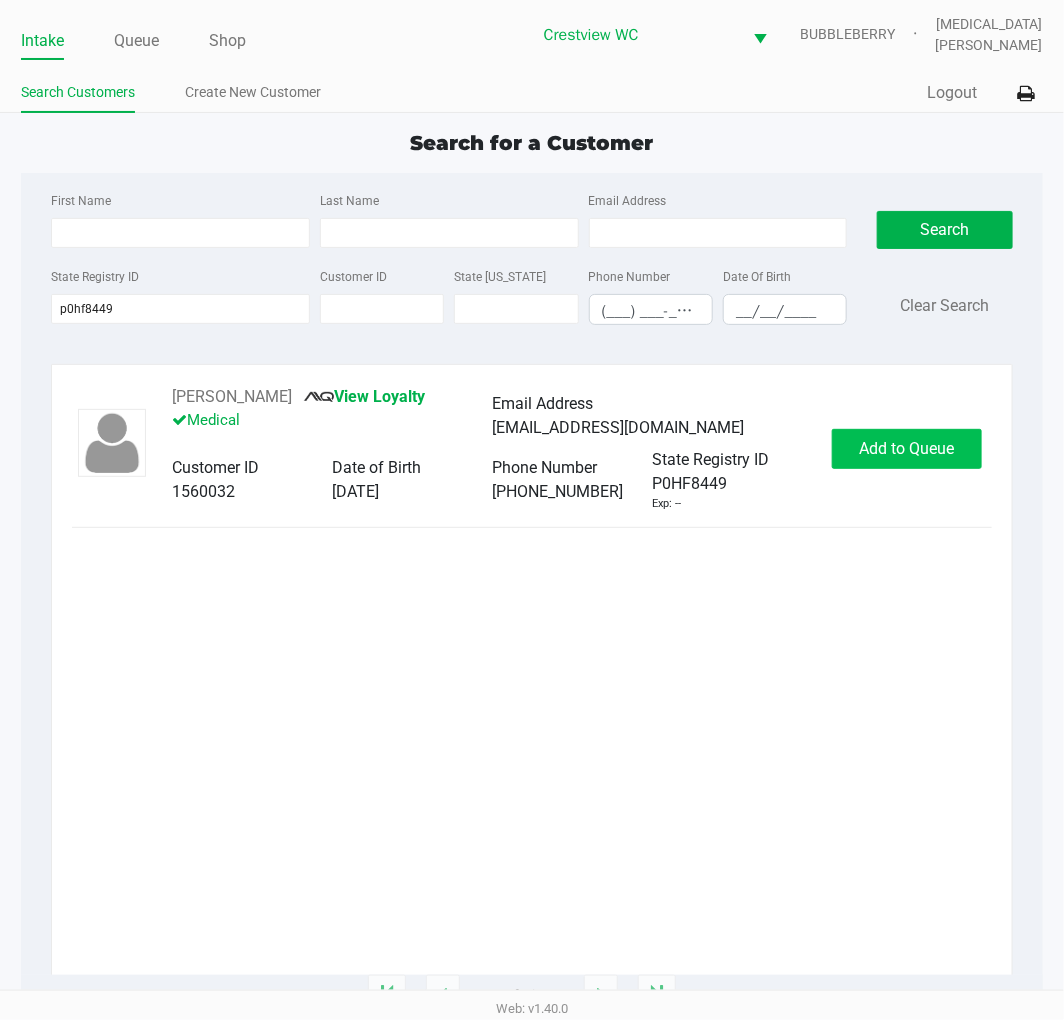 drag, startPoint x: 987, startPoint y: 436, endPoint x: 974, endPoint y: 435, distance: 13.038404 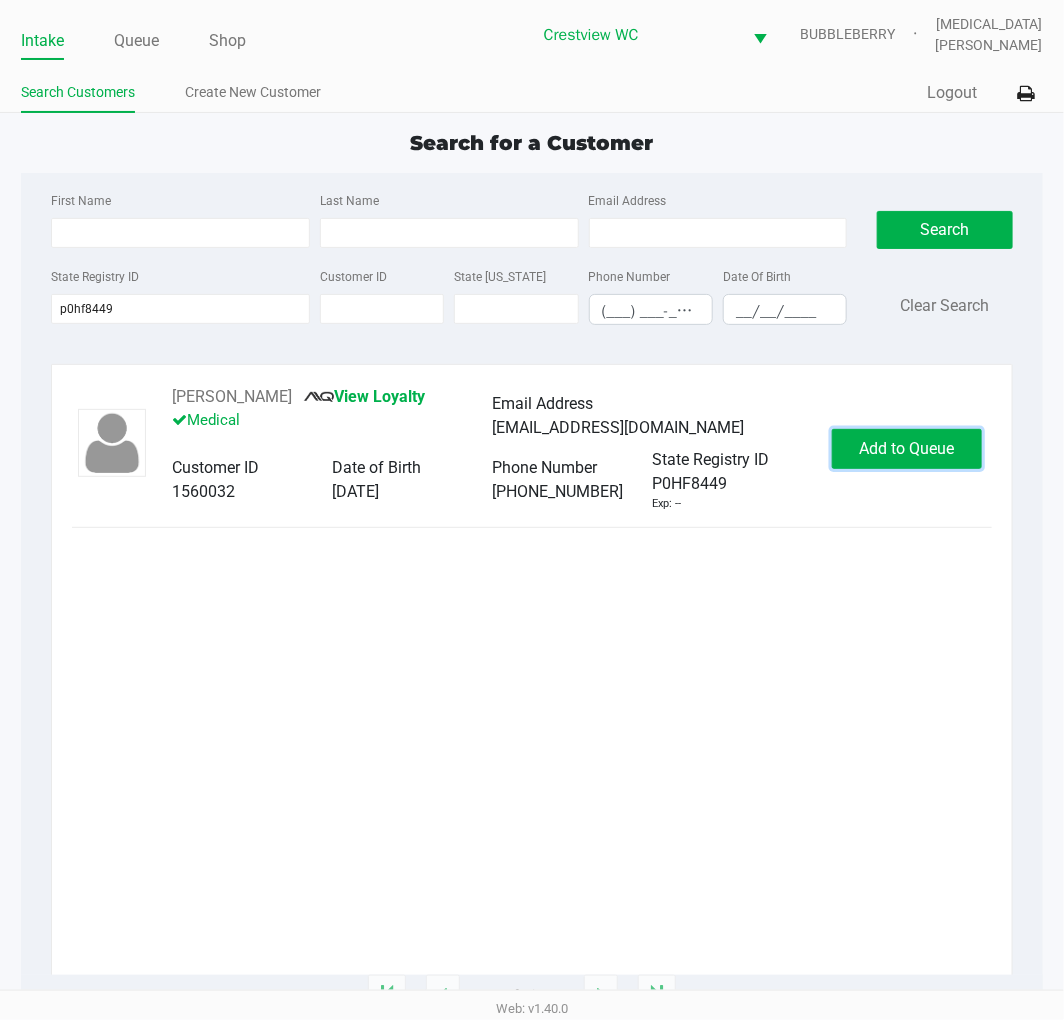 drag, startPoint x: 955, startPoint y: 444, endPoint x: 897, endPoint y: 476, distance: 66.24198 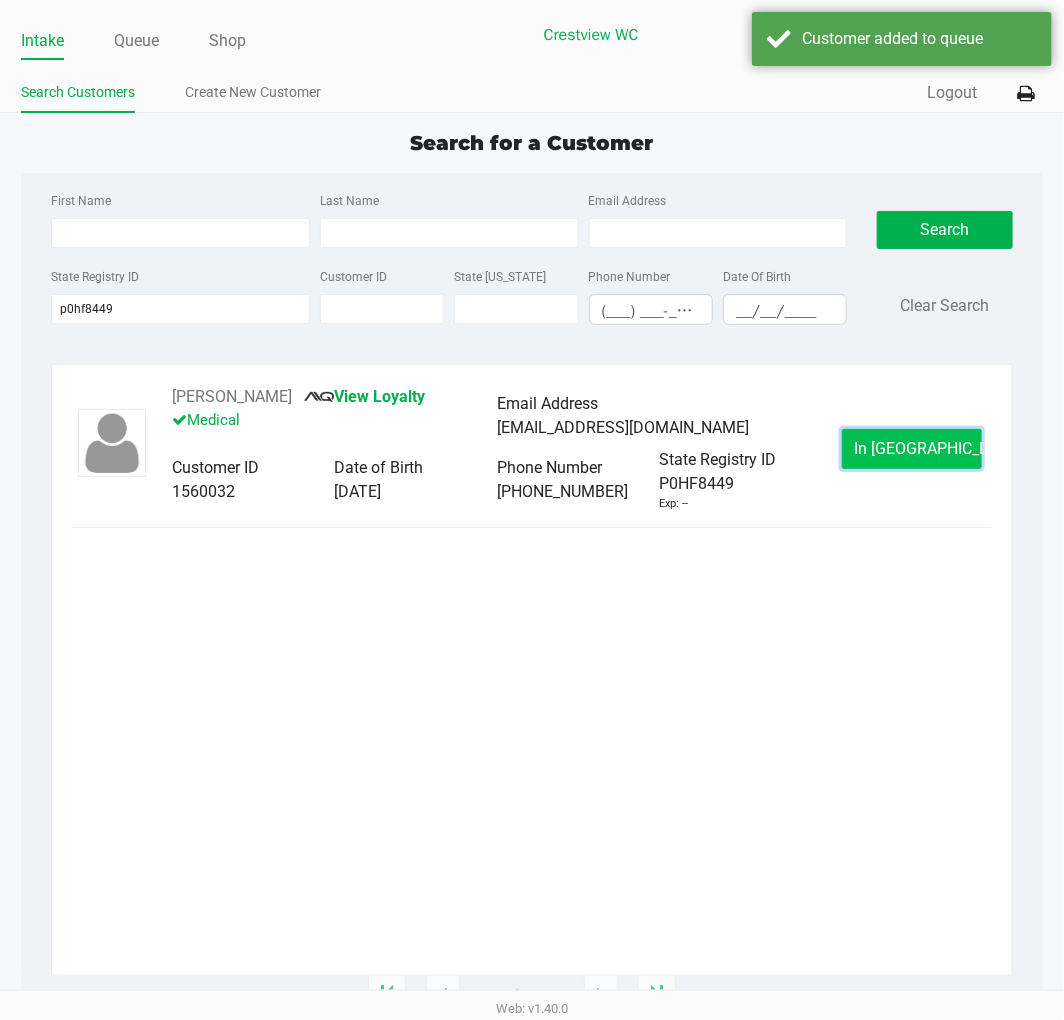 click on "In Queue" 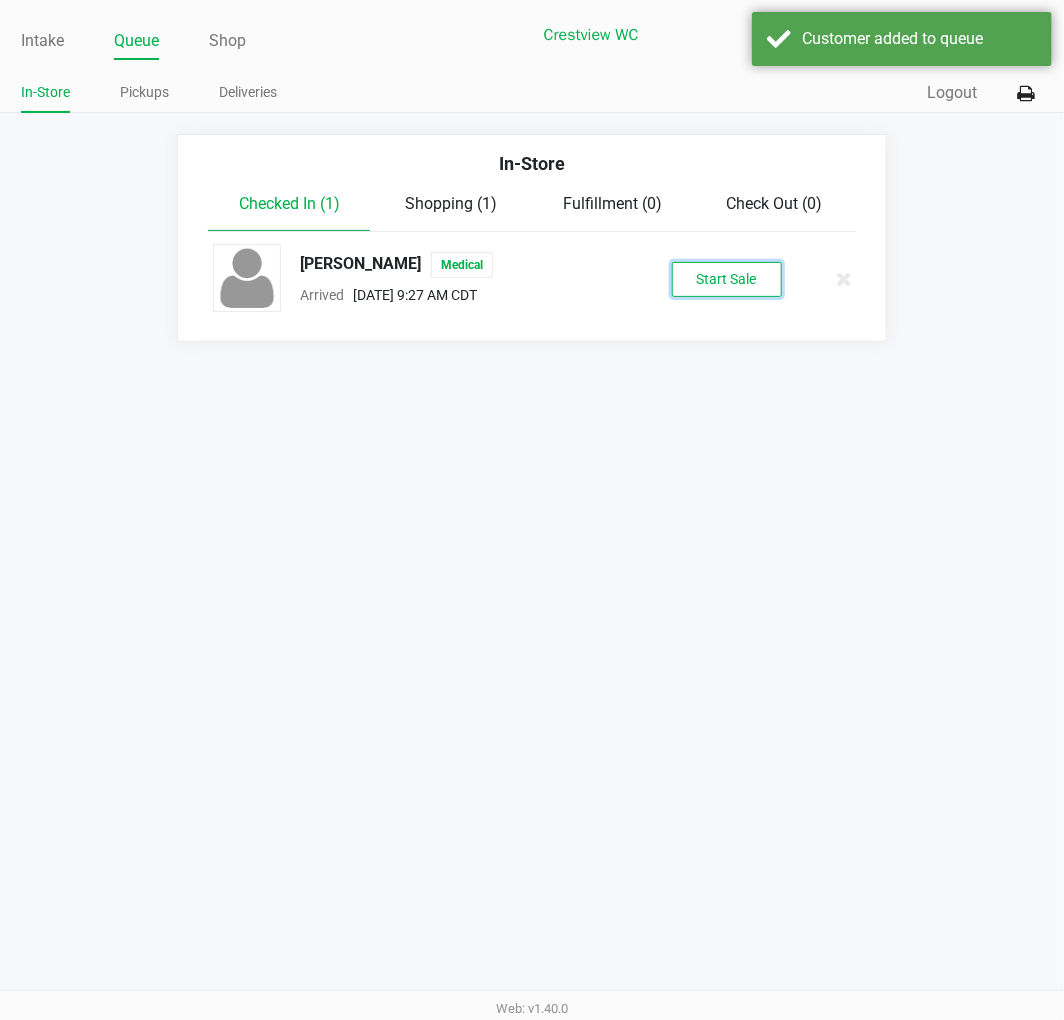 drag, startPoint x: 728, startPoint y: 283, endPoint x: 715, endPoint y: 282, distance: 13.038404 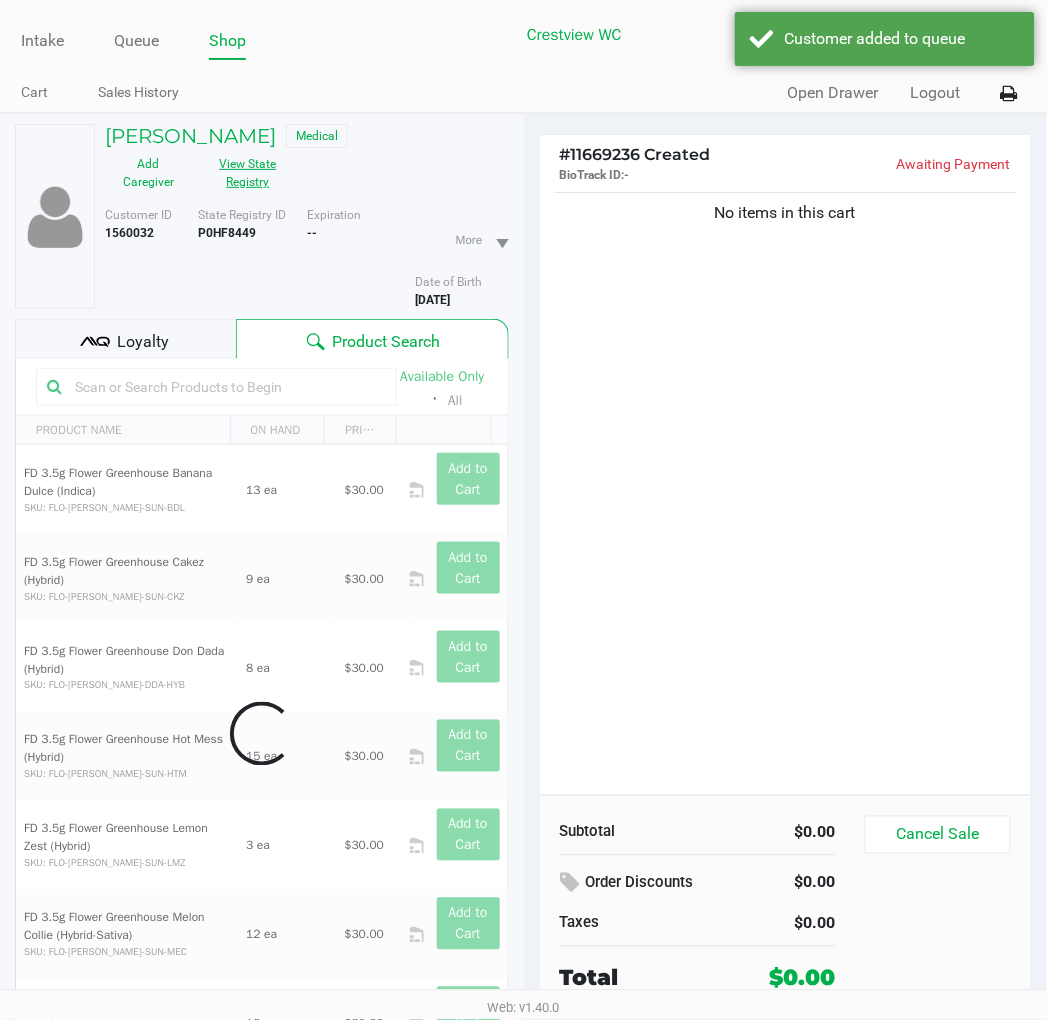 click on "View State Registry" 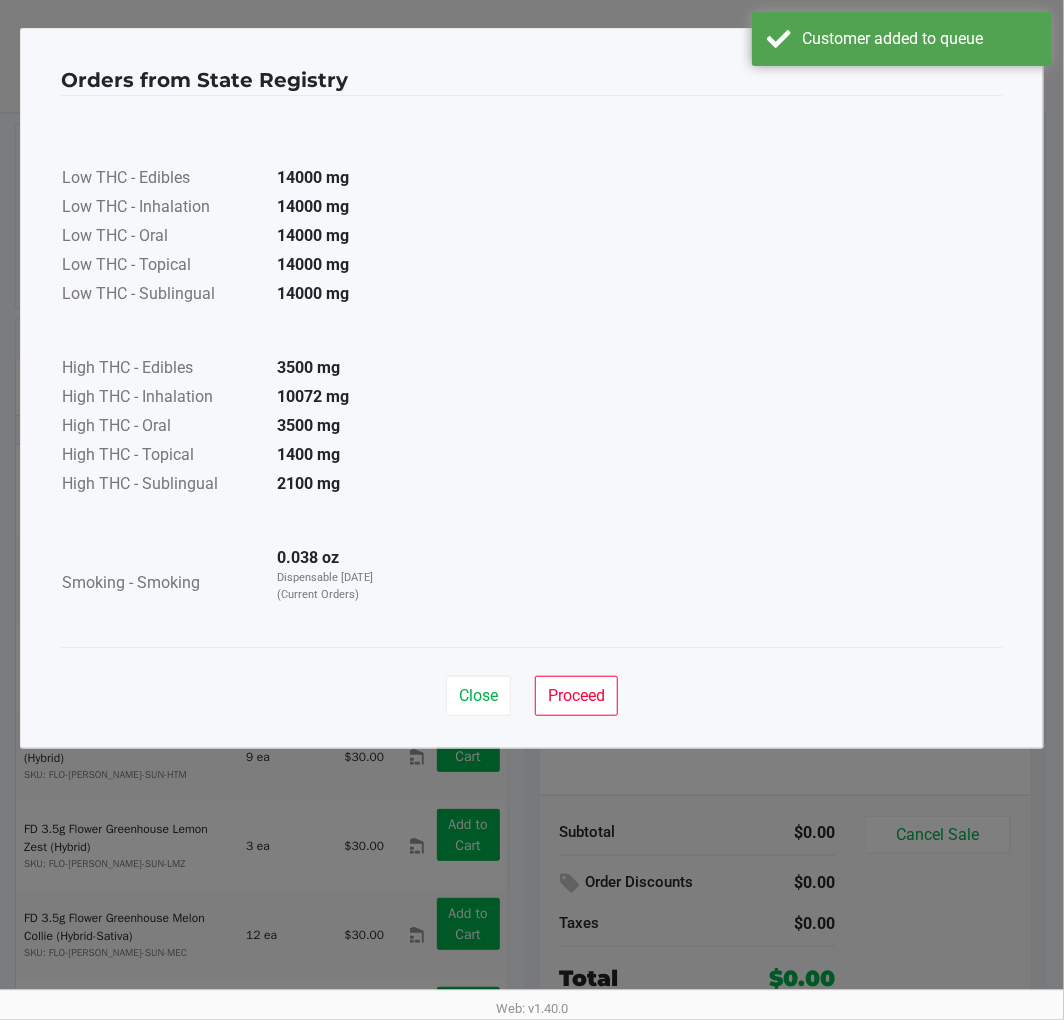 click on "Low THC - Edibles  14000 mg  Low THC - Inhalation  14000 mg  Low THC - Oral  14000 mg  Low THC - Topical  14000 mg  Low THC - Sublingual  14000 mg      High THC - Edibles  3500 mg  High THC - Inhalation  10072 mg  High THC - Oral  3500 mg  High THC - Topical  1400 mg  High THC - Sublingual  2100 mg      Smoking - Smoking  0.038 oz  Dispensable Today (Current Orders)" 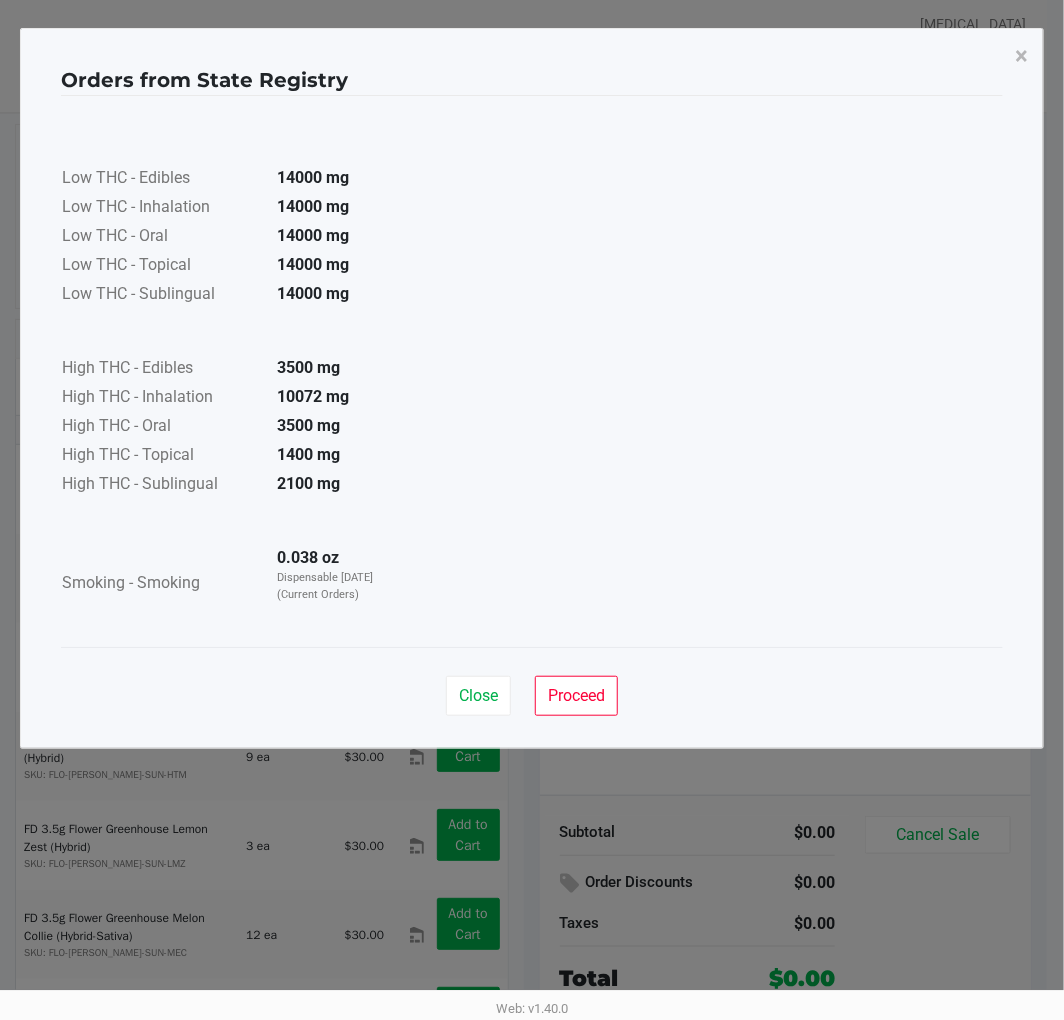 click on "Low THC - Edibles  14000 mg  Low THC - Inhalation  14000 mg  Low THC - Oral  14000 mg  Low THC - Topical  14000 mg  Low THC - Sublingual  14000 mg      High THC - Edibles  3500 mg  High THC - Inhalation  10072 mg  High THC - Oral  3500 mg  High THC - Topical  1400 mg  High THC - Sublingual  2100 mg      Smoking - Smoking  0.038 oz  Dispensable Today (Current Orders)" 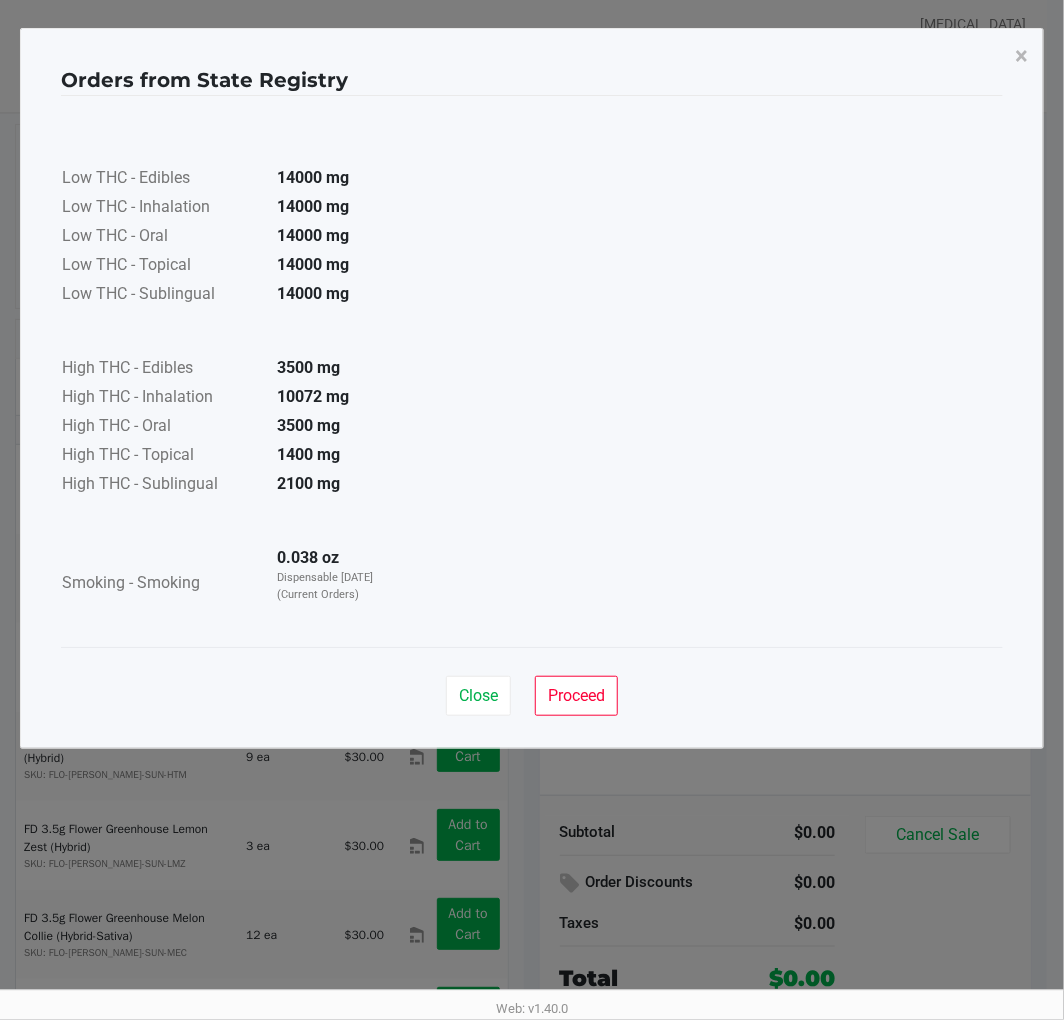 click on "Low THC - Edibles  14000 mg  Low THC - Inhalation  14000 mg  Low THC - Oral  14000 mg  Low THC - Topical  14000 mg  Low THC - Sublingual  14000 mg      High THC - Edibles  3500 mg  High THC - Inhalation  10072 mg  High THC - Oral  3500 mg  High THC - Topical  1400 mg  High THC - Sublingual  2100 mg      Smoking - Smoking  0.038 oz  Dispensable Today (Current Orders)" 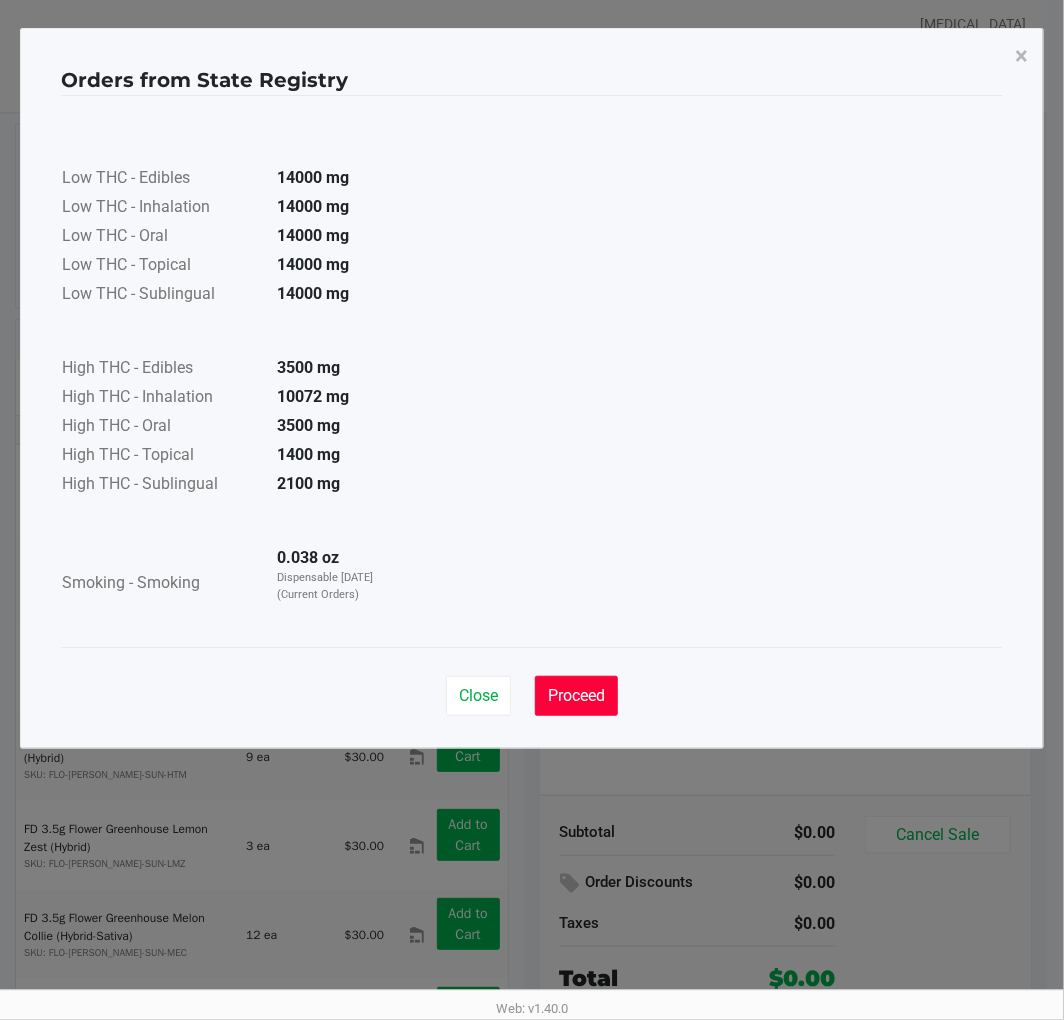 click on "Proceed" 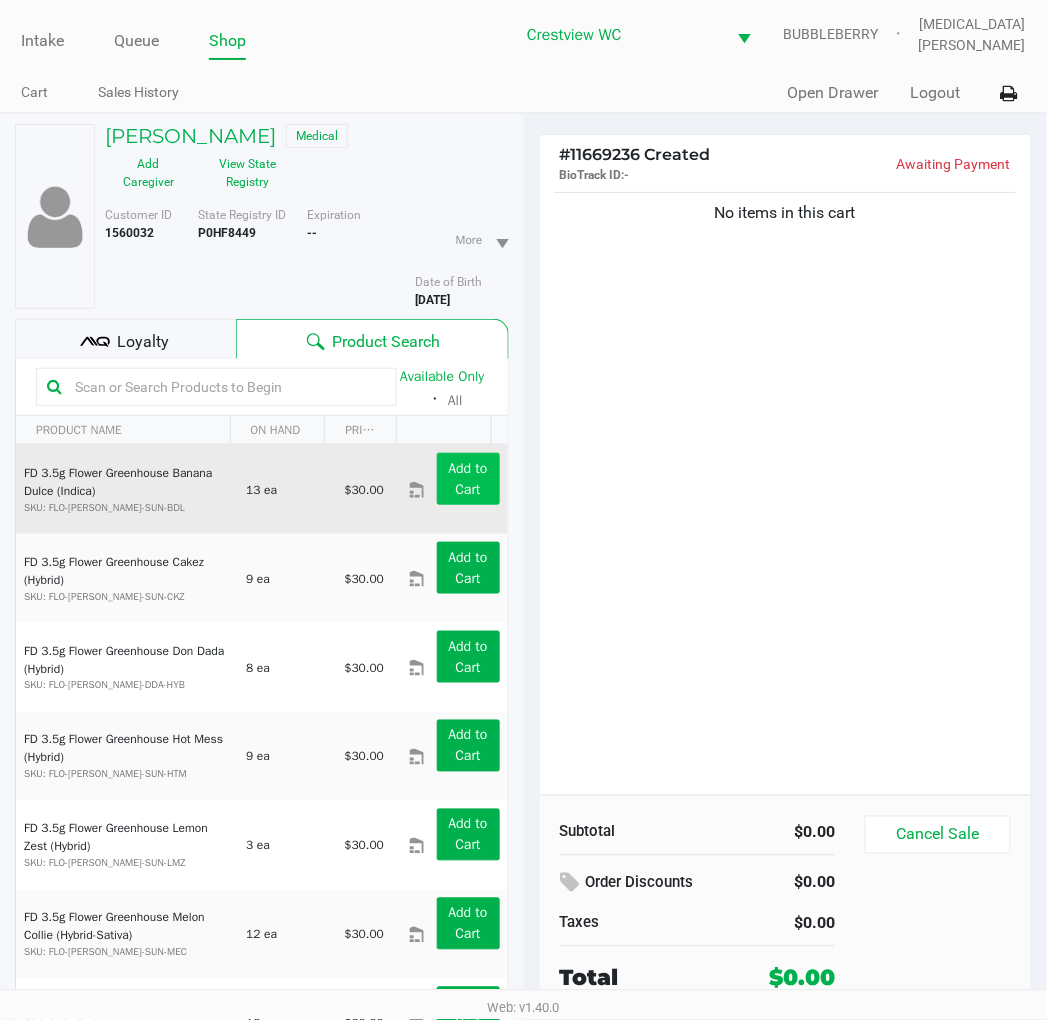 drag, startPoint x: 660, startPoint y: 635, endPoint x: 424, endPoint y: 477, distance: 284.00705 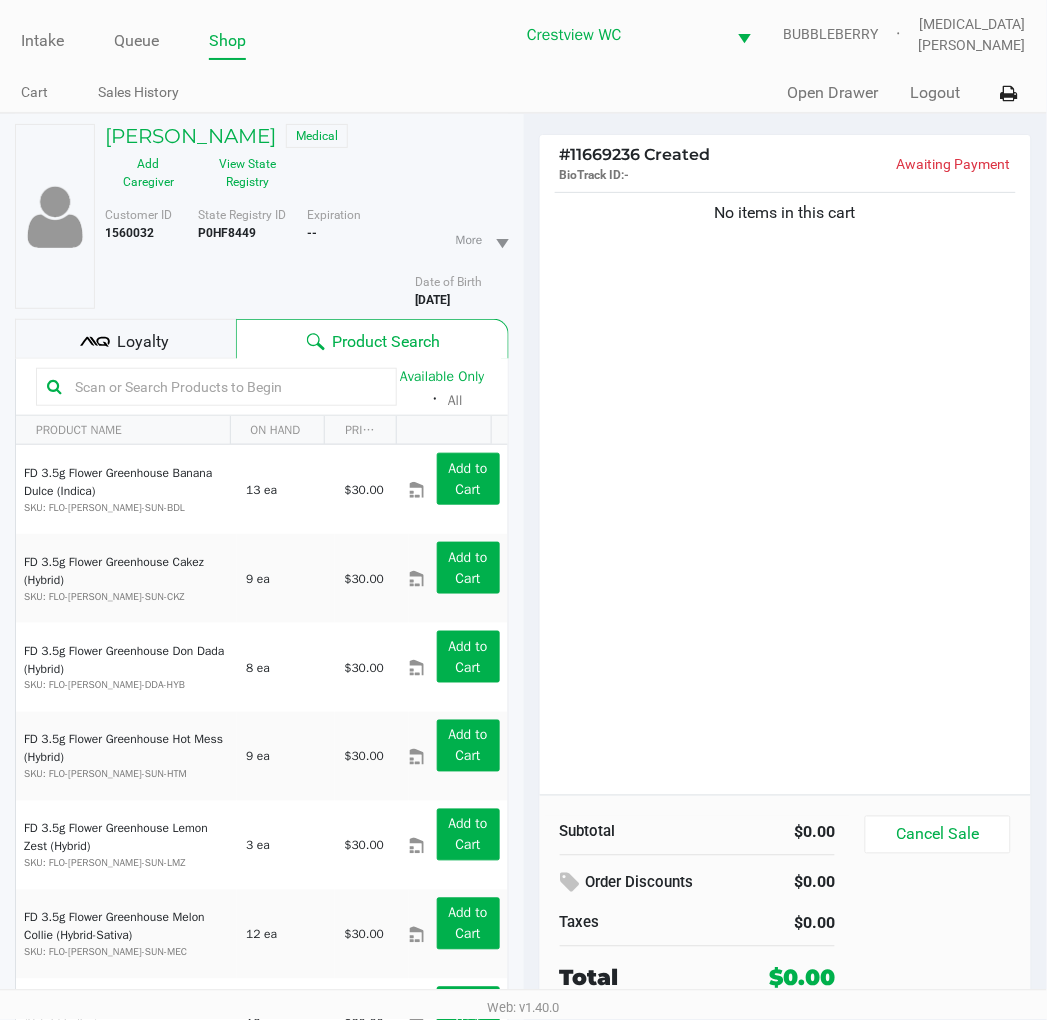 click on "P0HF8449" 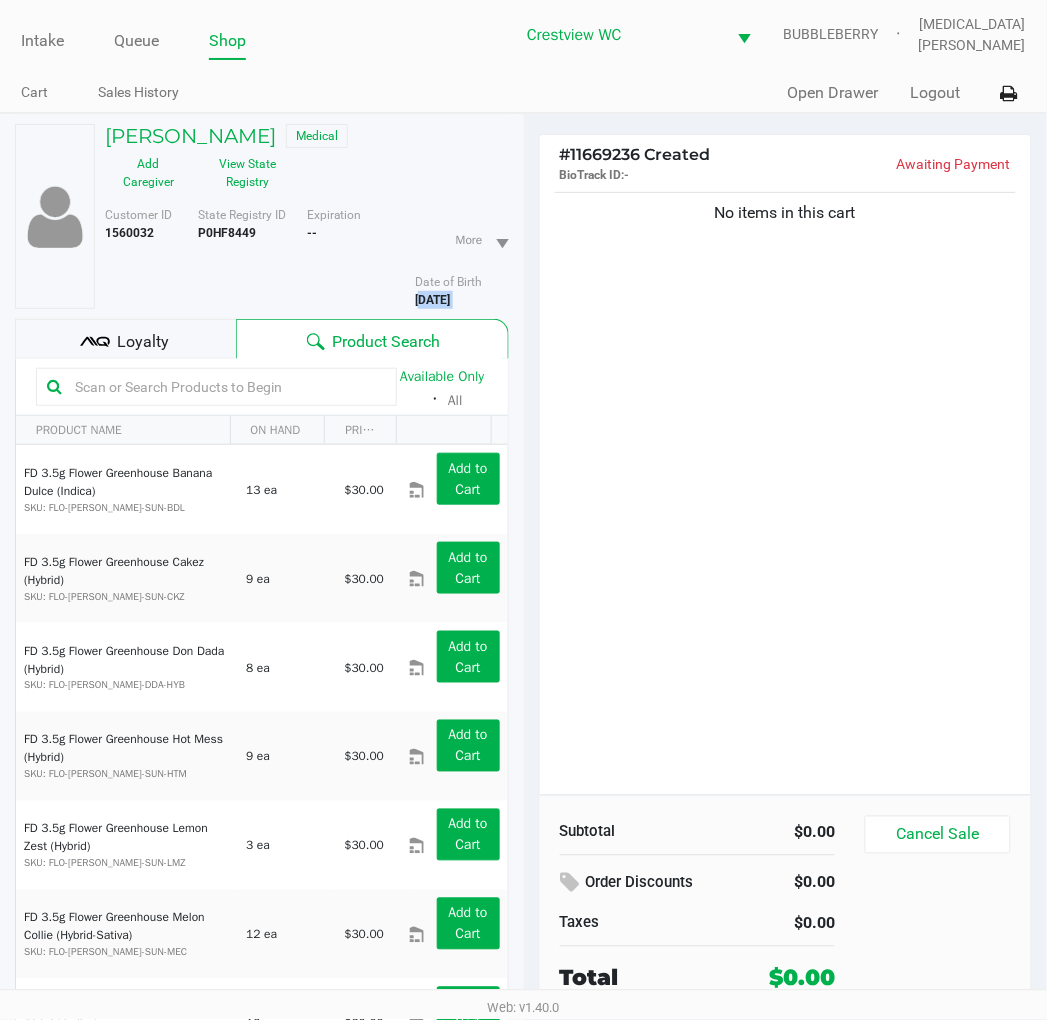 click on "1/30/1957" 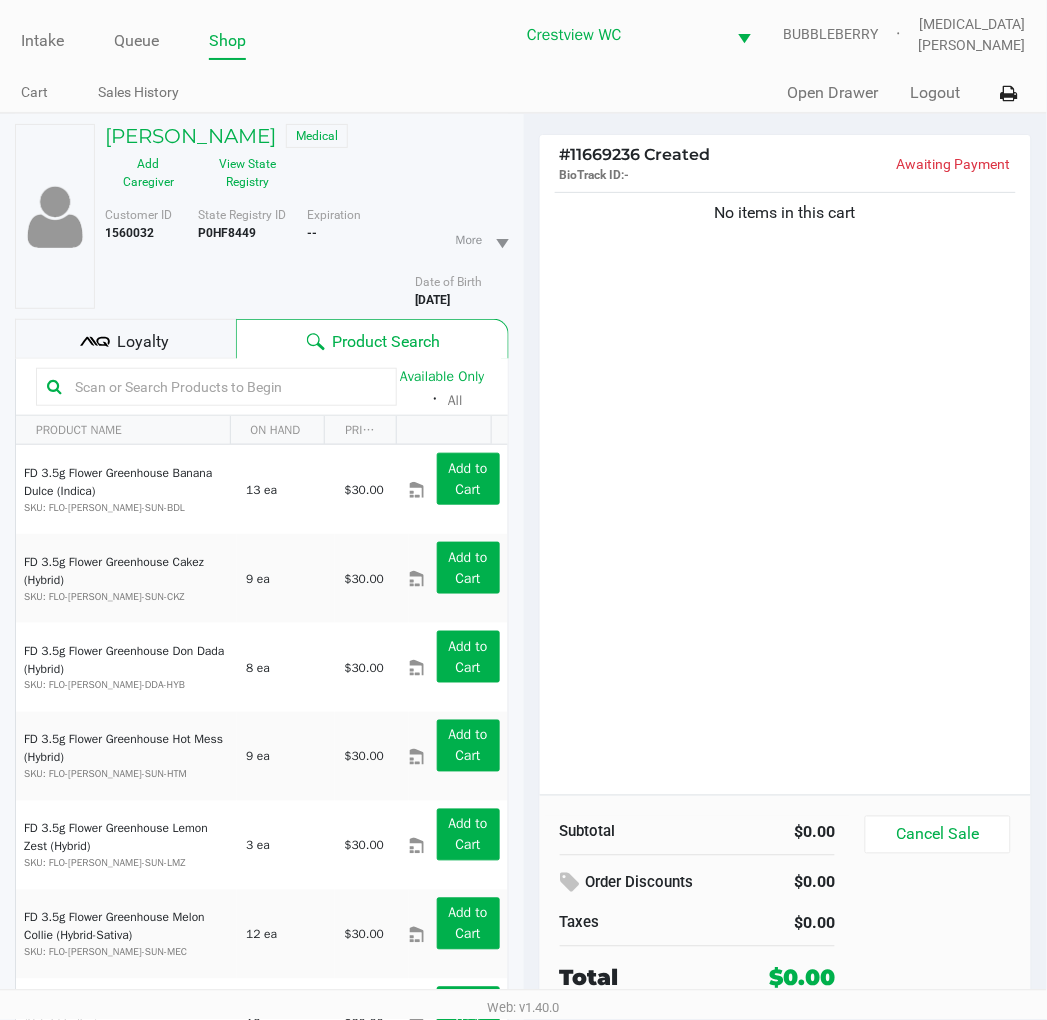 click on "No items in this cart" 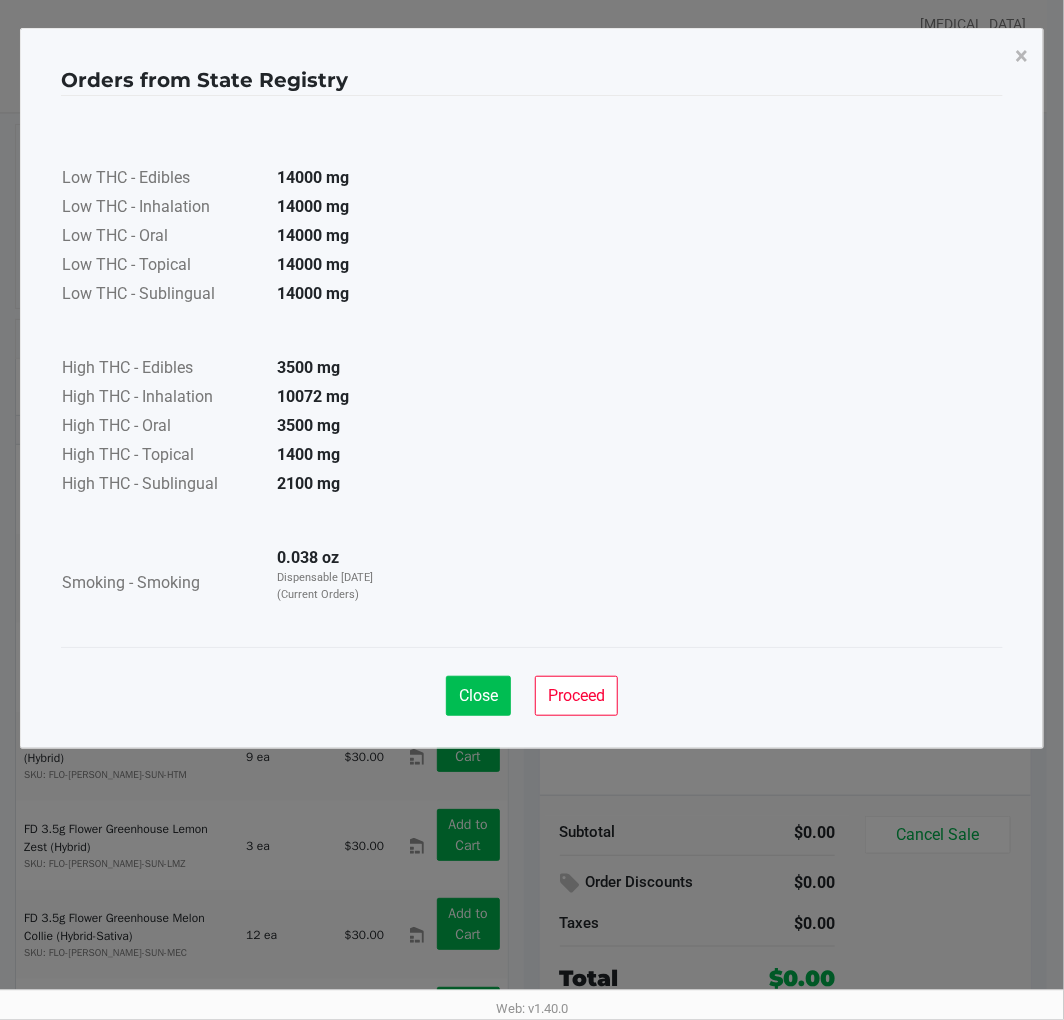 click on "Close" 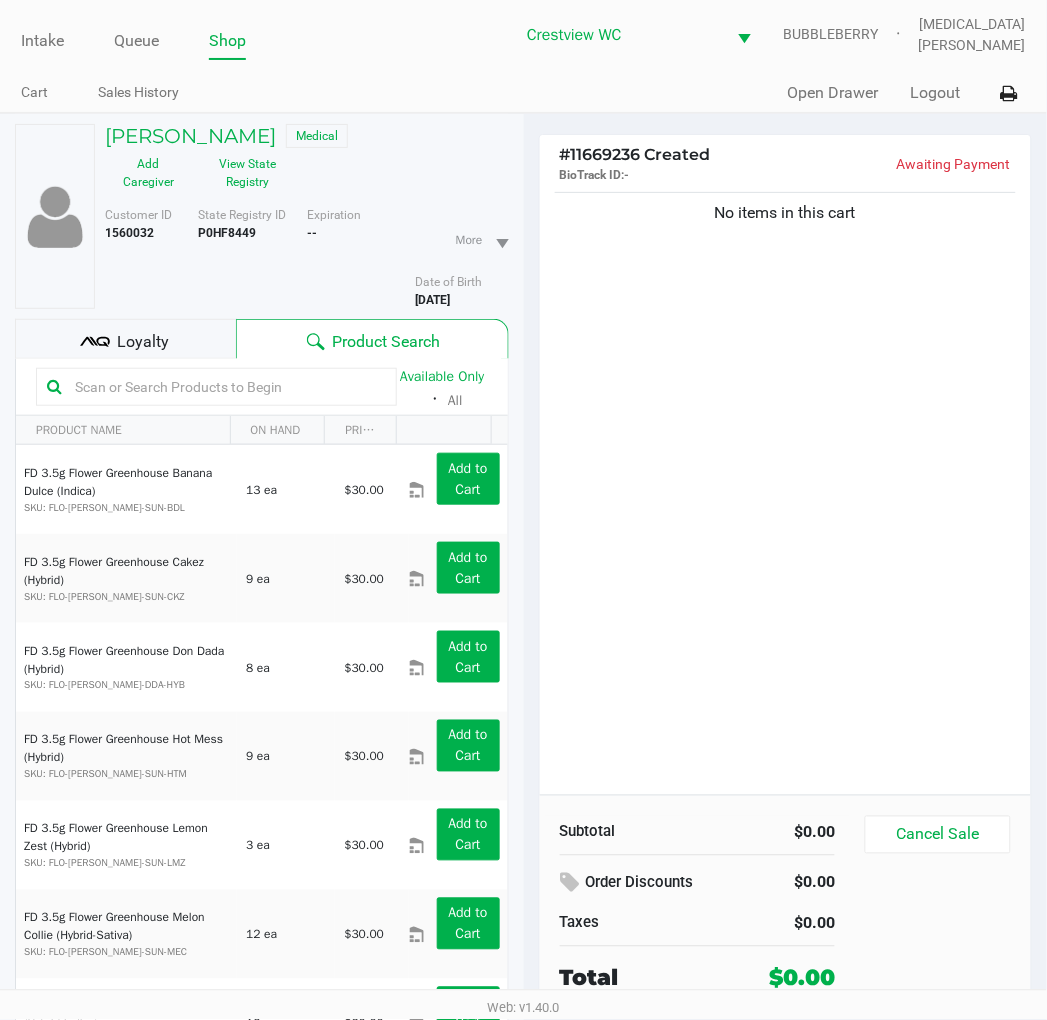 click on "No items in this cart" 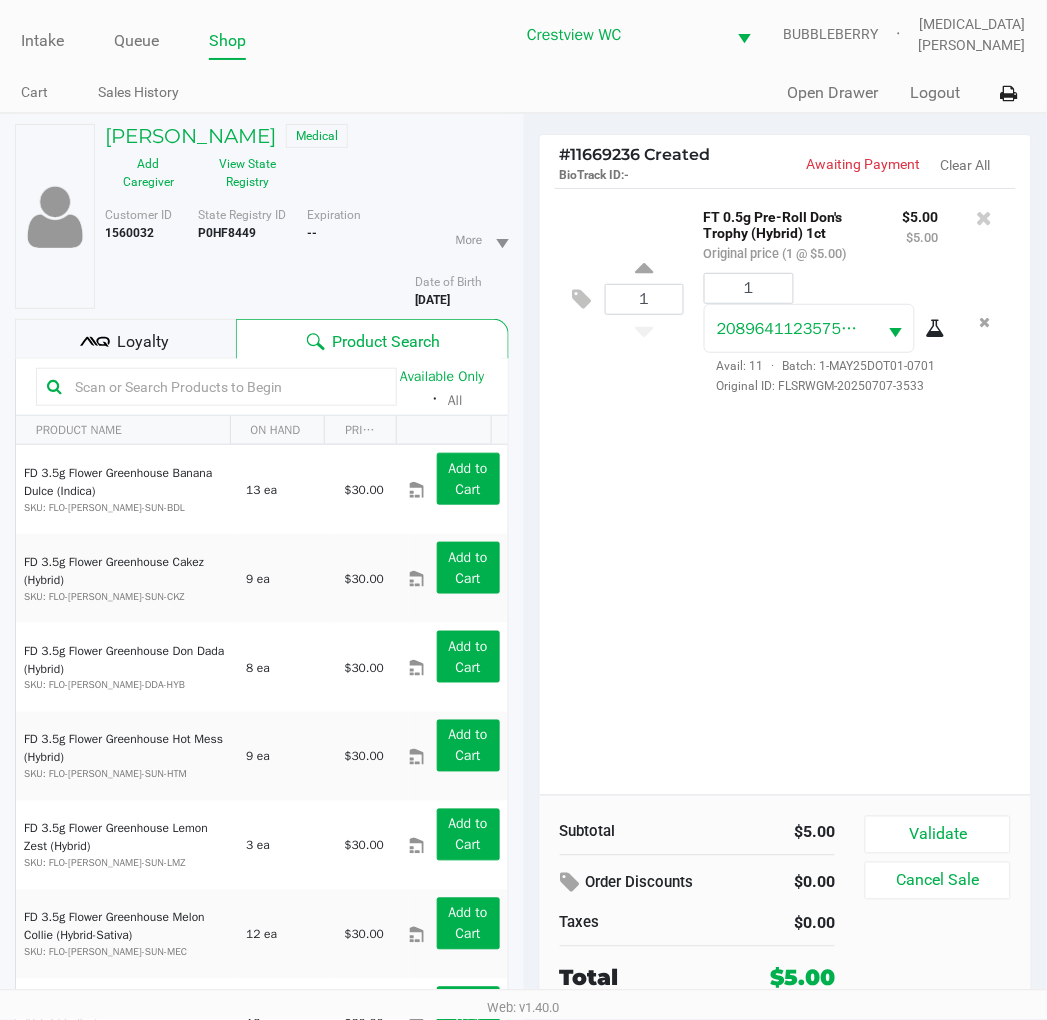 click on "1  FT 0.5g Pre-Roll Don's Trophy (Hybrid) 1ct   Original price (1 @ $5.00) $5.00 $5.00 1 2089641123575385  Avail: 11  ·  Batch: 1-MAY25DOT01-0701   Original ID: FLSRWGM-20250707-3533" 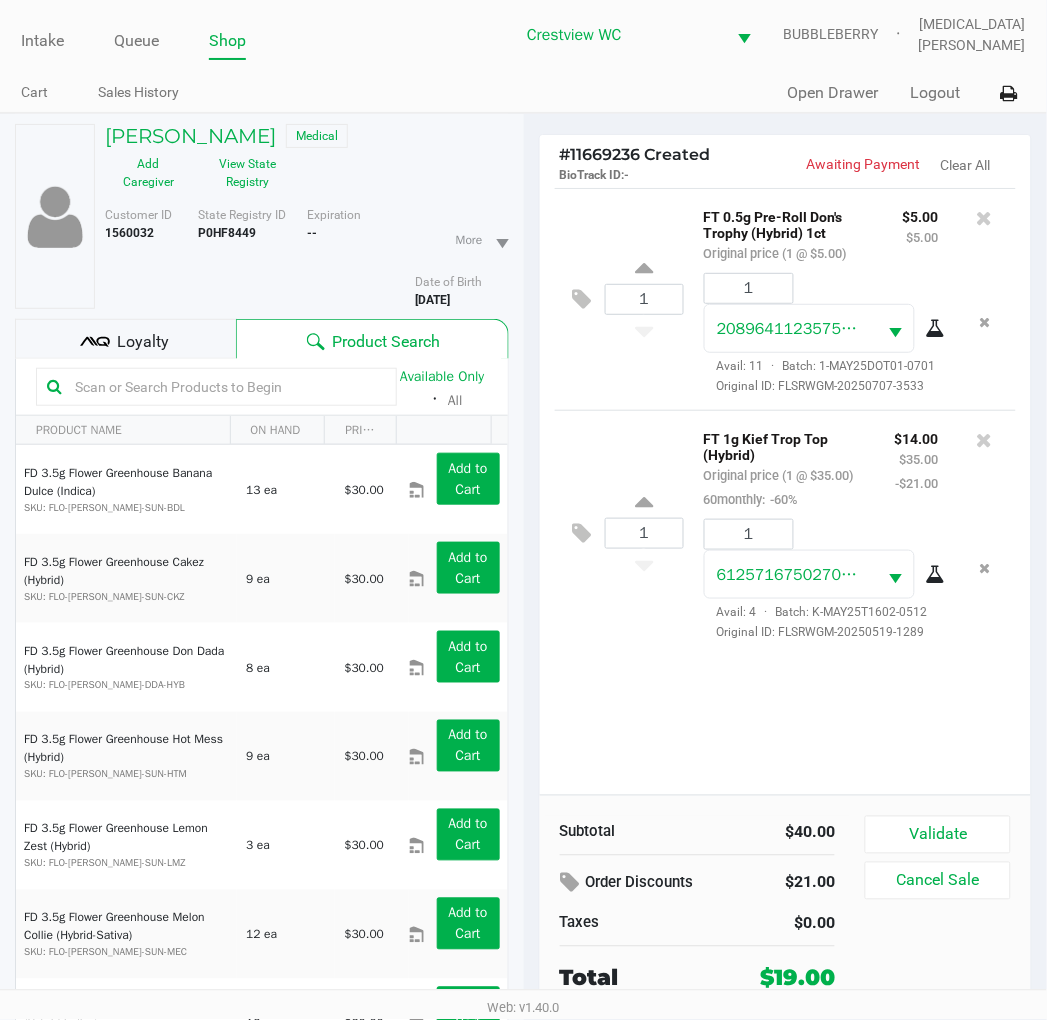 click on "Loyalty" 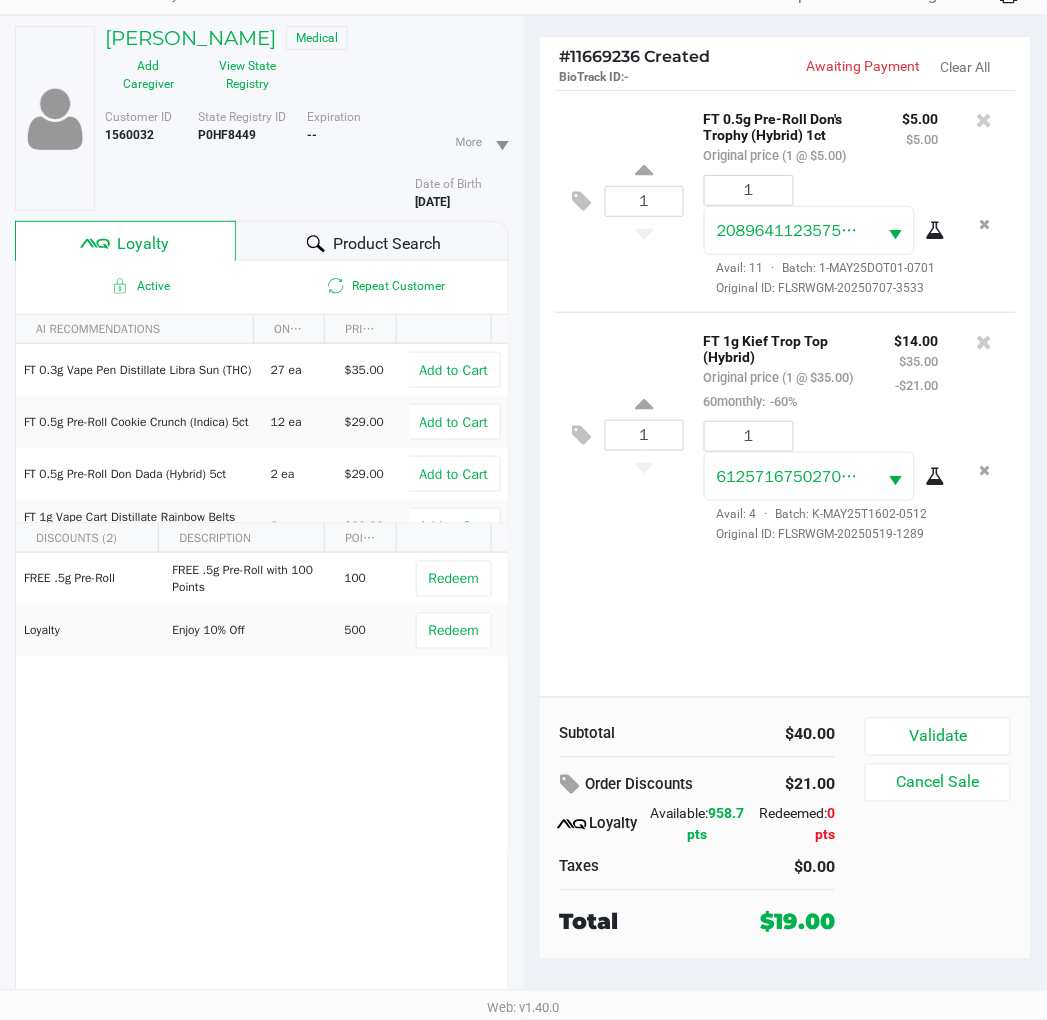 scroll, scrollTop: 100, scrollLeft: 0, axis: vertical 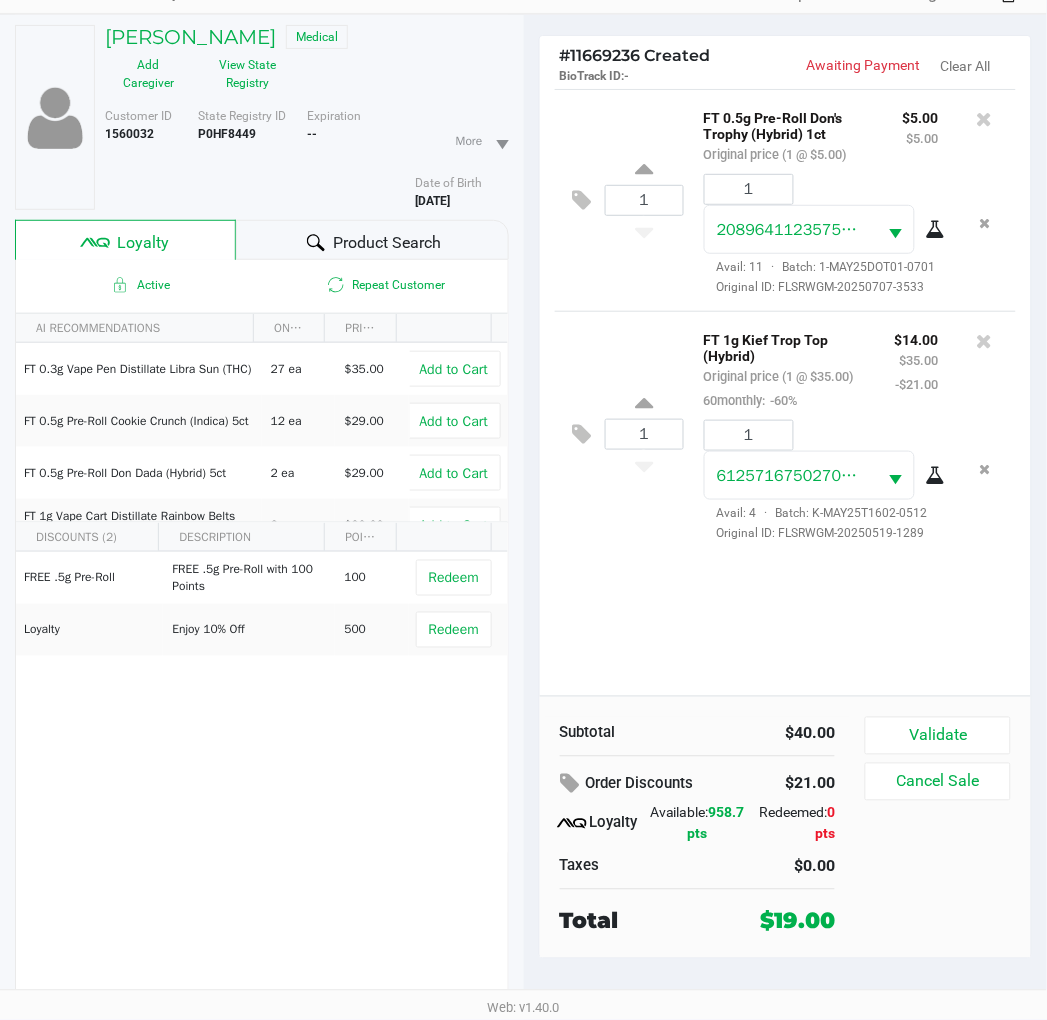 click on "1  FT 0.5g Pre-Roll Don's Trophy (Hybrid) 1ct   Original price (1 @ $5.00) $5.00 $5.00 1 2089641123575385  Avail: 11  ·  Batch: 1-MAY25DOT01-0701   Original ID: FLSRWGM-20250707-3533  1  FT 1g Kief Trop Top (Hybrid)   Original price (1 @ $35.00)  60monthly:  -60% $14.00 $35.00 -$21.00 1 6125716750270833  Avail: 4  ·  Batch: K-MAY25T1602-0512   Original ID: FLSRWGM-20250519-1289" 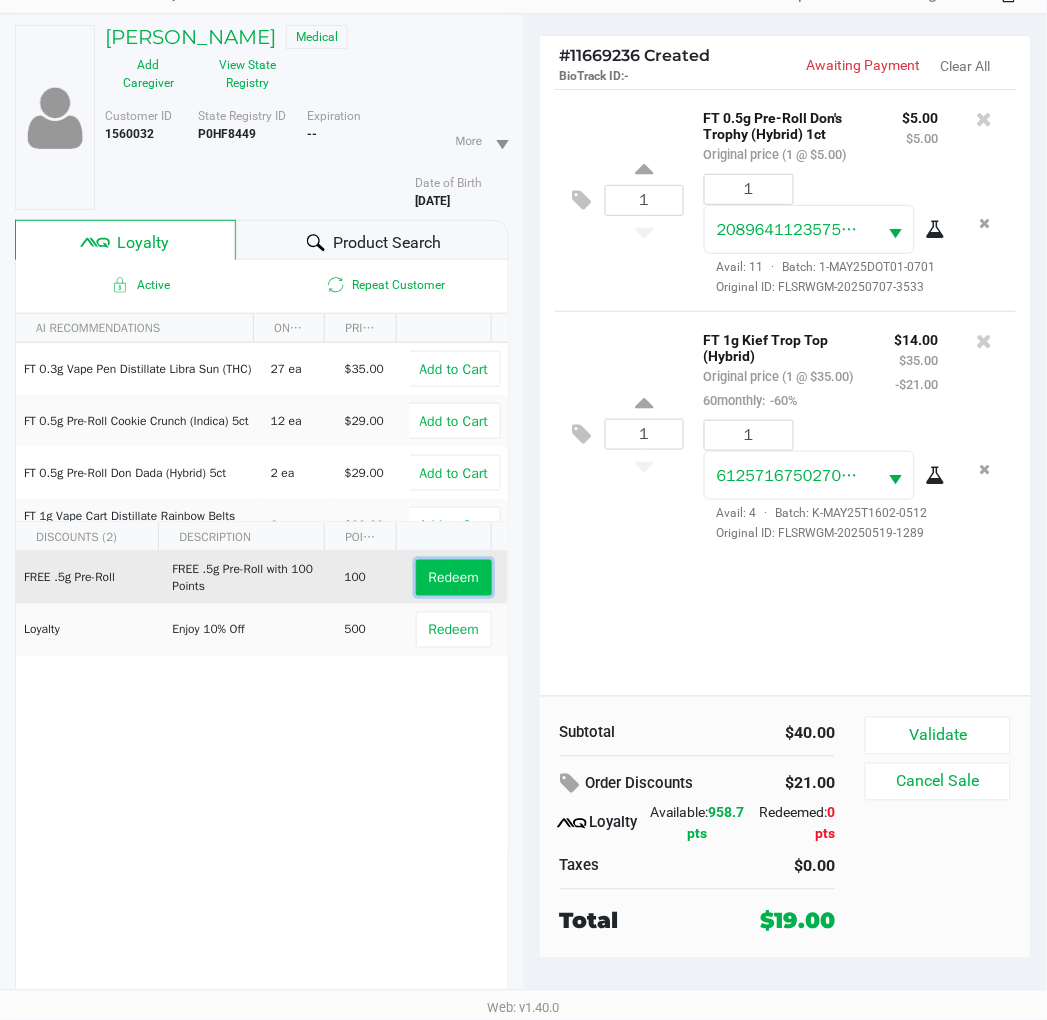 click on "Redeem" 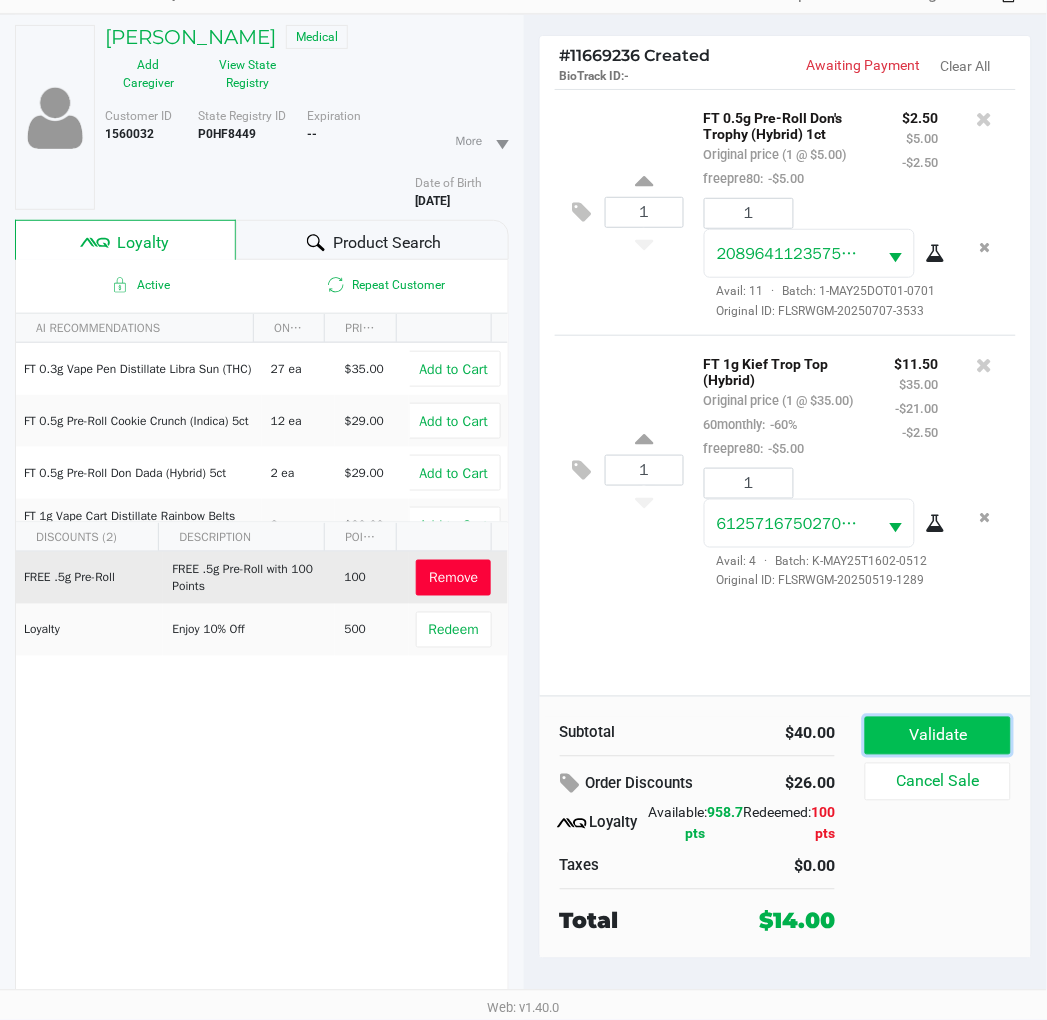 click on "Validate" 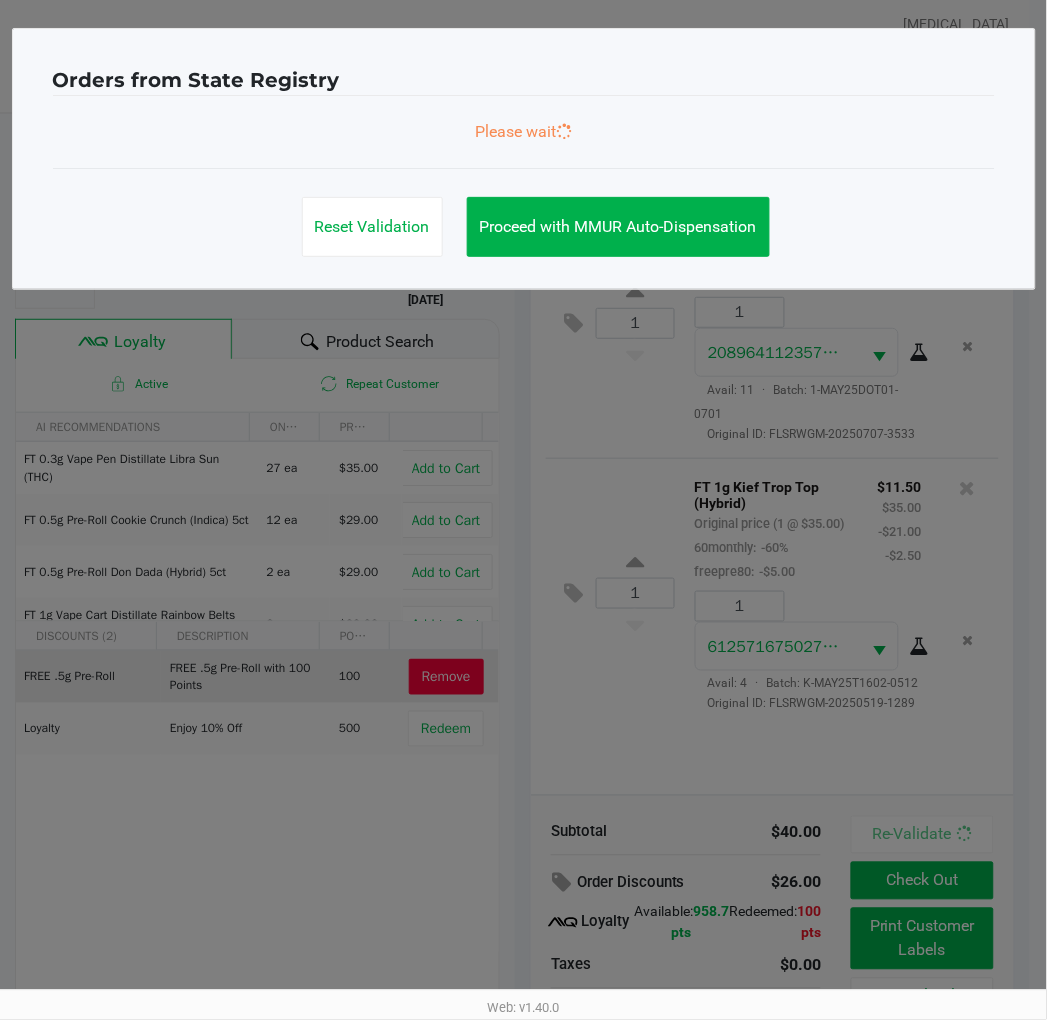 scroll, scrollTop: 0, scrollLeft: 0, axis: both 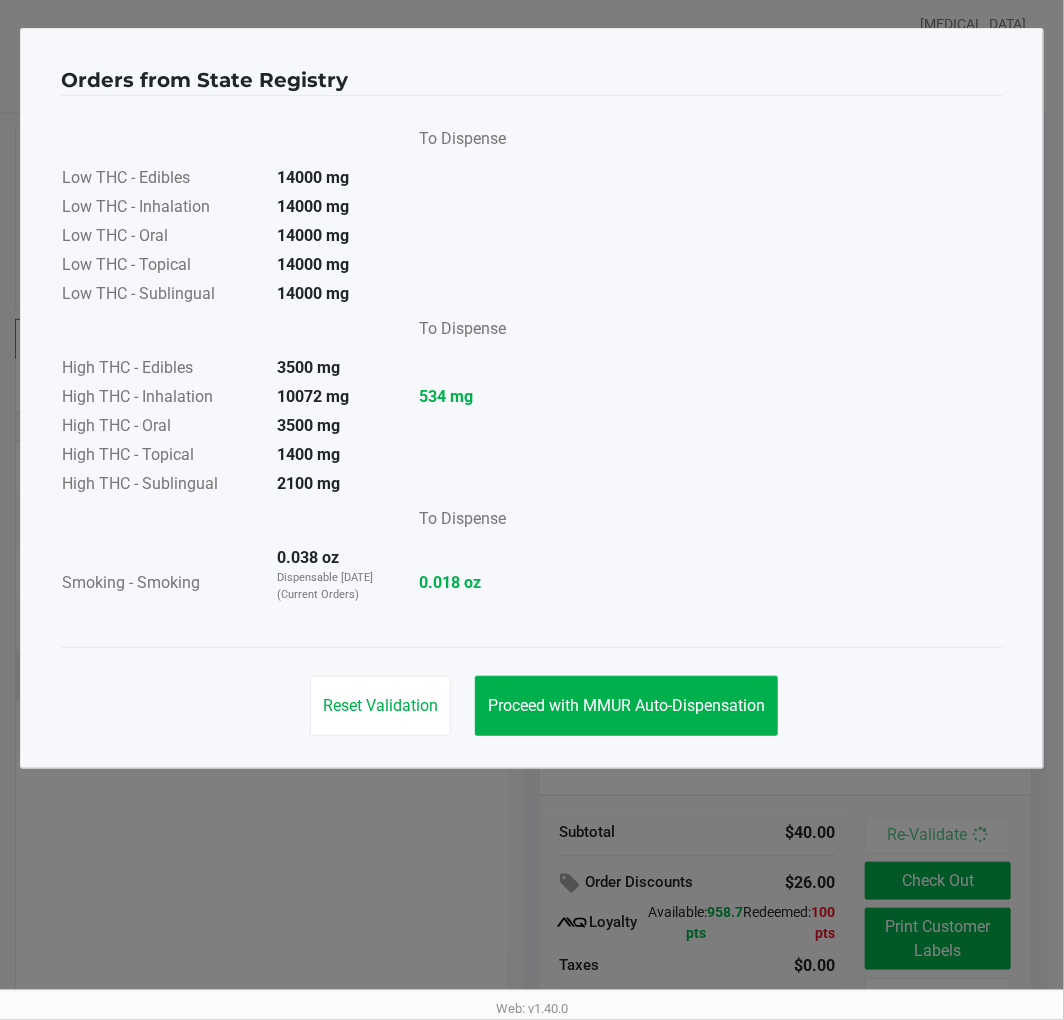 click on "Proceed with MMUR Auto-Dispensation" 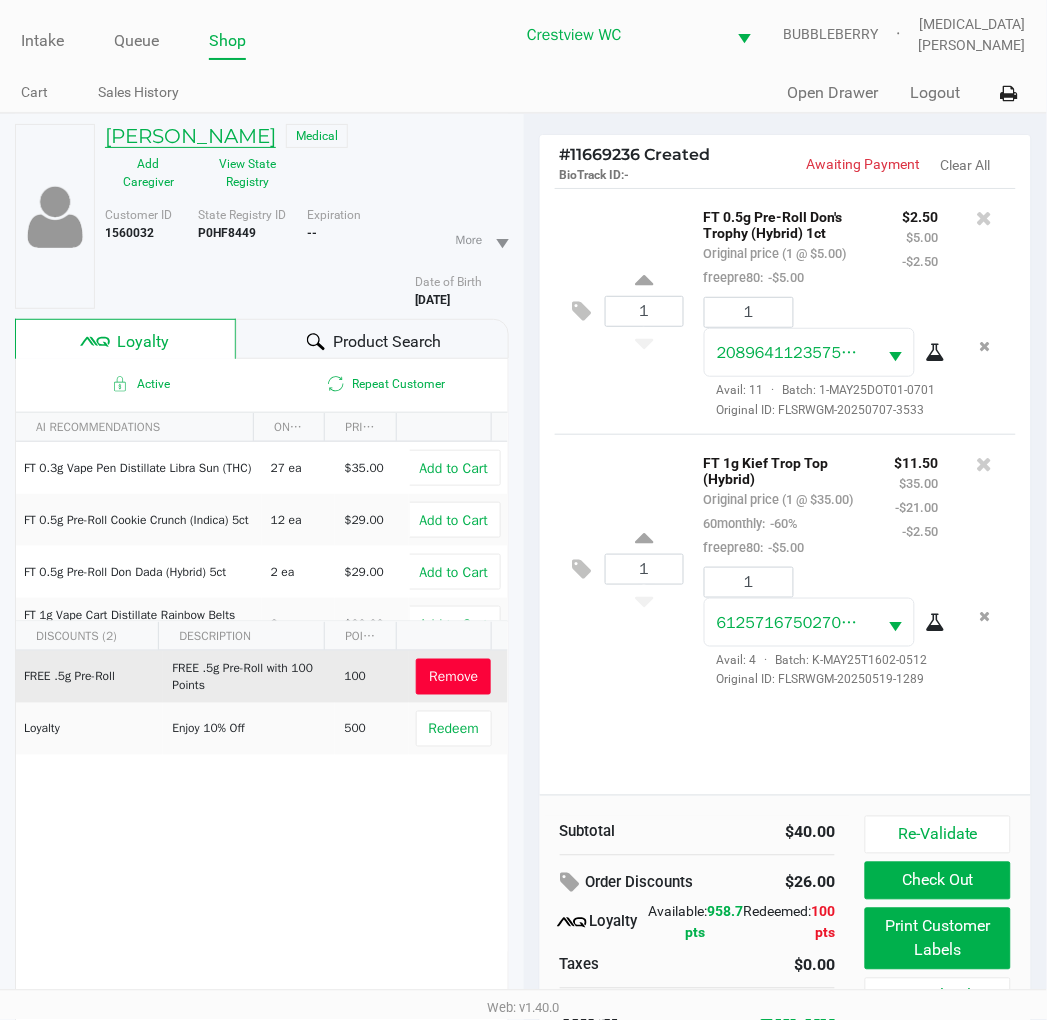 click on "Brenda Hopkins" 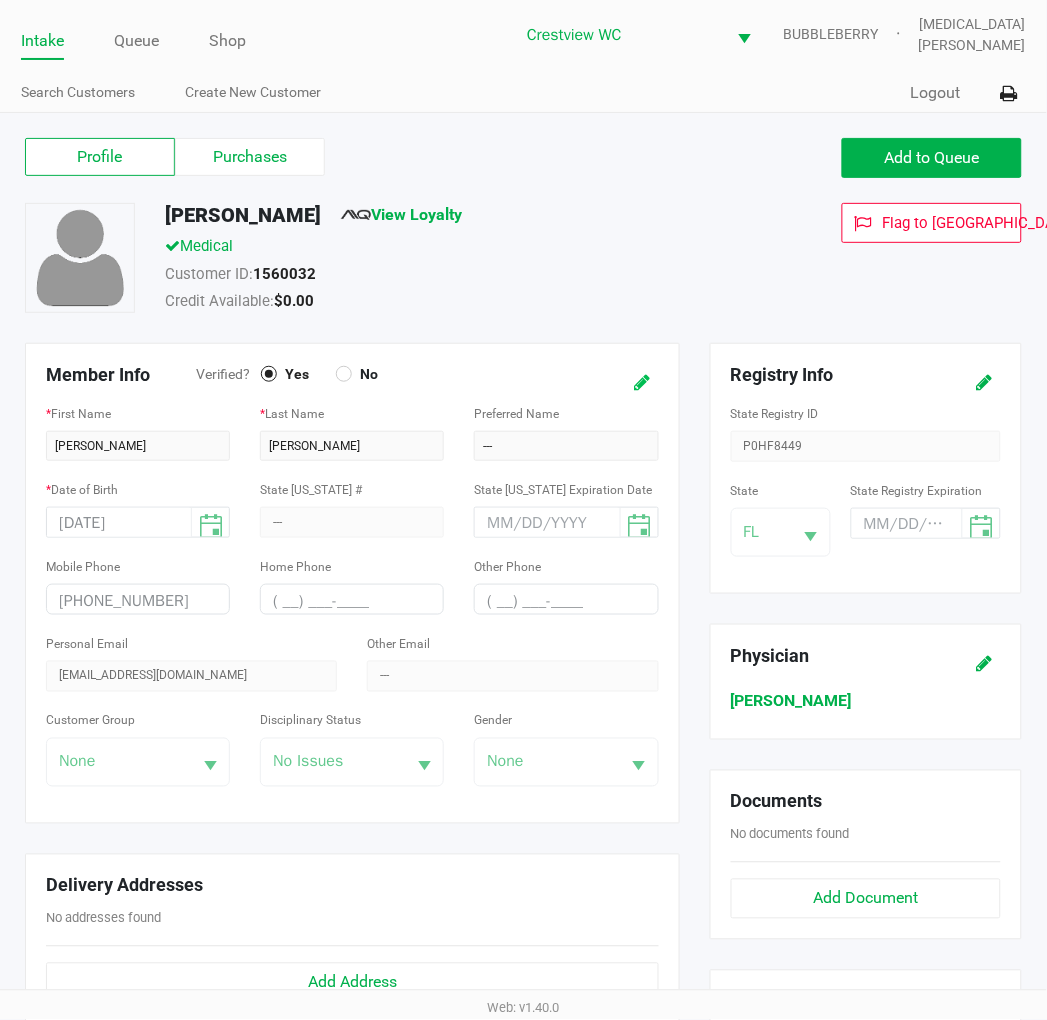 click 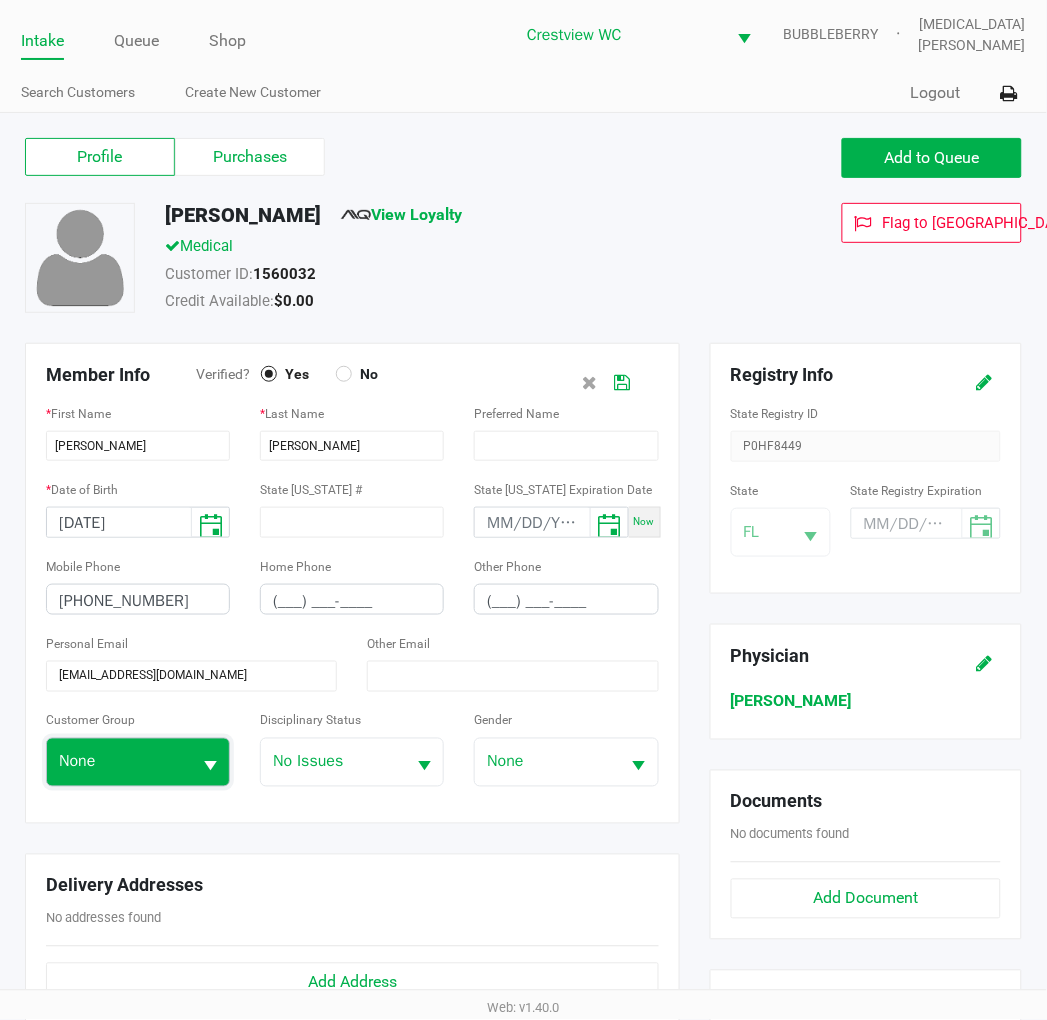 click on "None" at bounding box center (119, 762) 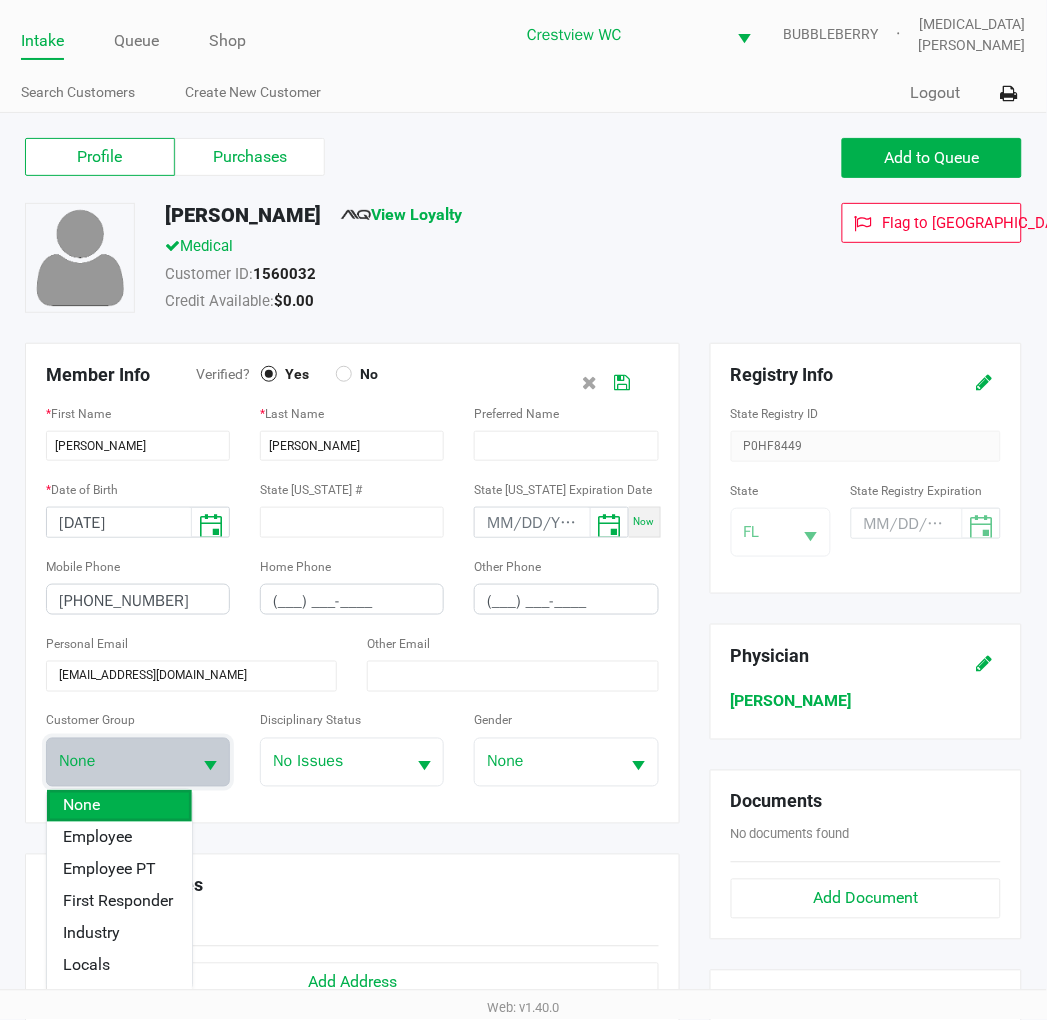 scroll, scrollTop: 222, scrollLeft: 0, axis: vertical 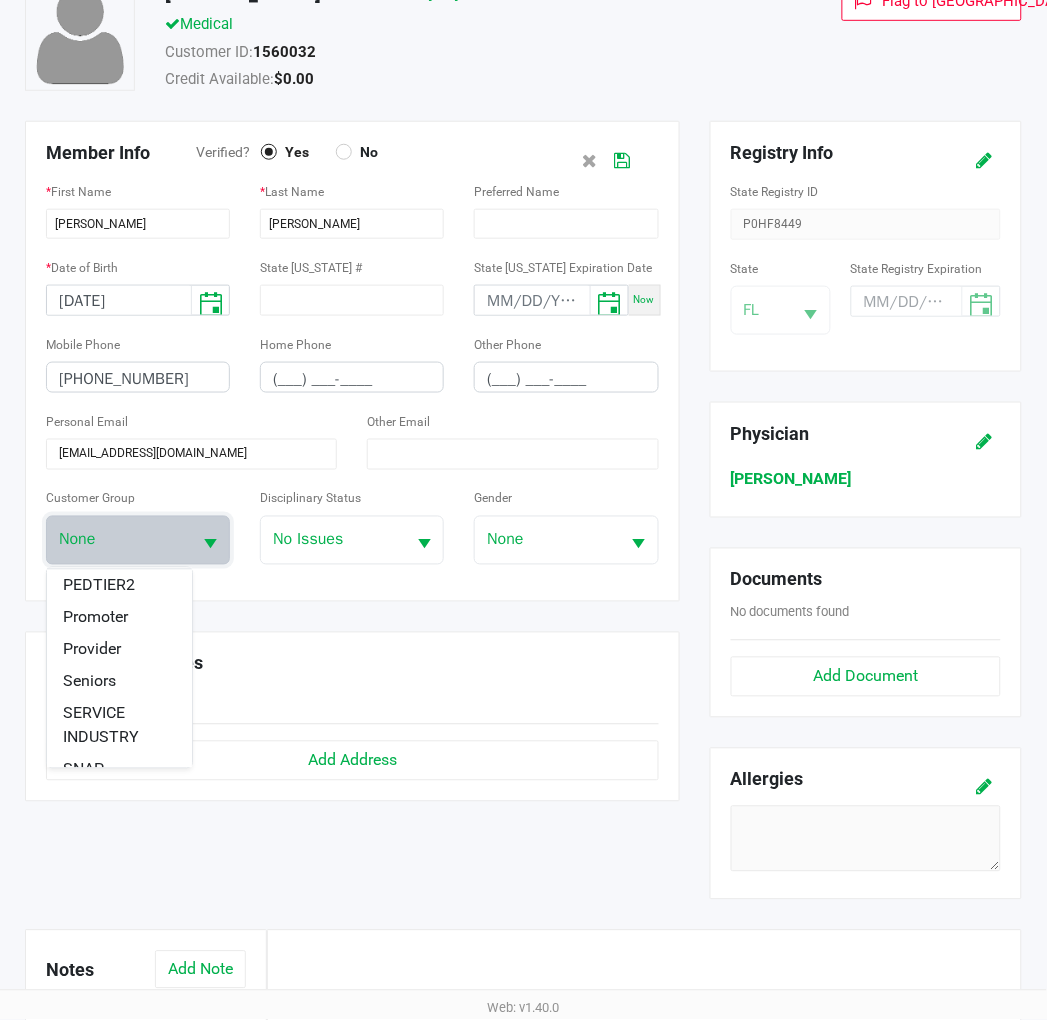 click on "Seniors" at bounding box center (119, 682) 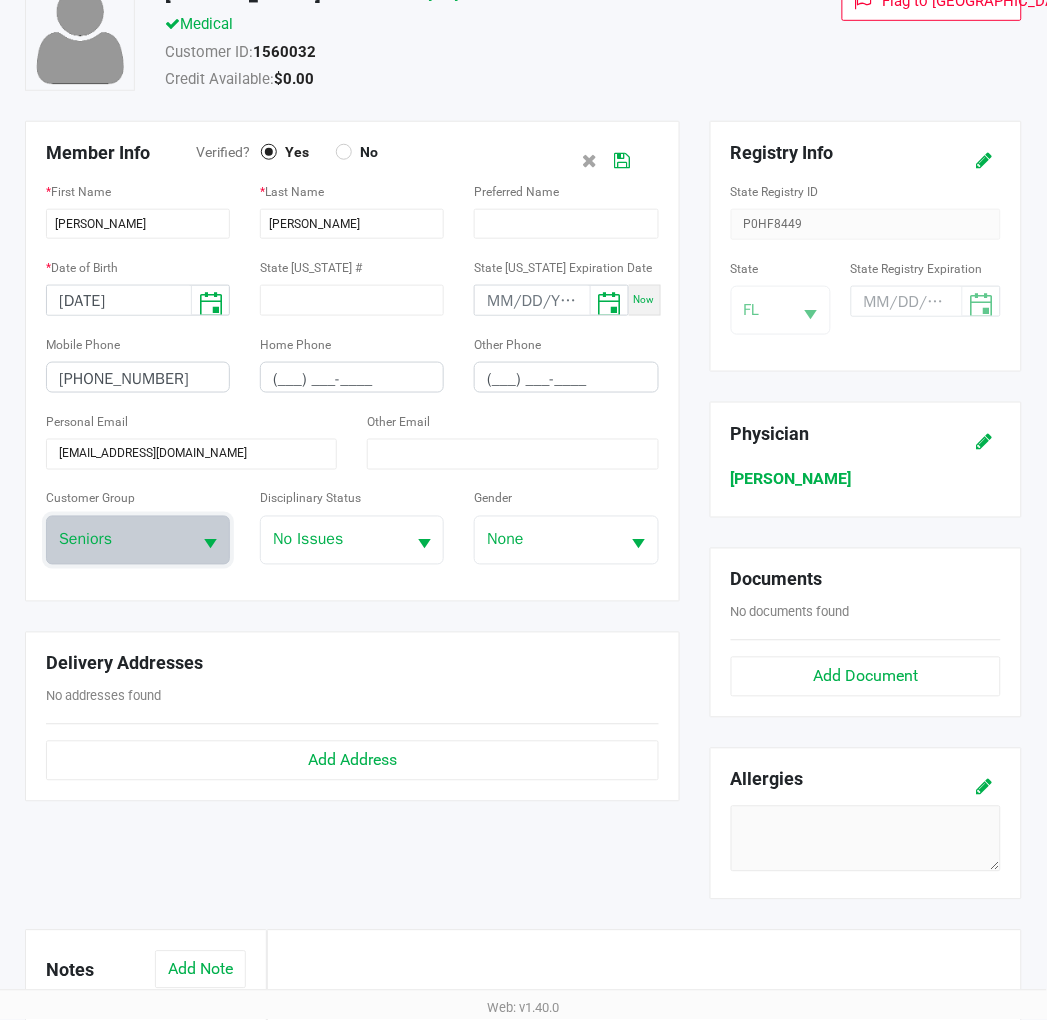 click on "Delivery Addresses" 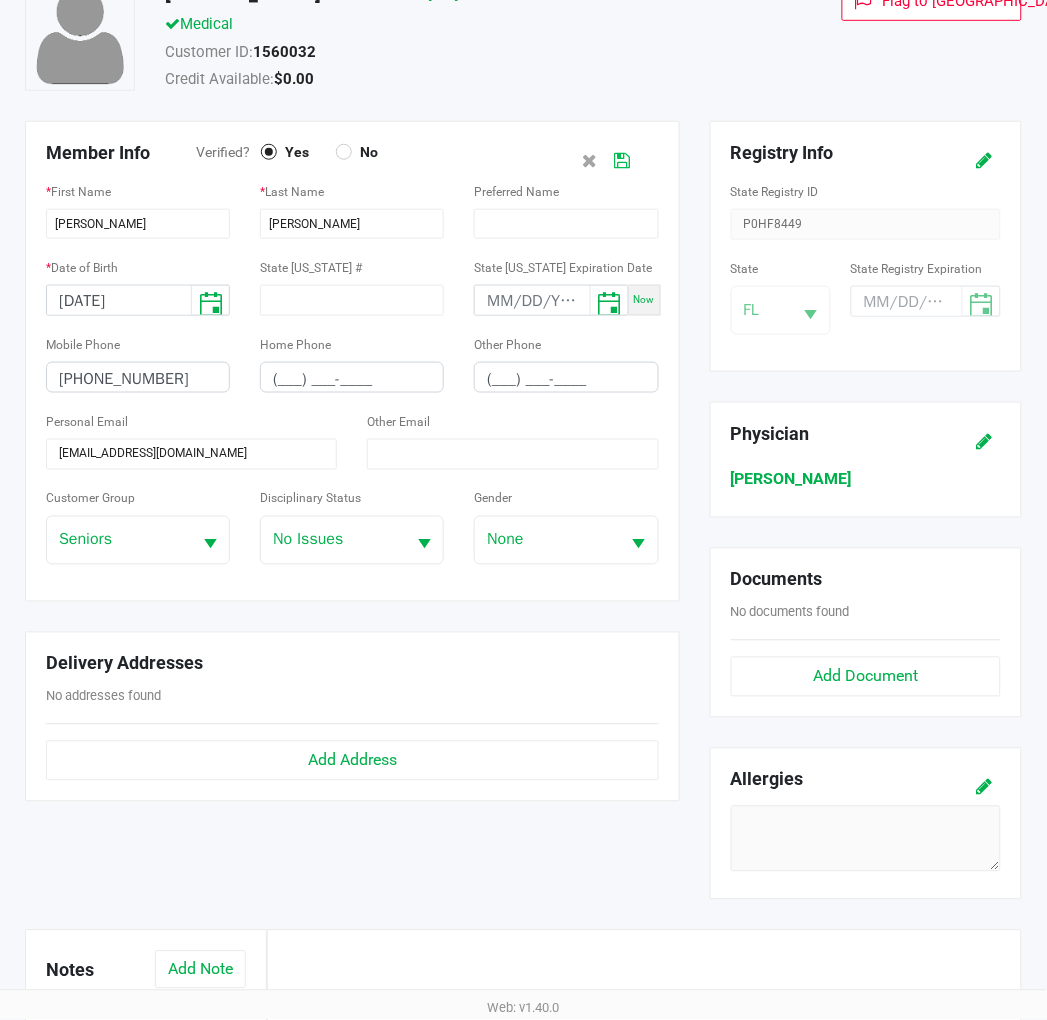 click 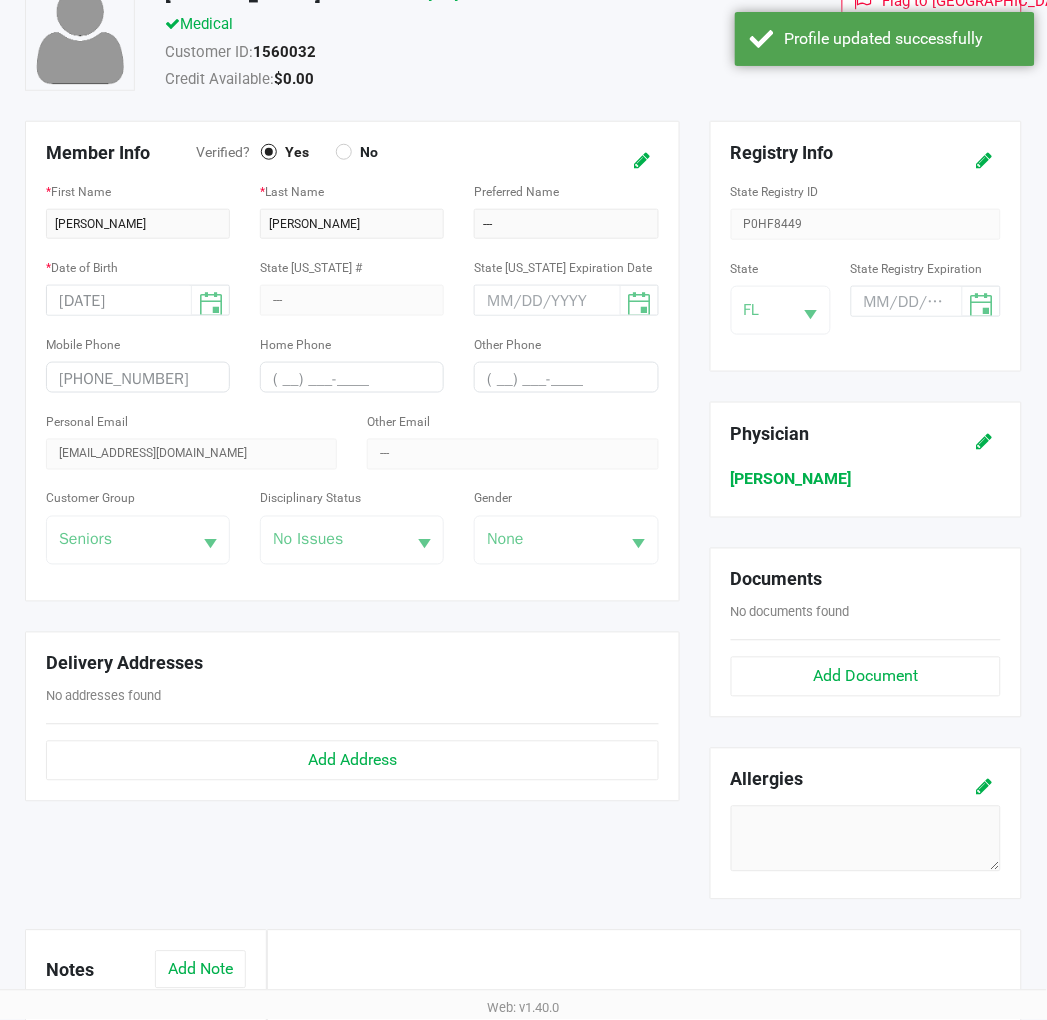 click on "Brenda Hopkins   View Loyalty   Medical   Customer ID:   1560032   Credit Available:   $0.00   Flag to Delete" 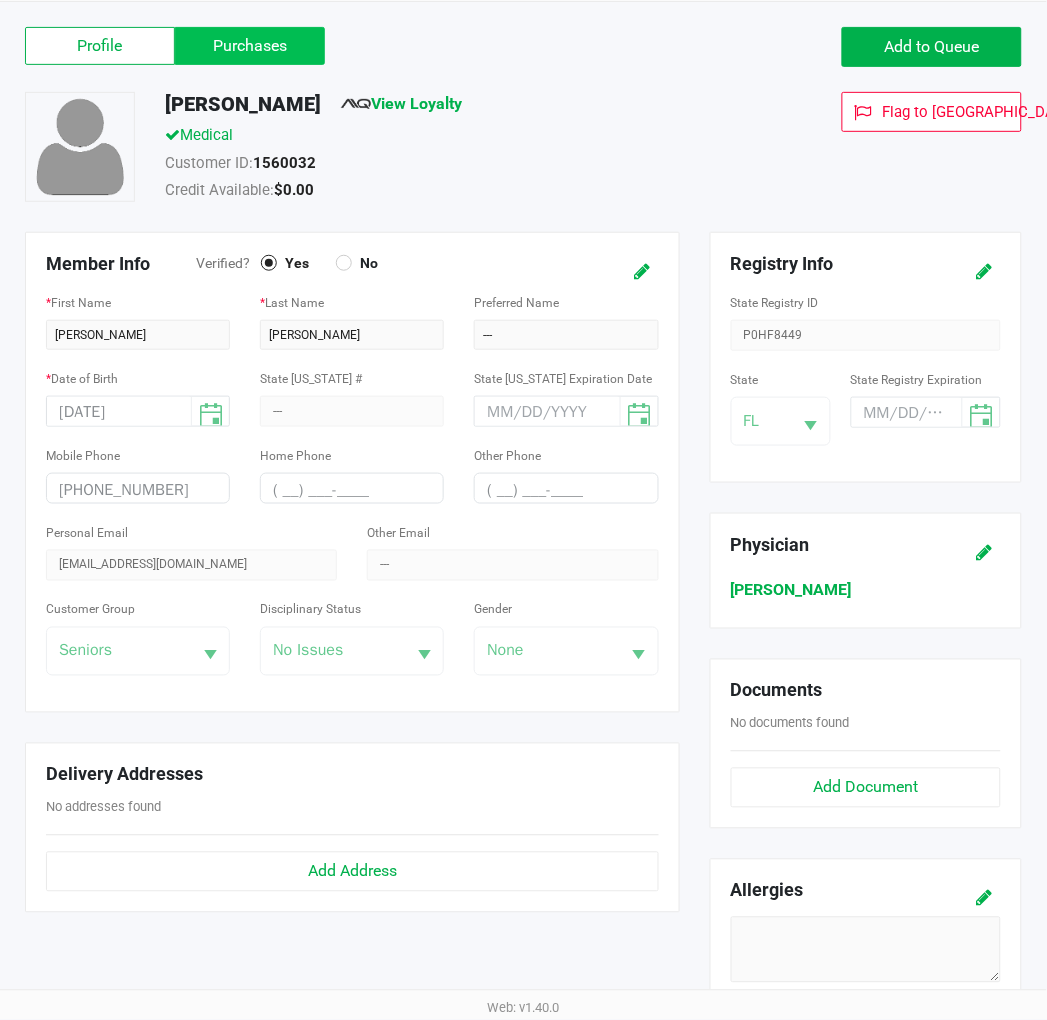 click on "Purchases" 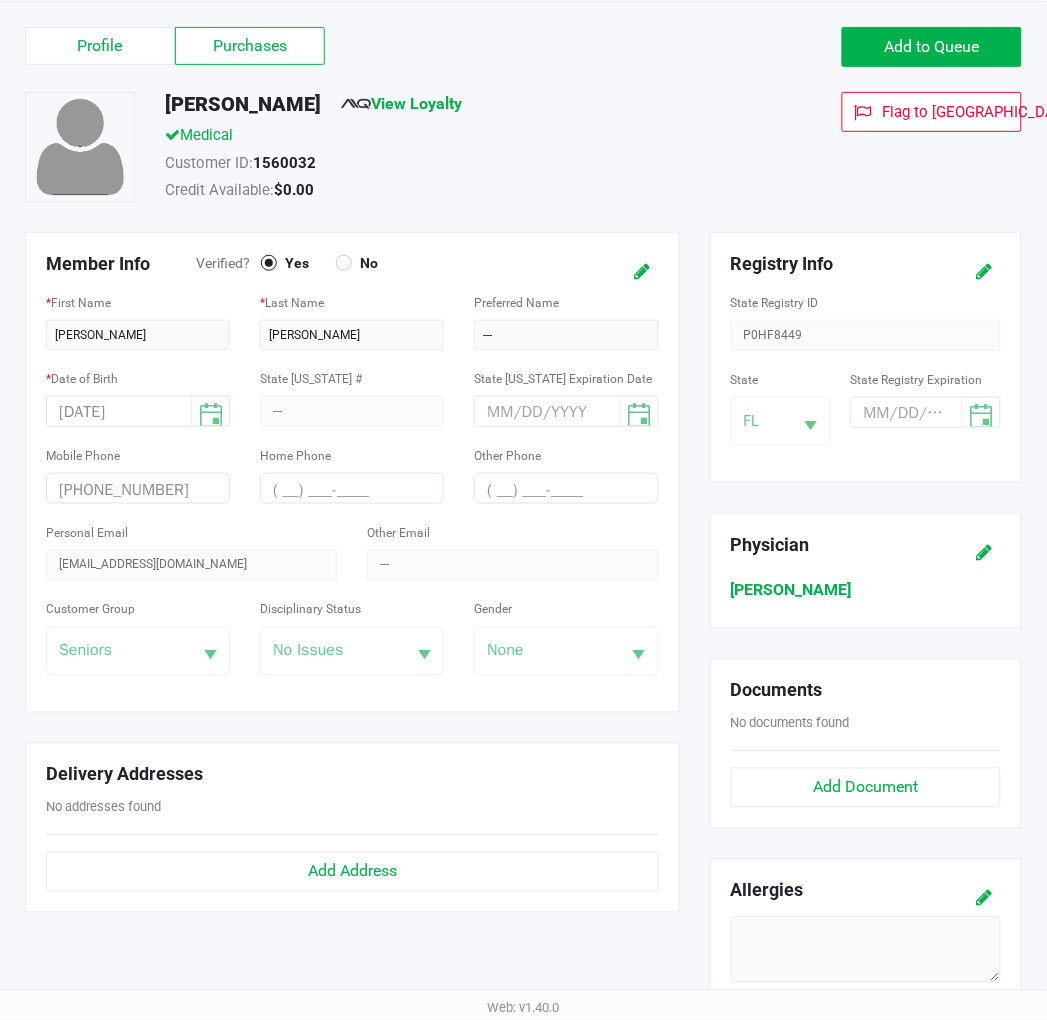 scroll, scrollTop: 7, scrollLeft: 0, axis: vertical 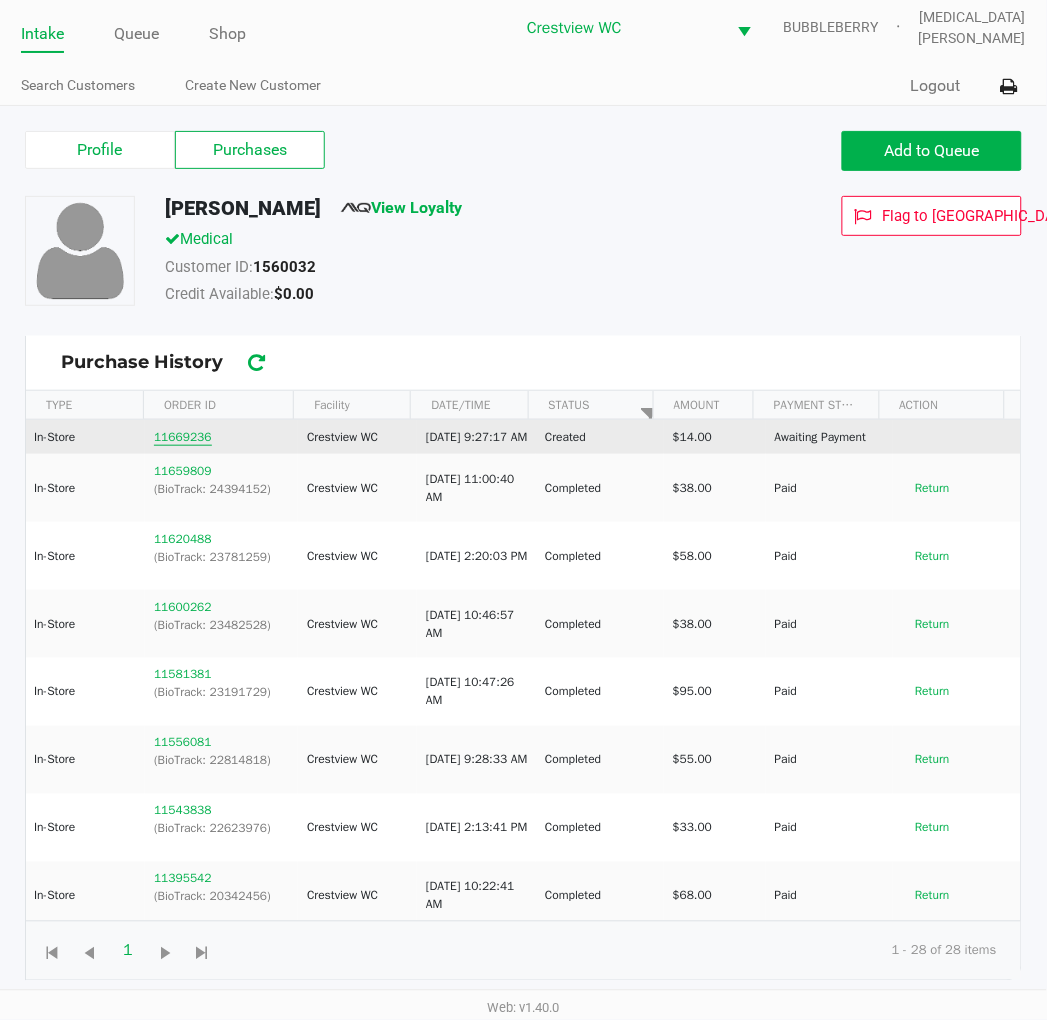 click on "11669236" 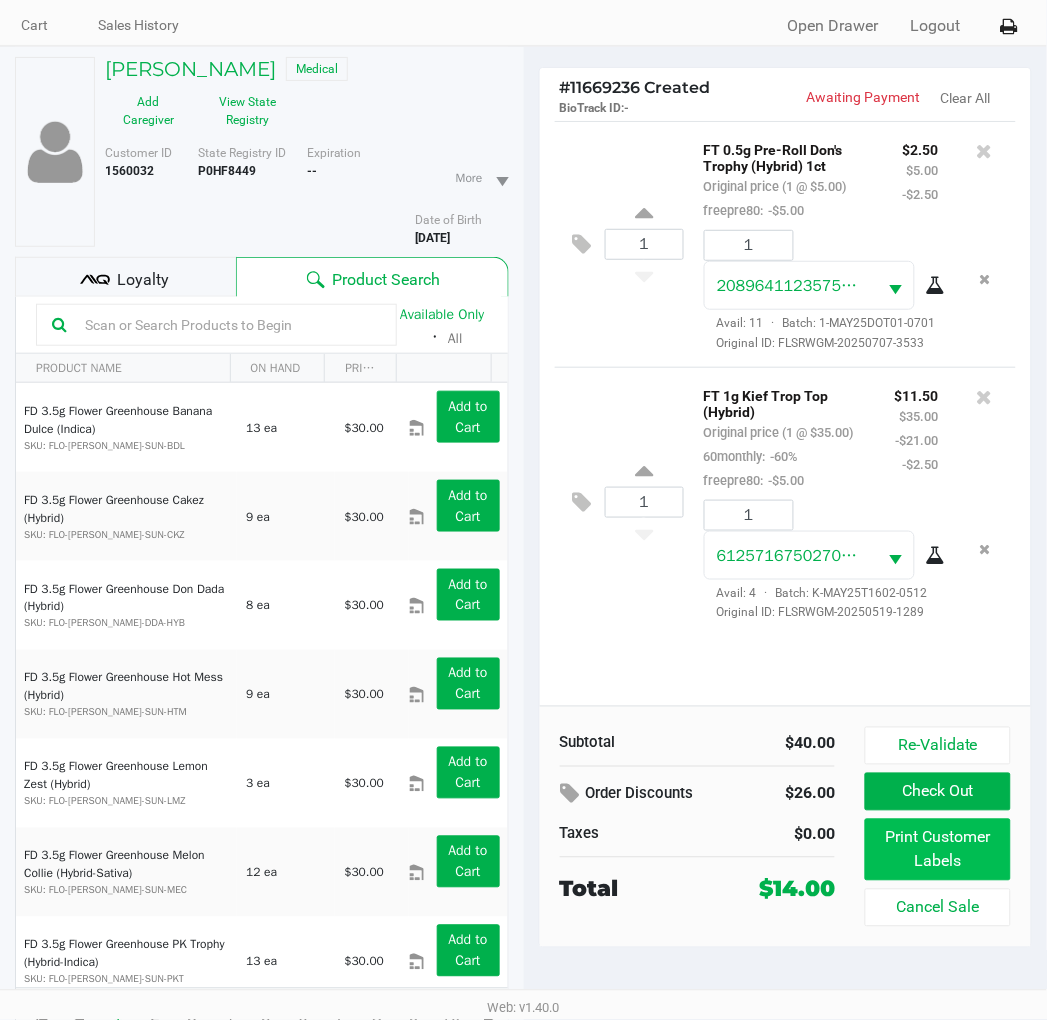scroll, scrollTop: 104, scrollLeft: 0, axis: vertical 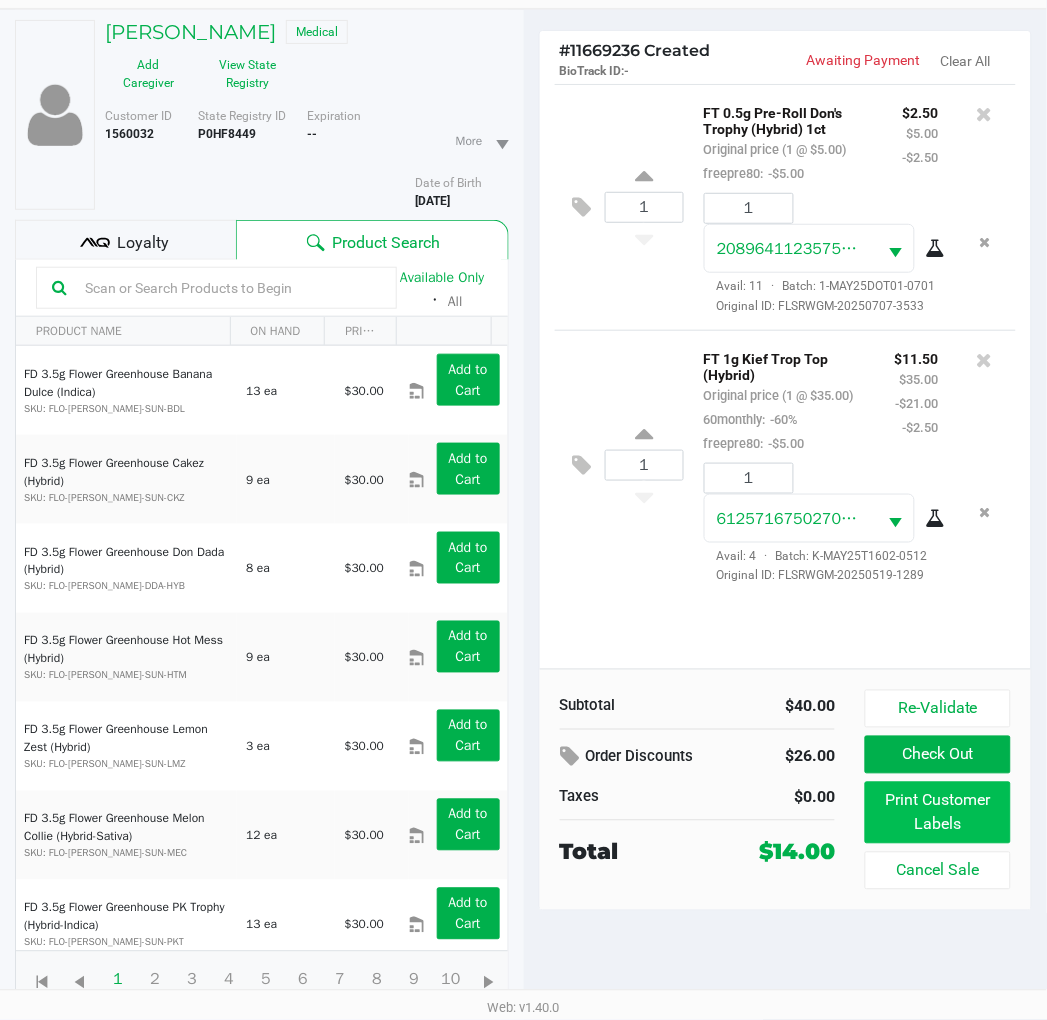 click on "Print Customer Labels" 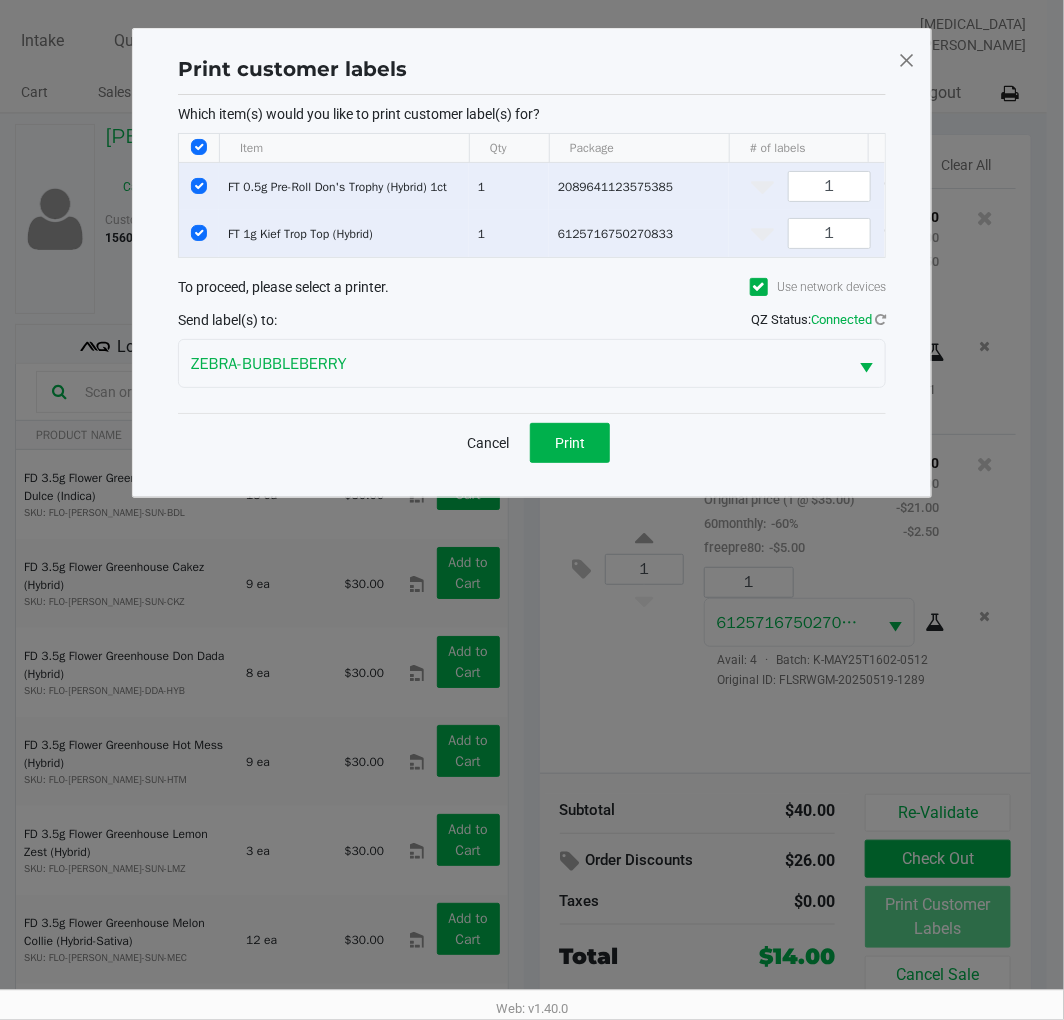 click on "Print" 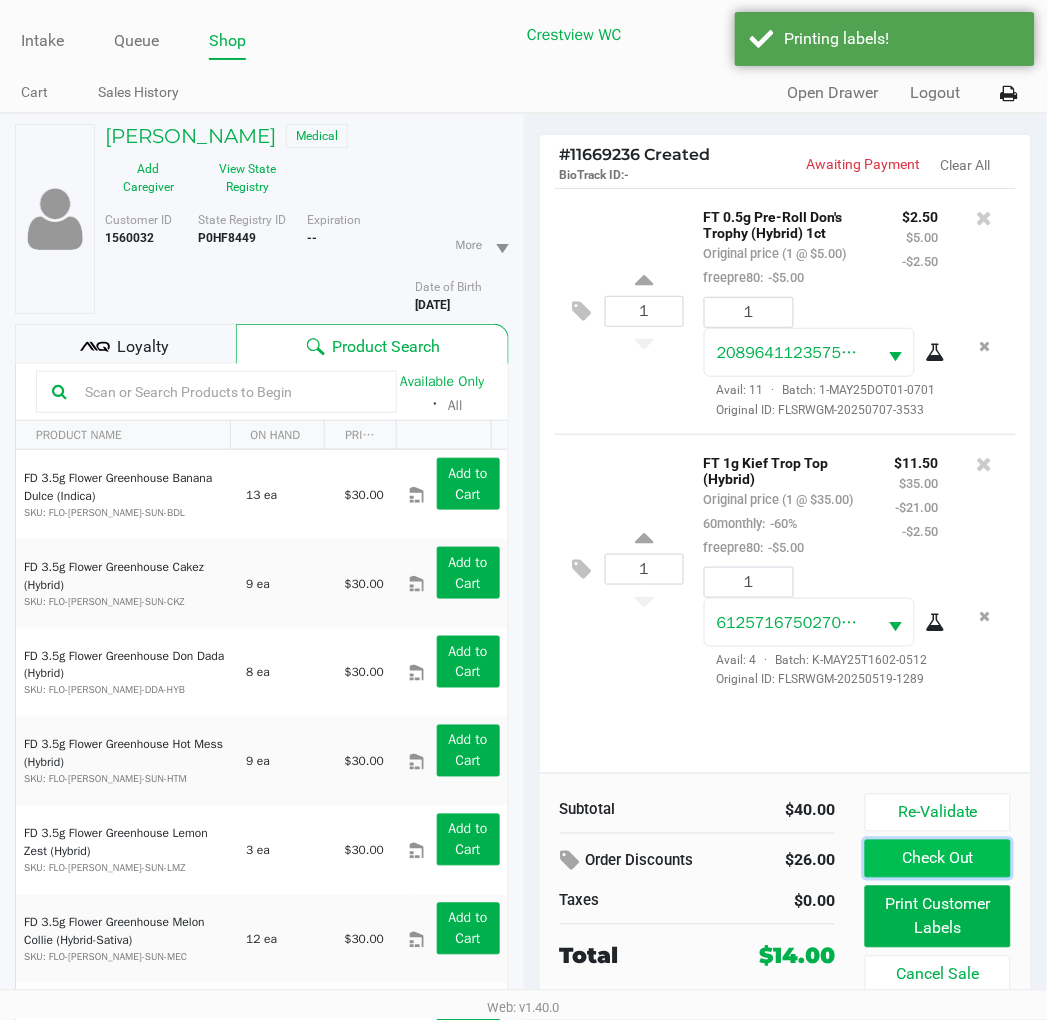 click on "Check Out" 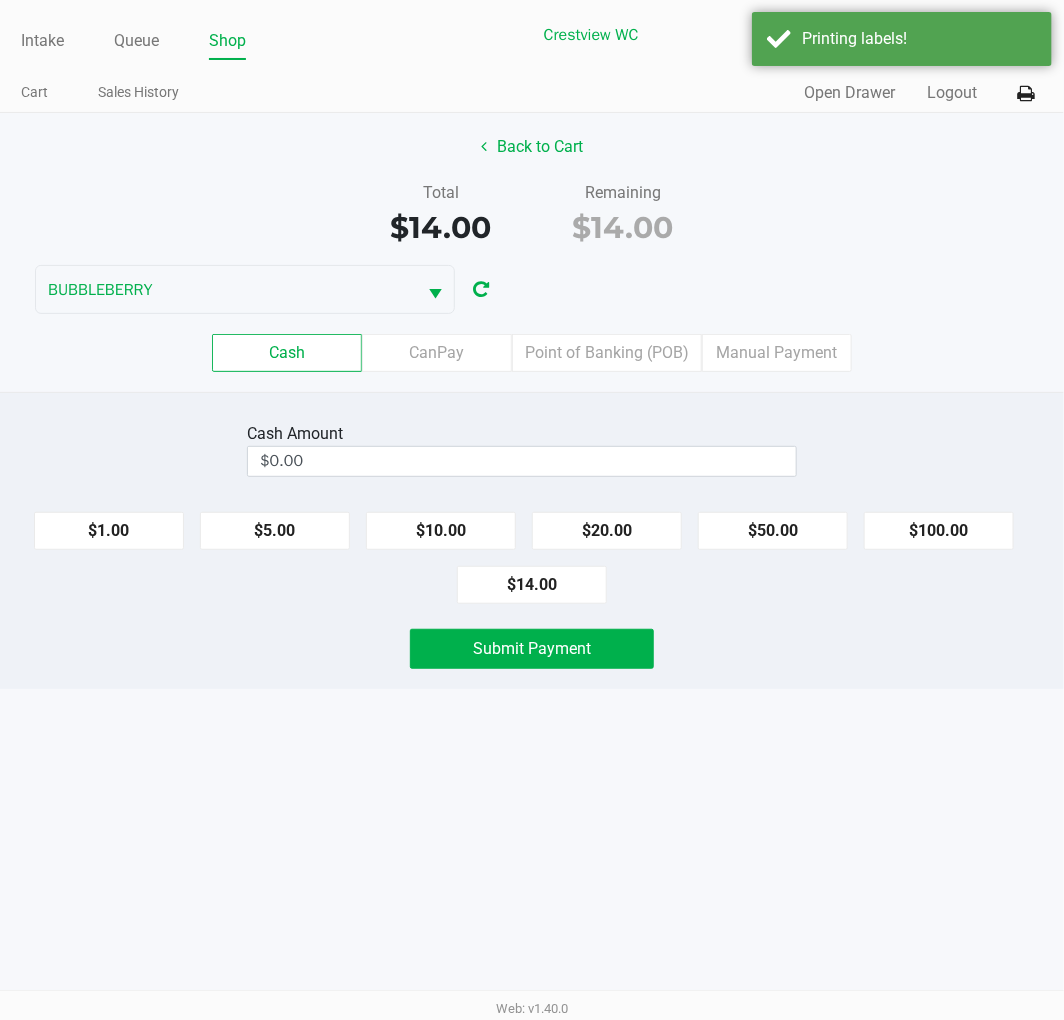 click on "$14.00" 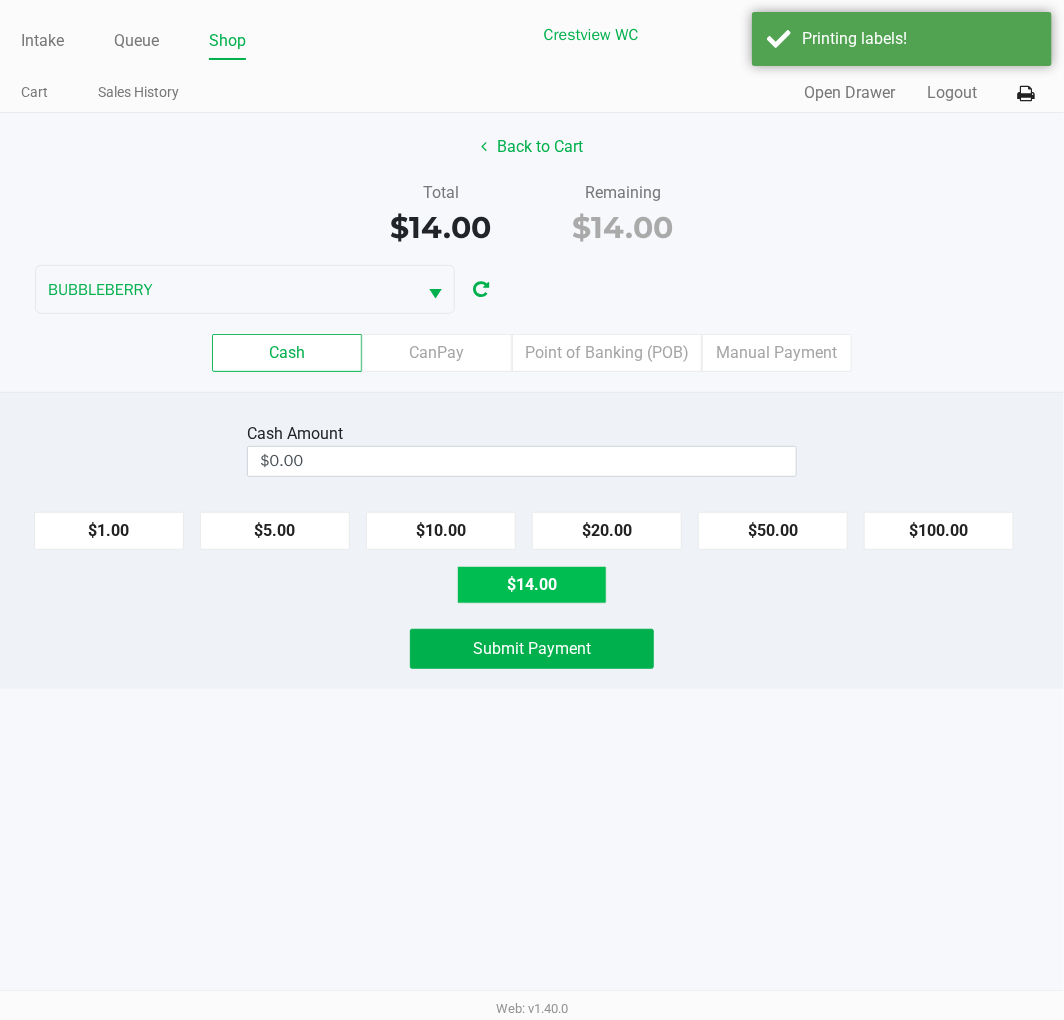 type on "$14.00" 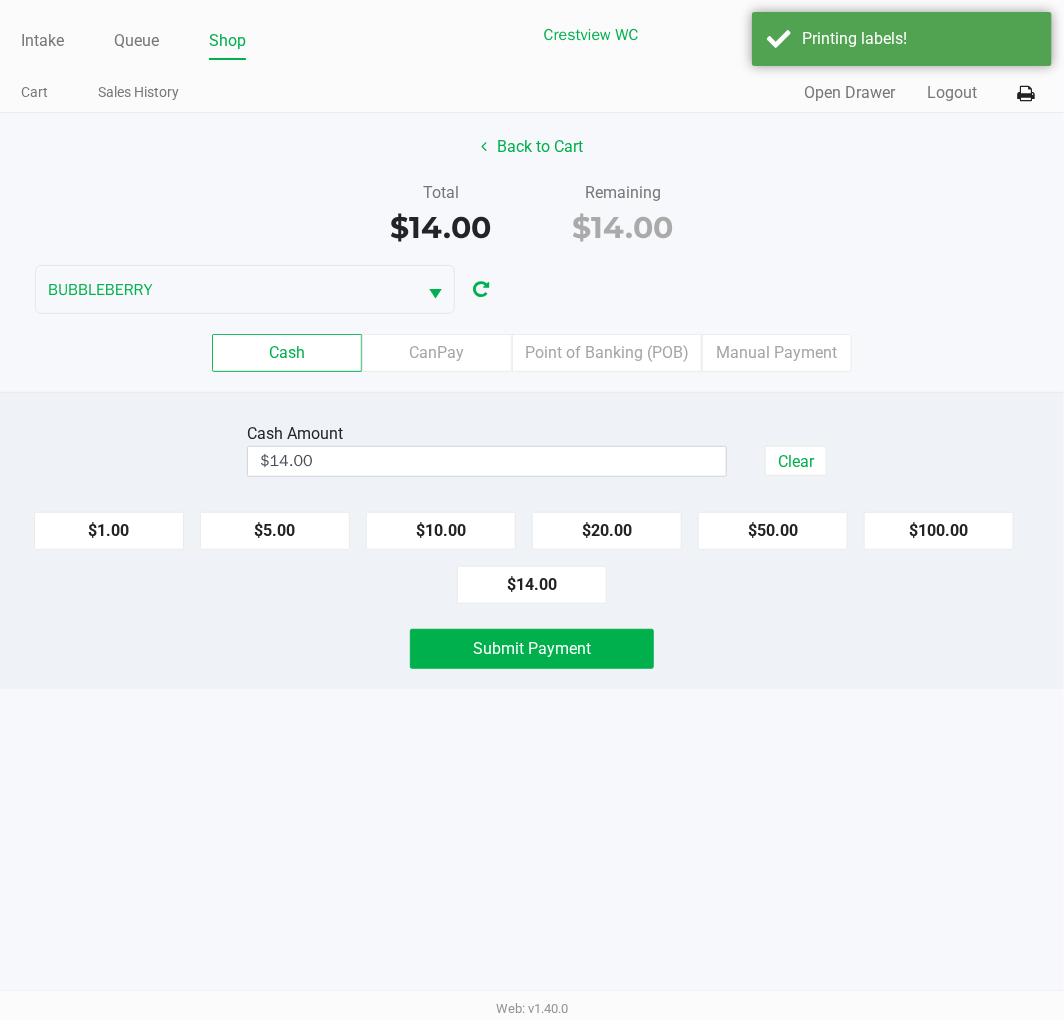 click on "Intake Queue Shop Crestview WC  BUBBLEBERRY   Alora Ross  Cart Sales History  Quick Sale   Open Drawer   Logout  Back to Cart   Total   $14.00   Remaining   $14.00  BUBBLEBERRY  Cash   CanPay   Point of Banking (POB)   Manual Payment   Cash  Amount  $14.00  Clear   $1.00   $5.00   $10.00   $20.00   $50.00   $100.00   $14.00   Submit Payment   Web: v1.40.0" at bounding box center (532, 510) 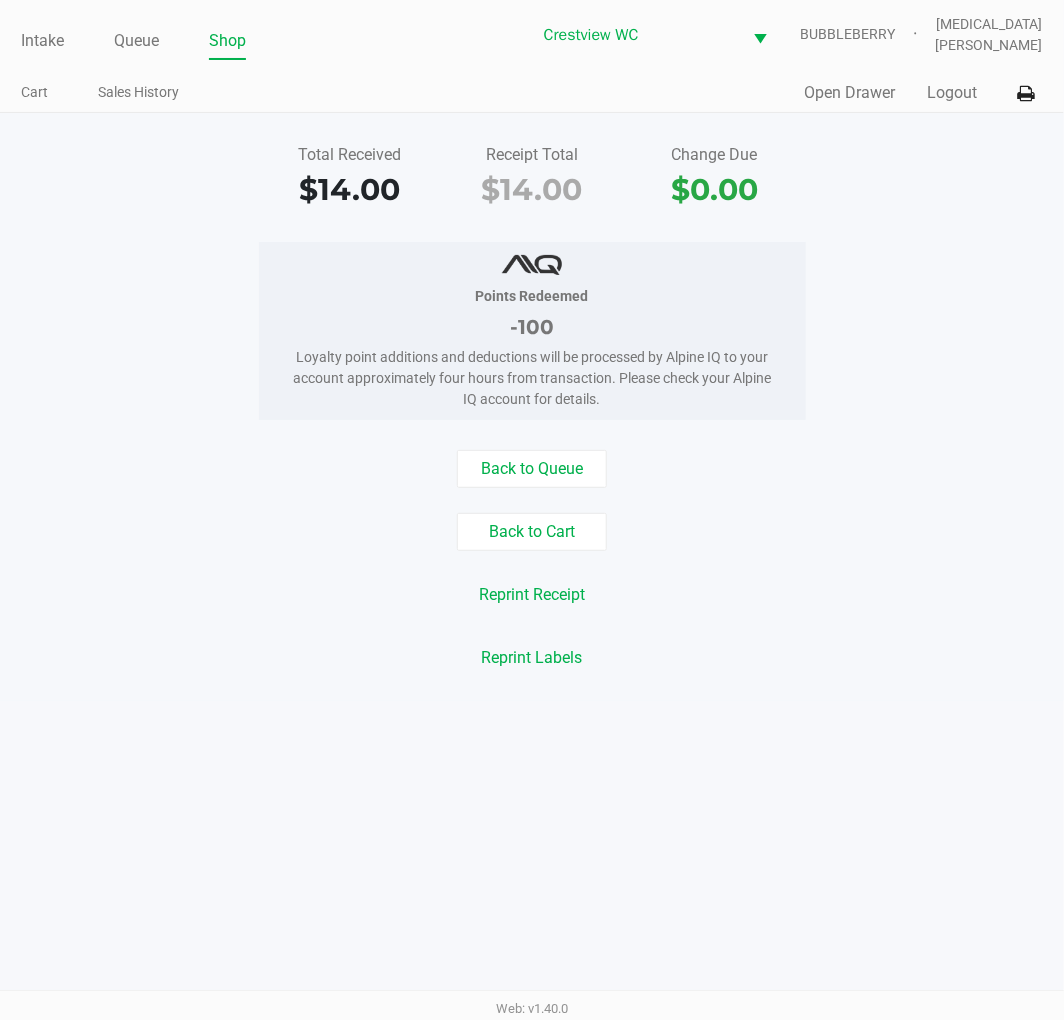 click on "Back to Queue" 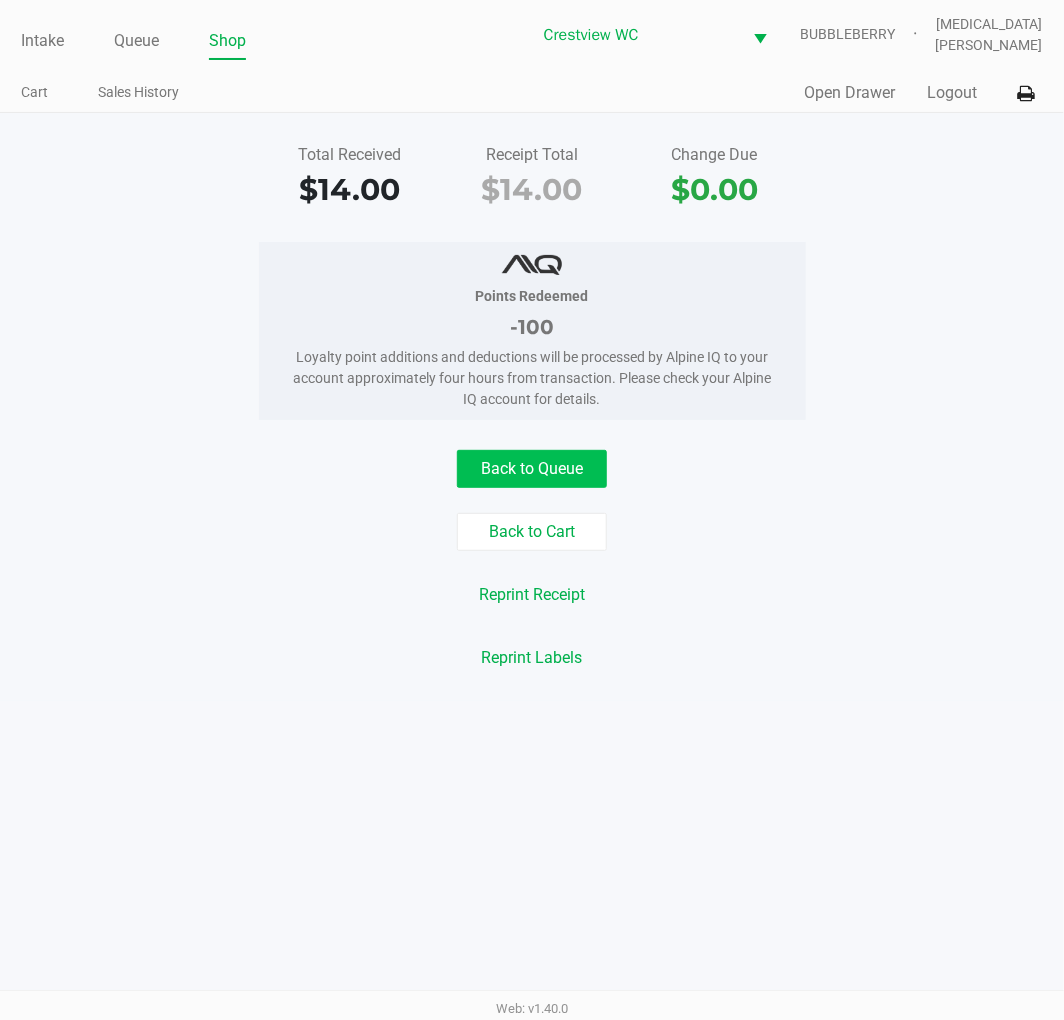 click on "Intake Queue Shop Crestview WC  BUBBLEBERRY   Alora Ross  Cart Sales History  Quick Sale   Open Drawer   Logout   Total Received   $14.00   Receipt Total   $14.00   Change Due   $0.00   Points Redeemed   -100   Loyalty point additions and deductions will be processed by Alpine IQ to your account approximately four hours from transaction. Please check your Alpine IQ account for details.   Back to Queue   Back to Cart   Reprint Receipt   Reprint Labels   Web: v1.40.0" at bounding box center (532, 510) 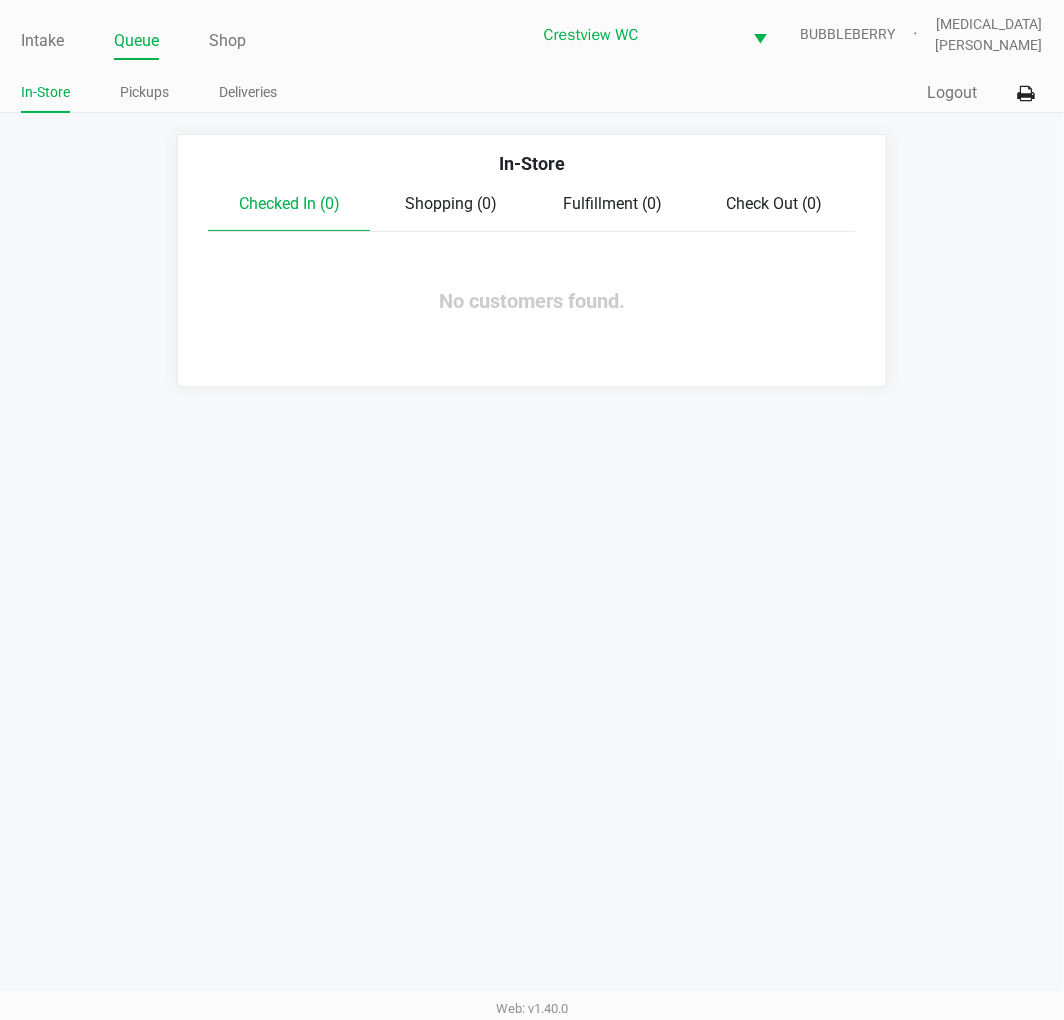 click on "Intake" 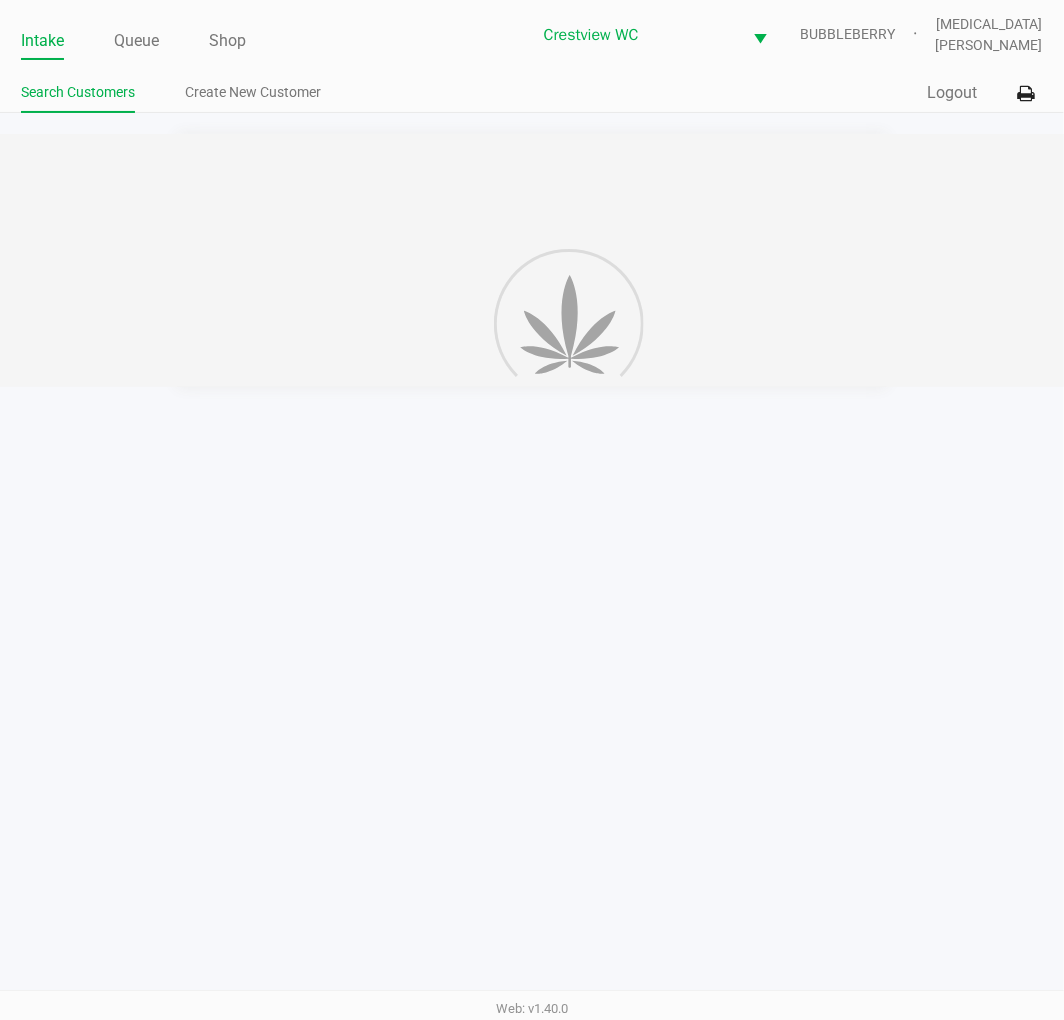 click on "Intake Queue Shop Crestview WC  BUBBLEBERRY   Alora Ross  Search Customers Create New Customer  Quick Sale   Logout" 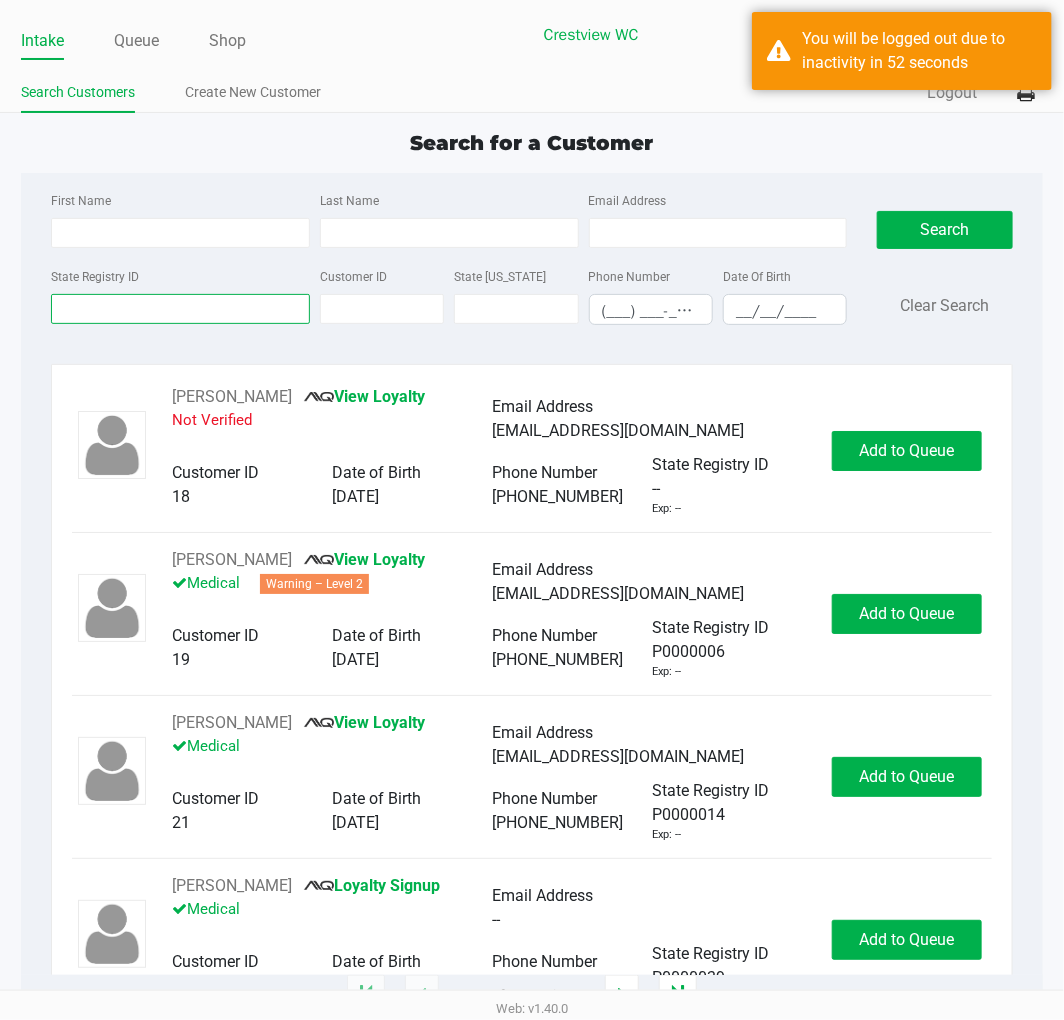 click on "State Registry ID" at bounding box center (180, 309) 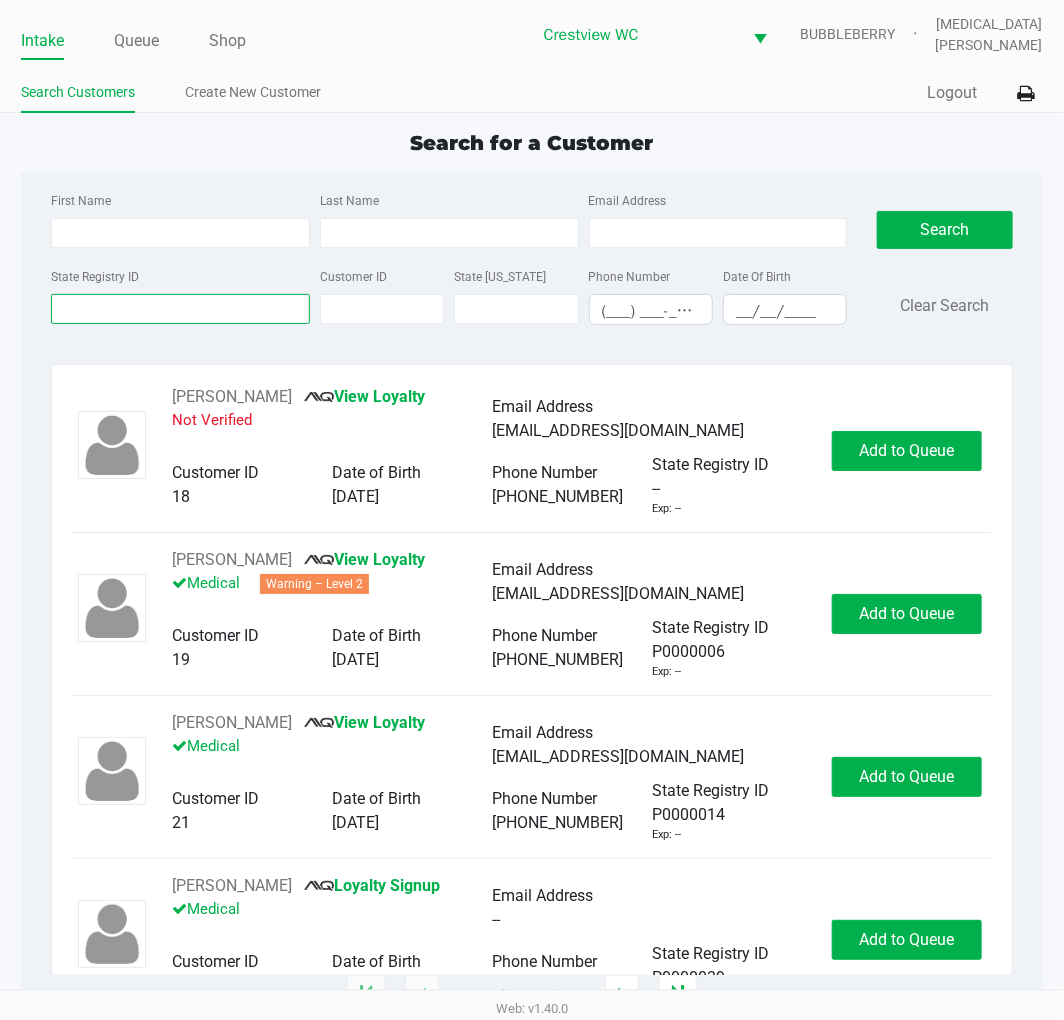 click on "State Registry ID" at bounding box center [180, 309] 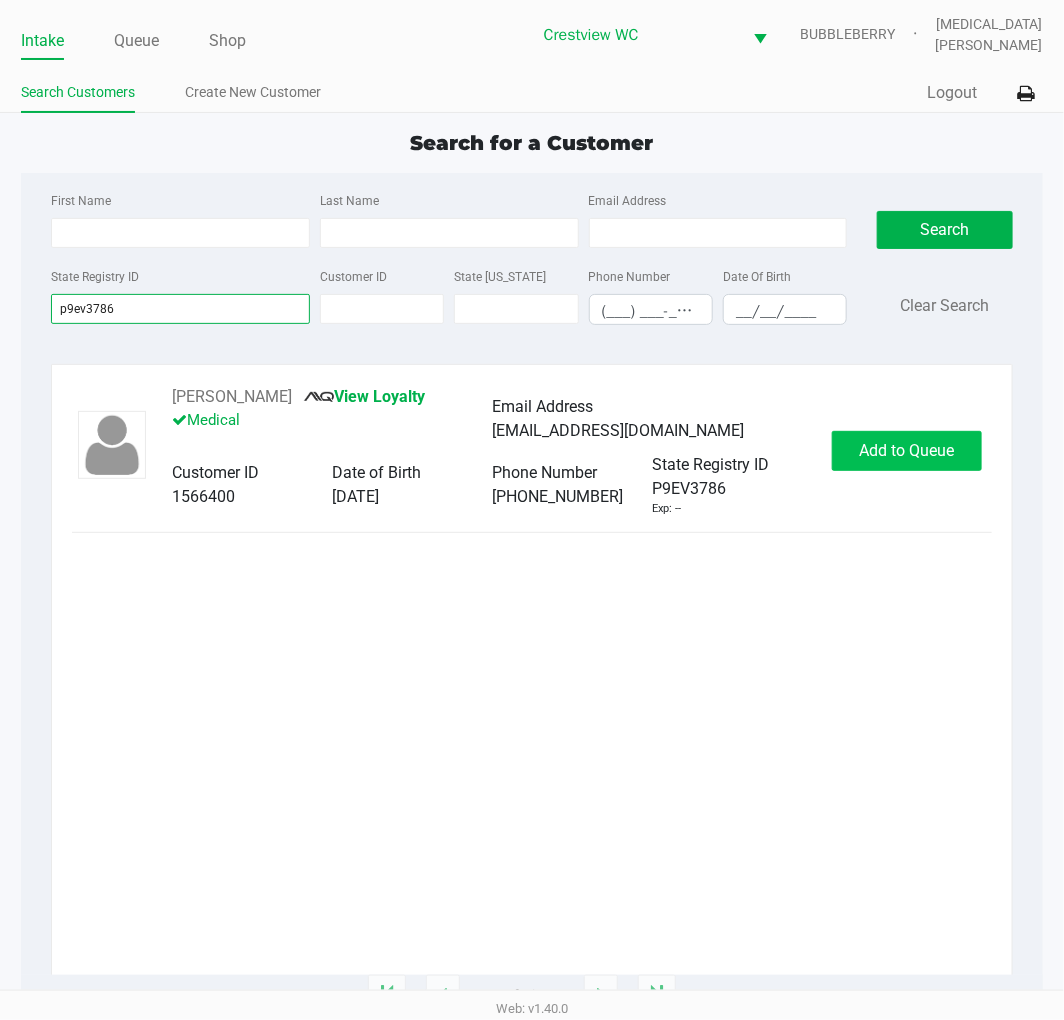 type on "p9ev3786" 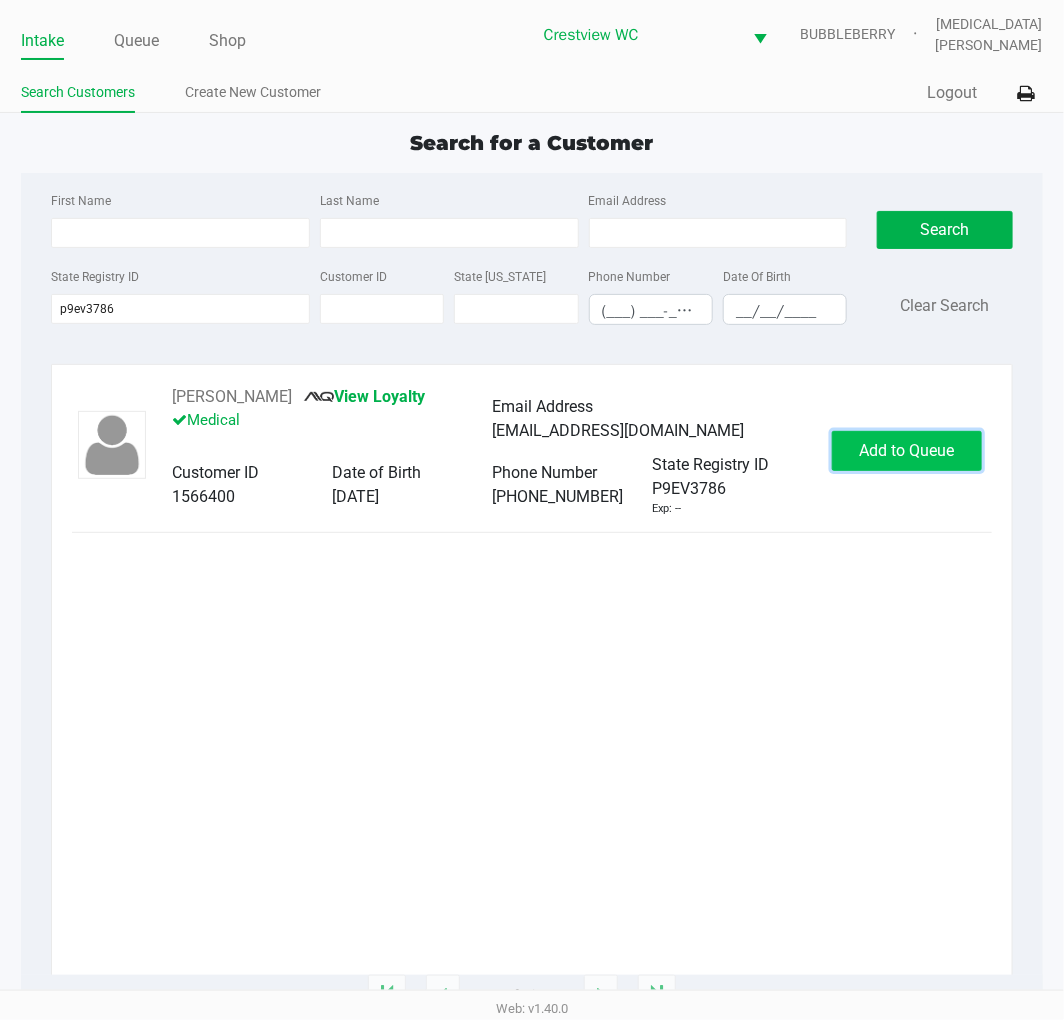 click on "Add to Queue" 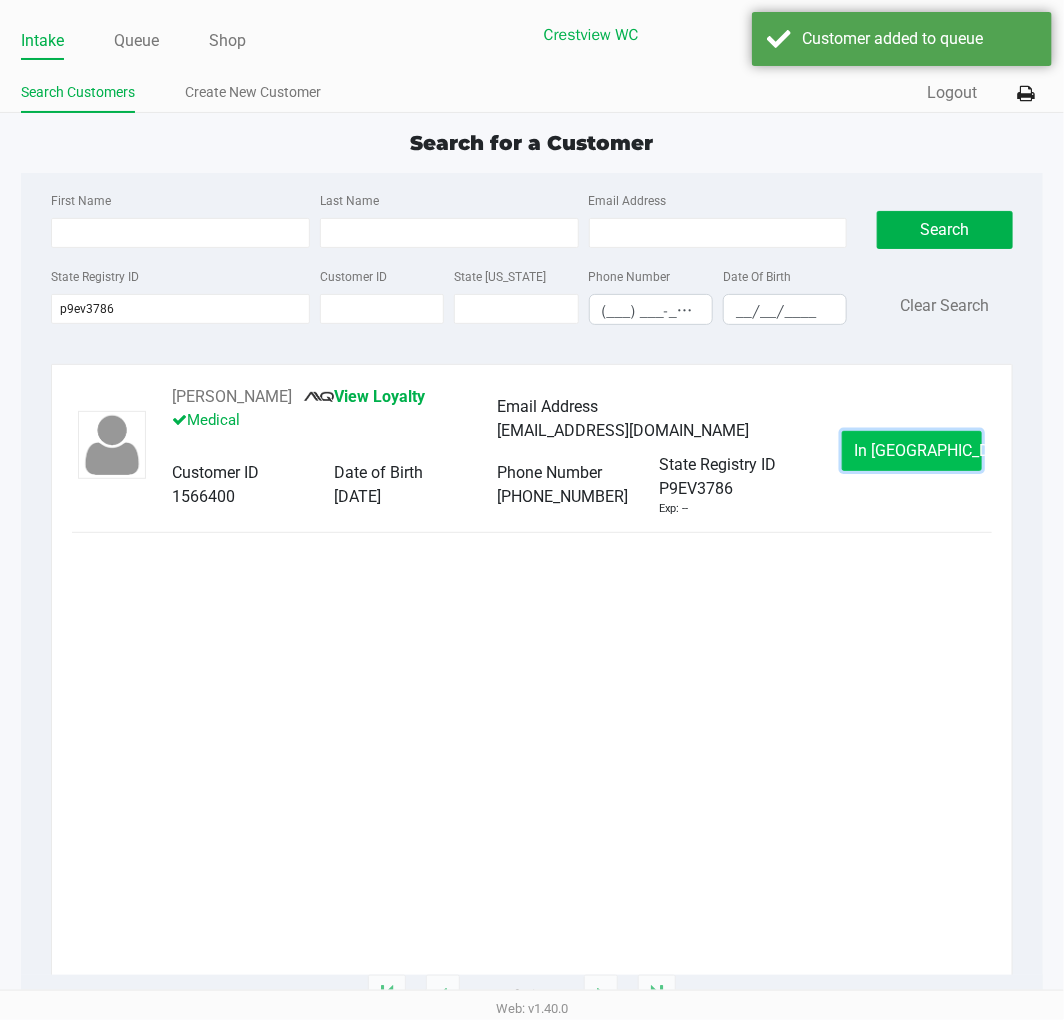 click on "In Queue" 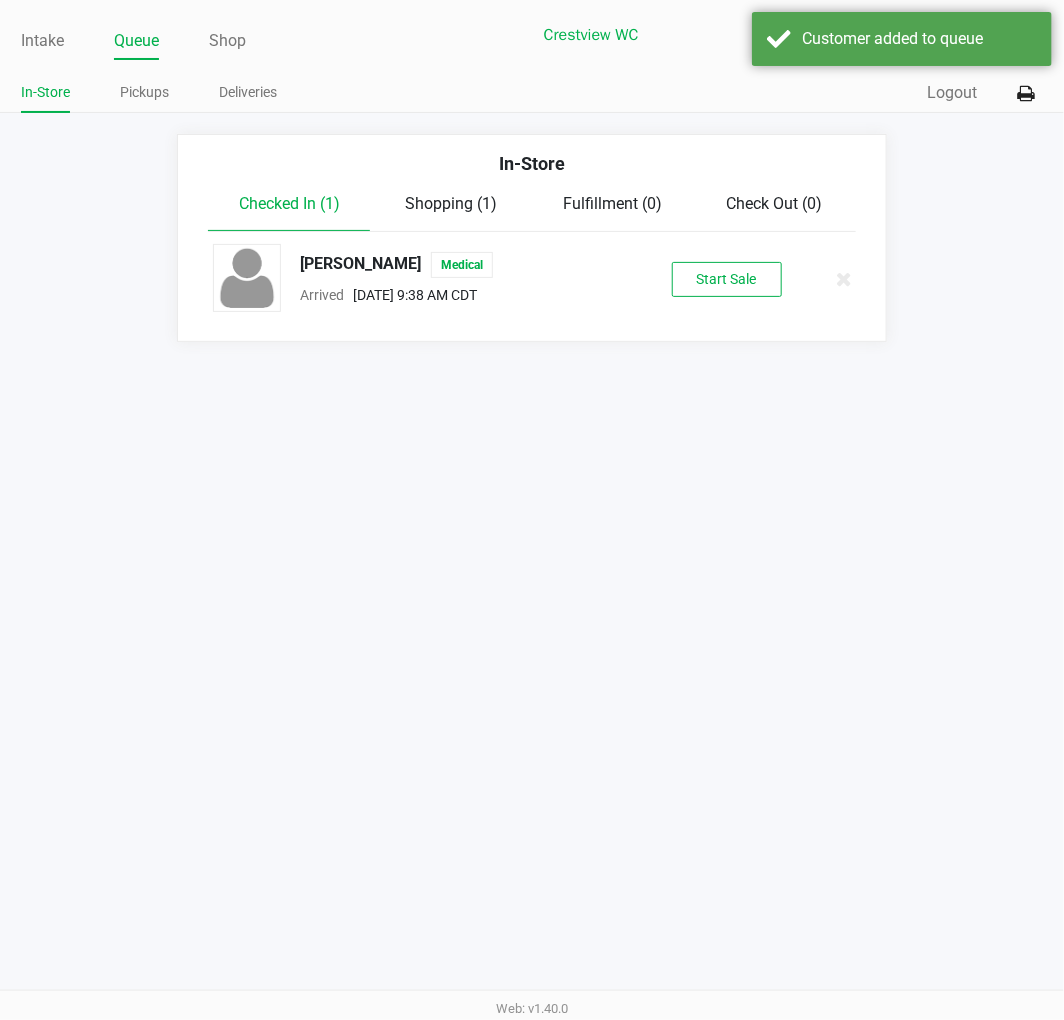 click on "Start Sale" 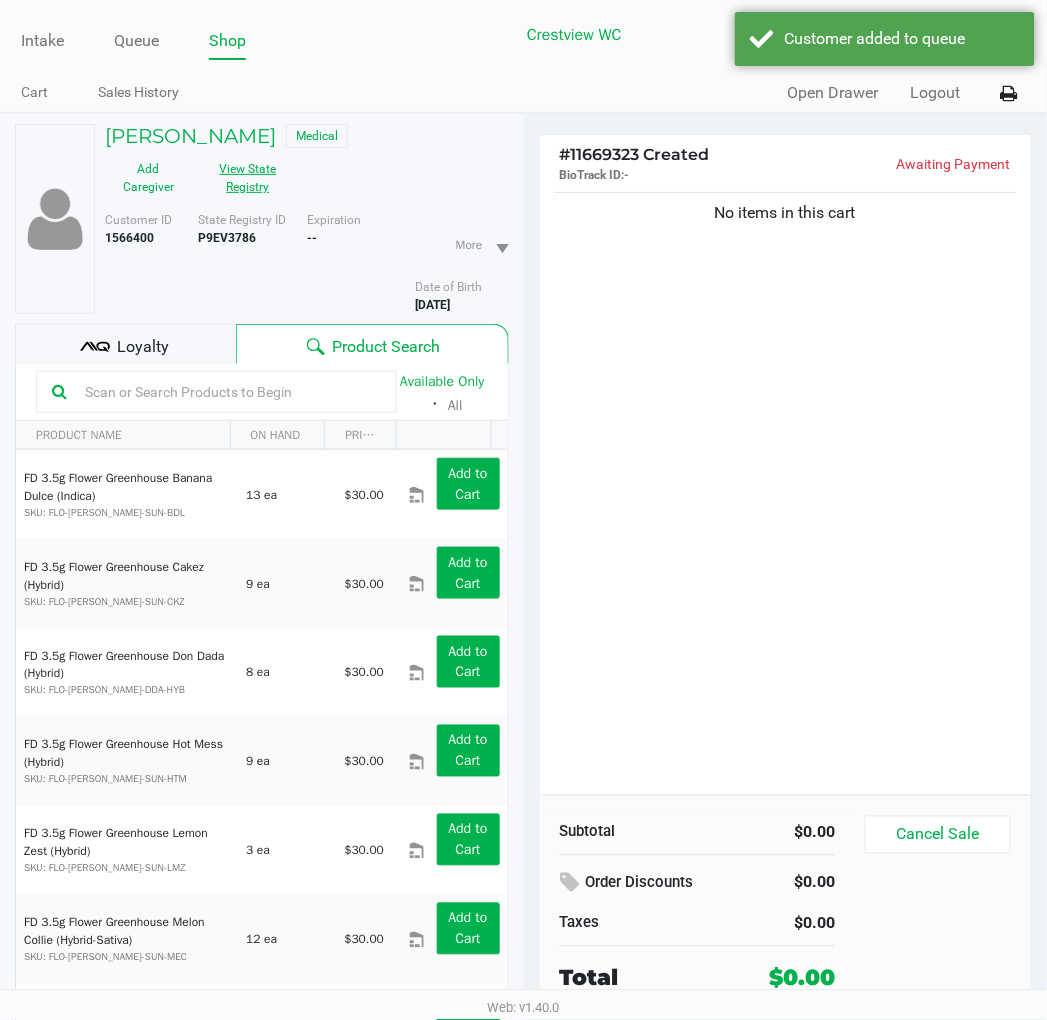 click on "View State Registry" 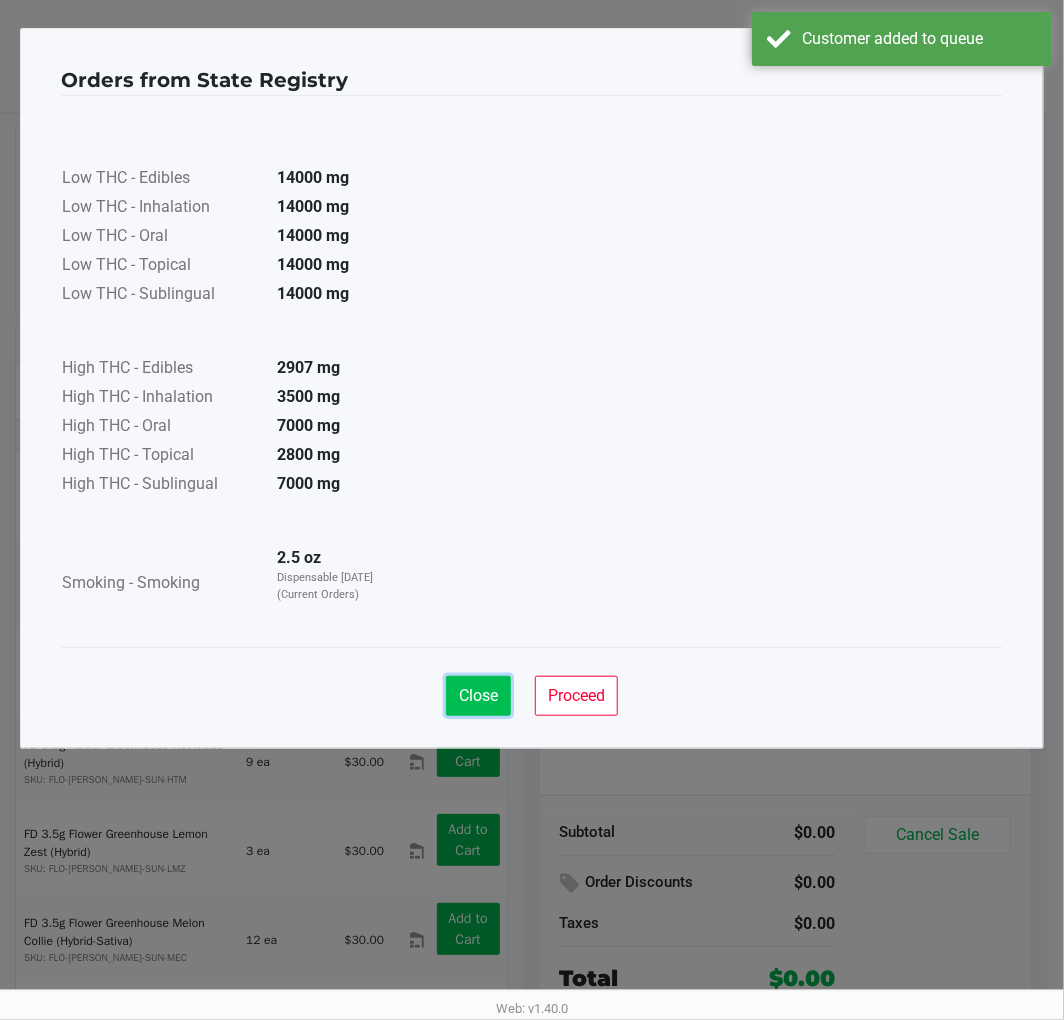 click on "Close" 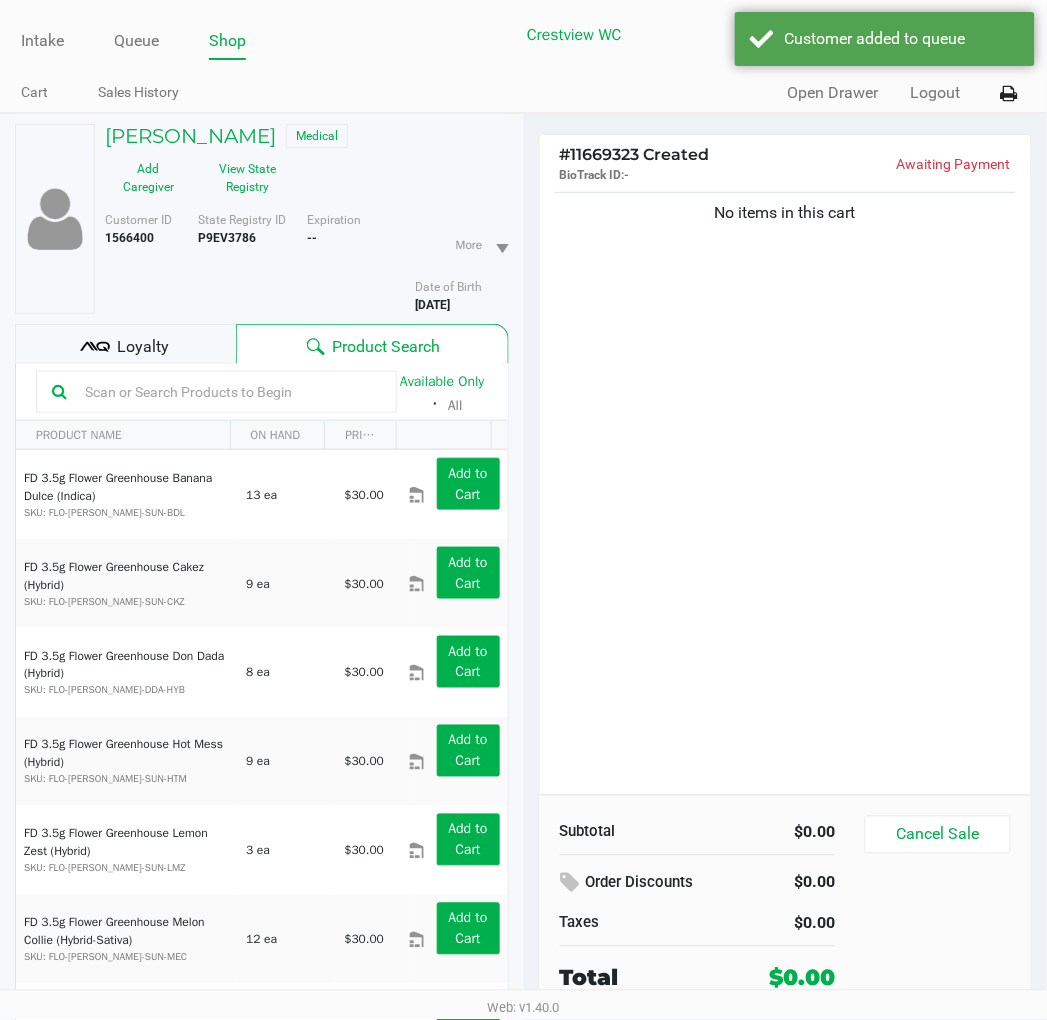 click on "Low THC - Edibles  14000 mg  Low THC - Inhalation  14000 mg  Low THC - Oral  14000 mg  Low THC - Topical  14000 mg  Low THC - Sublingual  14000 mg      High THC - Edibles  2907 mg  High THC - Inhalation  3500 mg  High THC - Oral  7000 mg  High THC - Topical  2800 mg  High THC - Sublingual  7000 mg      Smoking - Smoking  2.5 oz  Dispensable Today (Current Orders)" 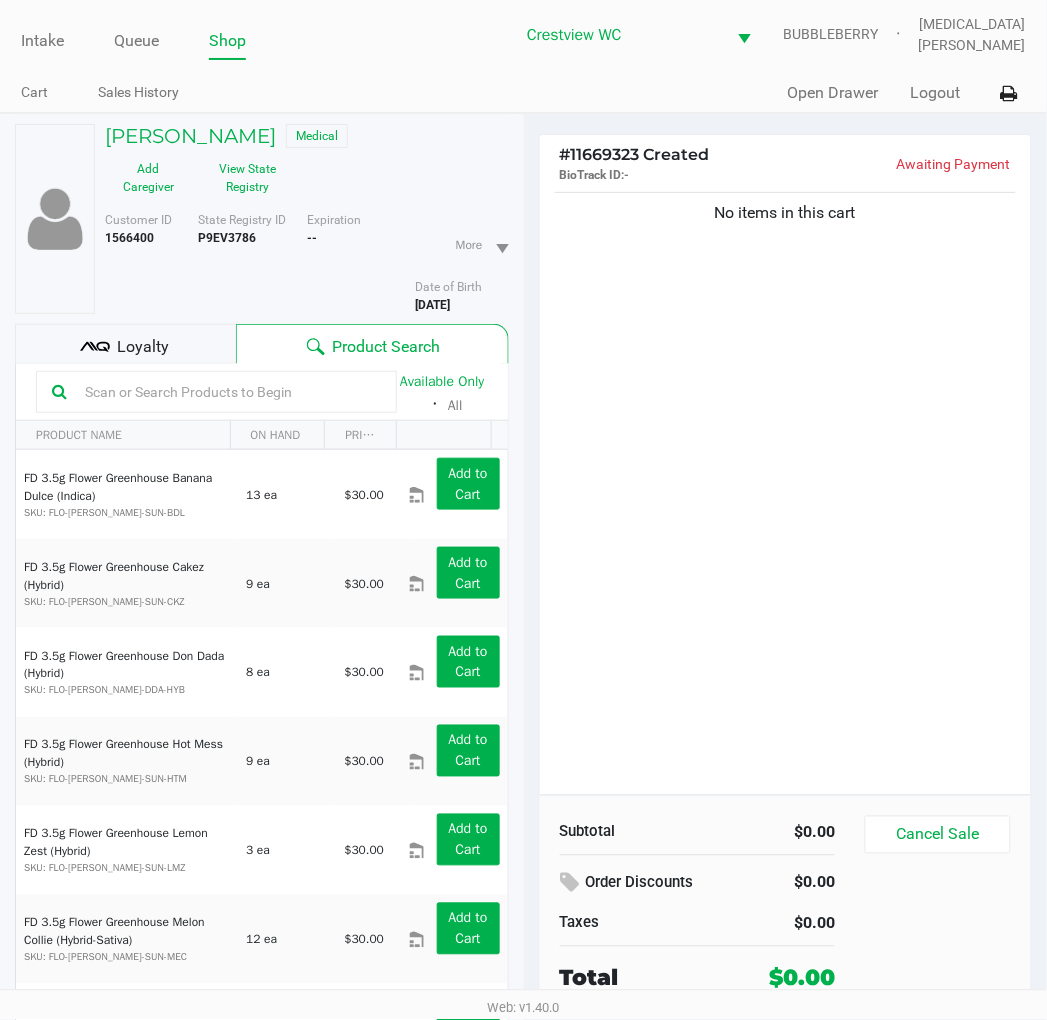click on "Loyalty" 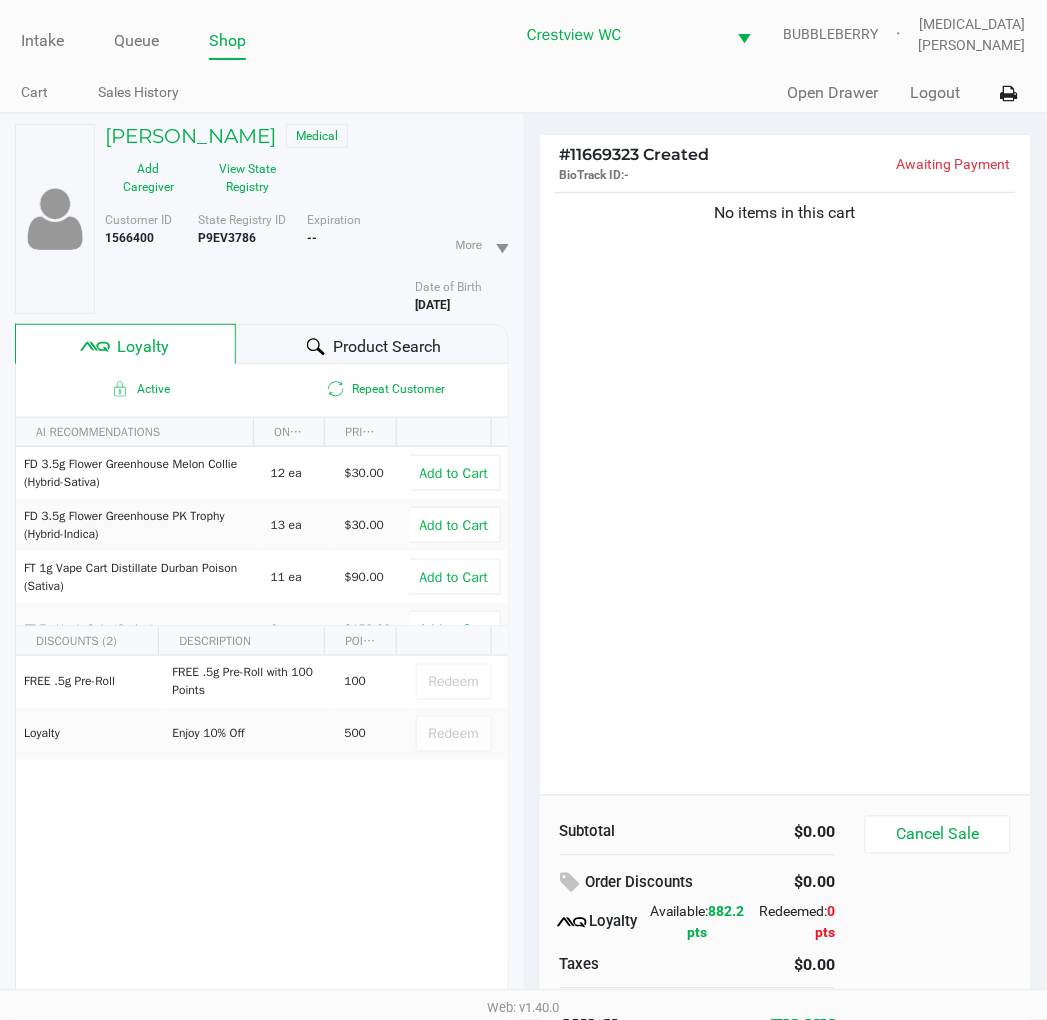 click on "Product Search" 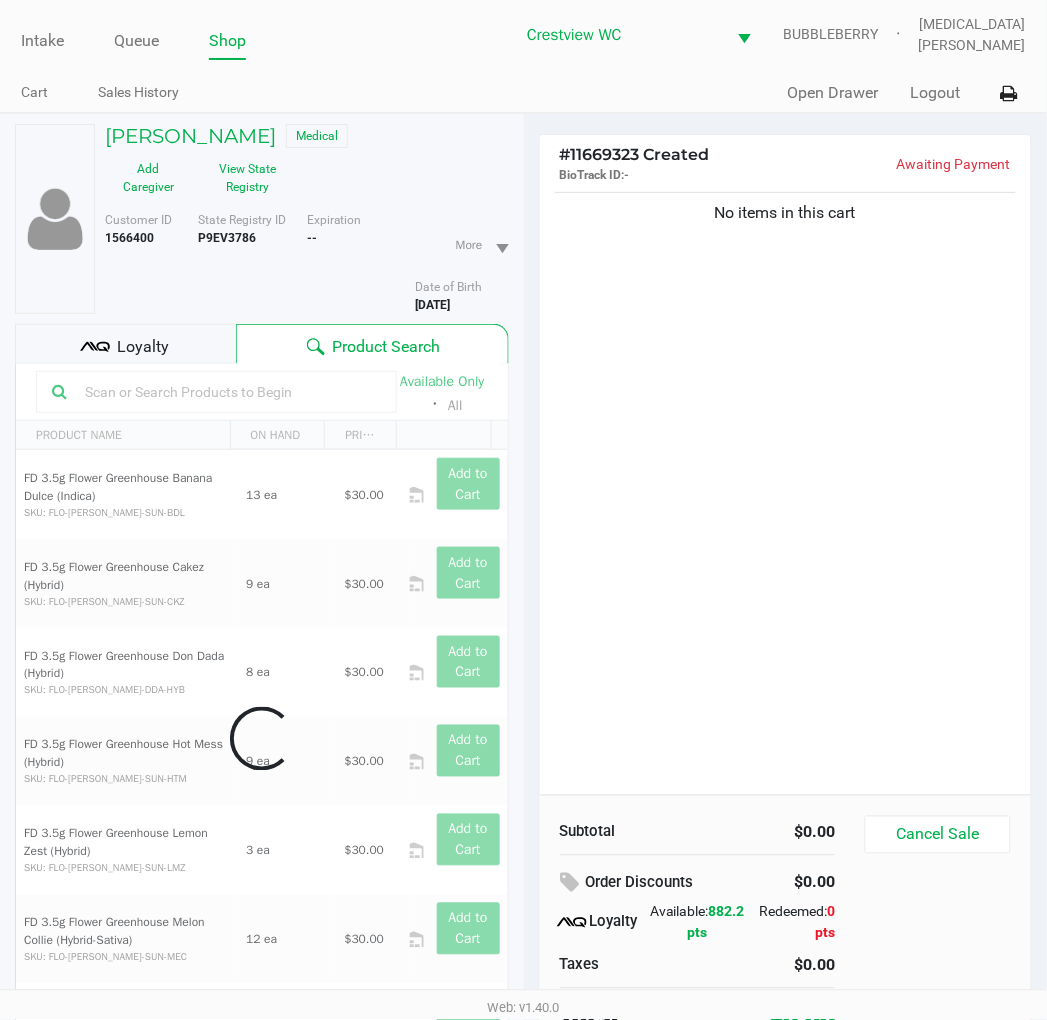 click on "No items in this cart" 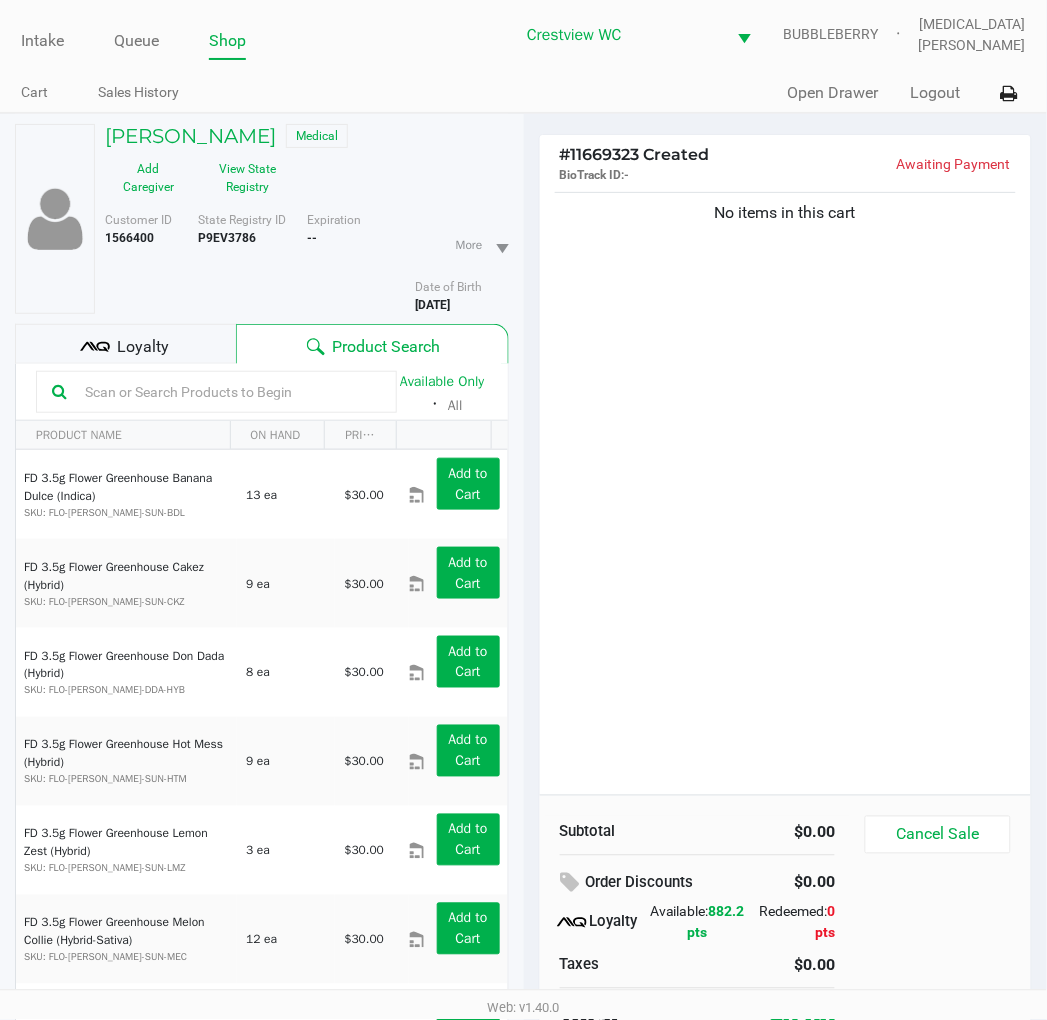 click on "No items in this cart" 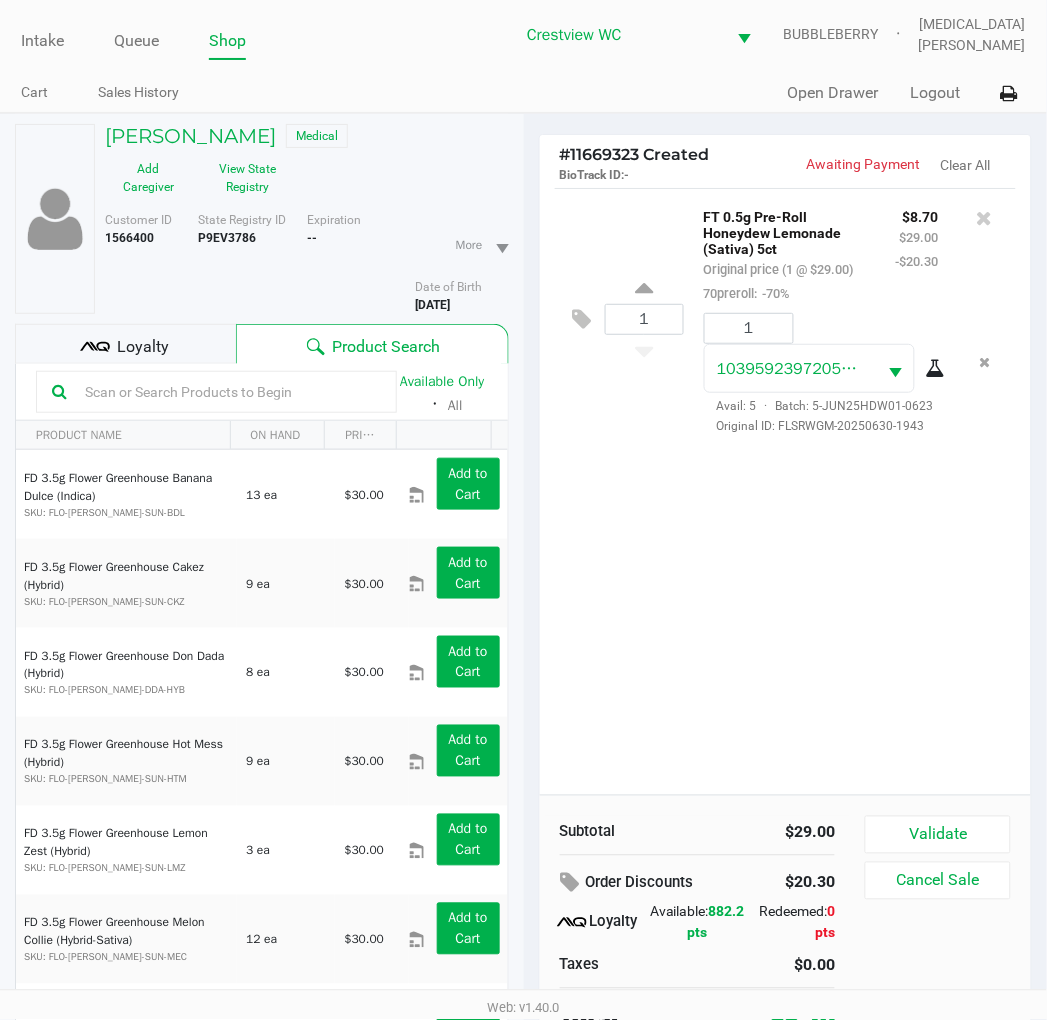 click on "Loyalty" 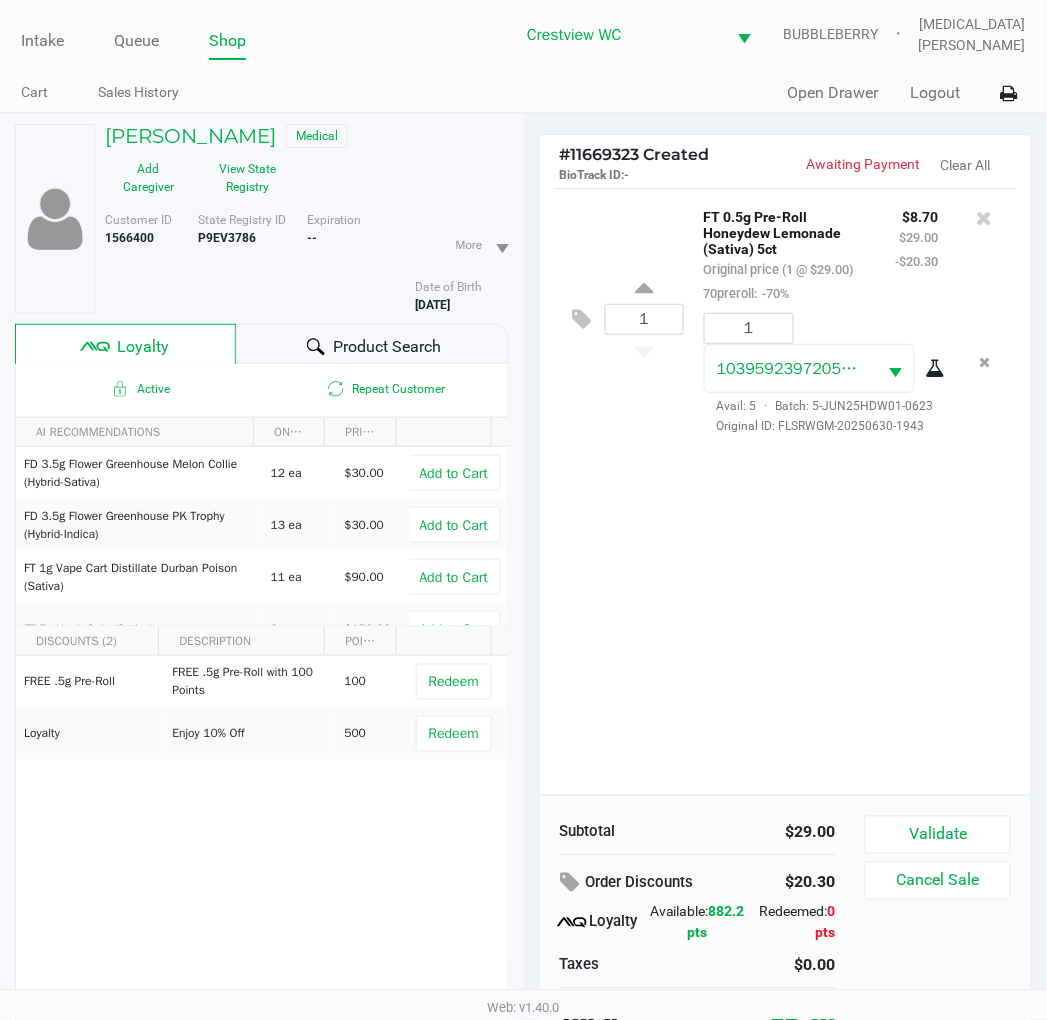 click on "1  FT 0.5g Pre-Roll Honeydew Lemonade (Sativa) 5ct   Original price (1 @ $29.00)  70preroll:  -70% $8.70 $29.00 -$20.30 1 1039592397205130  Avail: 5  ·  Batch: 5-JUN25HDW01-0623   Original ID: FLSRWGM-20250630-1943" 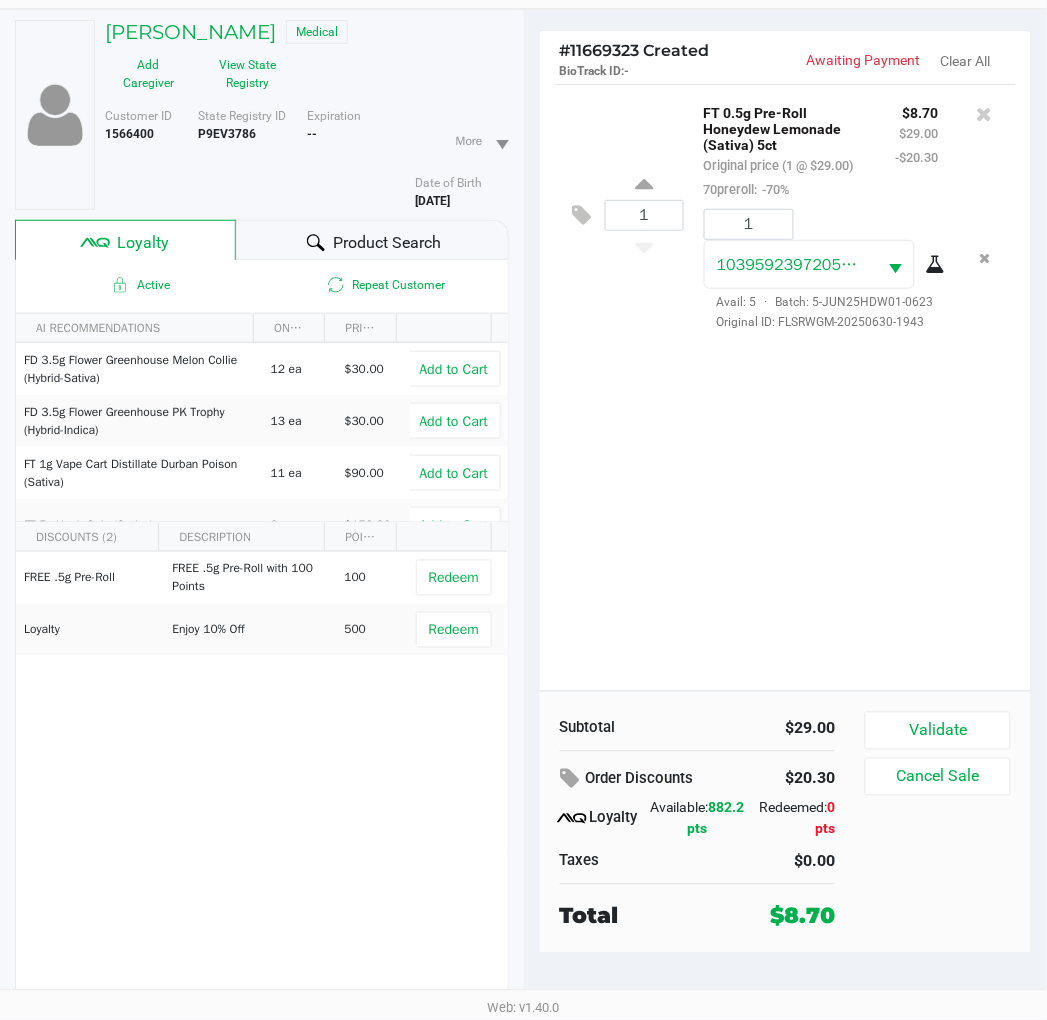click on "1  FT 0.5g Pre-Roll Honeydew Lemonade (Sativa) 5ct   Original price (1 @ $29.00)  70preroll:  -70% $8.70 $29.00 -$20.30 1 1039592397205130  Avail: 5  ·  Batch: 5-JUN25HDW01-0623   Original ID: FLSRWGM-20250630-1943" 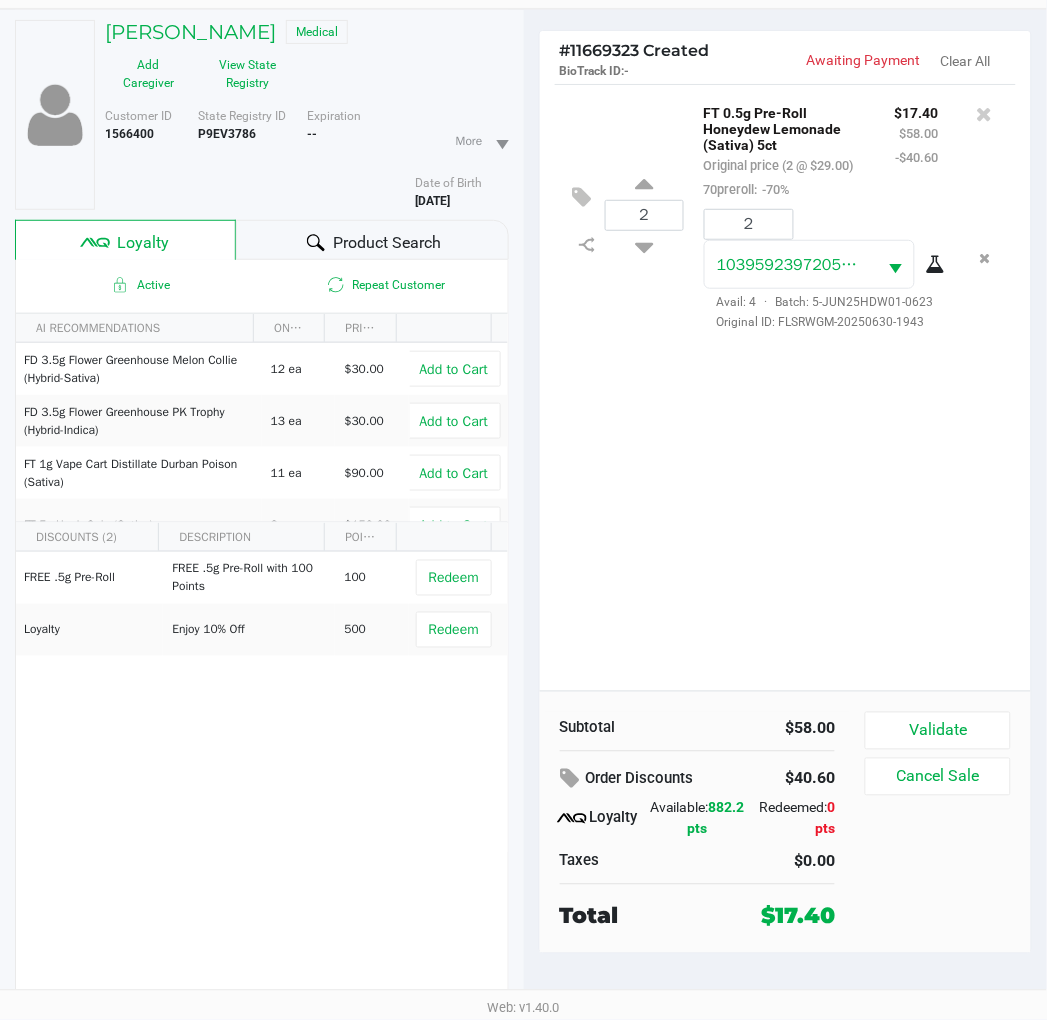 click on "2  FT 0.5g Pre-Roll Honeydew Lemonade (Sativa) 5ct   Original price (2 @ $29.00)  70preroll:  -70% $17.40 $58.00 -$40.60 2 1039592397205130  Avail: 4  ·  Batch: 5-JUN25HDW01-0623   Original ID: FLSRWGM-20250630-1943" 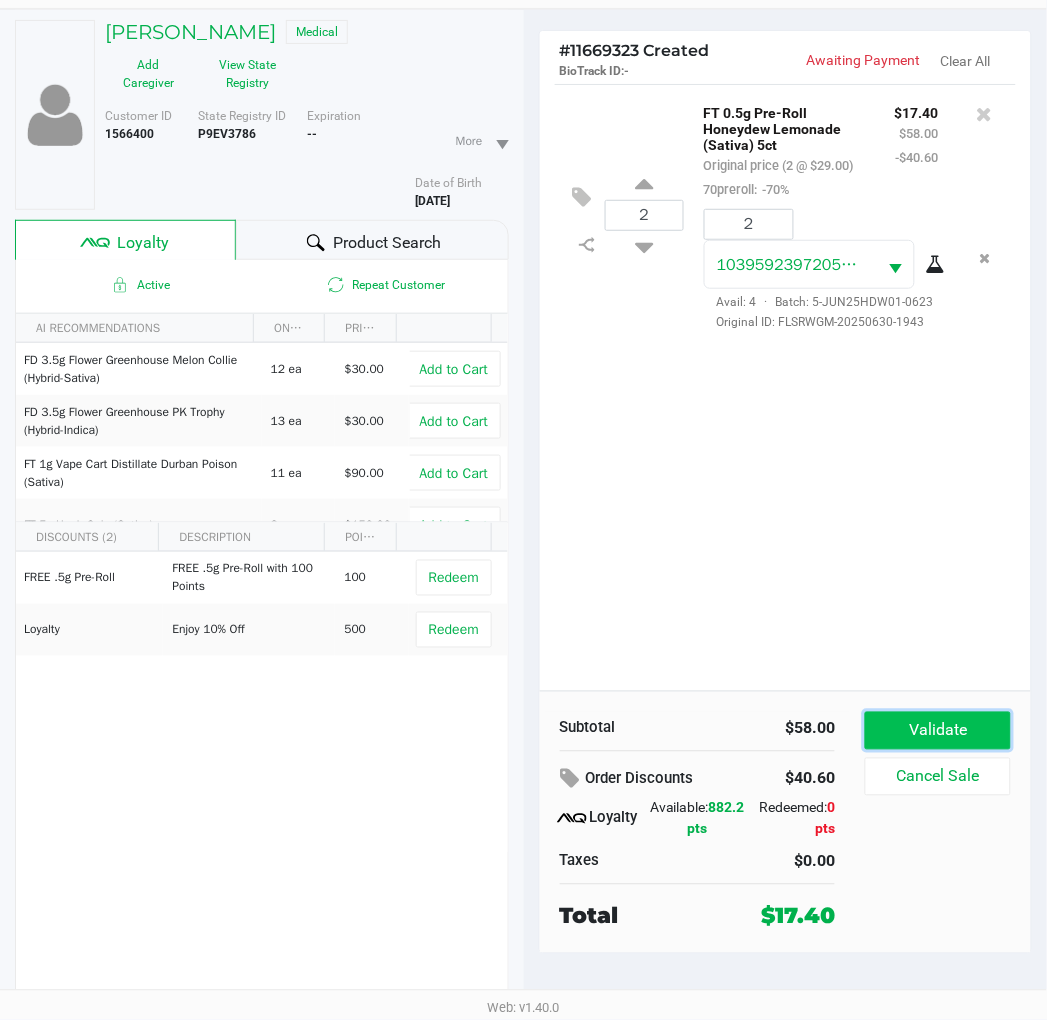 click on "Validate" 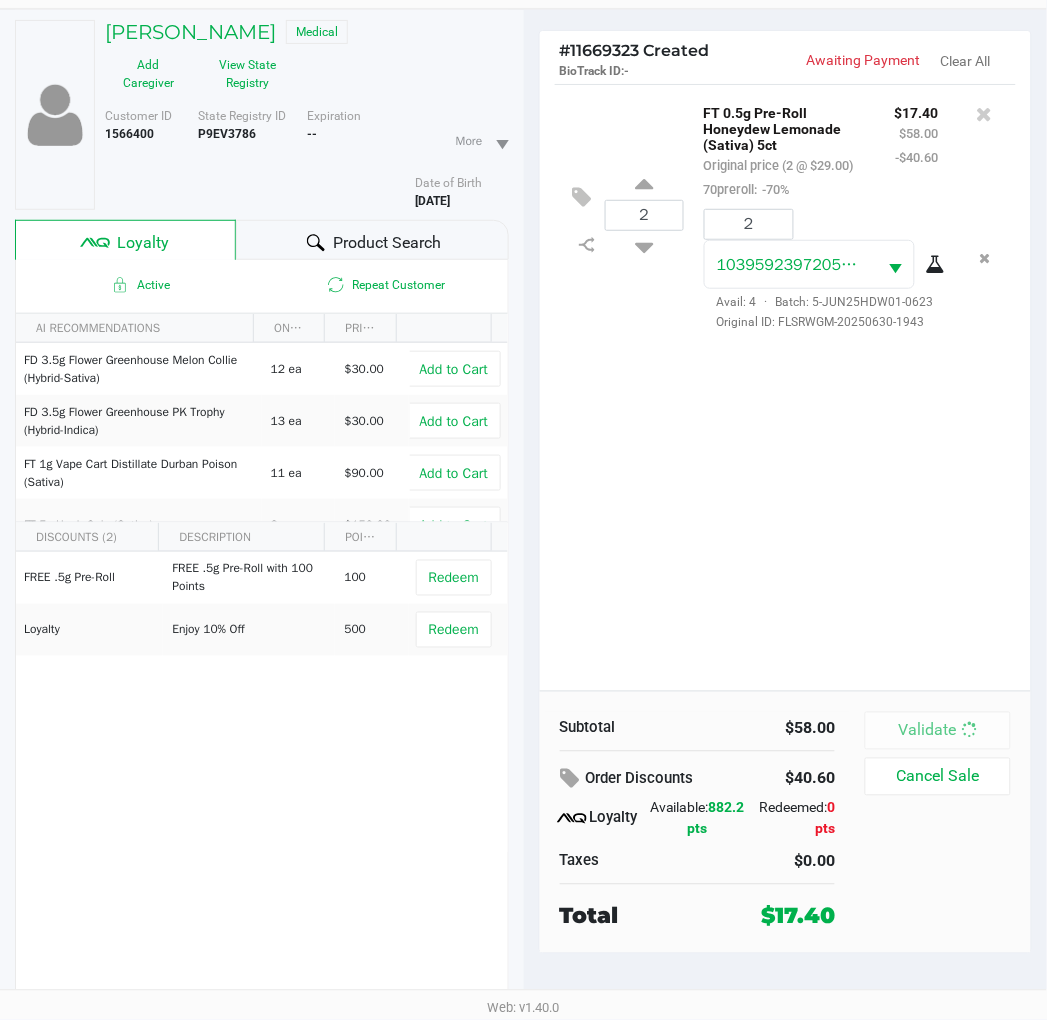 scroll, scrollTop: 0, scrollLeft: 0, axis: both 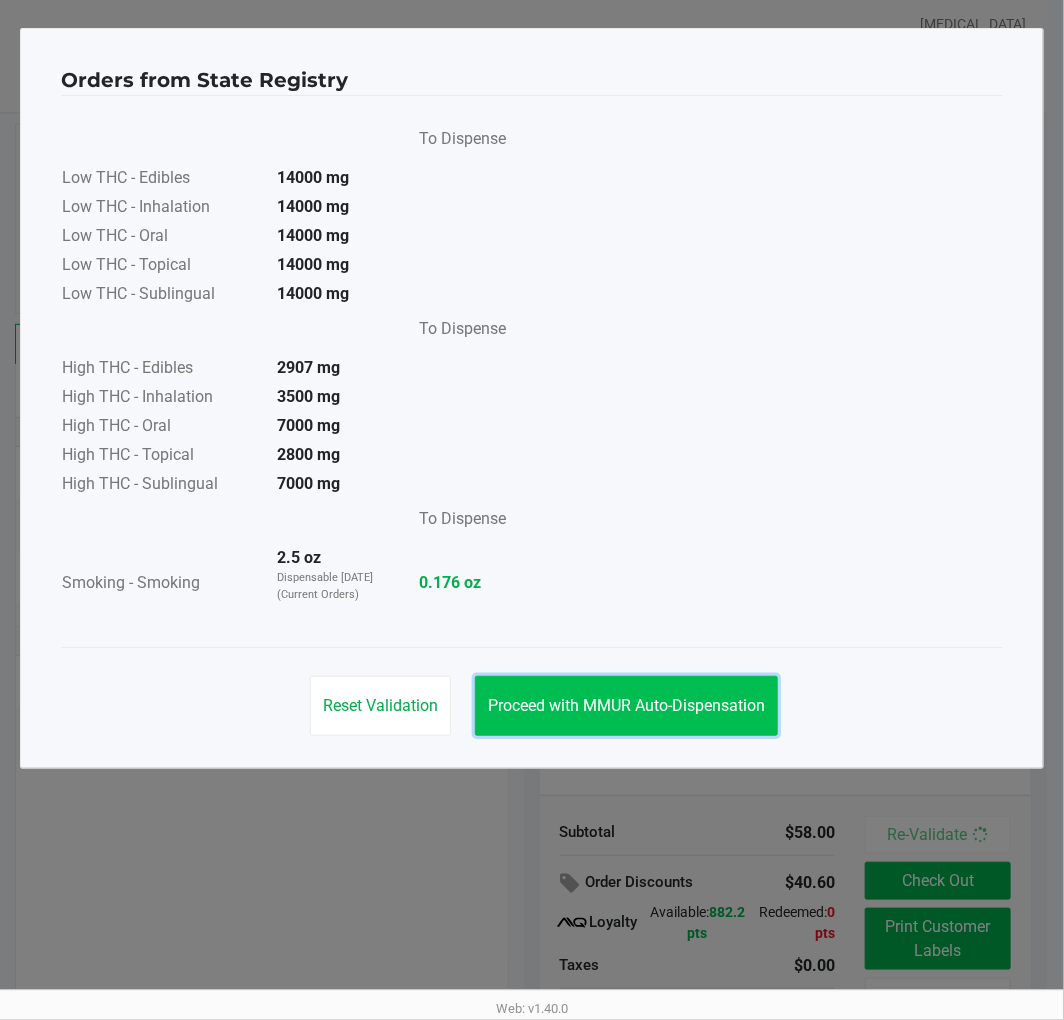 click on "Proceed with MMUR Auto-Dispensation" 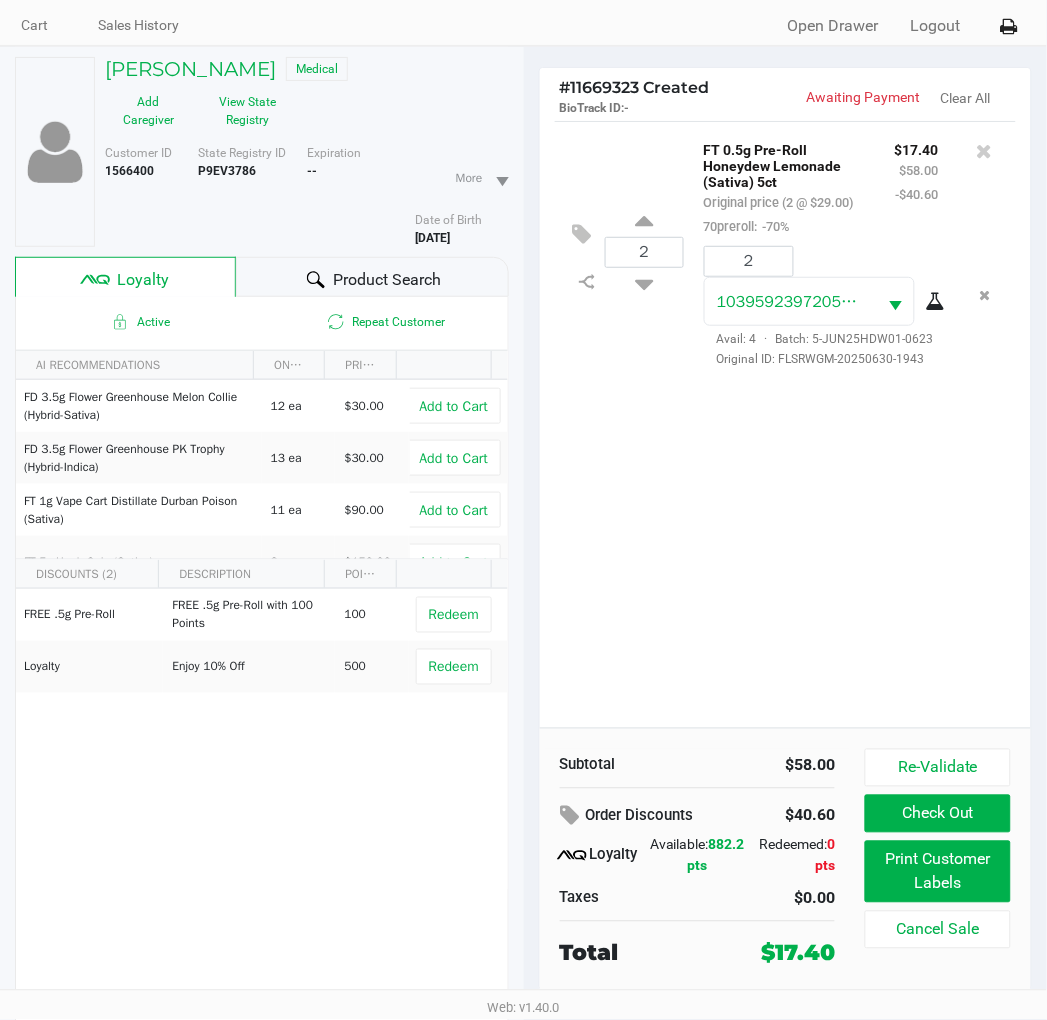 scroll, scrollTop: 104, scrollLeft: 0, axis: vertical 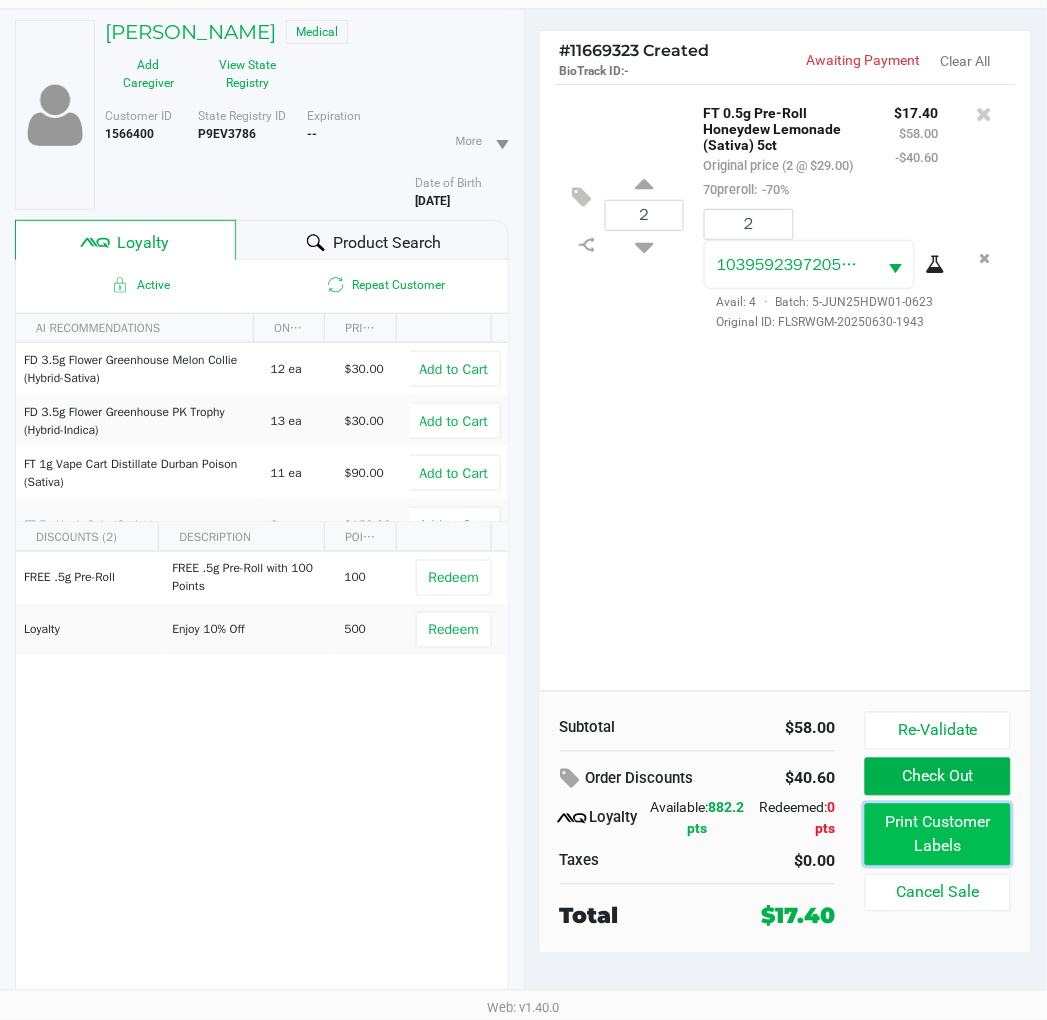 click on "Print Customer Labels" 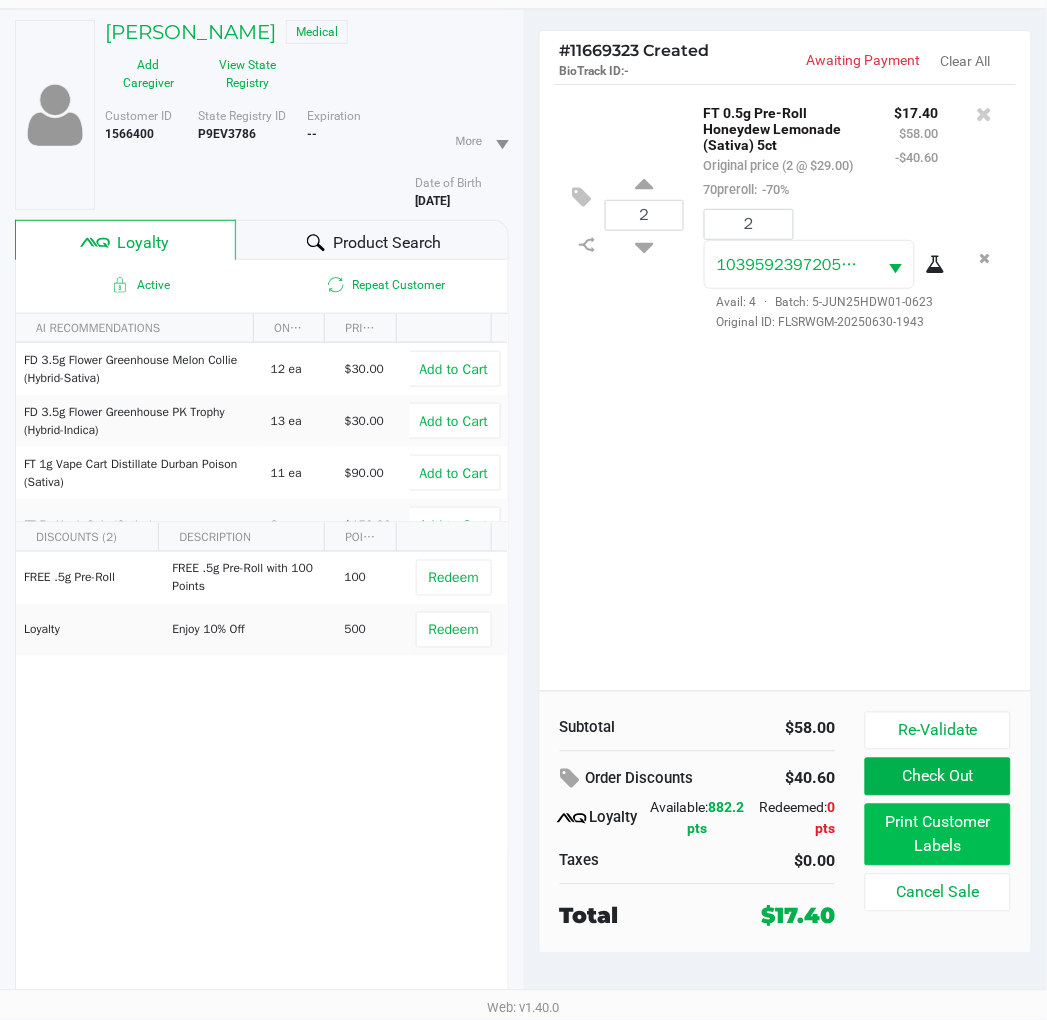 scroll, scrollTop: 0, scrollLeft: 0, axis: both 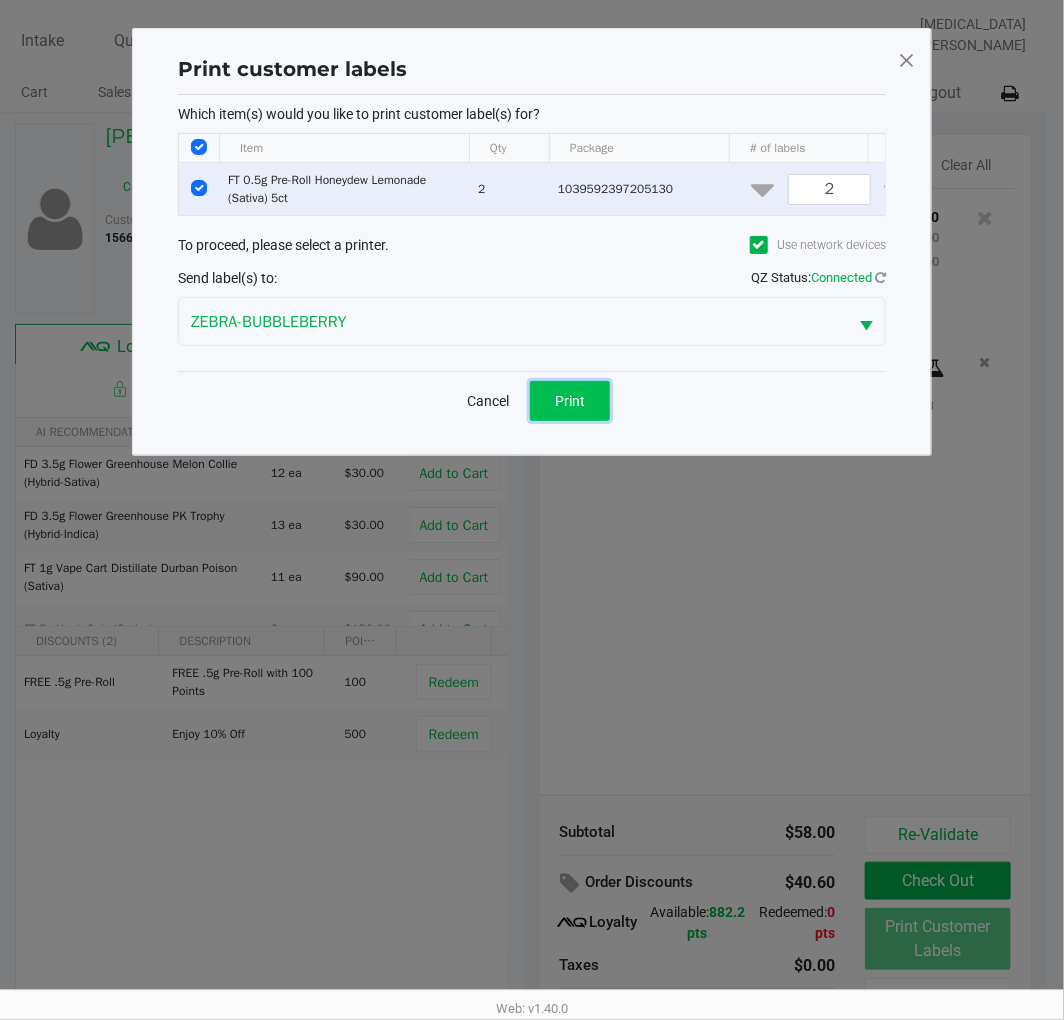 click on "Print" 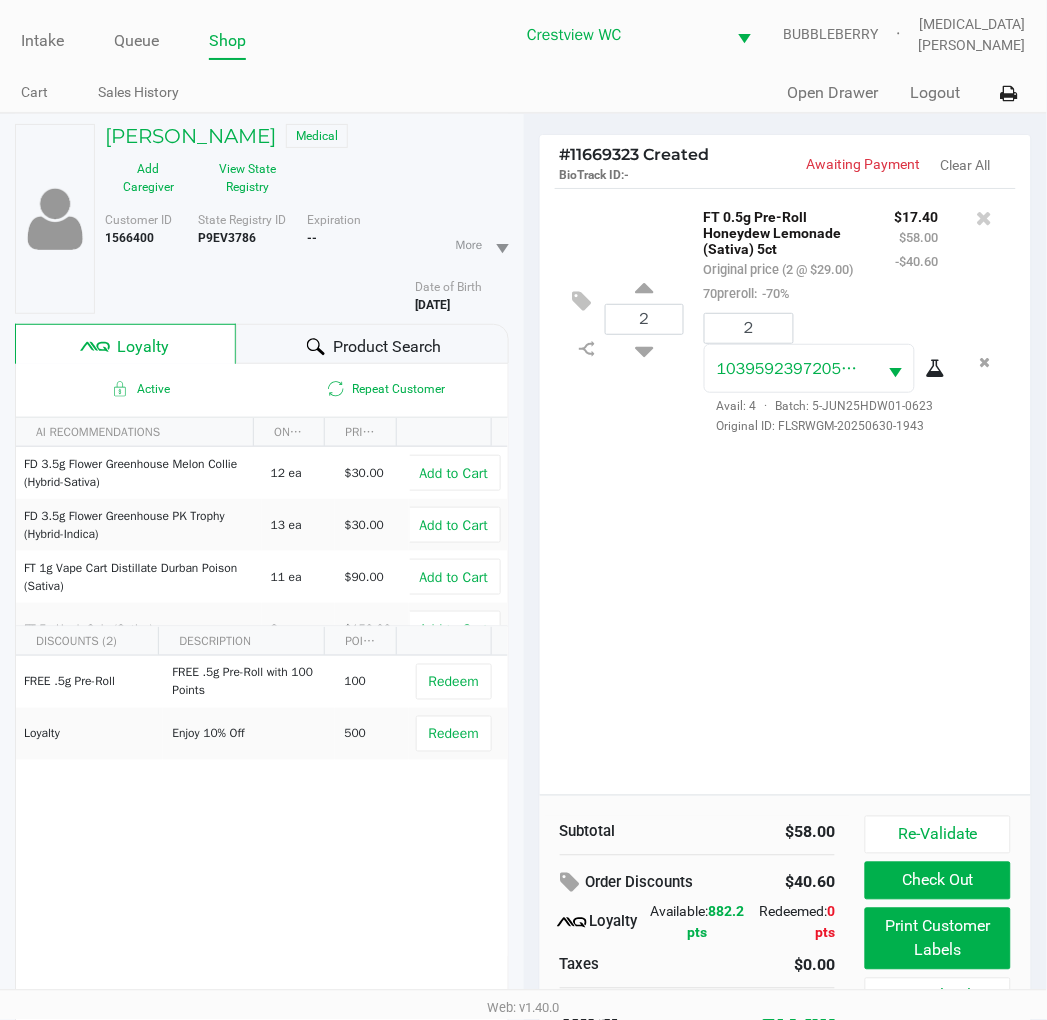 scroll, scrollTop: 104, scrollLeft: 0, axis: vertical 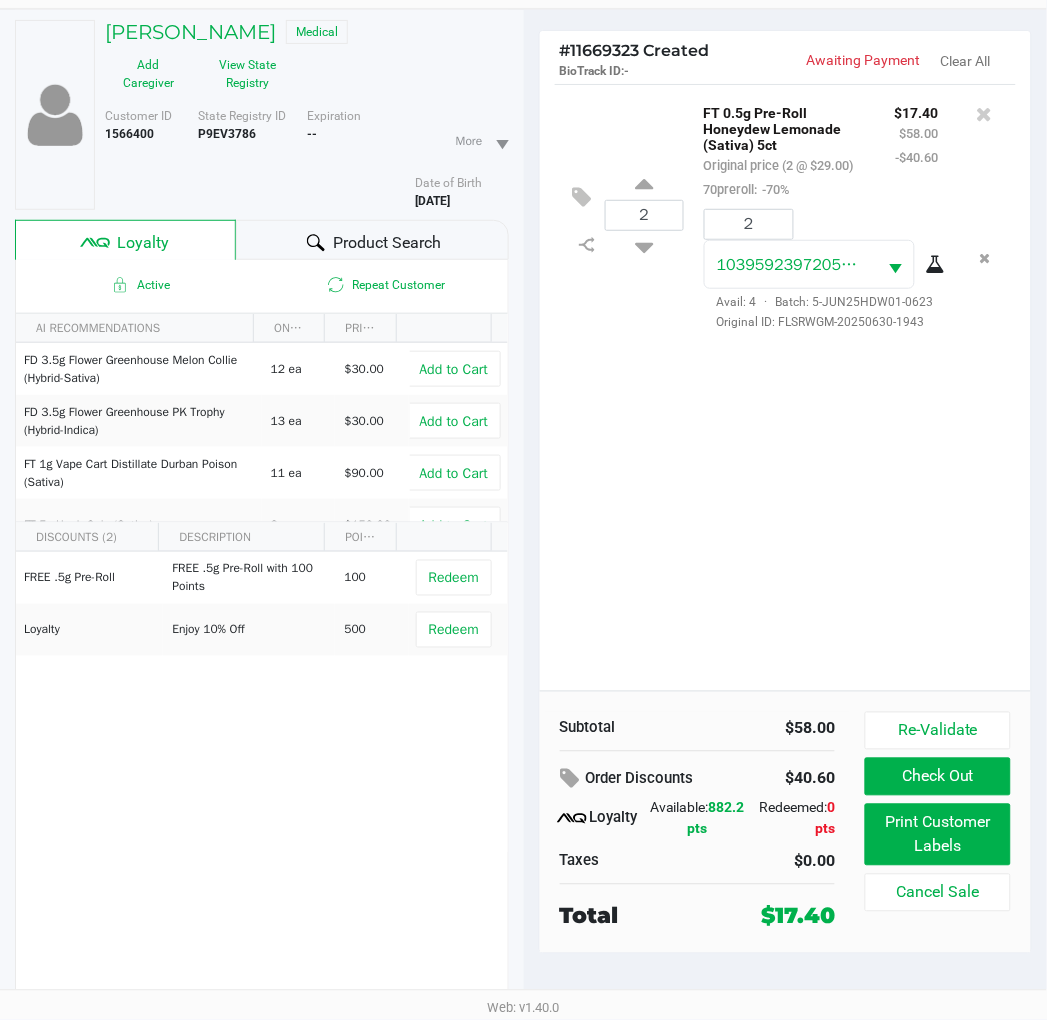 click on "Check Out" 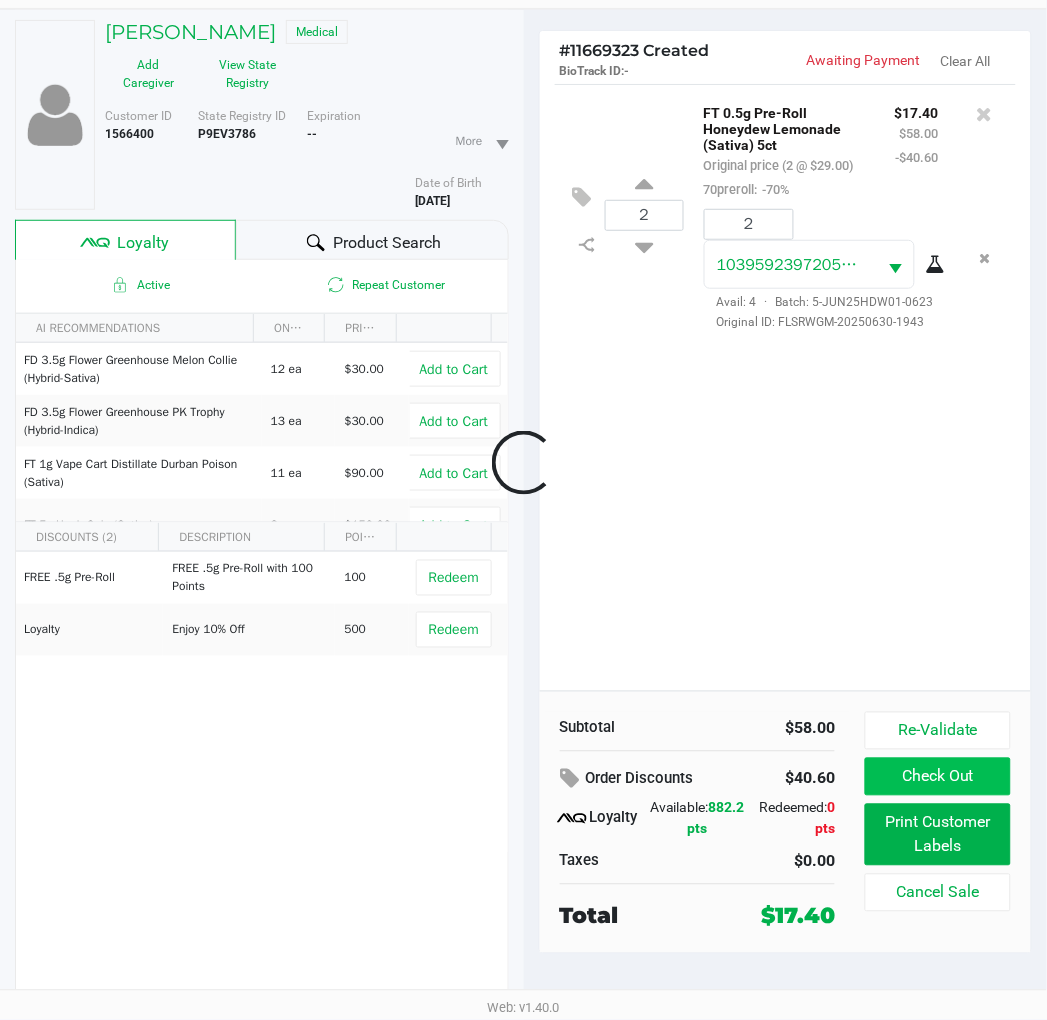 scroll, scrollTop: 88, scrollLeft: 0, axis: vertical 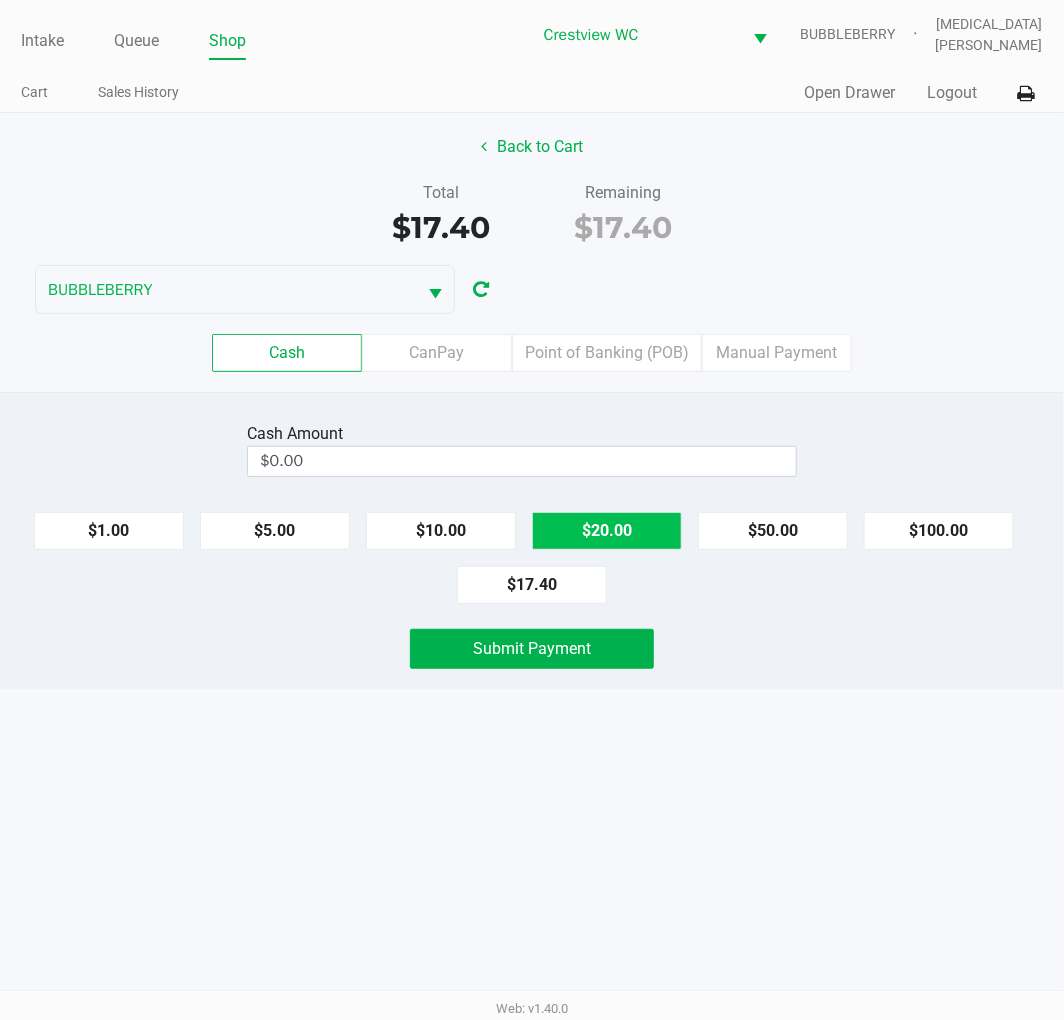 click on "$20.00" 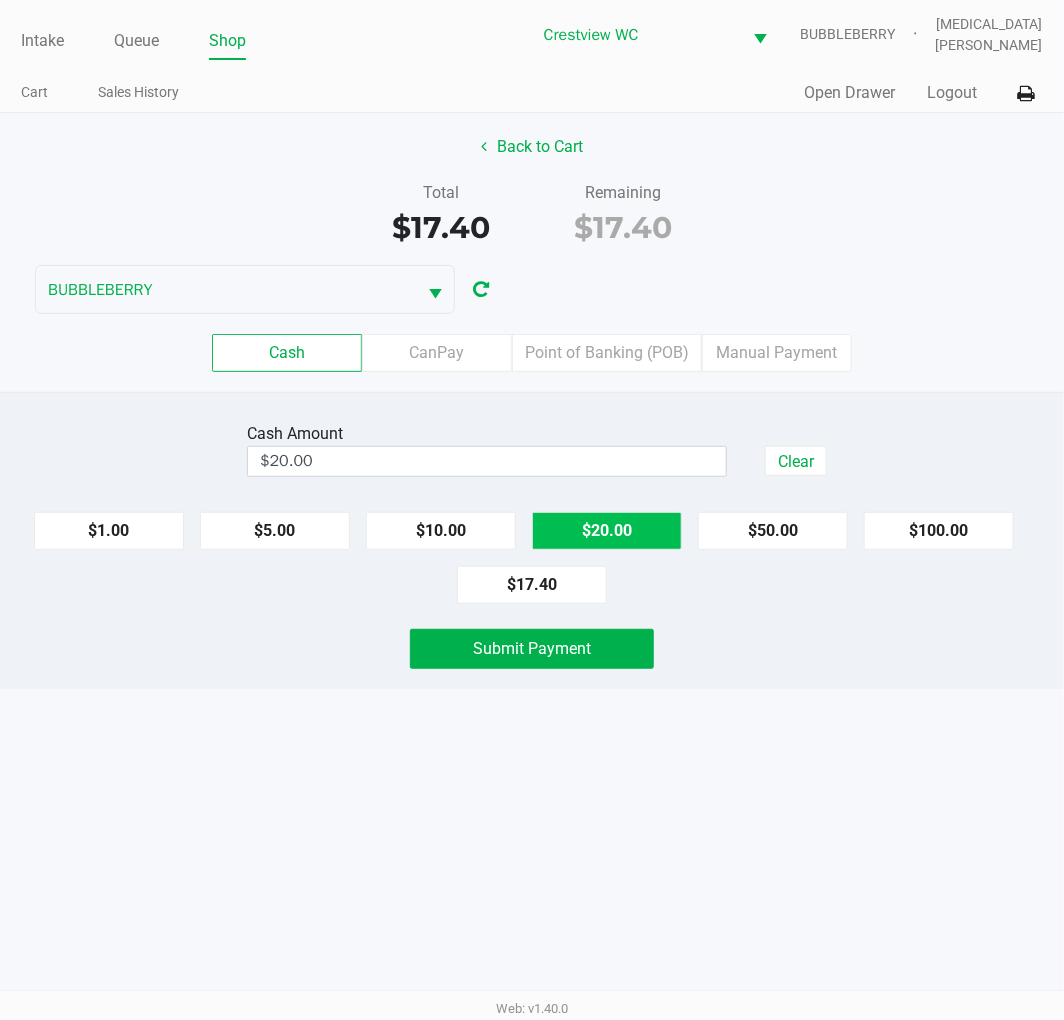 click on "Submit Payment" 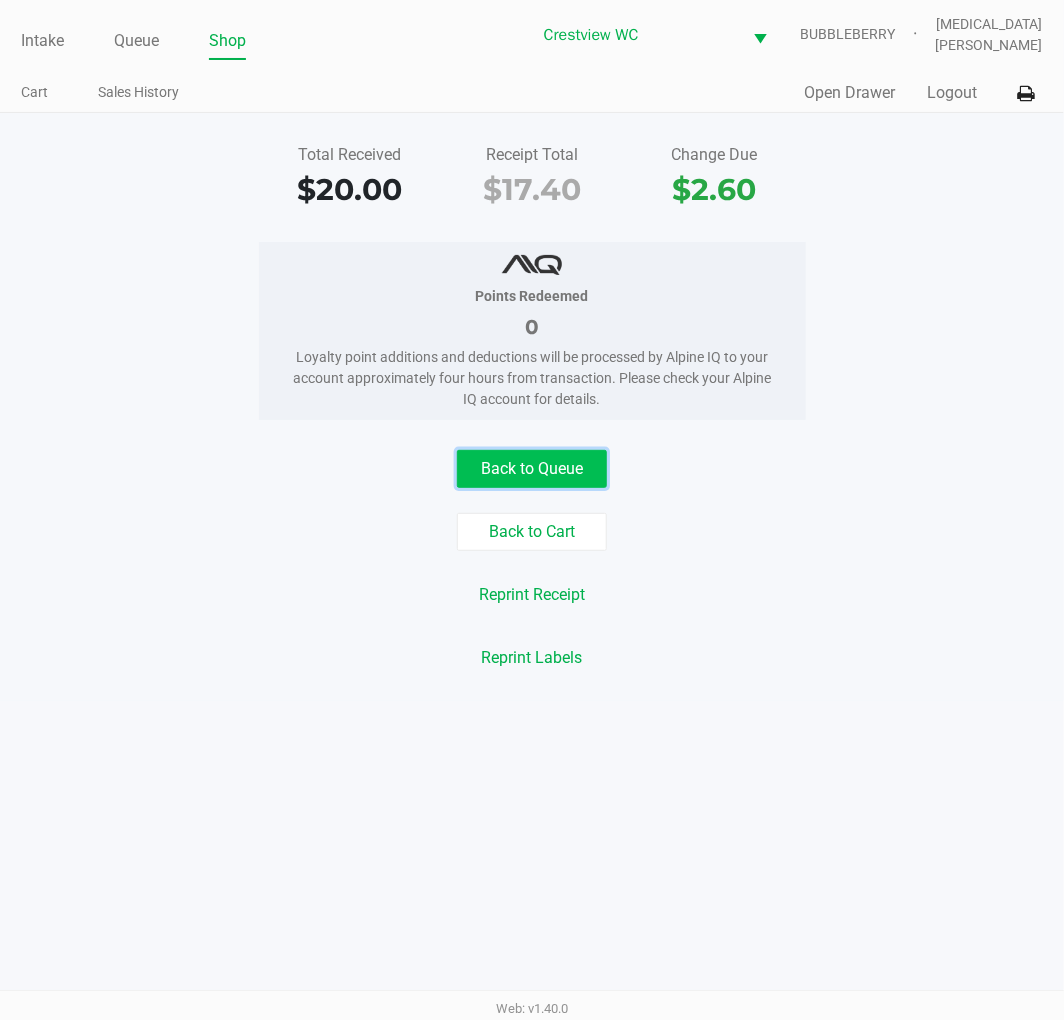 click on "Back to Queue" 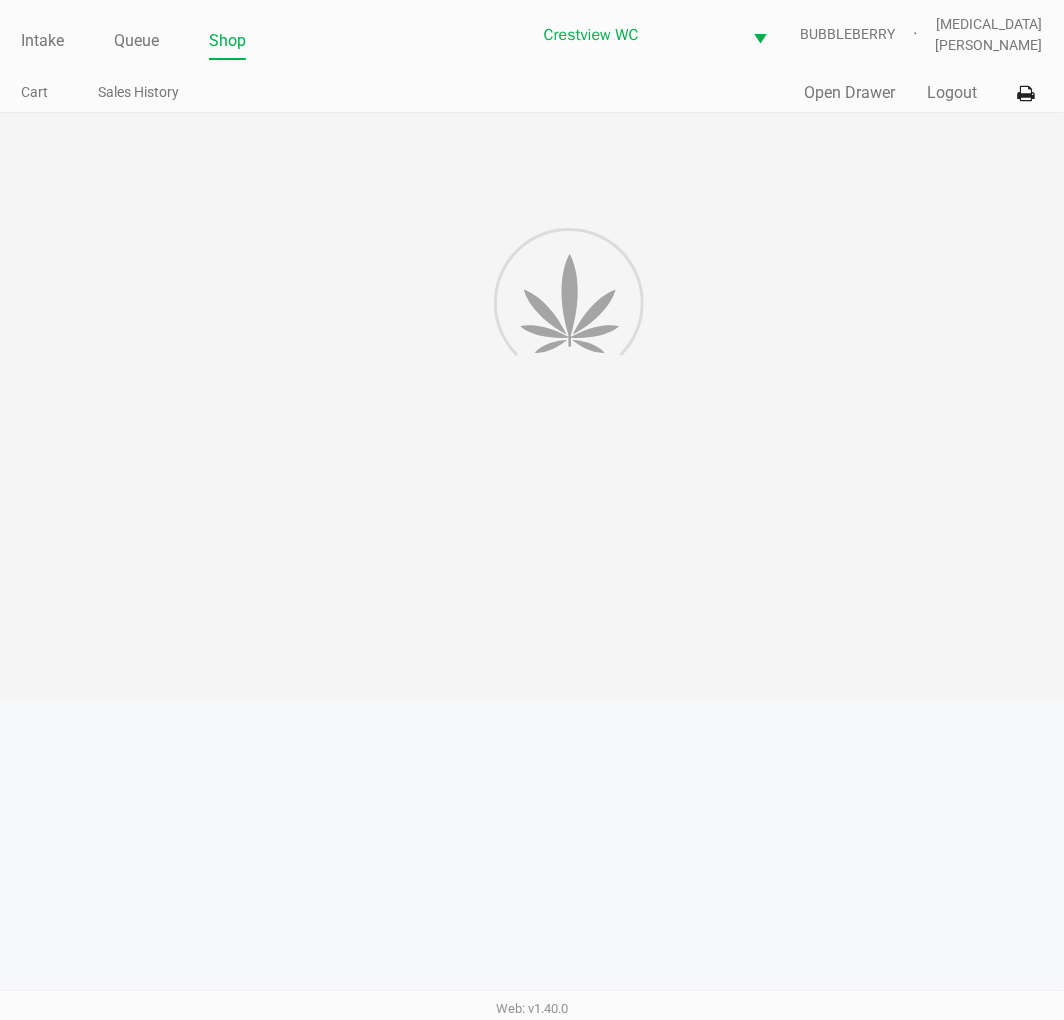 click 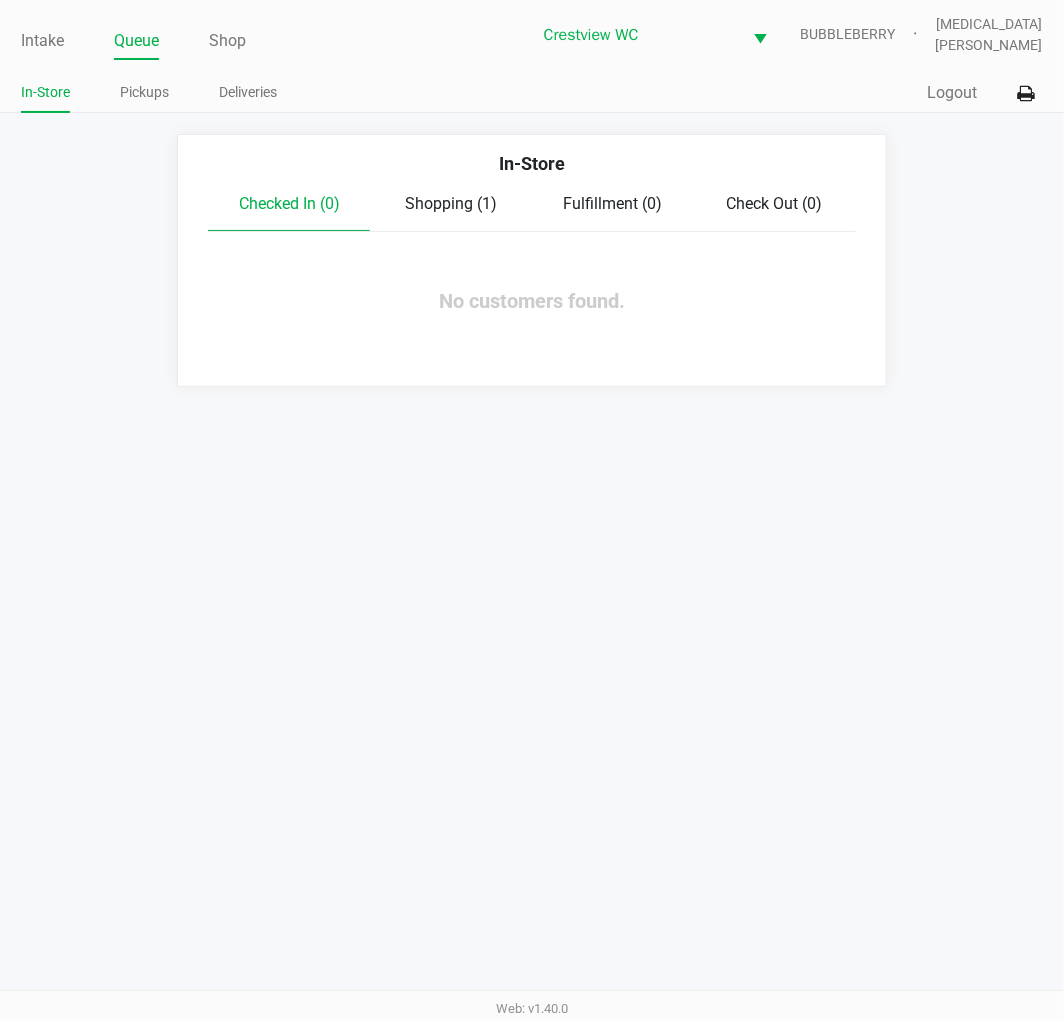click on "Intake" 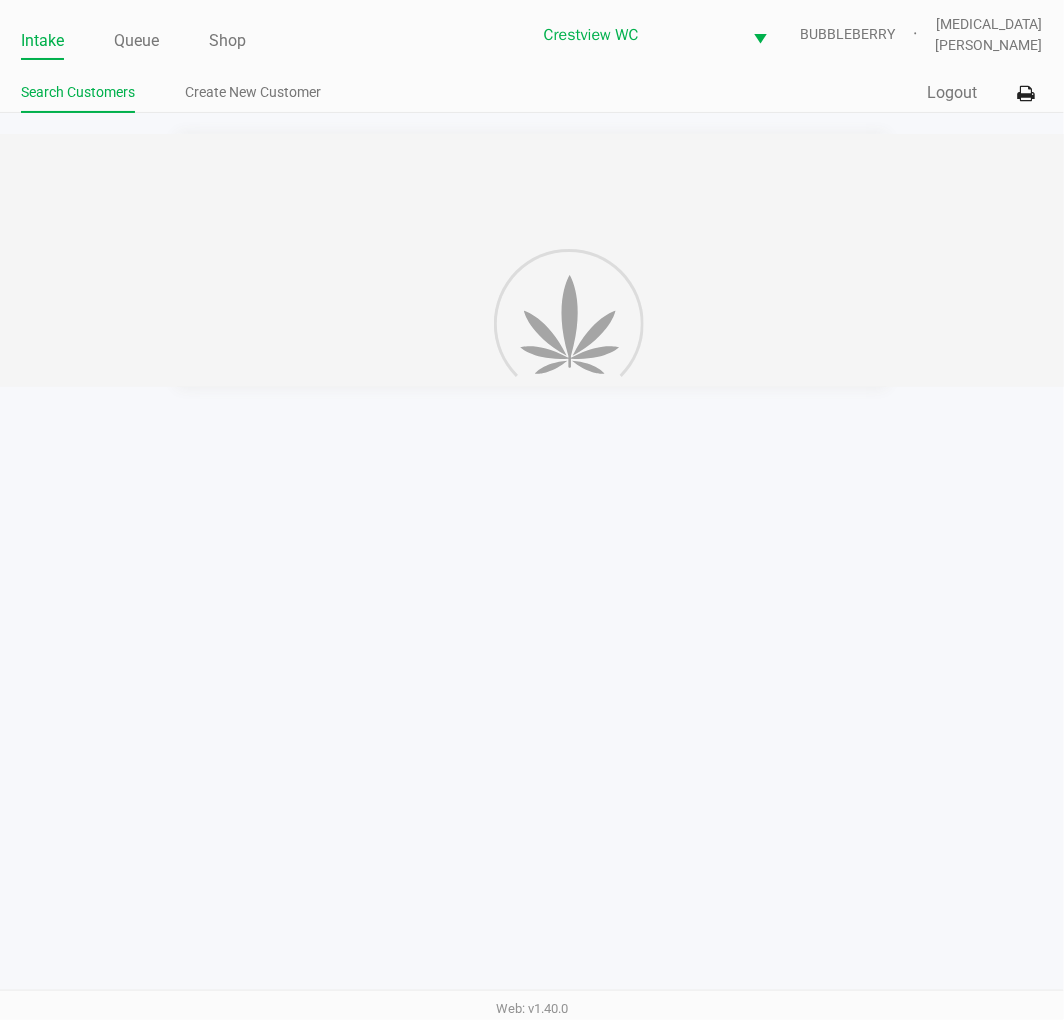 click on "Intake Queue Shop" 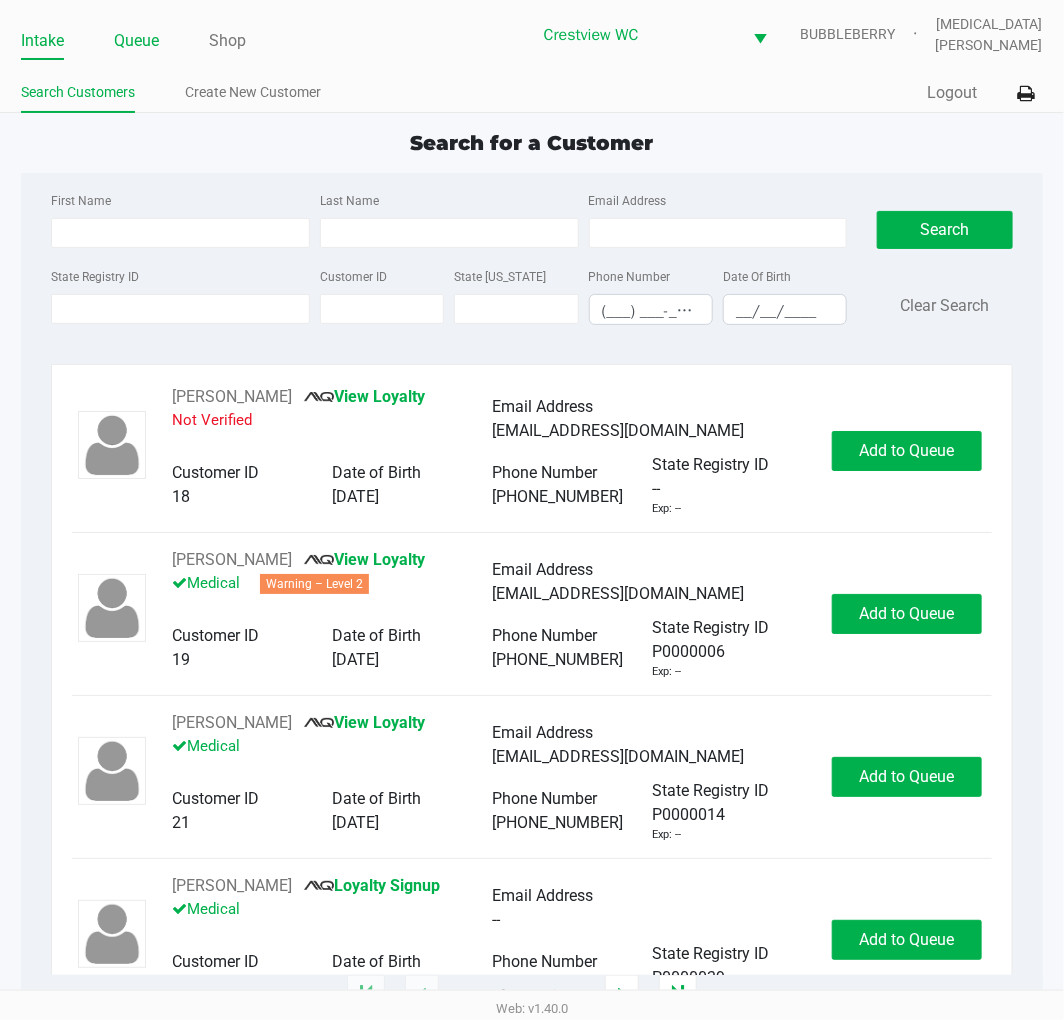 click on "Queue" 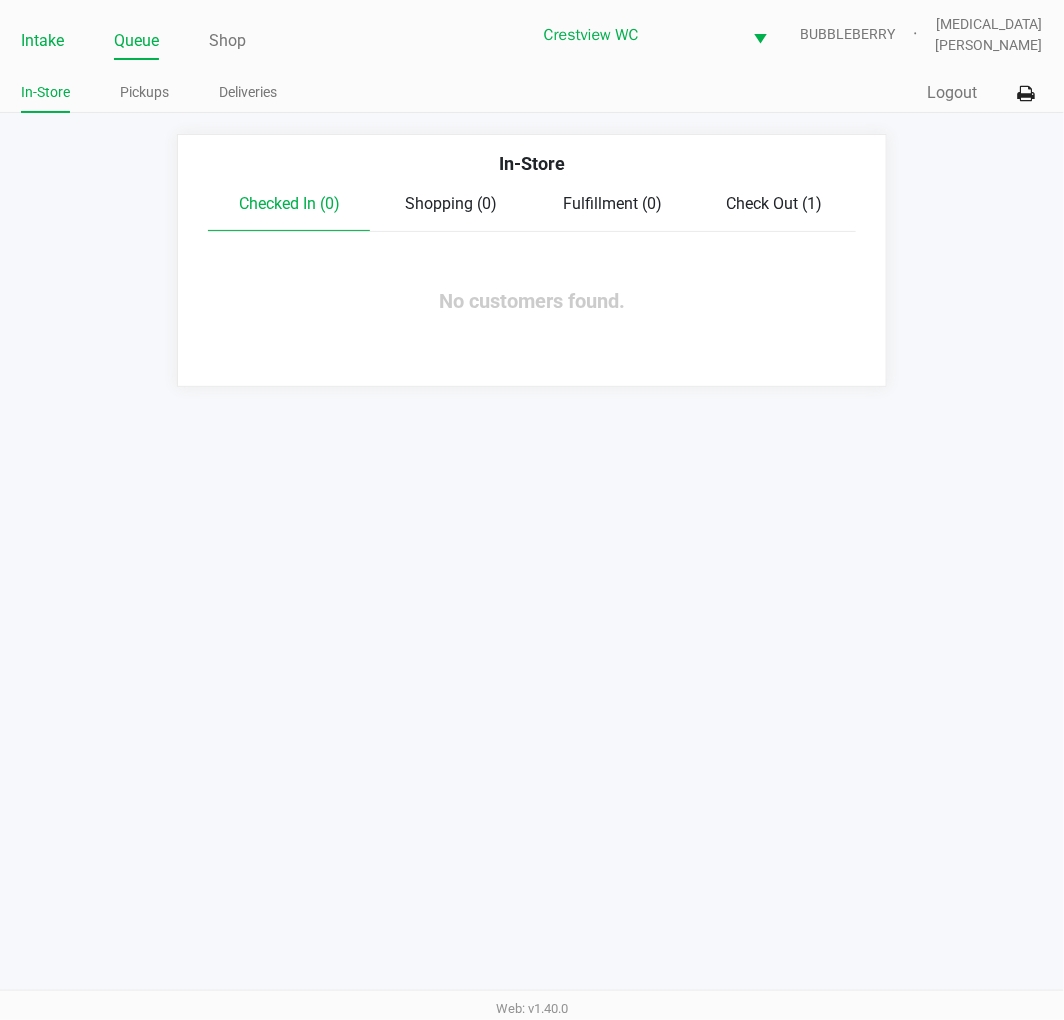click on "Intake" 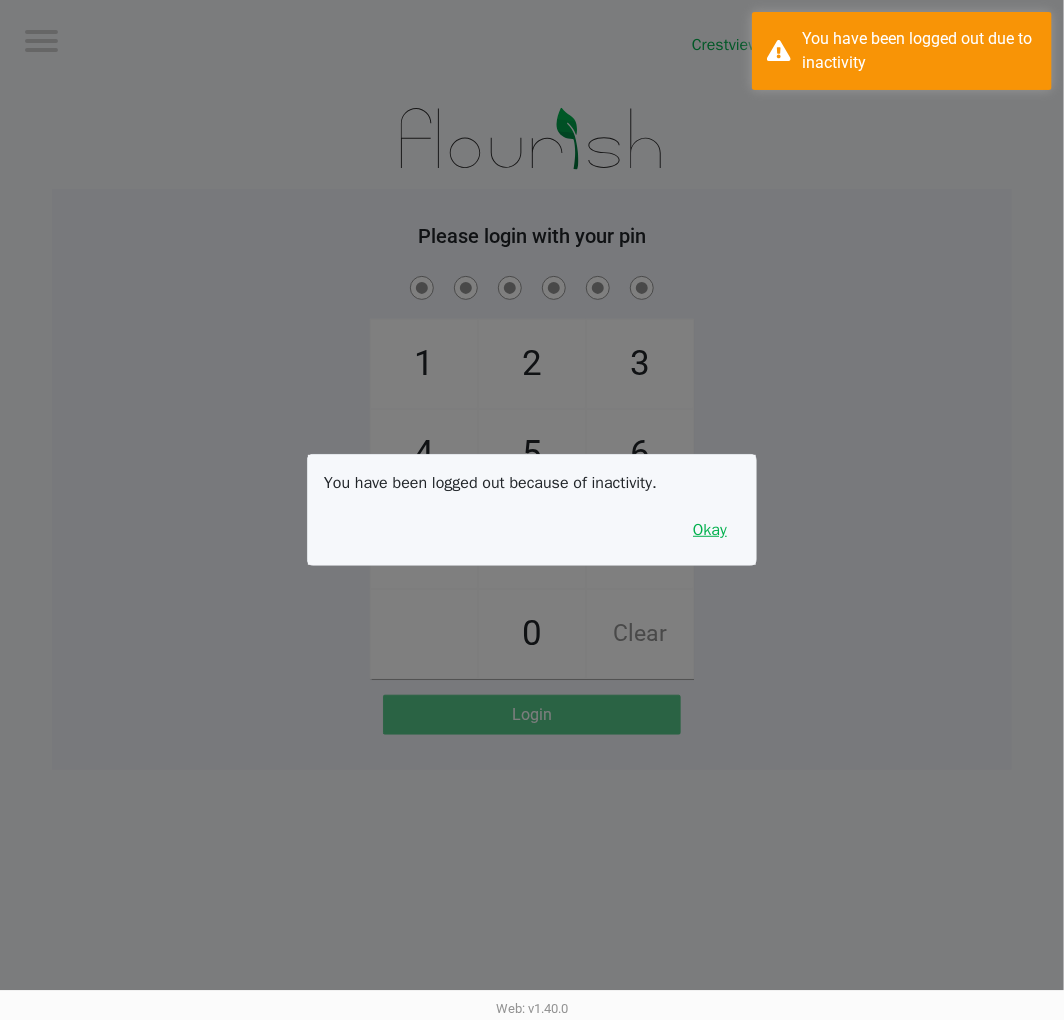drag, startPoint x: 744, startPoint y: 528, endPoint x: 713, endPoint y: 535, distance: 31.780497 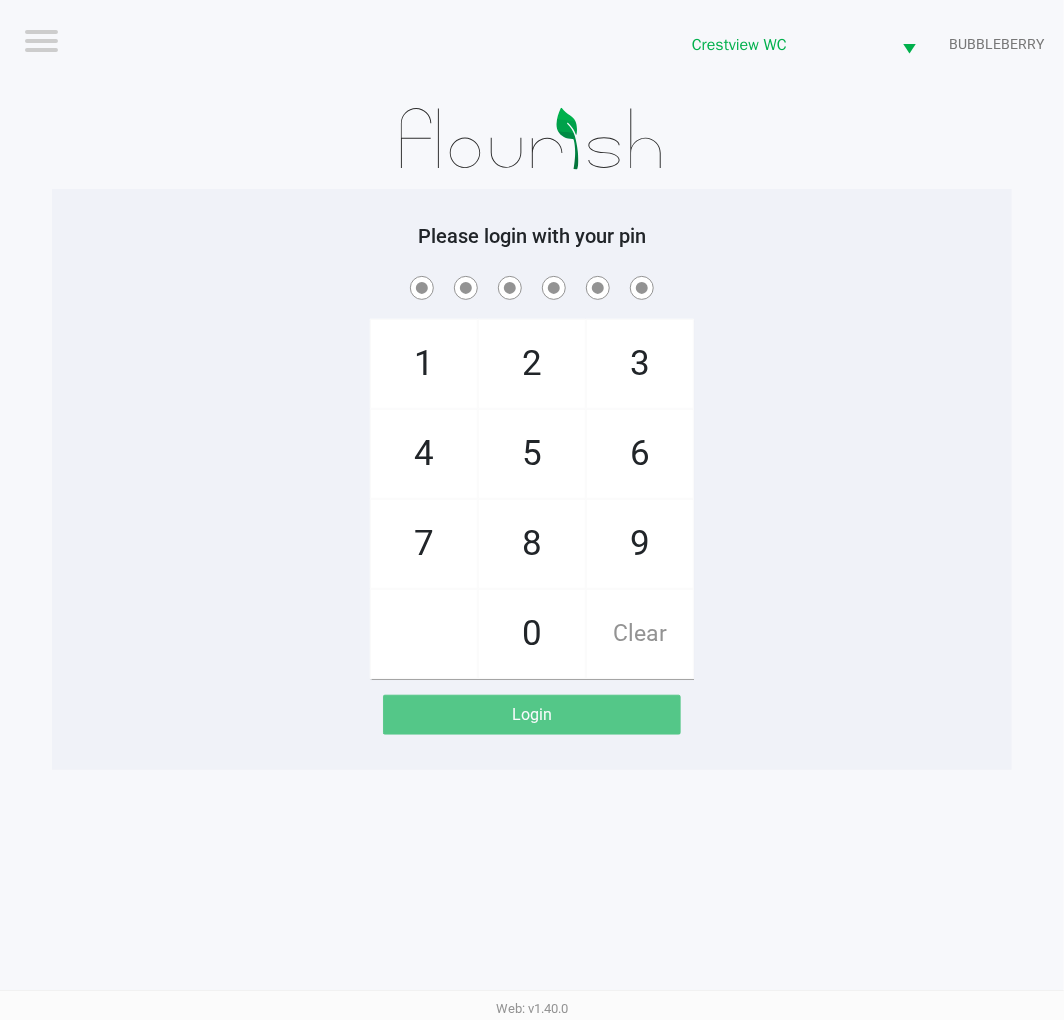 click on "1   4   7       2   5   8   0   3   6   9   Clear" 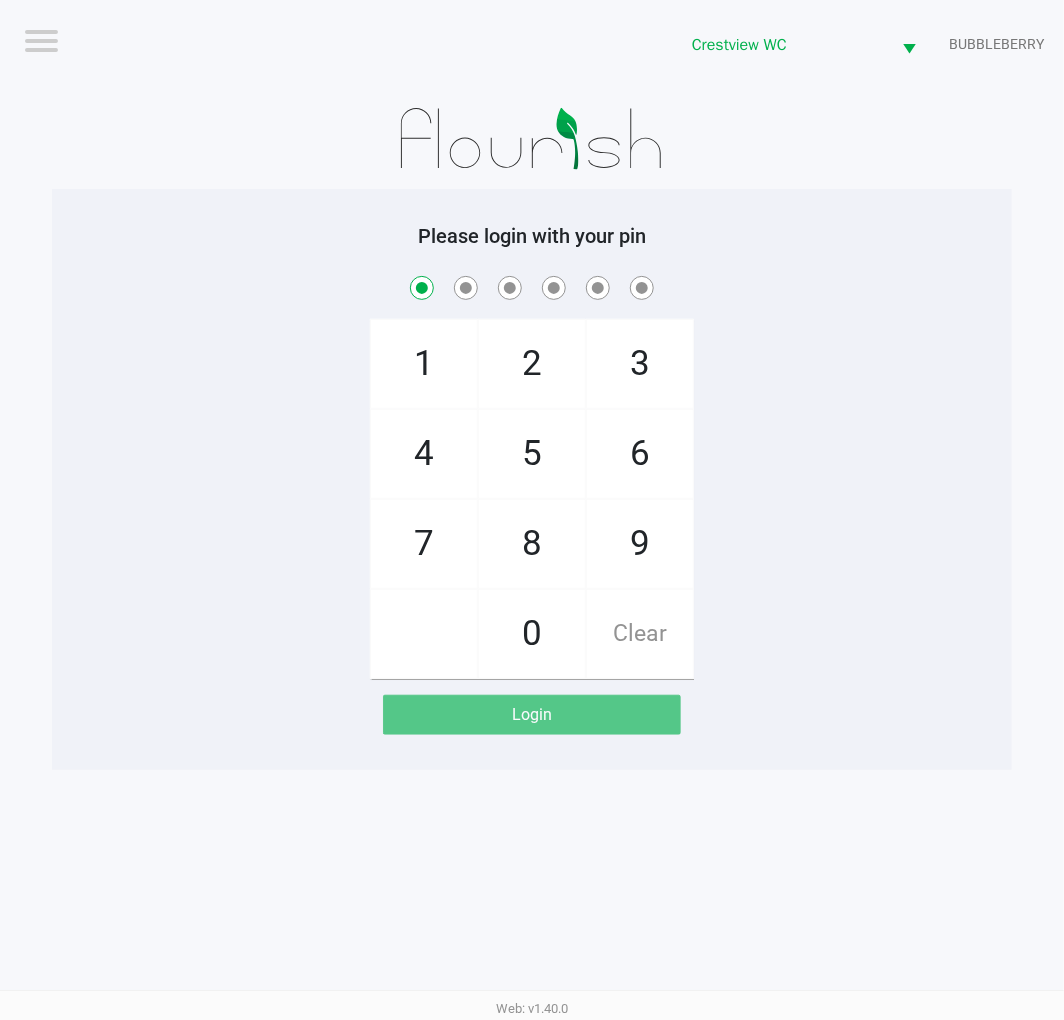 checkbox on "true" 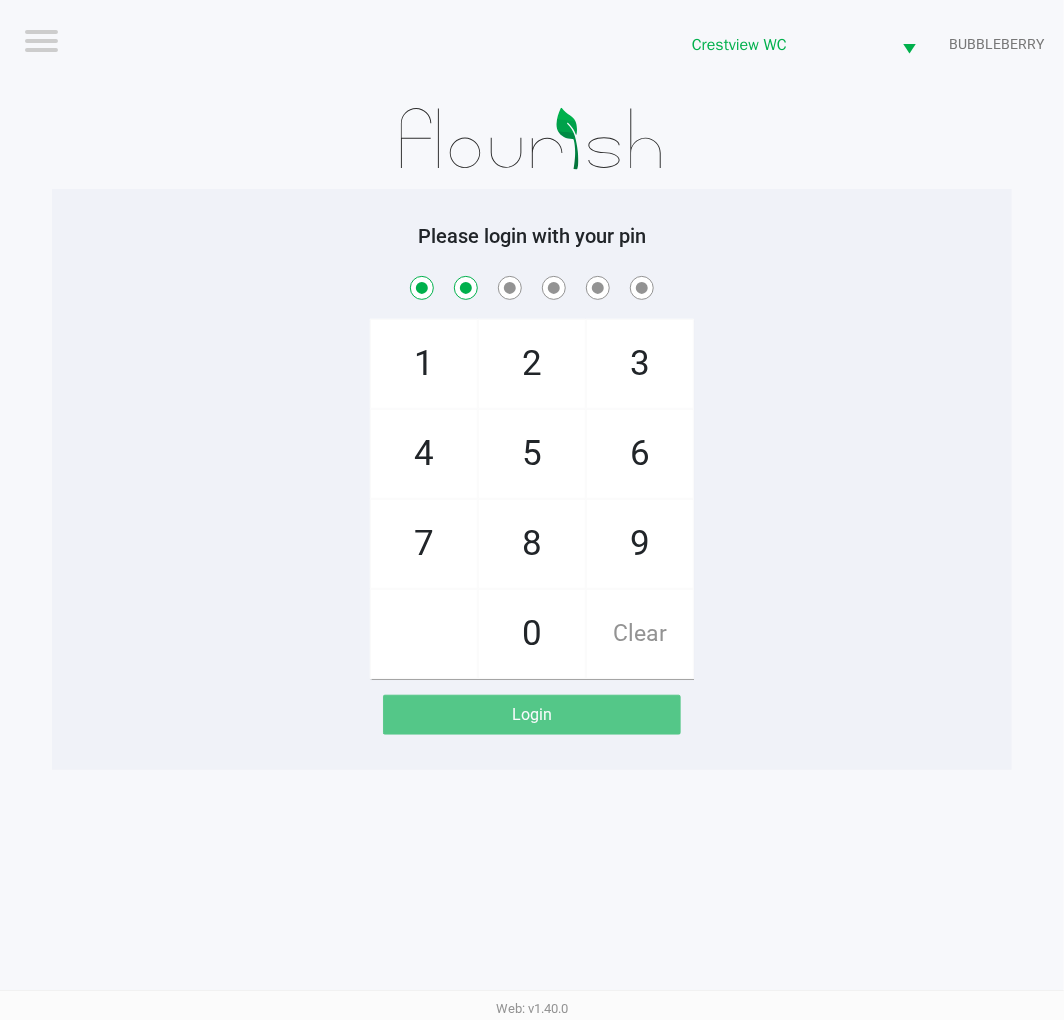 checkbox on "true" 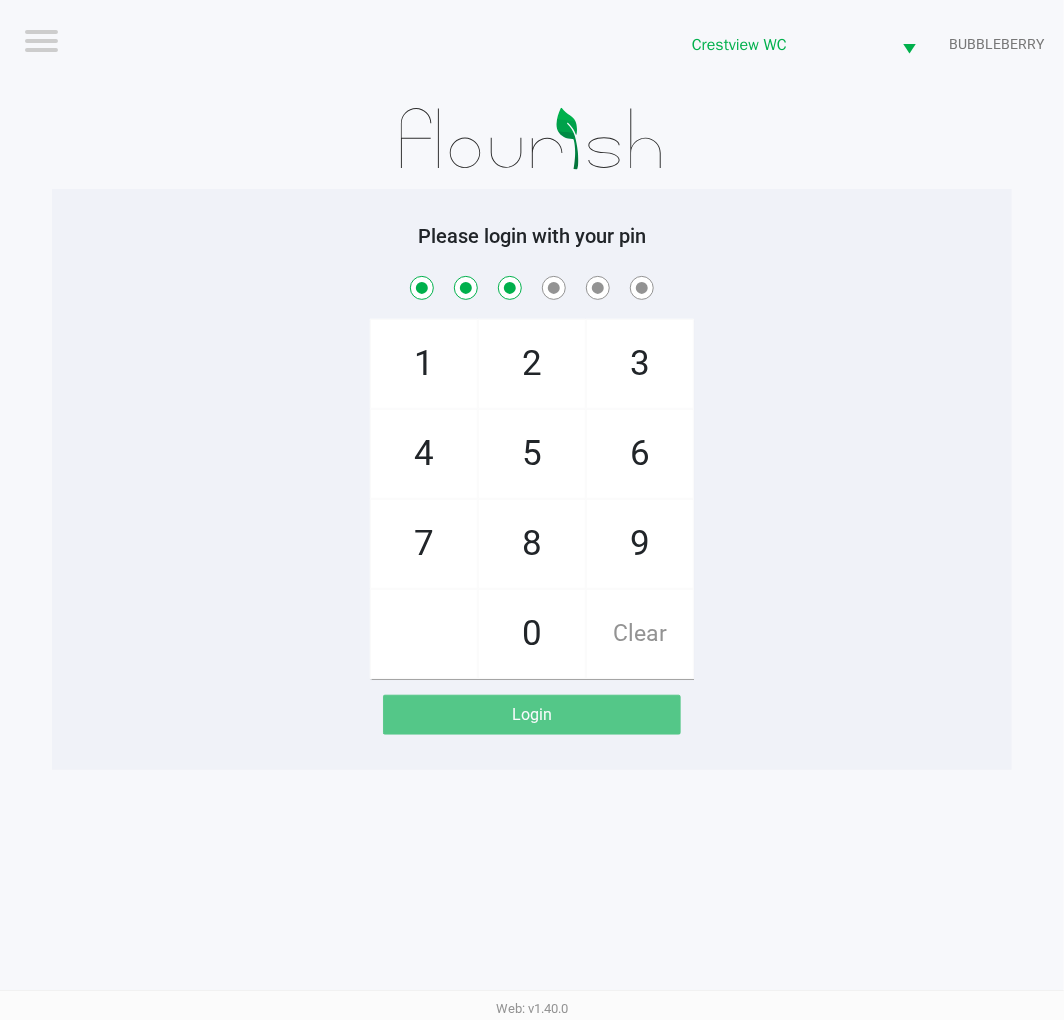 checkbox on "true" 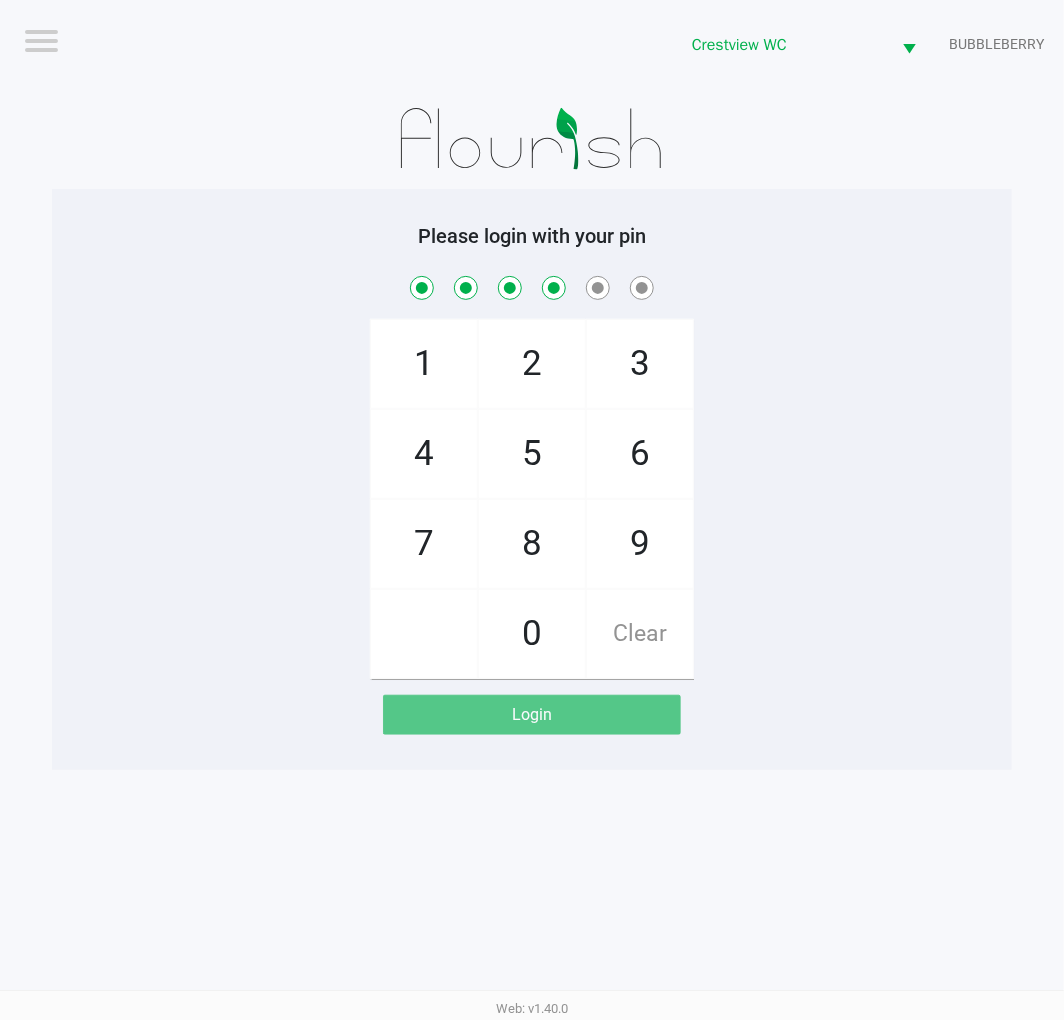 checkbox on "true" 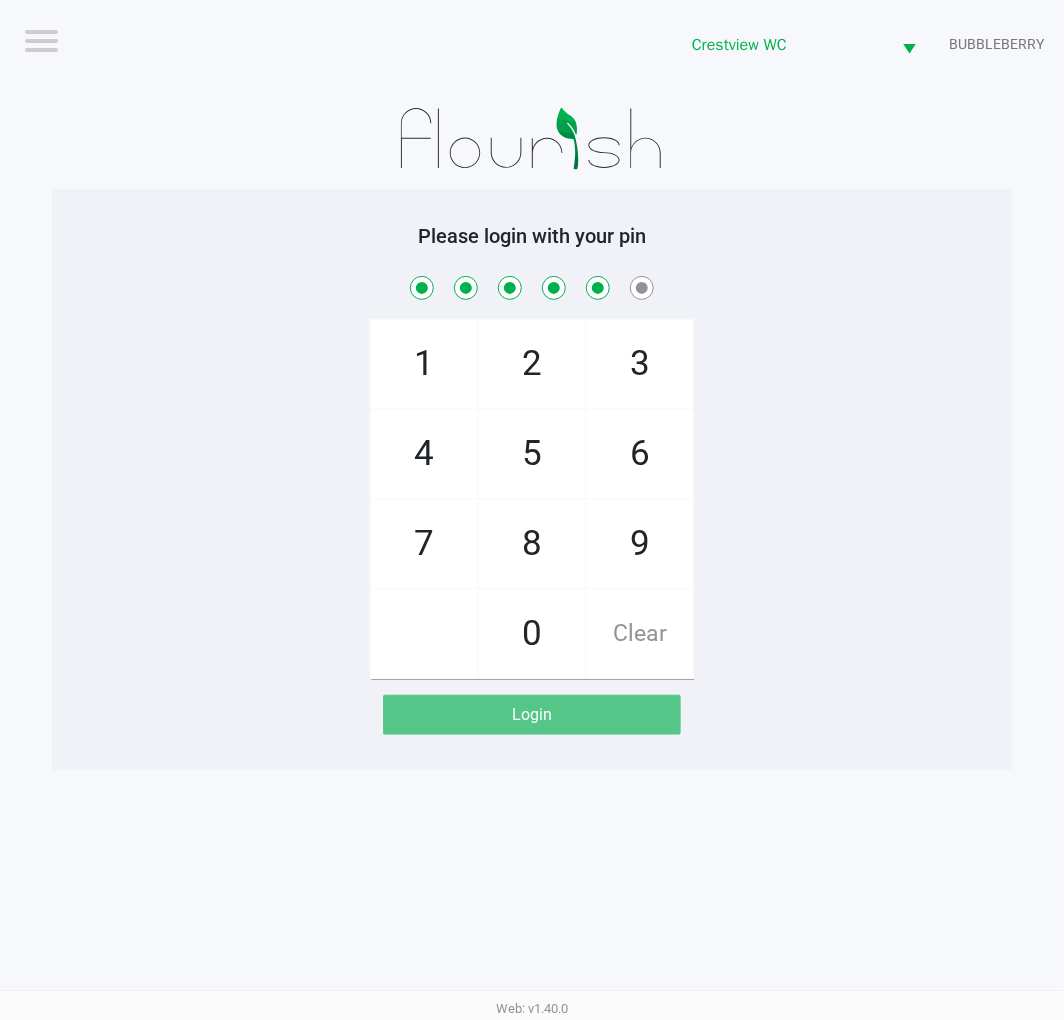 checkbox on "true" 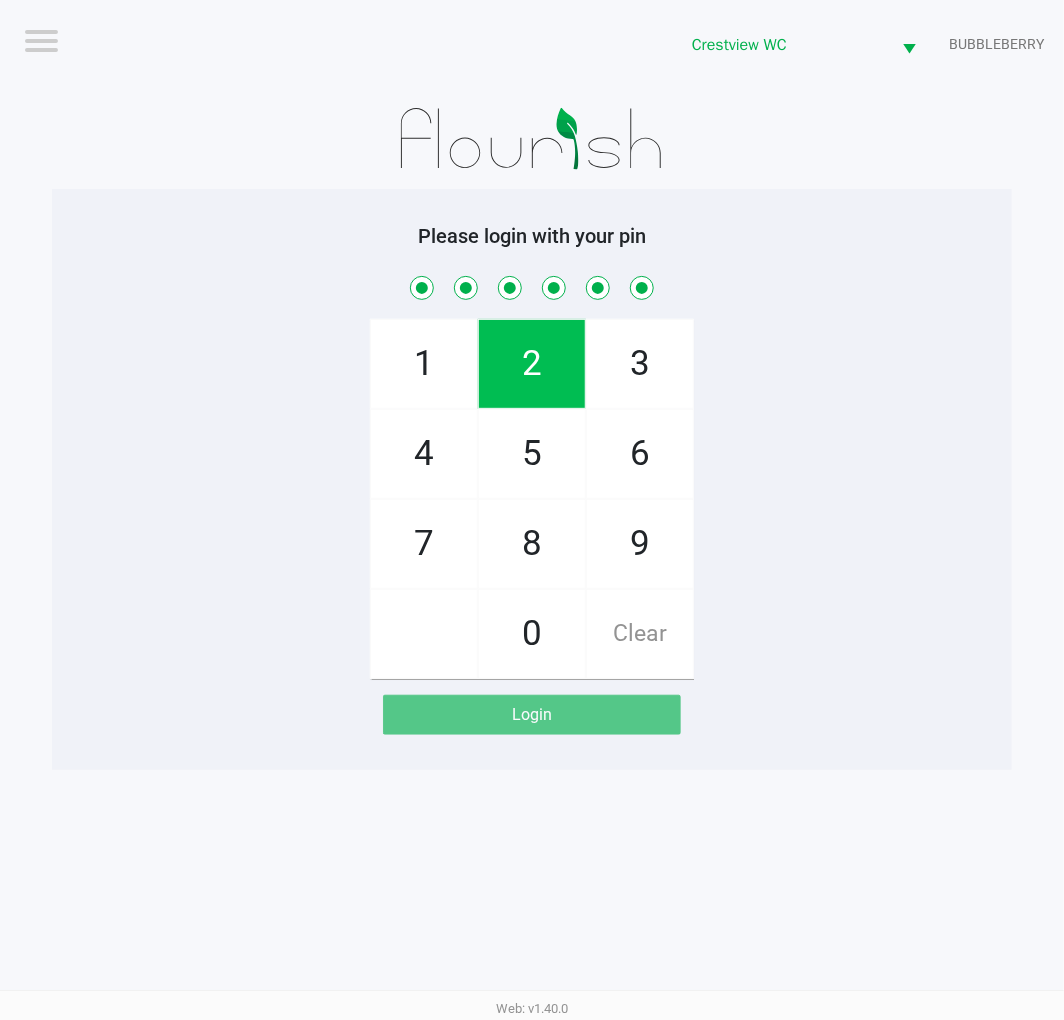 checkbox on "true" 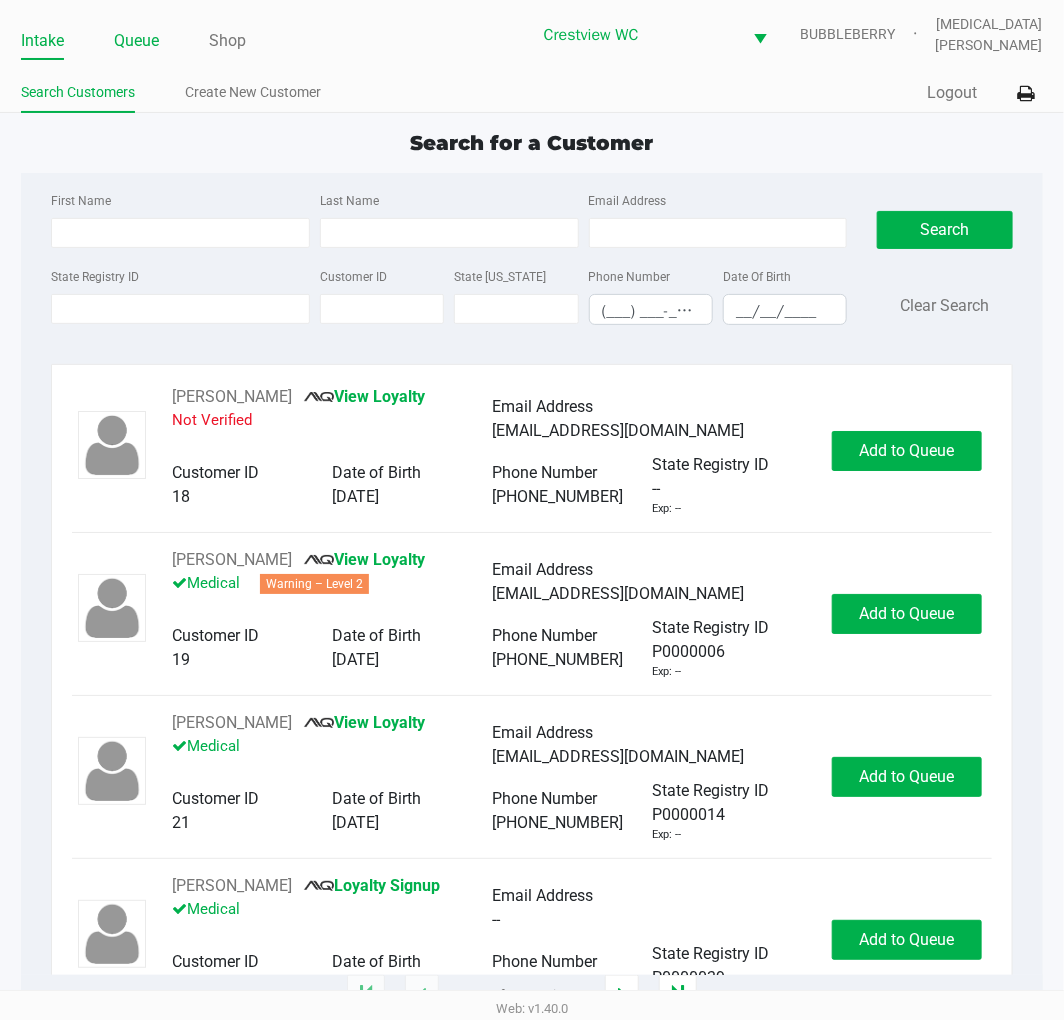 click on "Queue" 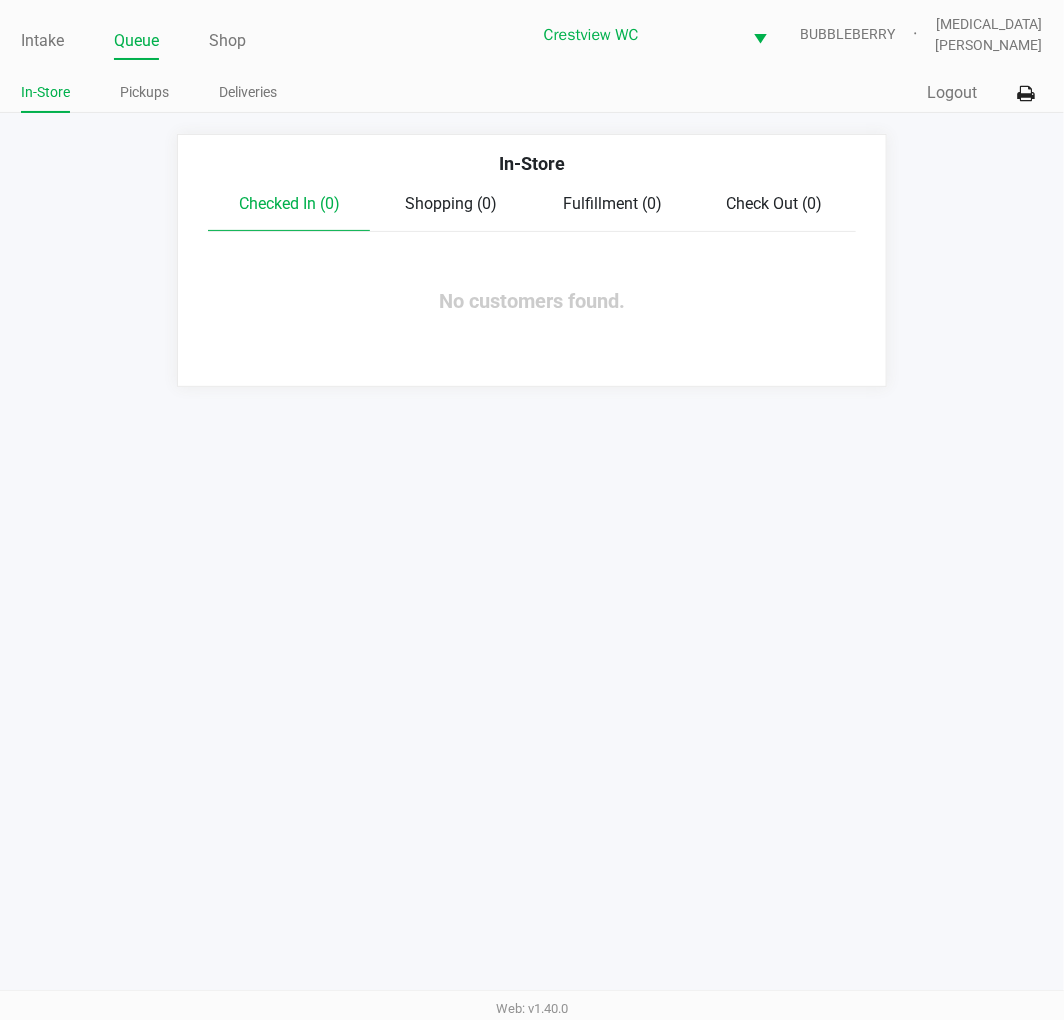 drag, startPoint x: 527, startPoint y: 433, endPoint x: 424, endPoint y: 332, distance: 144.25671 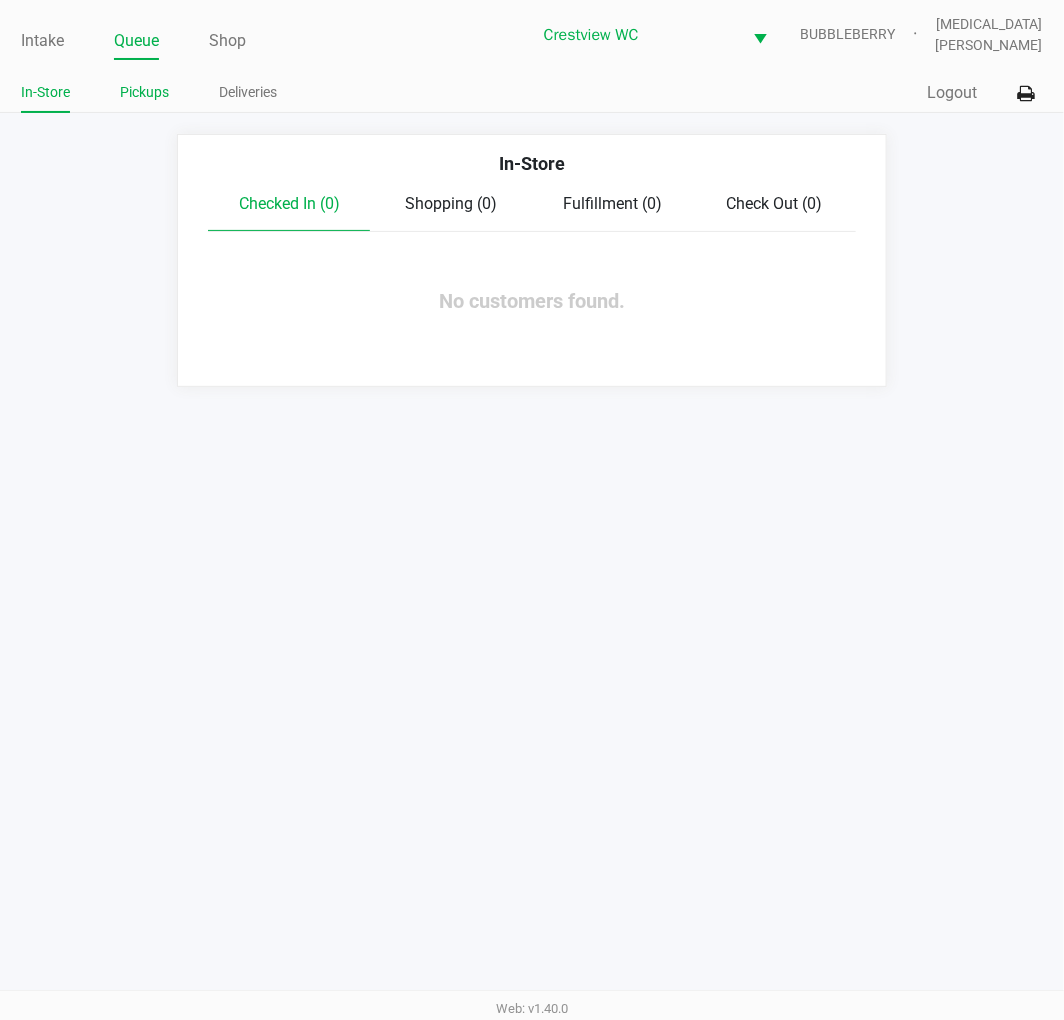 click on "Pickups" 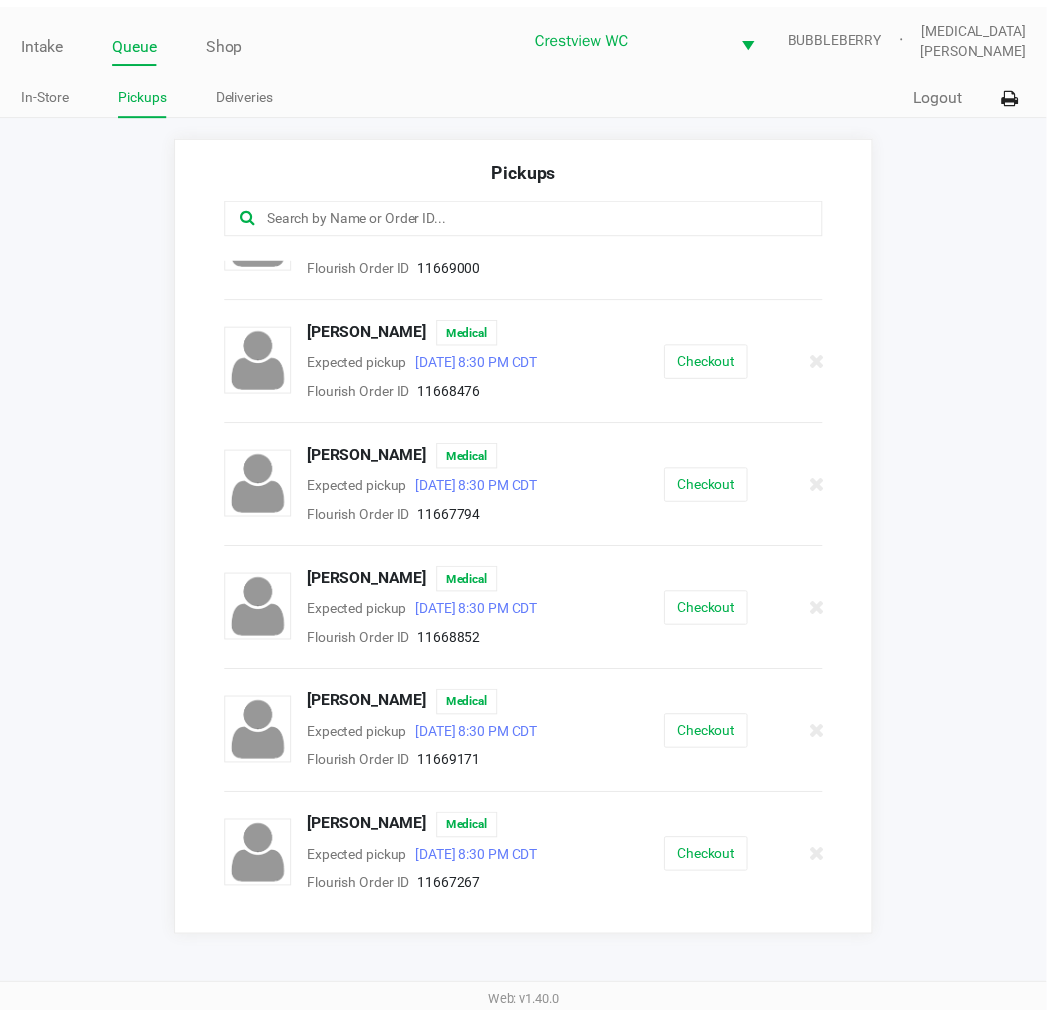 scroll, scrollTop: 0, scrollLeft: 0, axis: both 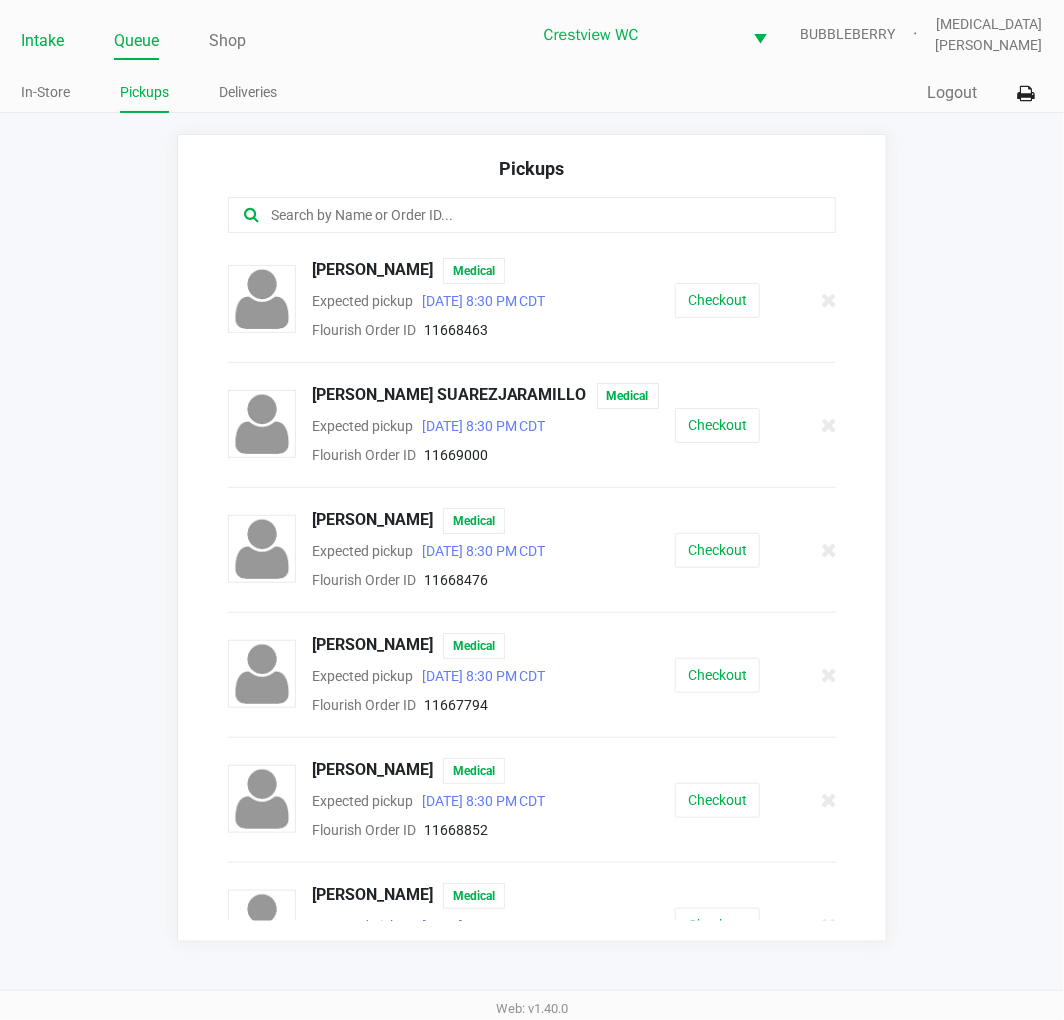 click on "Intake" 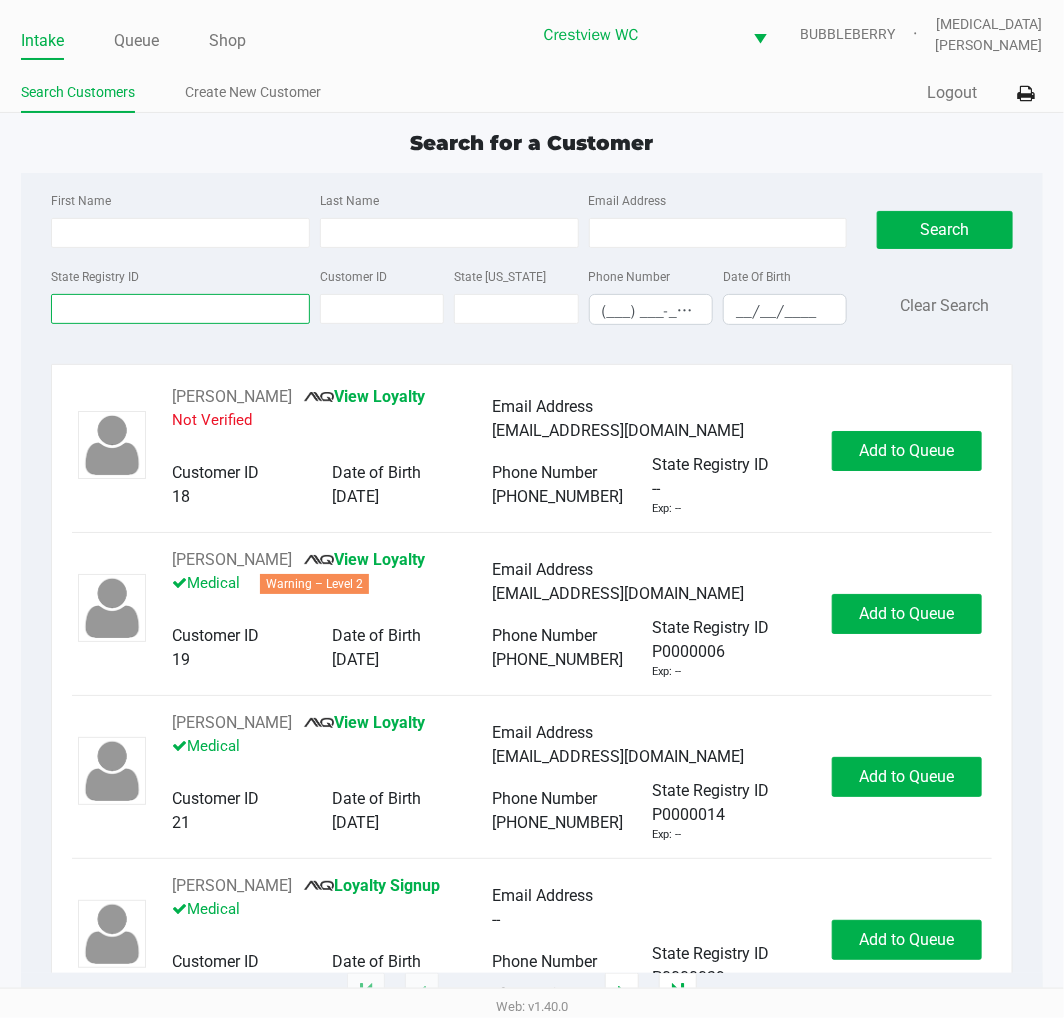 click on "State Registry ID" at bounding box center (180, 309) 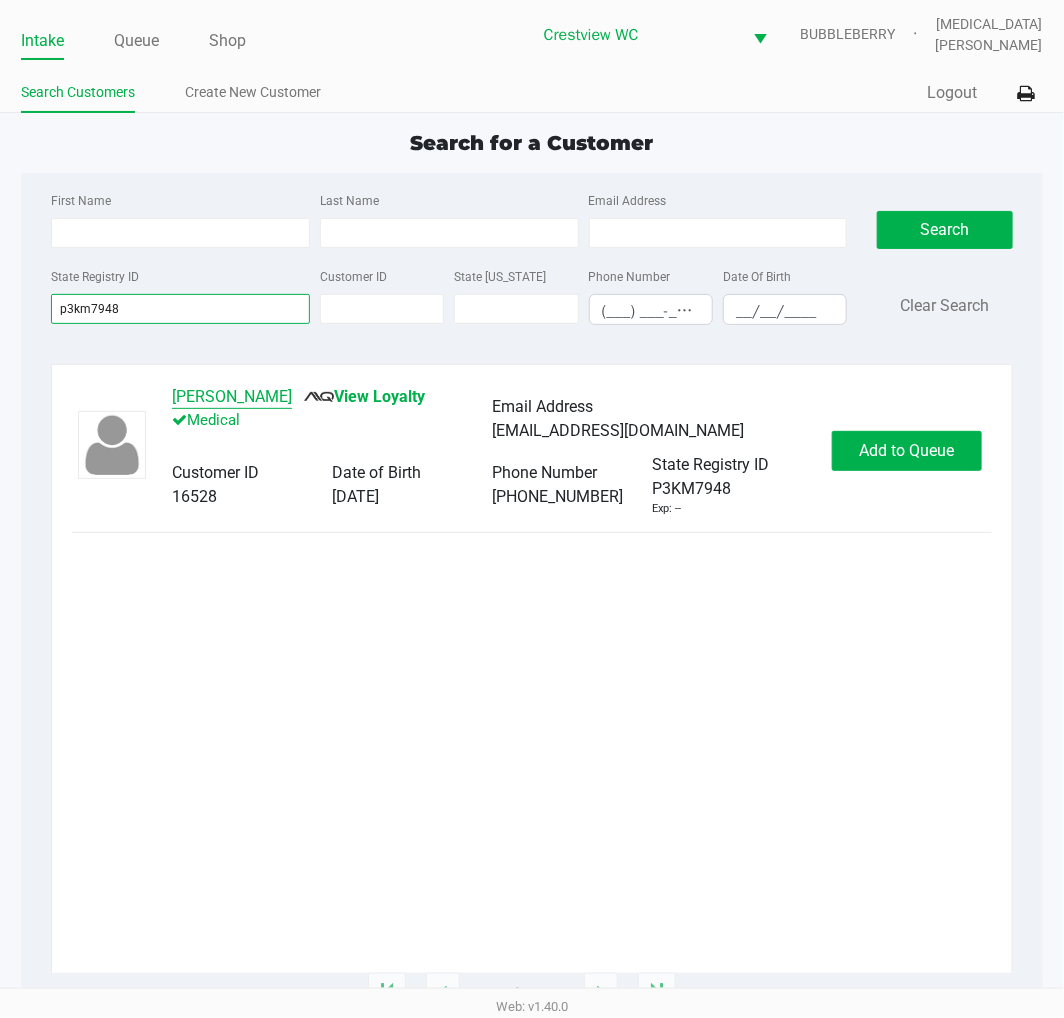 type on "p3km7948" 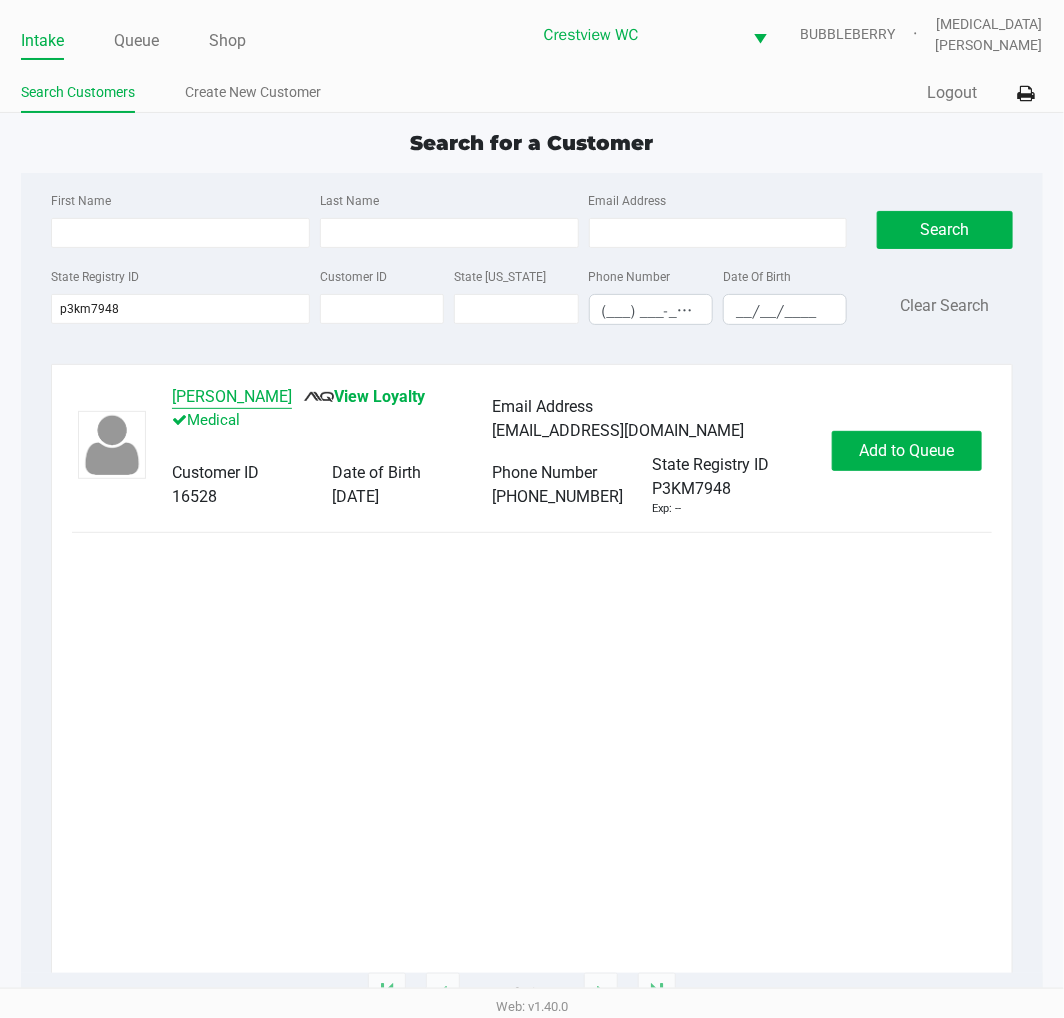 click on "JOSEPH TENORIO" 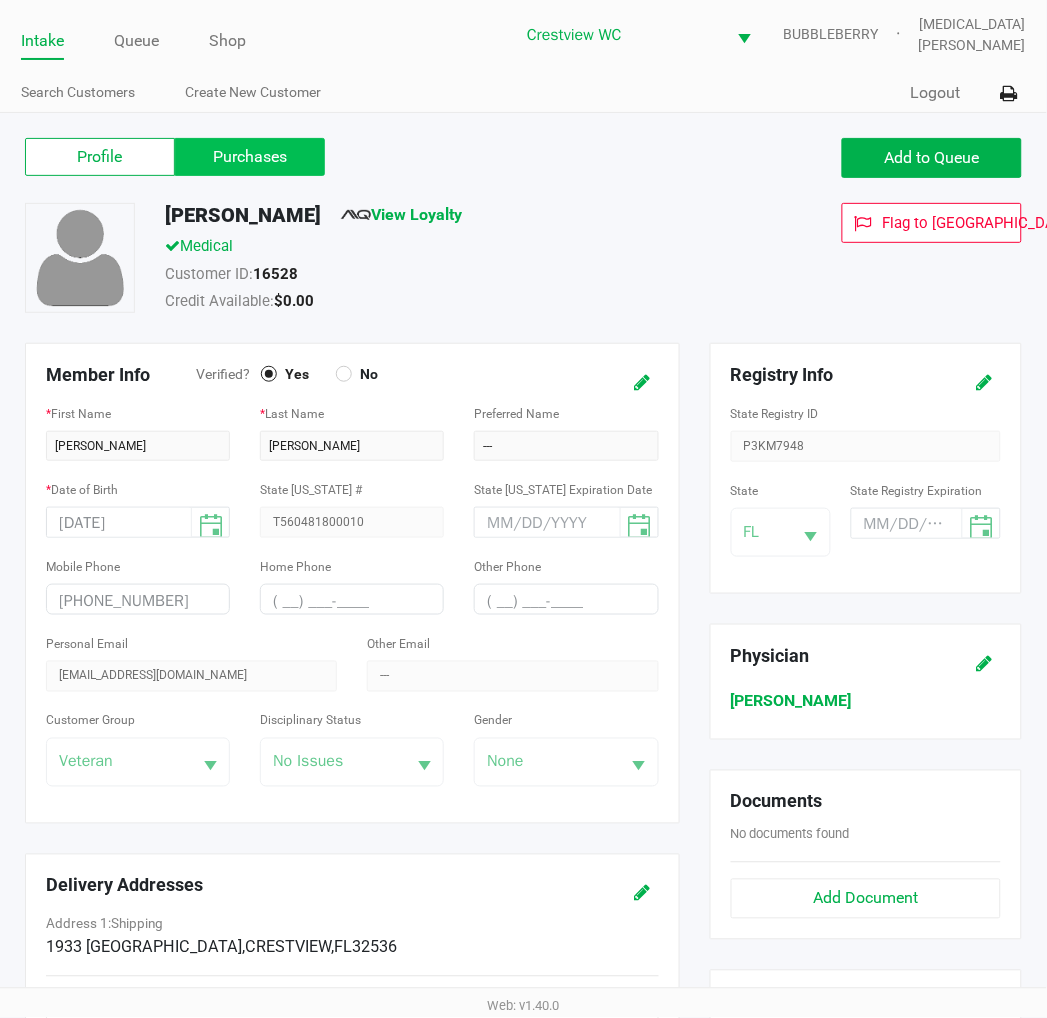 click on "Purchases" 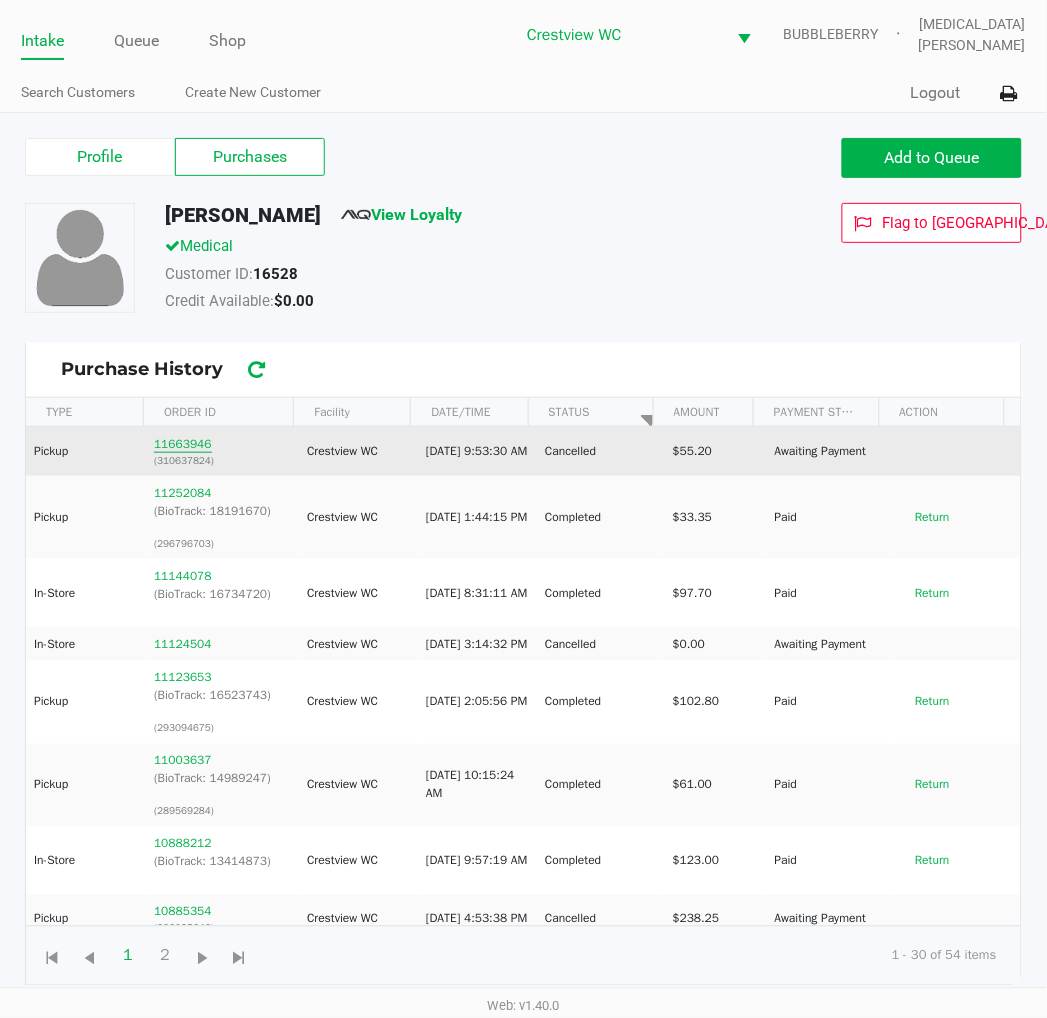 click on "11663946" 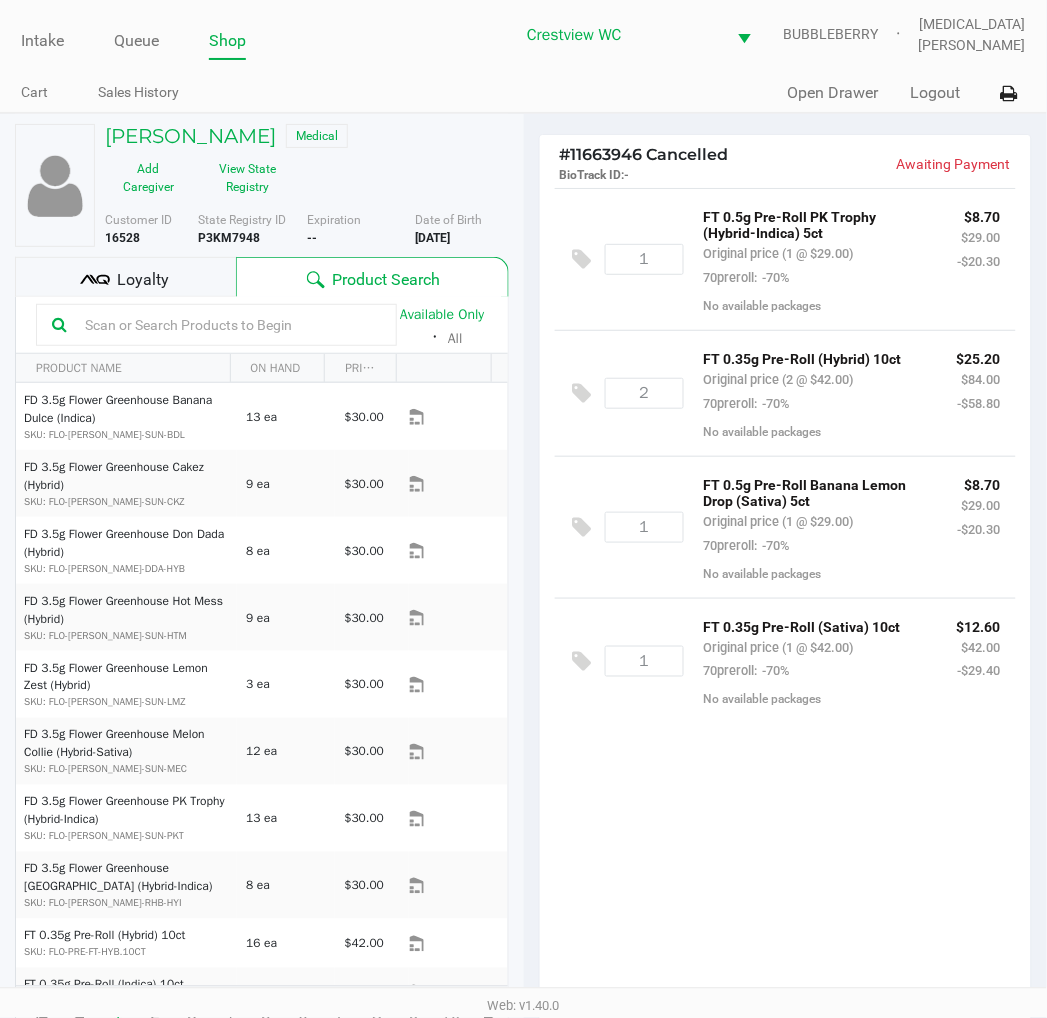 scroll, scrollTop: 216, scrollLeft: 0, axis: vertical 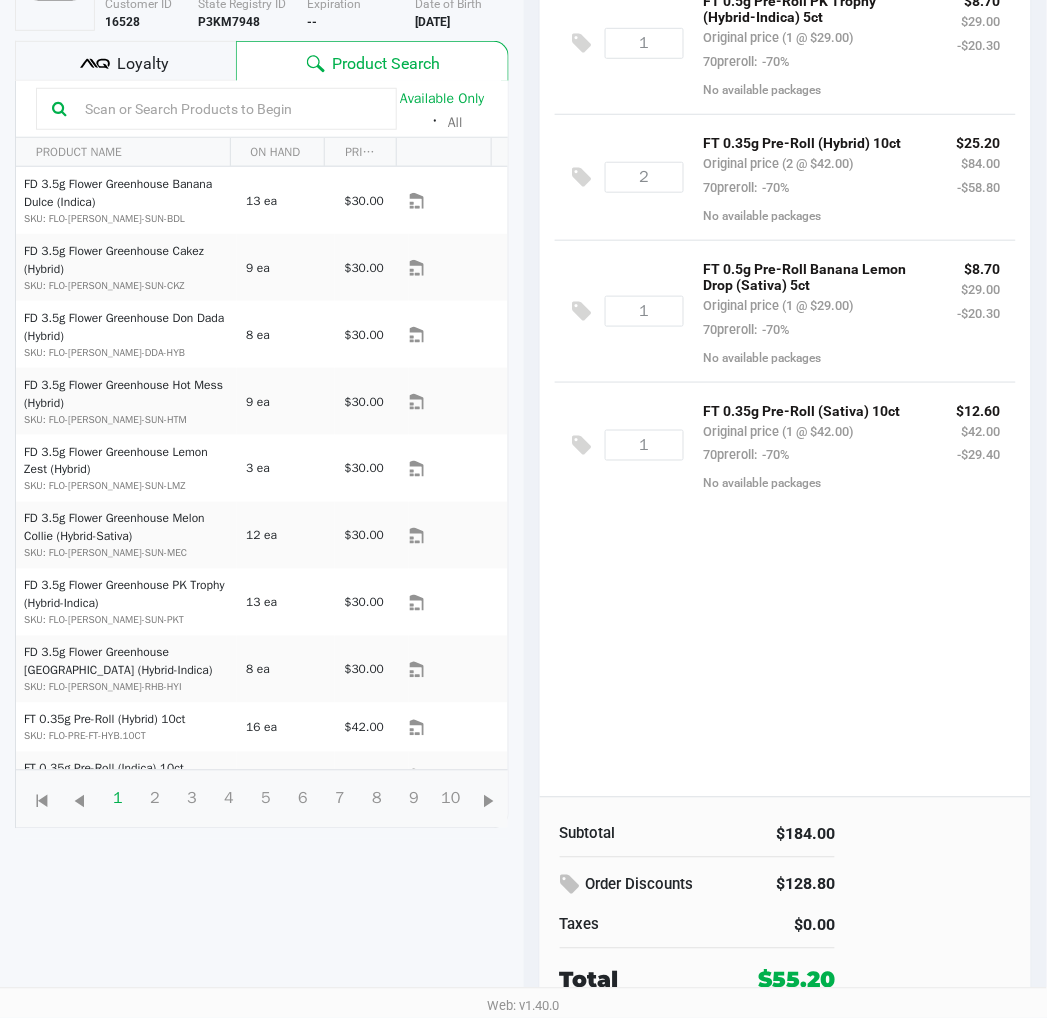 click on "1  FT 0.5g Pre-Roll PK Trophy (Hybrid-Indica) 5ct   Original price (1 @ $29.00)  70preroll:  -70% $8.70 $29.00 -$20.30  No available packages  2  FT 0.35g Pre-Roll (Hybrid) 10ct   Original price (2 @ $42.00)  70preroll:  -70% $25.20 $84.00 -$58.80  No available packages  1  FT 0.5g Pre-Roll Banana Lemon Drop (Sativa) 5ct   Original price (1 @ $29.00)  70preroll:  -70% $8.70 $29.00 -$20.30  No available packages  1  FT 0.35g Pre-Roll (Sativa) 10ct   Original price (1 @ $42.00)  70preroll:  -70% $12.60 $42.00 -$29.40  No available packages" 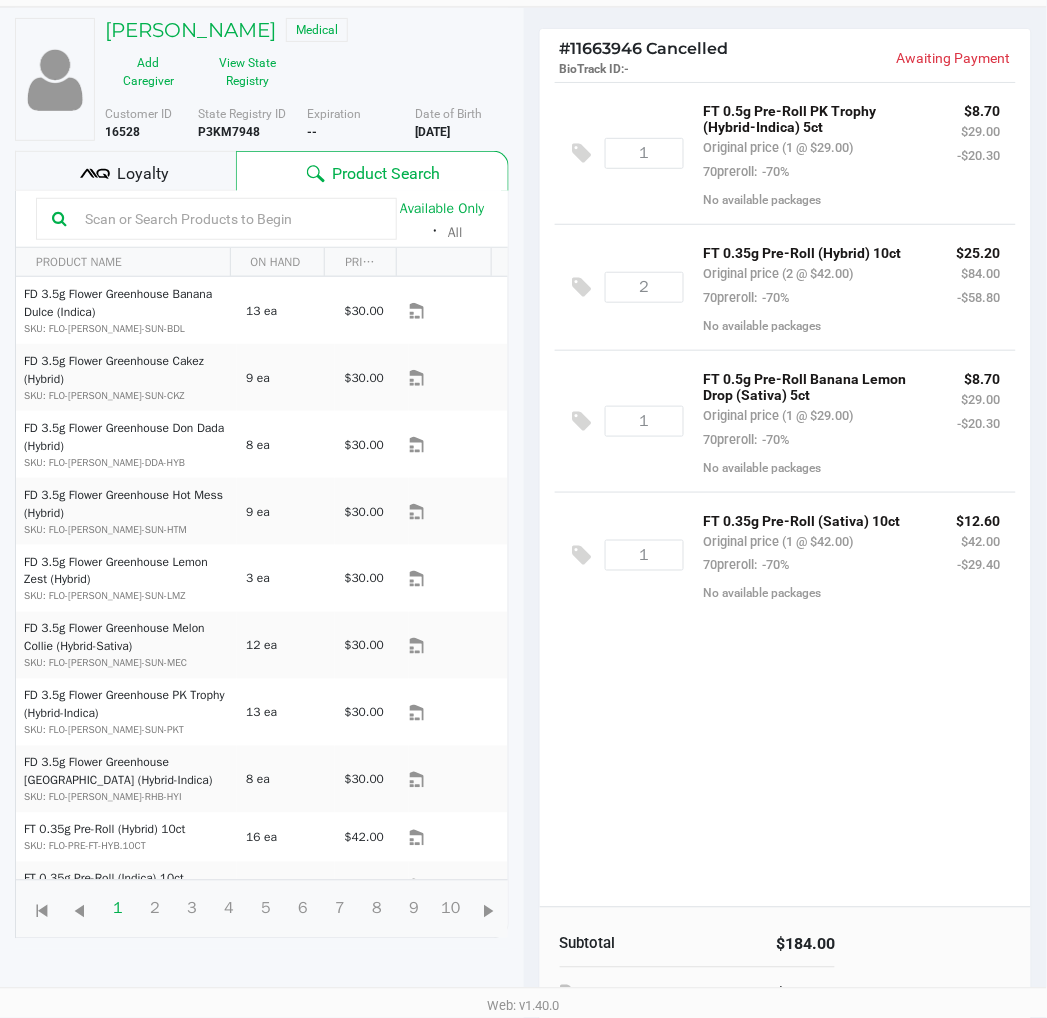 scroll, scrollTop: 0, scrollLeft: 0, axis: both 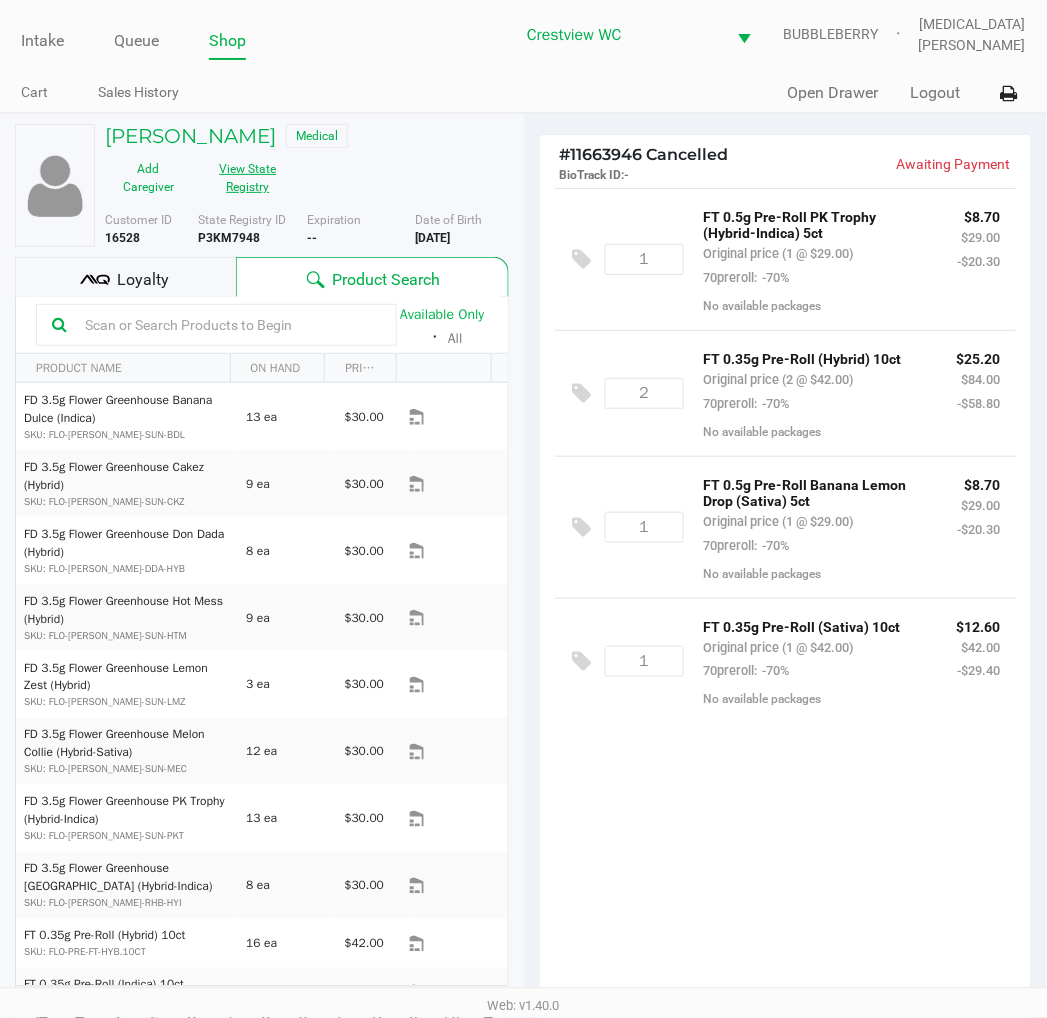 click on "View State Registry" 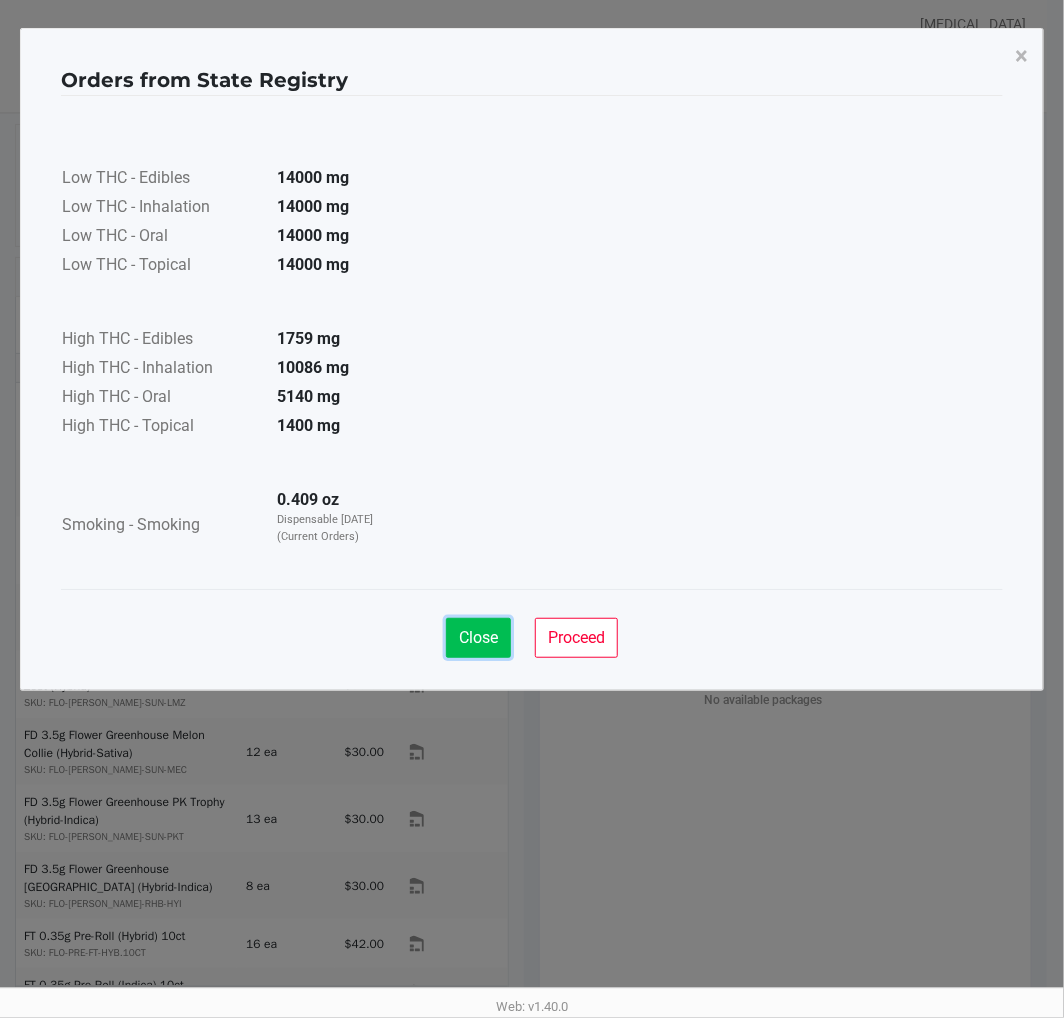 click on "Close" 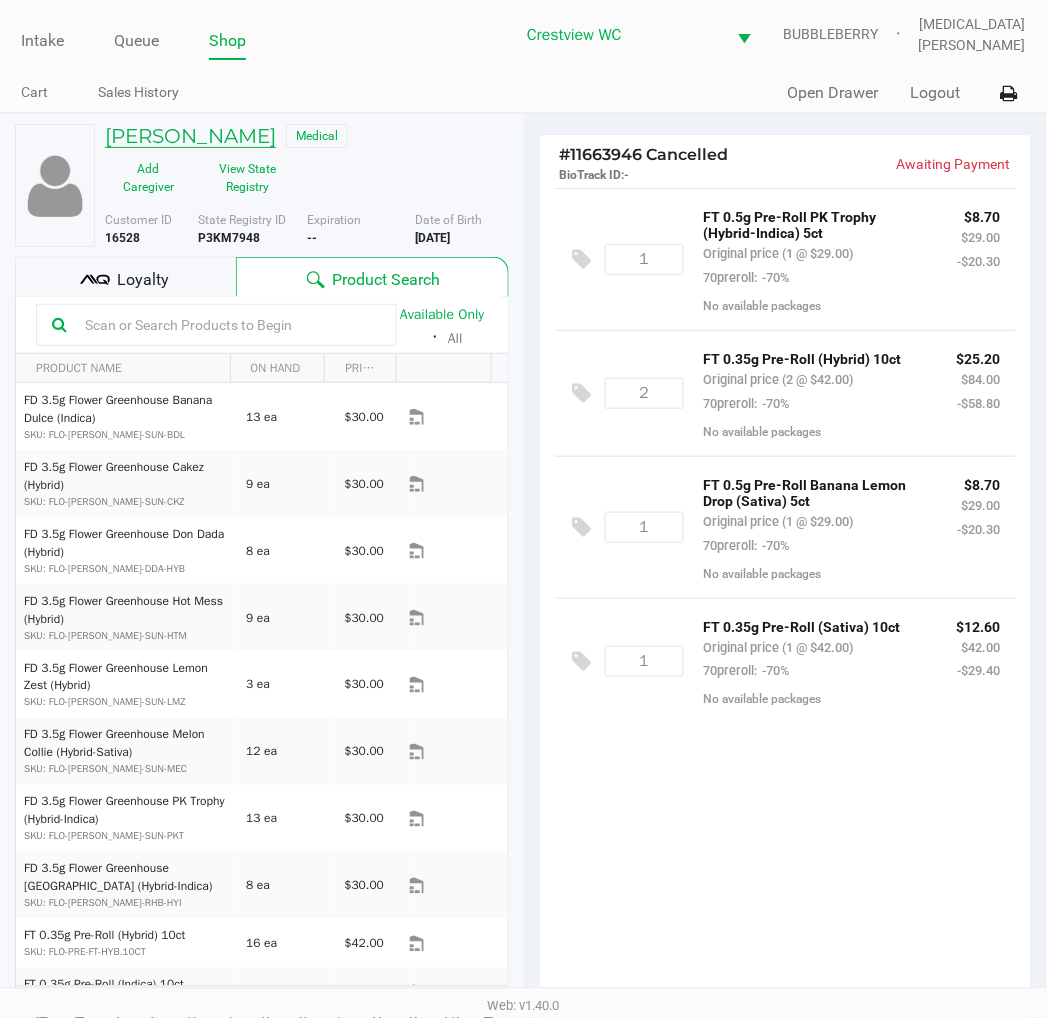 click on "JOSEPH TENORIO" 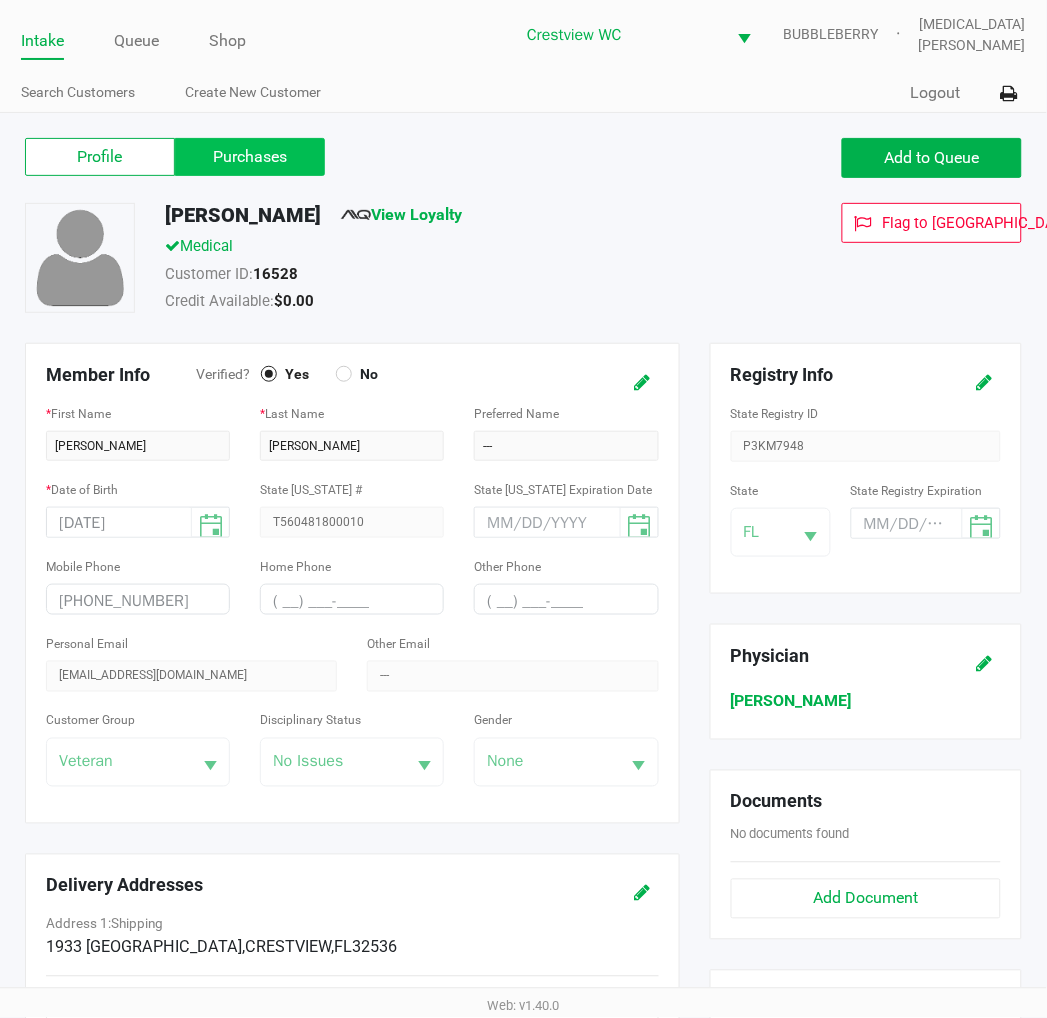 click on "Purchases" 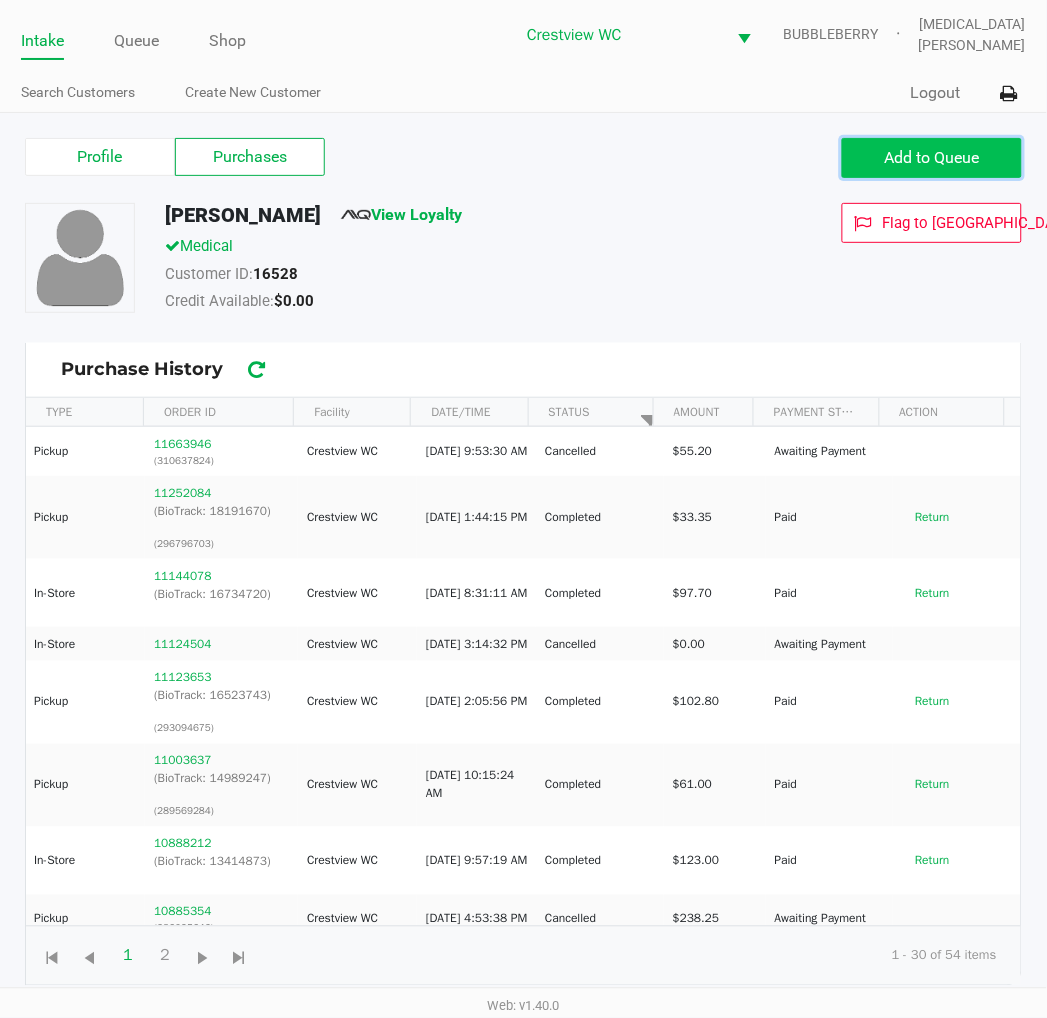 click on "Add to Queue" 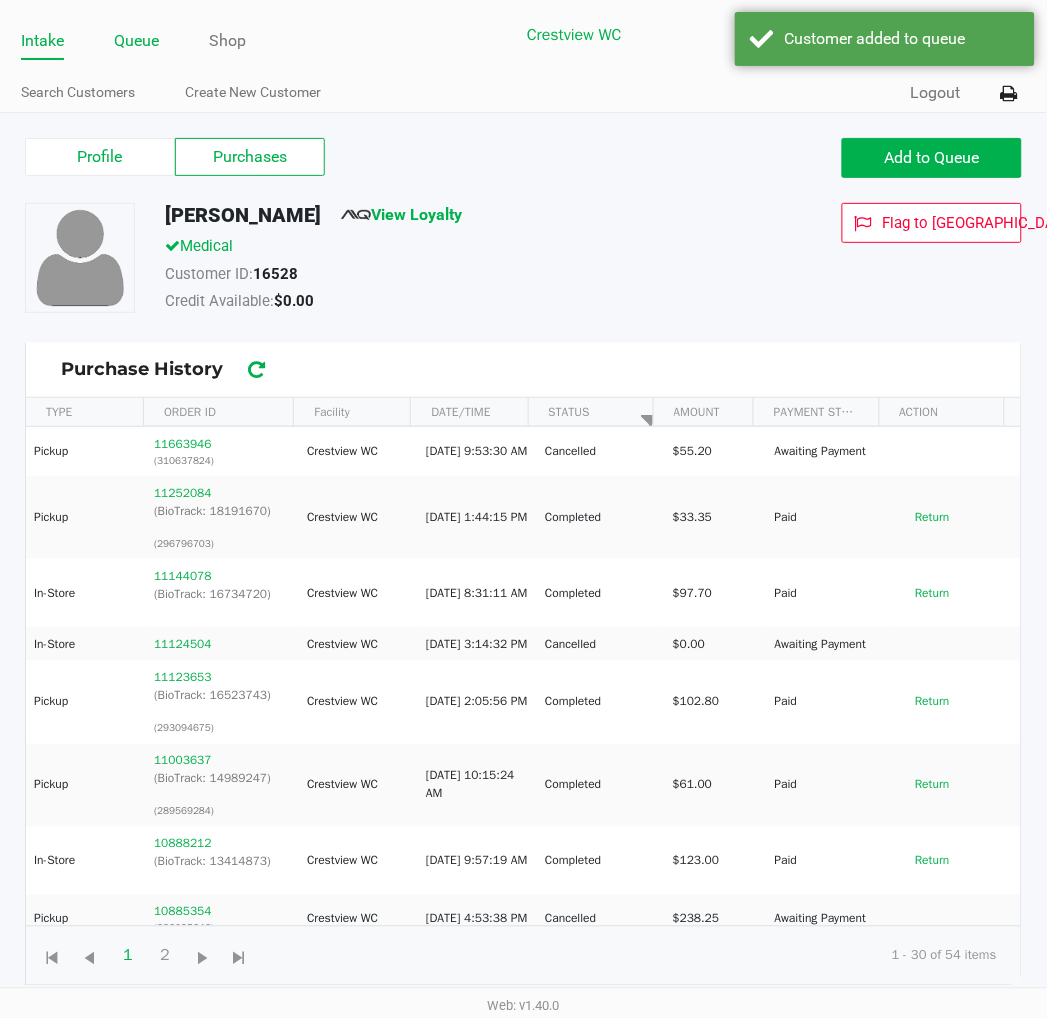 click on "Queue" 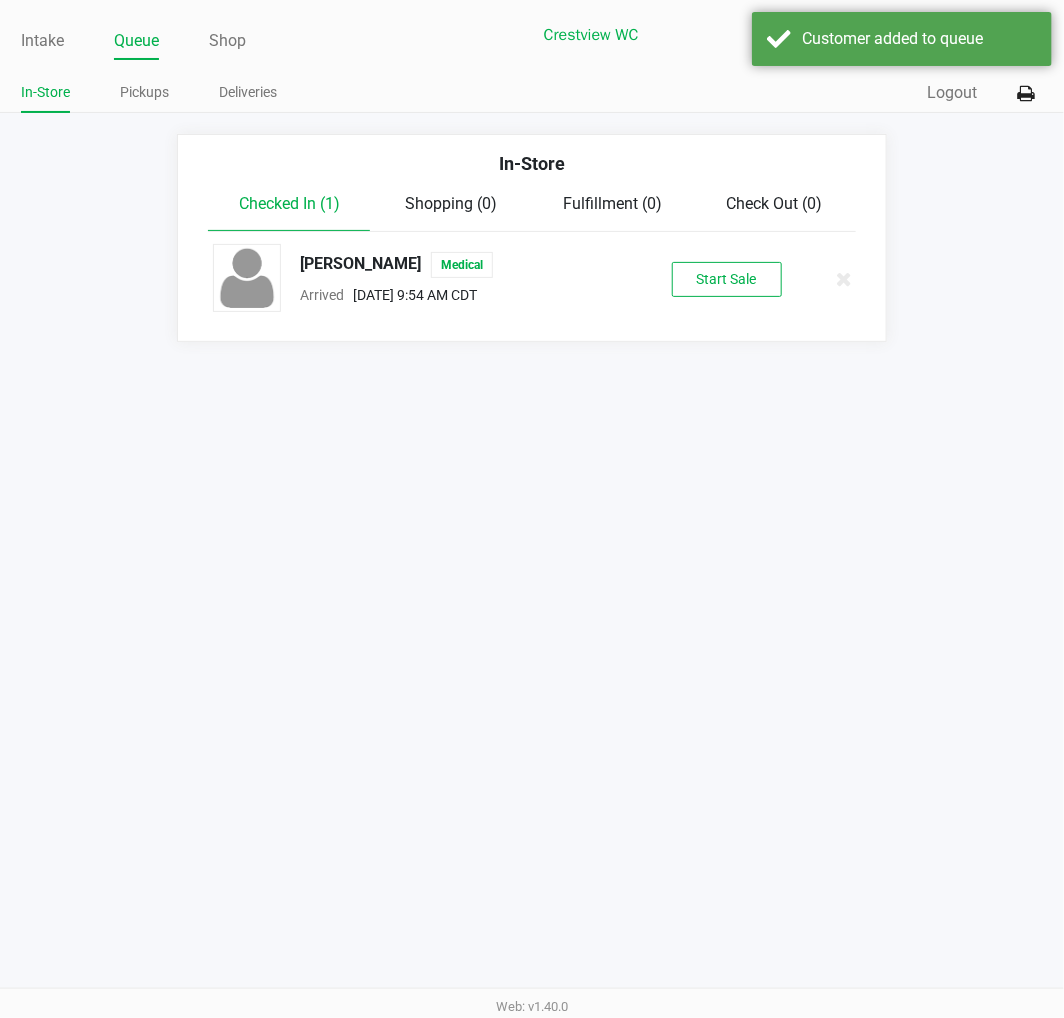 click on "JOSEPH TENORIO   Medical  Arrived      Jul 22, 2025 9:54 AM CDT   Start Sale" 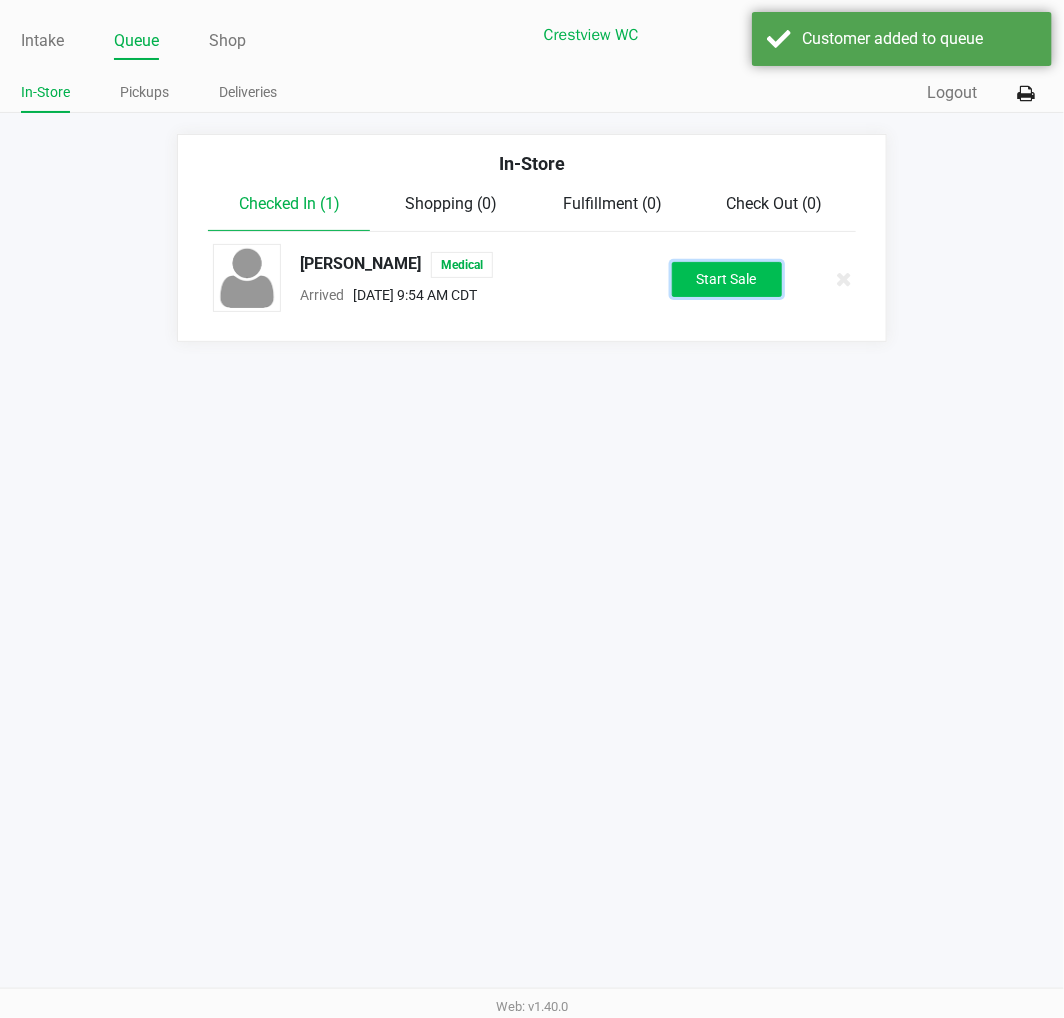 click on "Start Sale" 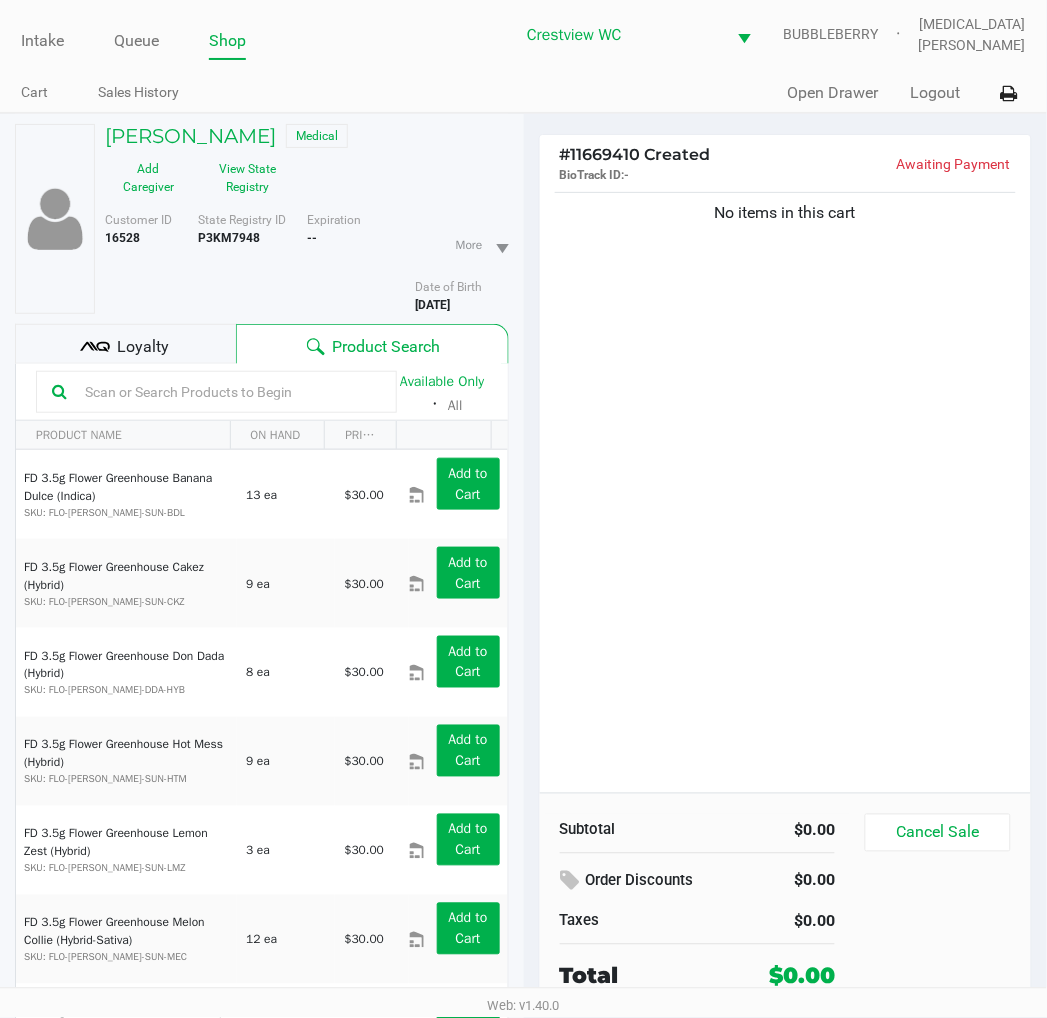 click 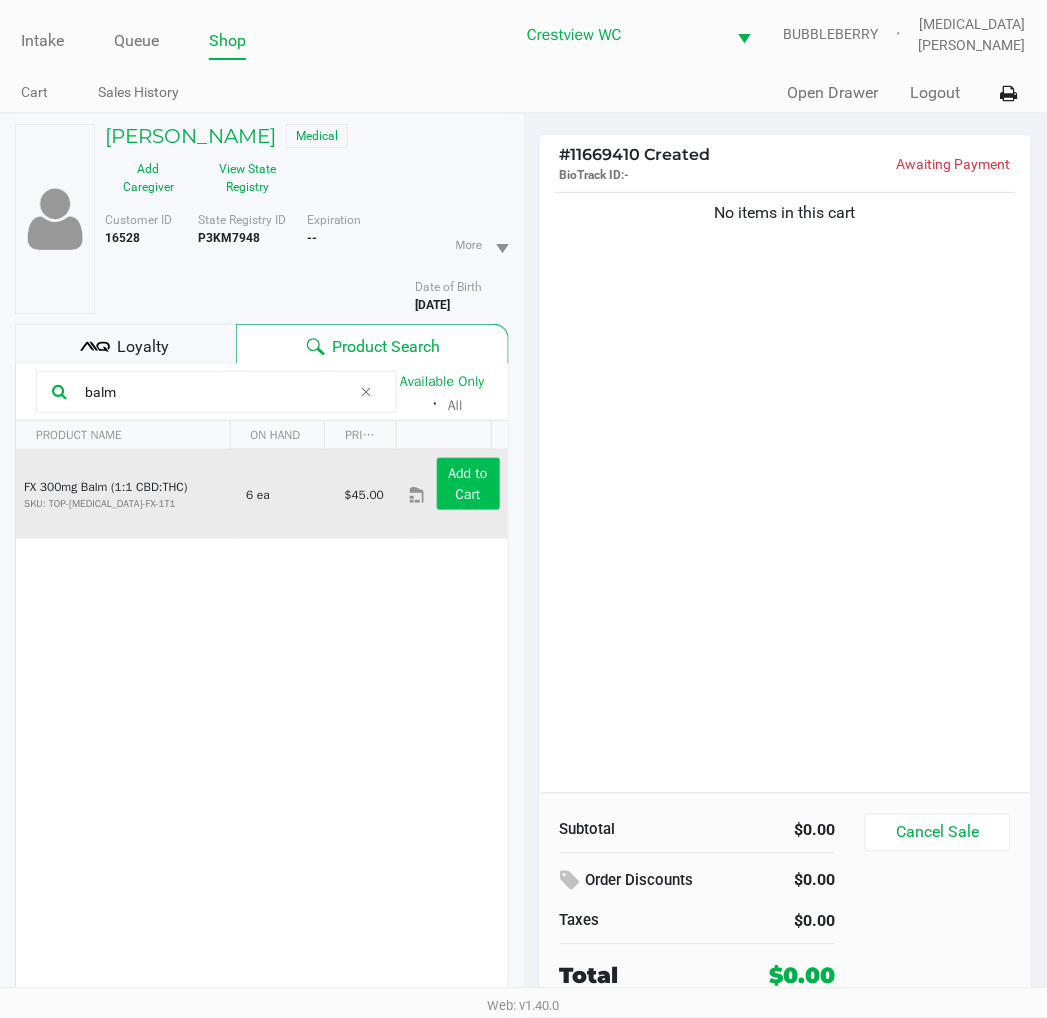 type on "balm" 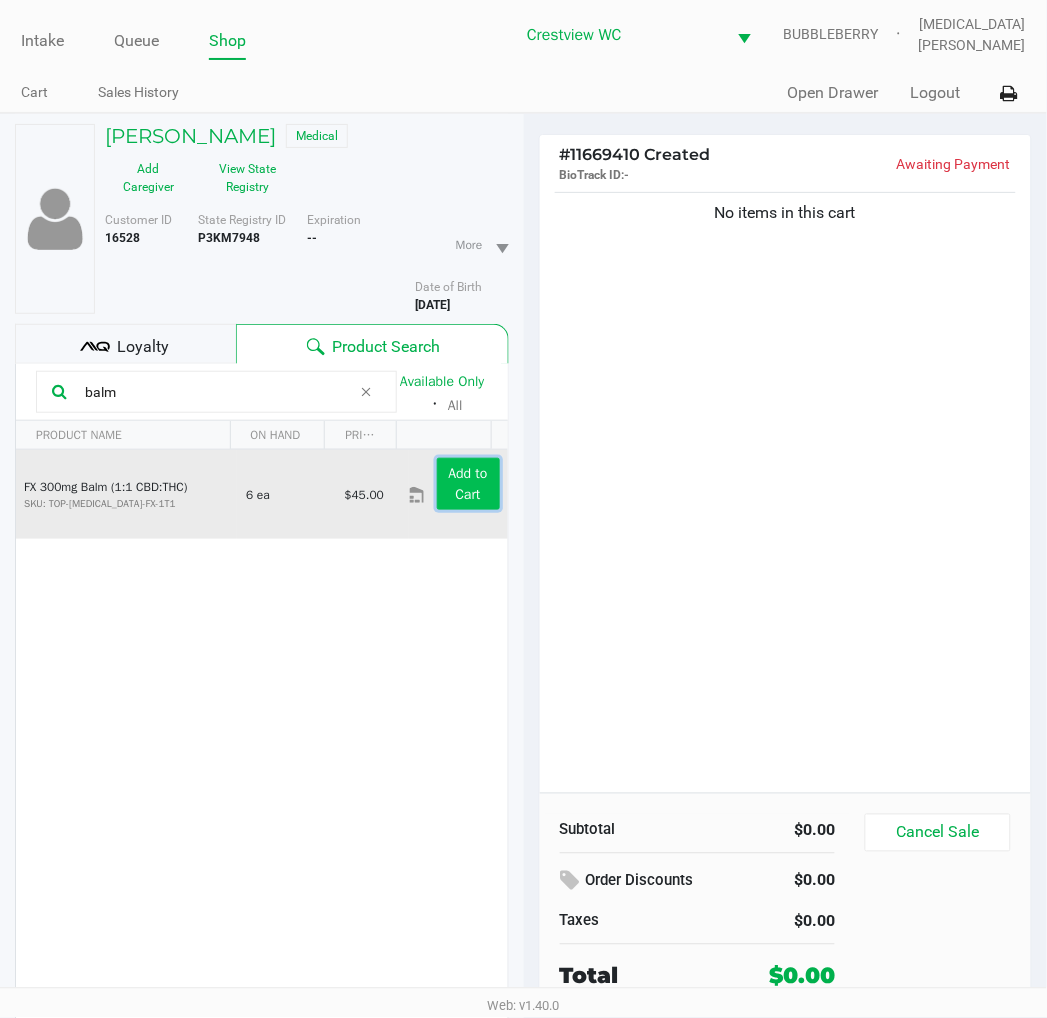 click on "Add to Cart" 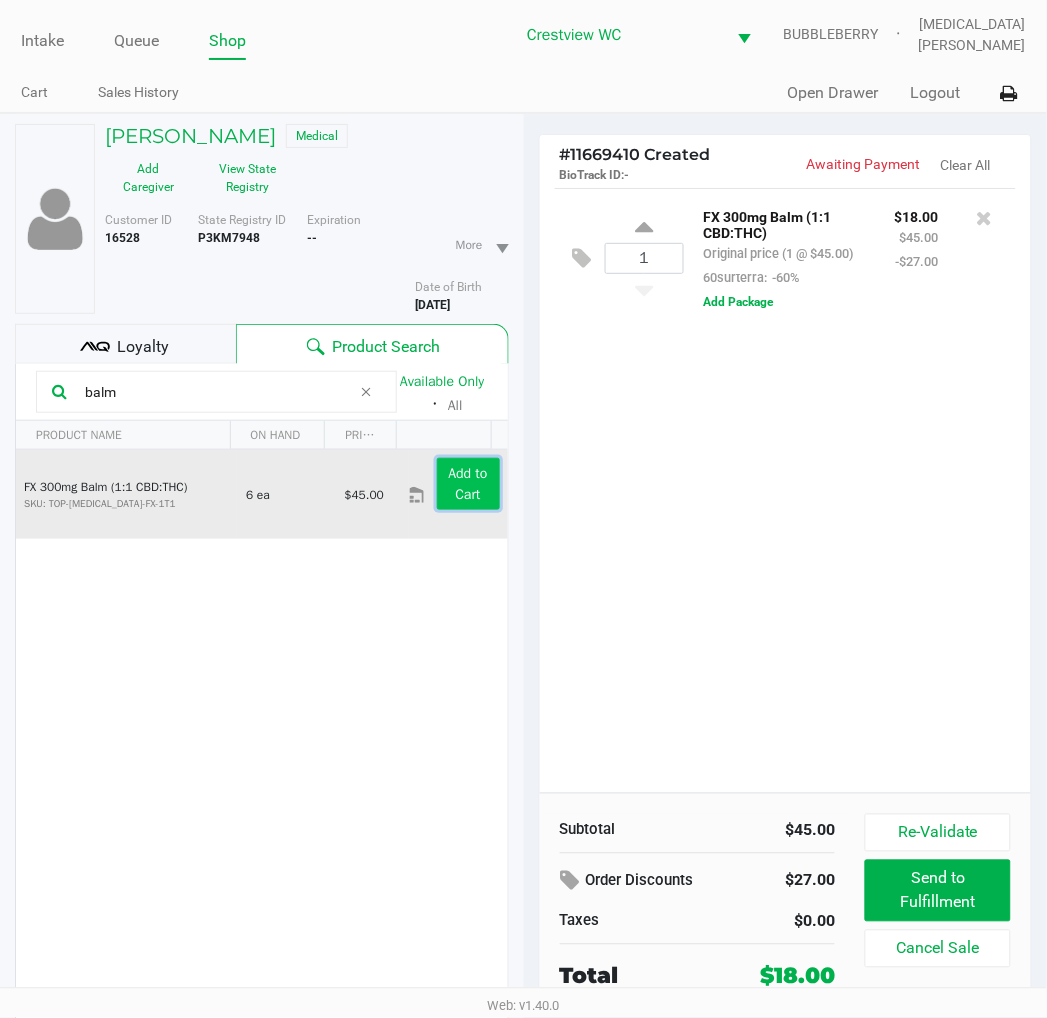 click on "Add to Cart" 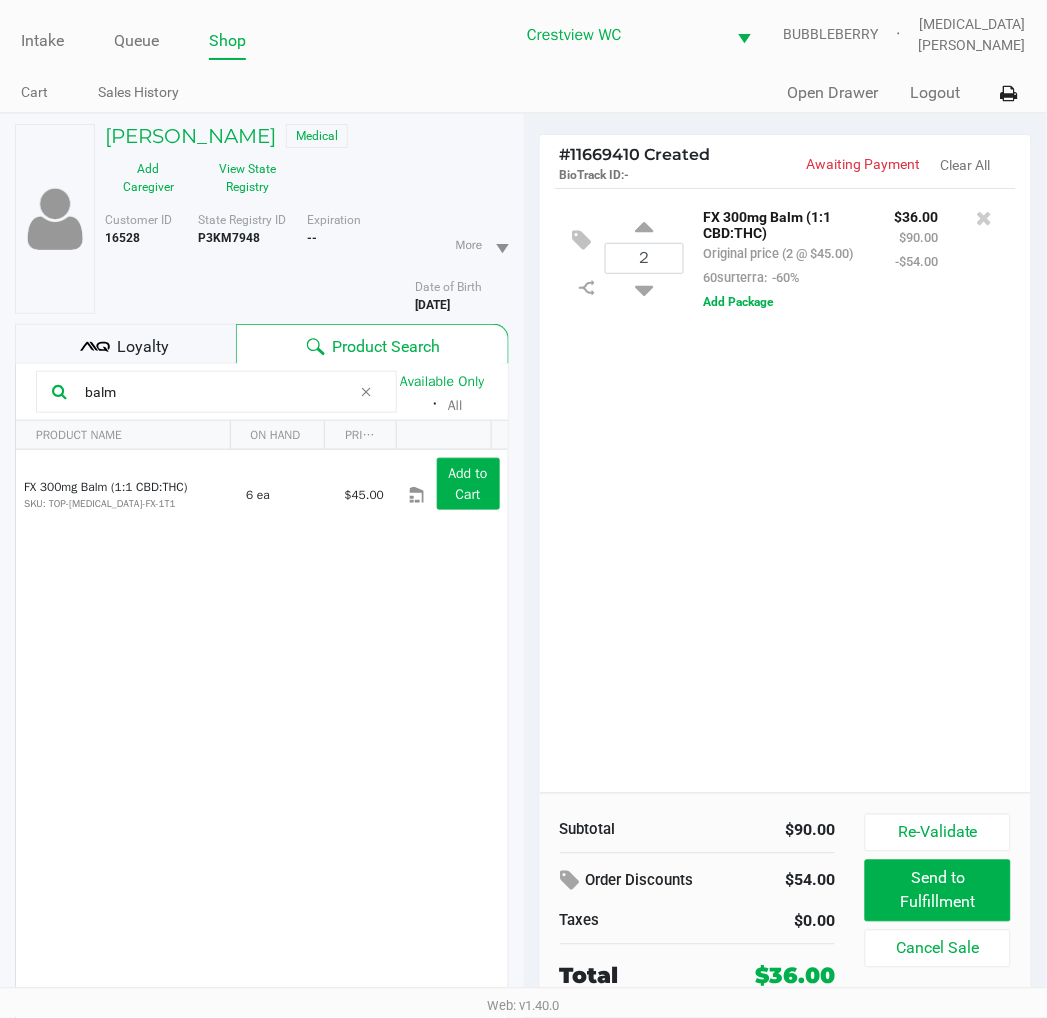click on "balm" 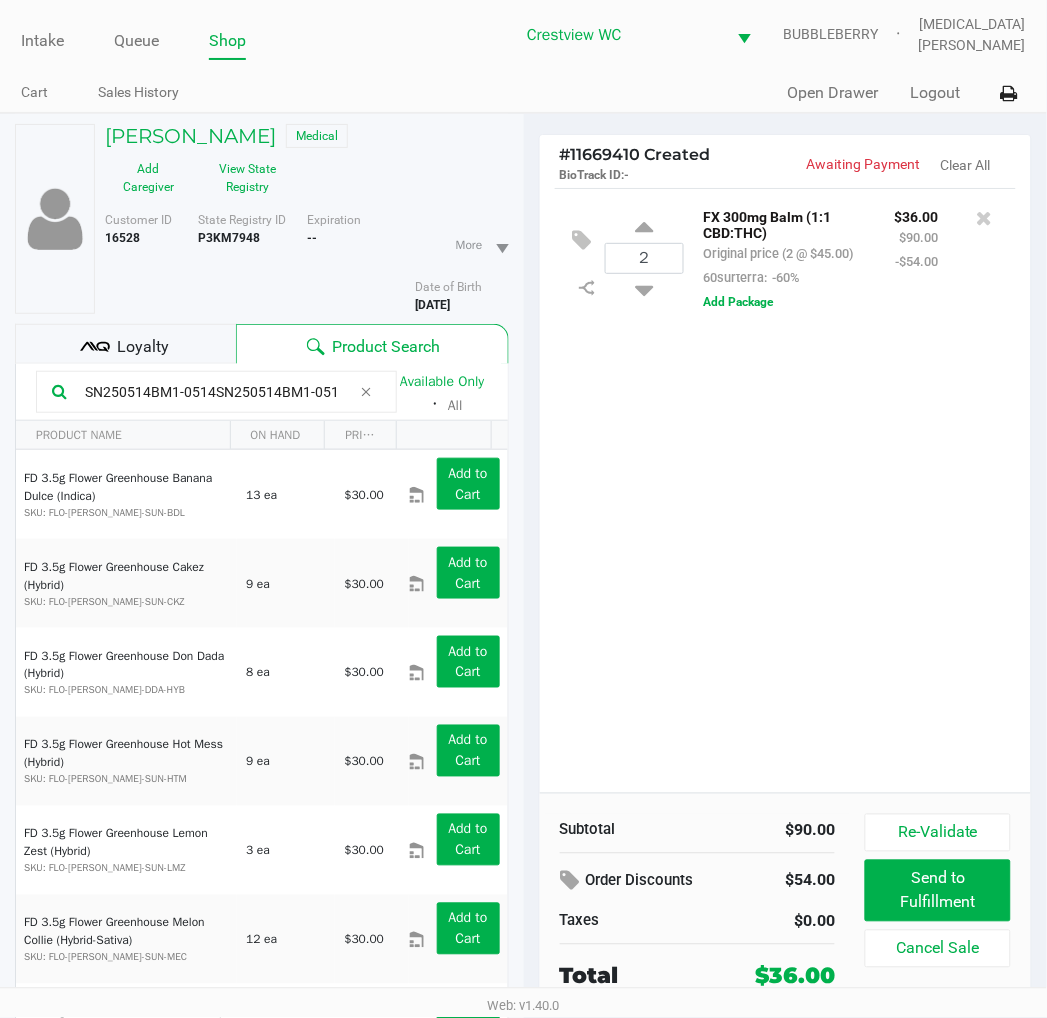 type on "SN250514BM1-0514SN250514BM1-0514" 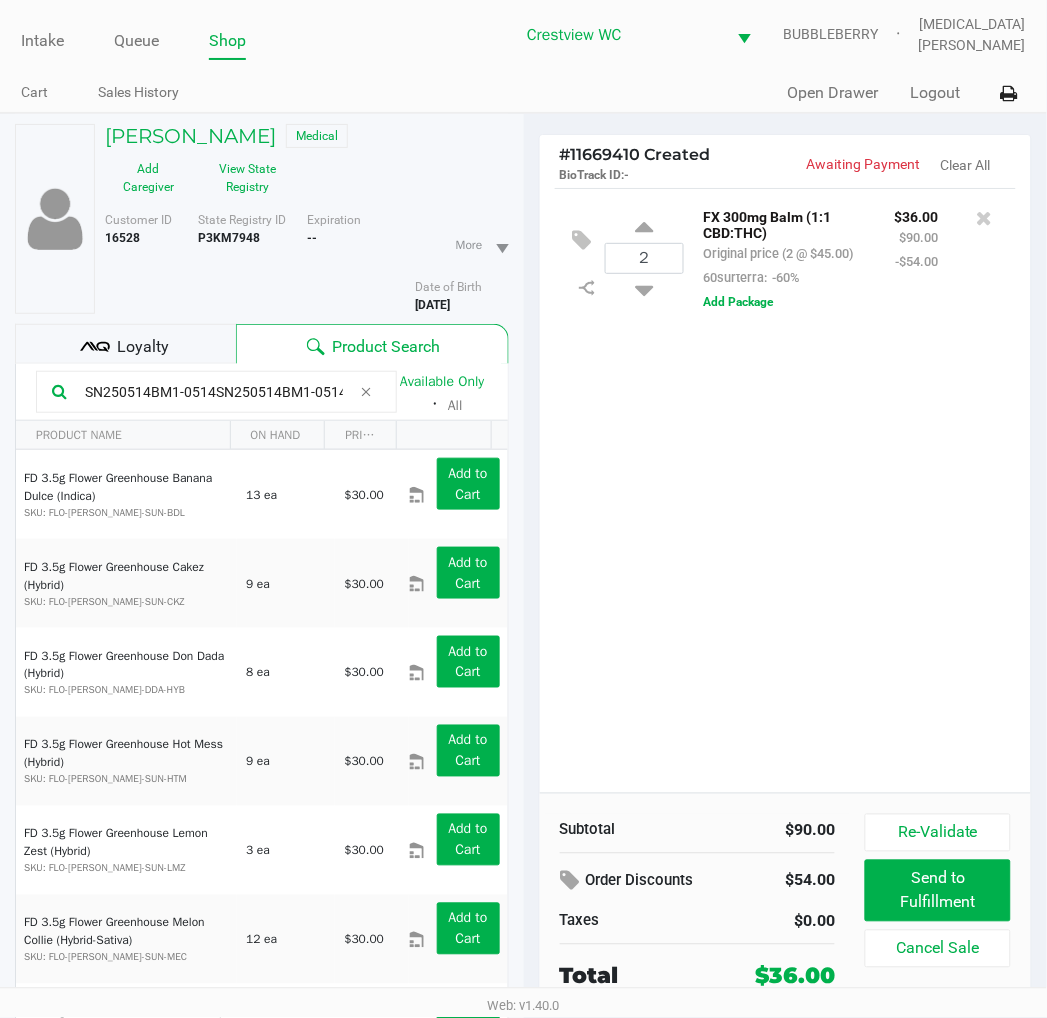 scroll, scrollTop: 0, scrollLeft: 1, axis: horizontal 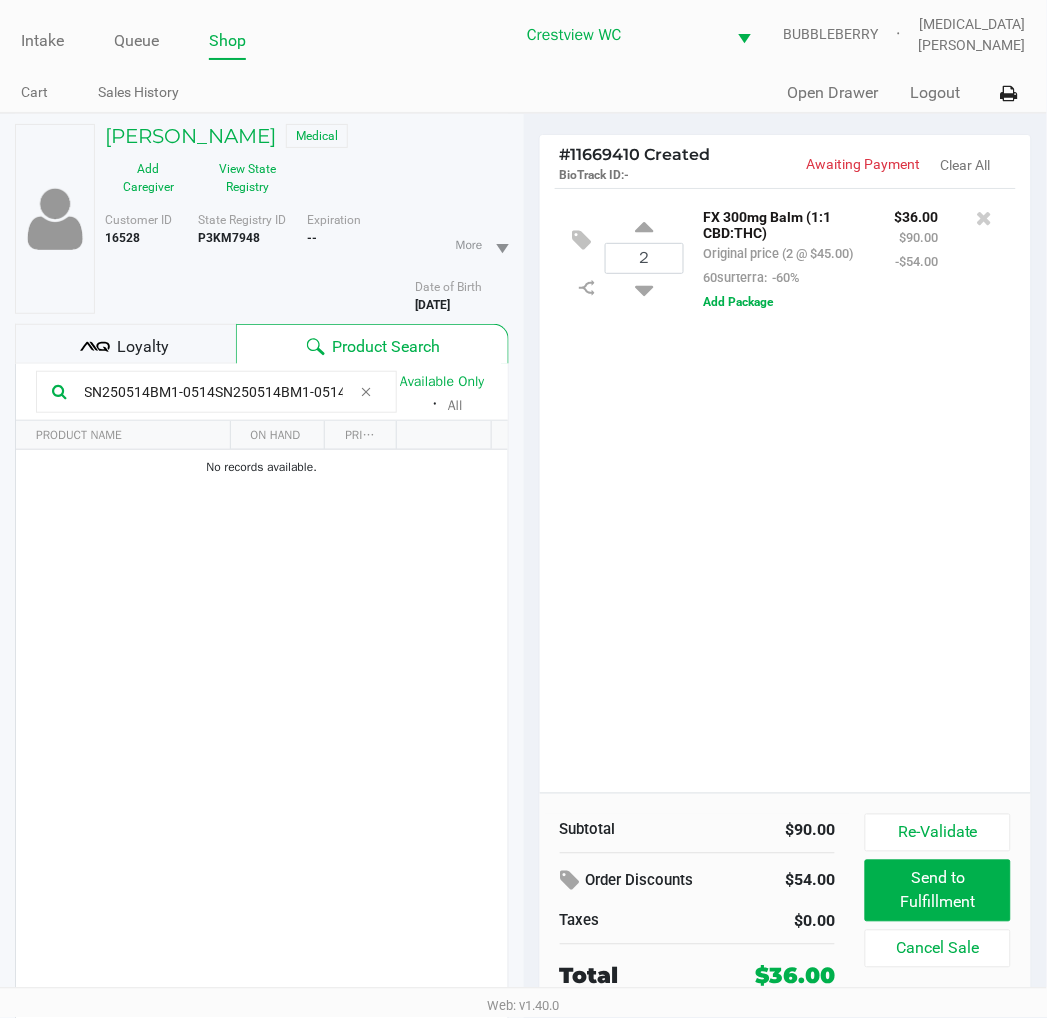 click on "Loyalty" 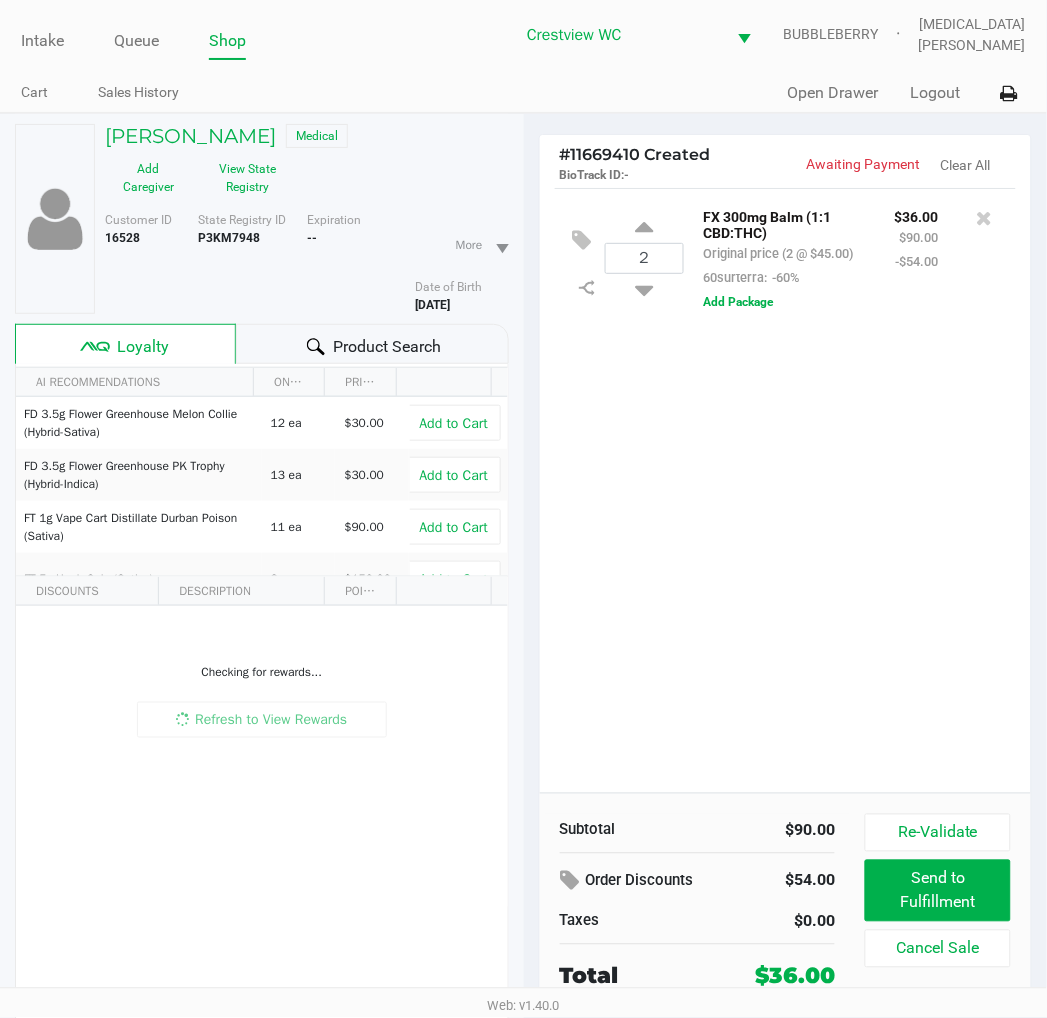 click on "Product Search" 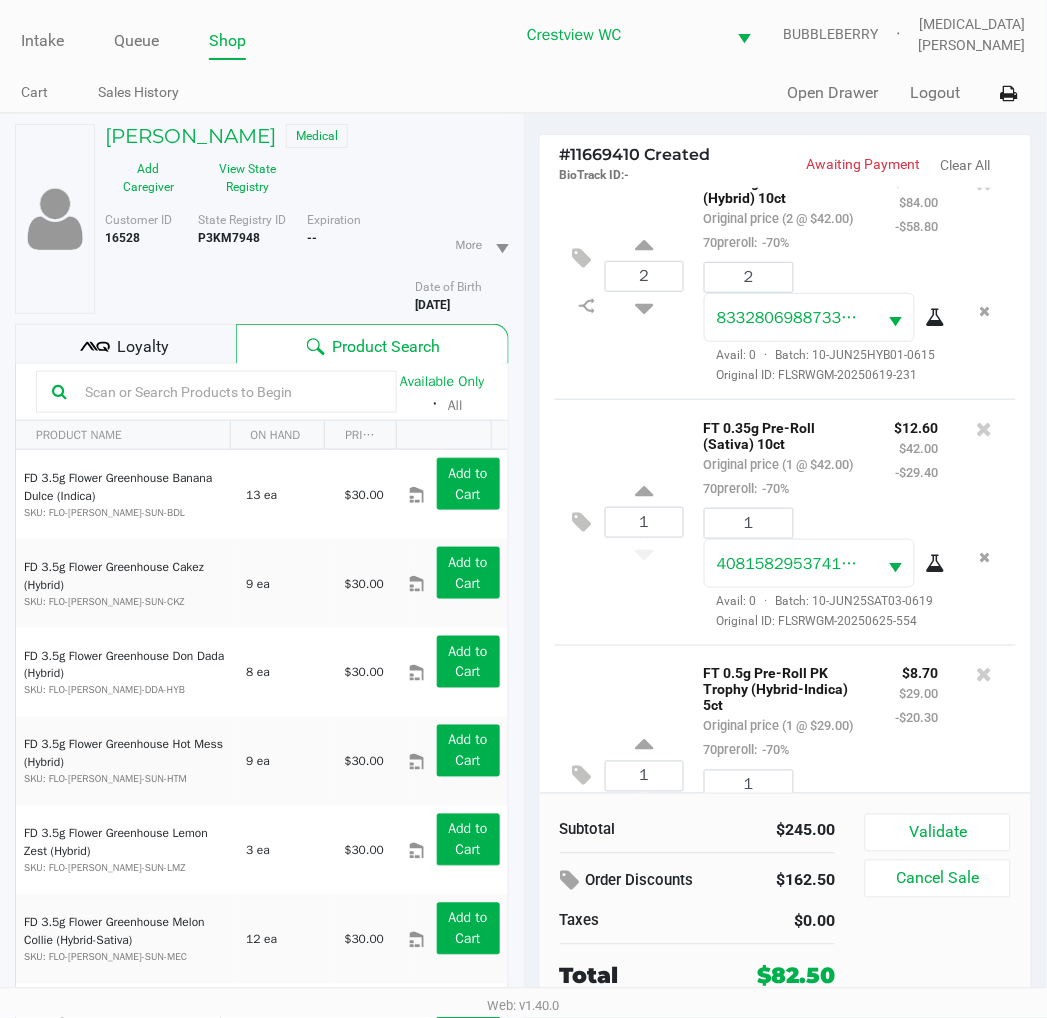 scroll, scrollTop: 563, scrollLeft: 0, axis: vertical 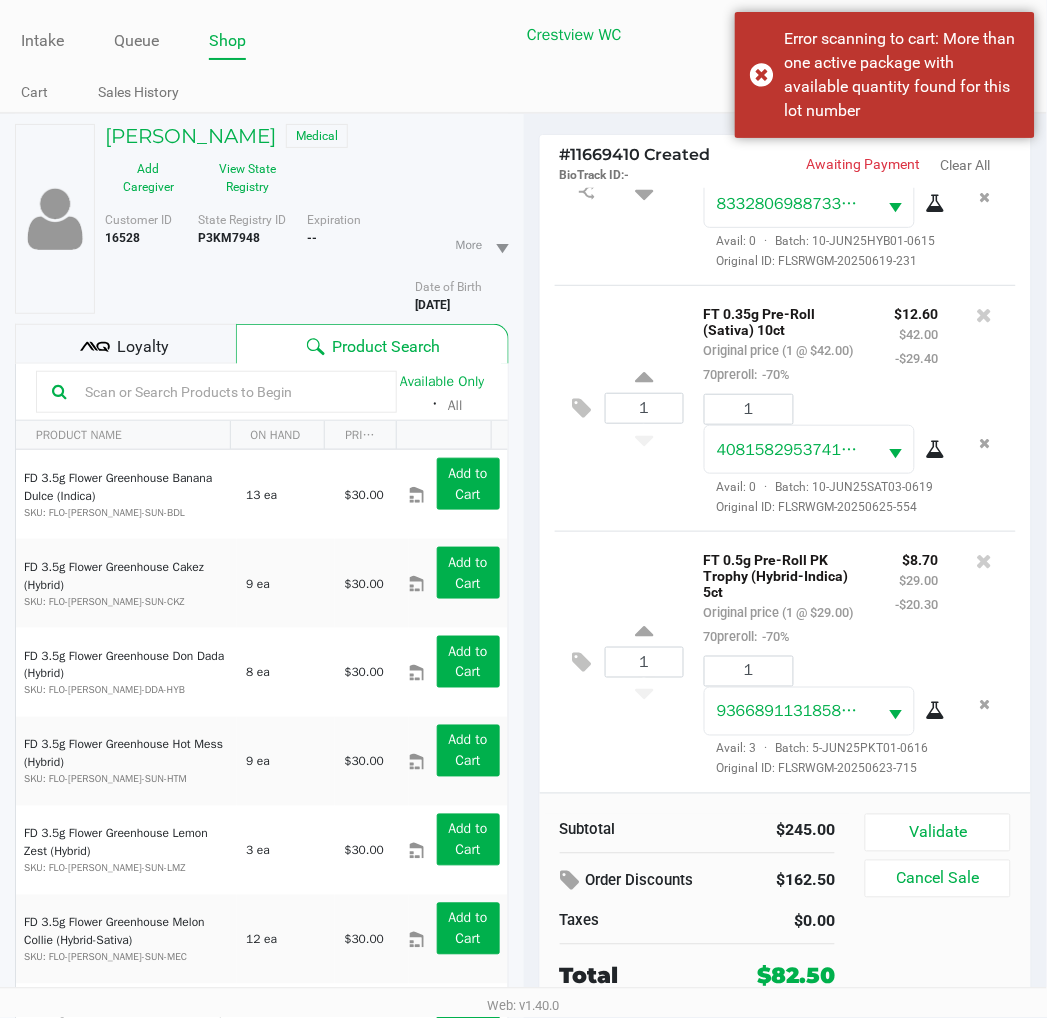 click 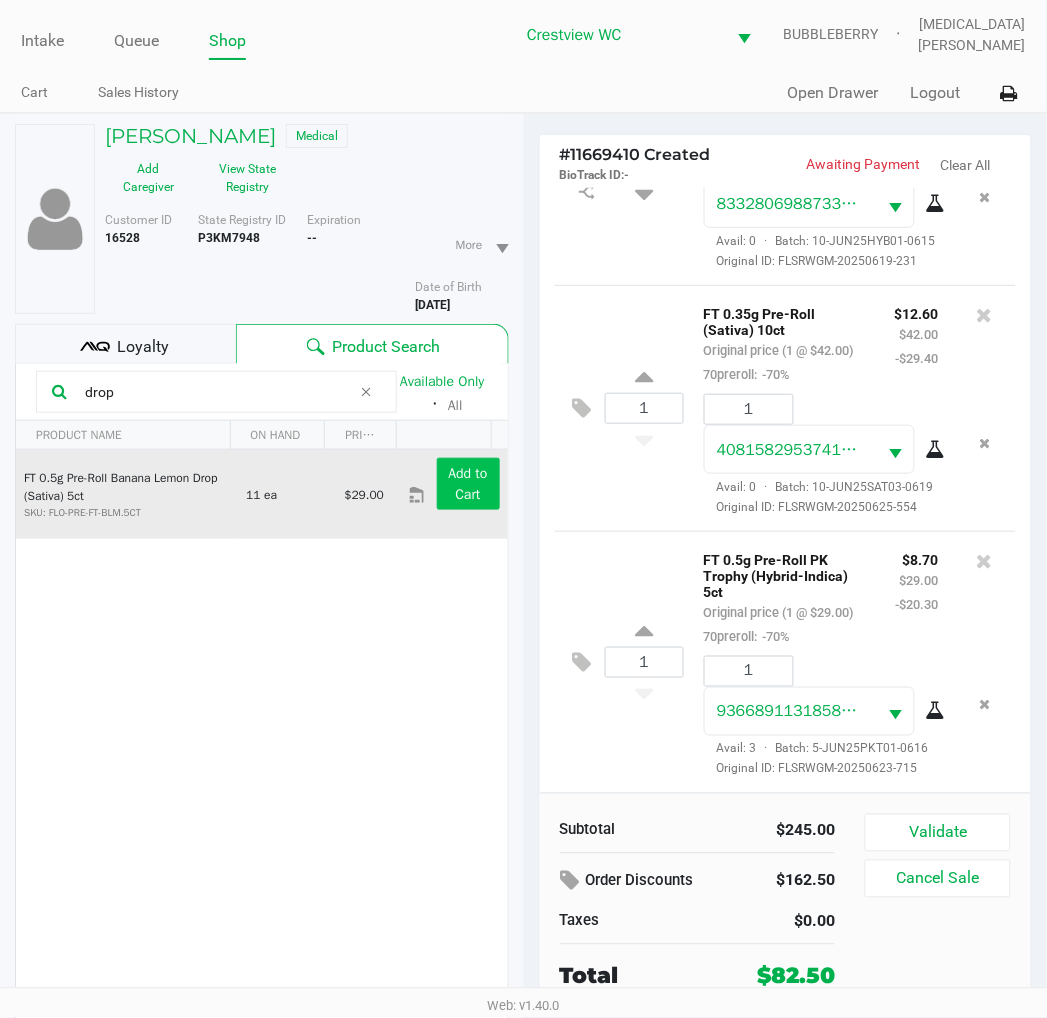 type on "drop" 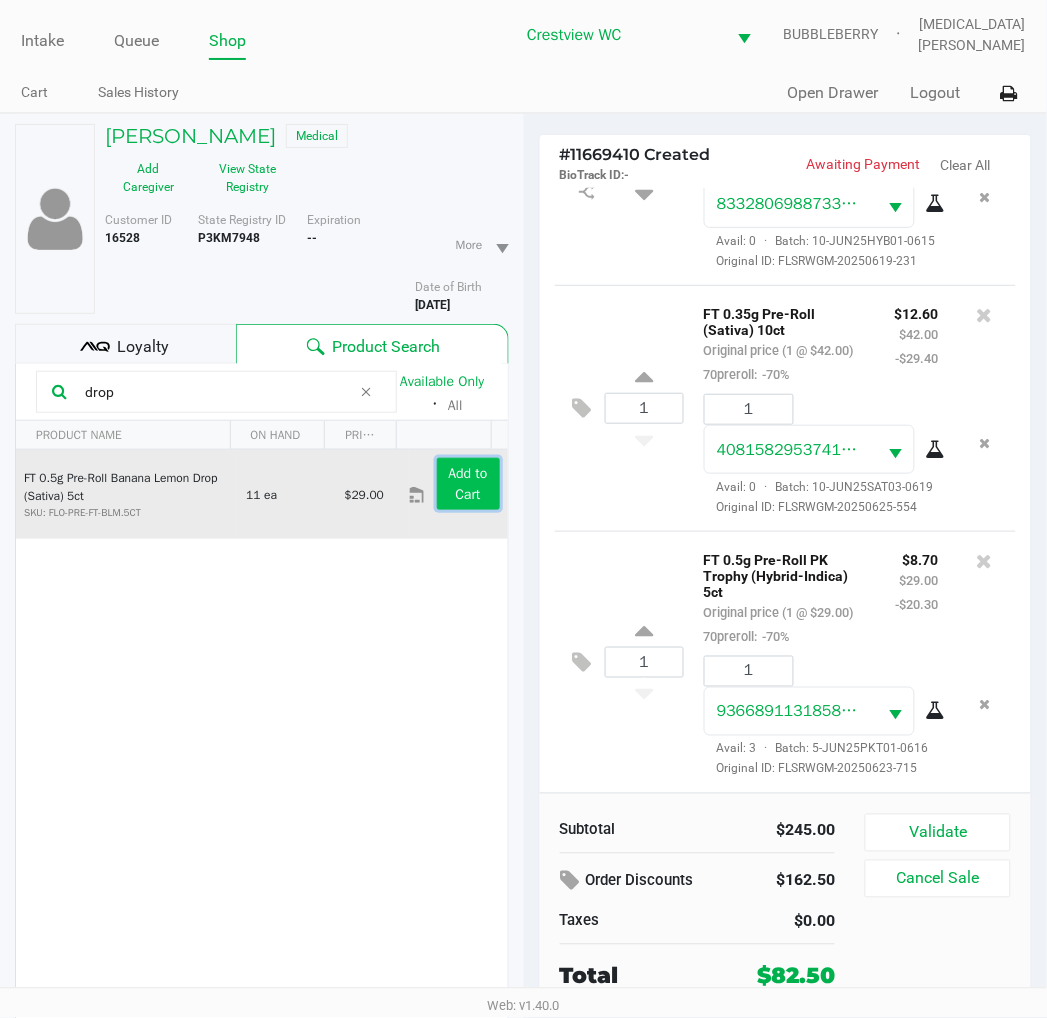 click on "Add to Cart" 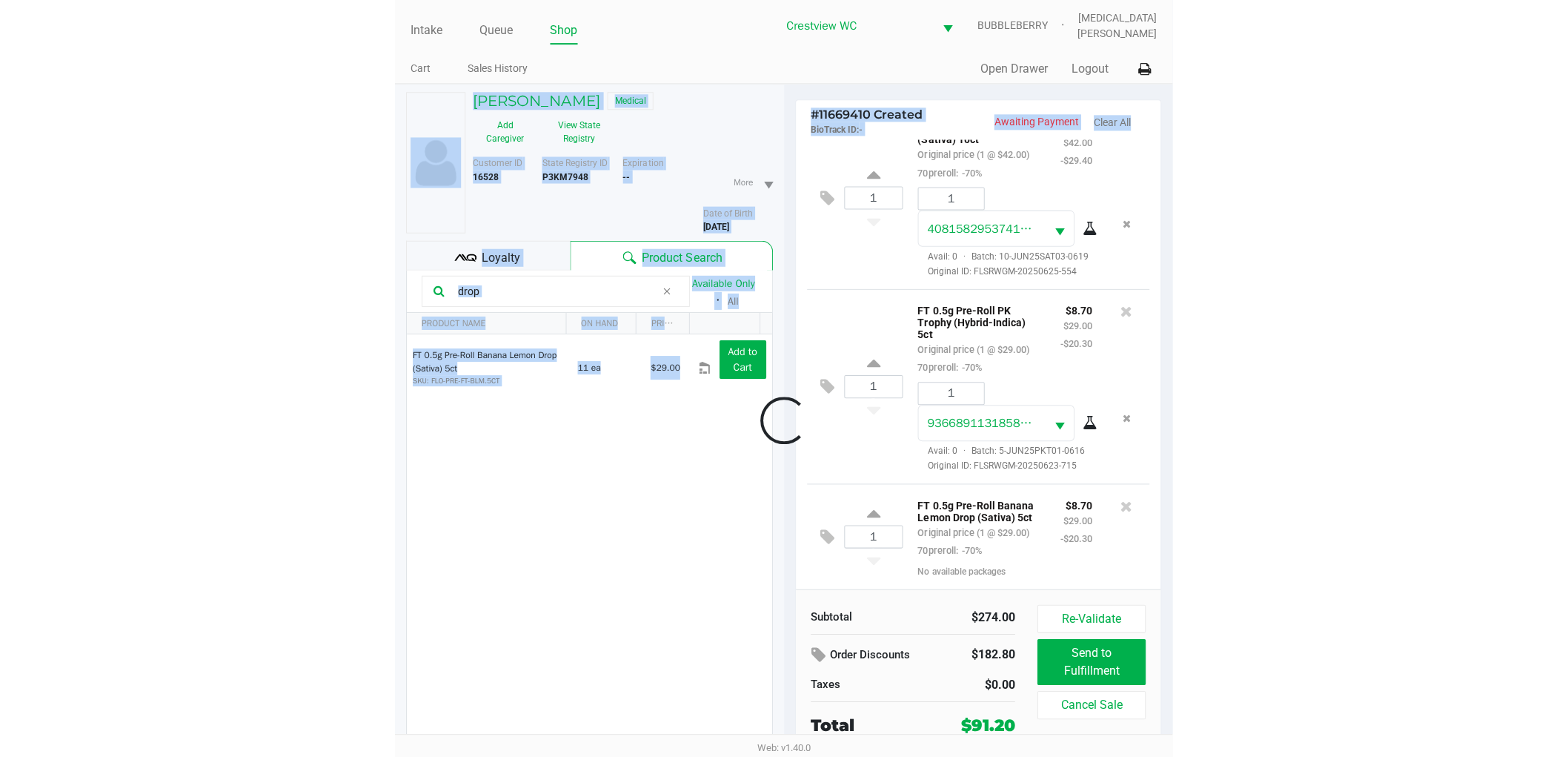 scroll, scrollTop: 575, scrollLeft: 0, axis: vertical 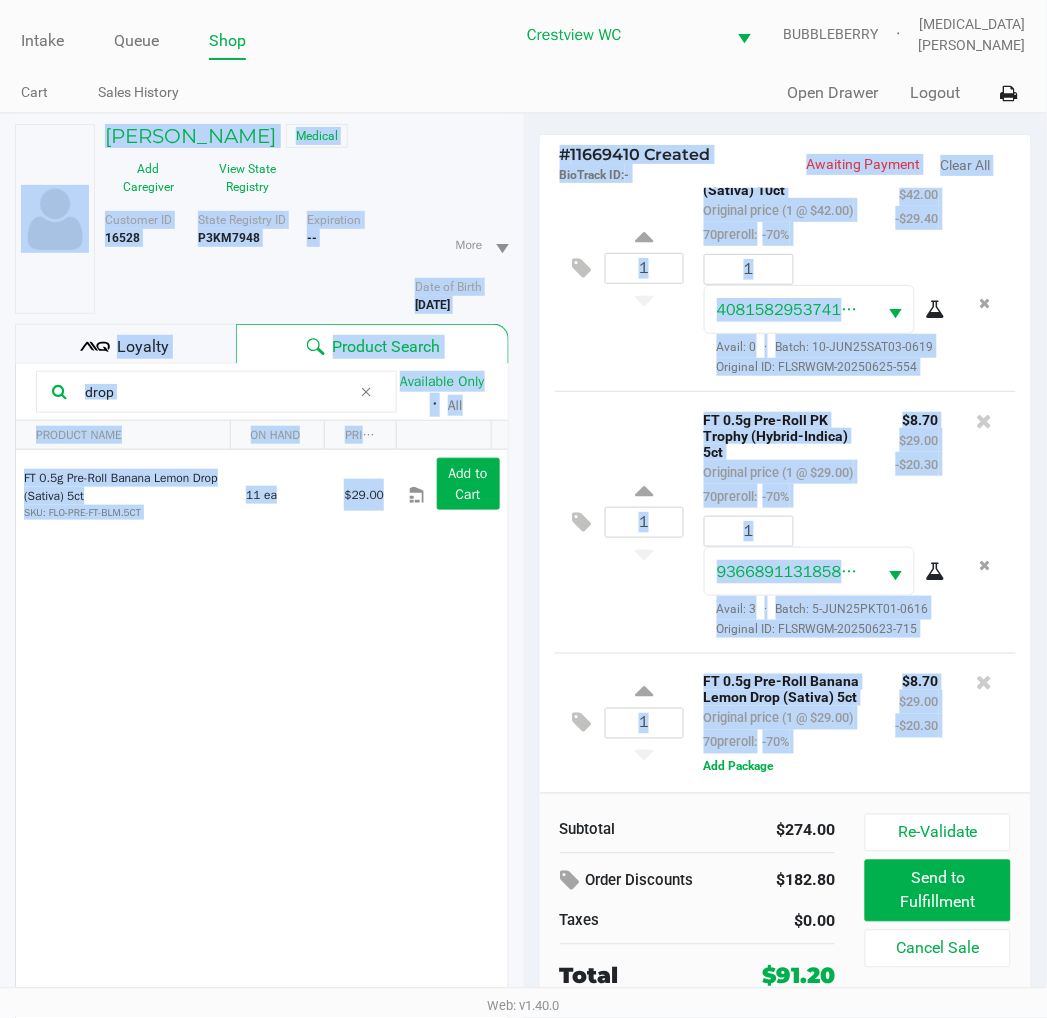 drag, startPoint x: 1022, startPoint y: 541, endPoint x: 996, endPoint y: 656, distance: 117.902504 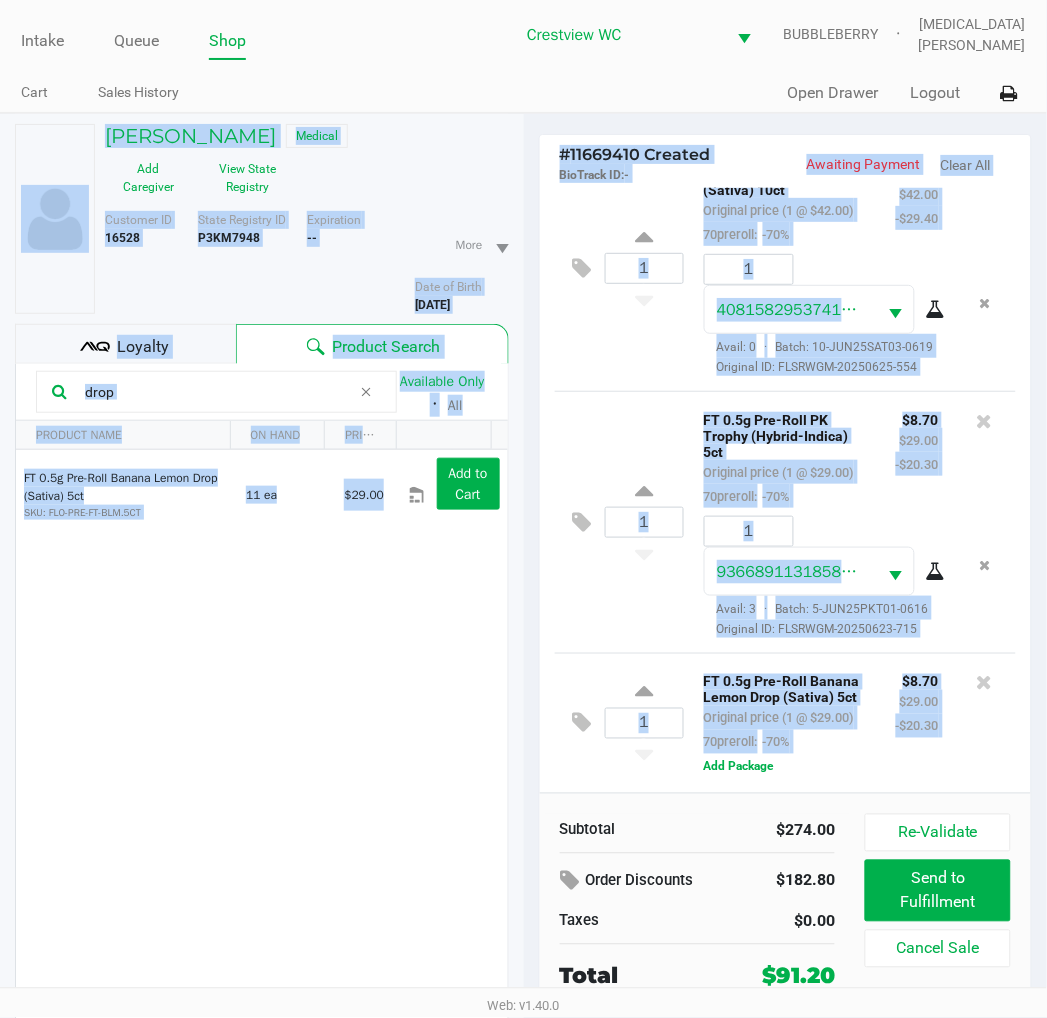click on "$8.70 $29.00 -$20.30" 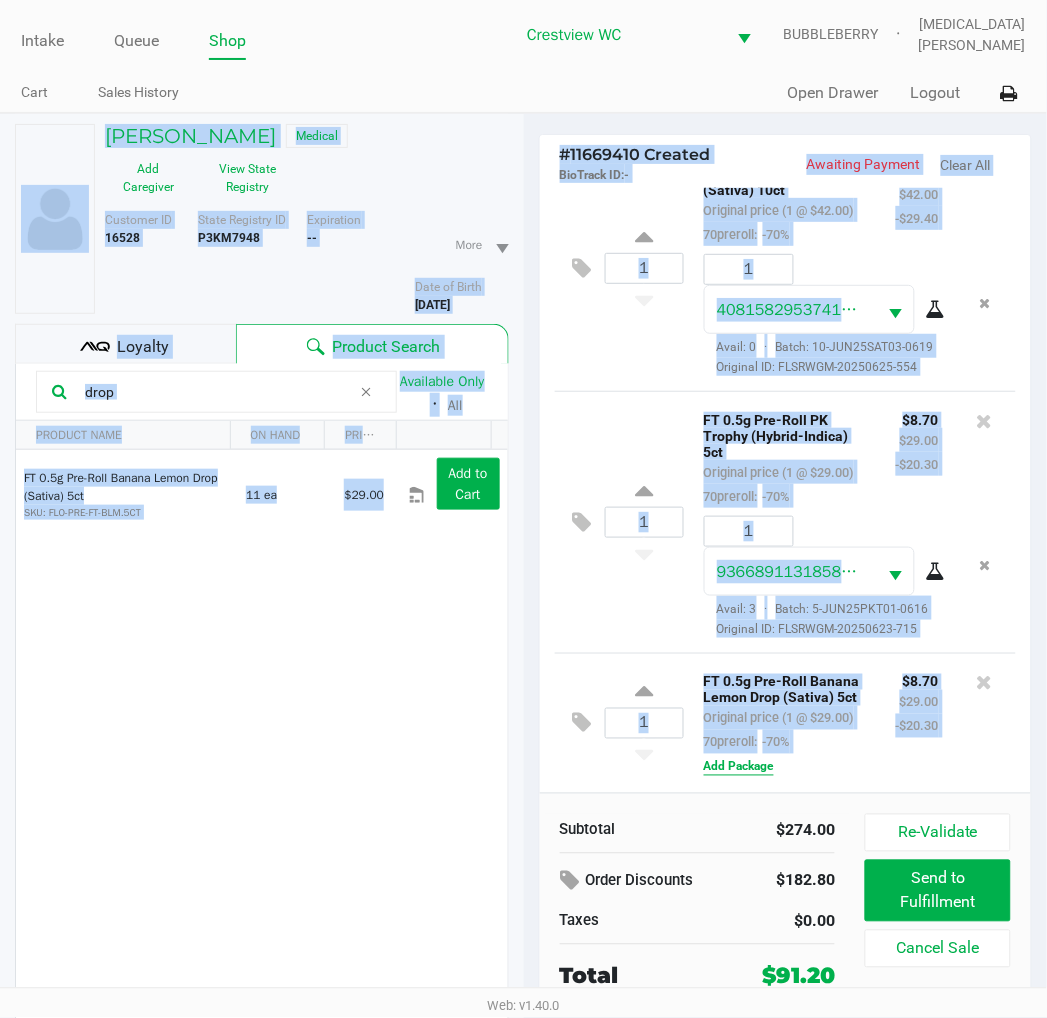 click on "Add Package" 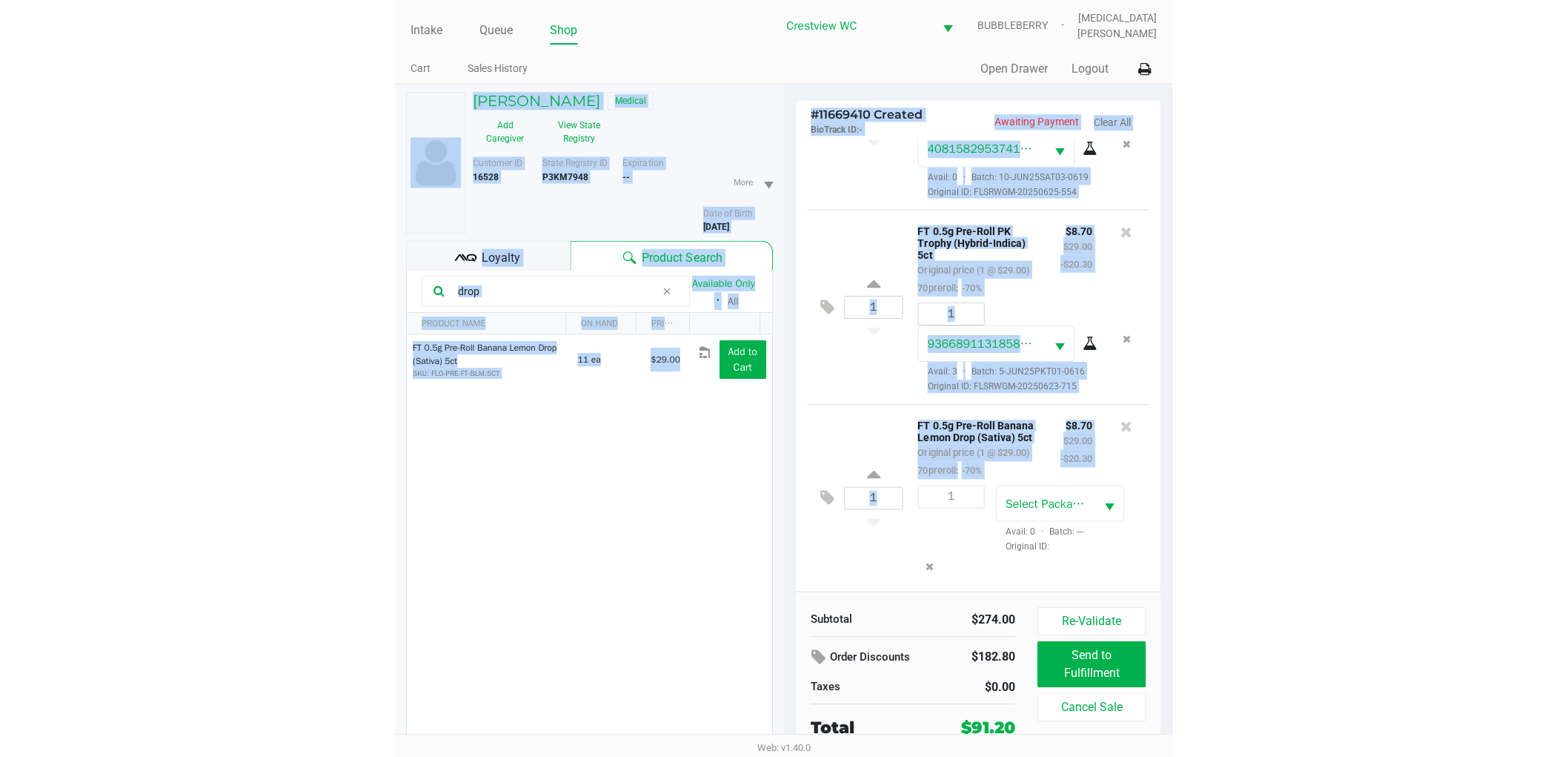 scroll, scrollTop: 291, scrollLeft: 0, axis: vertical 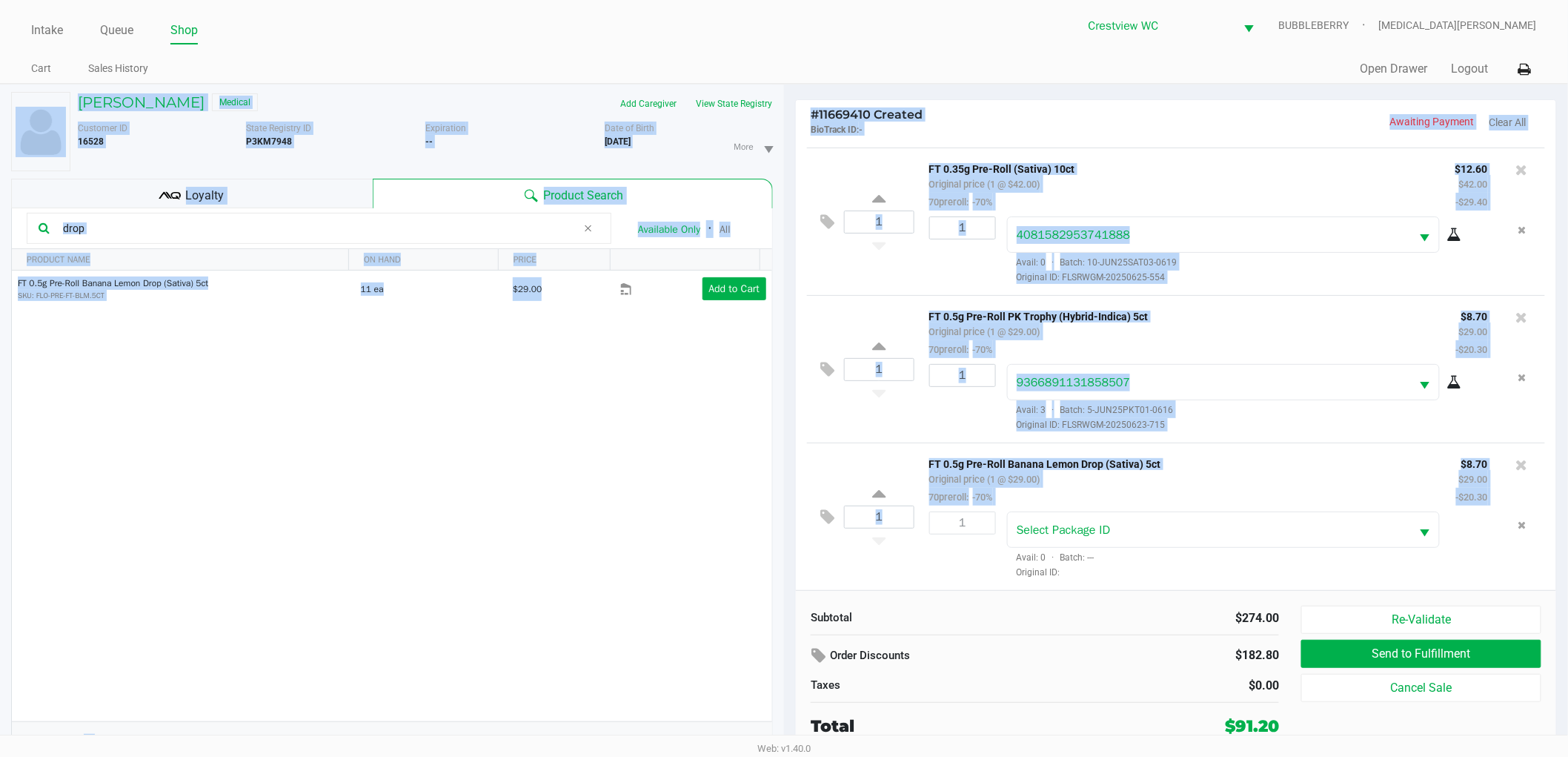 click on "1  FT 0.5g Pre-Roll Banana Lemon Drop (Sativa) 5ct   Original price (1 @ $29.00)  70preroll:  -70% $8.70 $29.00 -$20.30 1 Select Package ID  Avail: 0  ·  Batch: ---   Original ID:" 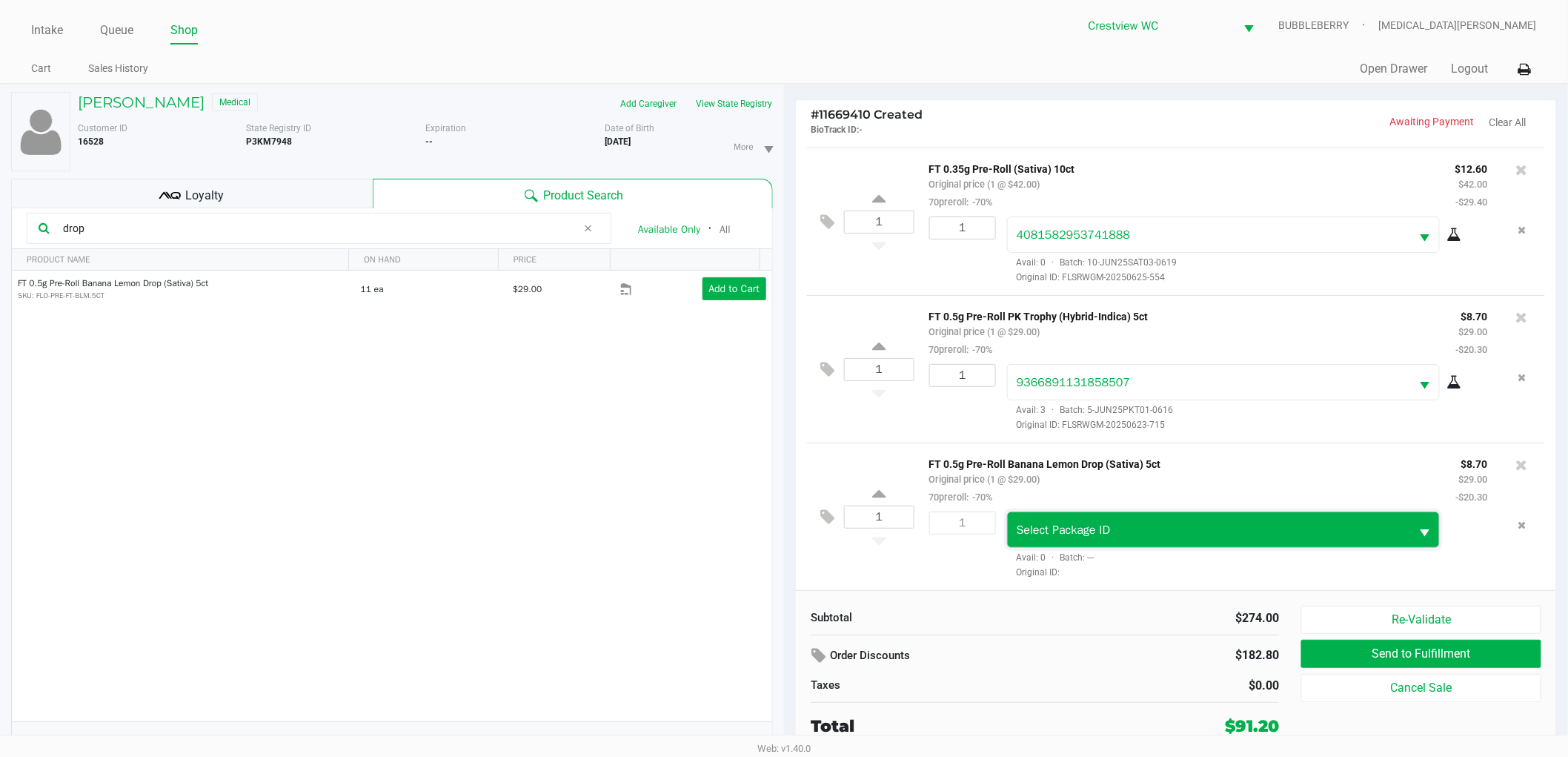 click on "Select Package ID" at bounding box center (1209, 530) 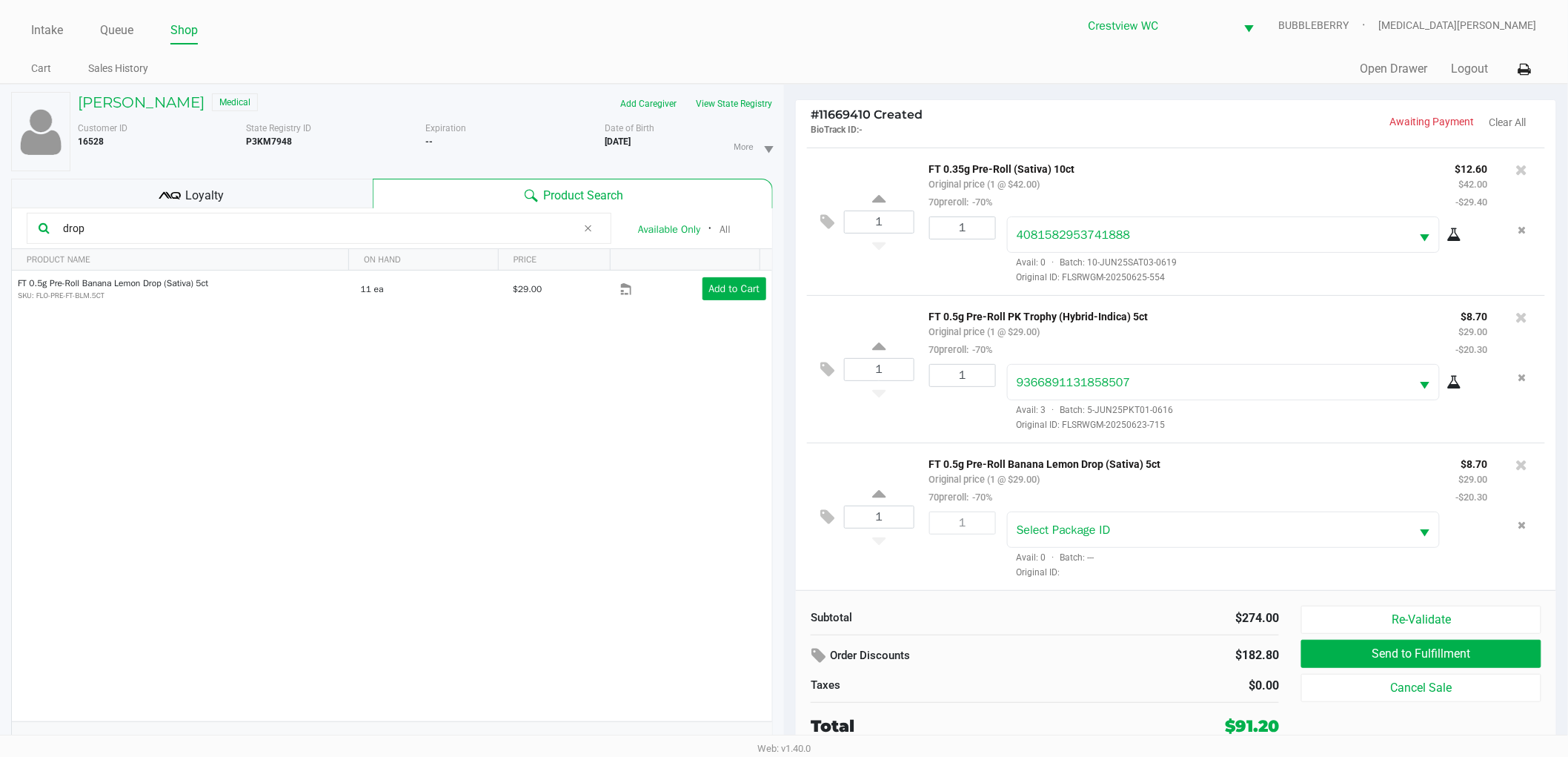 click on "Subtotal   $274.00   Order Discounts   $182.80   Taxes   $0.00   Total   $91.20   Re-Validate   Send to Fulfillment   Cancel Sale" 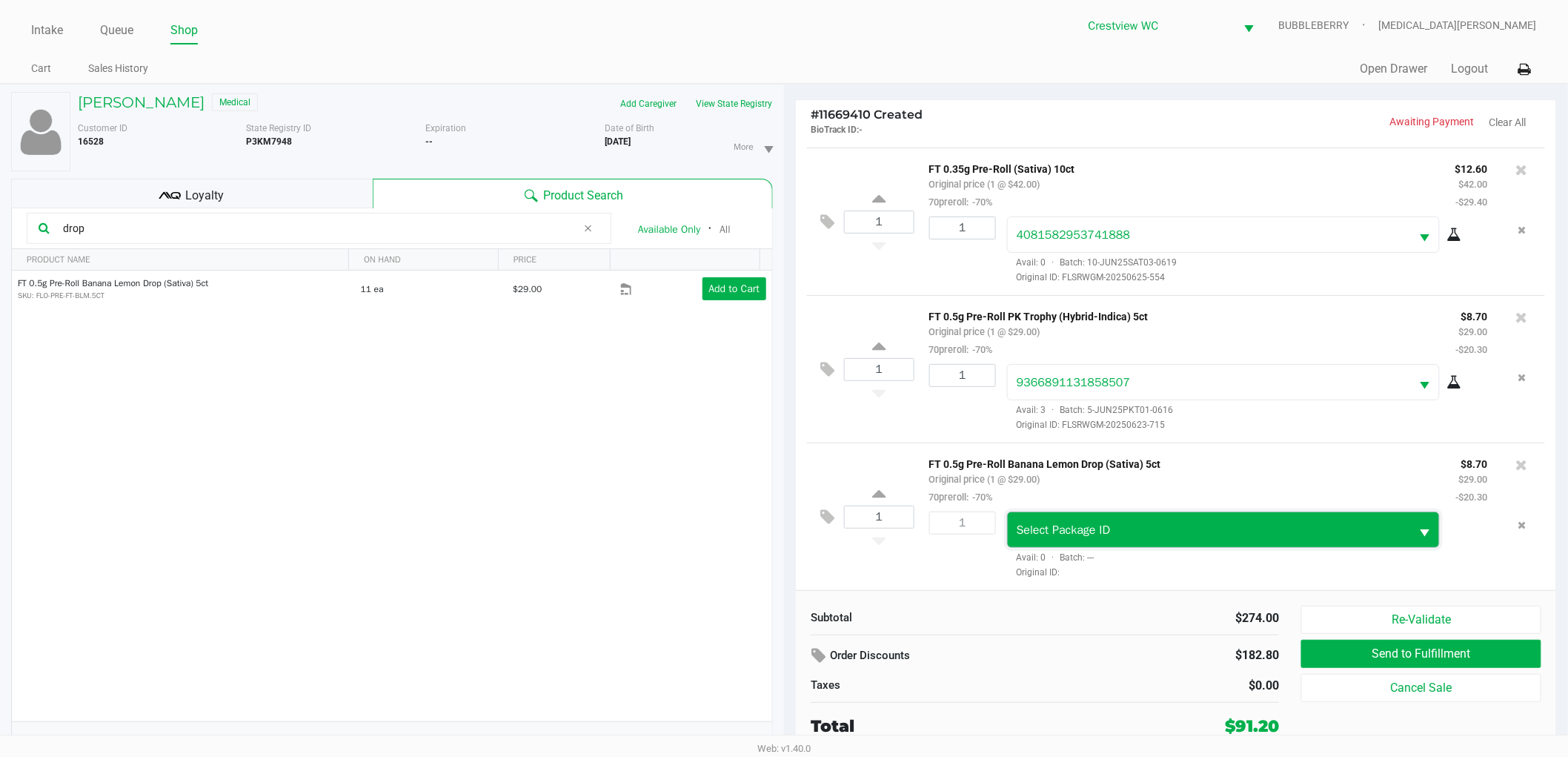 click on "Select Package ID" at bounding box center (1209, 530) 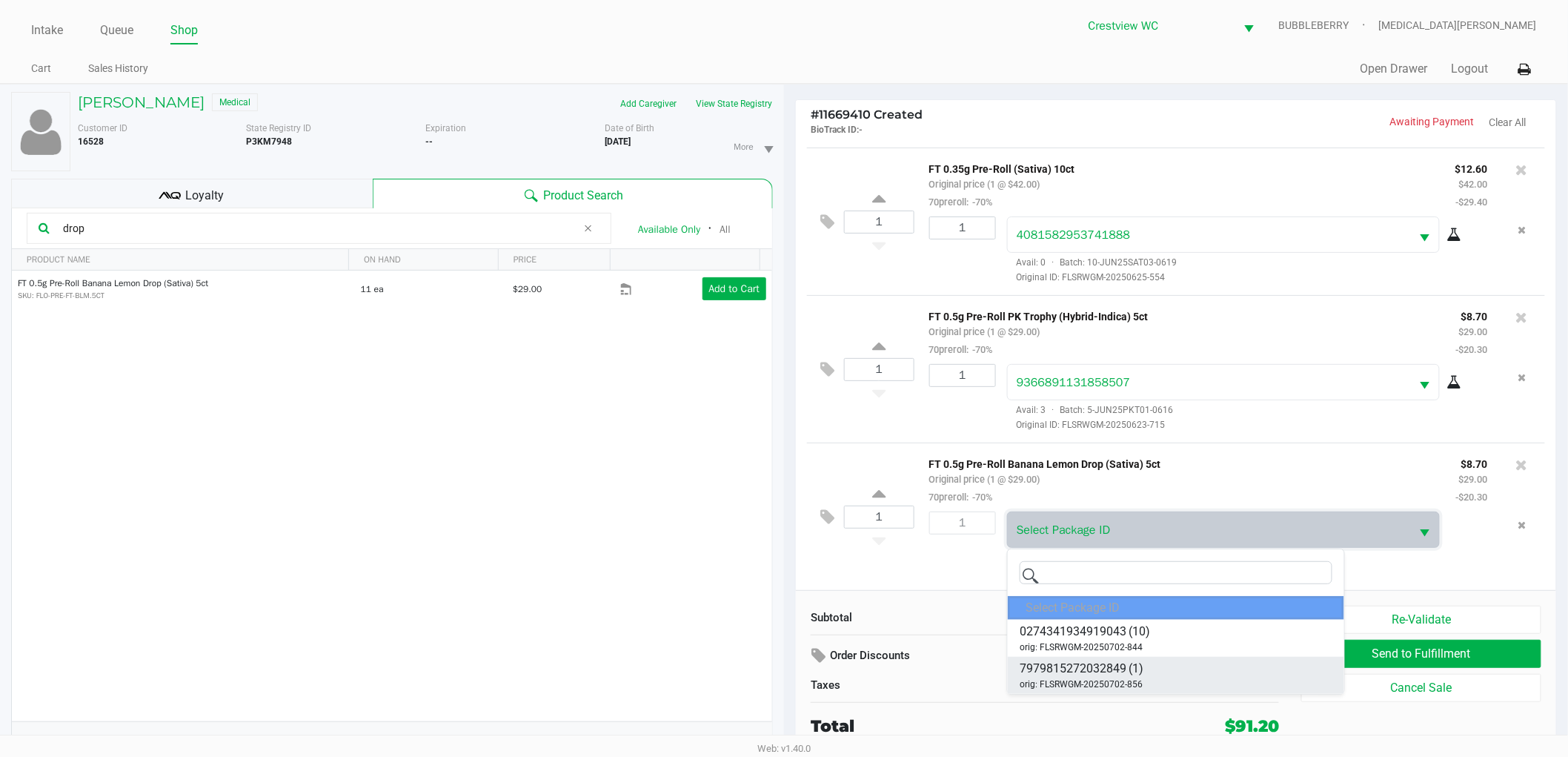 click on "7979815272032849" at bounding box center (1073, 669) 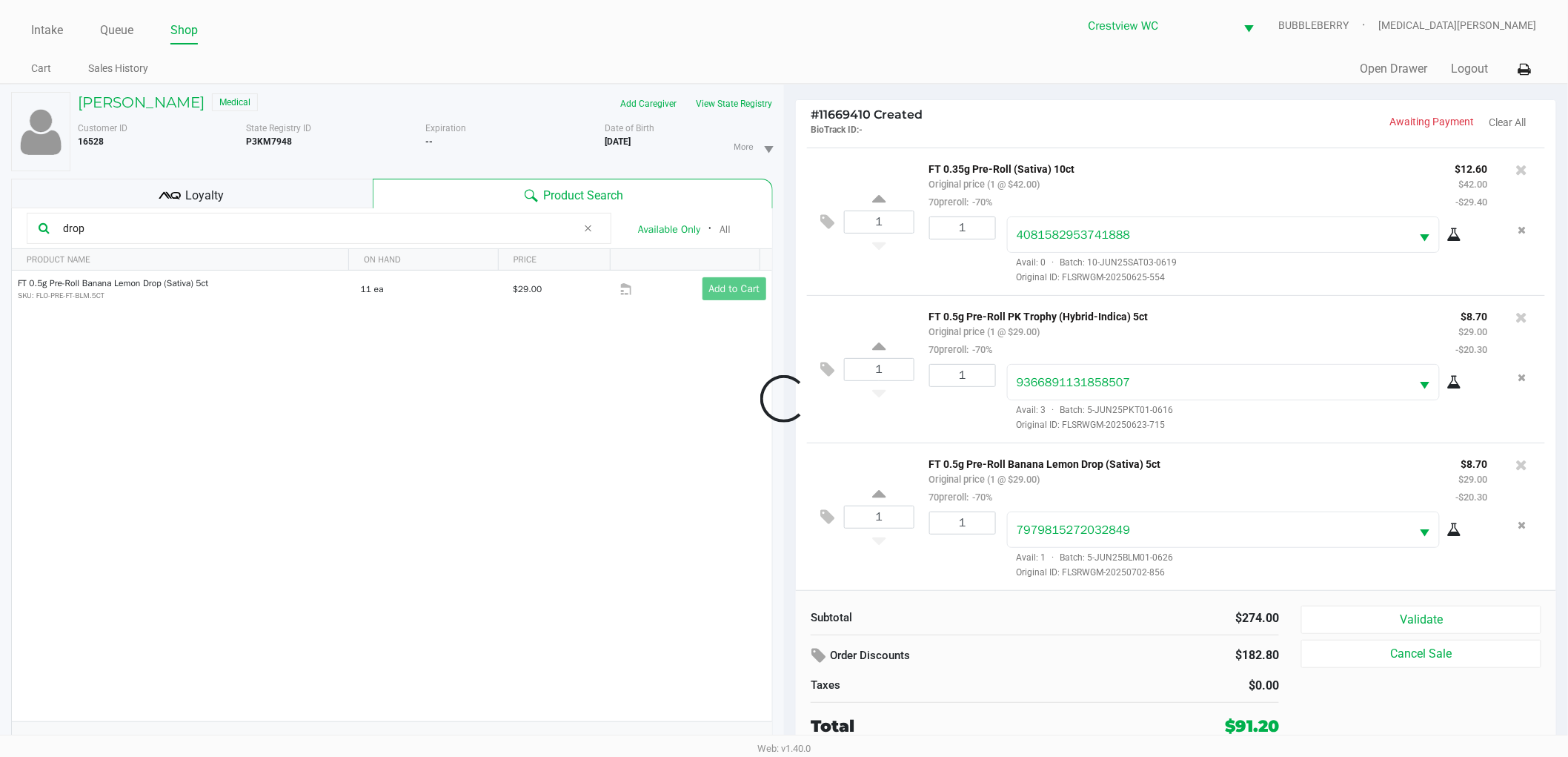 scroll, scrollTop: 291, scrollLeft: 0, axis: vertical 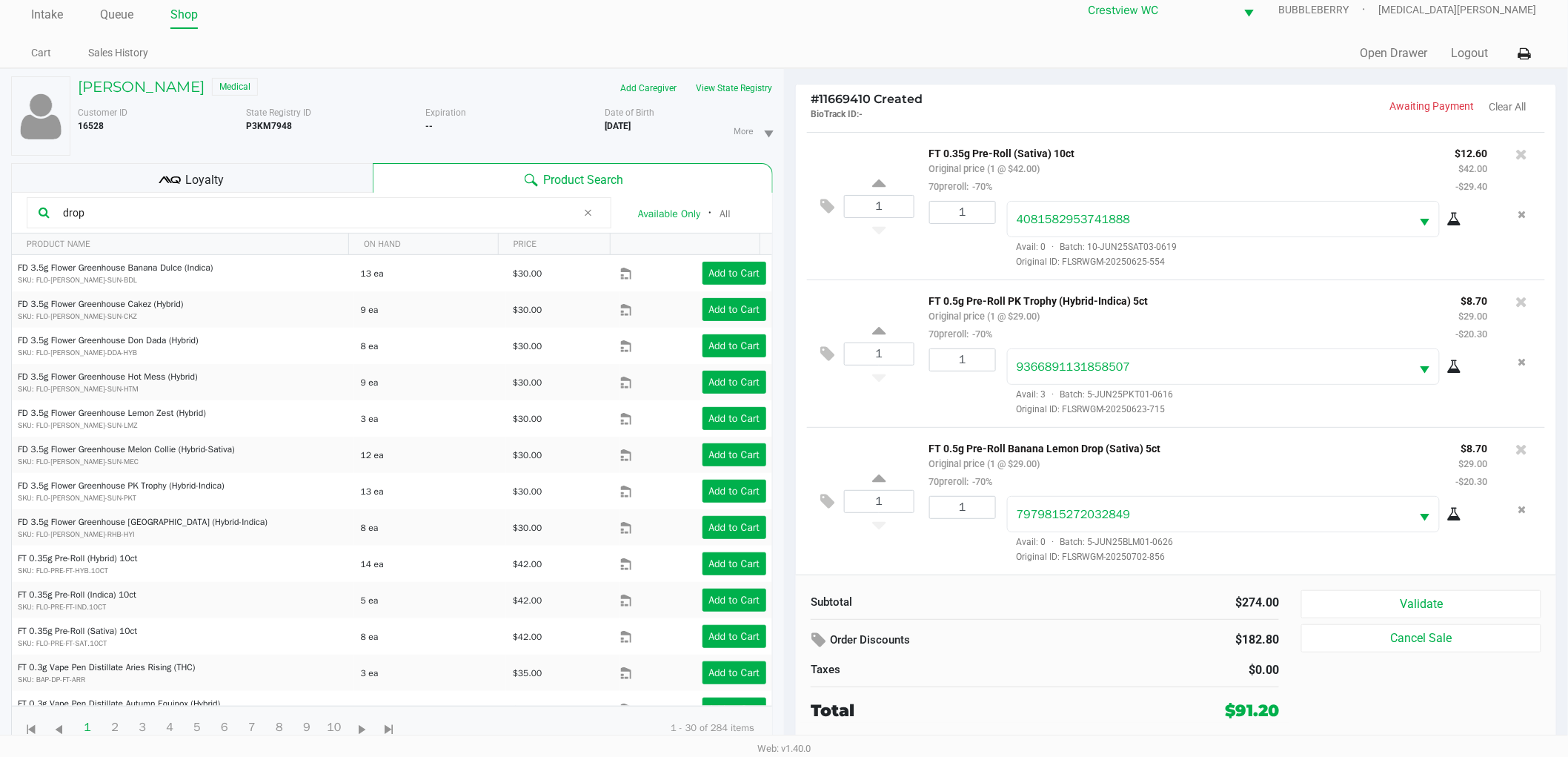 click on "Loyalty" 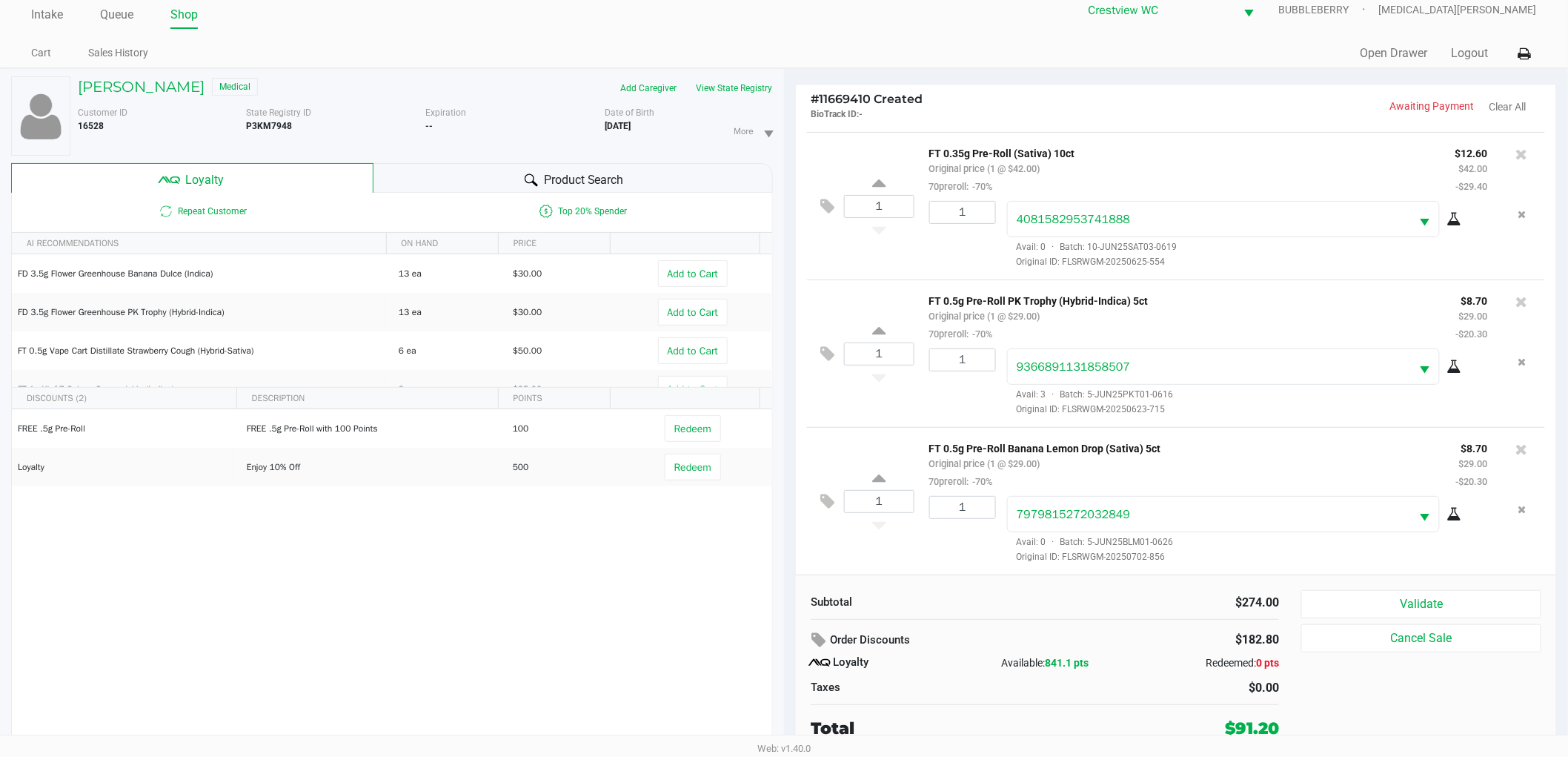 click on "FREE .5g  Pre-Roll   FREE .5g Pre-Roll with 100 Points   100   Redeem   Loyalty   Enjoy 10% Off    500   Redeem" 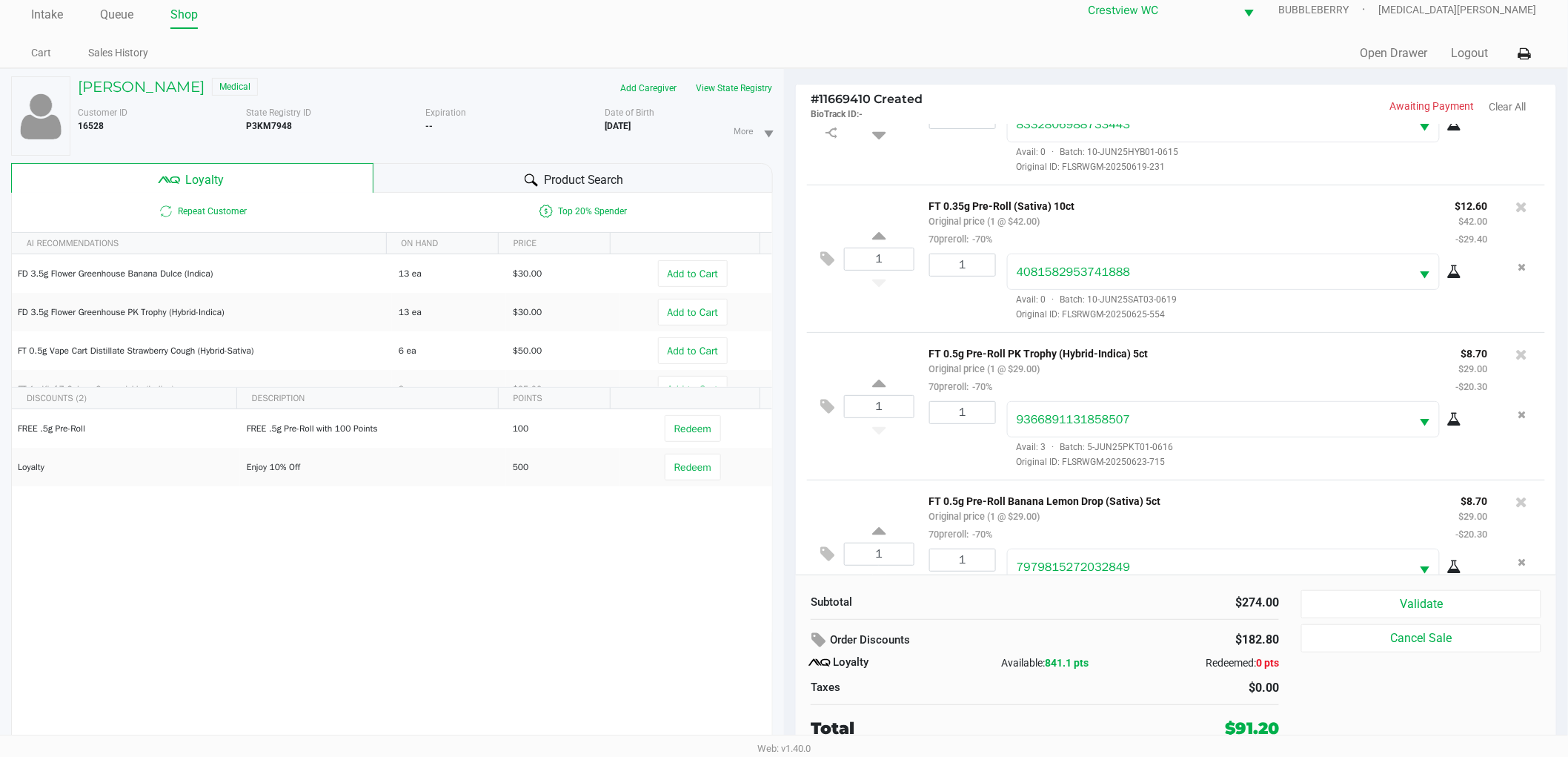 scroll, scrollTop: 208, scrollLeft: 0, axis: vertical 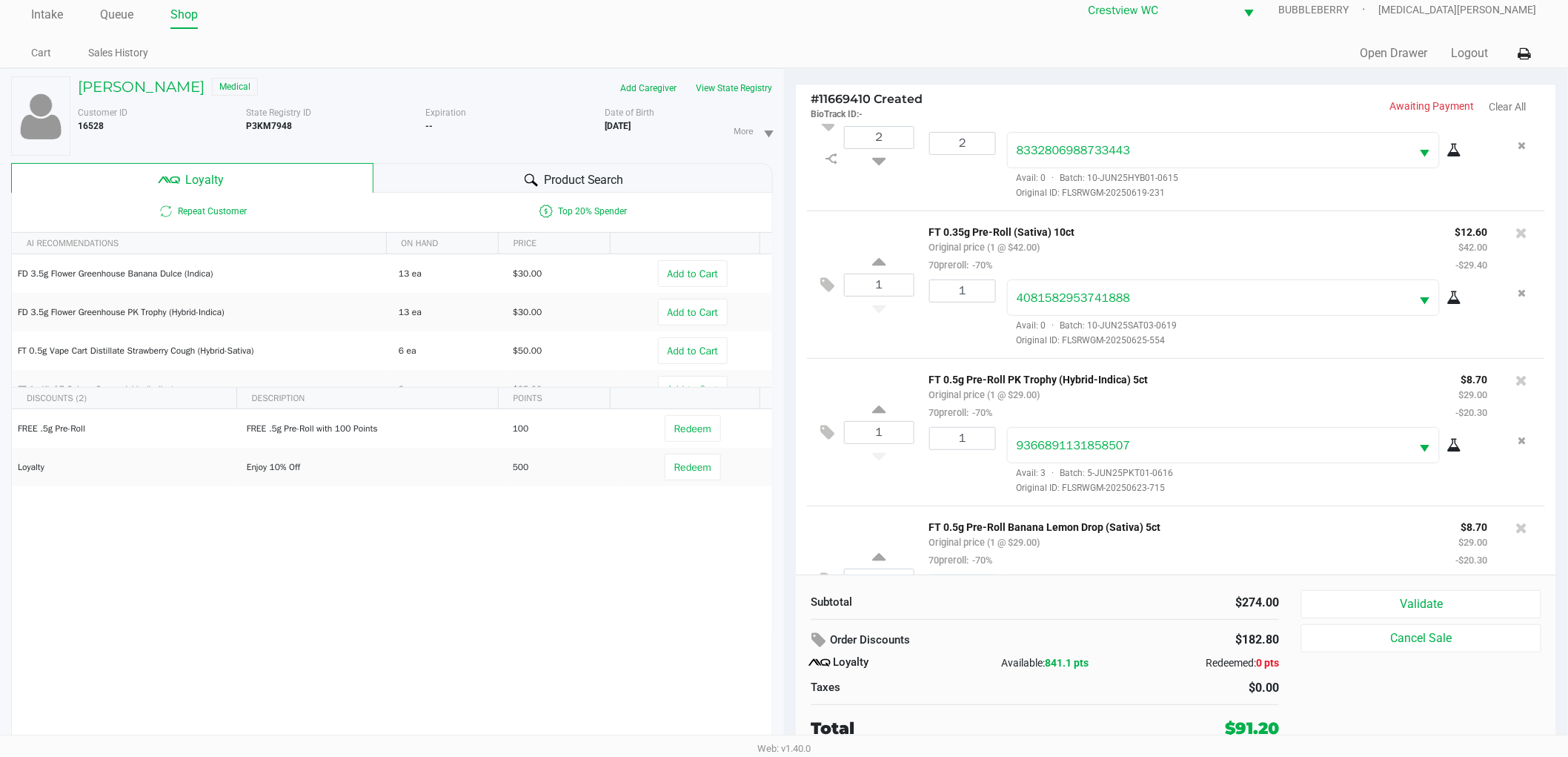click on "FREE .5g  Pre-Roll   FREE .5g Pre-Roll with 100 Points   100   Redeem   Loyalty   Enjoy 10% Off    500   Redeem" 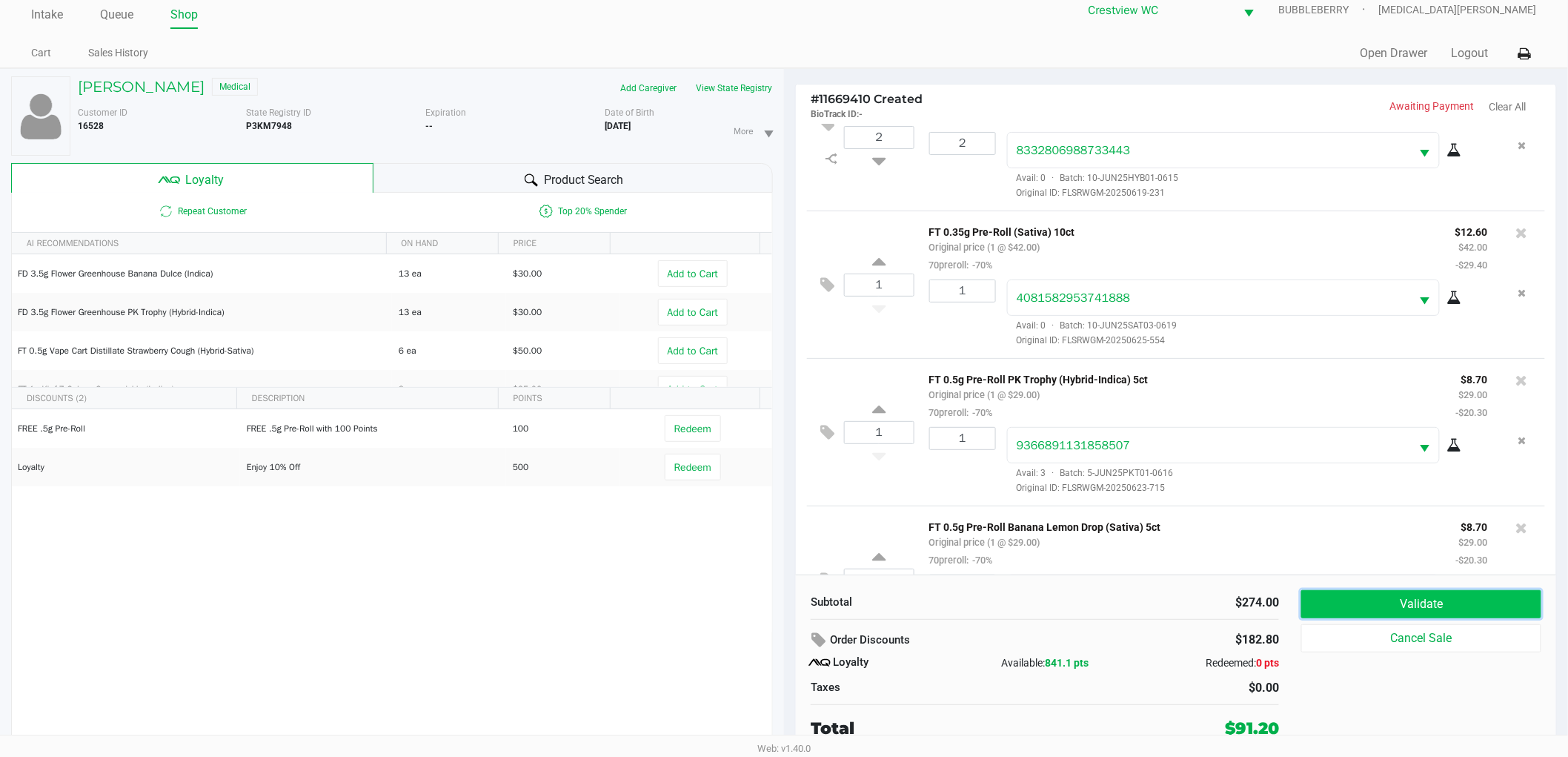 click on "Validate" 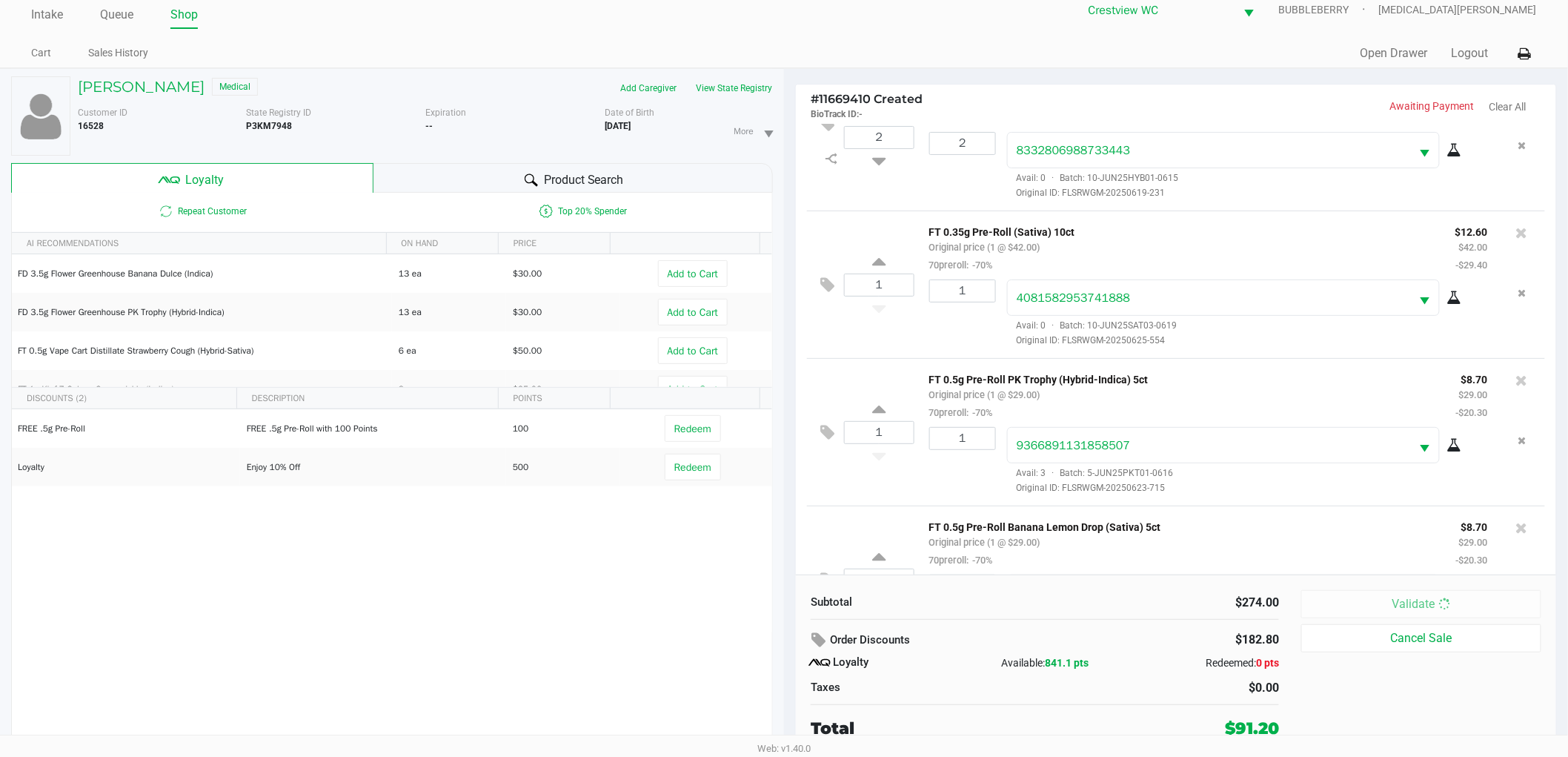 scroll, scrollTop: 0, scrollLeft: 0, axis: both 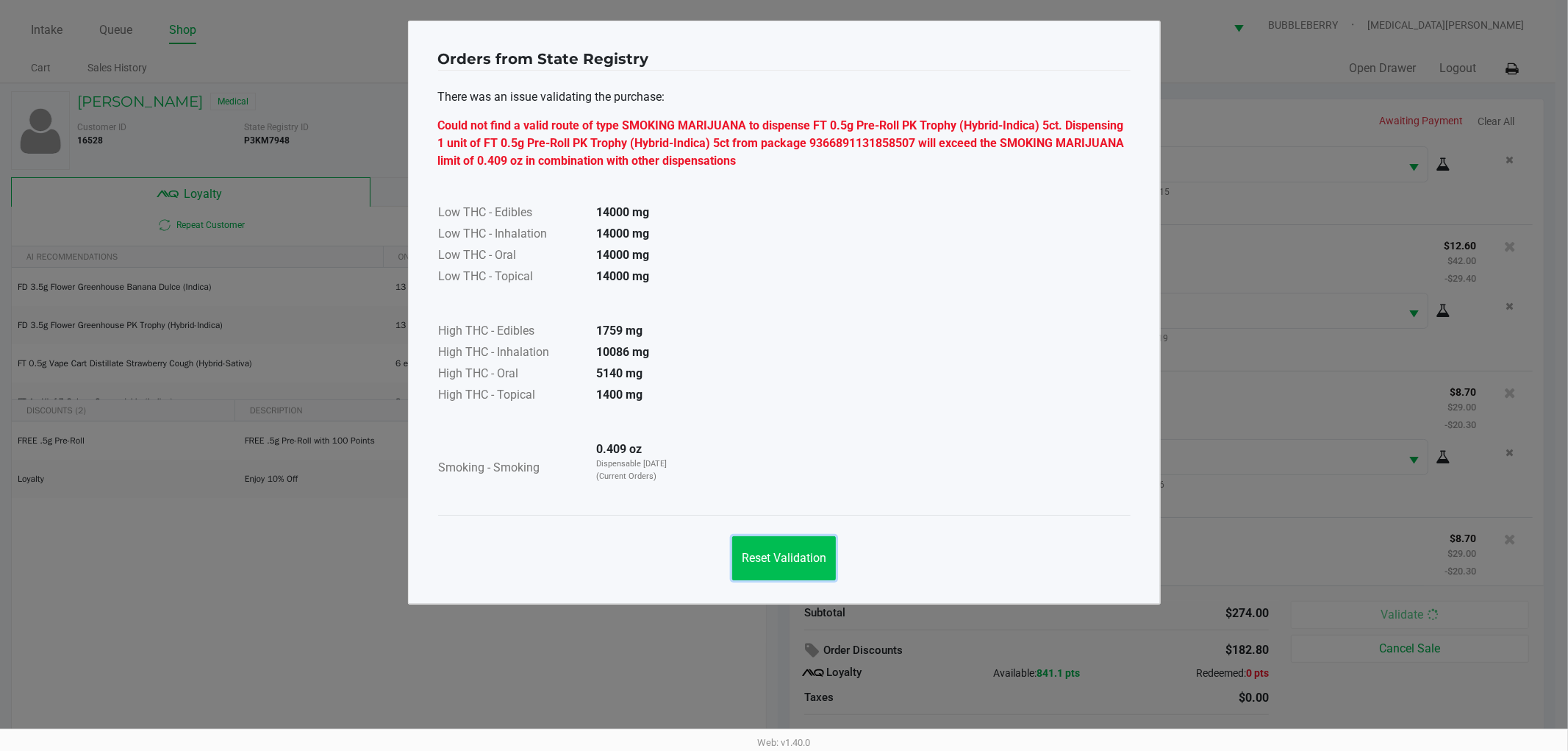 drag, startPoint x: 788, startPoint y: 555, endPoint x: 567, endPoint y: 615, distance: 229 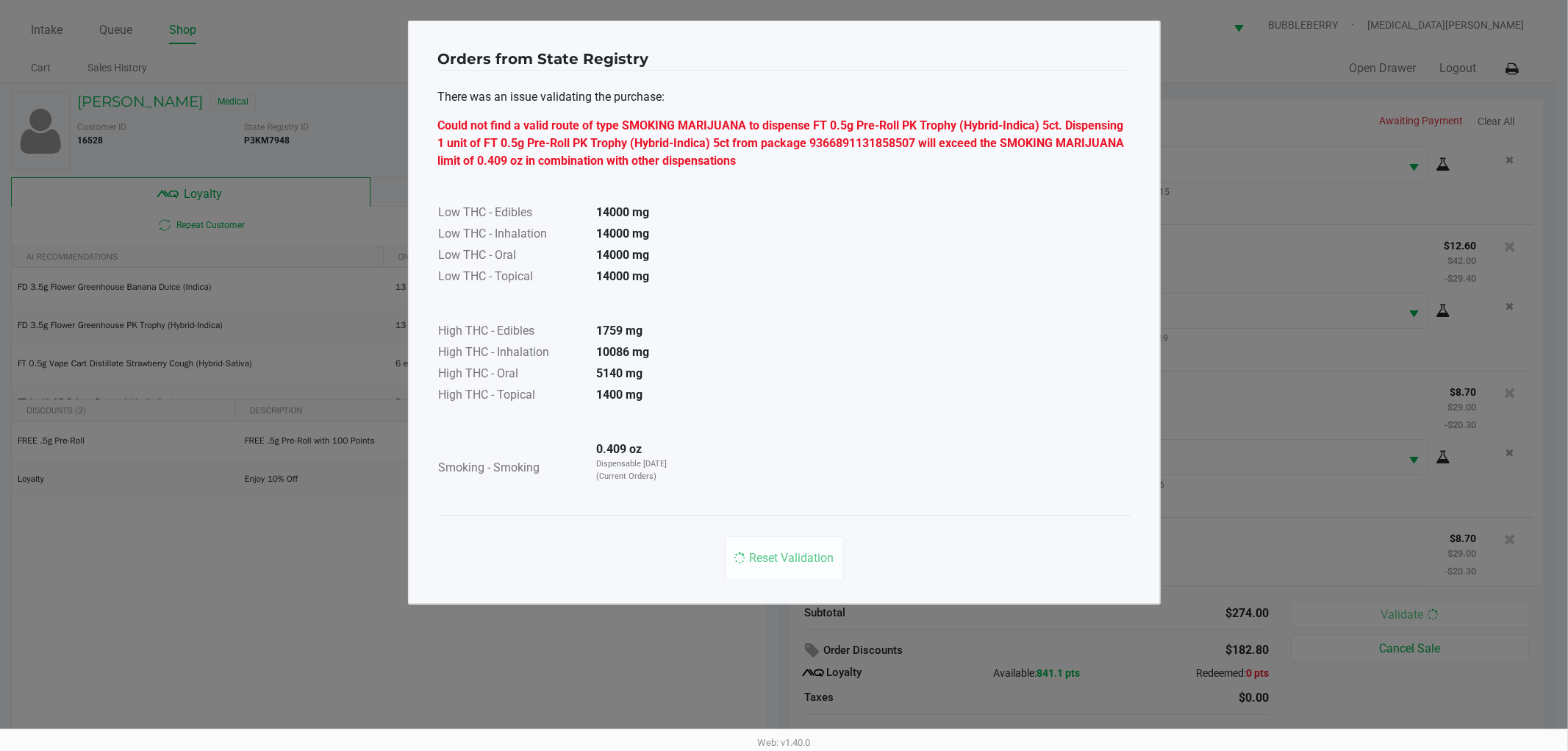 drag, startPoint x: 402, startPoint y: 644, endPoint x: 284, endPoint y: 744, distance: 154.67385 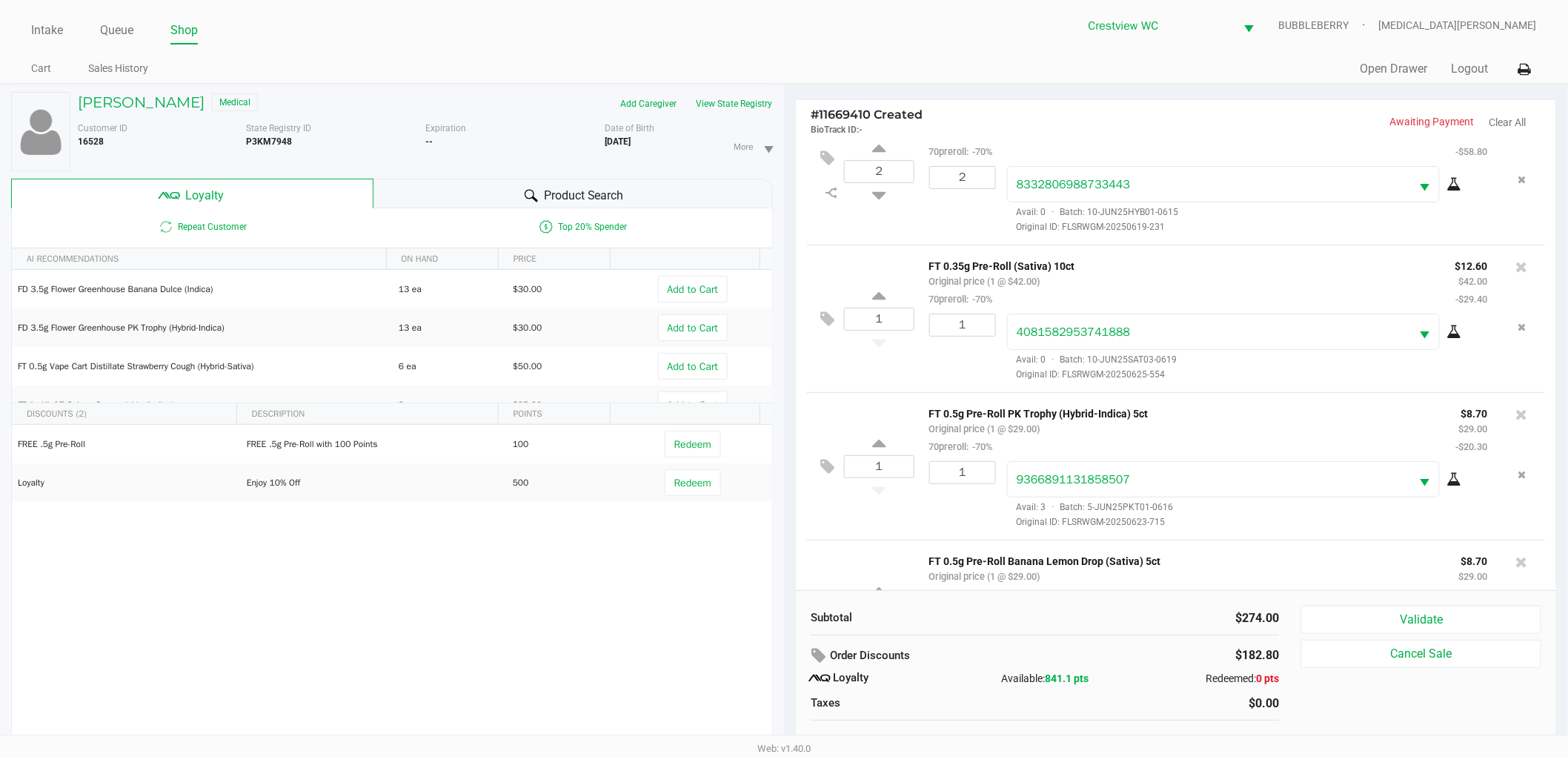 scroll, scrollTop: 247, scrollLeft: 0, axis: vertical 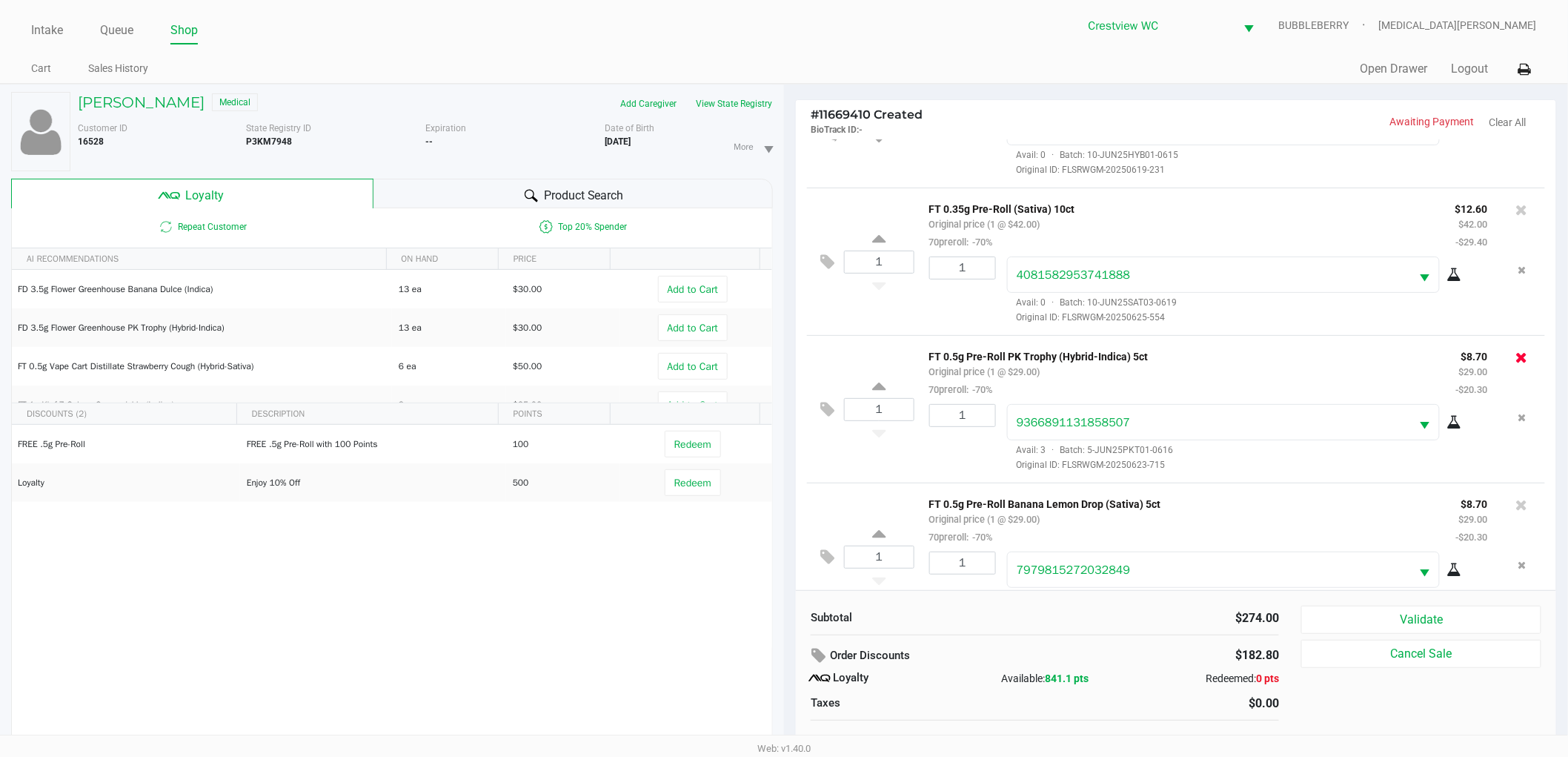 click 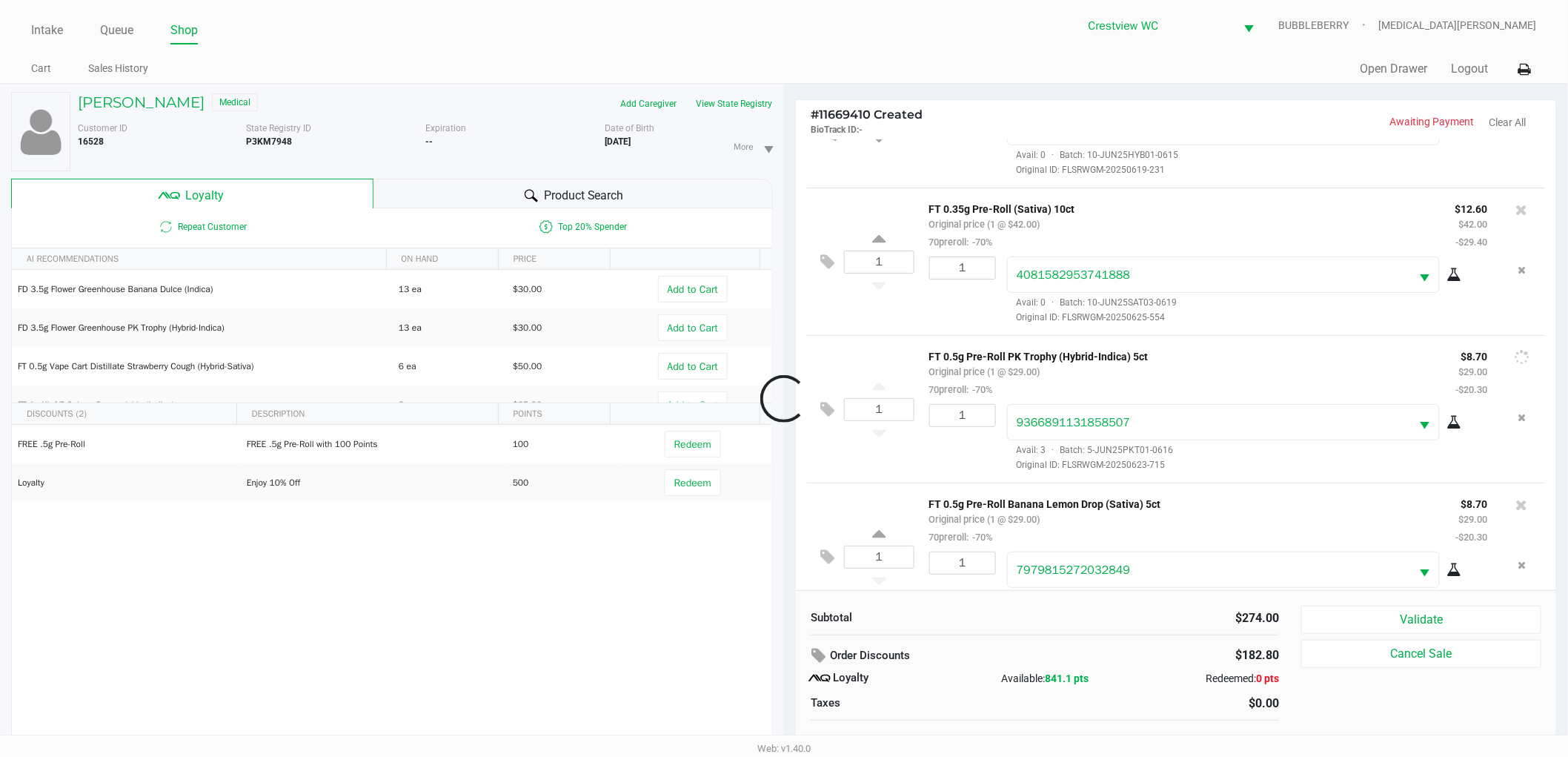 scroll, scrollTop: 142, scrollLeft: 0, axis: vertical 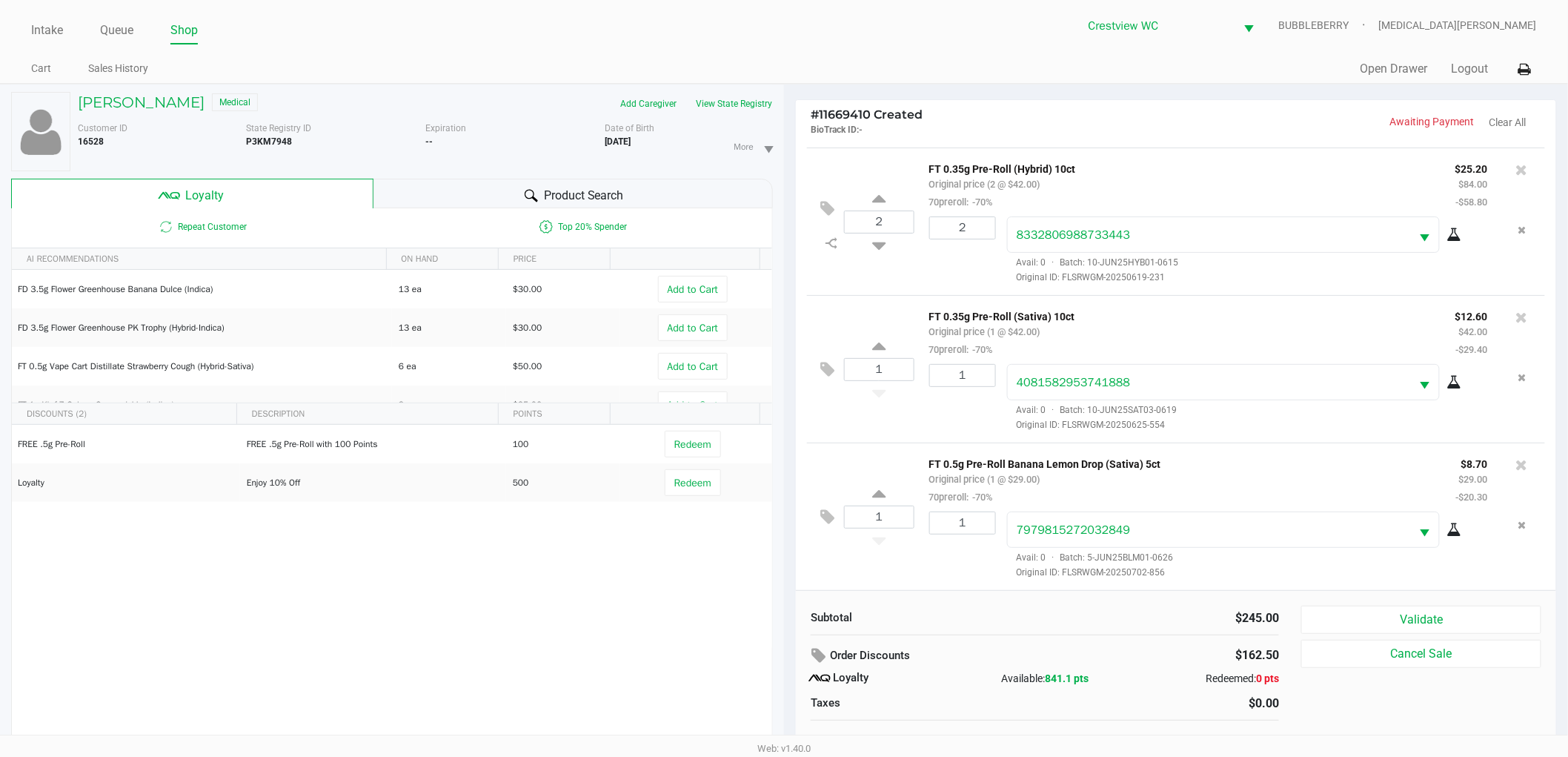 click 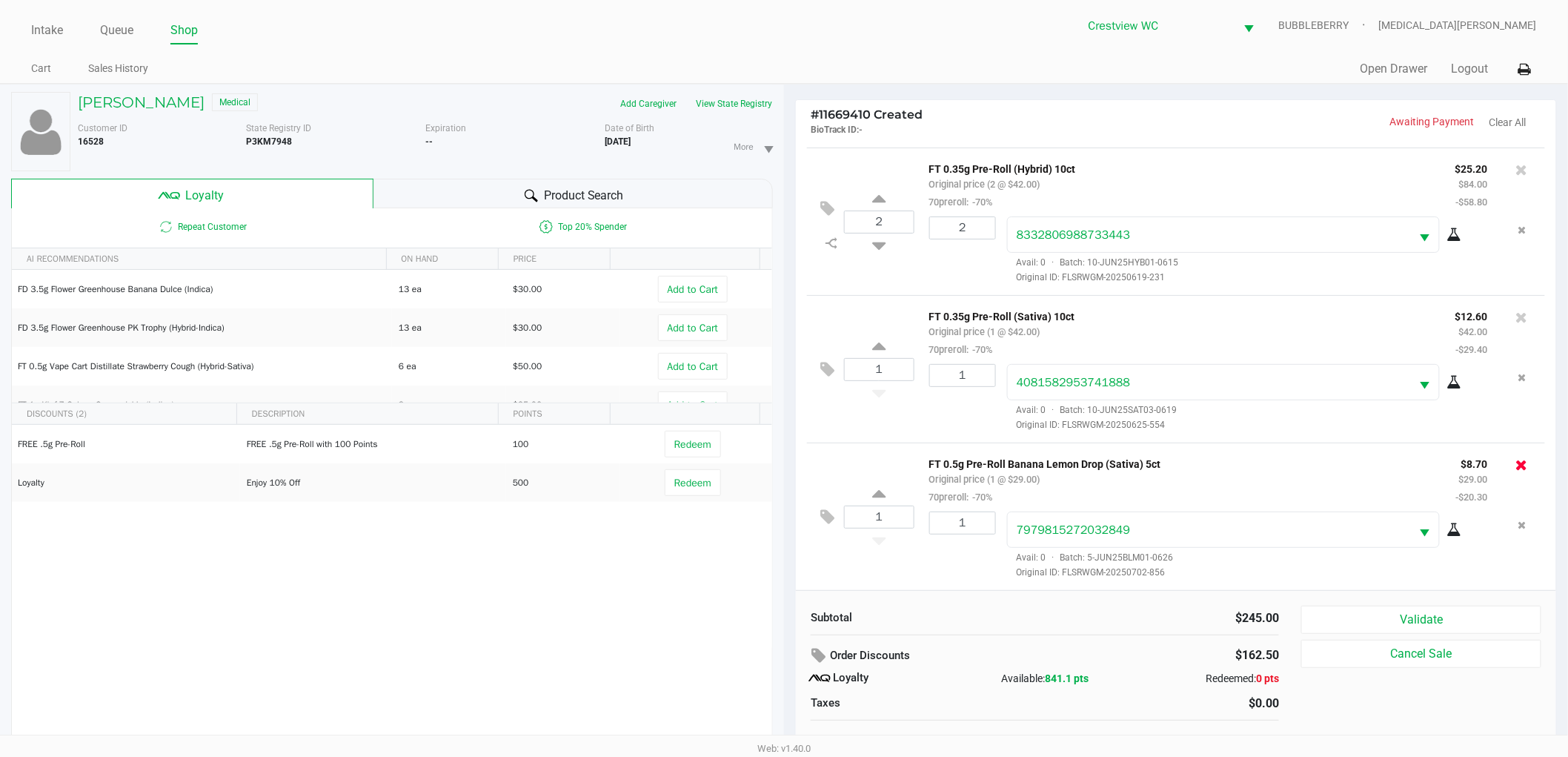 click 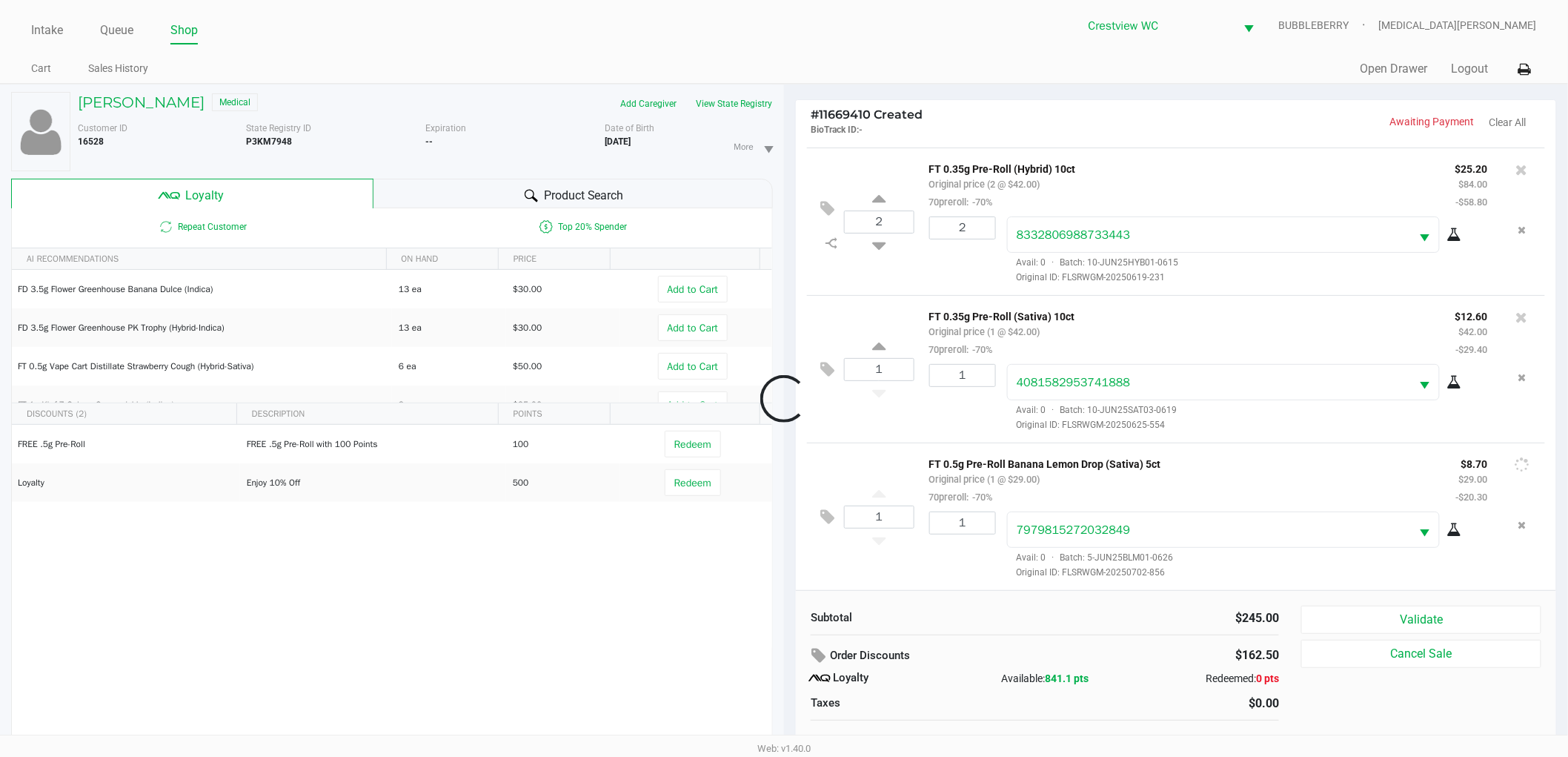 scroll, scrollTop: 0, scrollLeft: 0, axis: both 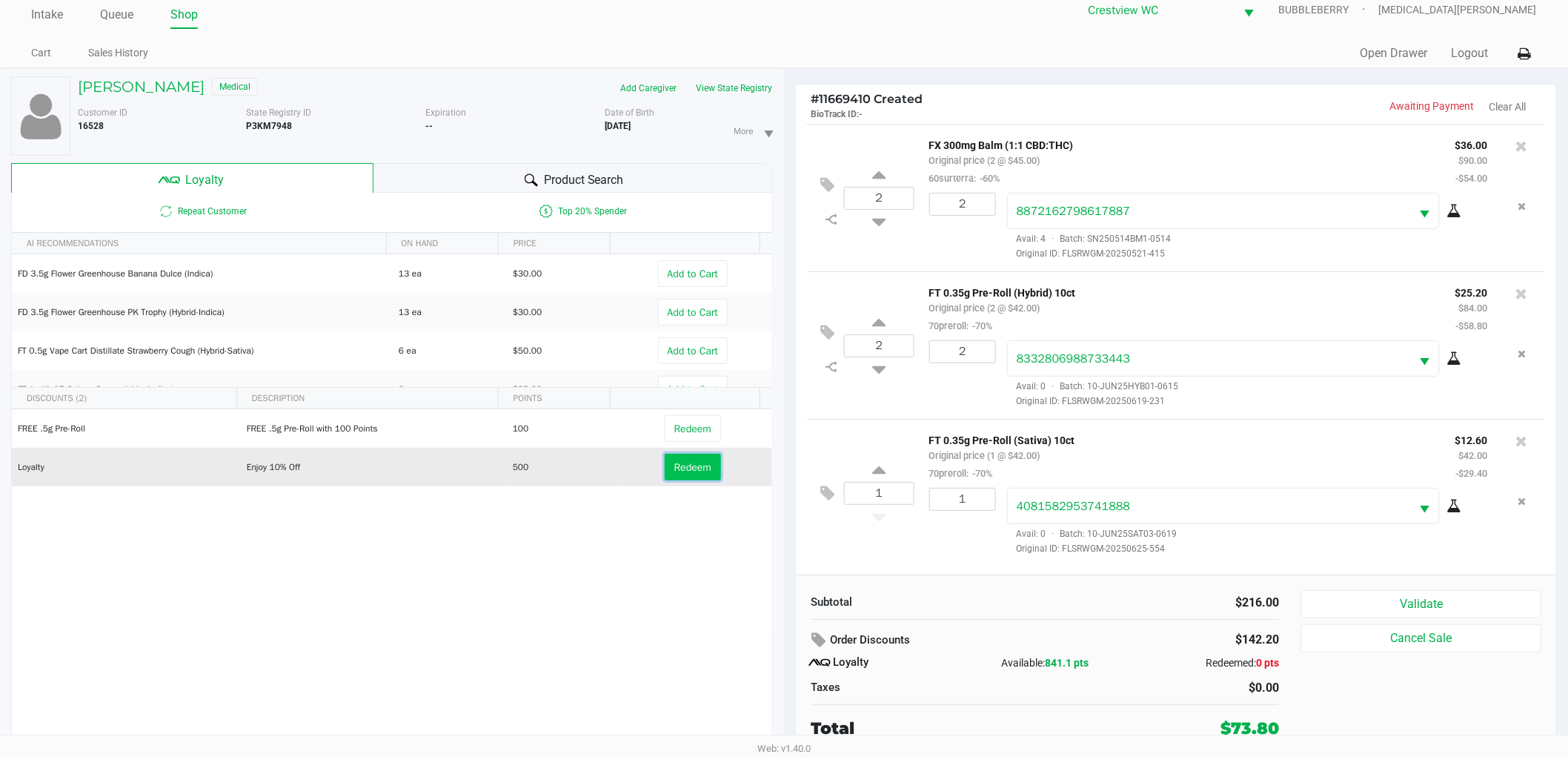 click on "Redeem" 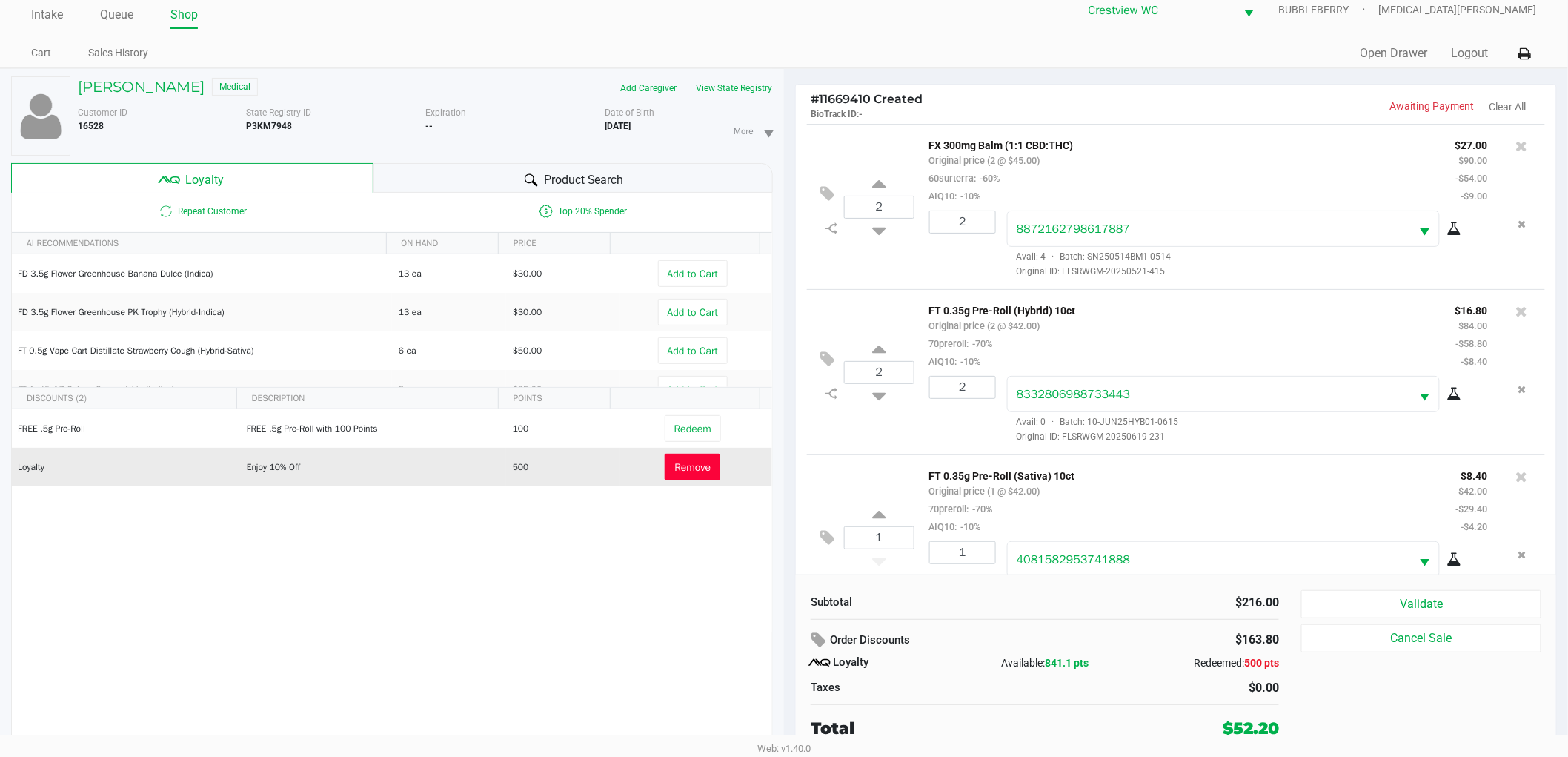 scroll, scrollTop: 47, scrollLeft: 0, axis: vertical 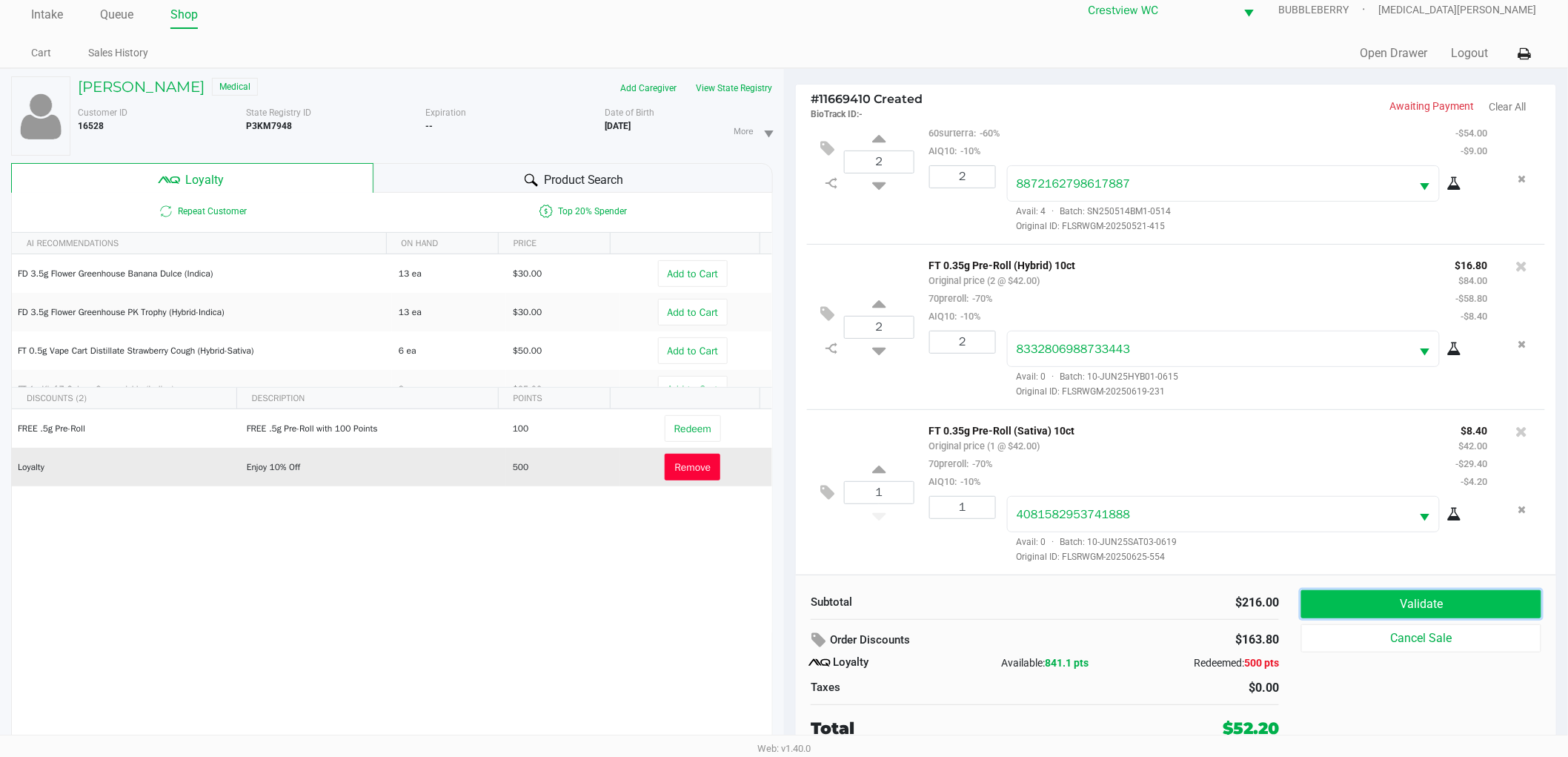 click on "Validate" 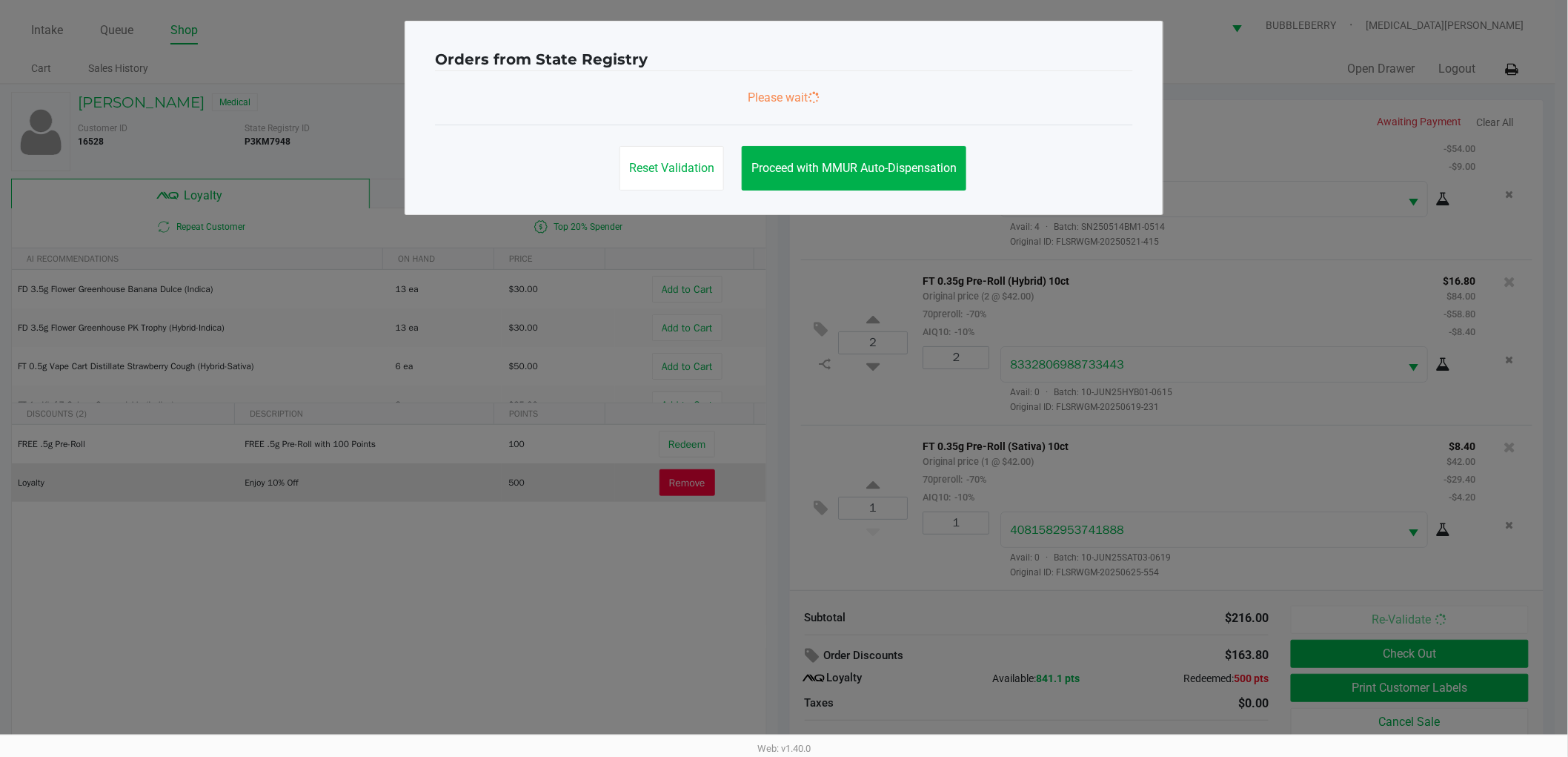 scroll, scrollTop: 0, scrollLeft: 0, axis: both 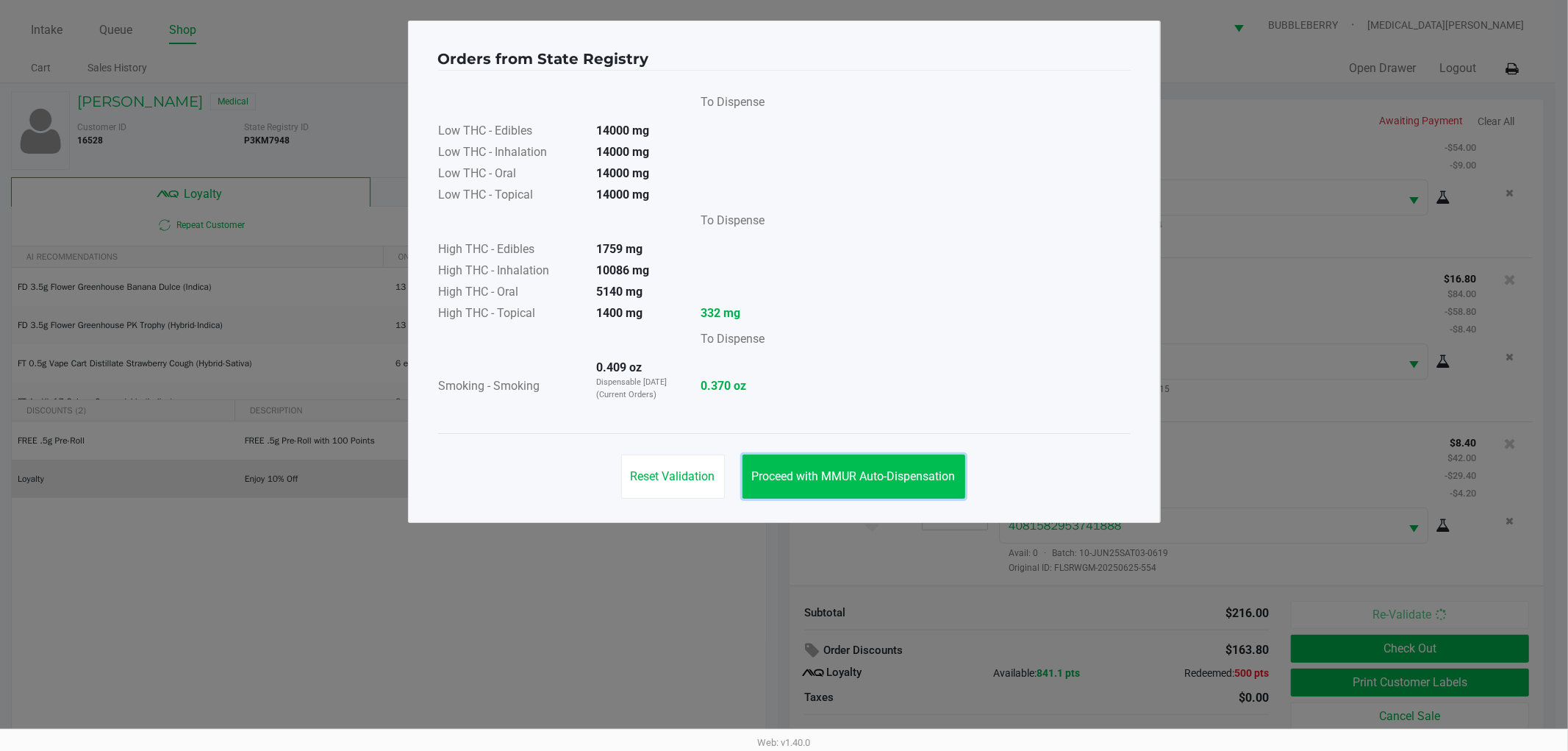 click on "Proceed with MMUR Auto-Dispensation" 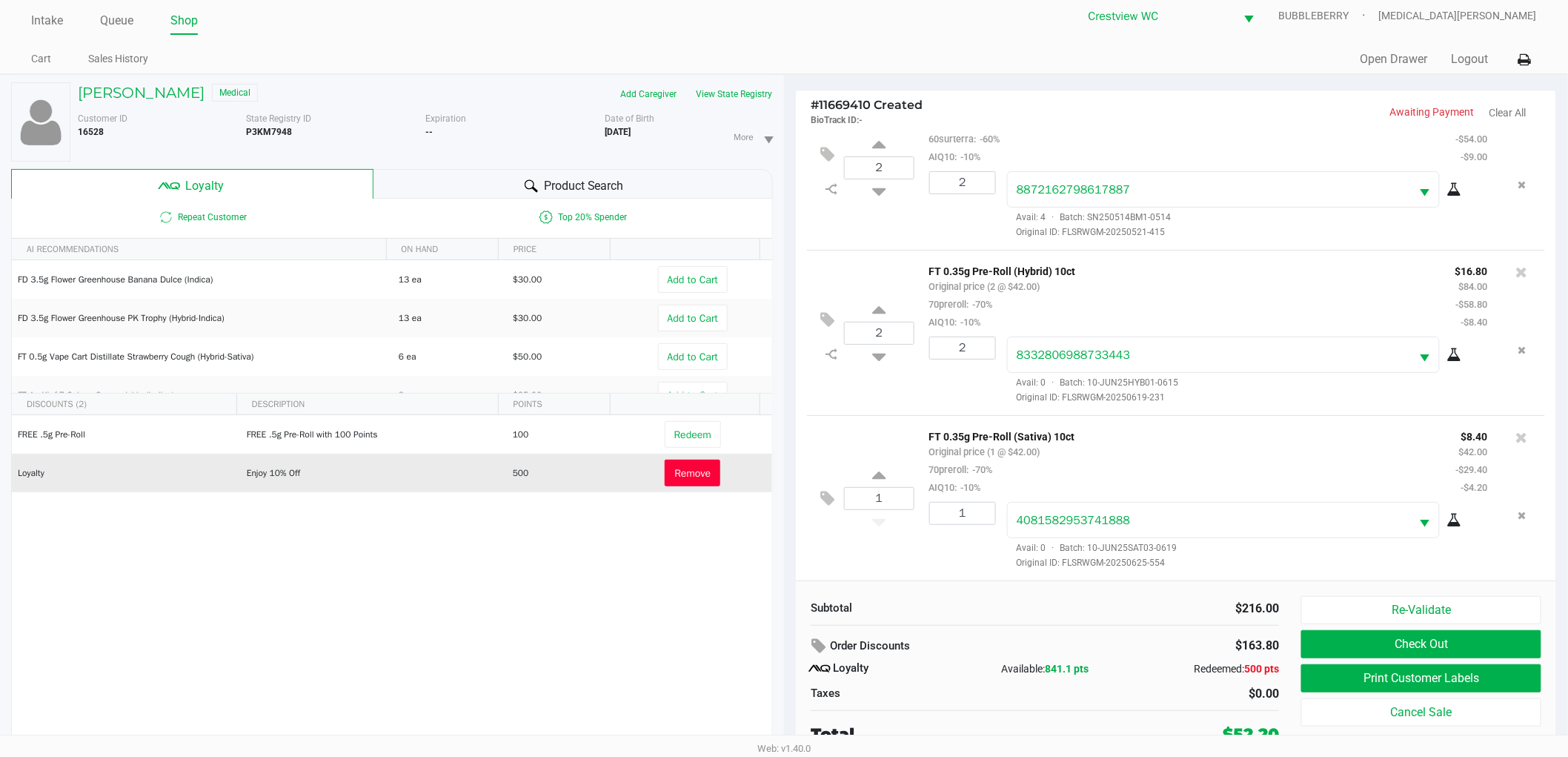 scroll, scrollTop: 16, scrollLeft: 0, axis: vertical 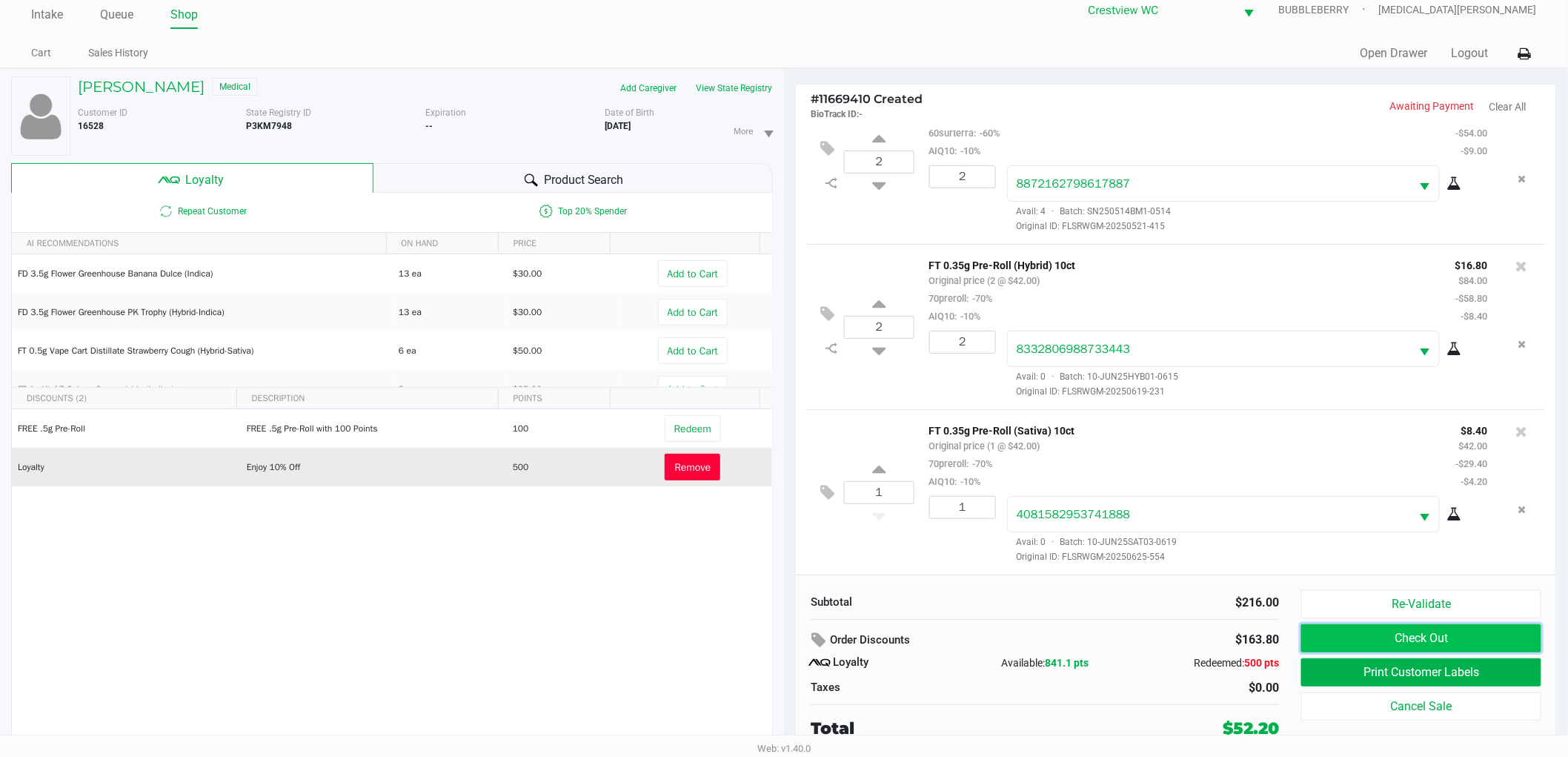 click on "Check Out" 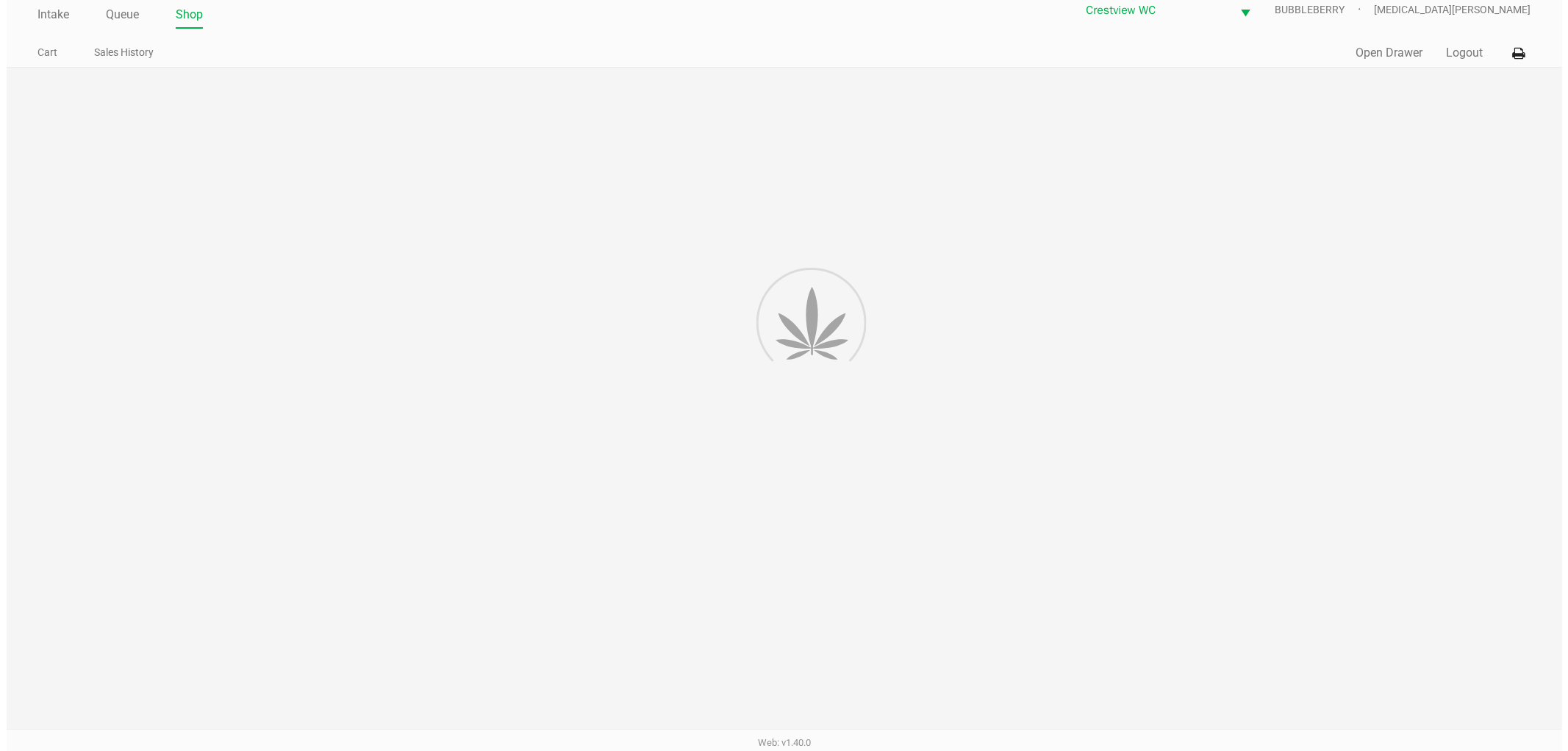 scroll, scrollTop: 0, scrollLeft: 0, axis: both 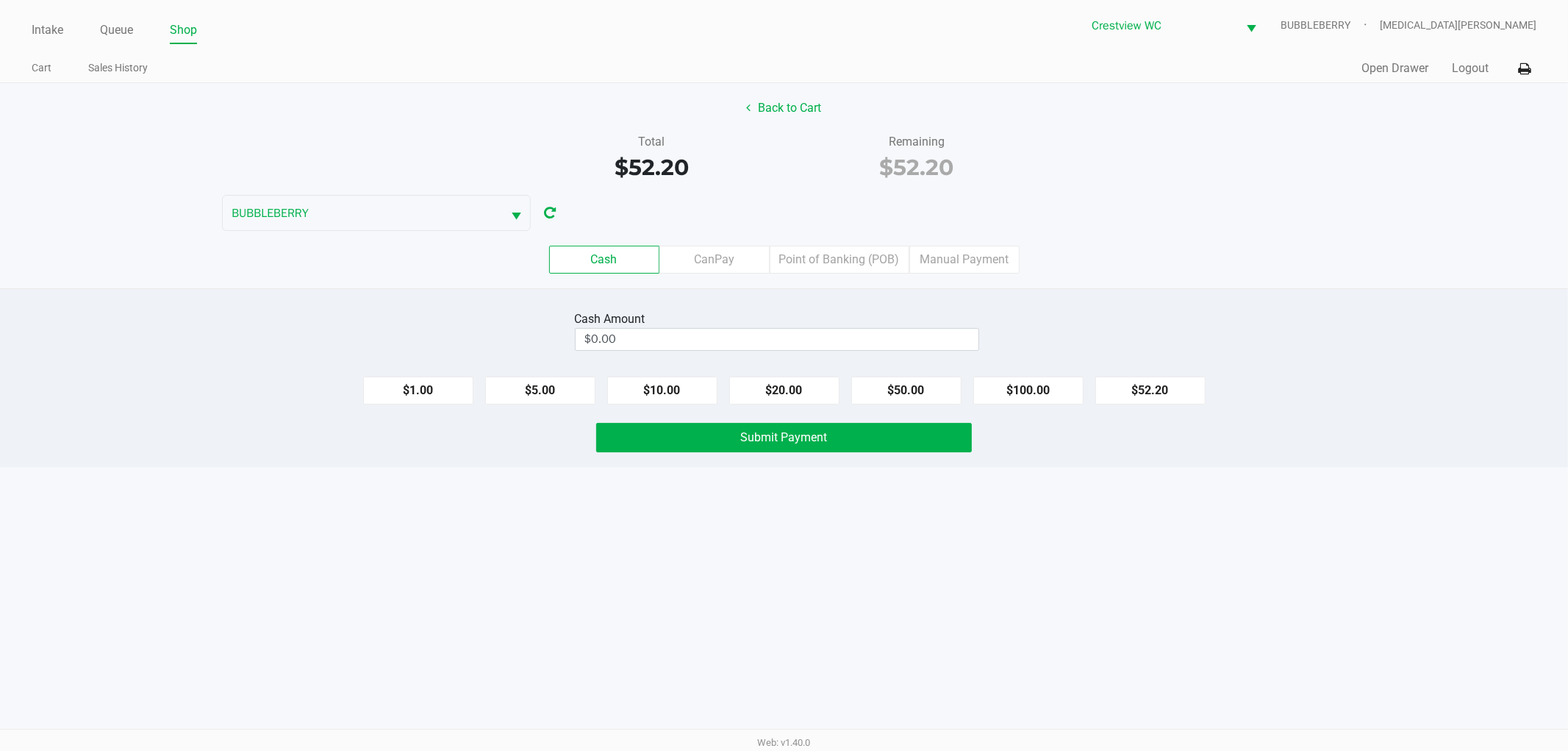 click on "Back to Cart" 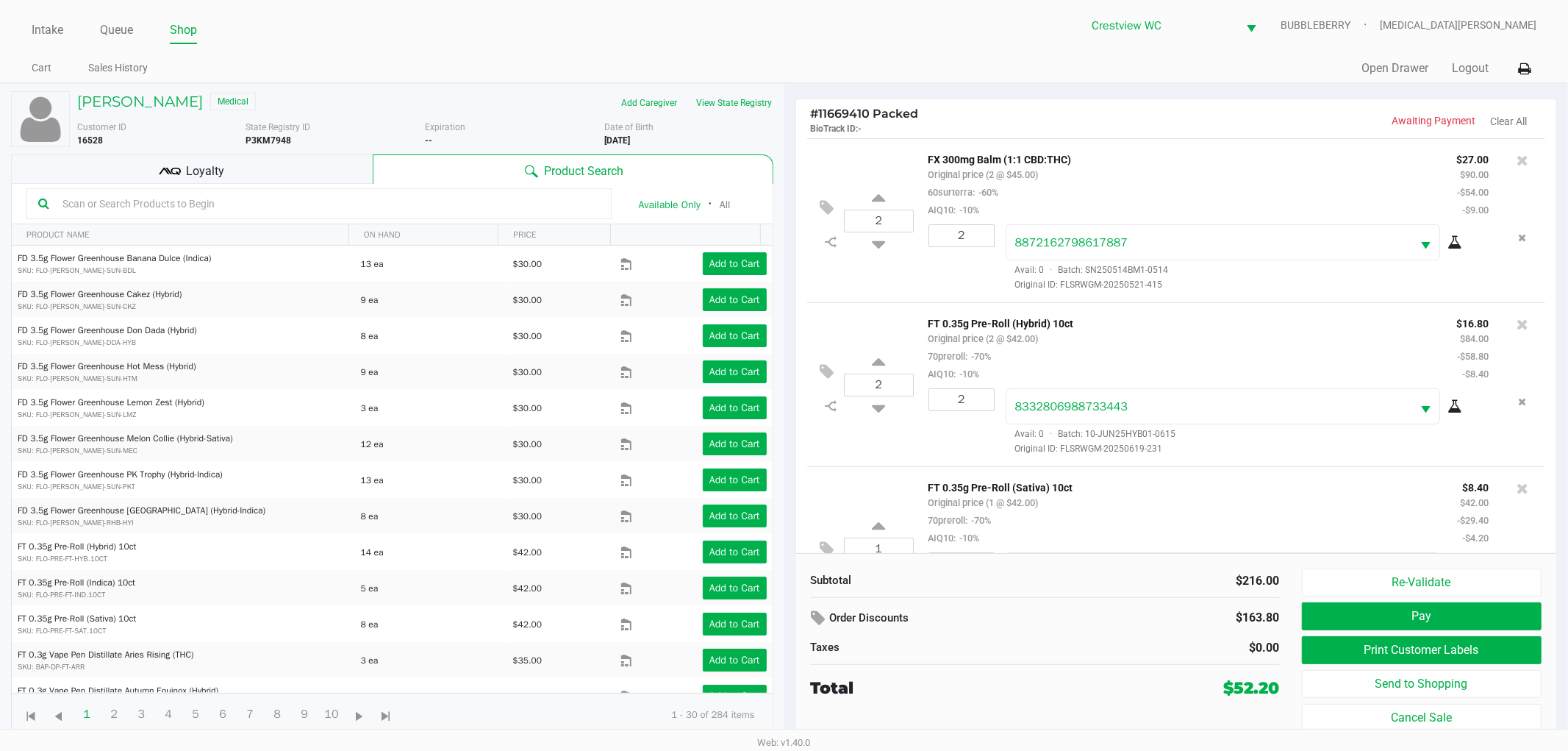 click on "Print Customer Labels" 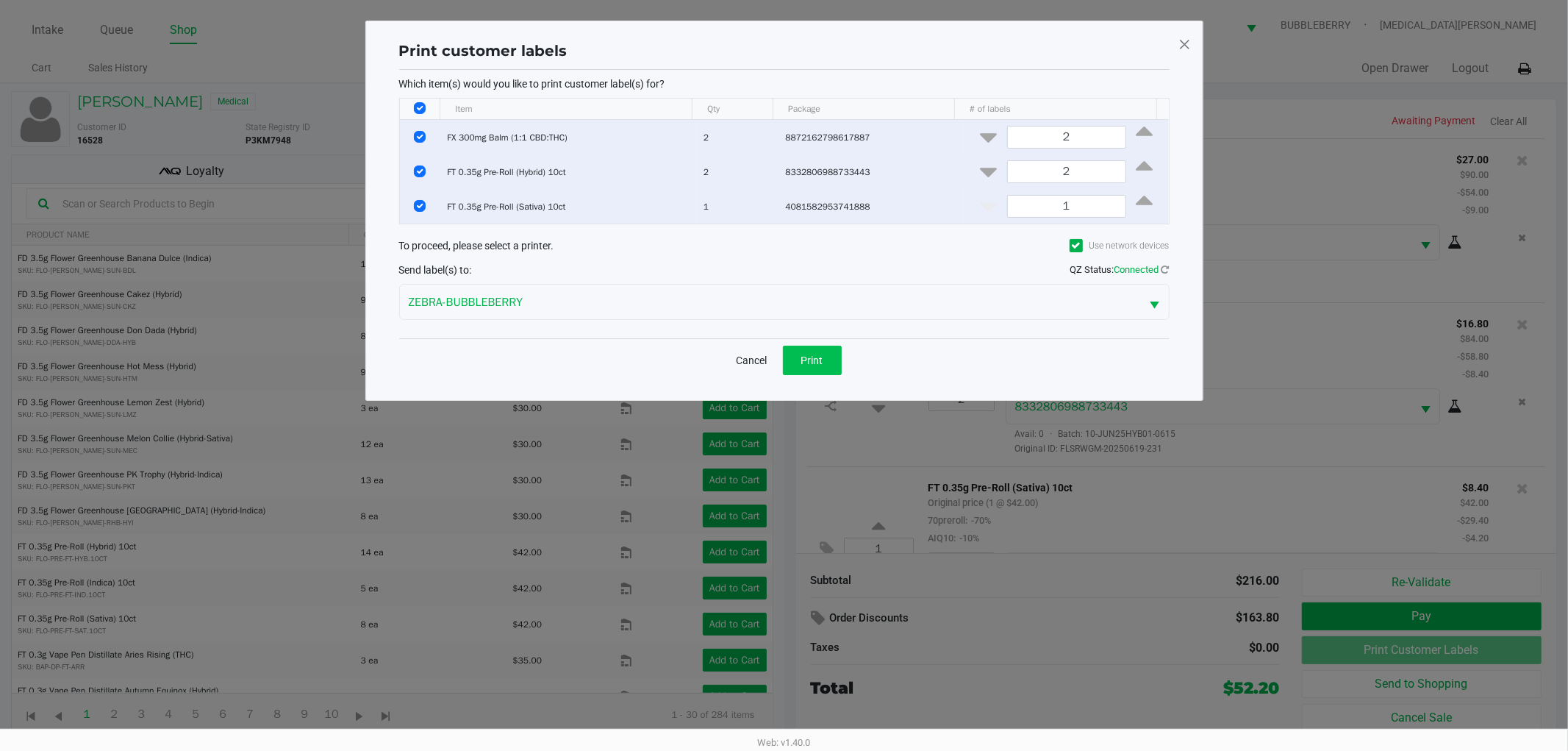 click on "Print" 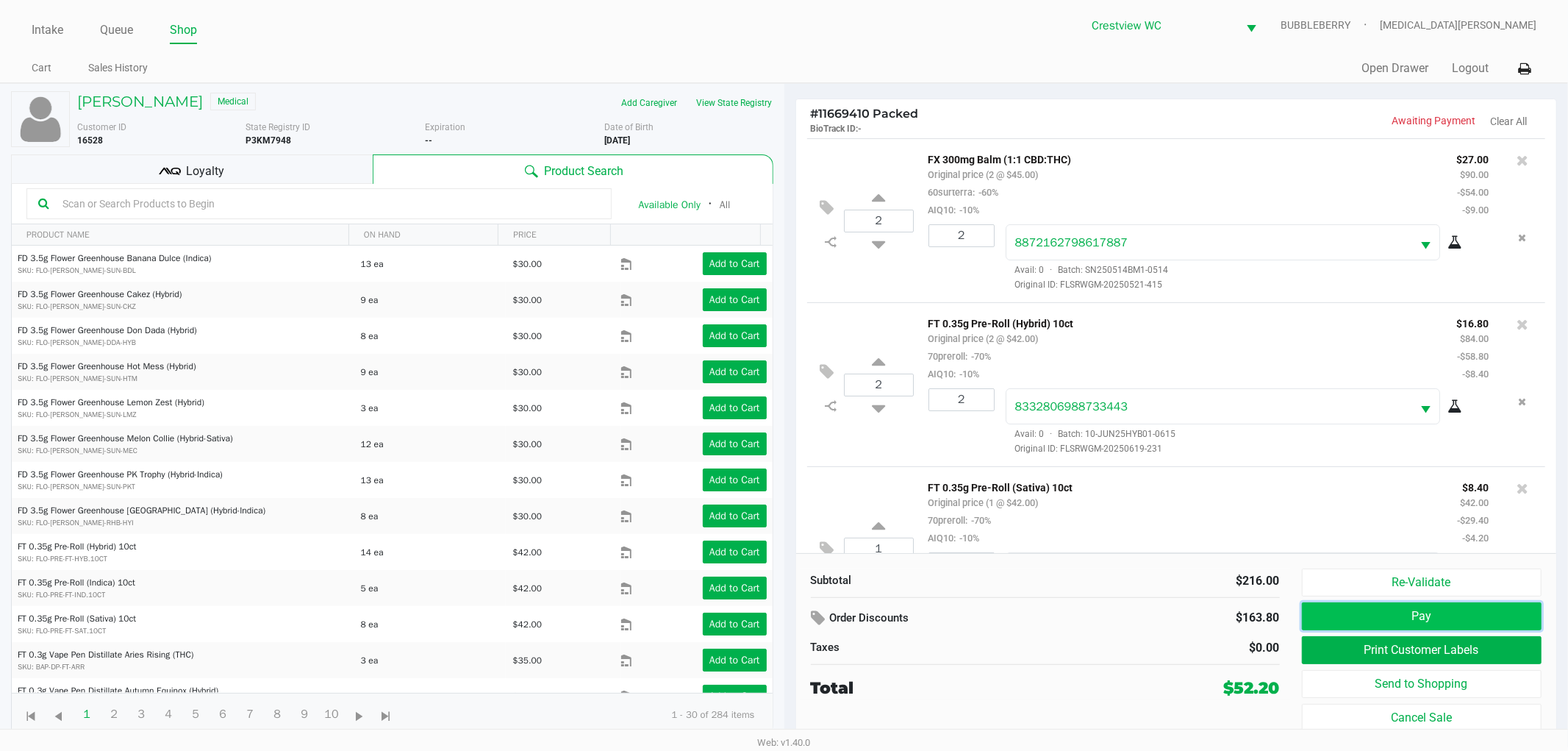 click on "Pay" 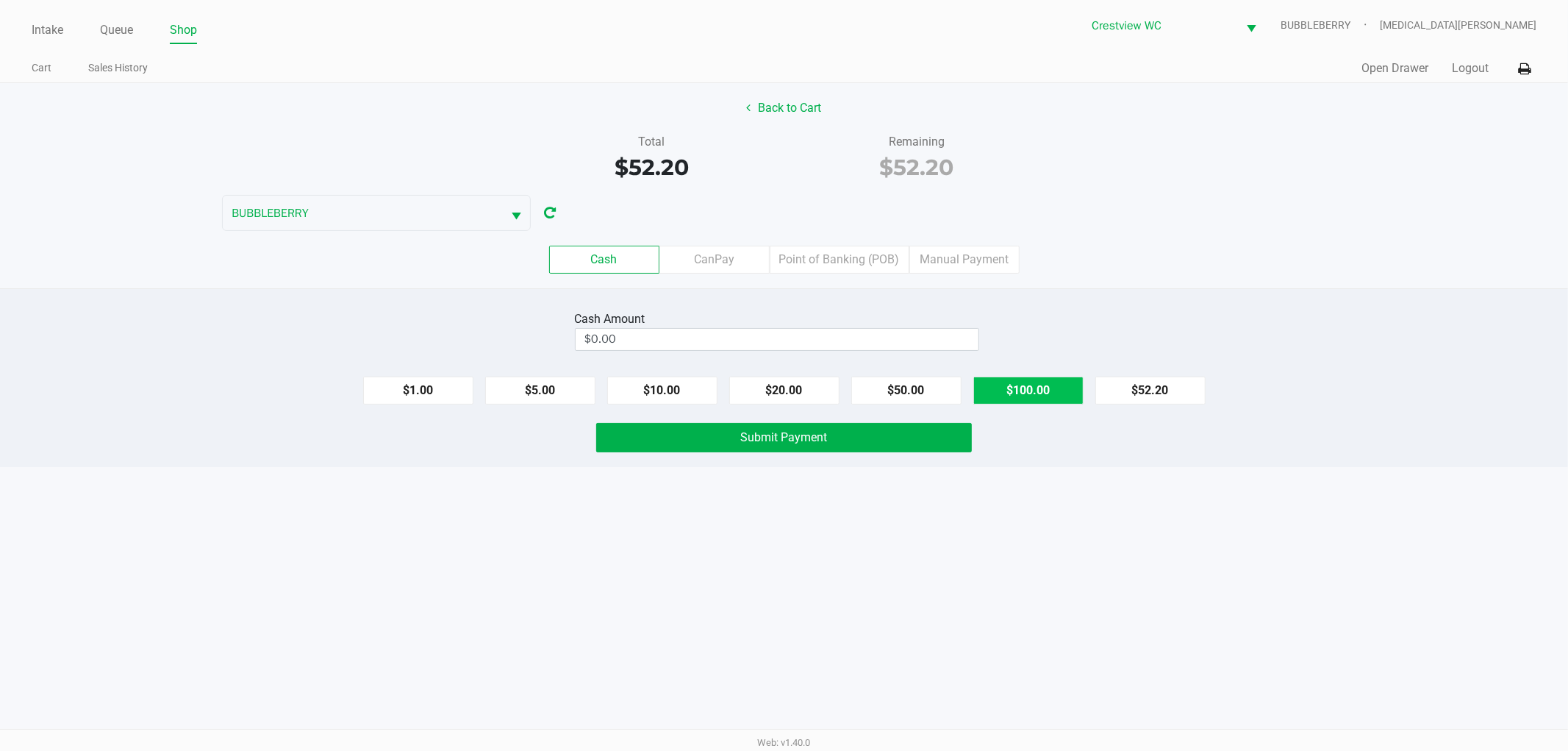 click on "$100.00" 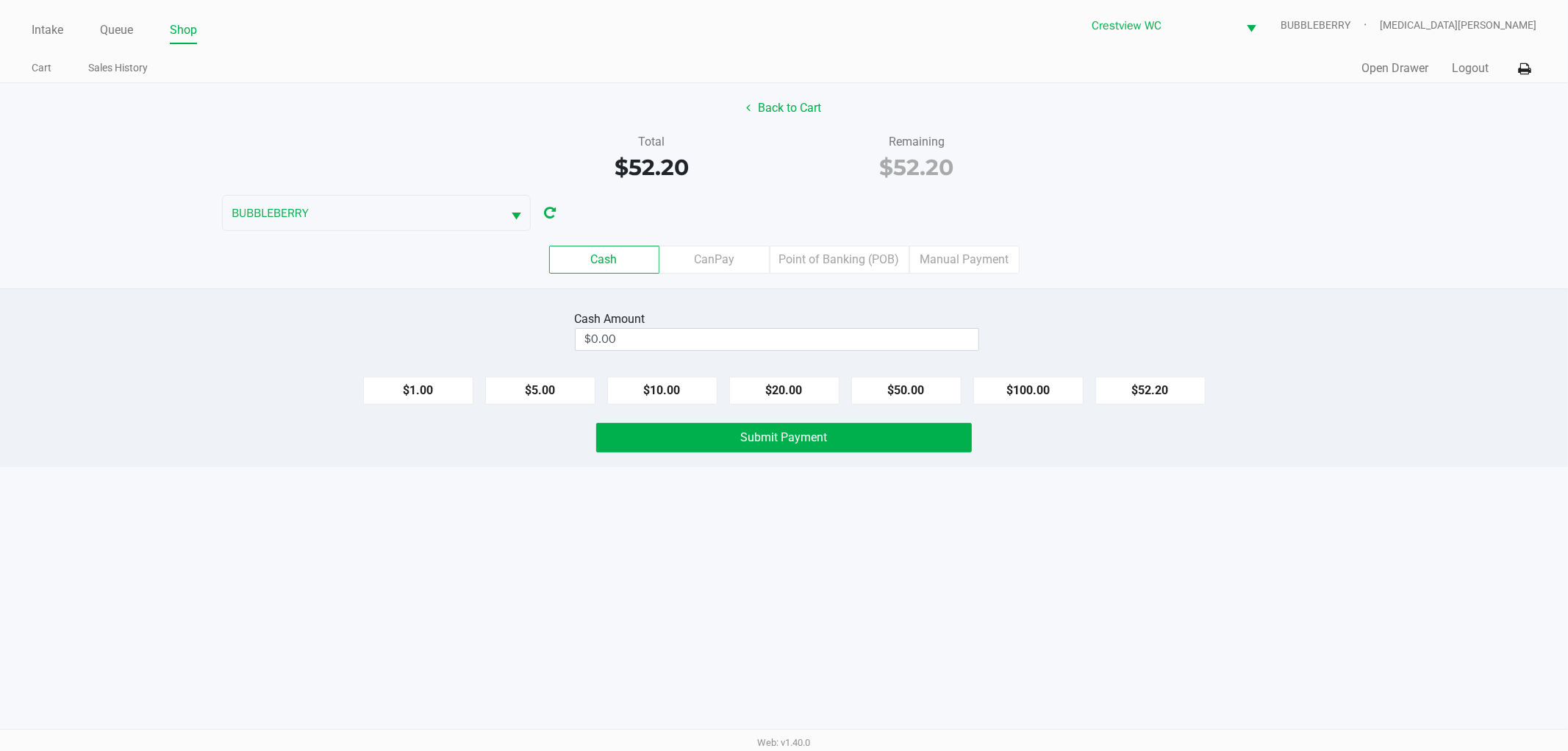 type on "$100.00" 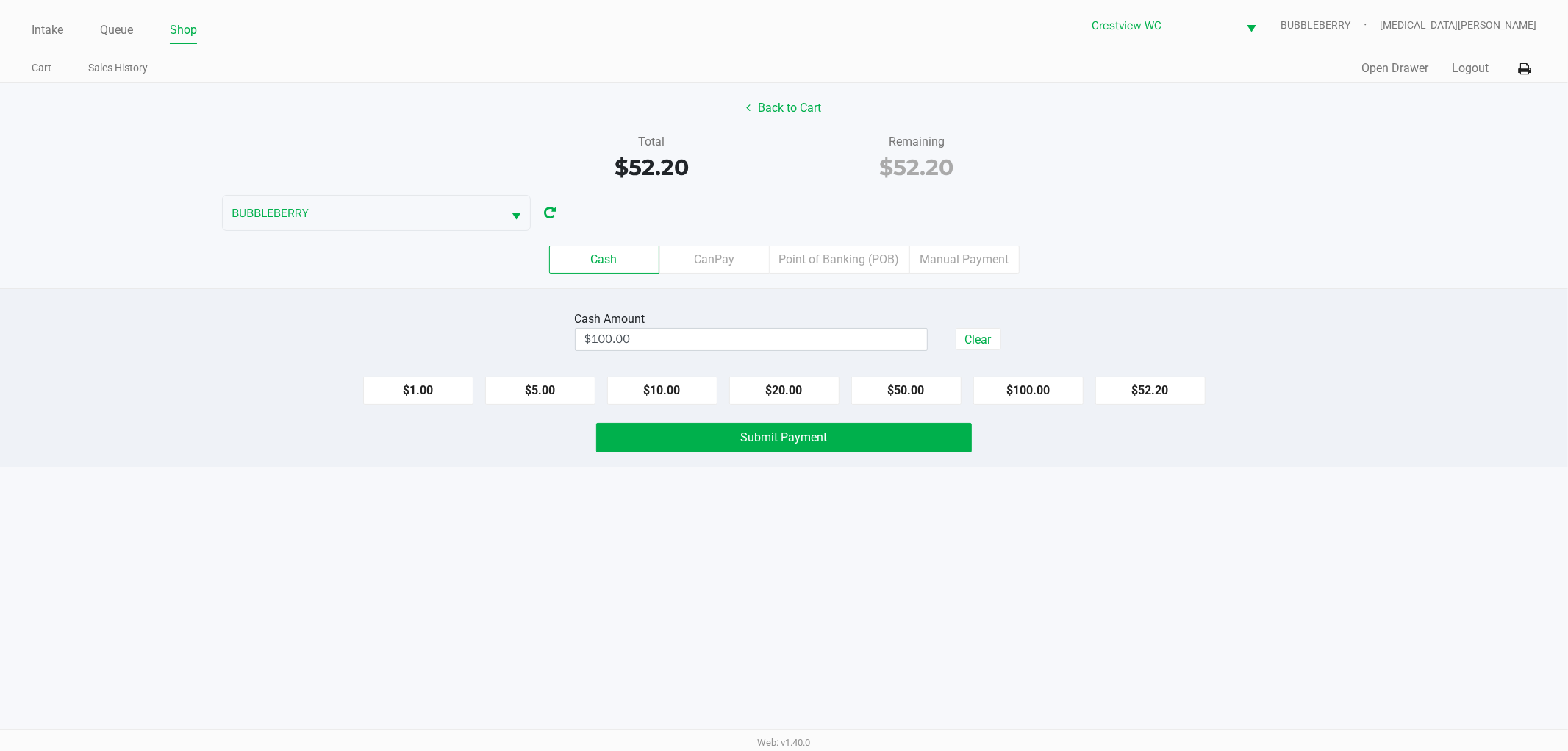 click on "Intake Queue Shop Crestview WC  BUBBLEBERRY   Alora Ross  Cart Sales History  Quick Sale   Open Drawer   Logout  Back to Cart   Total   $52.20   Remaining   $52.20  BUBBLEBERRY  Cash   CanPay   Point of Banking (POB)   Manual Payment   Cash  Amount  $100.00  Clear   $1.00   $5.00   $10.00   $20.00   $50.00   $100.00   $52.20   Submit Payment   Web: v1.40.0" at bounding box center (784, 375) 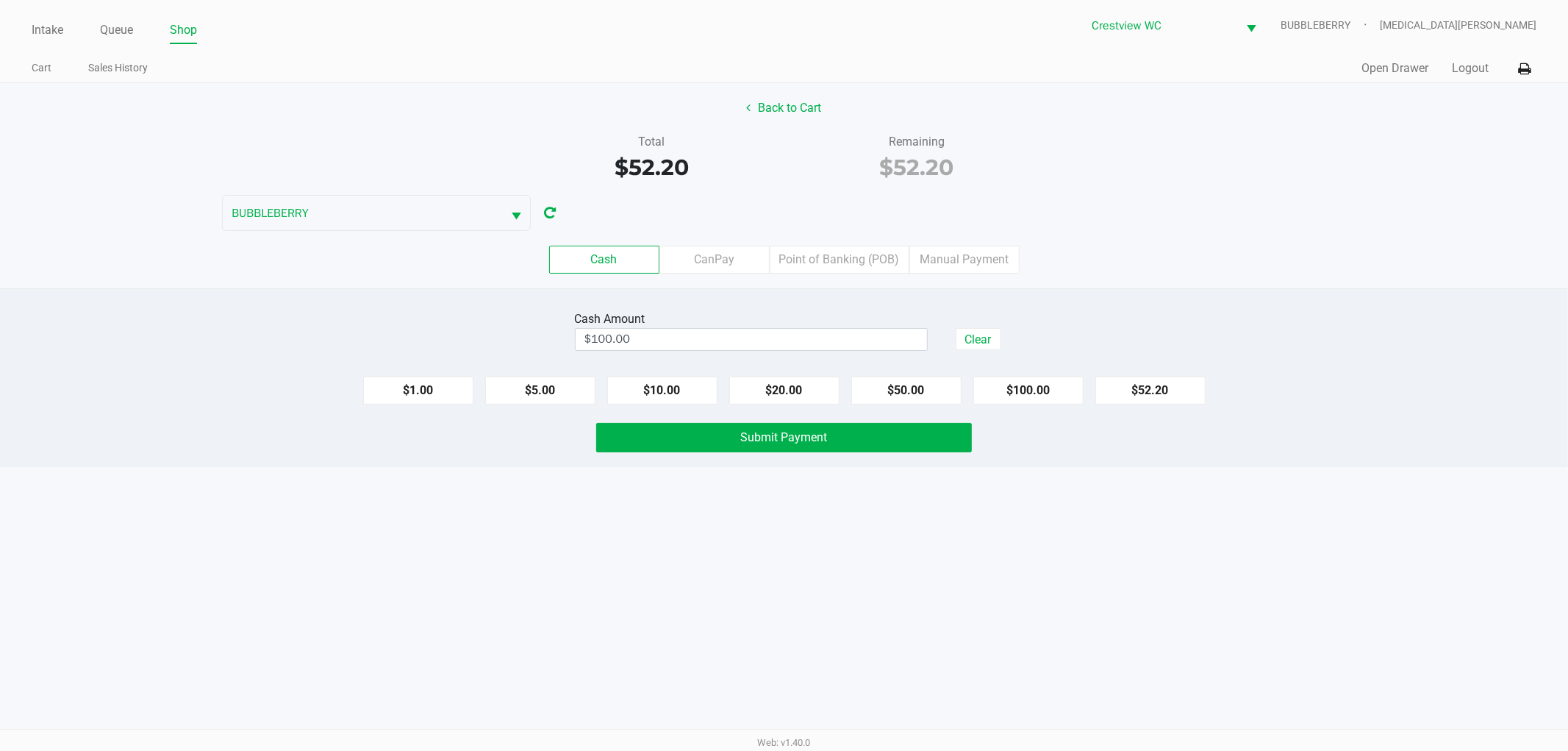 click on "Intake Queue Shop Crestview WC  BUBBLEBERRY   Alora Ross  Cart Sales History  Quick Sale   Open Drawer   Logout  Back to Cart   Total   $52.20   Remaining   $52.20  BUBBLEBERRY  Cash   CanPay   Point of Banking (POB)   Manual Payment   Cash  Amount  $100.00  Clear   $1.00   $5.00   $10.00   $20.00   $50.00   $100.00   $52.20   Submit Payment   Web: v1.40.0" at bounding box center (784, 375) 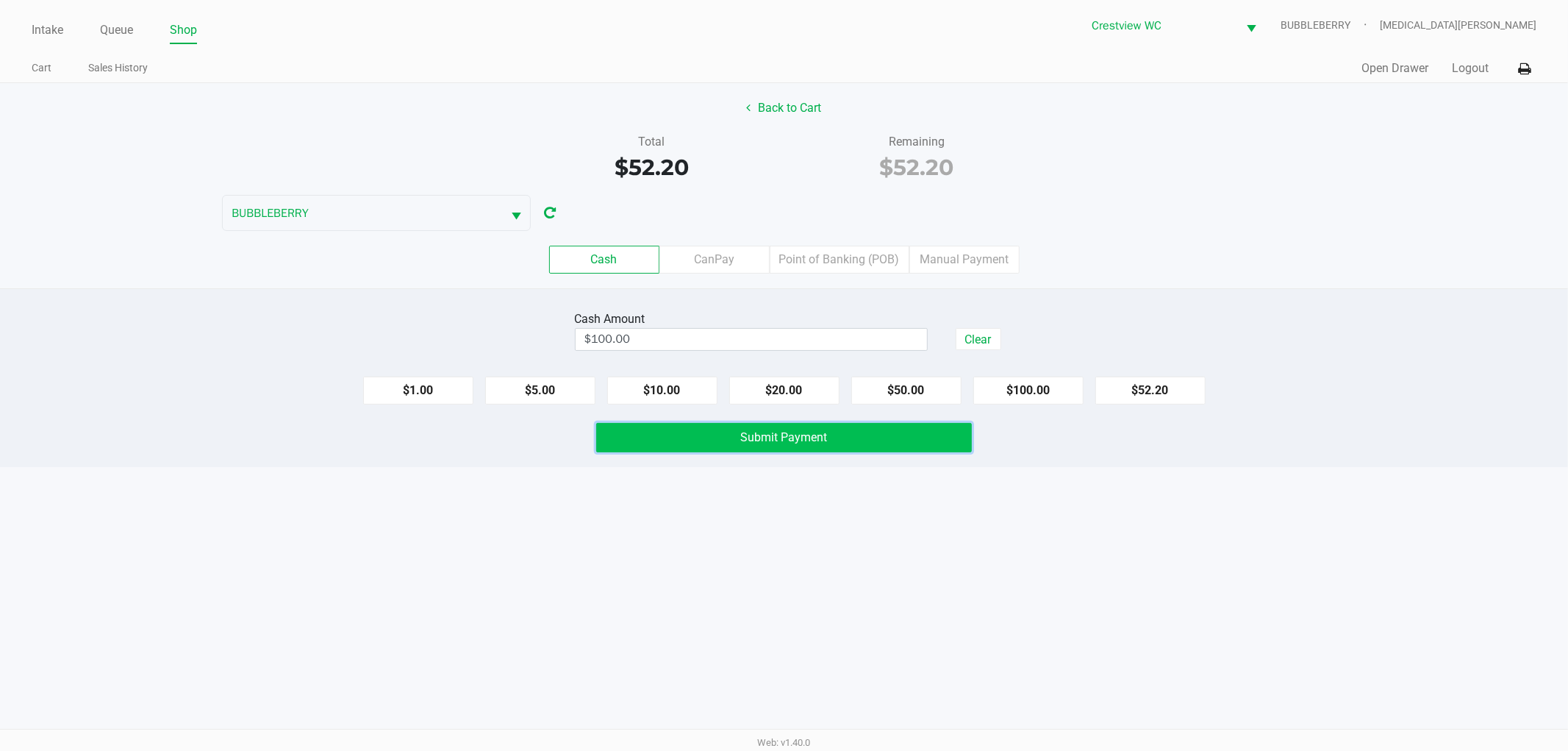 click on "Submit Payment" 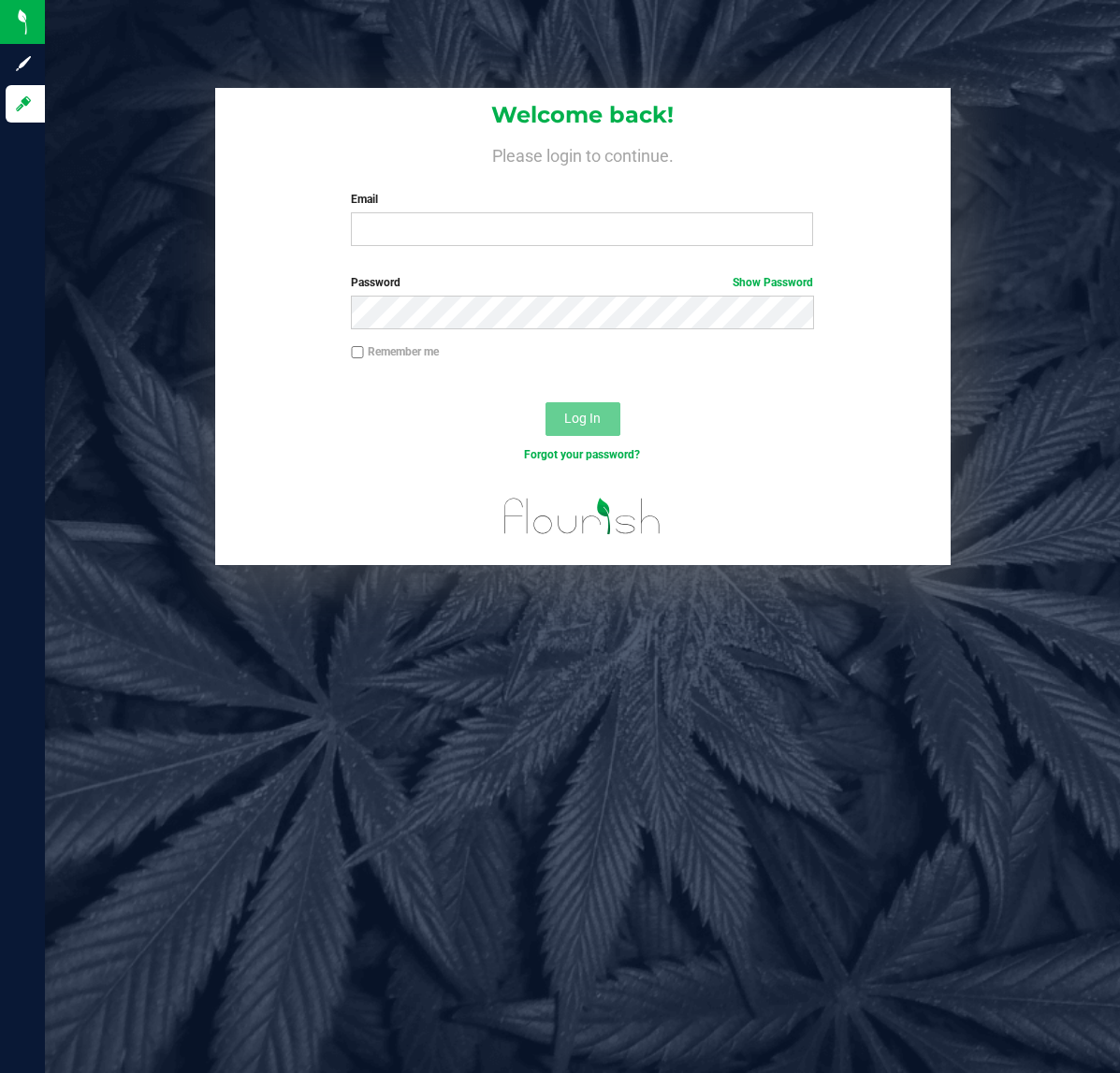 scroll, scrollTop: 0, scrollLeft: 0, axis: both 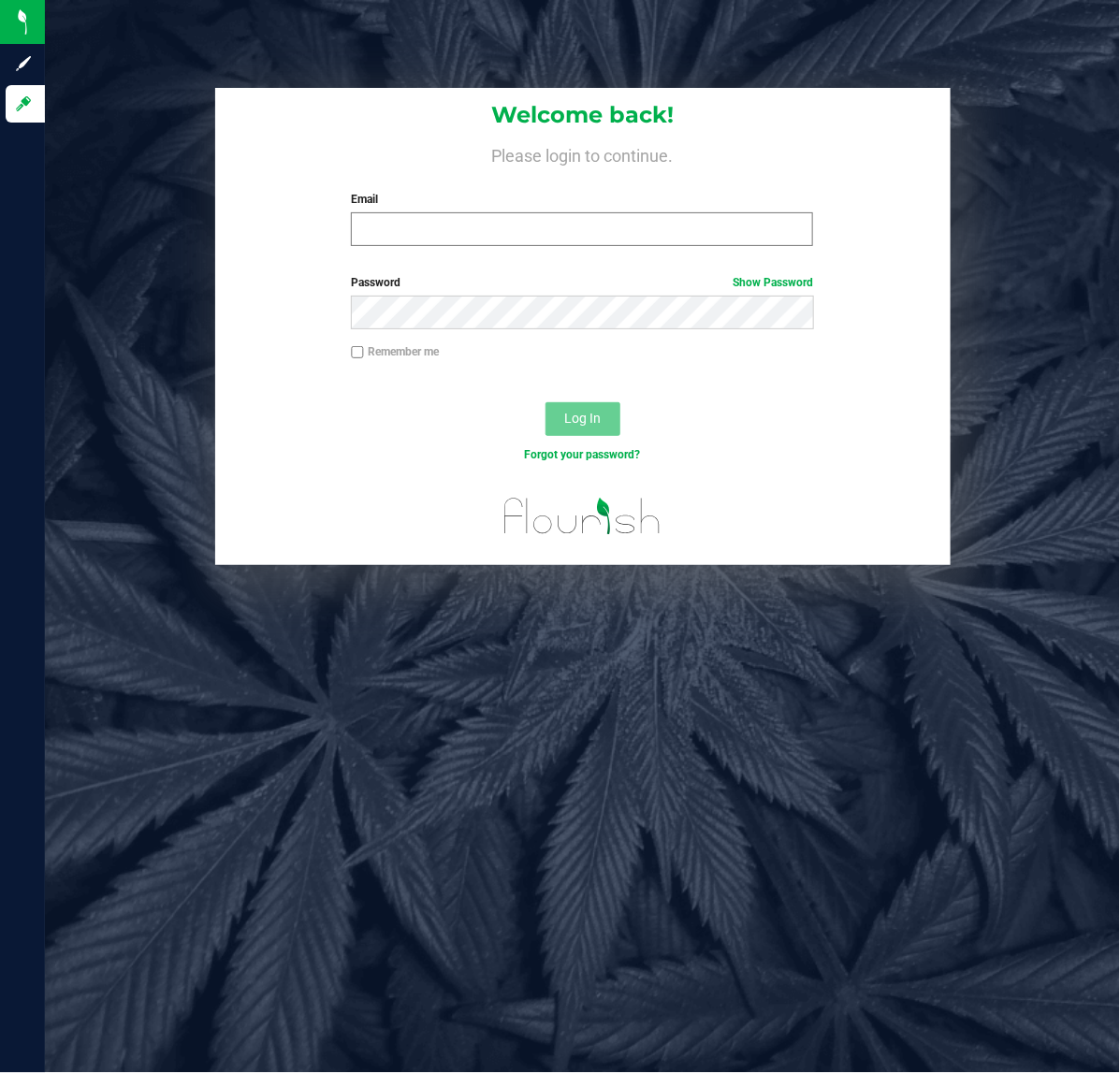 drag, startPoint x: 632, startPoint y: 203, endPoint x: 623, endPoint y: 232, distance: 30.364453 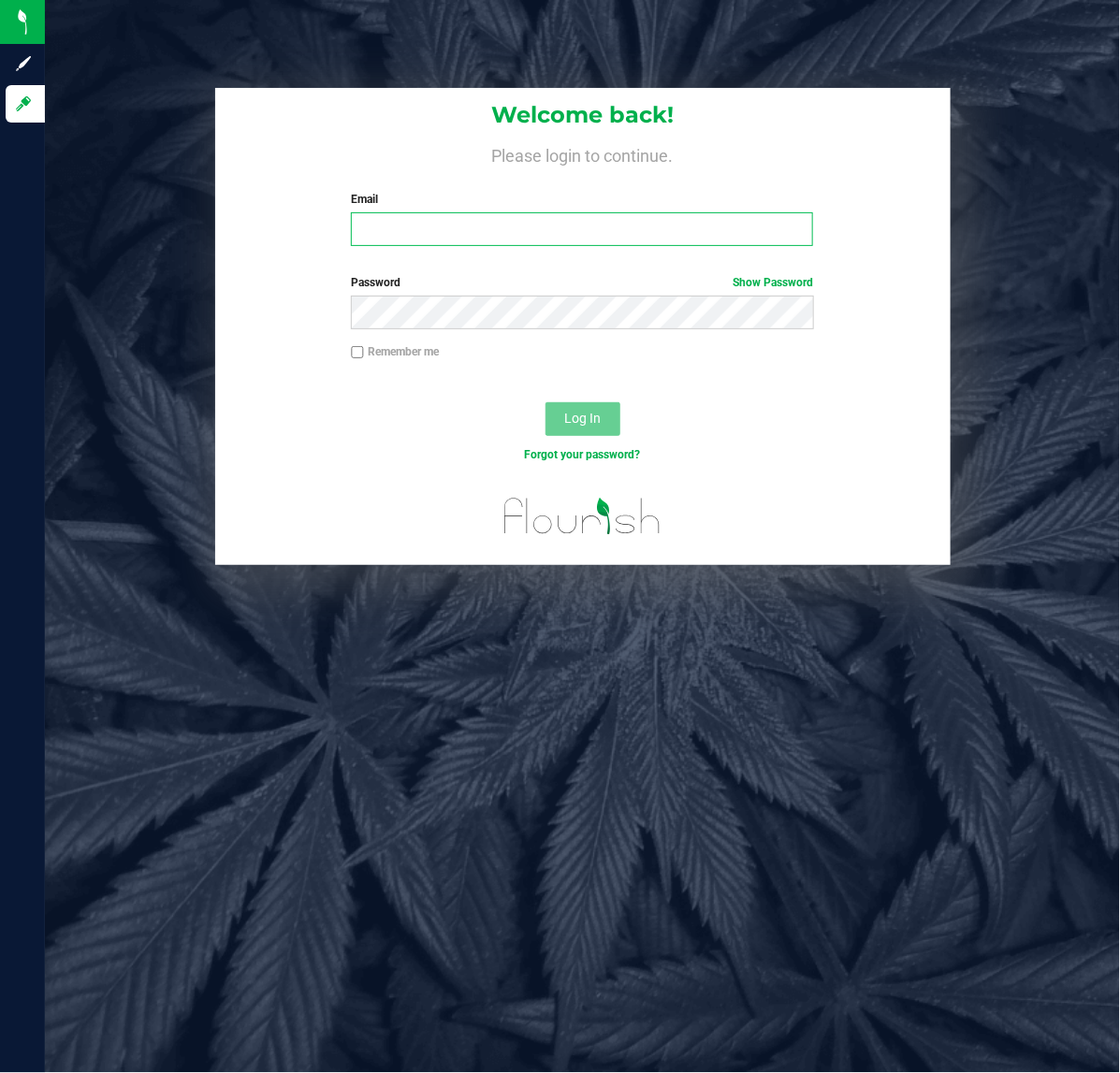 click on "Email" at bounding box center (582, 229) 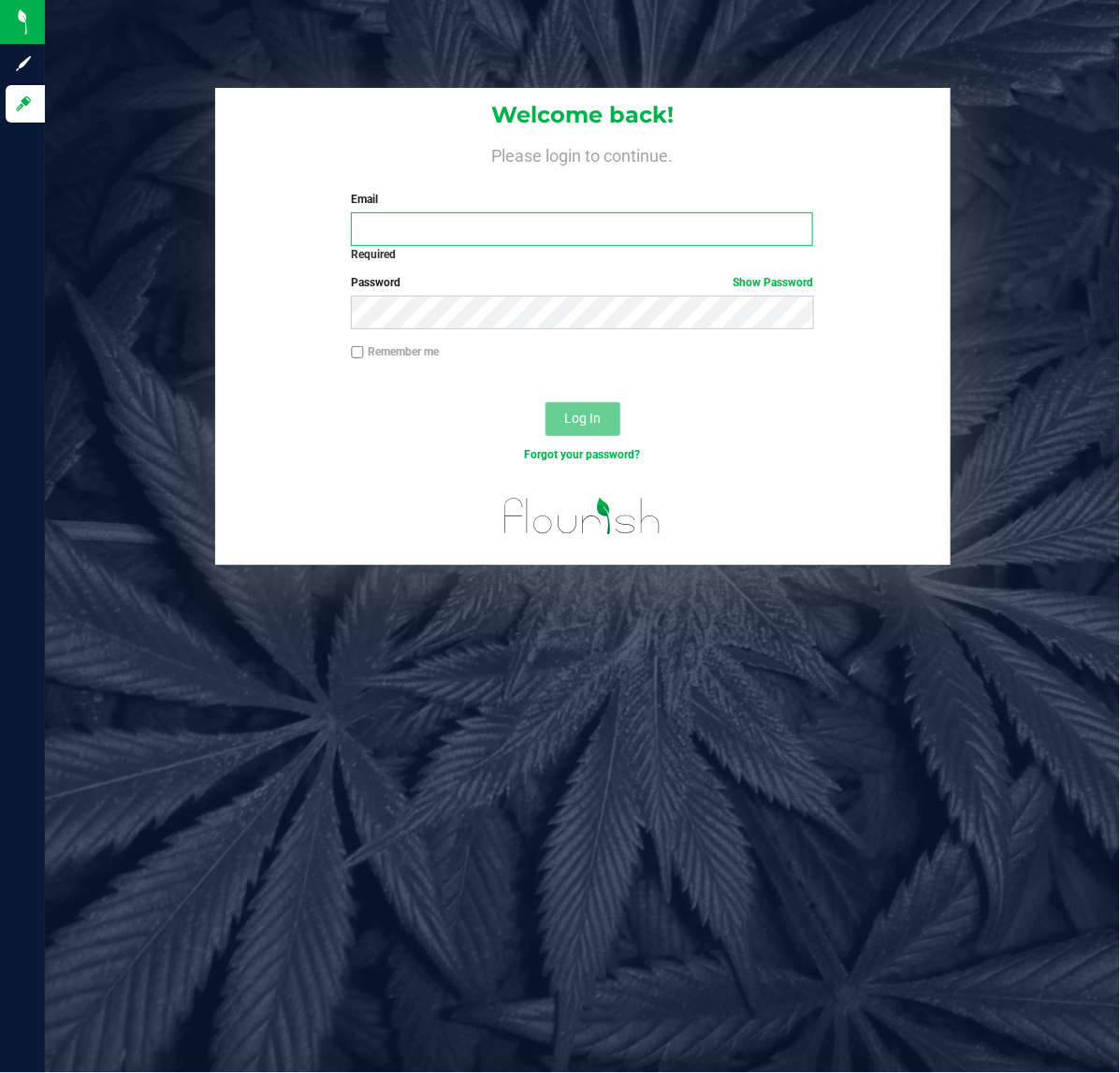 click on "Email" at bounding box center [582, 229] 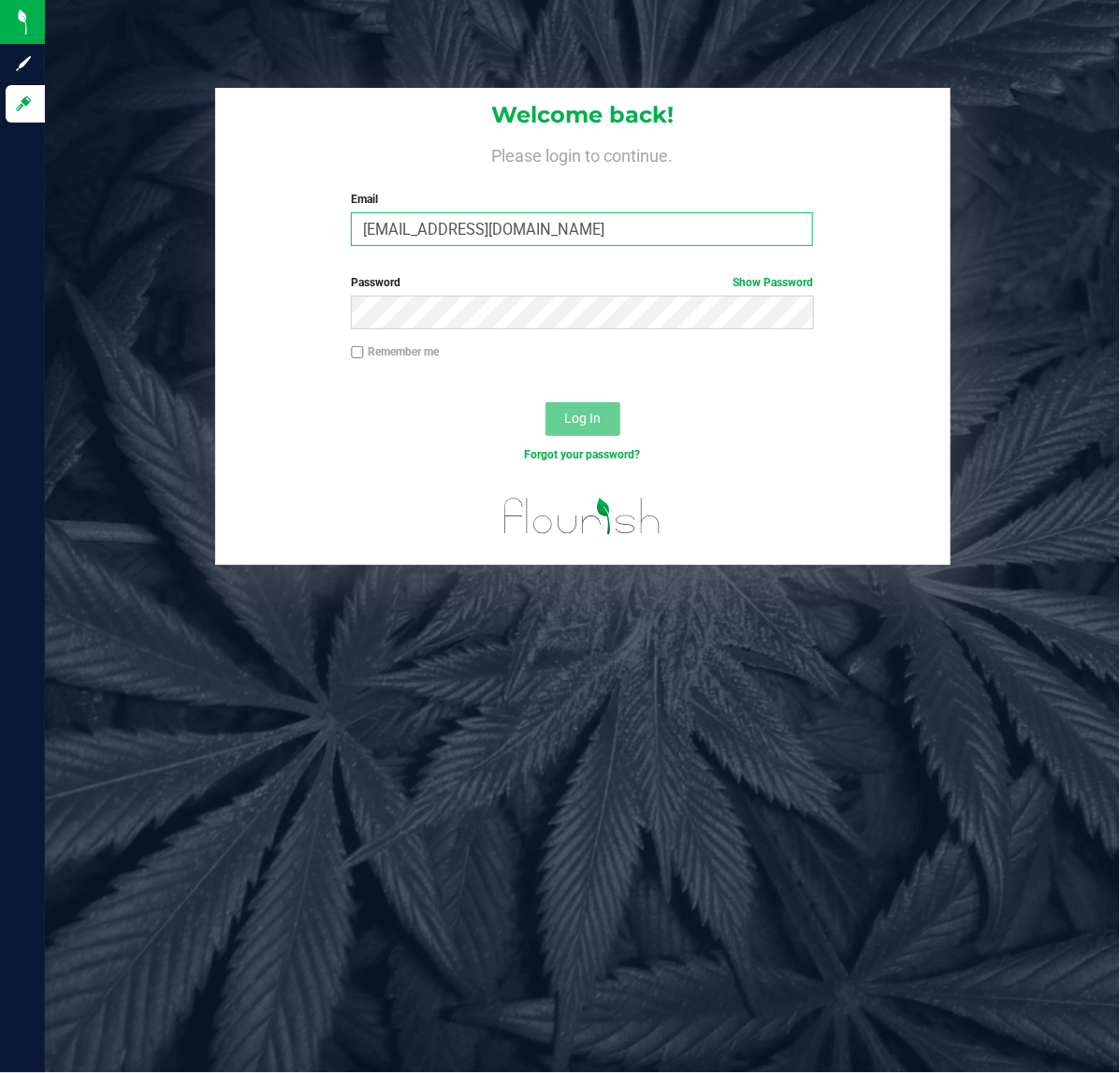type on "[EMAIL_ADDRESS][DOMAIN_NAME]" 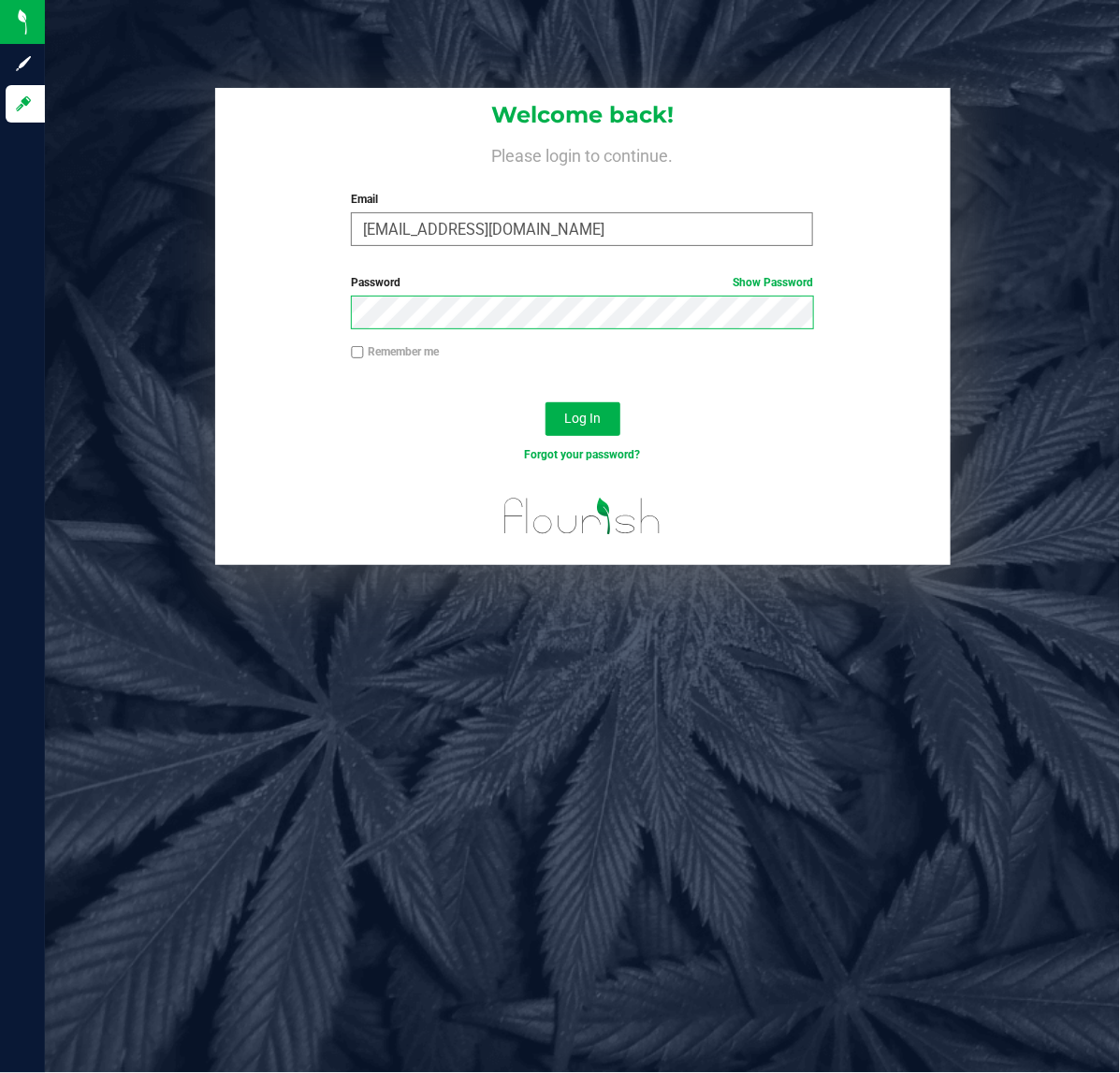 click on "Log In" at bounding box center (583, 419) 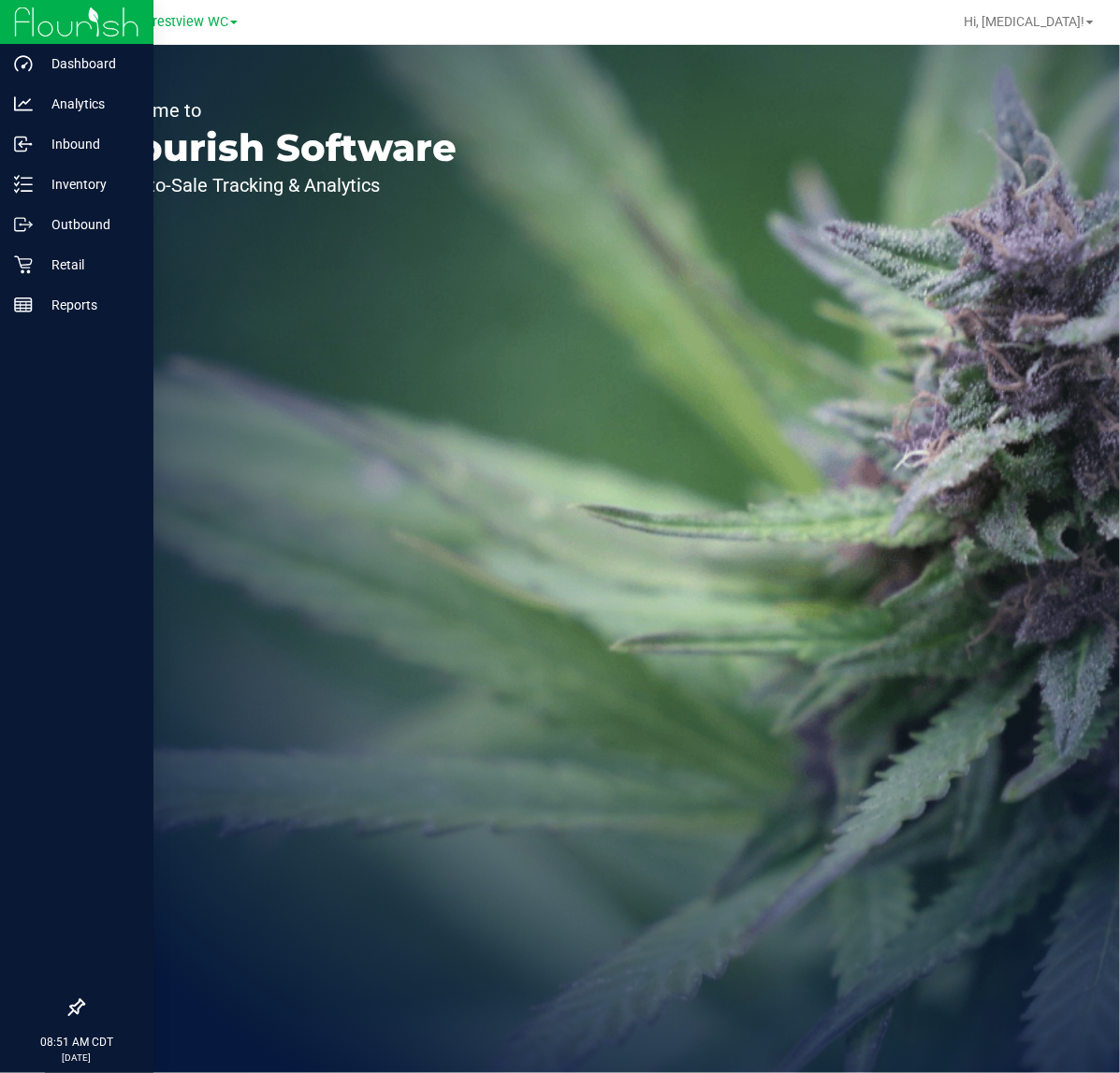 scroll, scrollTop: 0, scrollLeft: 0, axis: both 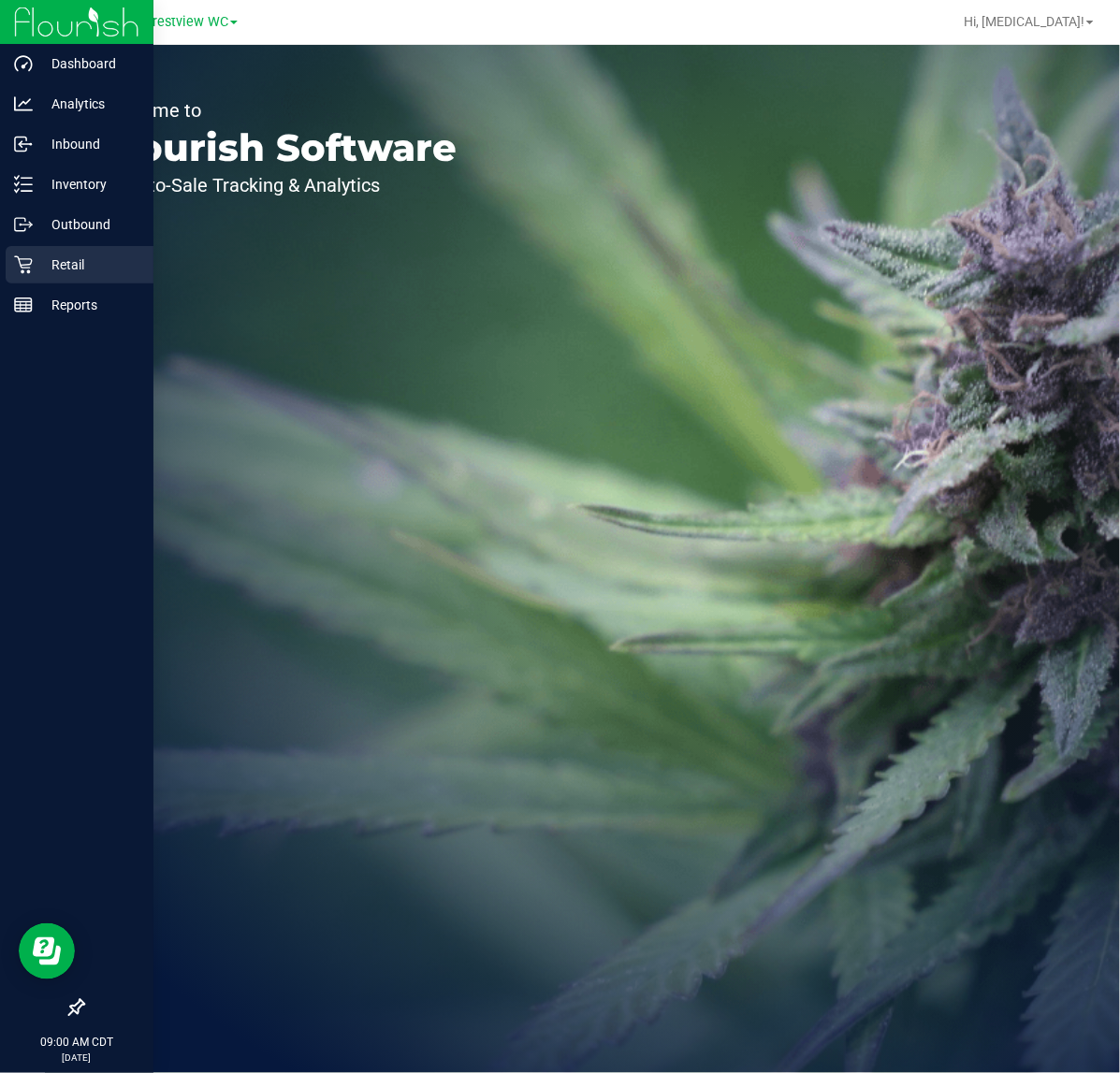 click on "Retail" at bounding box center (89, 265) 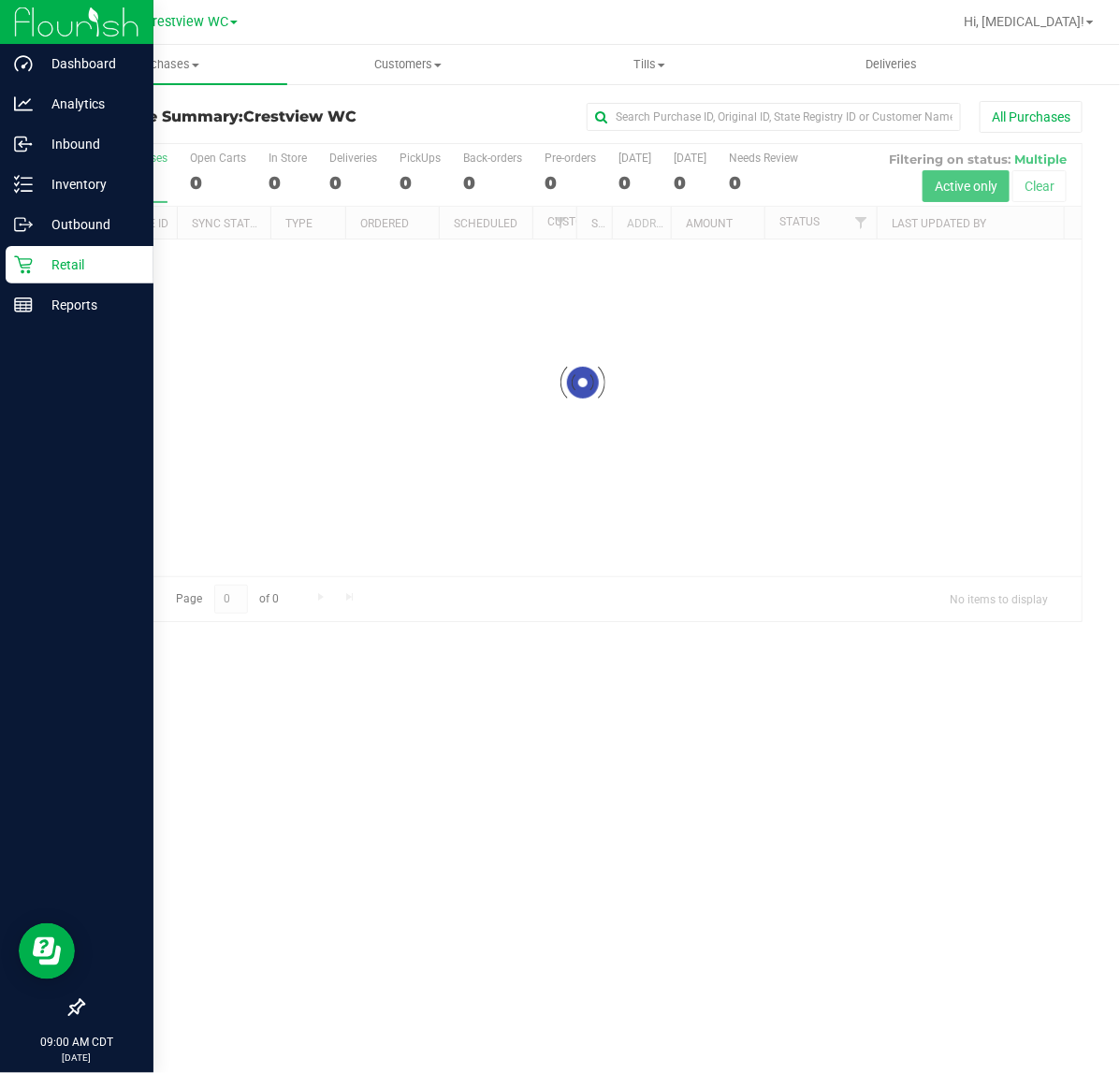 click 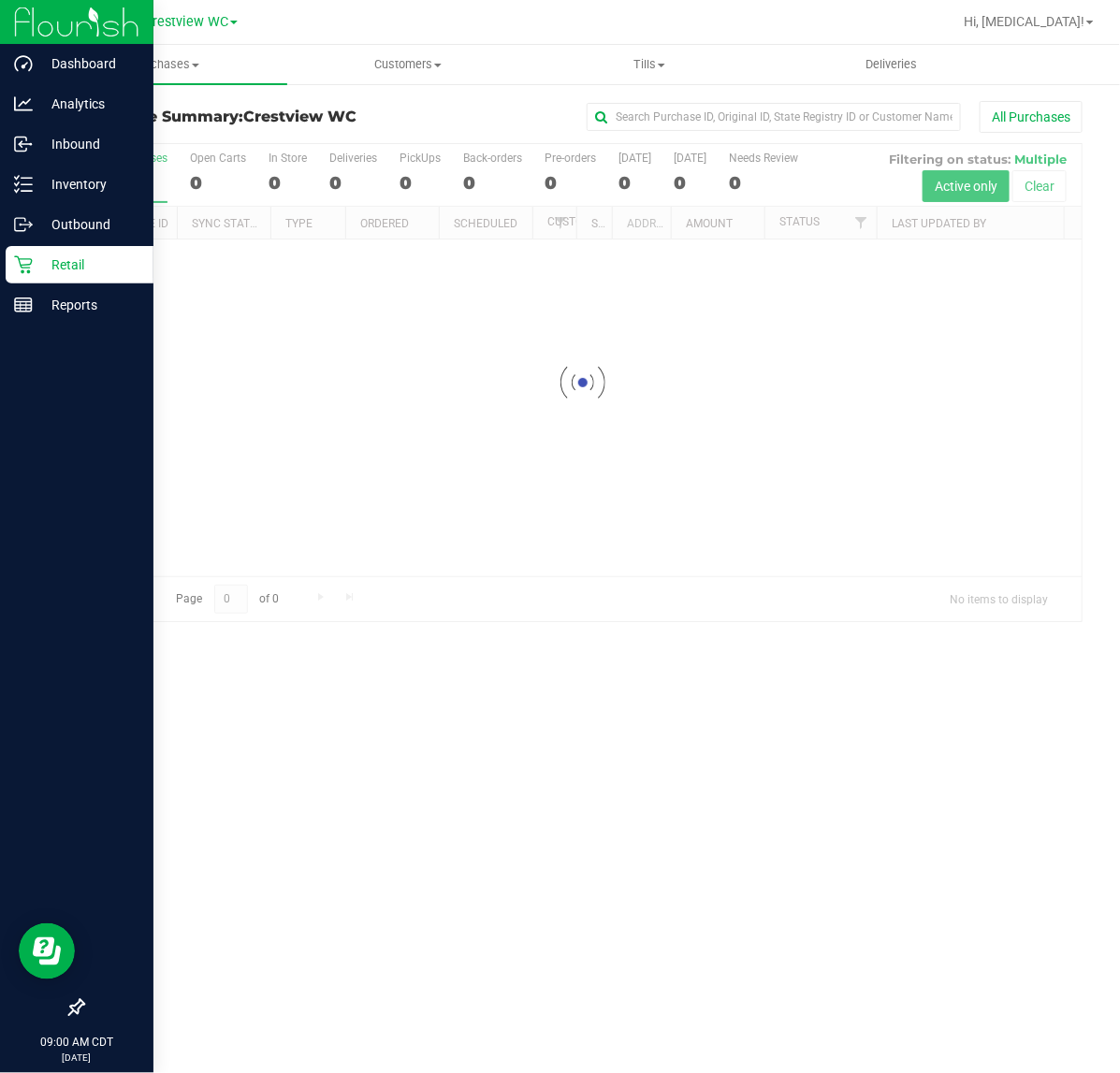 click at bounding box center [67, 1009] 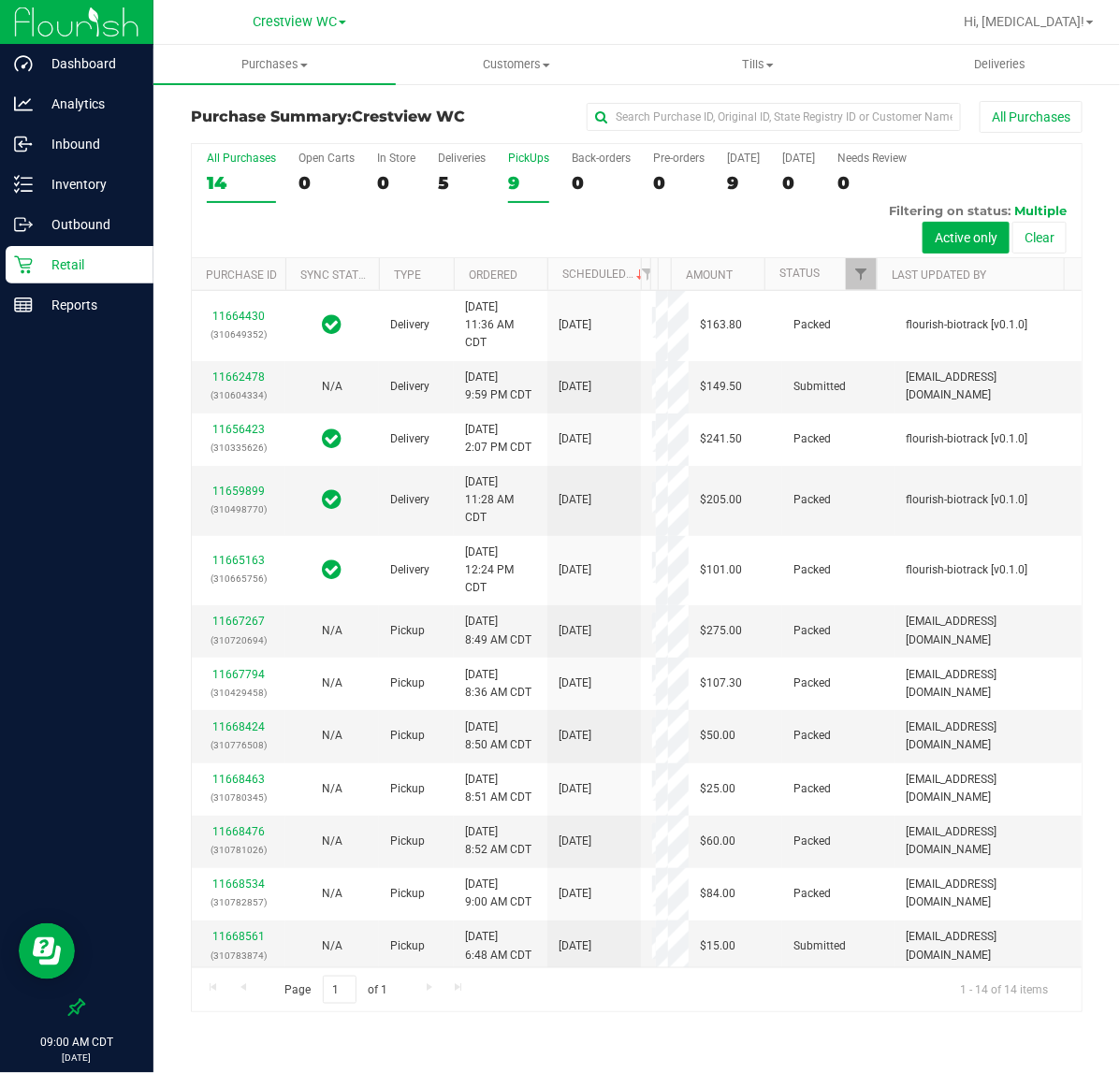 click on "9" at bounding box center [529, 182] 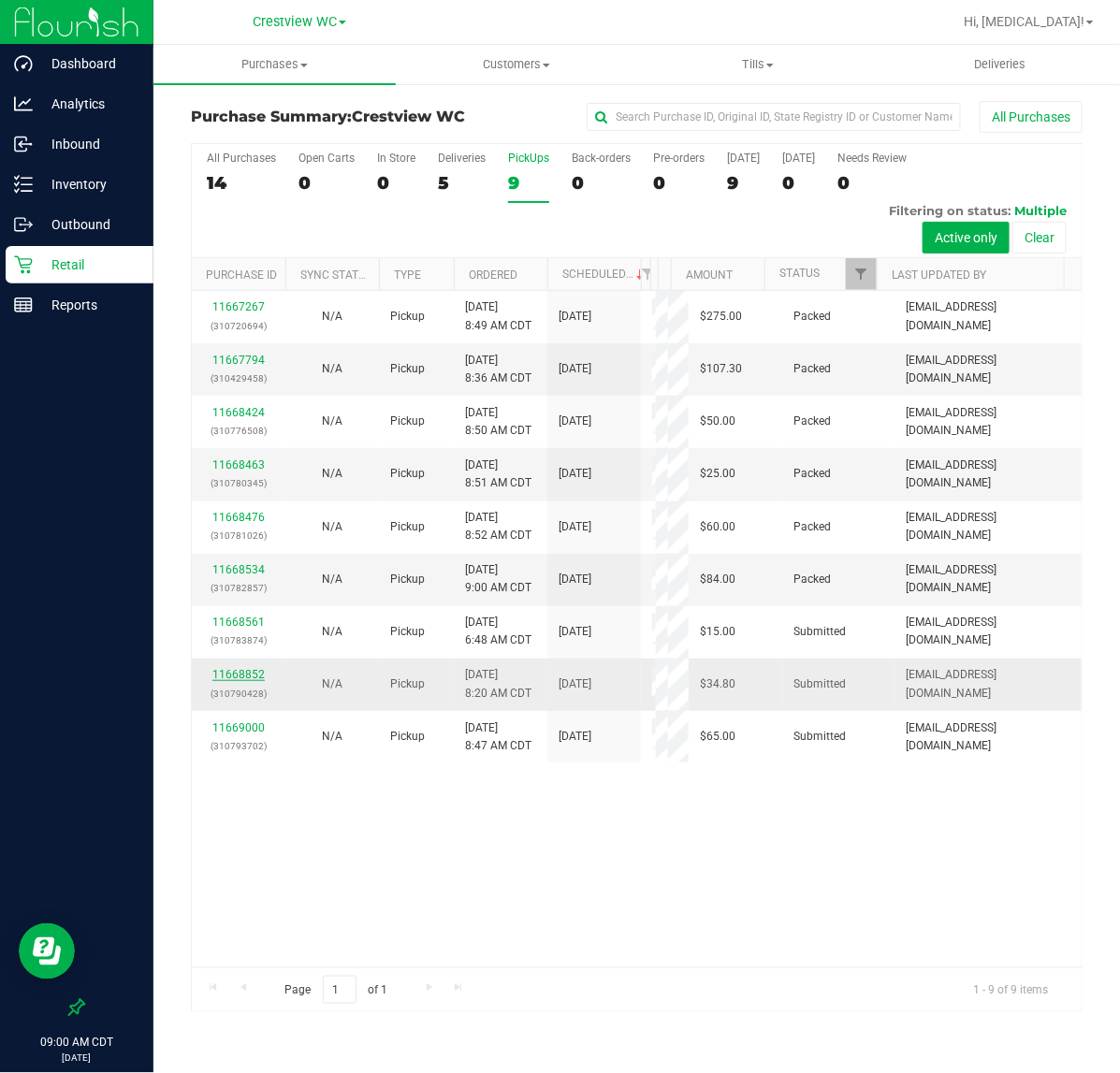 click on "11668852" at bounding box center (239, 674) 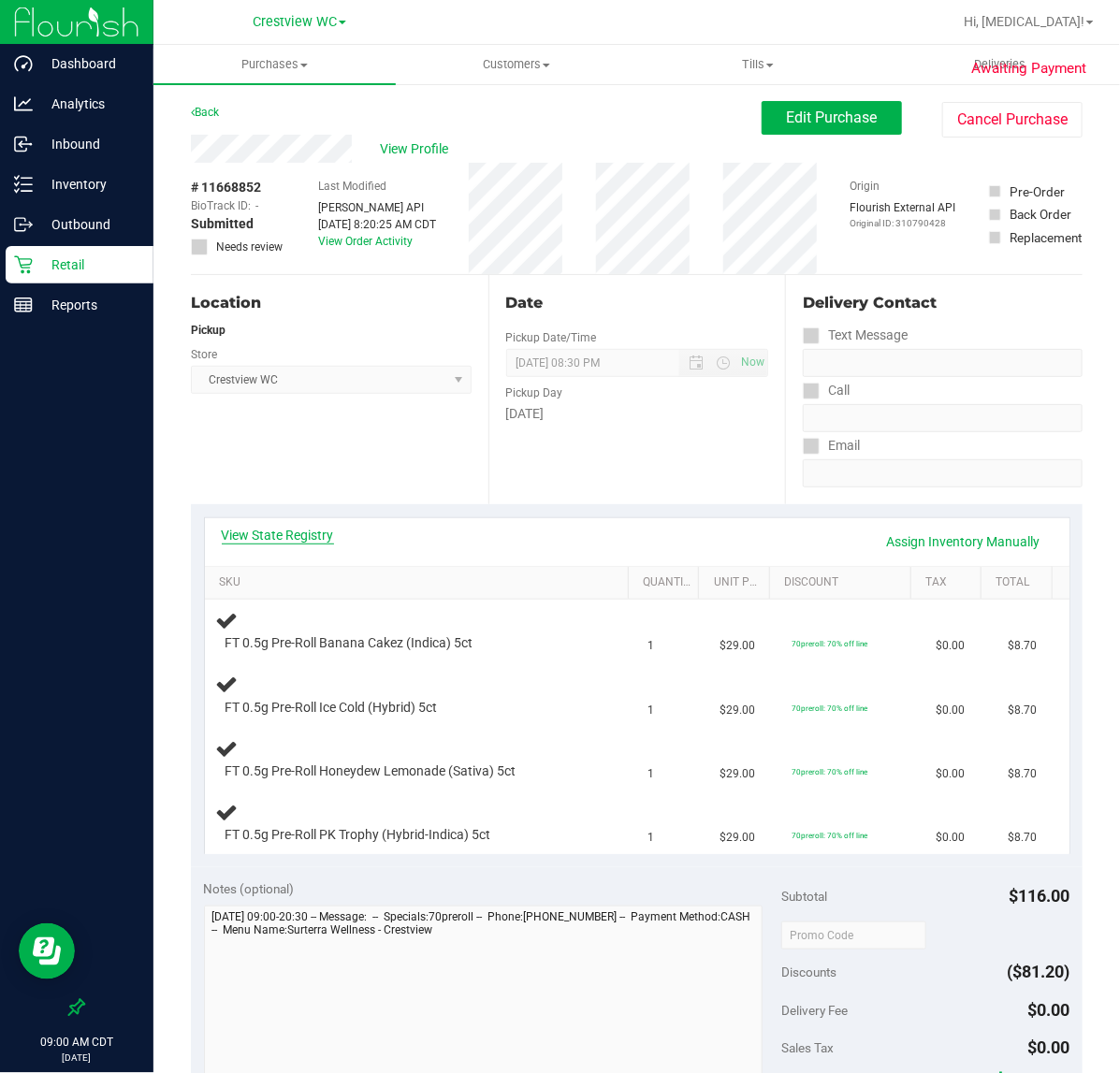 click on "View State Registry" at bounding box center [278, 535] 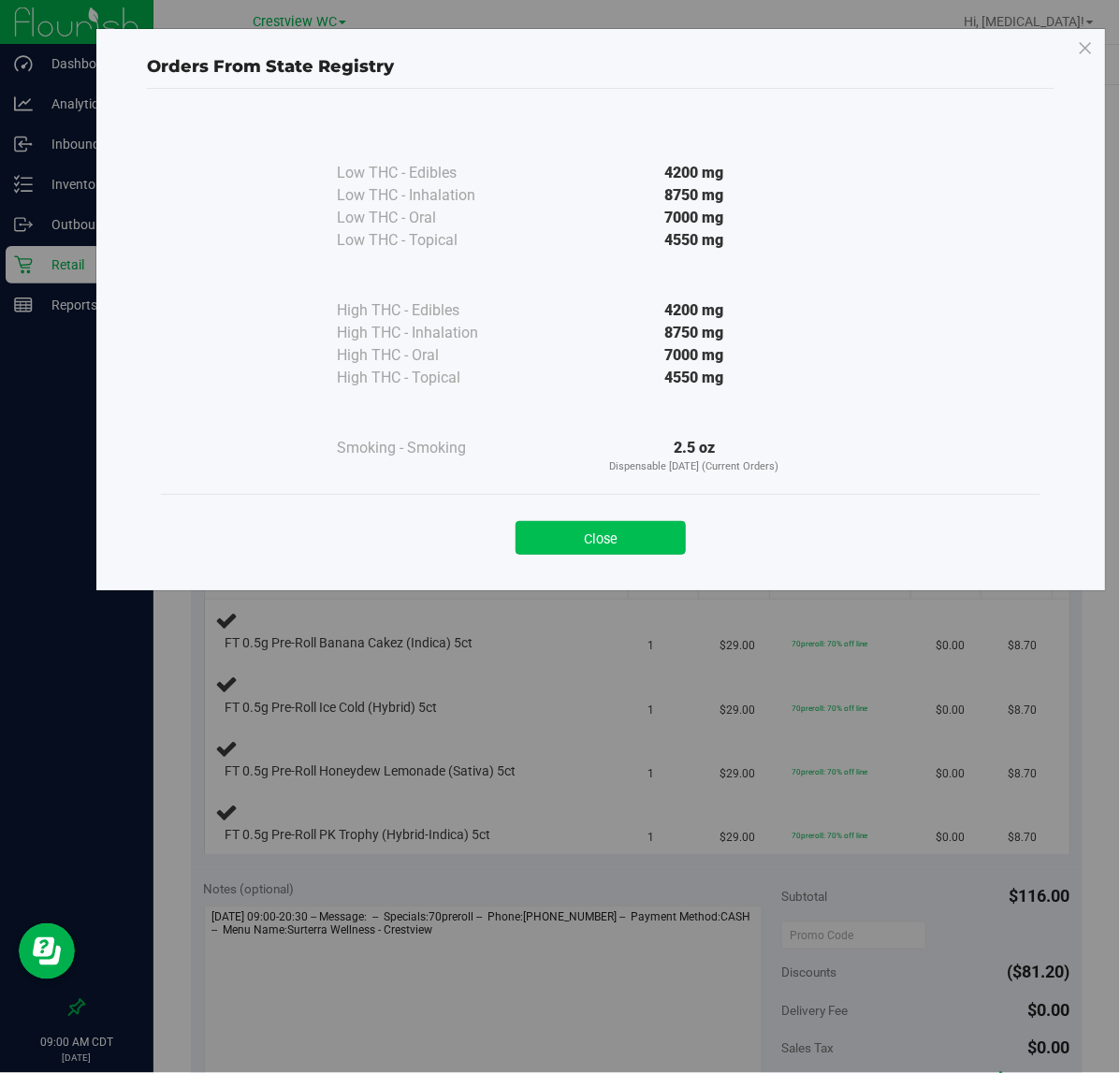 click on "Close" at bounding box center [601, 538] 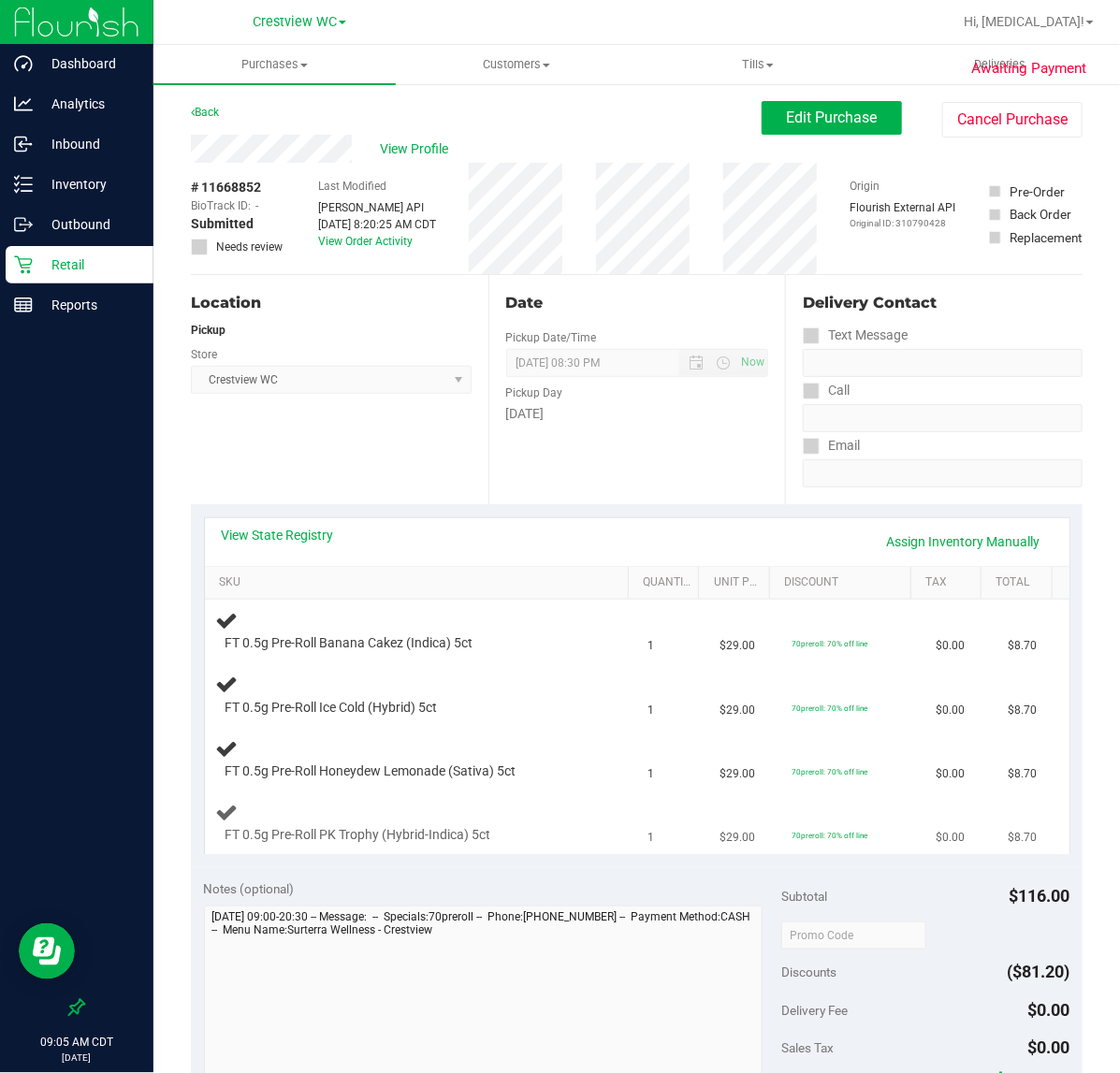 click on "FT 0.5g Pre-Roll PK Trophy (Hybrid-Indica) 5ct" at bounding box center [358, 834] 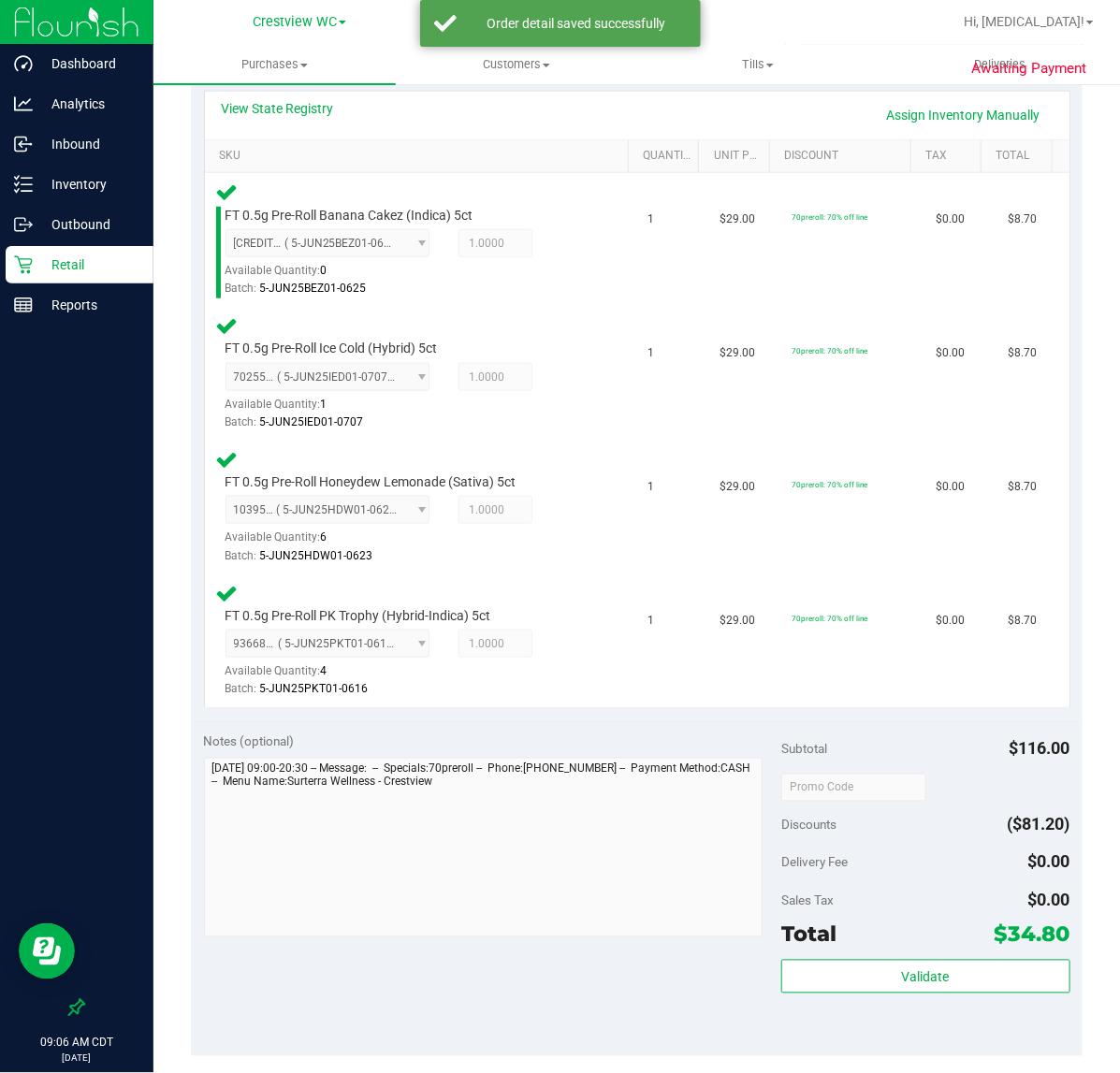 scroll, scrollTop: 458, scrollLeft: 0, axis: vertical 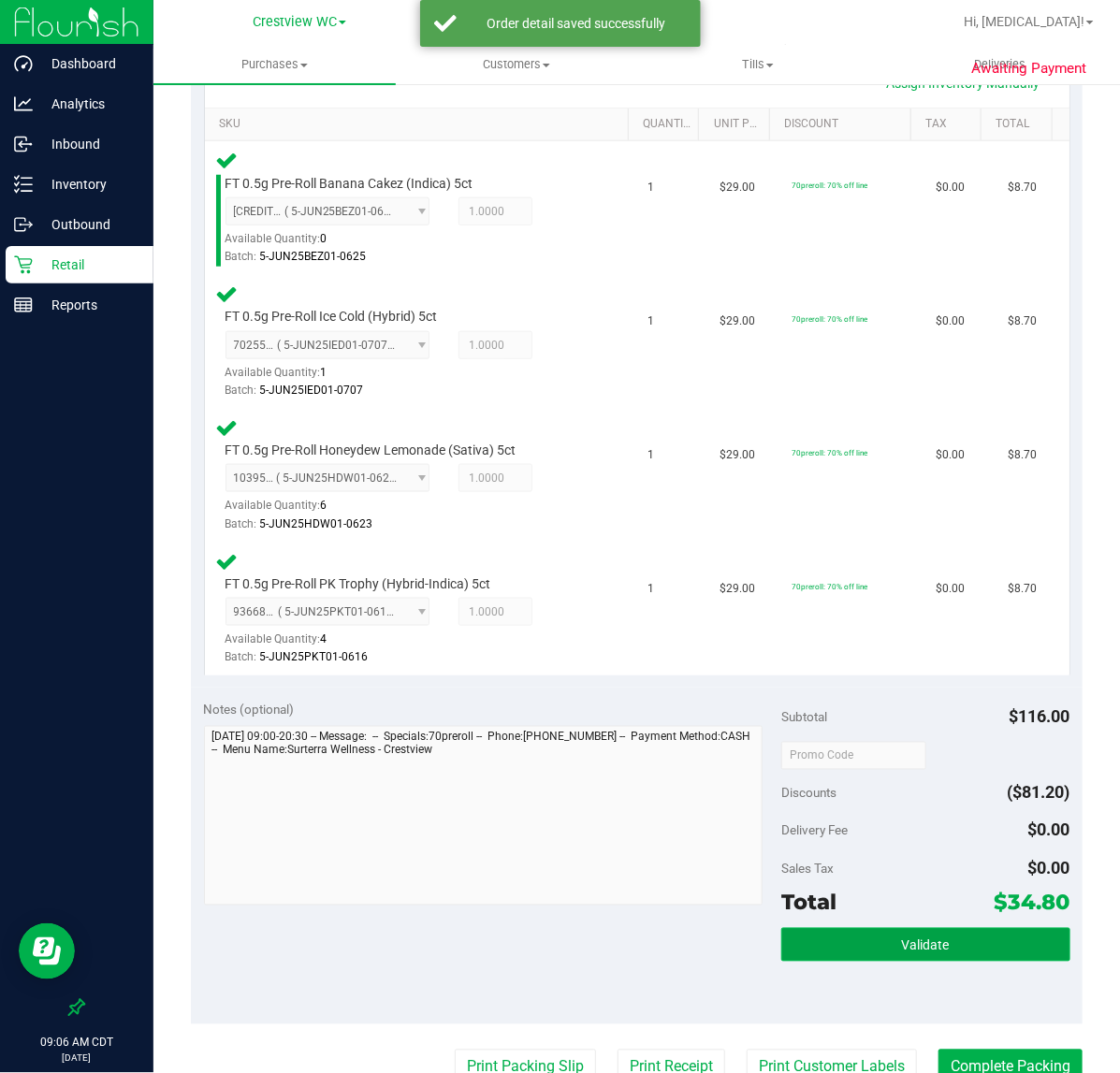 click on "Validate" at bounding box center [925, 946] 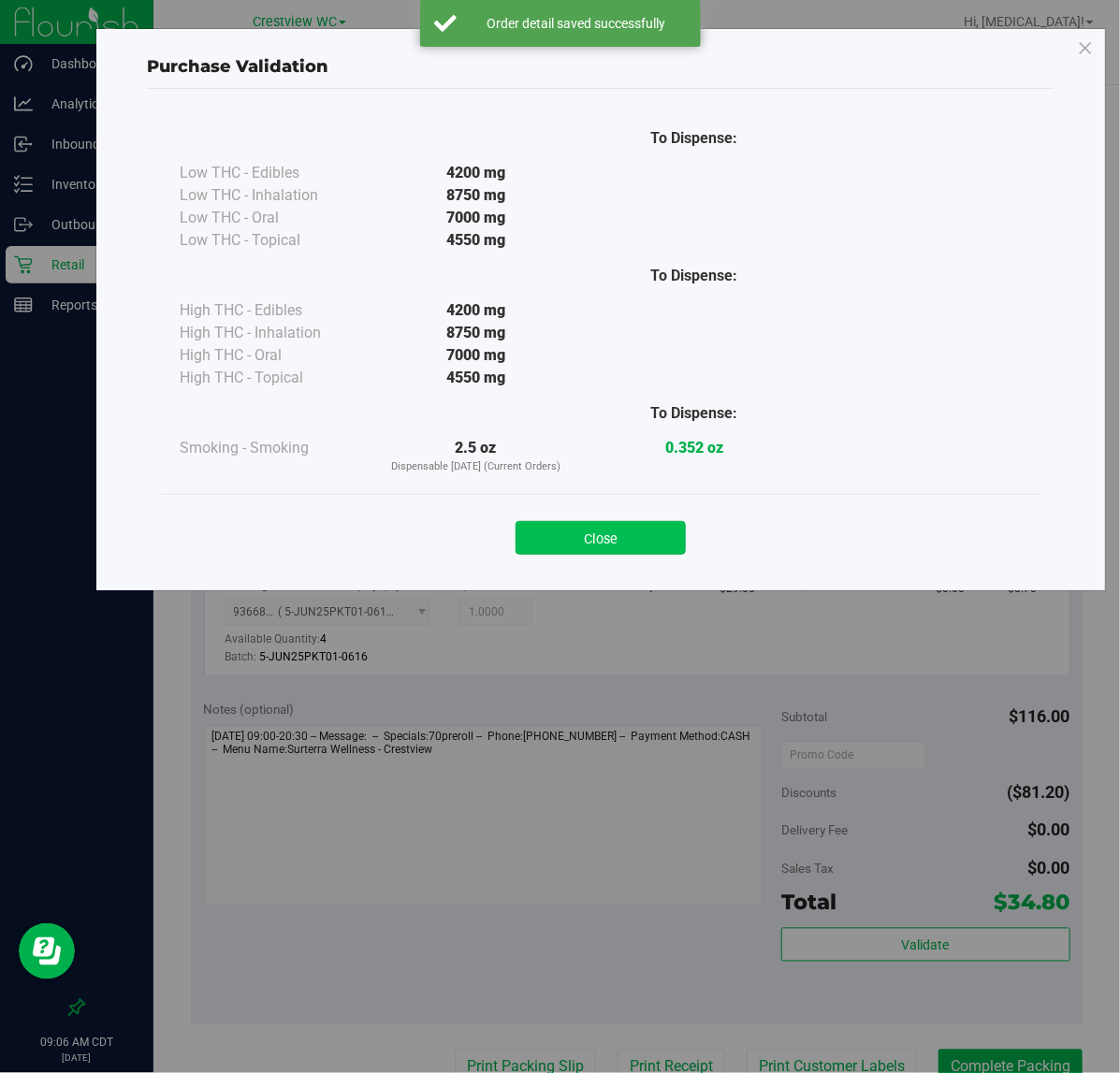 click on "Close" at bounding box center (601, 538) 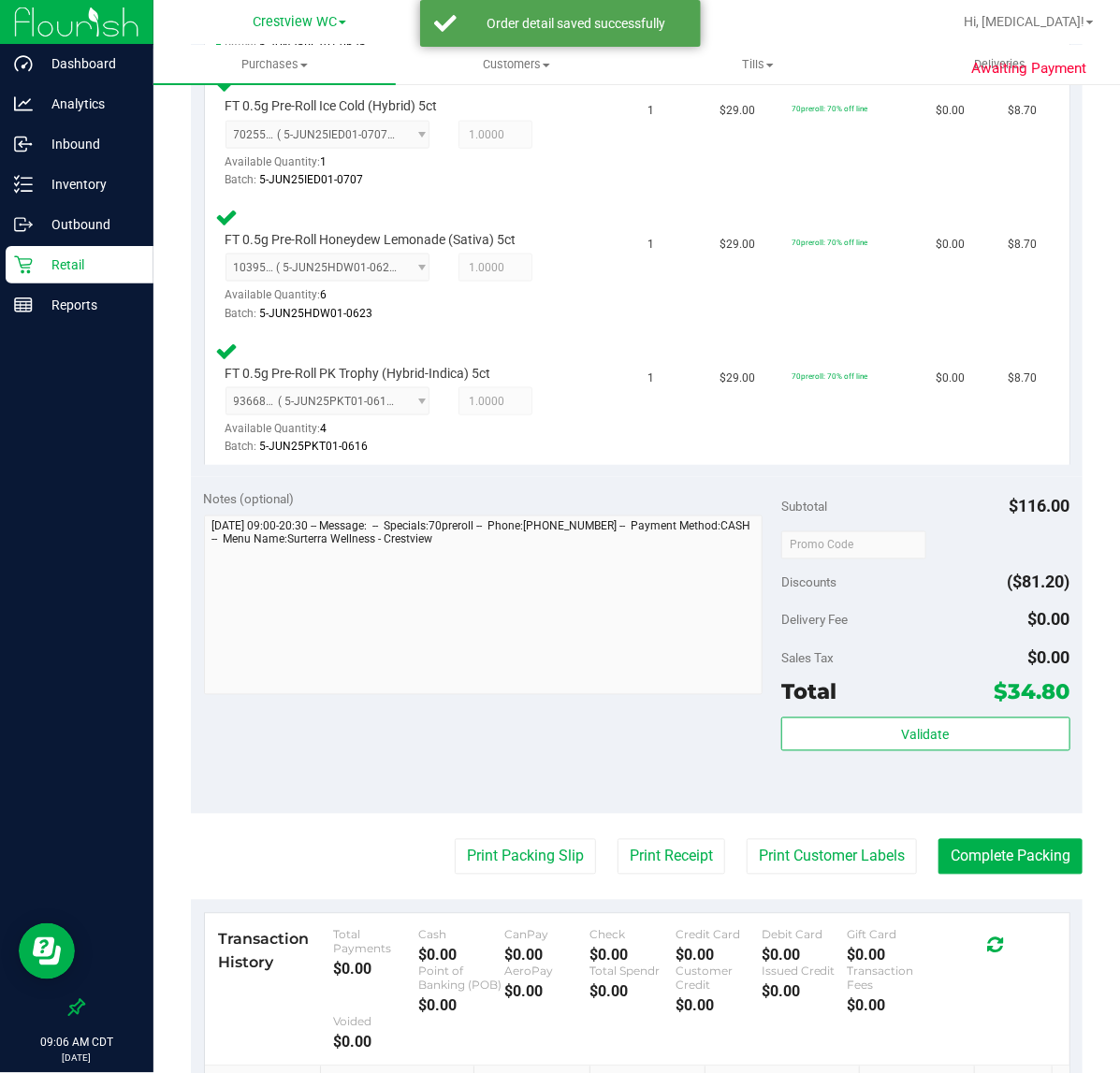 scroll, scrollTop: 755, scrollLeft: 0, axis: vertical 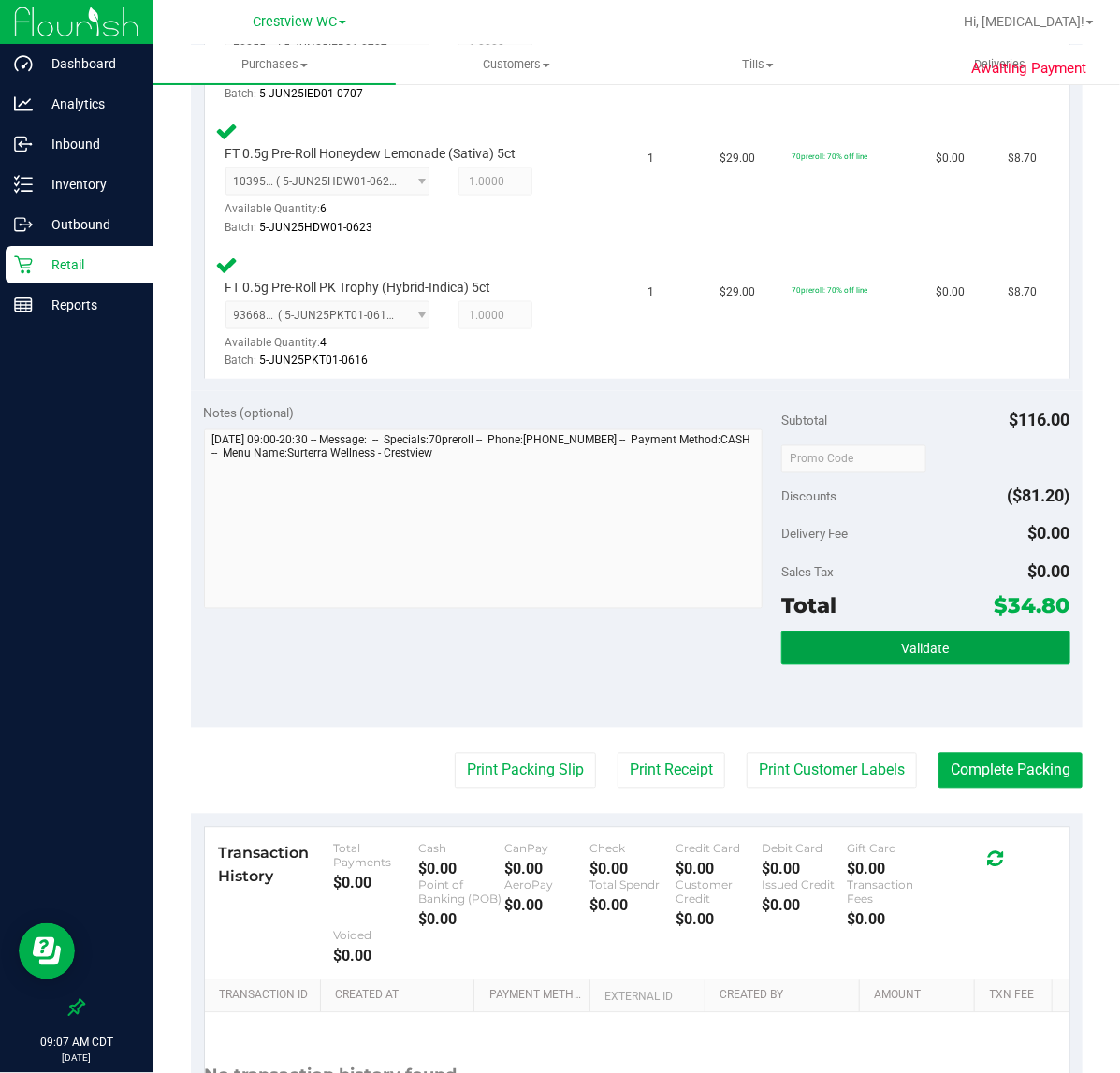 click on "Validate" at bounding box center [925, 648] 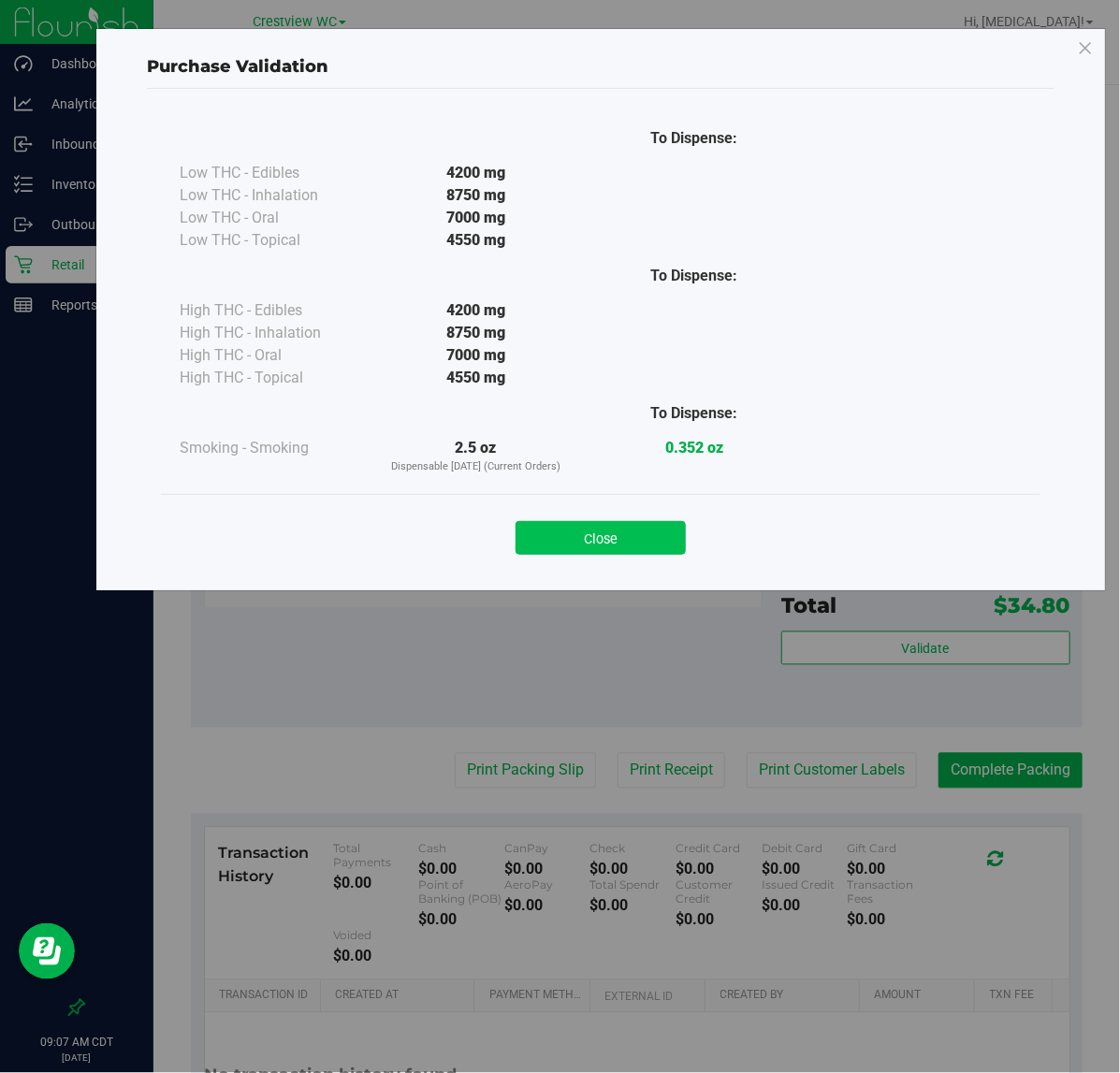 click on "Close" at bounding box center [601, 538] 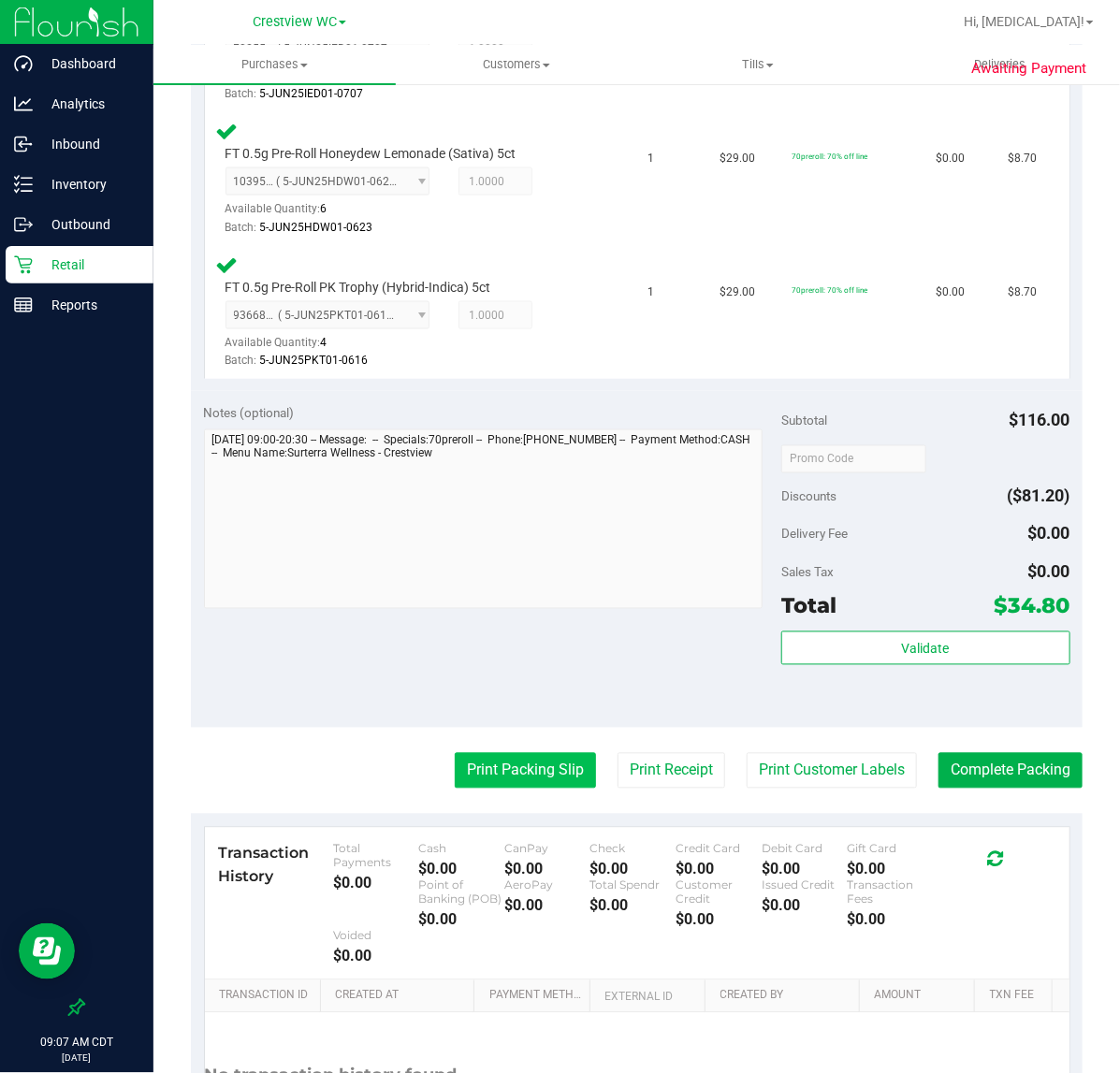 click on "Print Packing Slip" at bounding box center (525, 771) 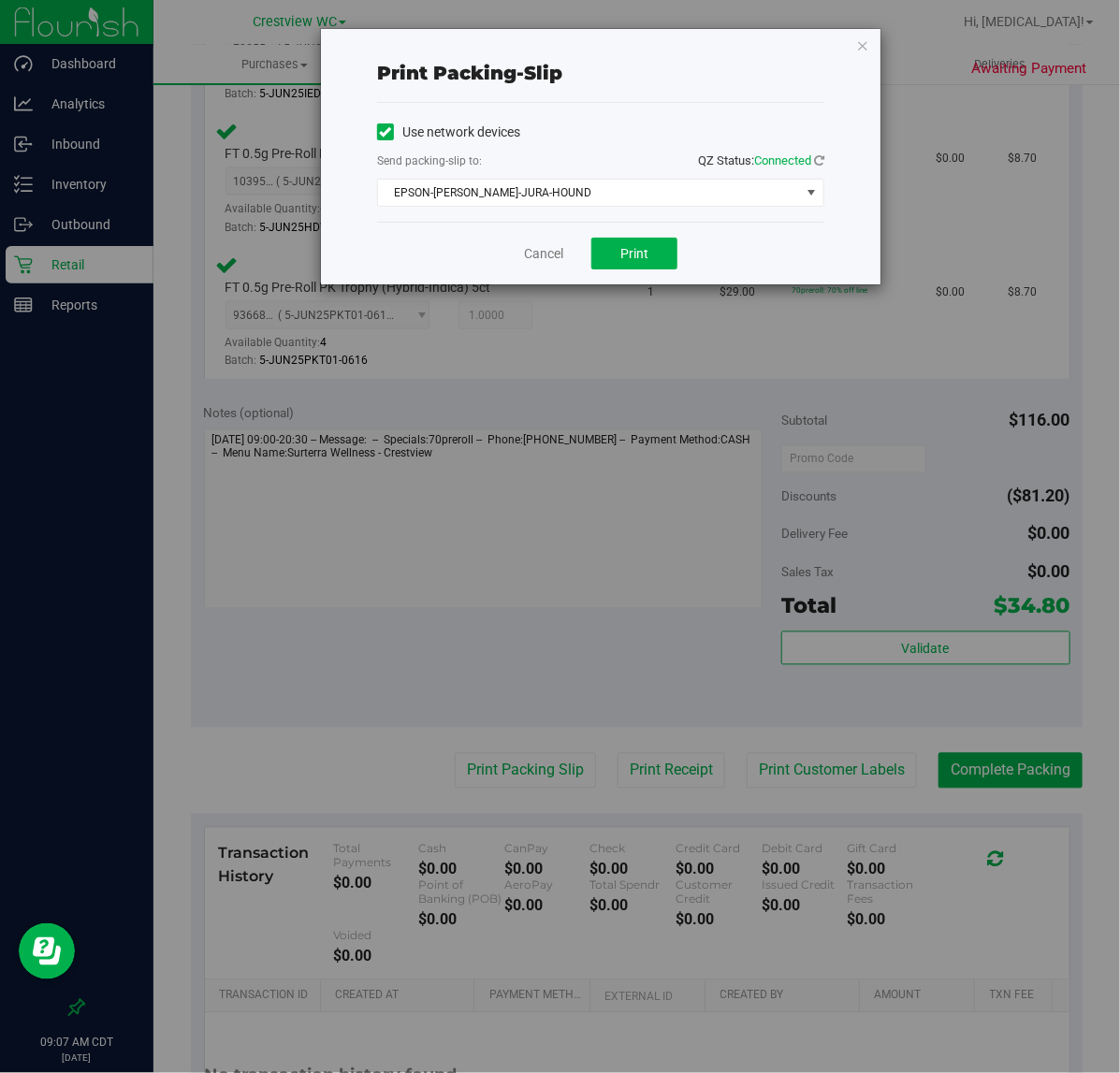 click on "Send packing-slip to:
QZ Status:   Connected" at bounding box center [601, 162] 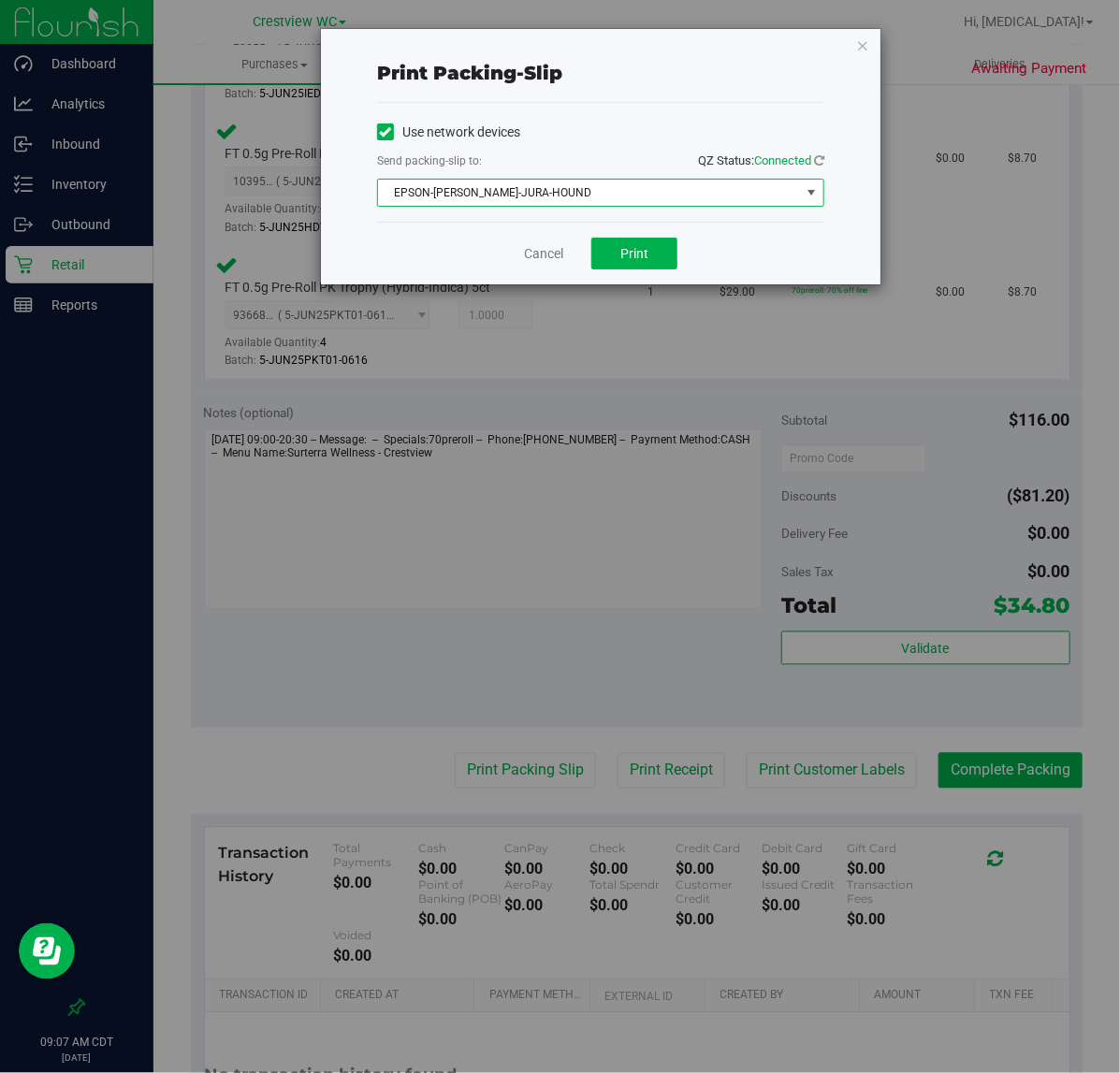 click on "EPSON-BRUNO-JURA-HOUND" at bounding box center [589, 193] 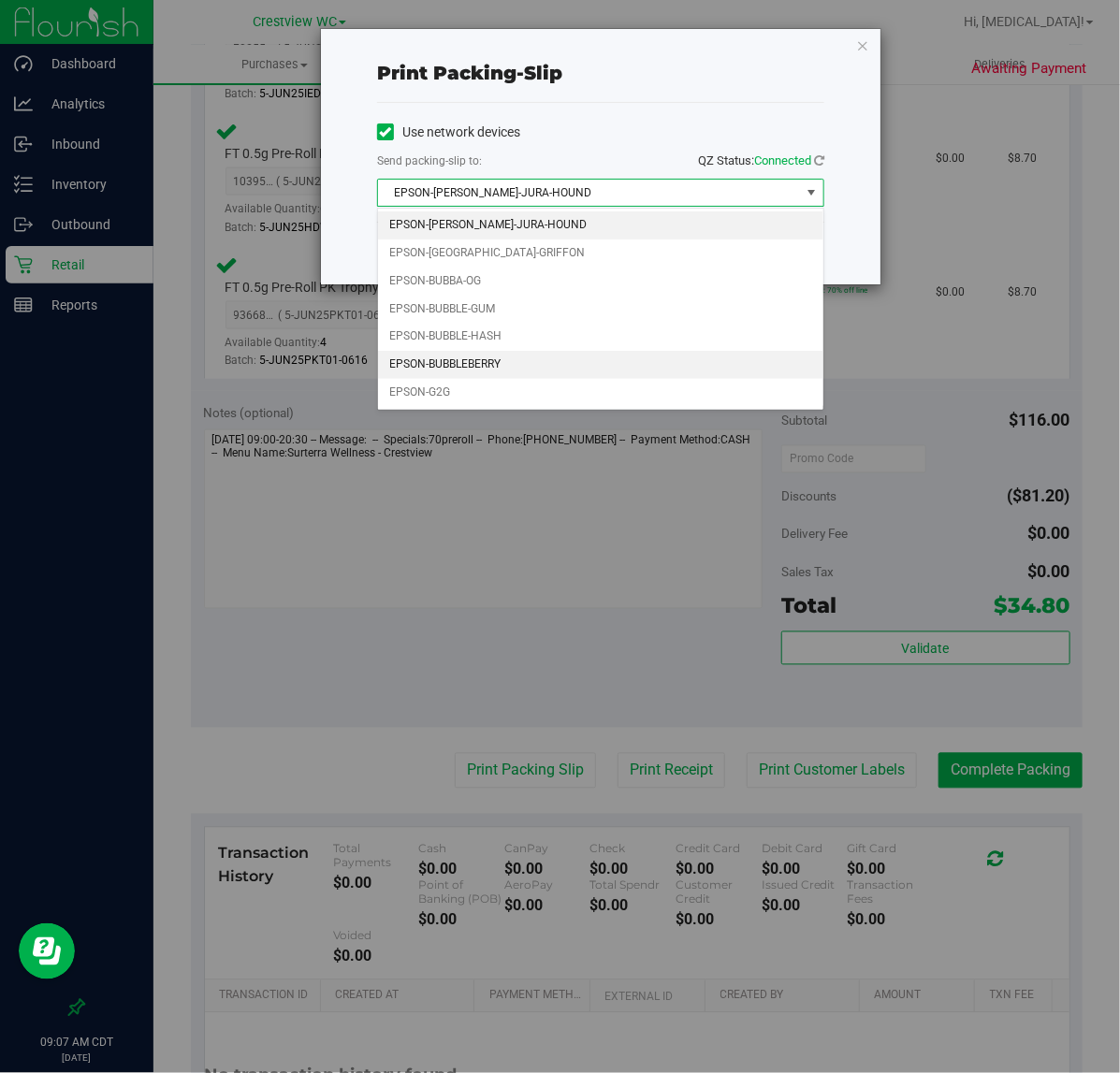 click on "EPSON-BUBBLEBERRY" at bounding box center [601, 365] 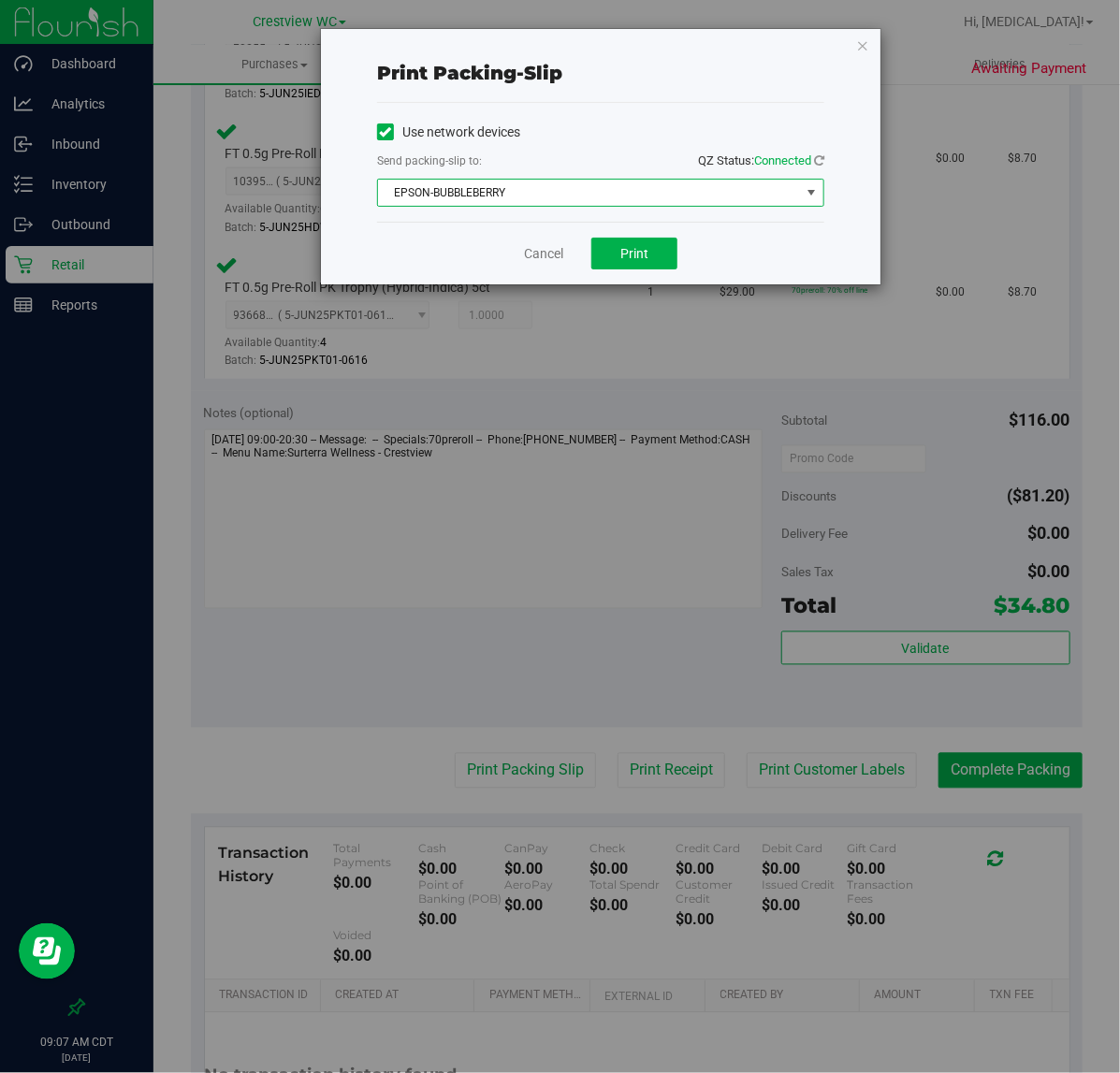 drag, startPoint x: 597, startPoint y: 108, endPoint x: 633, endPoint y: 150, distance: 55.317267 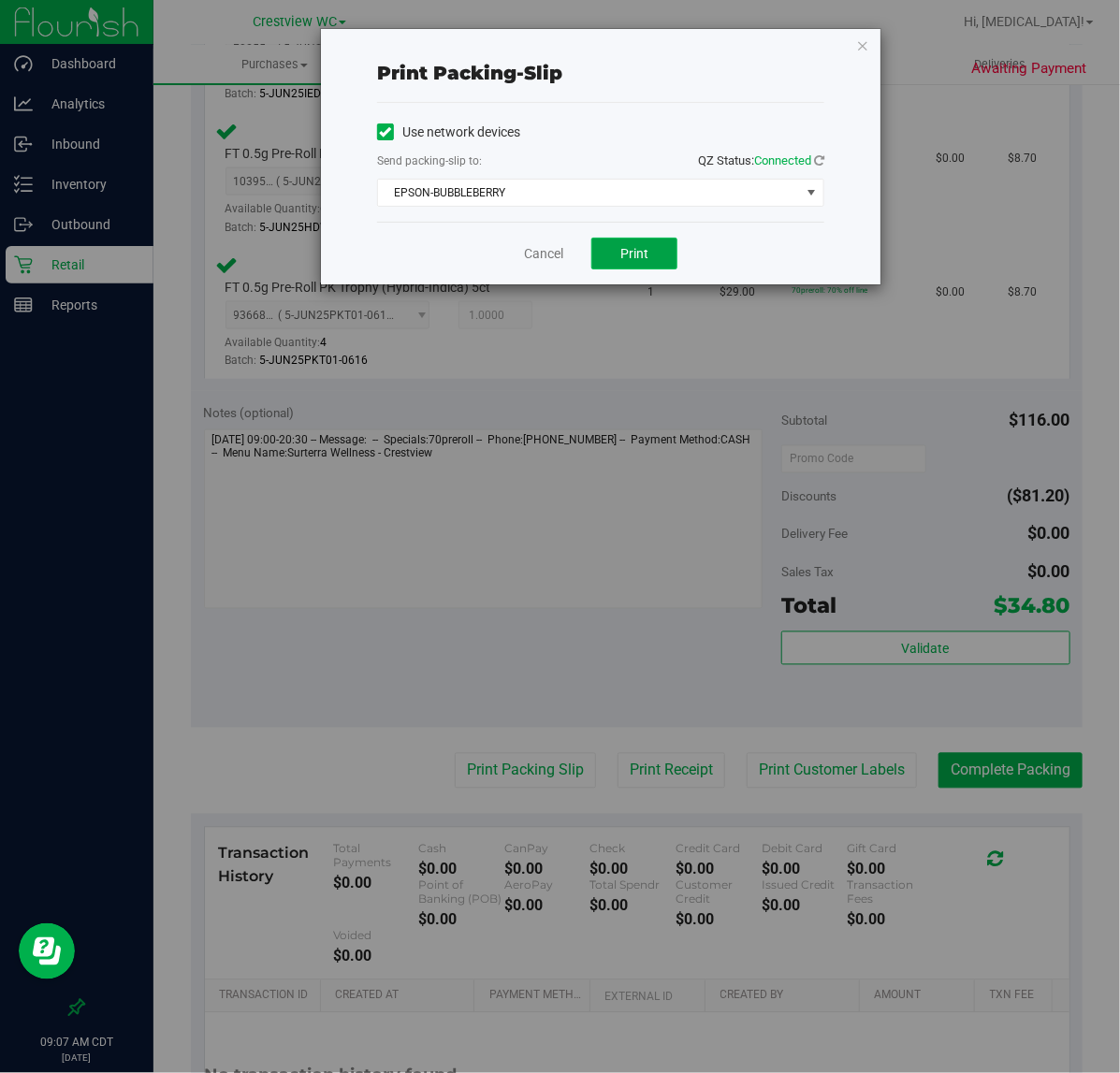 click on "Print" at bounding box center [634, 254] 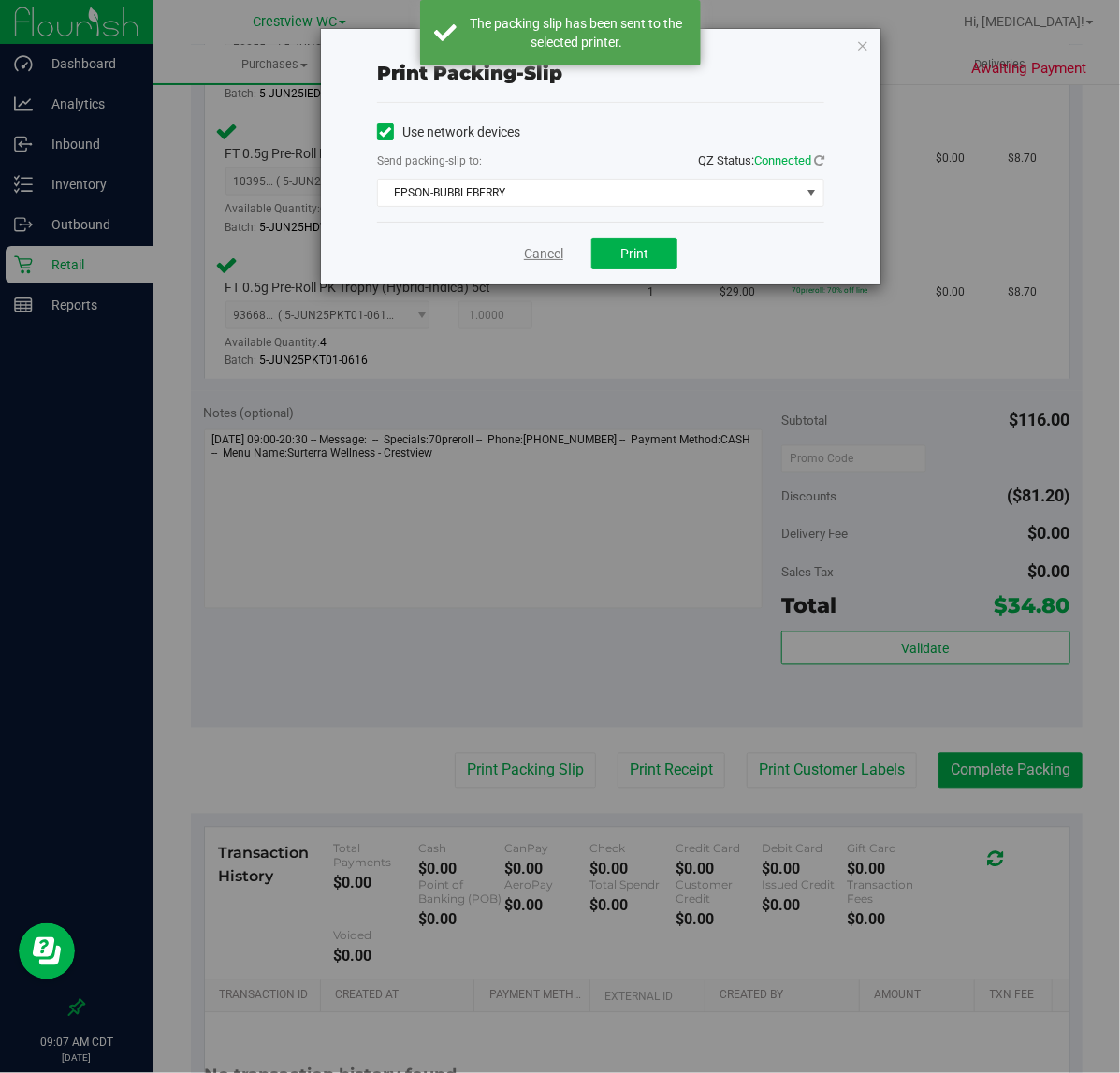click on "Cancel" at bounding box center (544, 254) 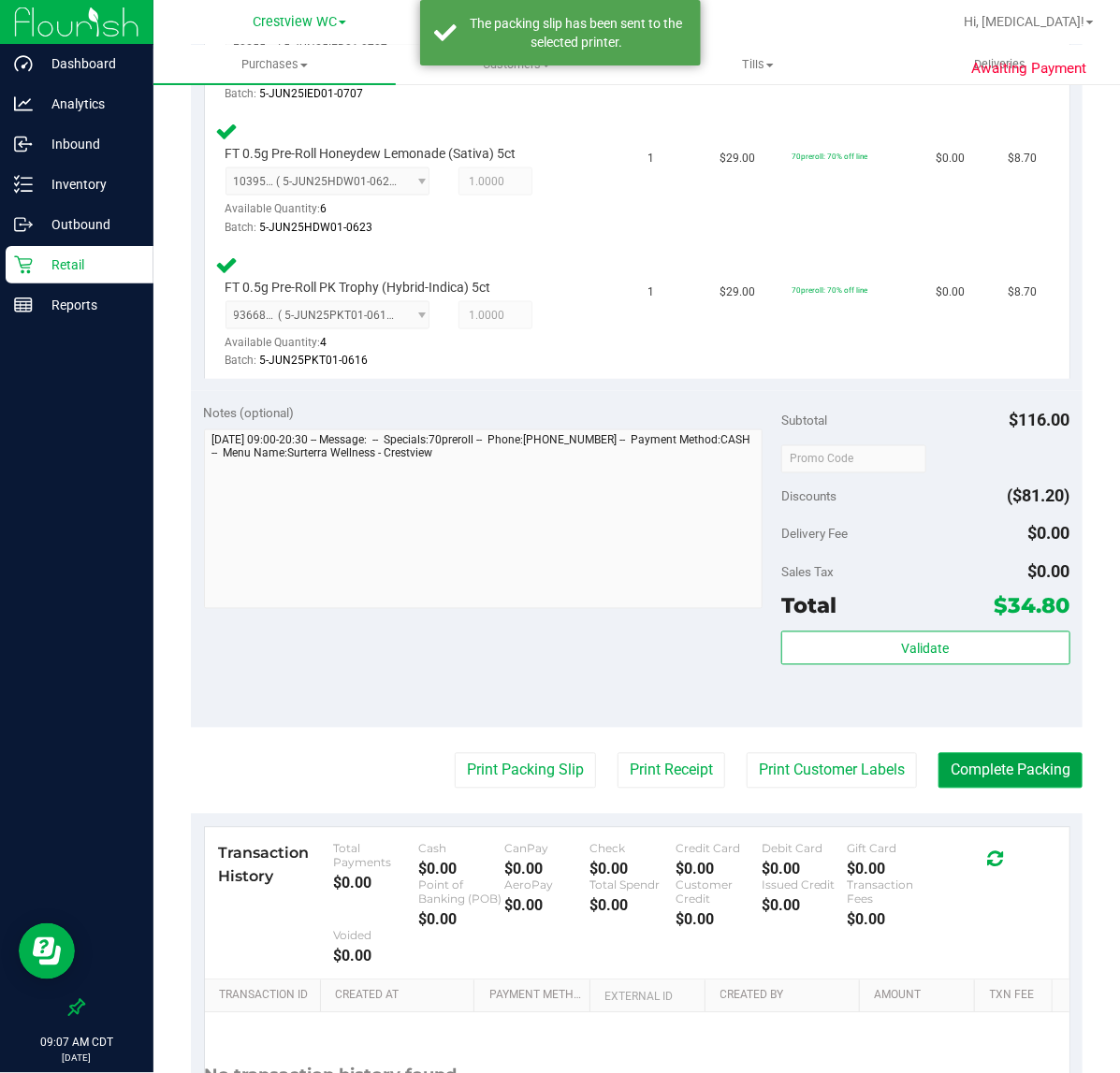 click on "Complete Packing" at bounding box center [1011, 771] 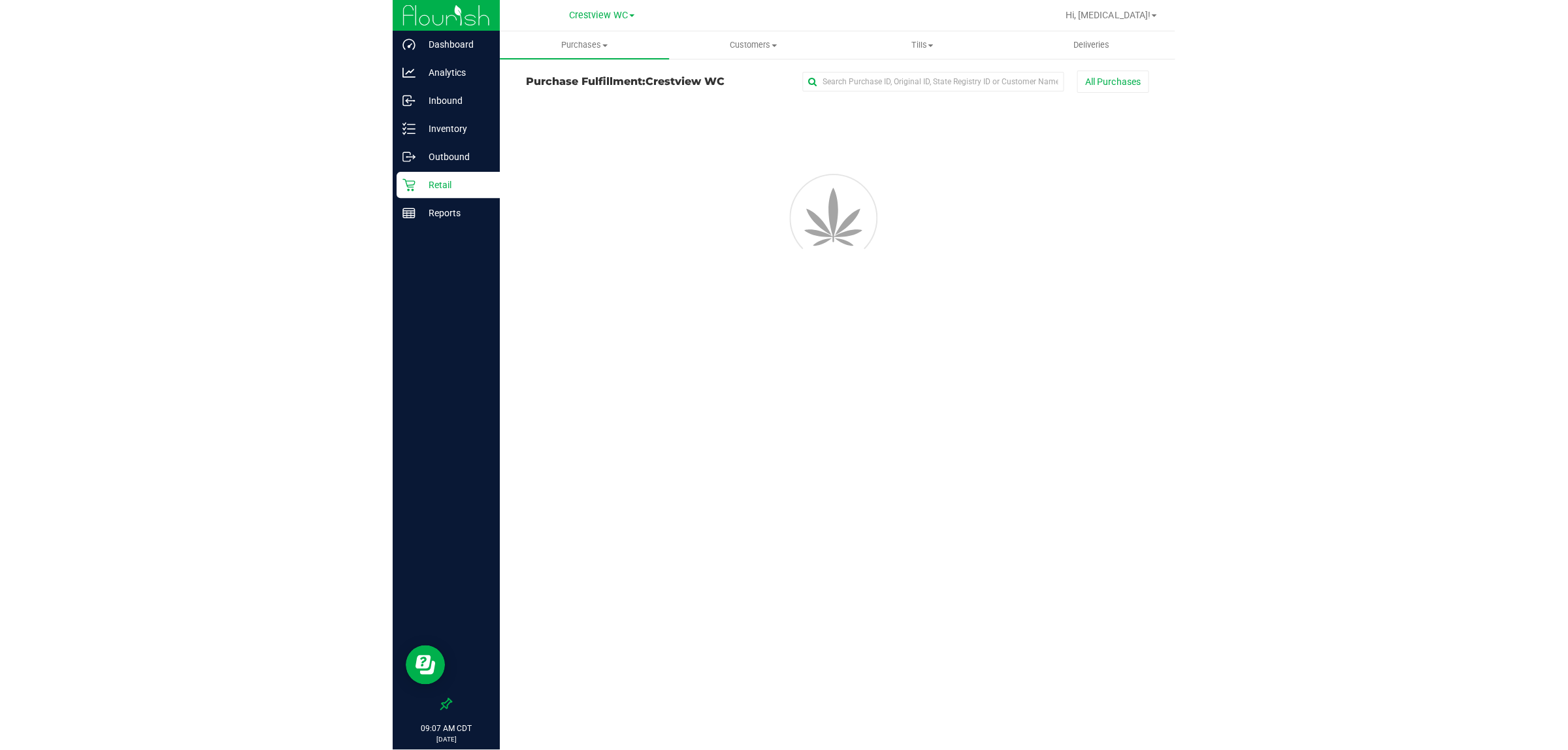 scroll, scrollTop: 0, scrollLeft: 0, axis: both 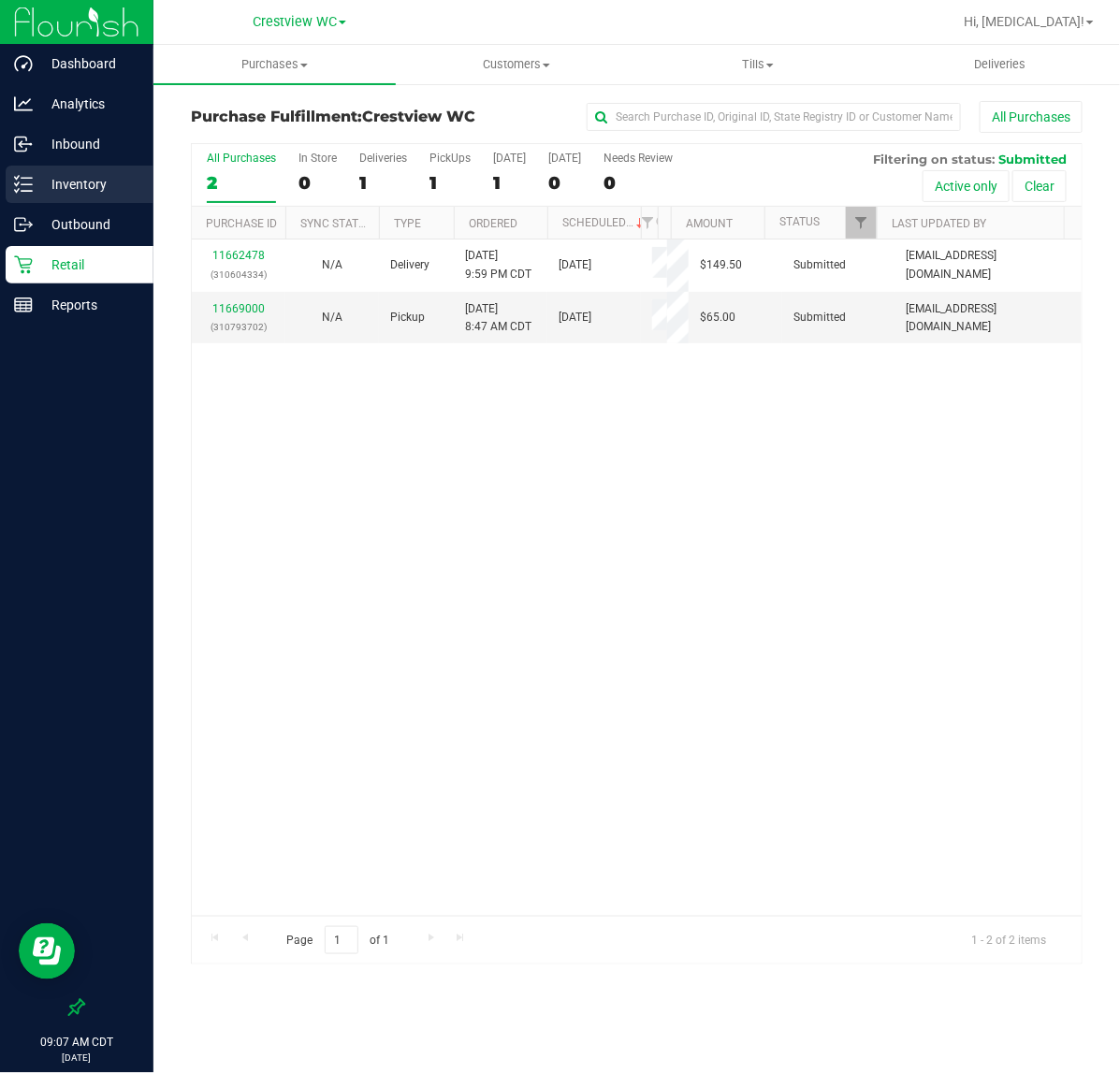 click on "Inventory" at bounding box center [89, 184] 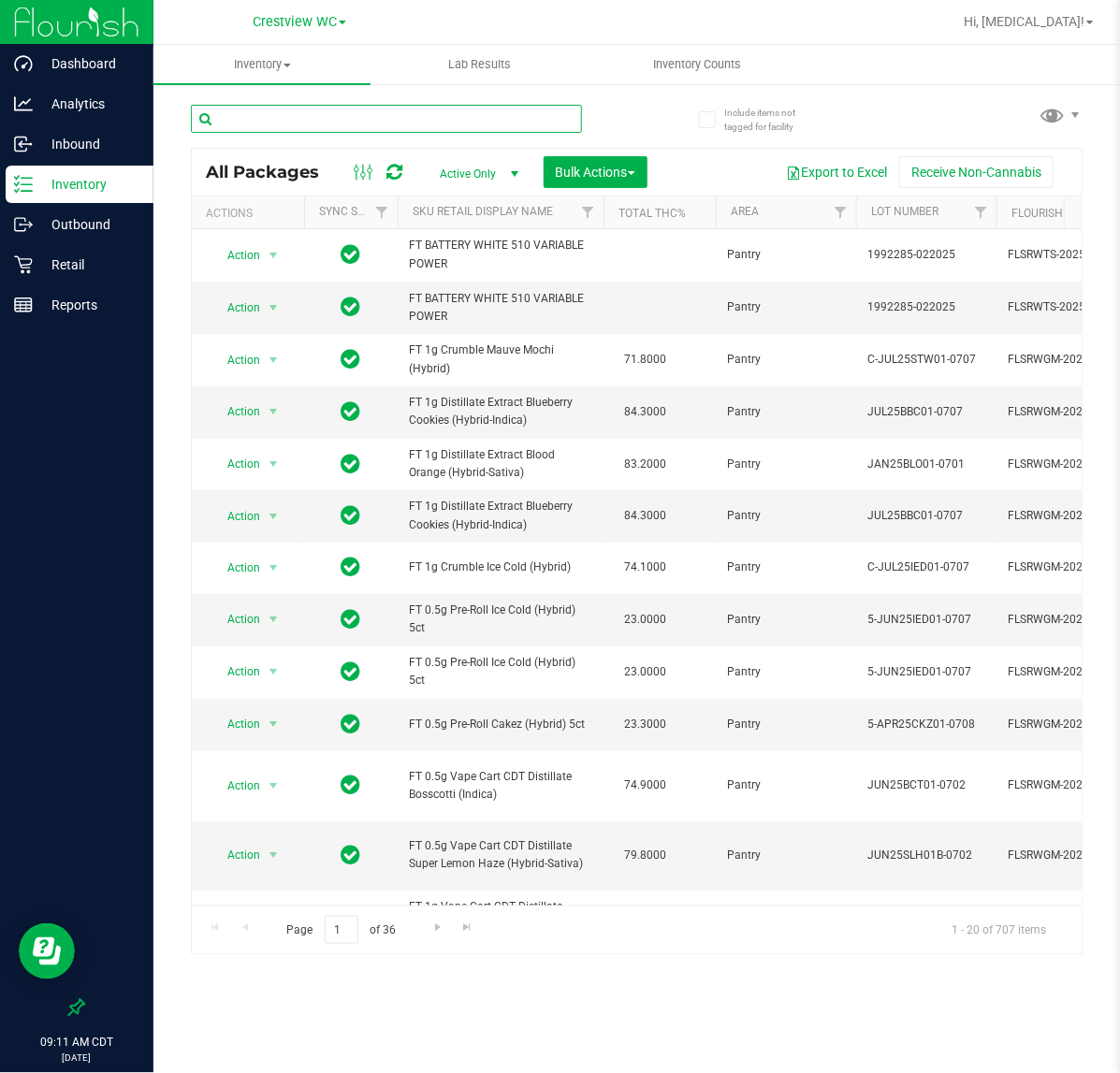 click at bounding box center (386, 119) 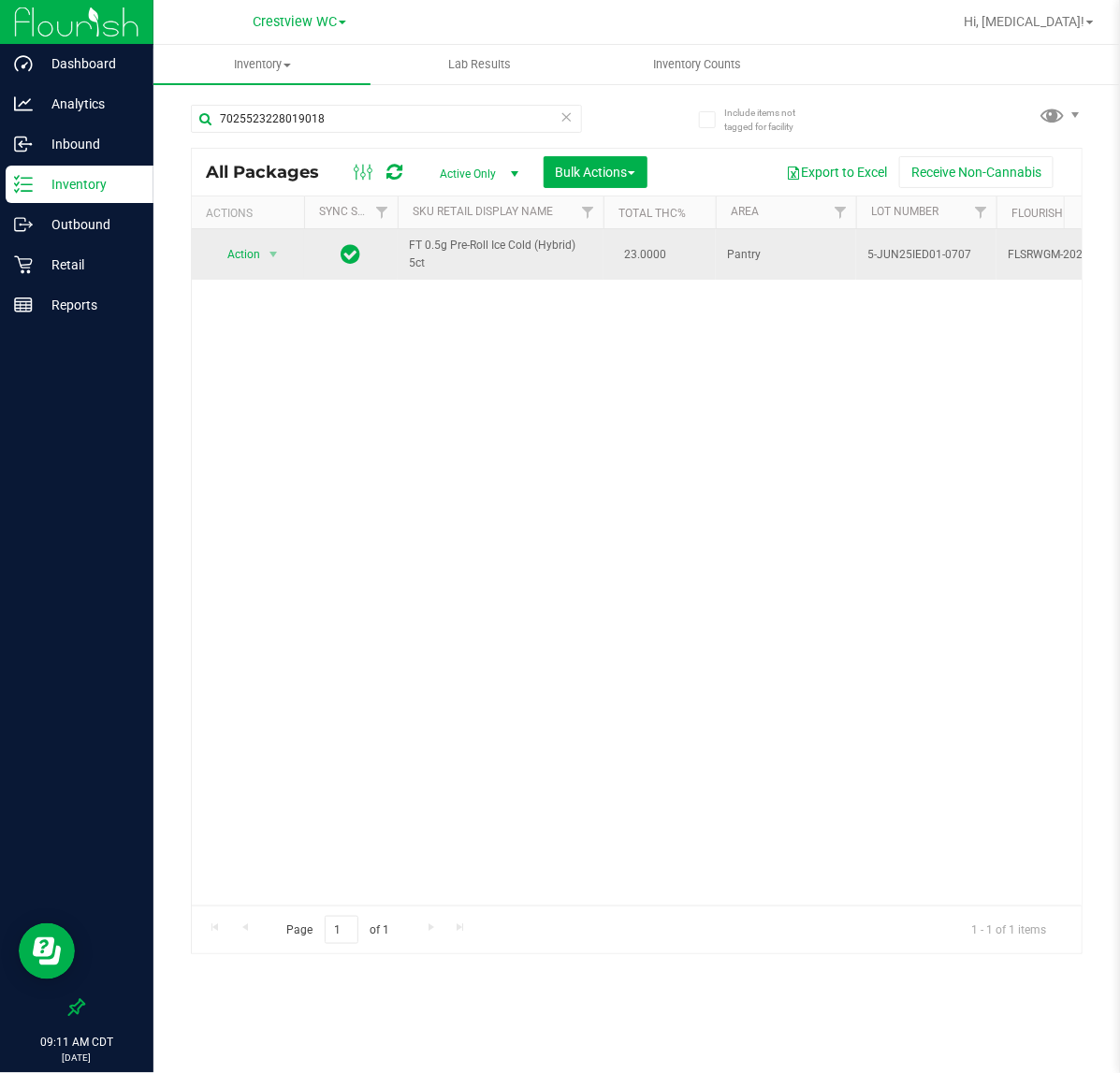 click on "FT 0.5g Pre-Roll Ice Cold (Hybrid) 5ct" at bounding box center (501, 254) 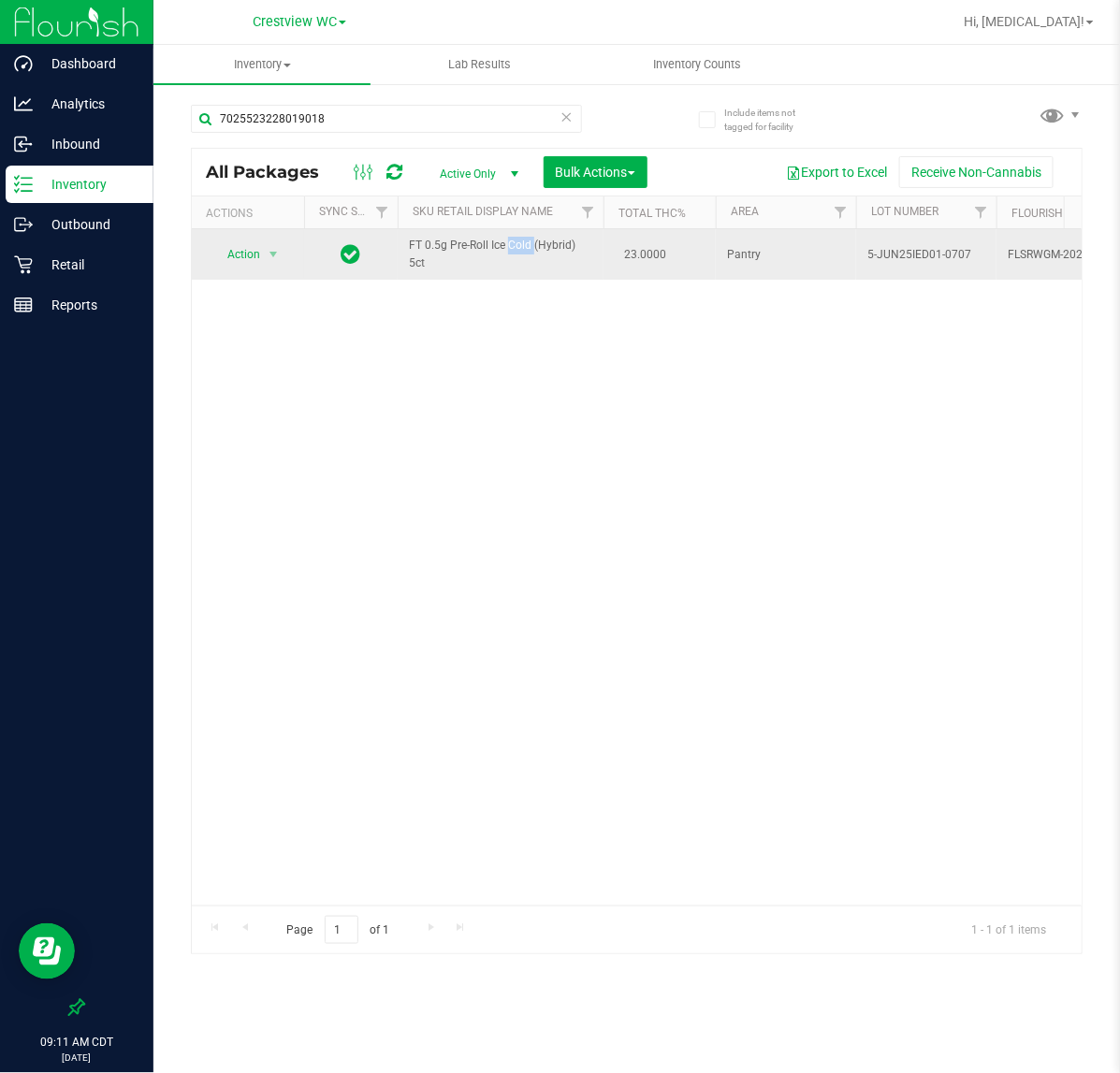 click on "FT 0.5g Pre-Roll Ice Cold (Hybrid) 5ct" at bounding box center (501, 254) 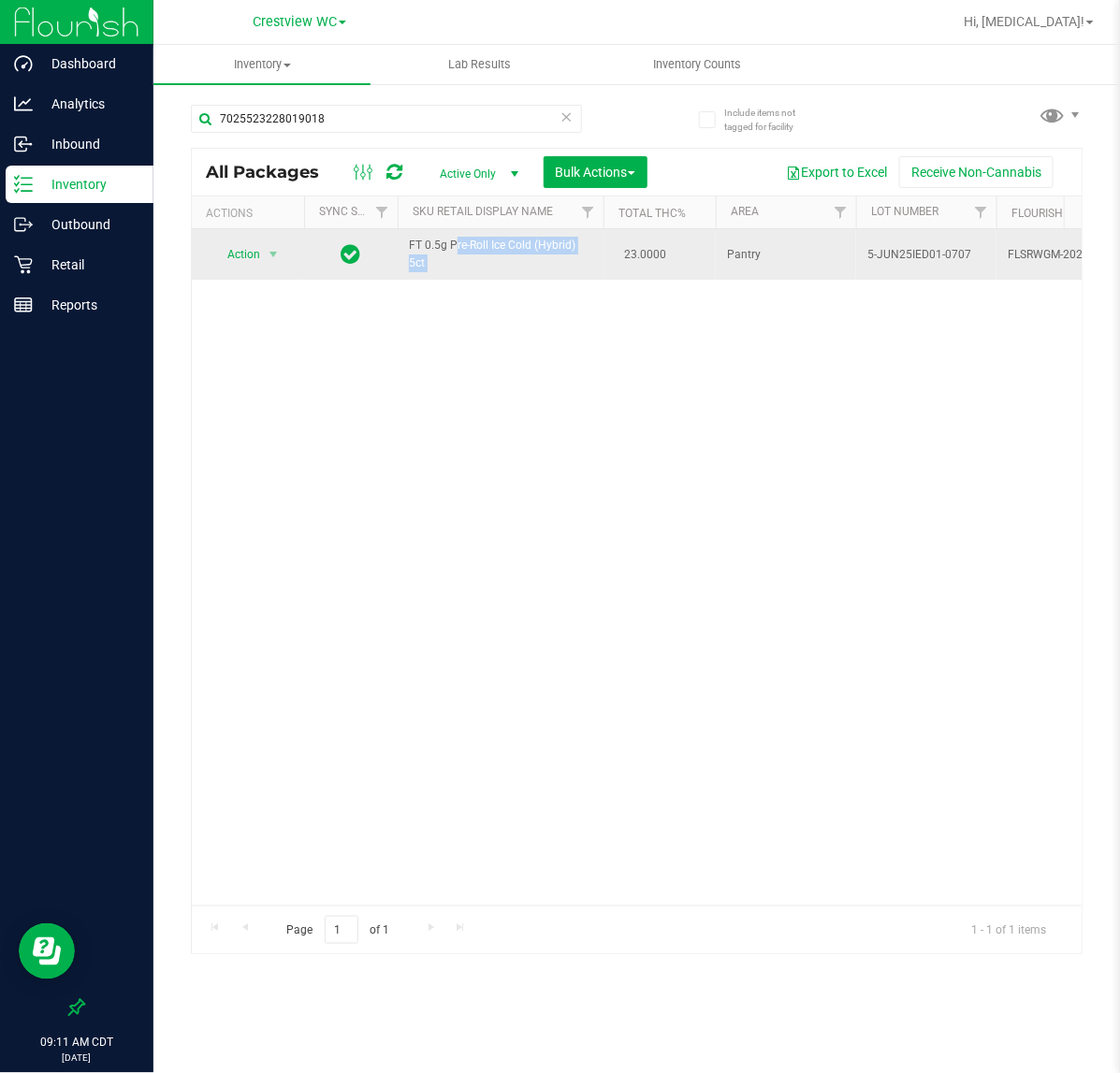 click on "FT 0.5g Pre-Roll Ice Cold (Hybrid) 5ct" at bounding box center (501, 254) 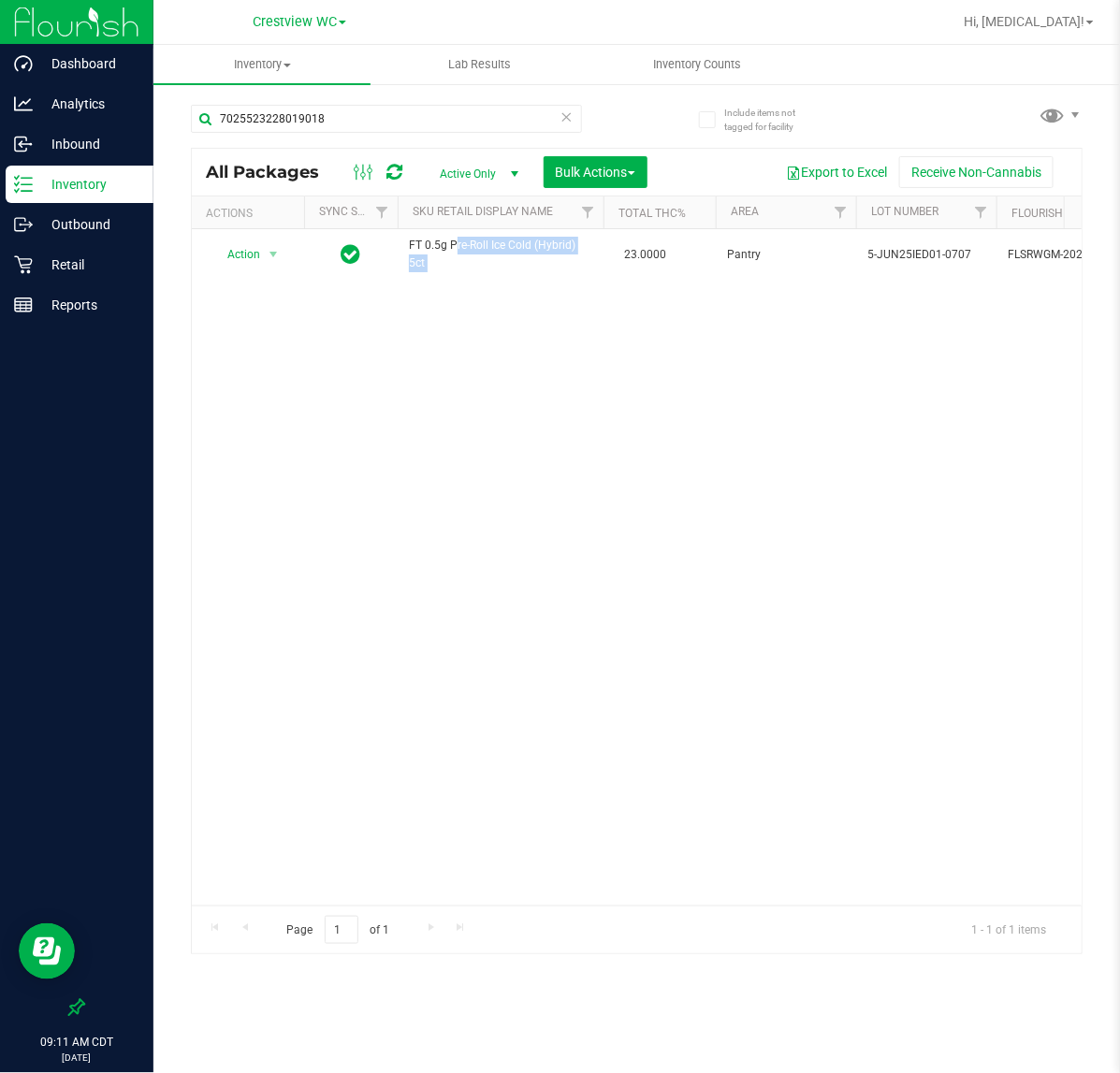 copy on "FT 0.5g Pre-Roll Ice Cold (Hybrid) 5ct" 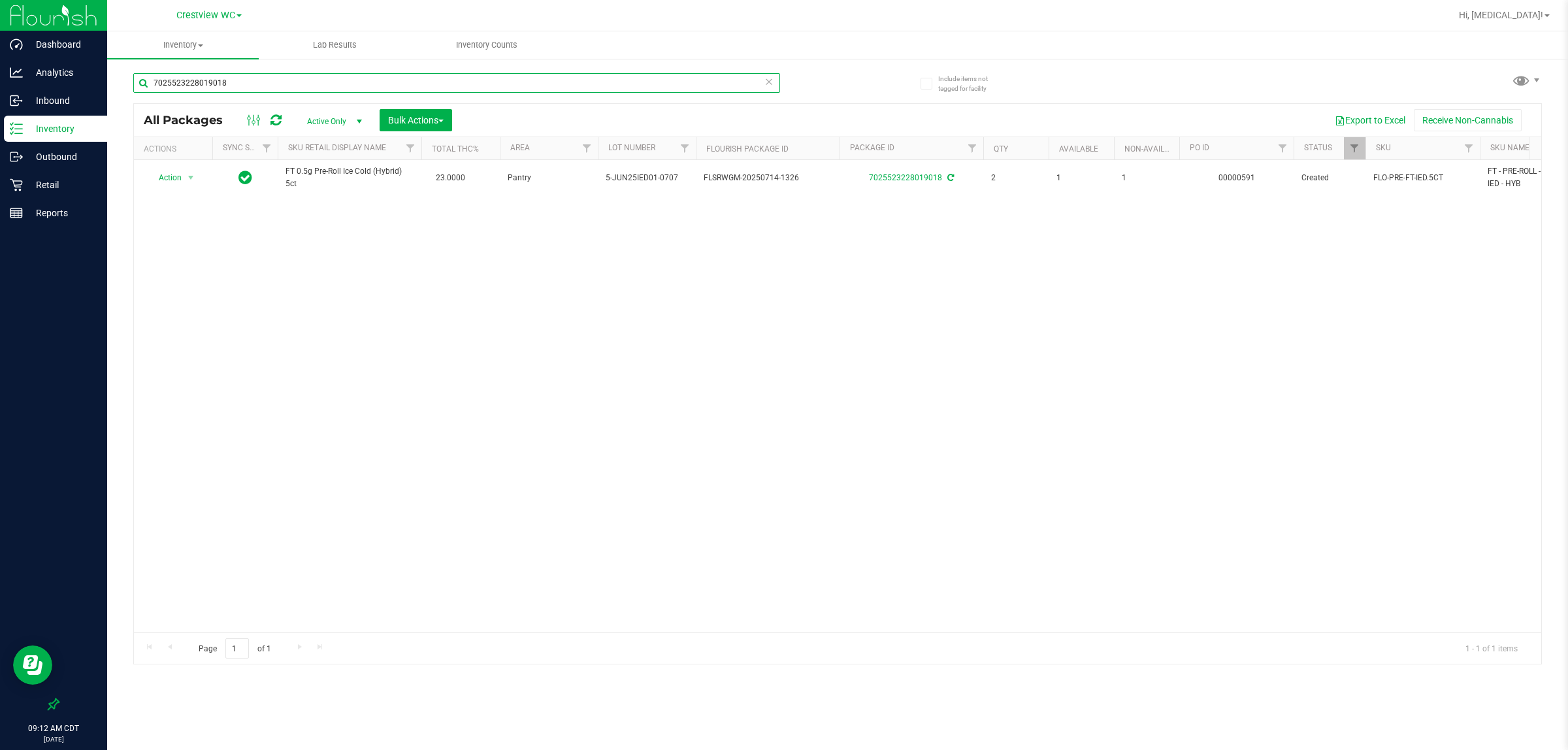 click on "7025523228019018" at bounding box center [457, 83] 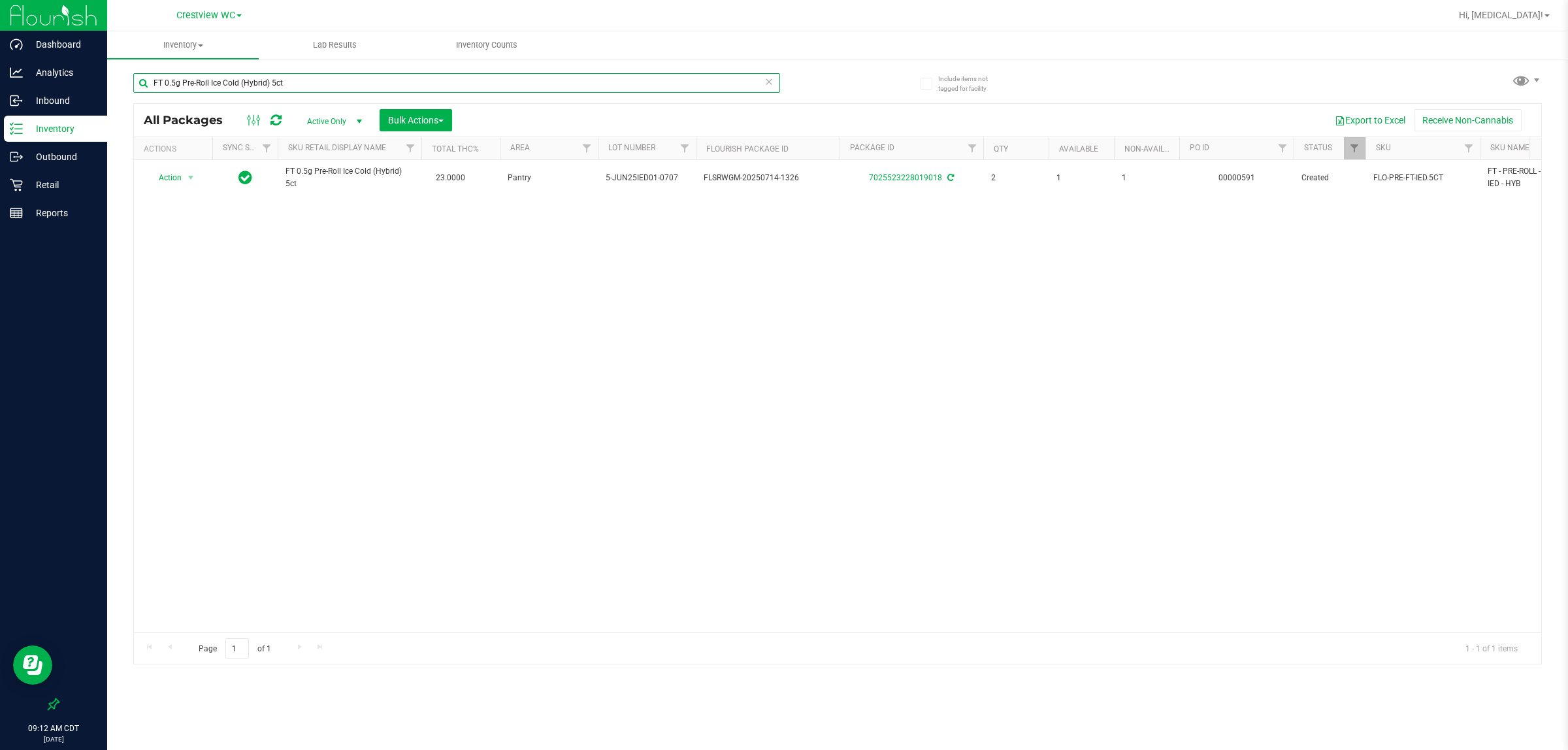 type on "FT 0.5g Pre-Roll Ice Cold (Hybrid) 5ct" 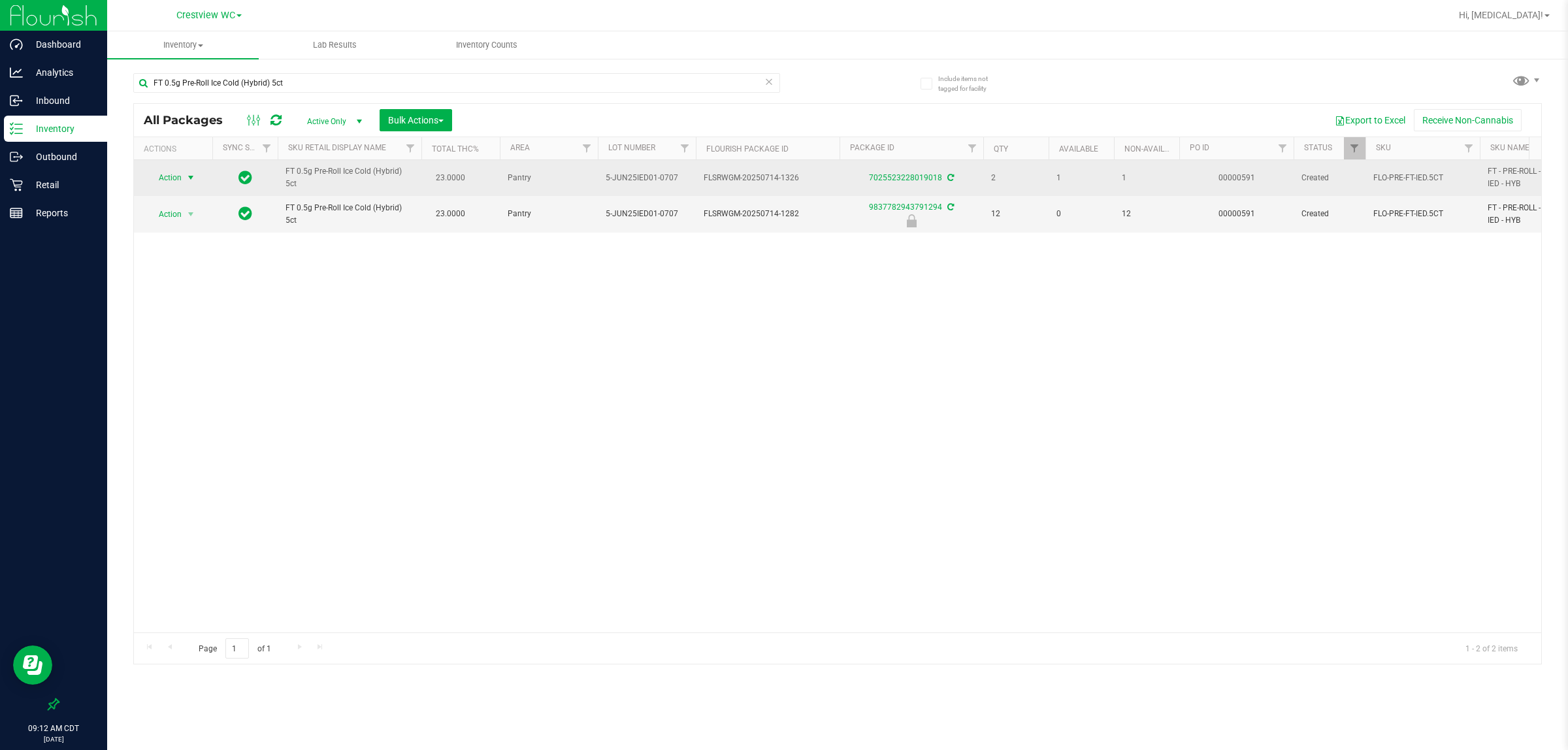 click on "Action" at bounding box center [165, 178] 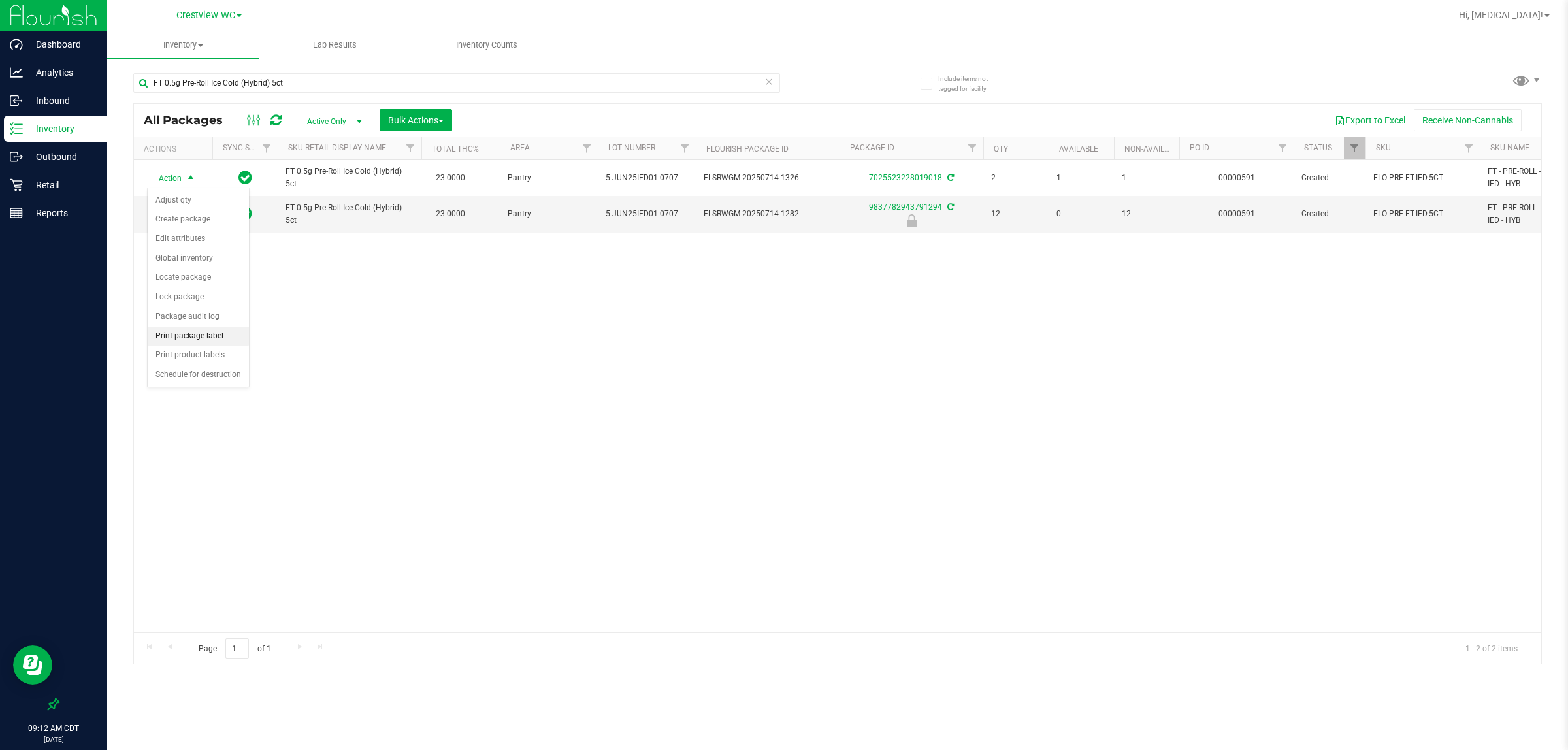 click on "Print package label" at bounding box center [198, 336] 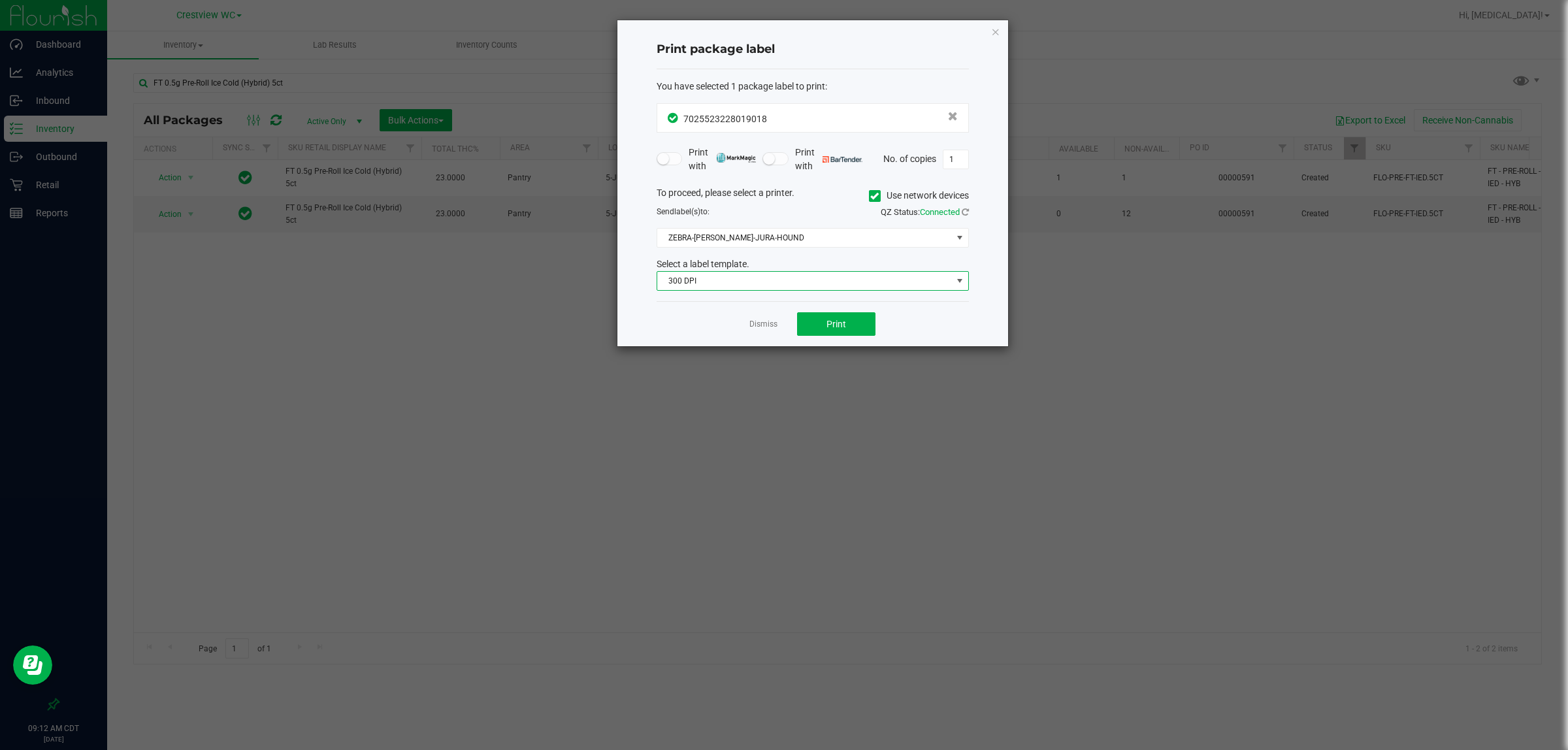click on "300 DPI" at bounding box center [804, 281] 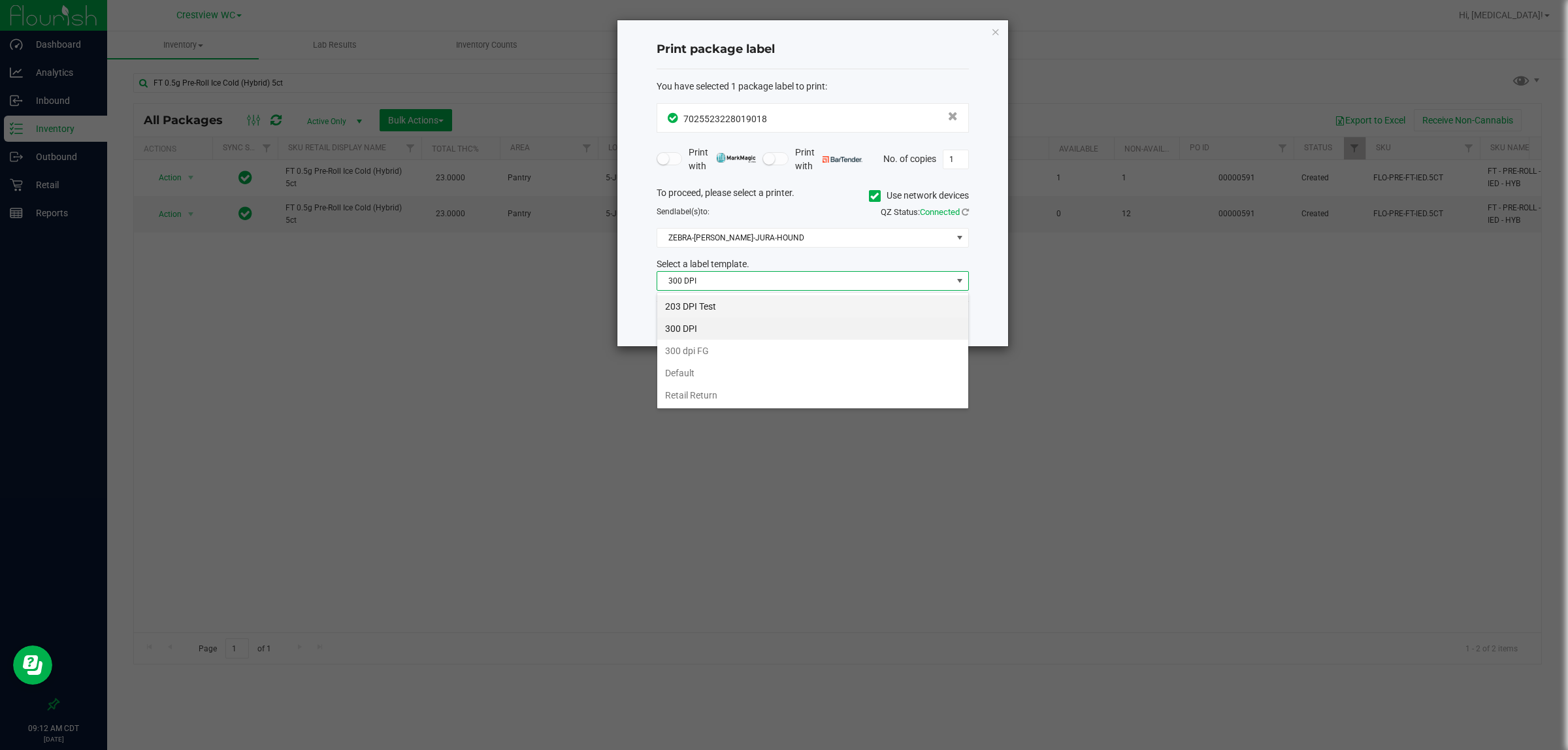 scroll, scrollTop: 65311, scrollLeft: 65021, axis: both 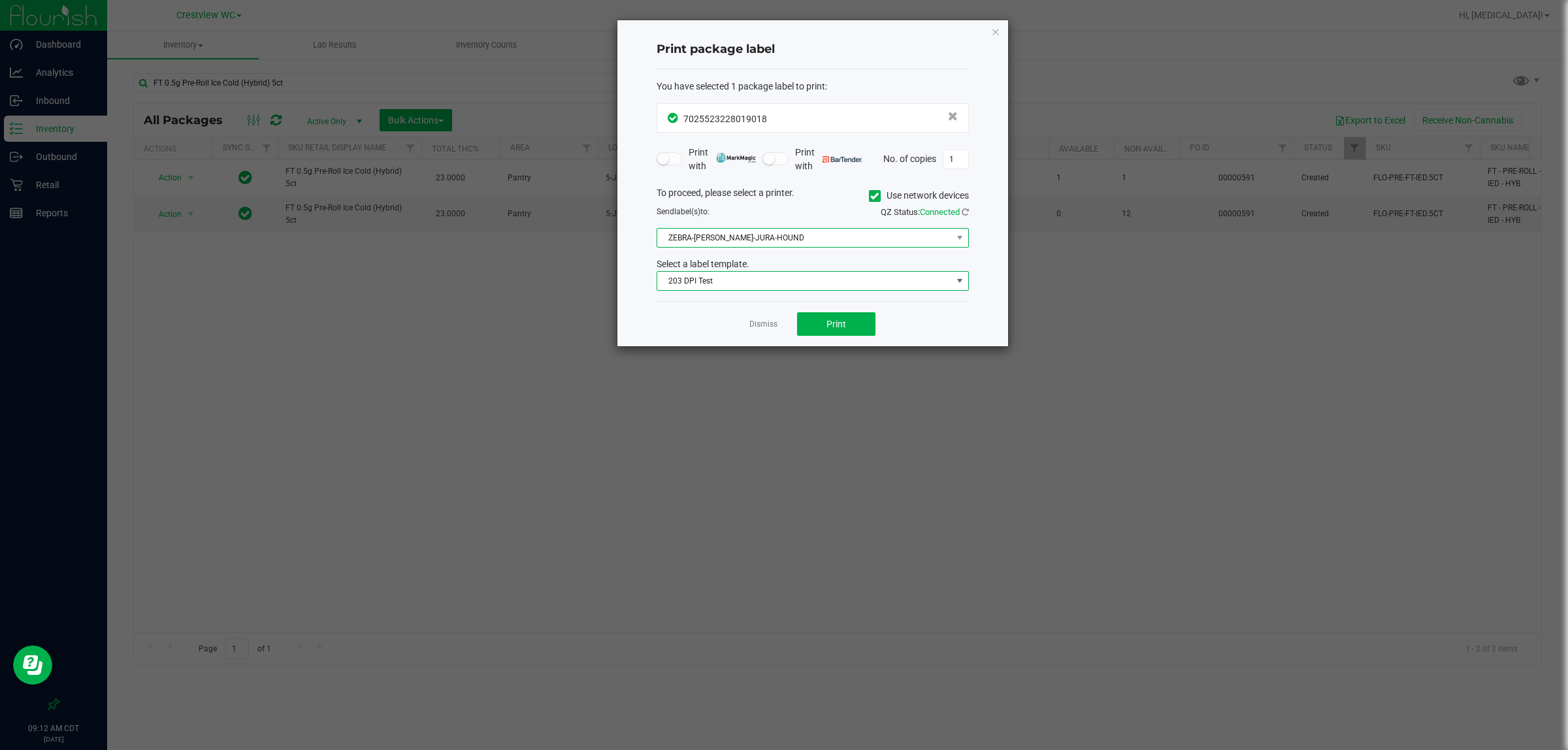 click on "ZEBRA-BRUNO-JURA-HOUND" at bounding box center [804, 238] 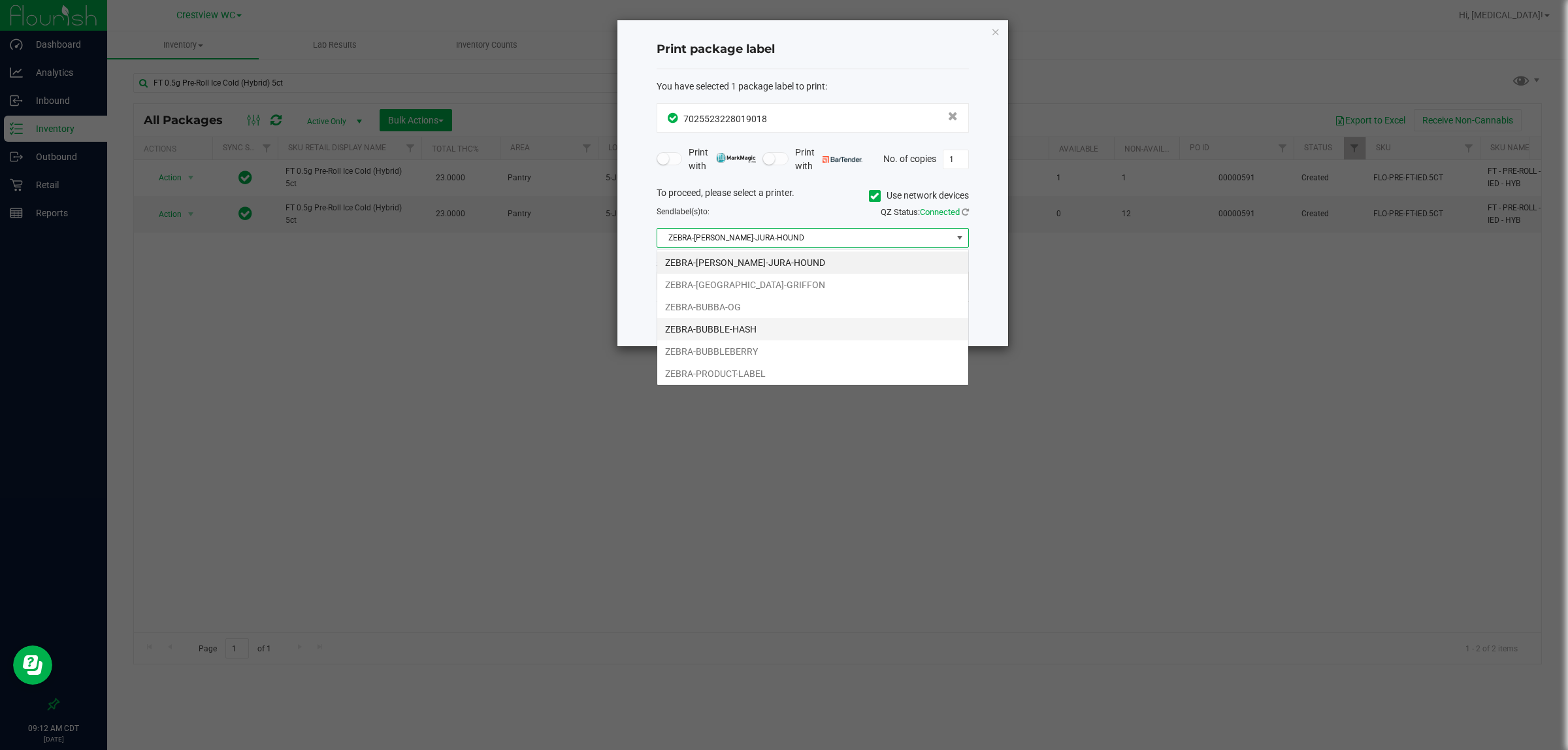 scroll, scrollTop: 65311, scrollLeft: 65021, axis: both 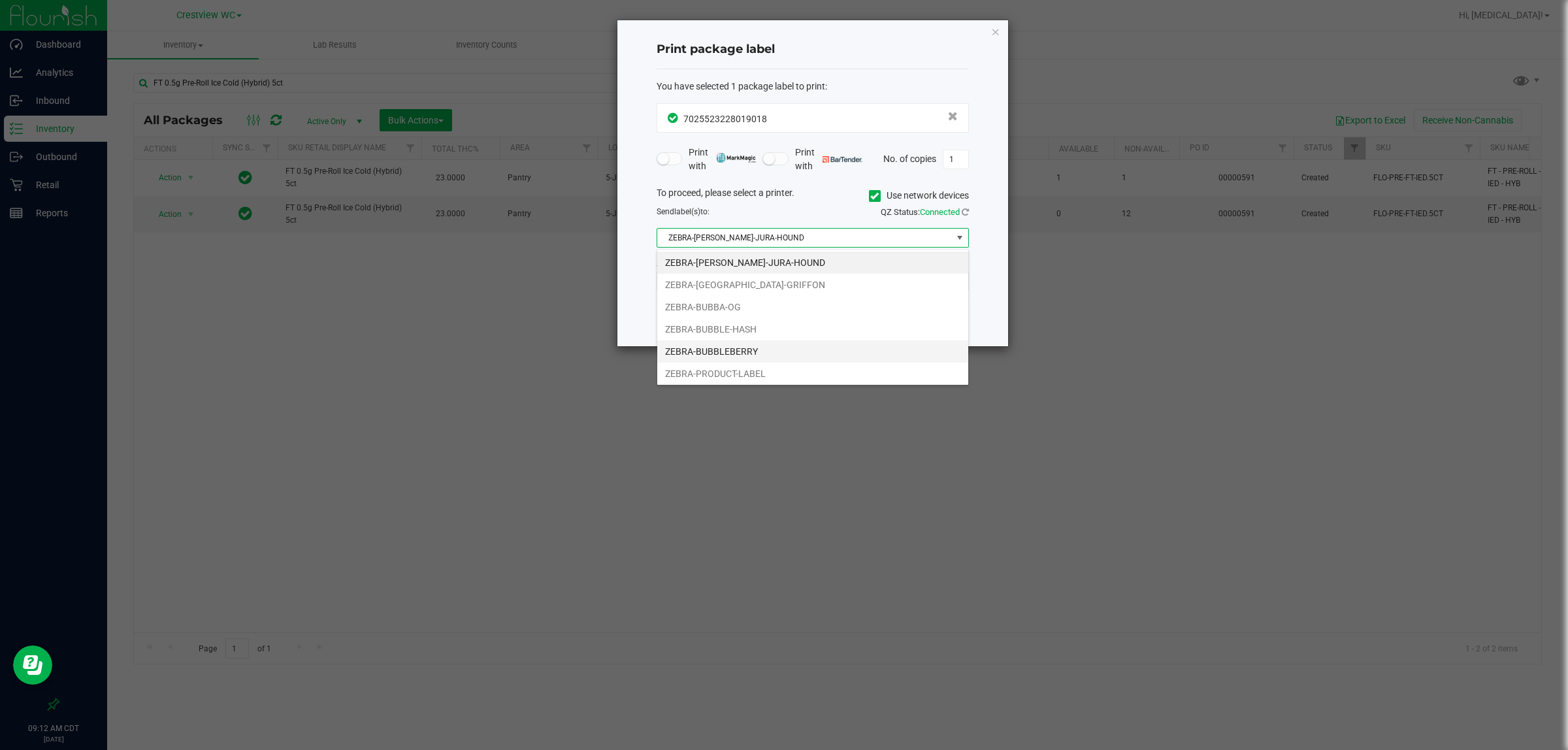 click on "ZEBRA-BUBBLEBERRY" at bounding box center [813, 351] 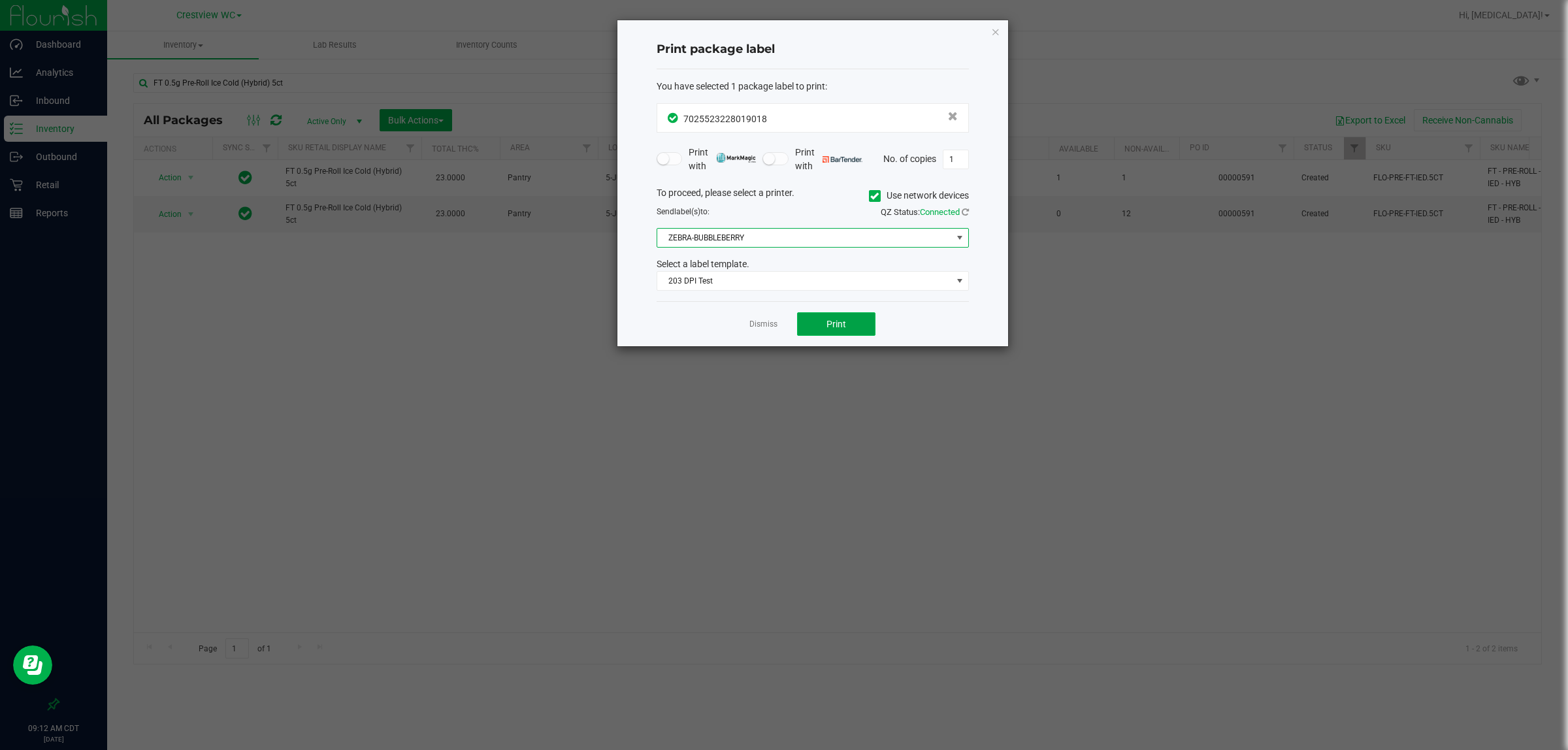 click on "Print" 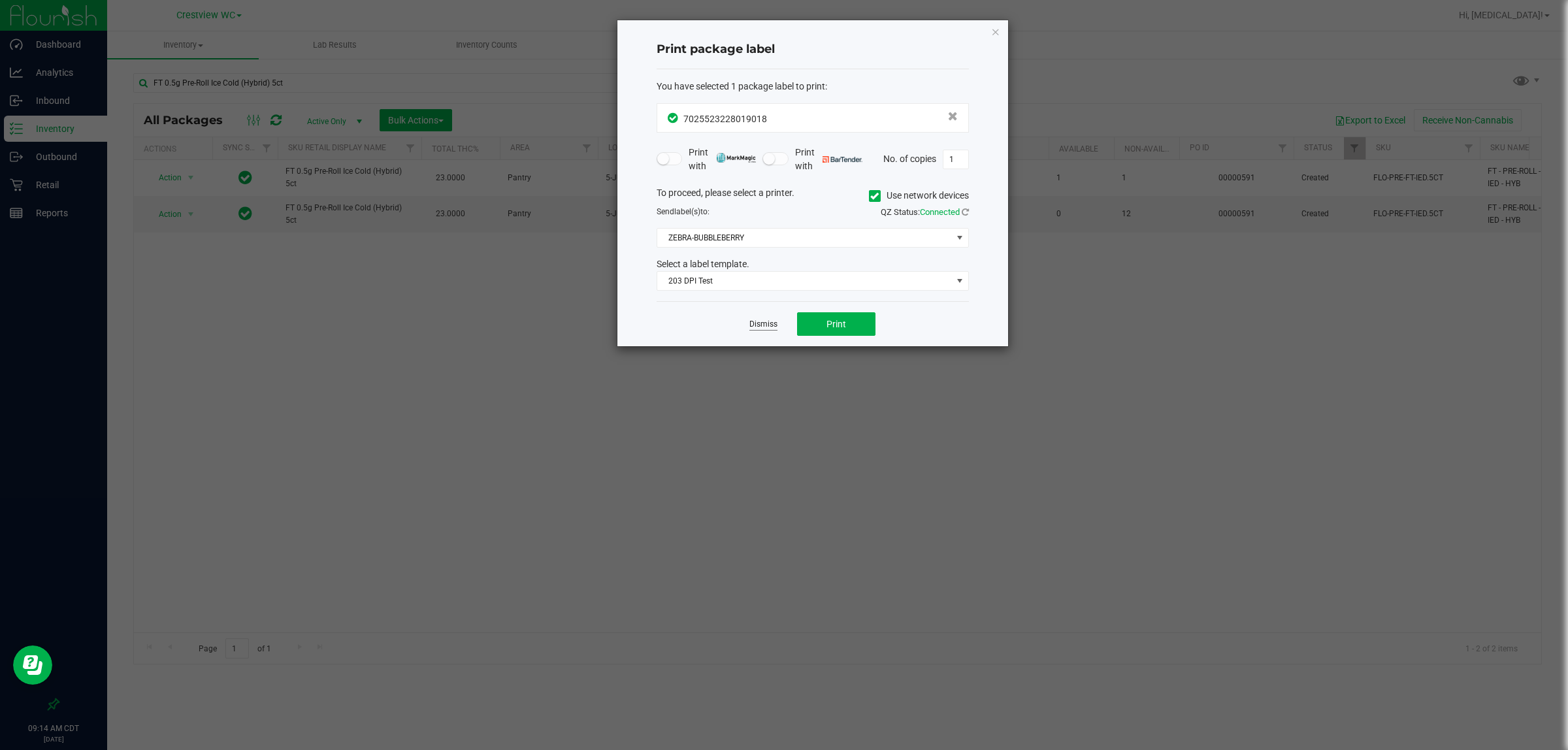 click on "Dismiss" 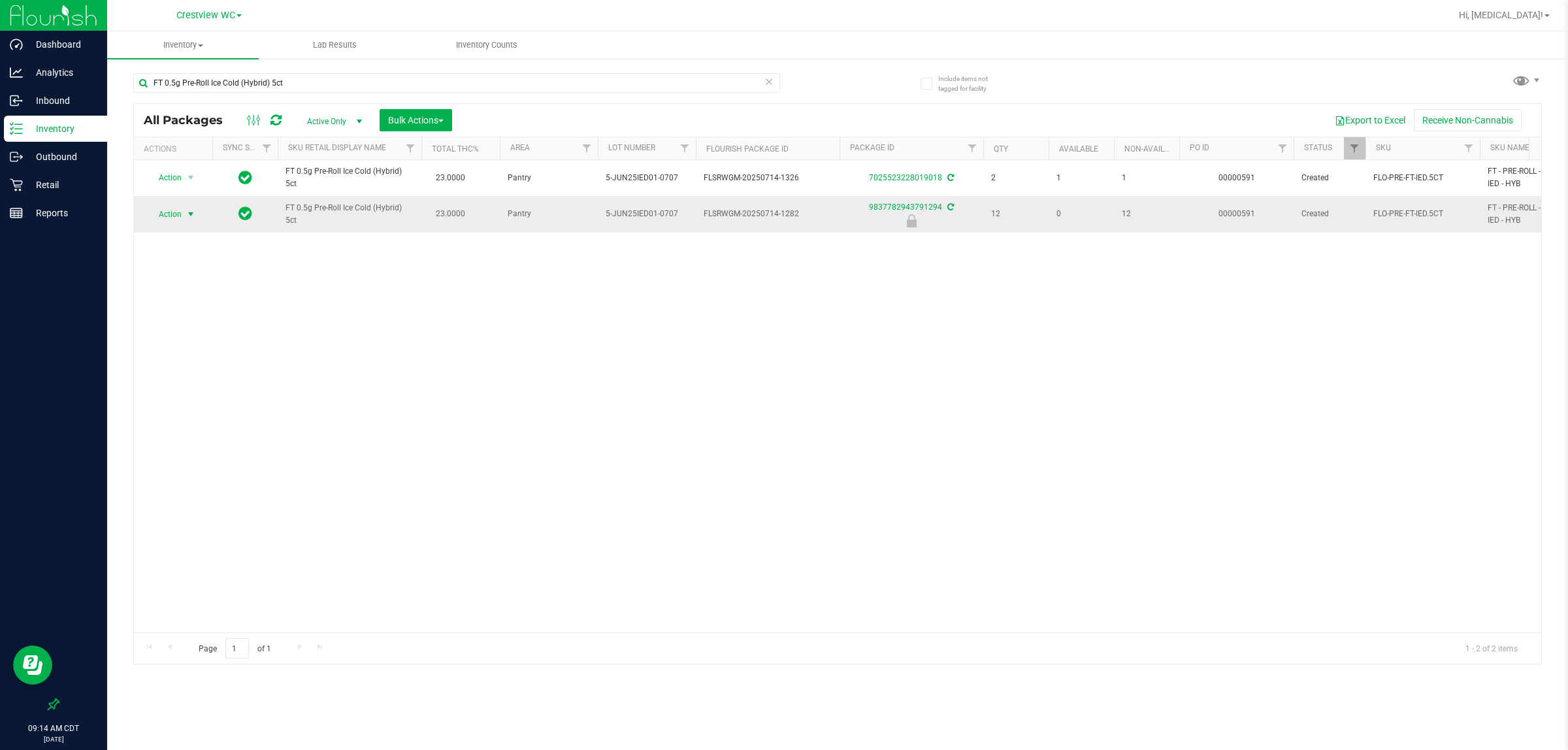 click on "Action" at bounding box center [165, 214] 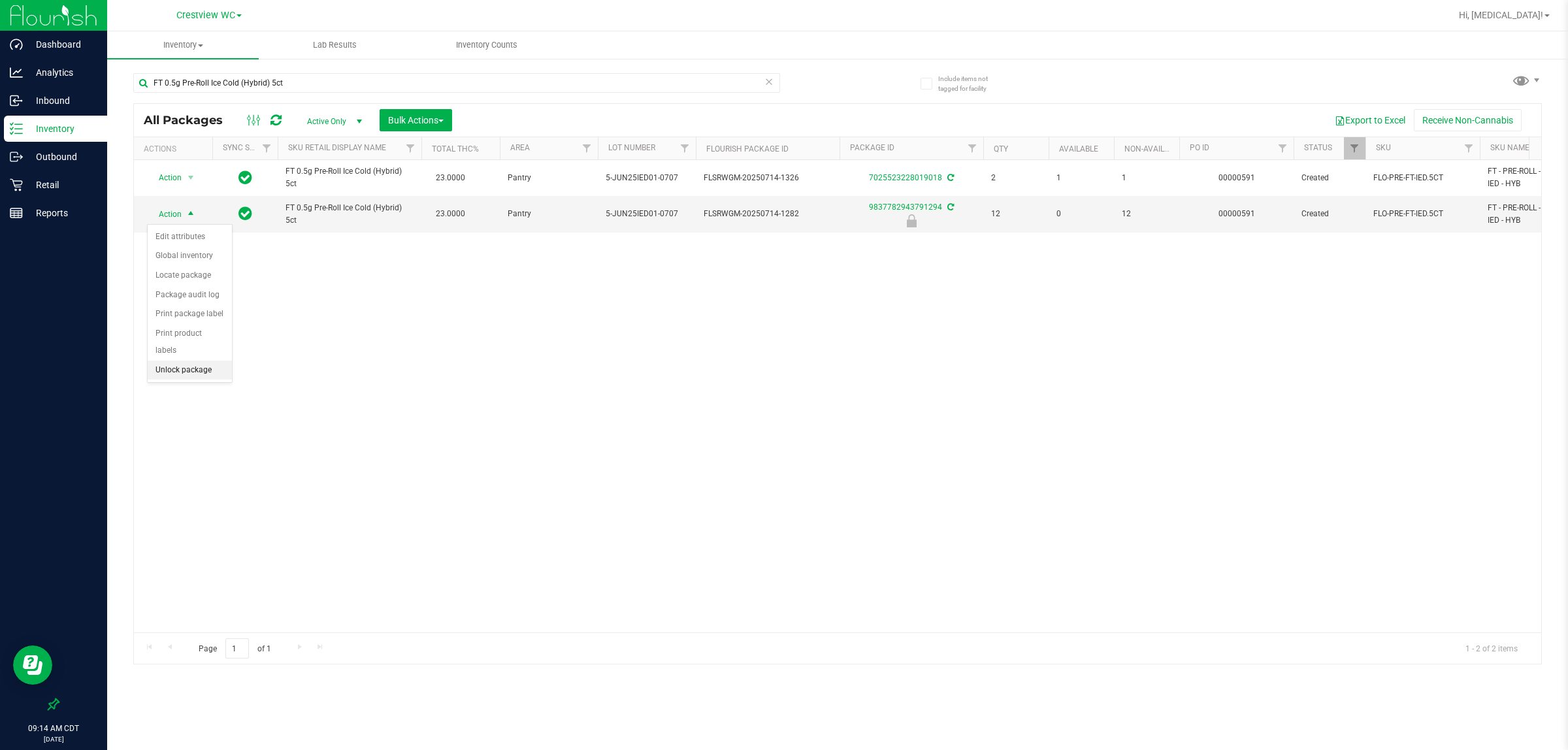 click on "Unlock package" at bounding box center (189, 370) 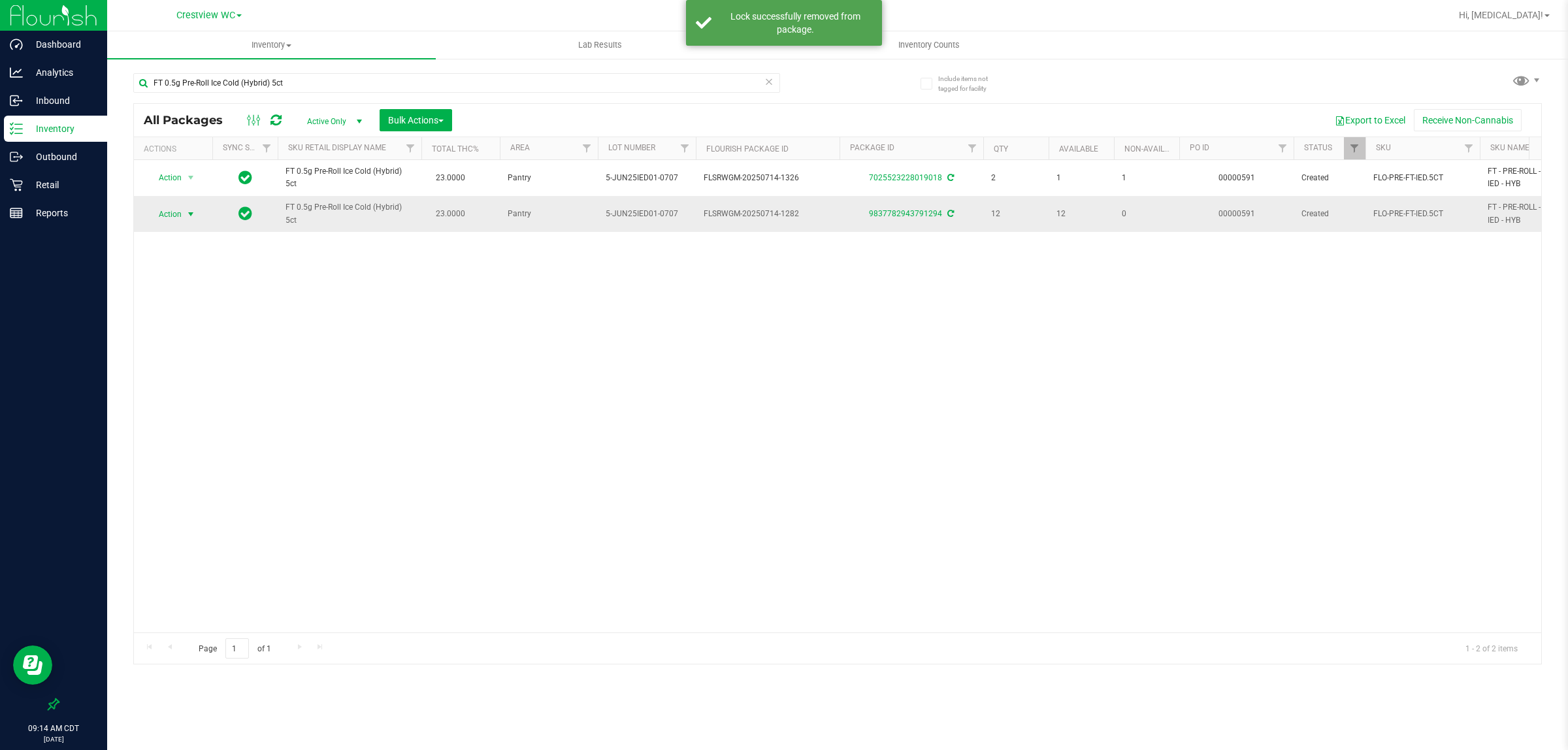 click on "Action" at bounding box center (165, 214) 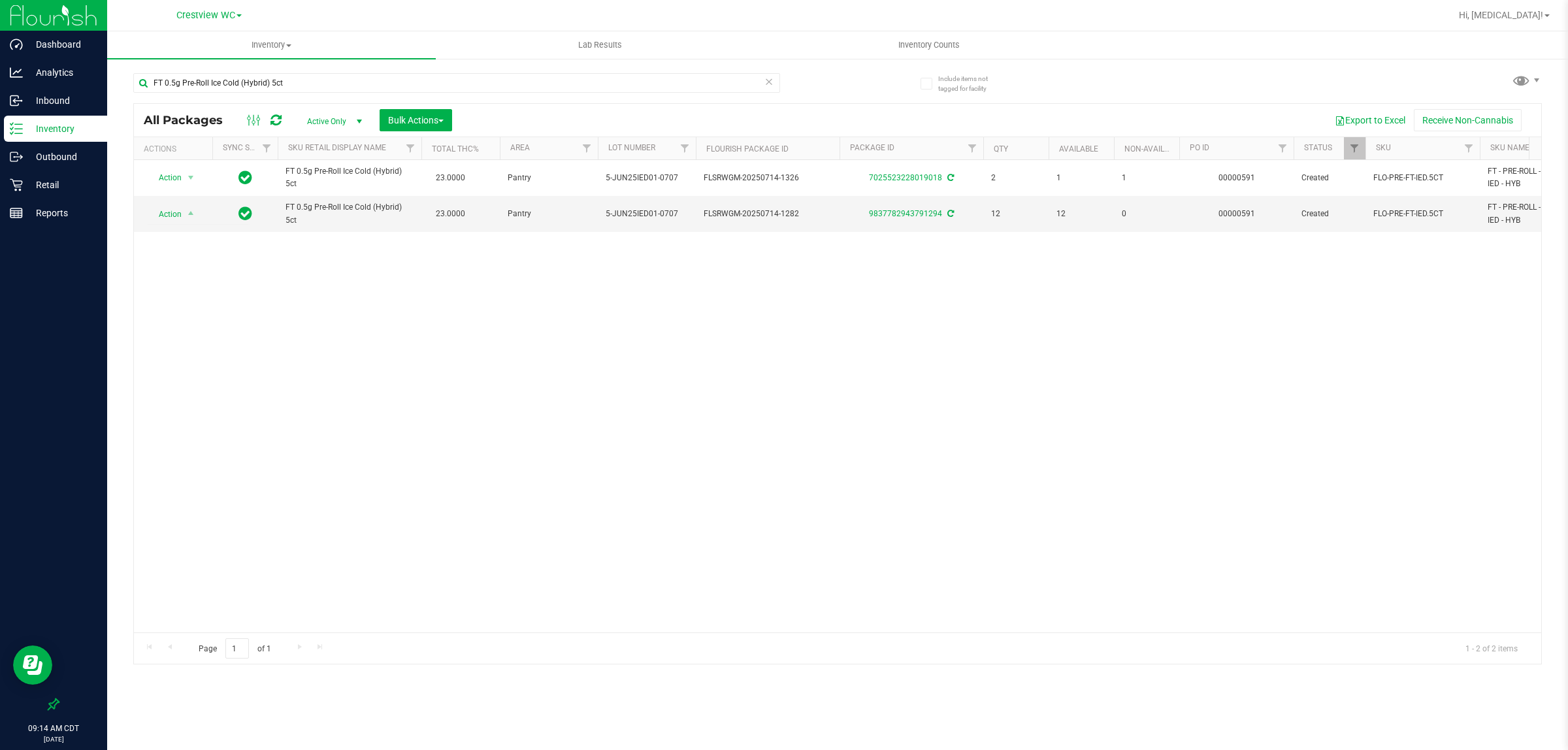 click on "Action Action Adjust qty Create package Edit attributes Global inventory Locate package Lock package Package audit log Print package label Print product labels Schedule for destruction
FT 0.5g Pre-Roll Ice Cold (Hybrid) 5ct
23.0000
Pantry
5-JUN25IED01-0707
FLSRWGM-20250714-1326
7025523228019018
2
1
1
00000591
Created
FLO-PRE-FT-IED.5CT
FT - PRE-ROLL - 0.5G - 5CT - IED - HYB" at bounding box center [838, 396] 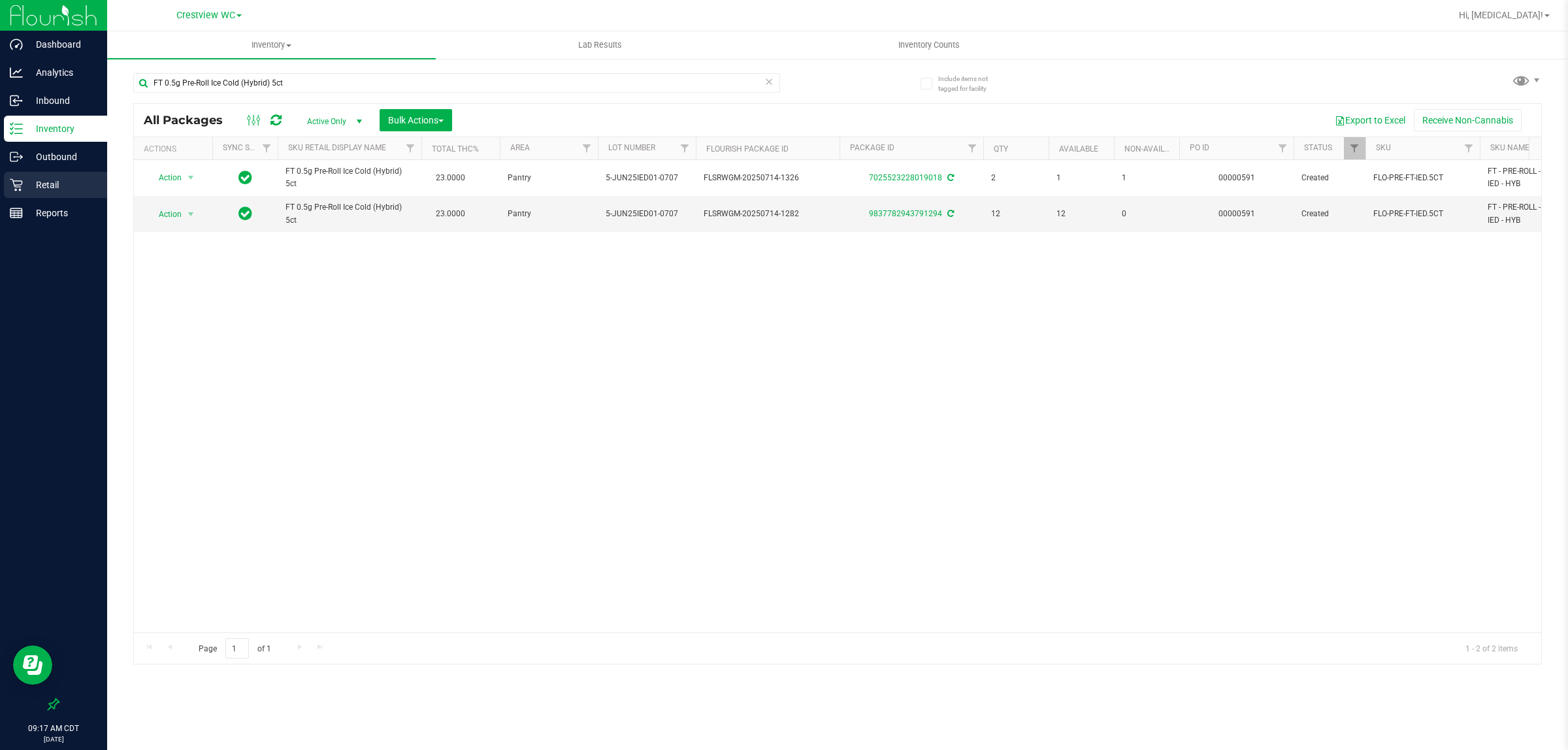 click on "Retail" at bounding box center [62, 185] 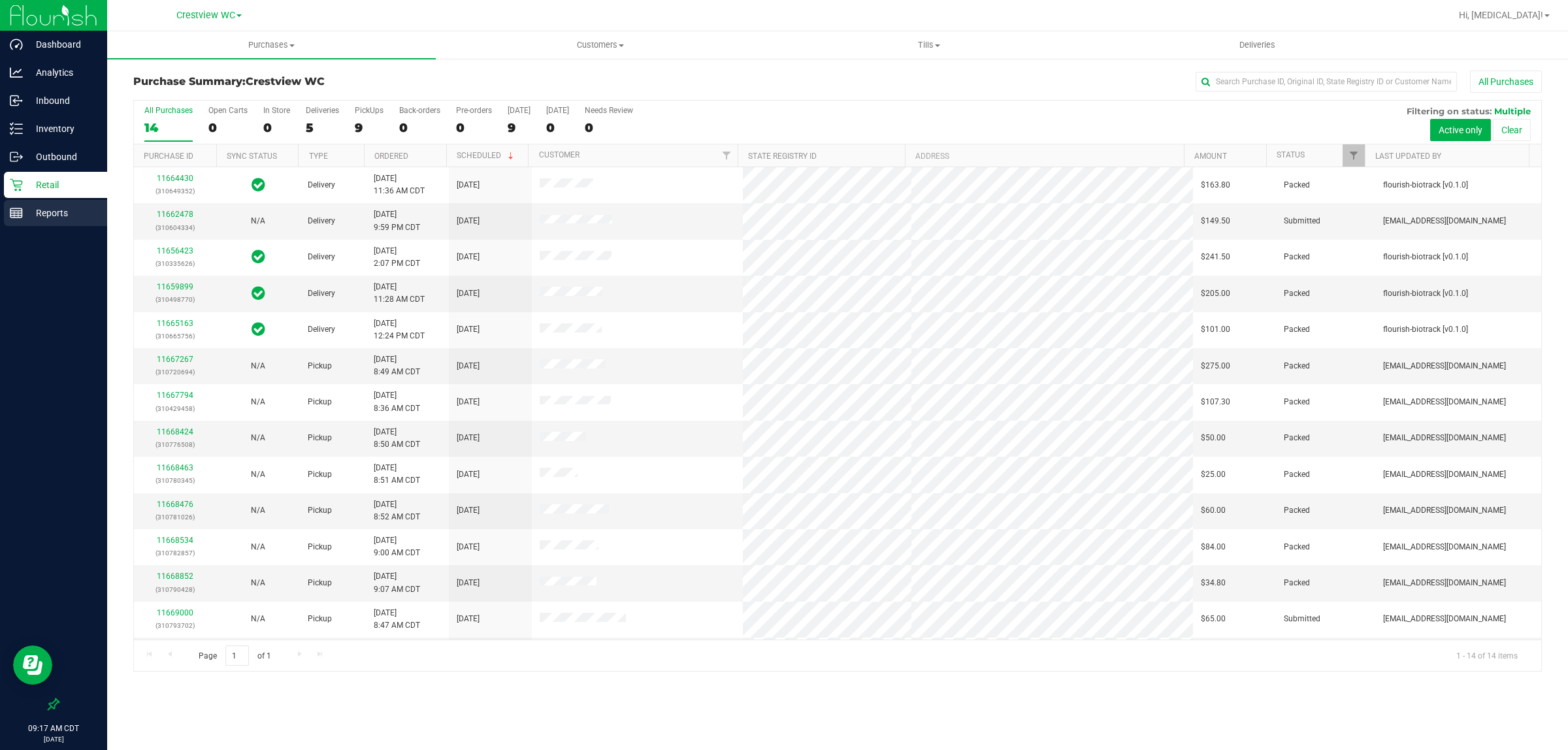 click on "Reports" at bounding box center [62, 213] 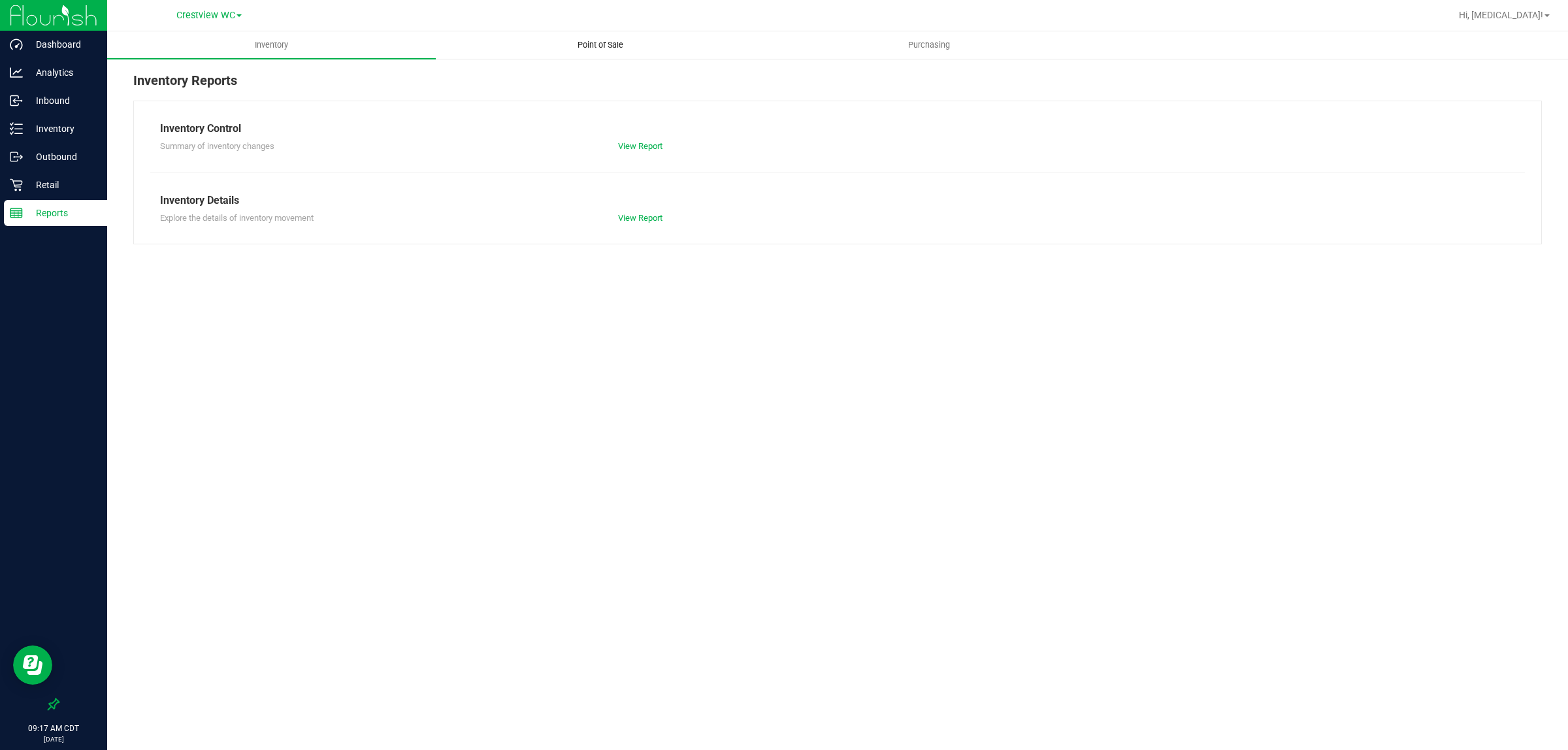 click on "Point of Sale" at bounding box center [600, 45] 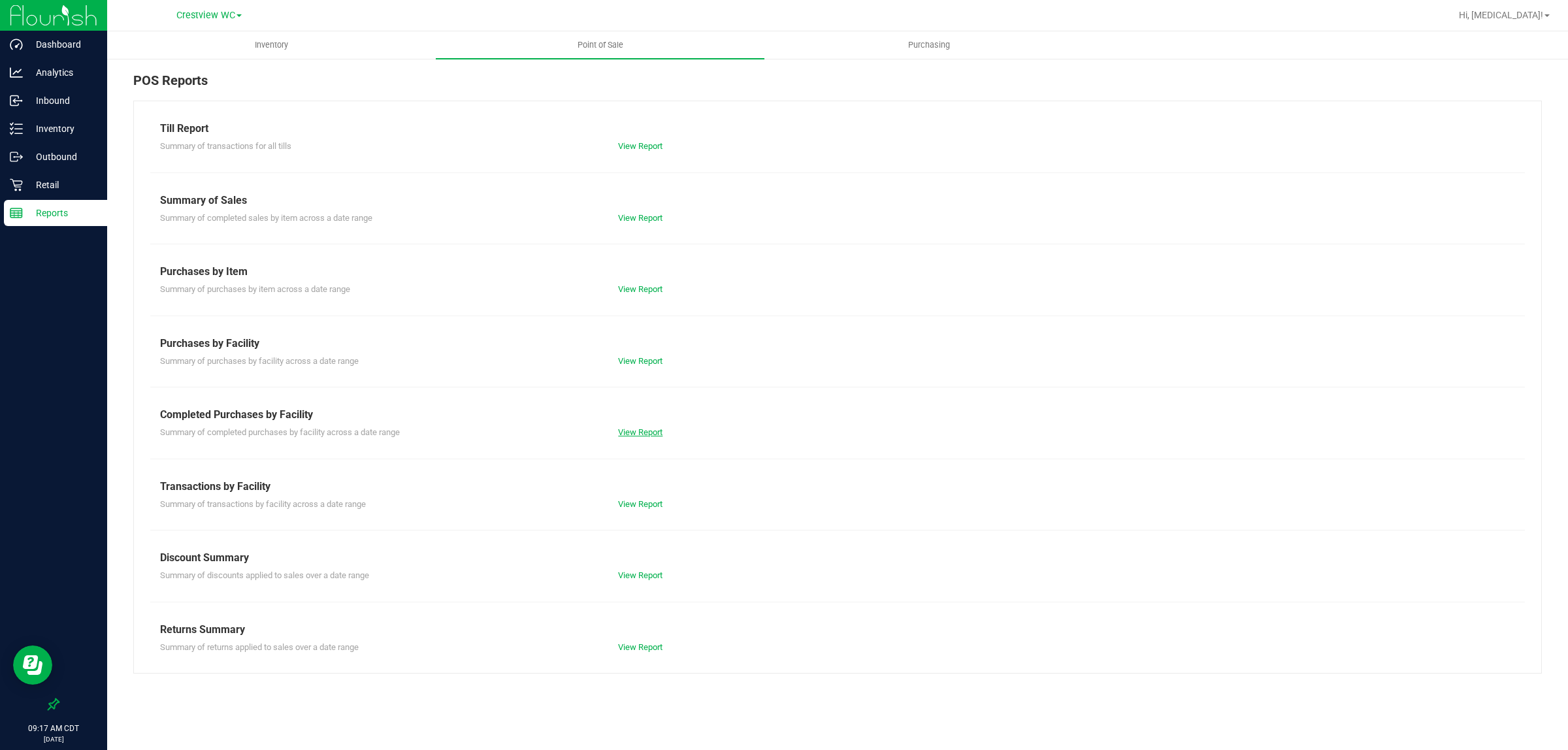 click on "View Report" at bounding box center [640, 432] 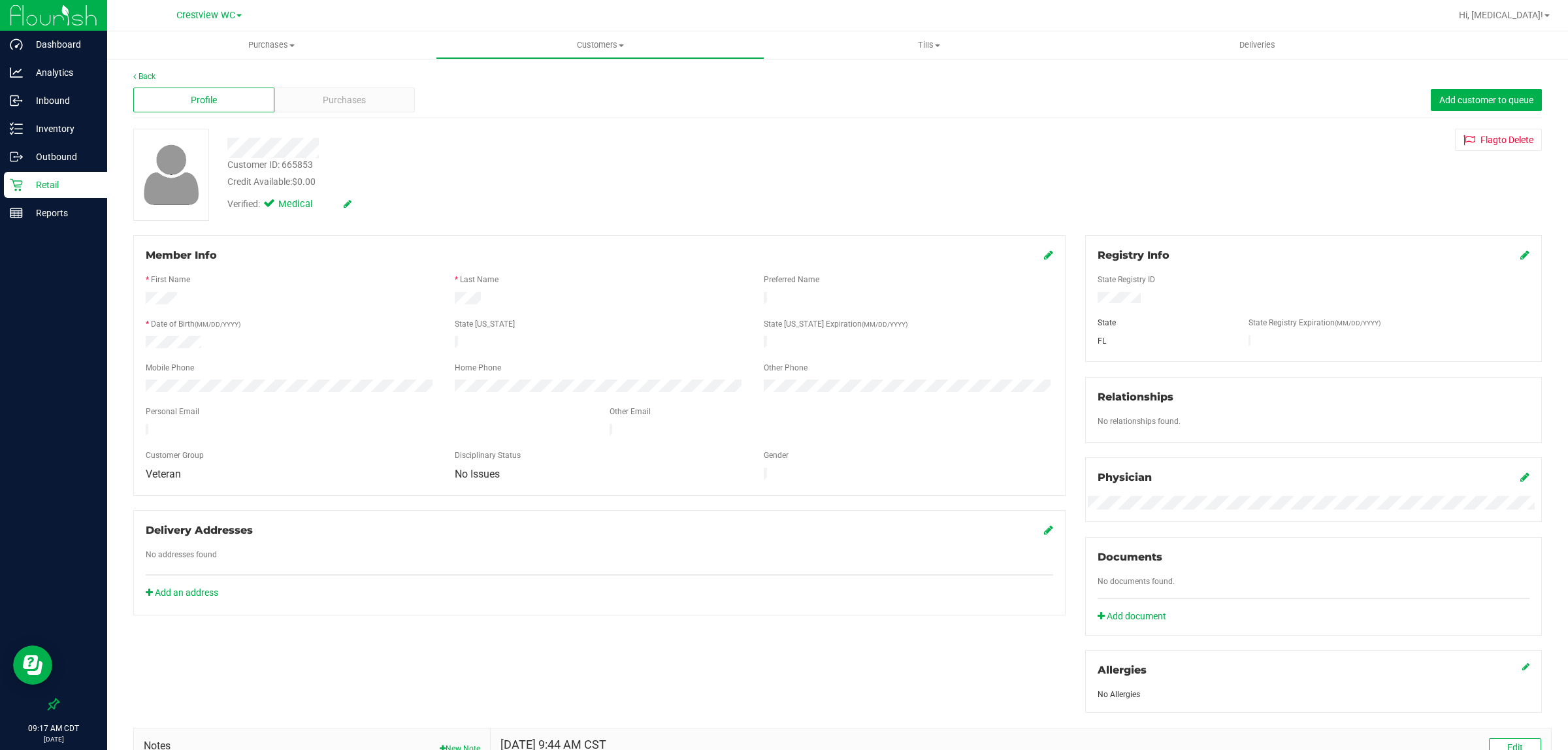 click on "Member Info" at bounding box center (599, 255) 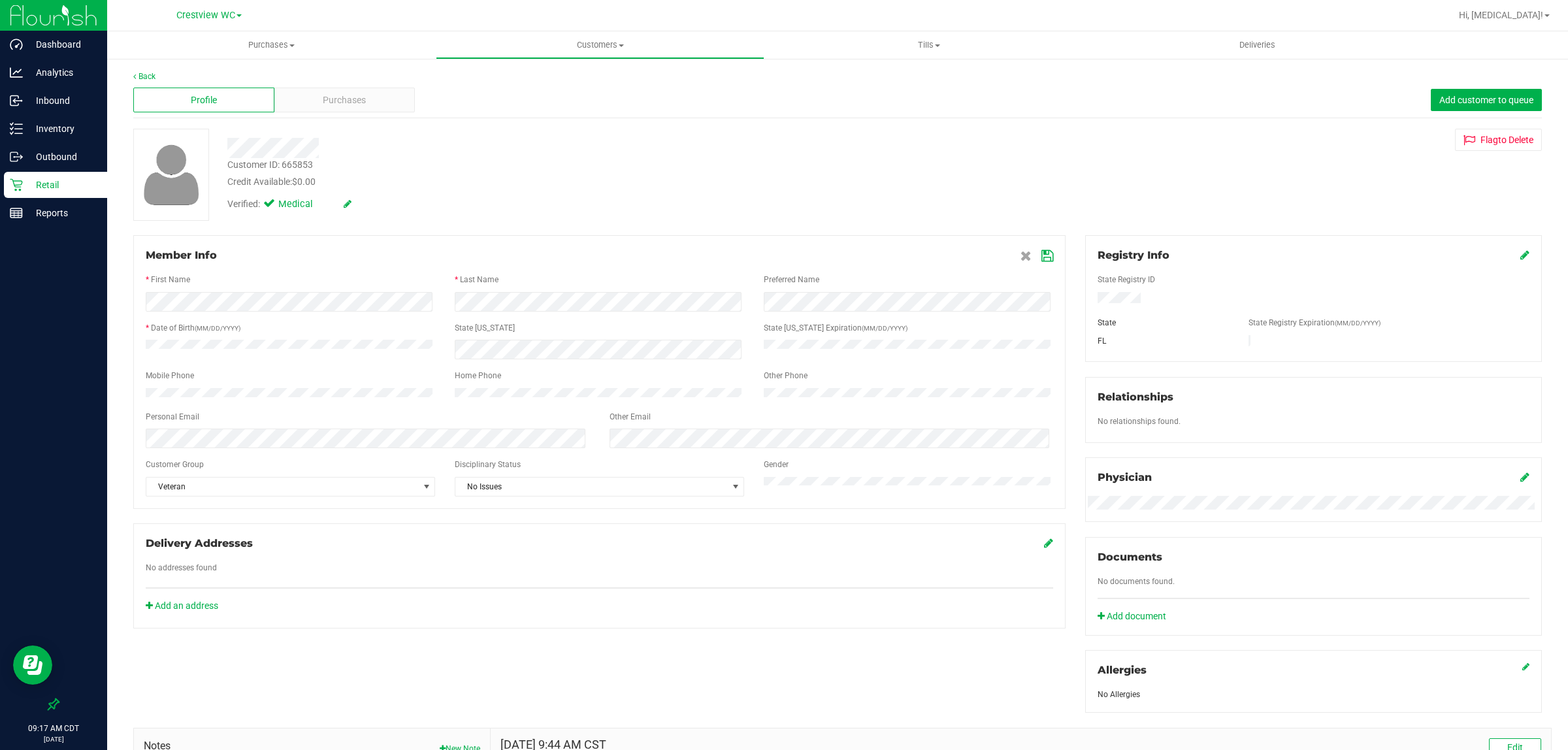 click at bounding box center [1047, 256] 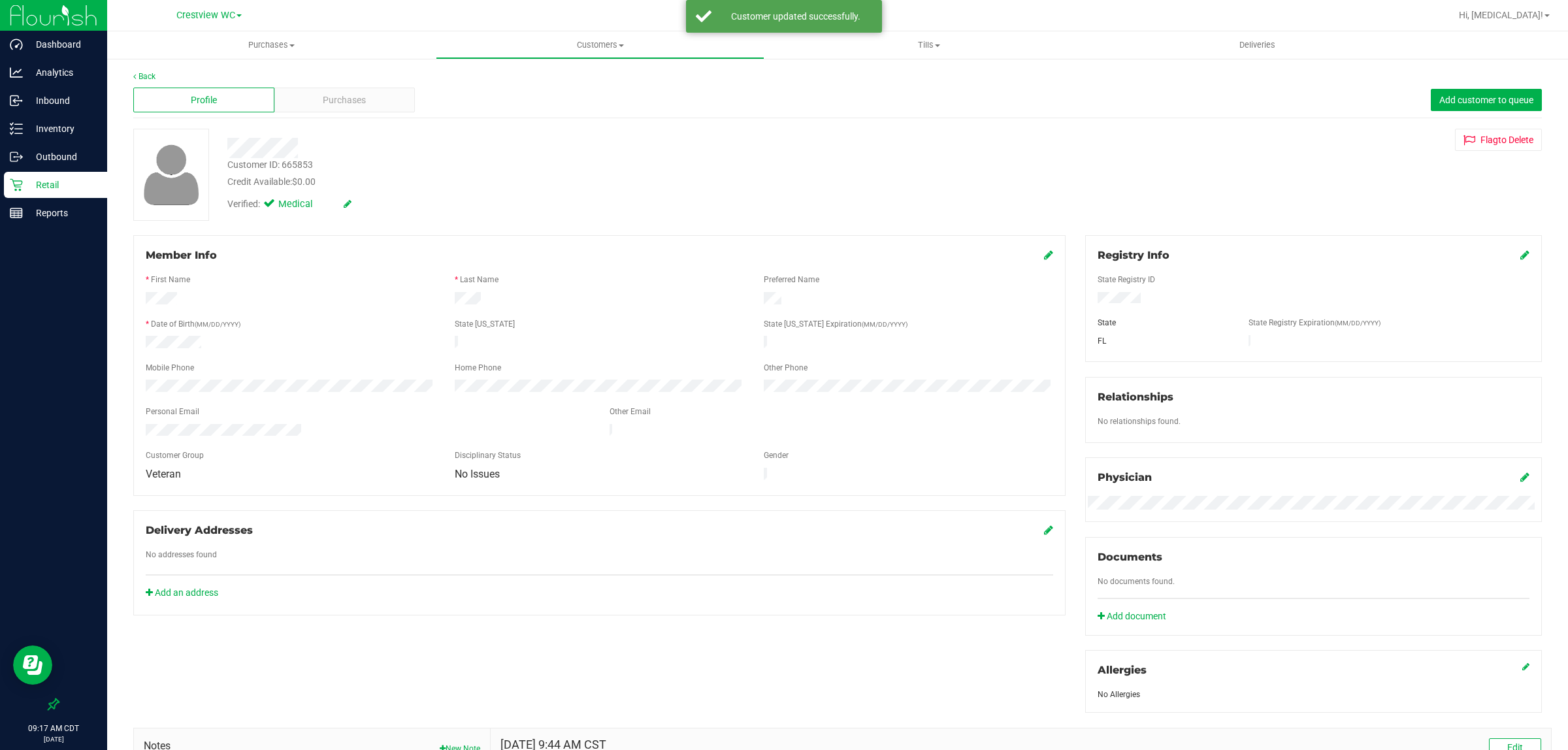 click on "Retail" at bounding box center (62, 185) 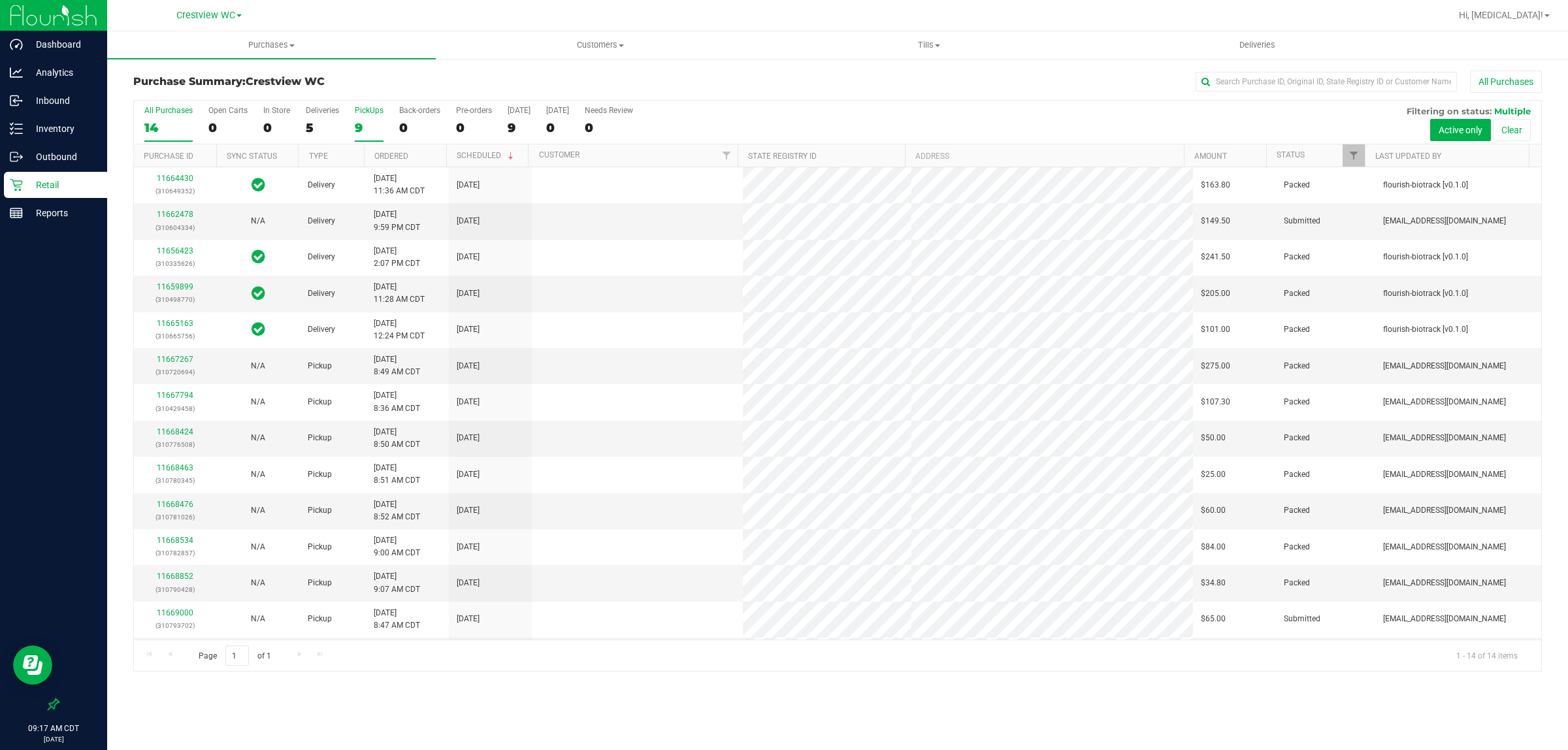 click on "9" at bounding box center (369, 127) 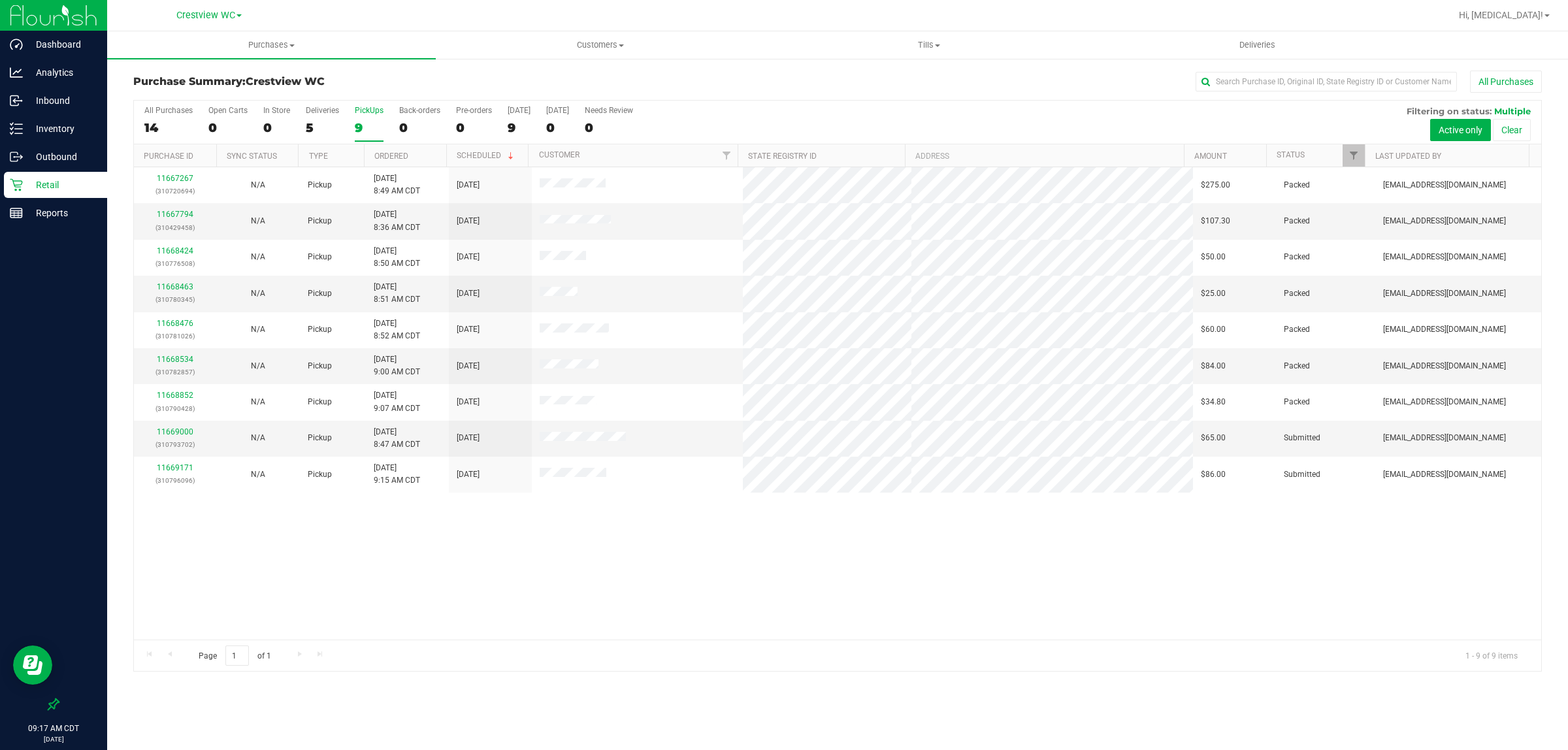 click on "11667267
(310720694)
N/A
Pickup 7/22/2025 8:49 AM CDT 7/22/2025
$275.00
Packed jmcdougald@liveparallel.com
11667794
(310429458)
N/A
Pickup 7/22/2025 8:36 AM CDT 7/22/2025
$107.30
Packed jmcdougald@liveparallel.com
11668424
(310776508)
N/A
Pickup 7/22/2025 8:50 AM CDT 7/22/2025
$50.00
Packed jmcdougald@liveparallel.com" at bounding box center [838, 403] 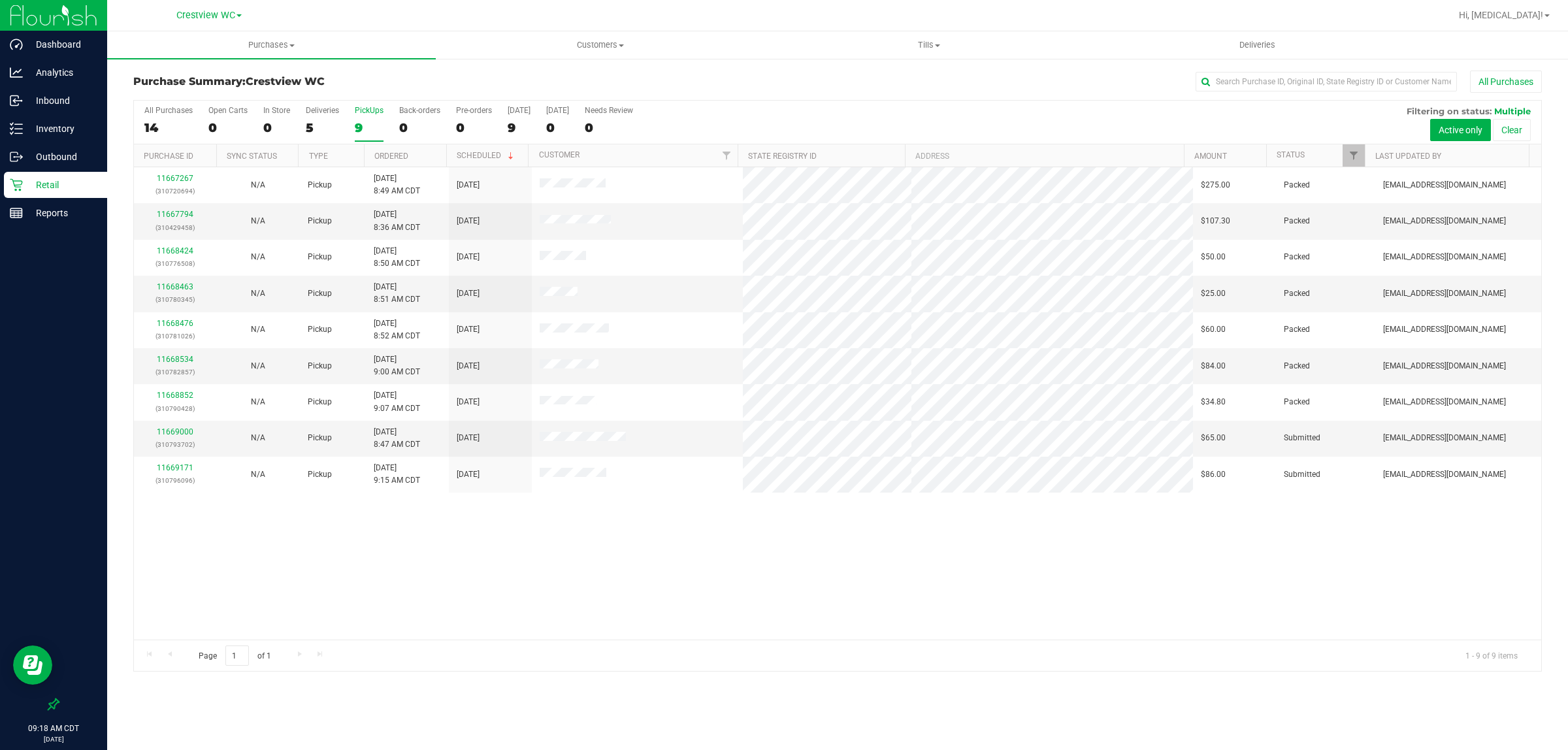 click on "11667267
(310720694)
N/A
Pickup 7/22/2025 8:49 AM CDT 7/22/2025
$275.00
Packed jmcdougald@liveparallel.com
11667794
(310429458)
N/A
Pickup 7/22/2025 8:36 AM CDT 7/22/2025
$107.30
Packed jmcdougald@liveparallel.com
11668424
(310776508)
N/A
Pickup 7/22/2025 8:50 AM CDT 7/22/2025
$50.00
Packed jmcdougald@liveparallel.com" at bounding box center (838, 403) 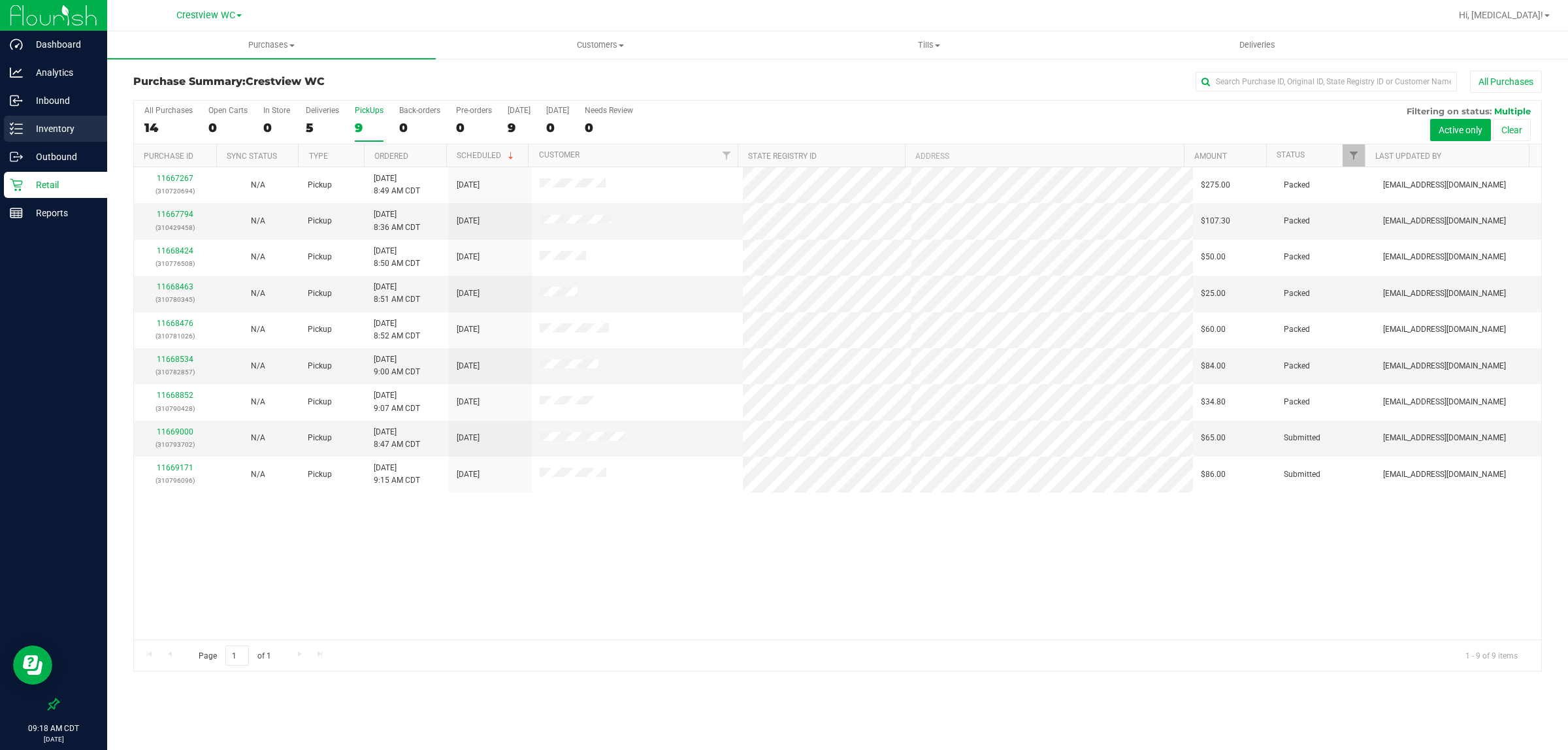 click on "Inventory" at bounding box center (62, 129) 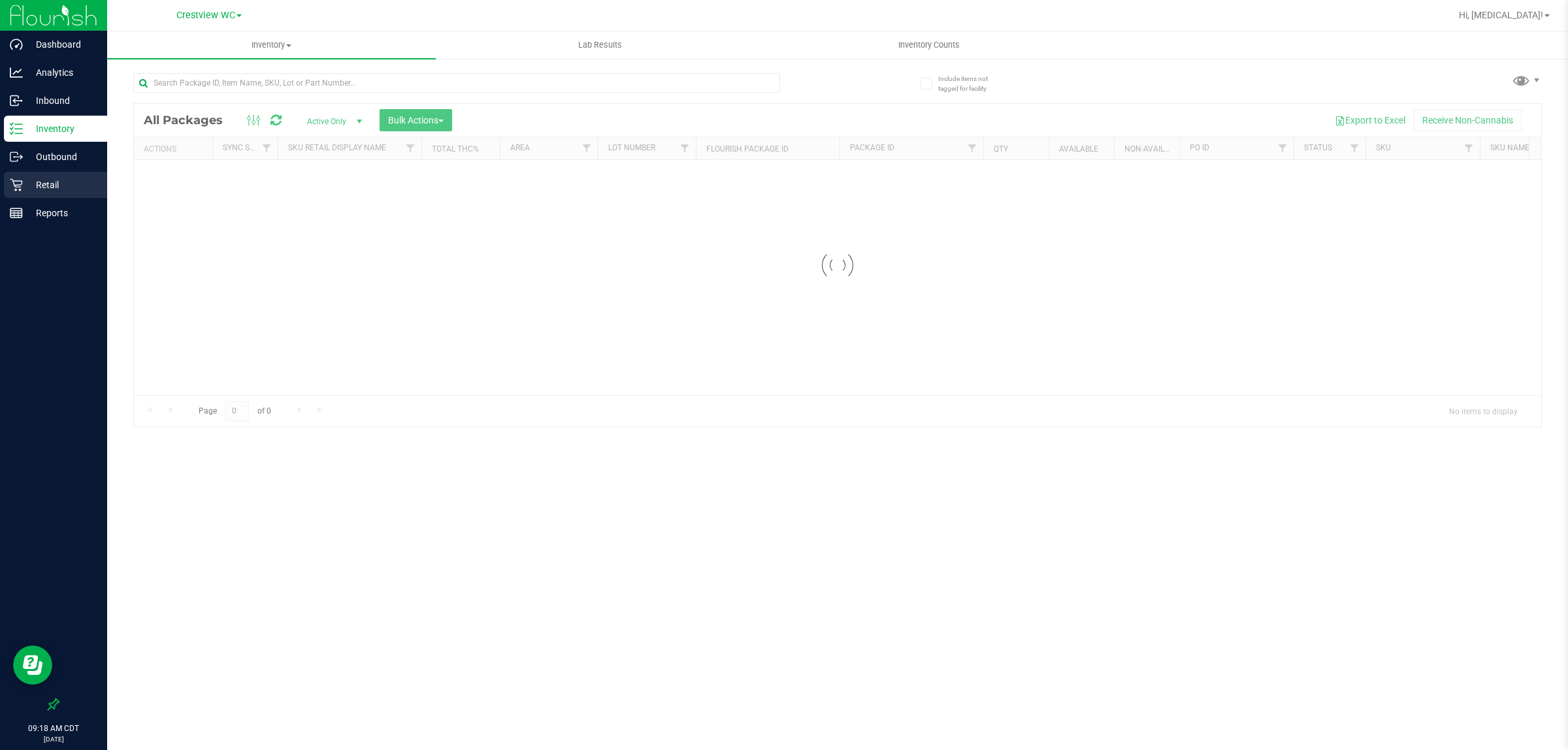 click on "Retail" at bounding box center [62, 185] 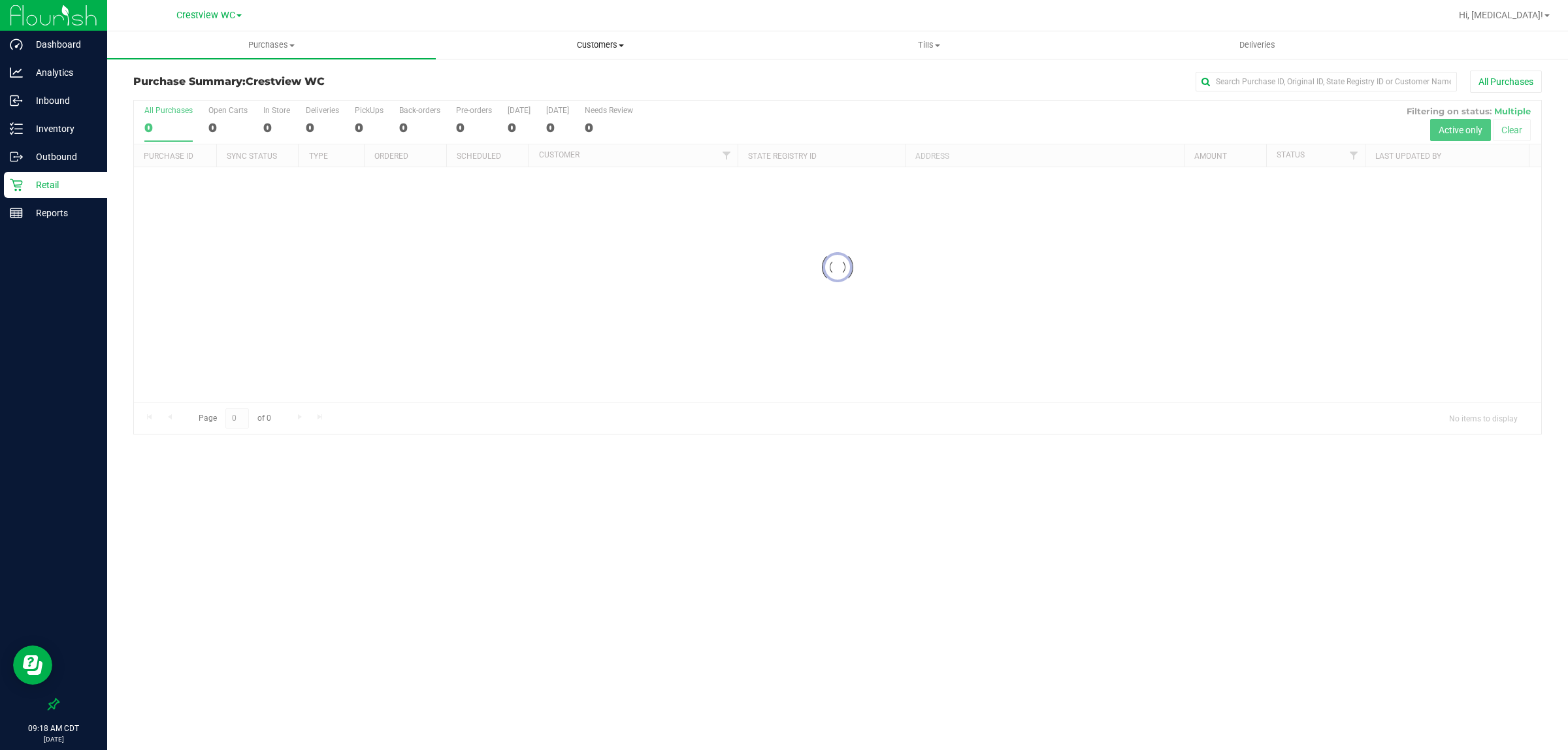 click on "Customers" at bounding box center [600, 45] 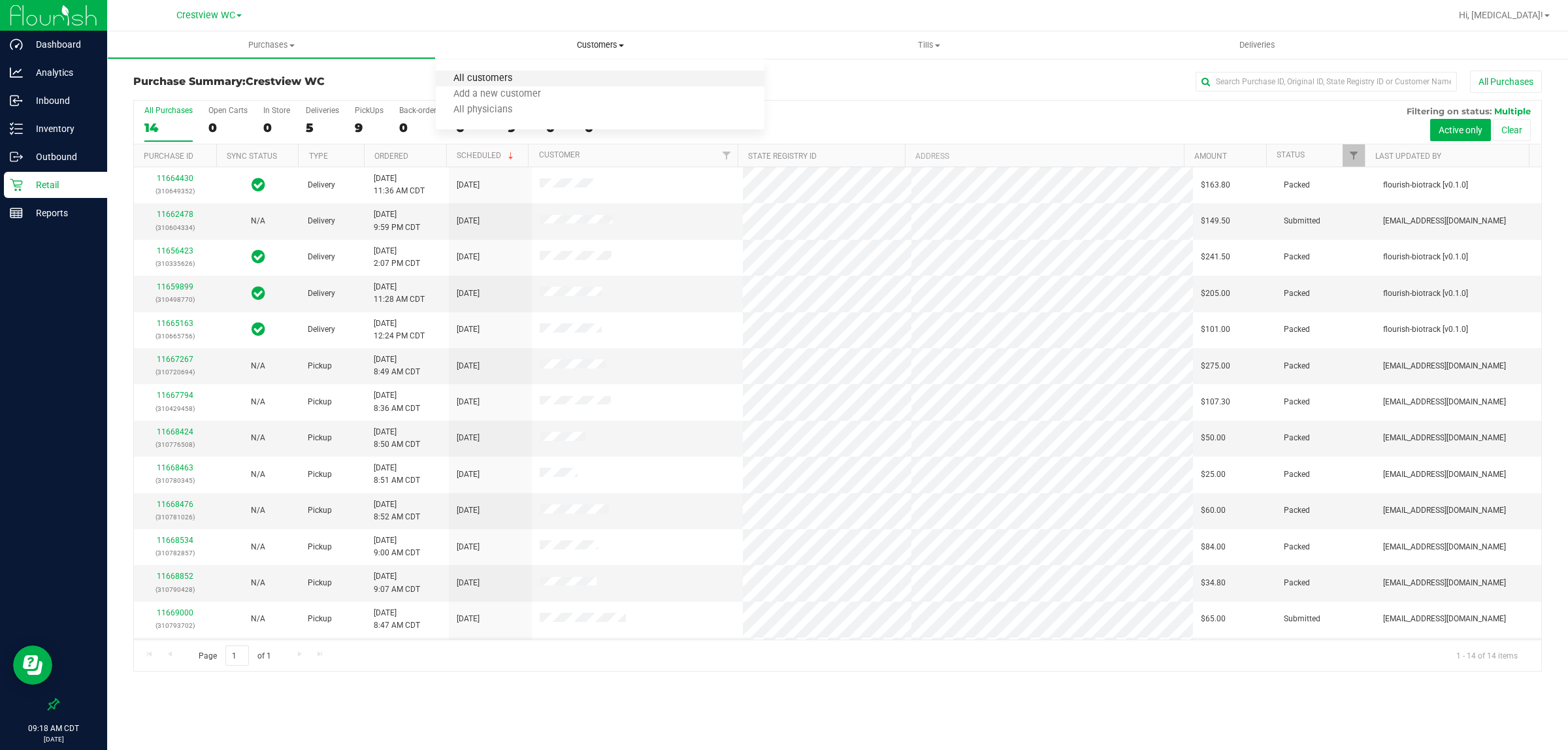click on "All customers" at bounding box center (483, 78) 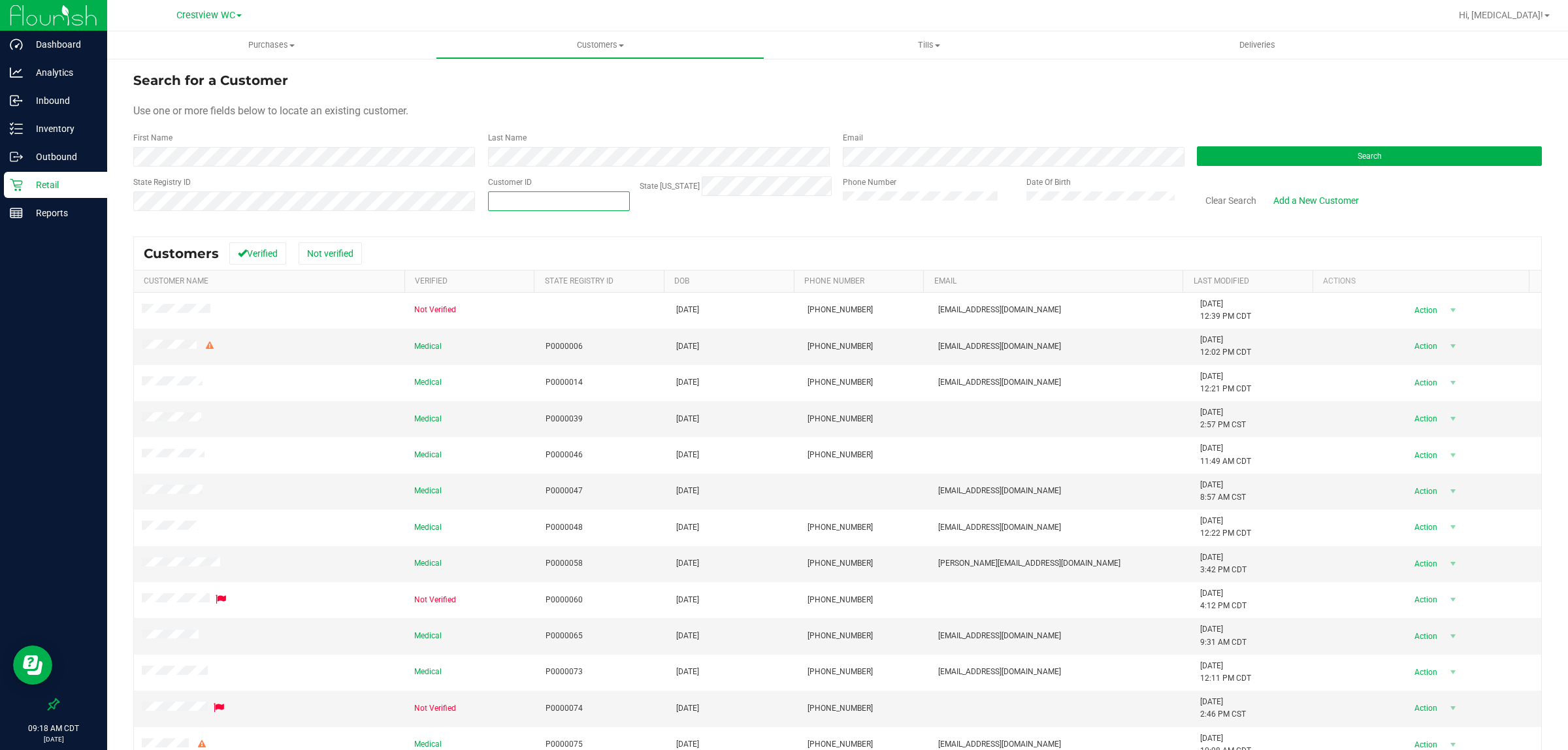 click at bounding box center [559, 201] 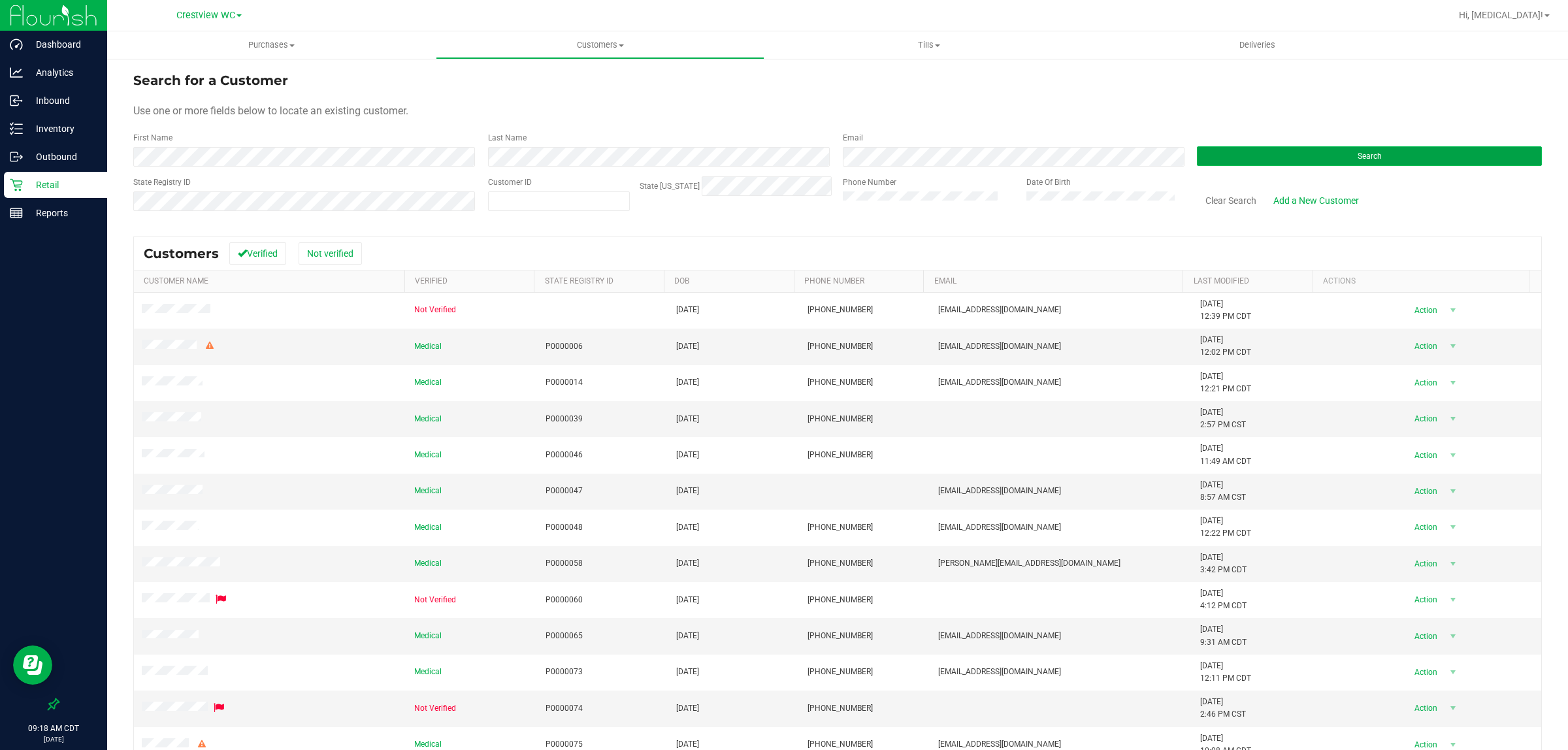 type on "764923" 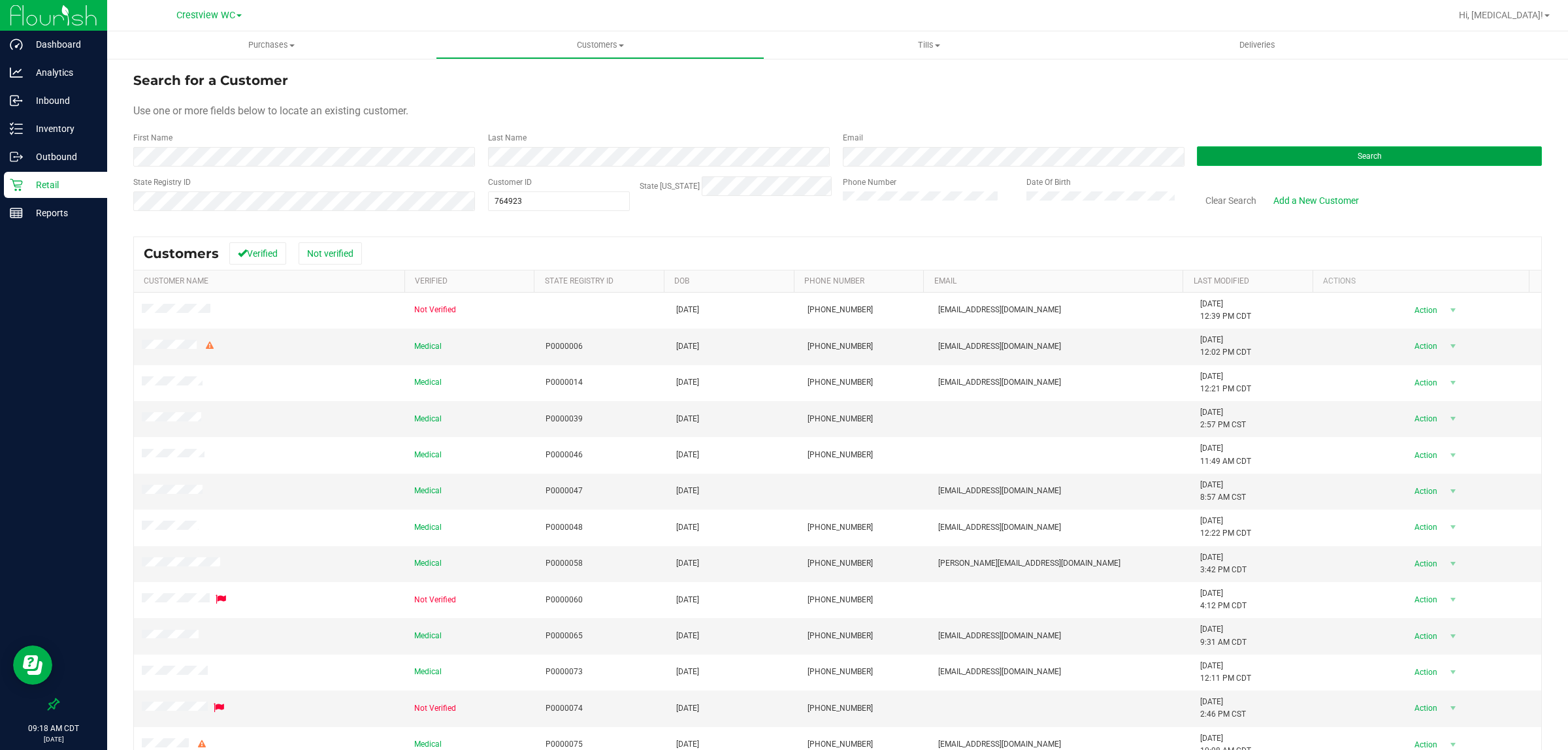 click on "Search" at bounding box center [1369, 156] 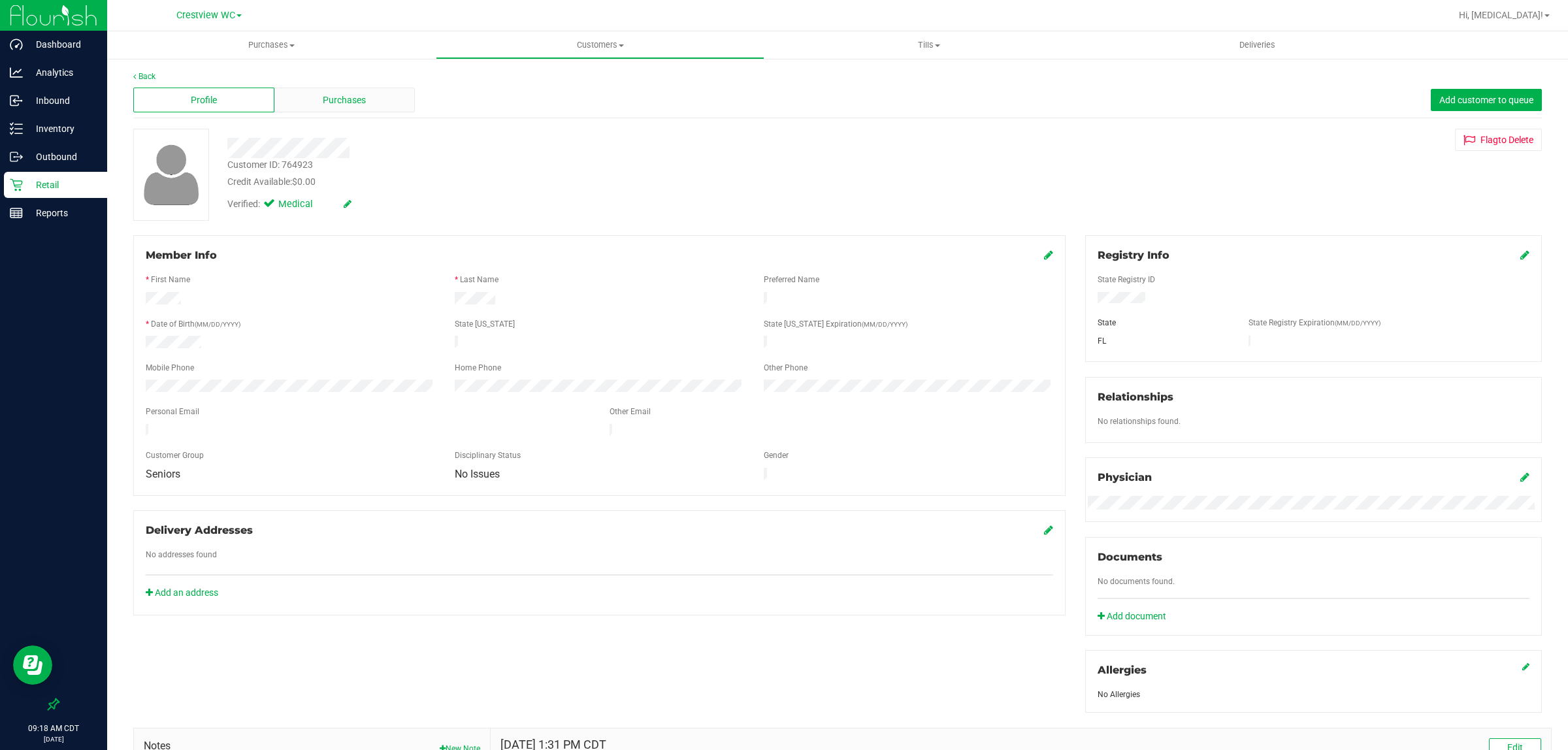 click on "Purchases" at bounding box center [344, 100] 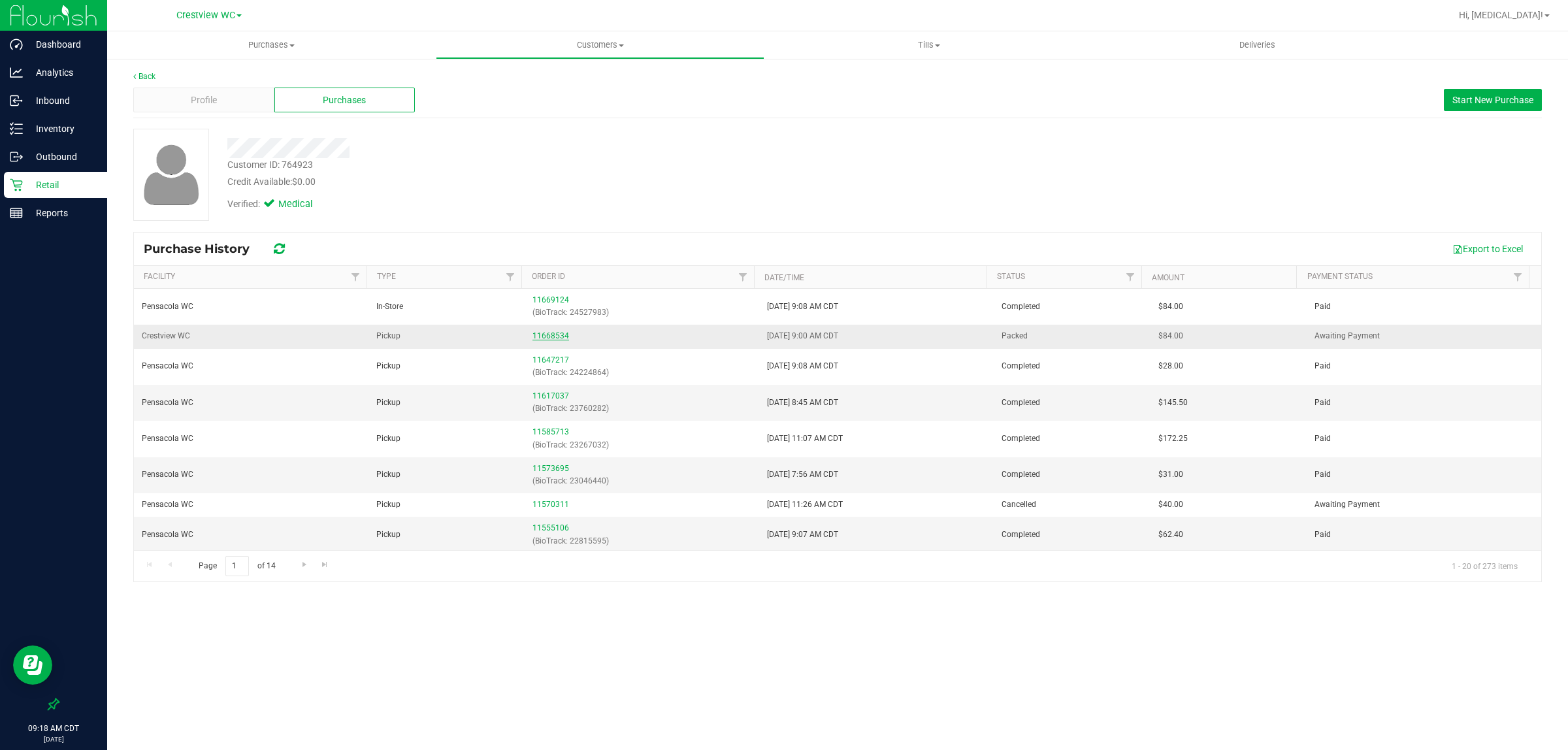 click on "11668534" at bounding box center (551, 336) 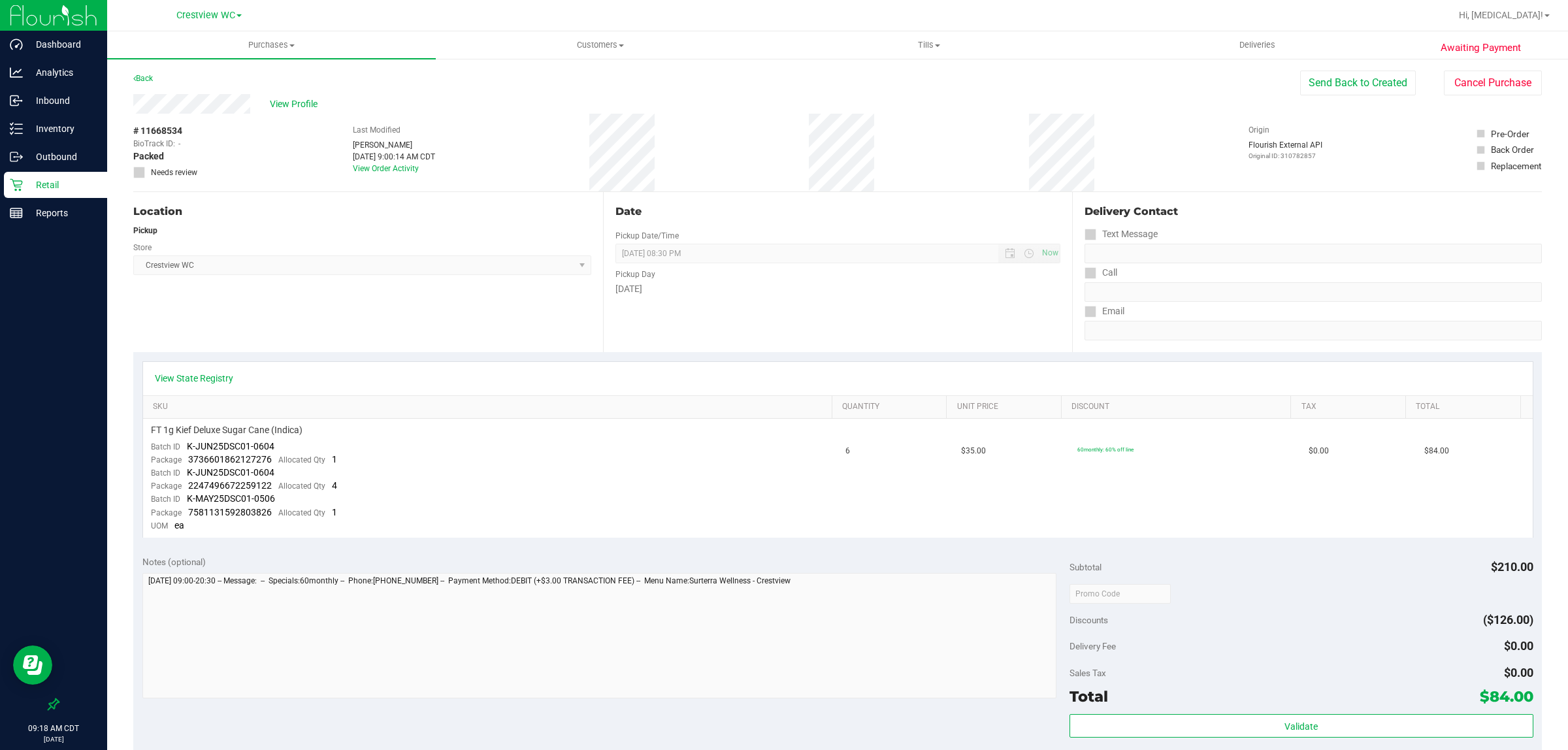 click on "Location
Pickup
Store
Crestview WC Select Store Bonita Springs WC Boynton Beach WC Bradenton WC Brandon WC Brooksville WC Call Center Clermont WC Crestview WC Deerfield Beach WC Delray Beach WC Deltona WC Ft Walton Beach WC Ft. Lauderdale WC Ft. Myers WC Gainesville WC Jax Atlantic WC JAX DC REP Jax WC Key West WC Lakeland WC Largo WC Lehigh Acres DC REP Merritt Island WC Miami 72nd WC Miami Beach WC Miami Dadeland WC Miramar DC REP New Port Richey WC North Palm Beach WC North Port WC Ocala WC Orange Park WC Orlando Colonial WC Orlando DC REP Orlando WC Oviedo WC Palm Bay WC Palm Coast WC Panama City WC Pensacola WC Port Orange WC Port St. Lucie WC Sebring WC South Tampa WC St. Pete WC Summerfield WC Tallahassee DC REP Tallahassee WC Tampa DC Testing Tampa Warehouse Tampa WC TX Austin DC TX Plano Retail WPB DC WPB WC" at bounding box center [368, 272] 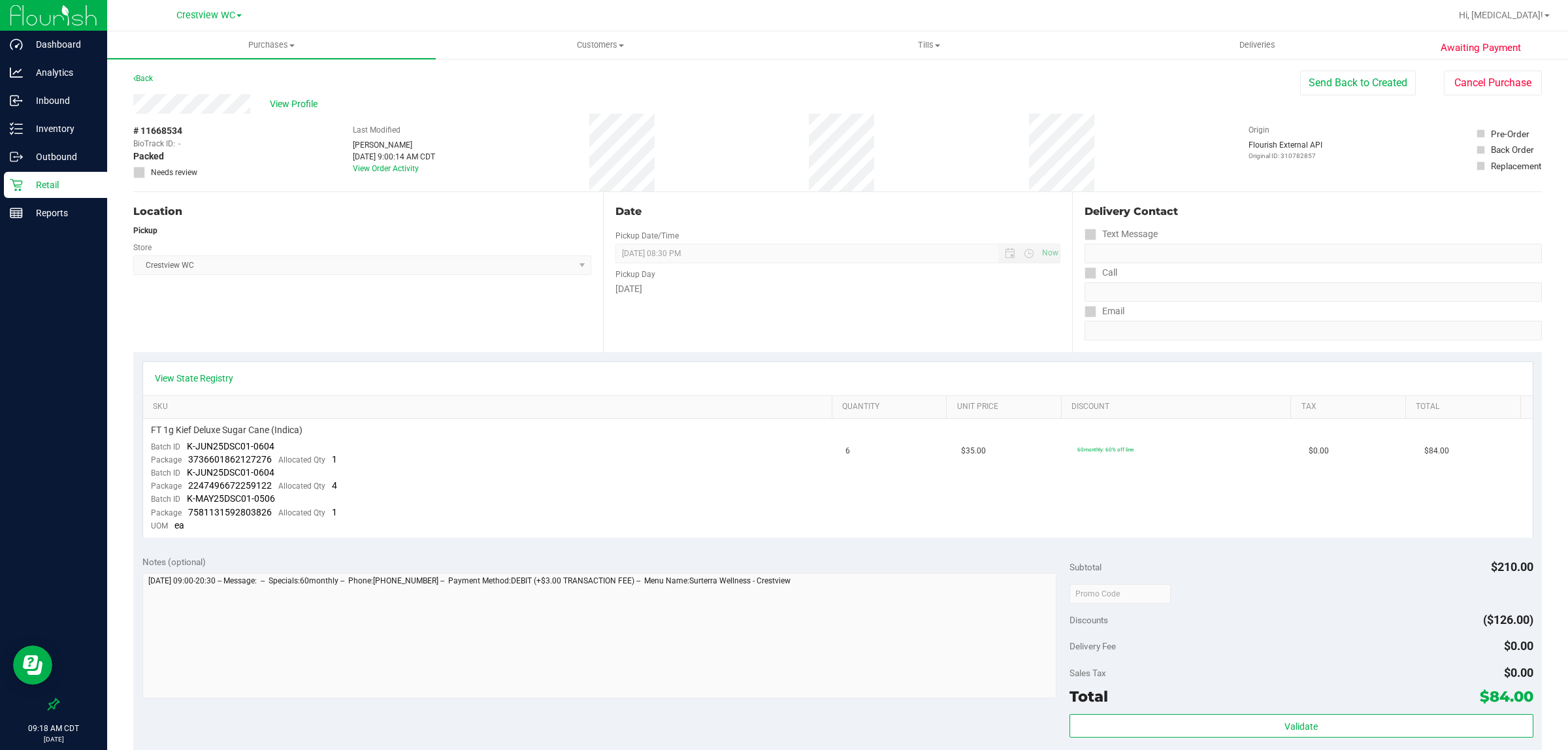 click on "Location
Pickup
Store
Crestview WC Select Store Bonita Springs WC Boynton Beach WC Bradenton WC Brandon WC Brooksville WC Call Center Clermont WC Crestview WC Deerfield Beach WC Delray Beach WC Deltona WC Ft Walton Beach WC Ft. Lauderdale WC Ft. Myers WC Gainesville WC Jax Atlantic WC JAX DC REP Jax WC Key West WC Lakeland WC Largo WC Lehigh Acres DC REP Merritt Island WC Miami 72nd WC Miami Beach WC Miami Dadeland WC Miramar DC REP New Port Richey WC North Palm Beach WC North Port WC Ocala WC Orange Park WC Orlando Colonial WC Orlando DC REP Orlando WC Oviedo WC Palm Bay WC Palm Coast WC Panama City WC Pensacola WC Port Orange WC Port St. Lucie WC Sebring WC South Tampa WC St. Pete WC Summerfield WC Tallahassee DC REP Tallahassee WC Tampa DC Testing Tampa Warehouse Tampa WC TX Austin DC TX Plano Retail WPB DC WPB WC" at bounding box center (368, 272) 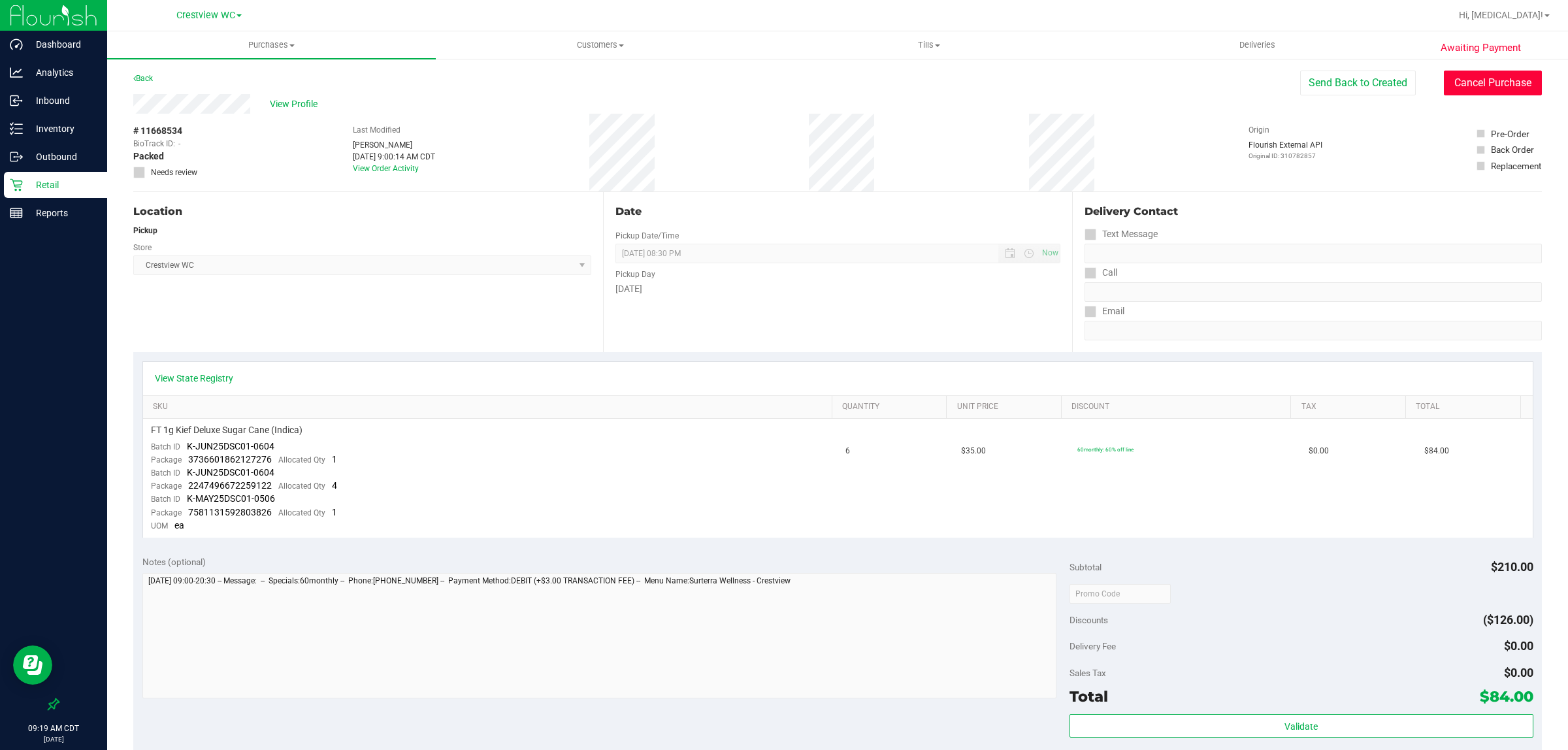 click on "Cancel Purchase" at bounding box center (1493, 83) 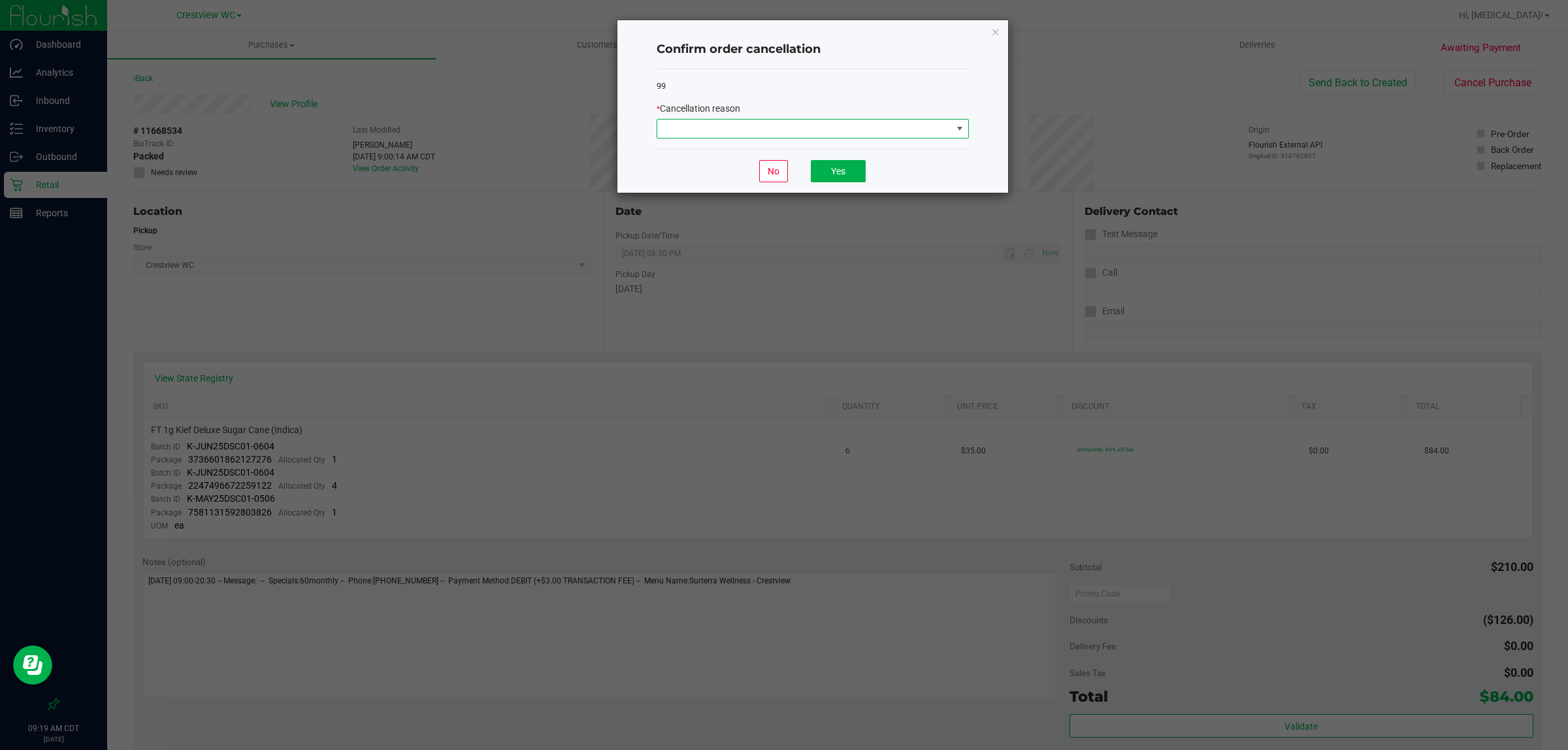click at bounding box center (804, 129) 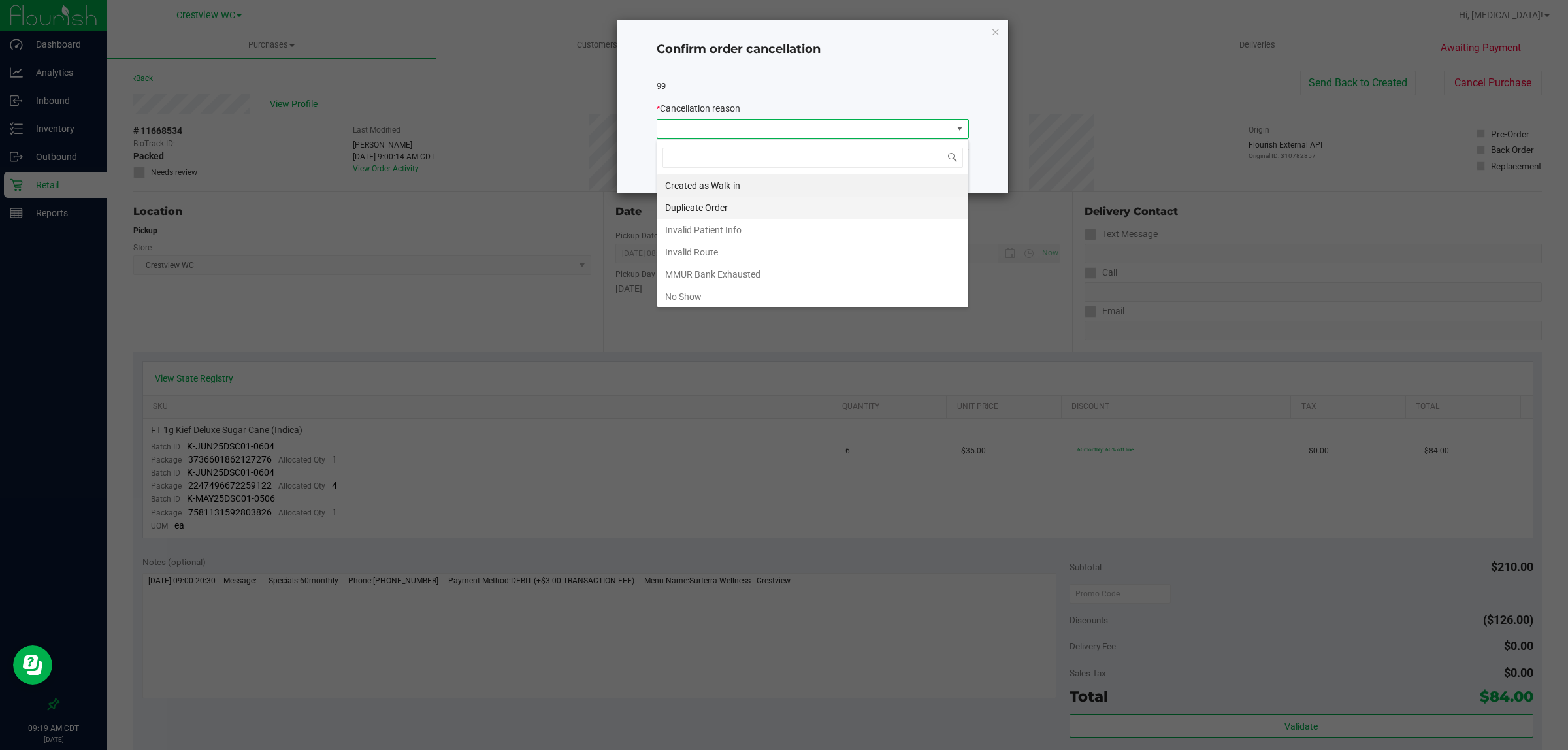 scroll, scrollTop: 65311, scrollLeft: 65021, axis: both 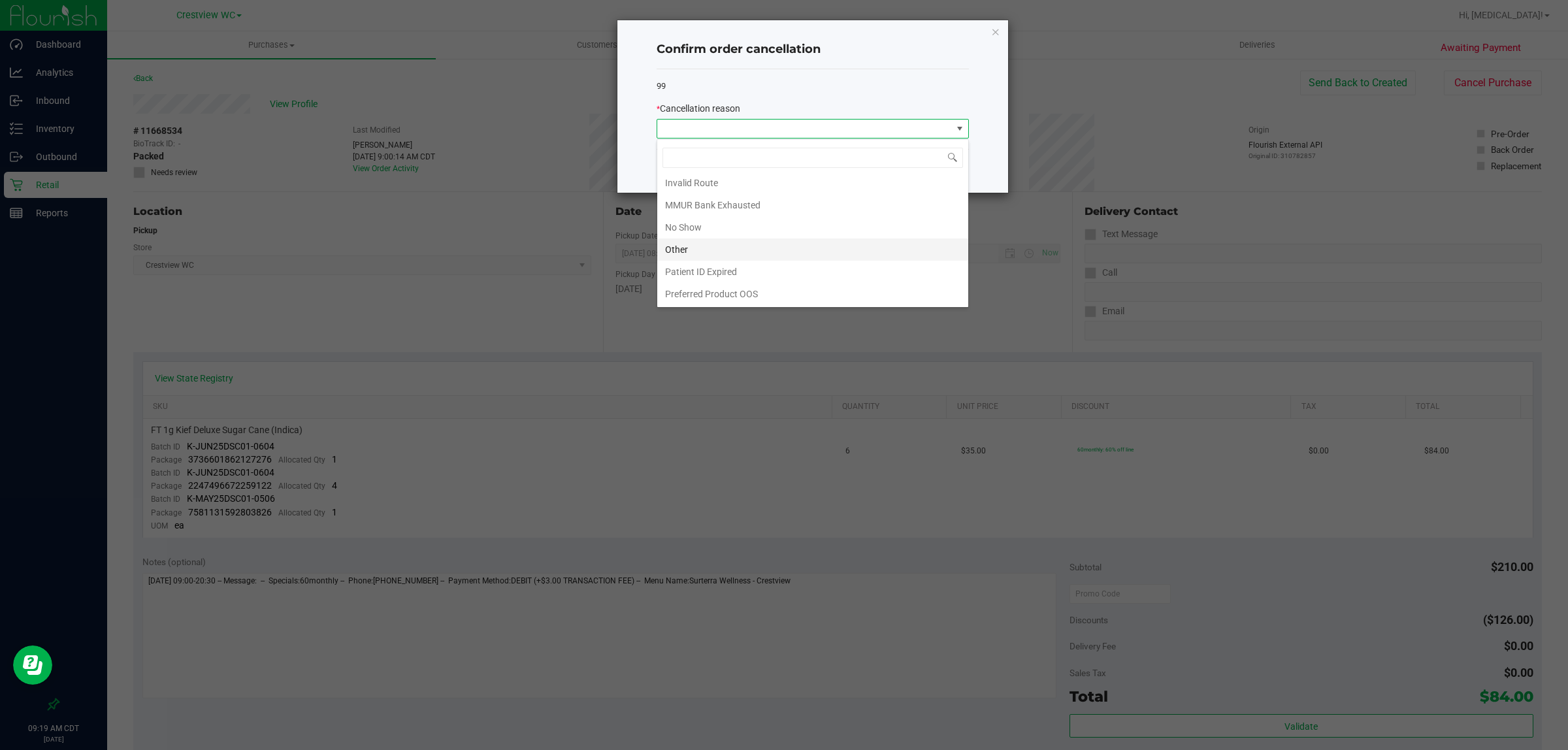 click on "Other" at bounding box center (813, 250) 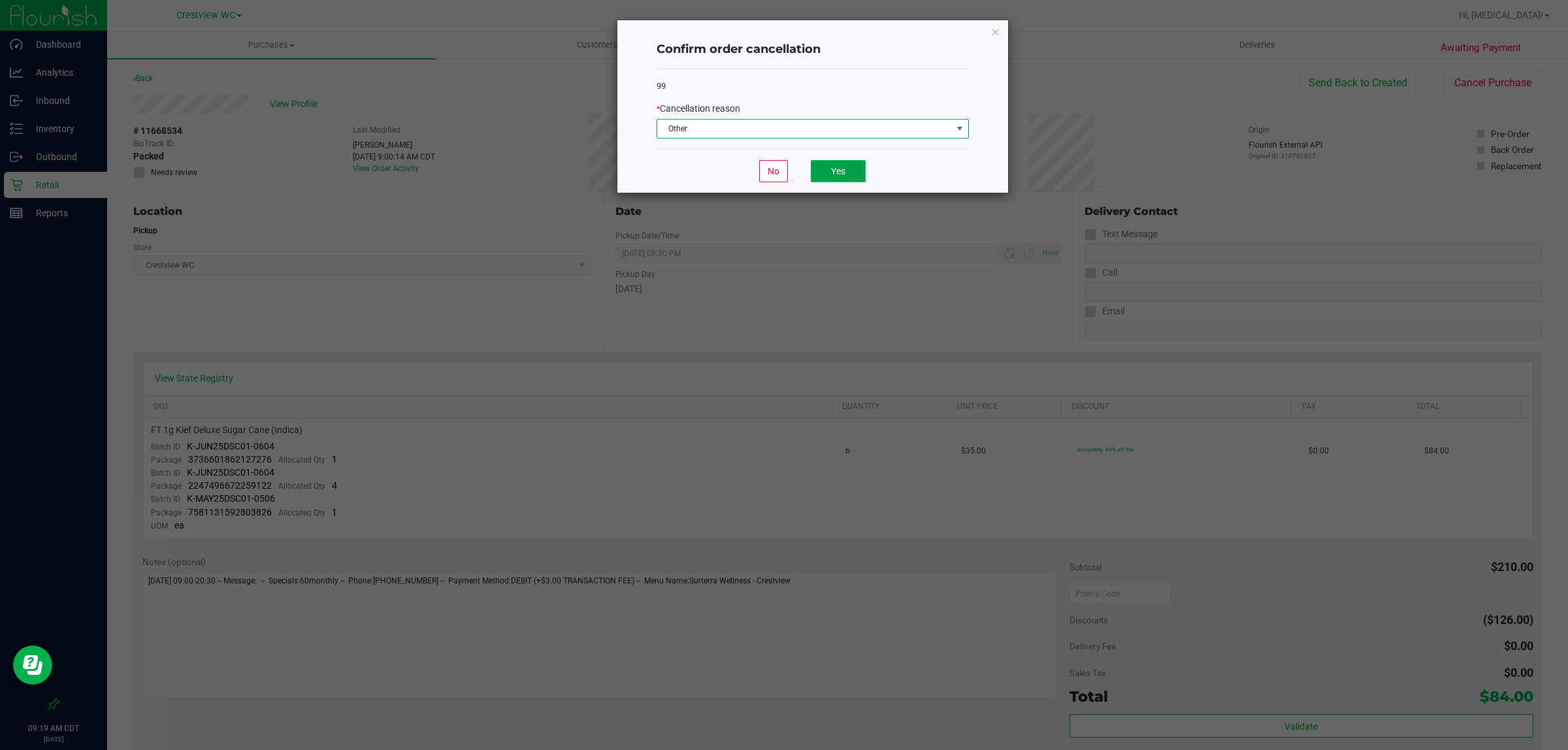 click on "Yes" 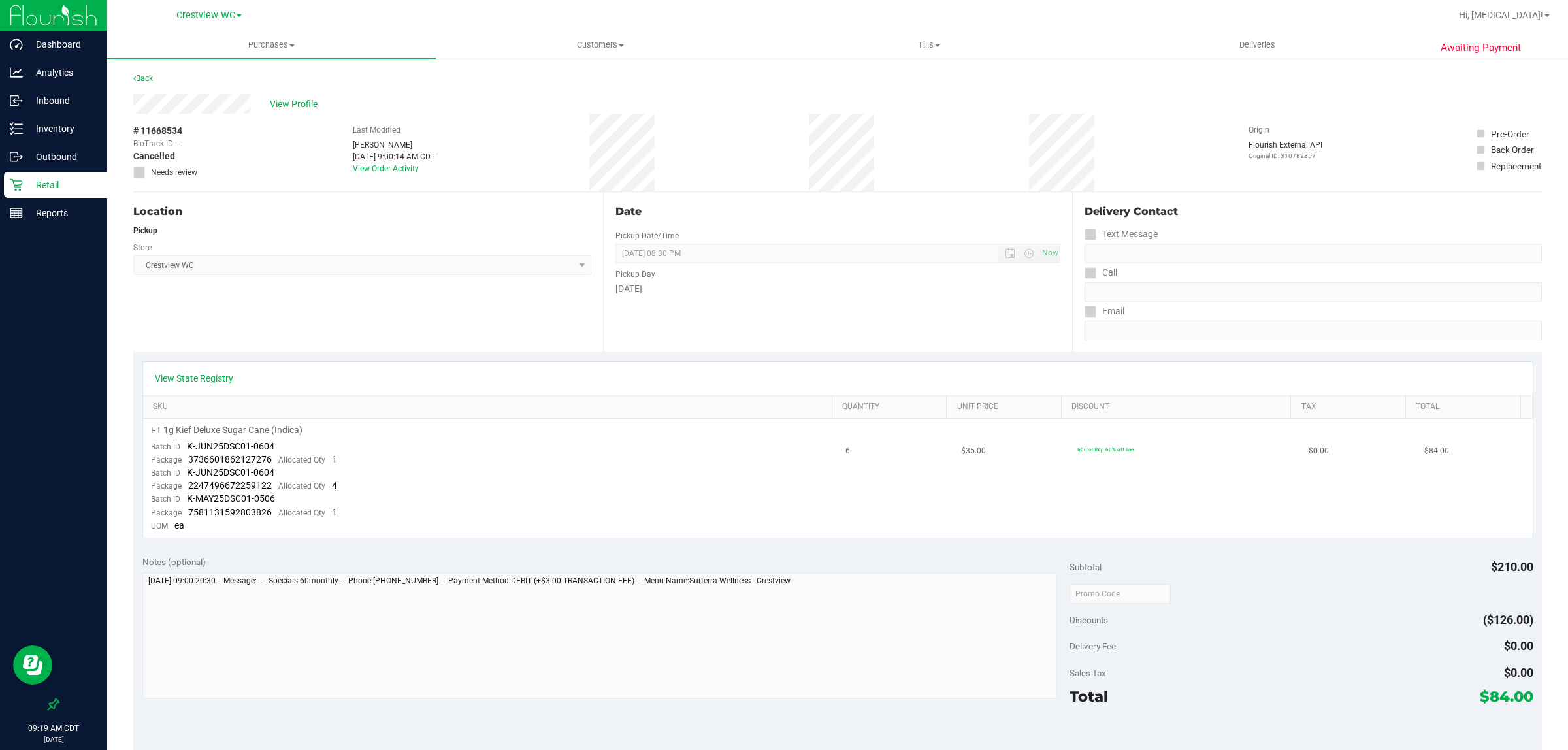 click on "3736601862127276" at bounding box center (230, 459) 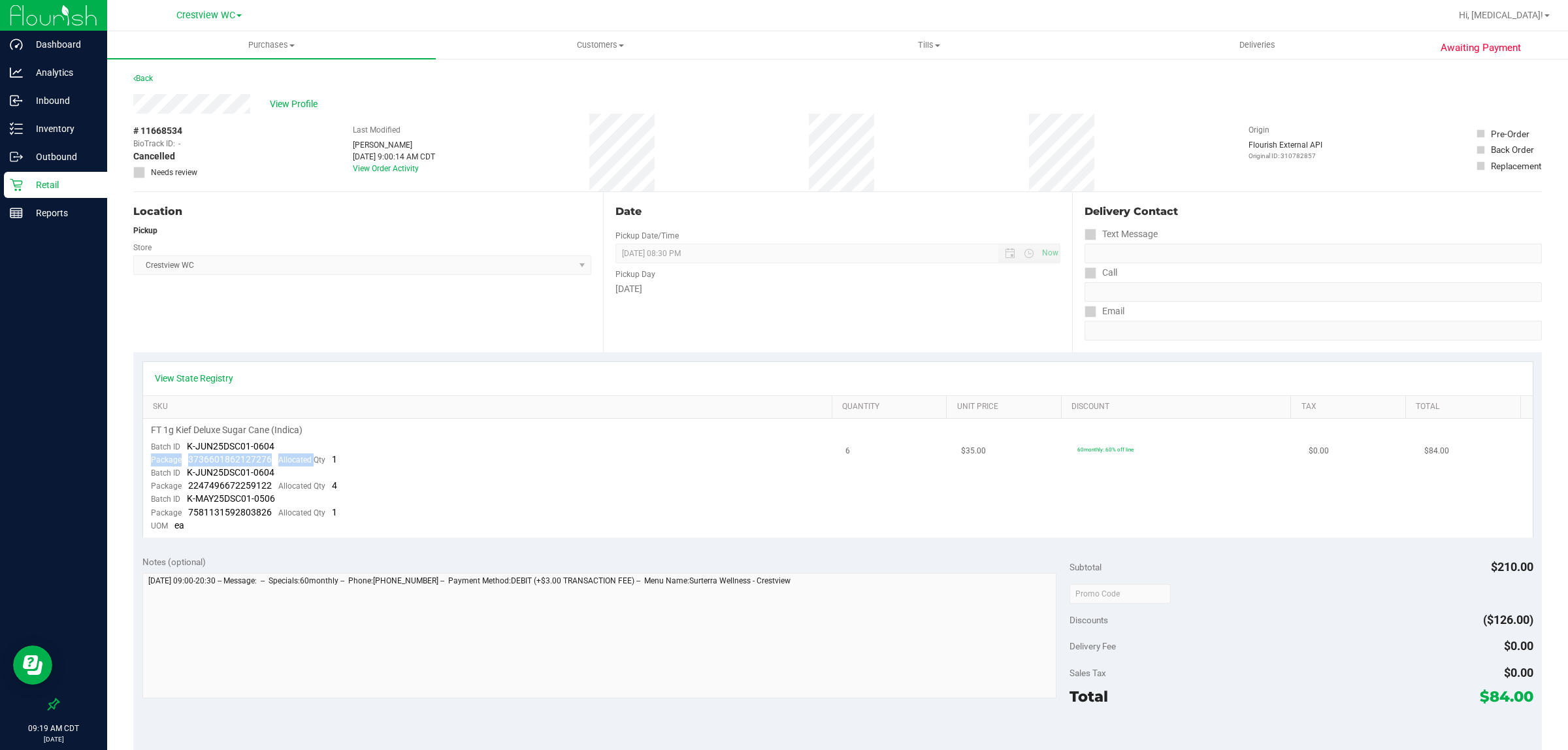 click on "3736601862127276" at bounding box center (230, 459) 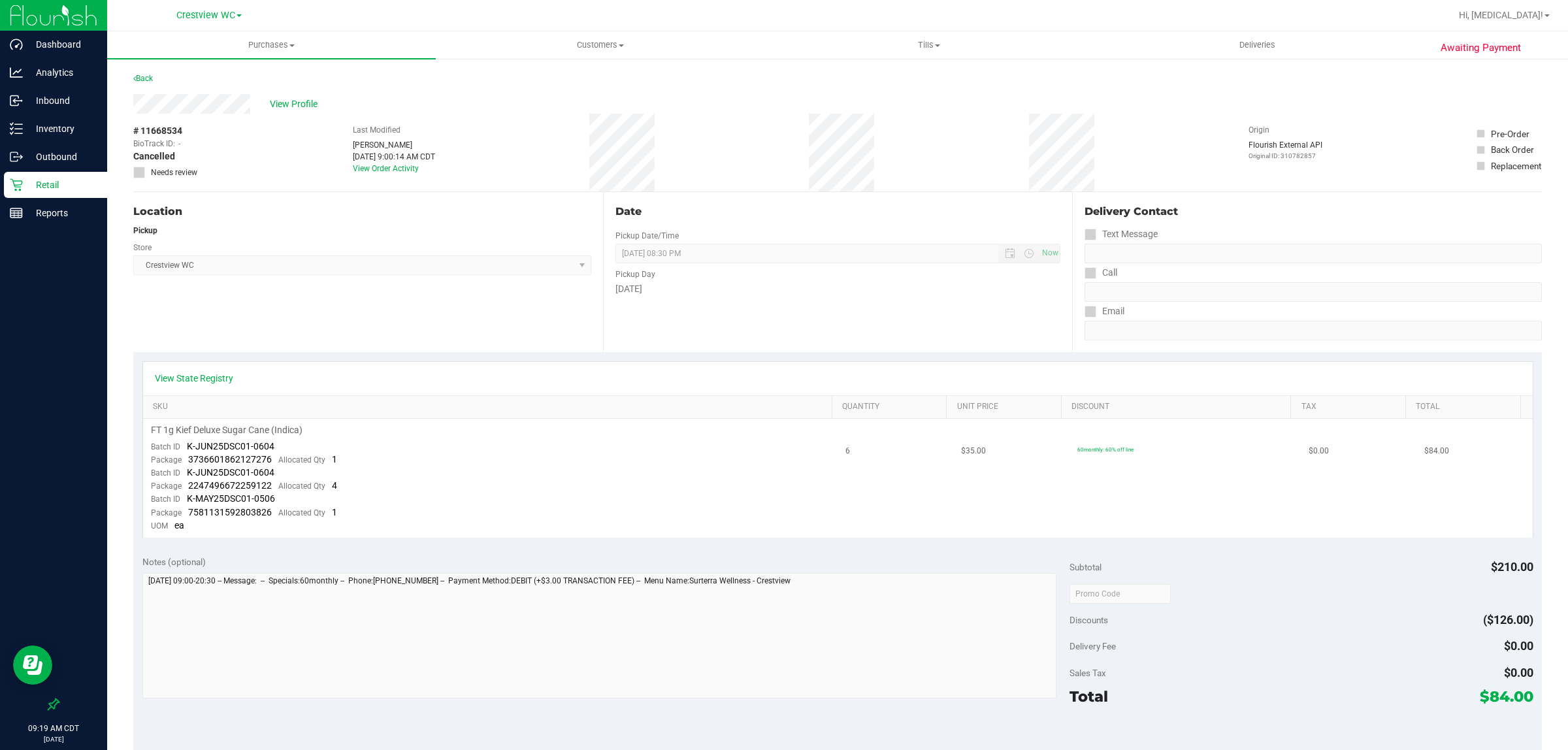 click on "Package
3736601862127276
Allocated Qty
1" at bounding box center [244, 460] 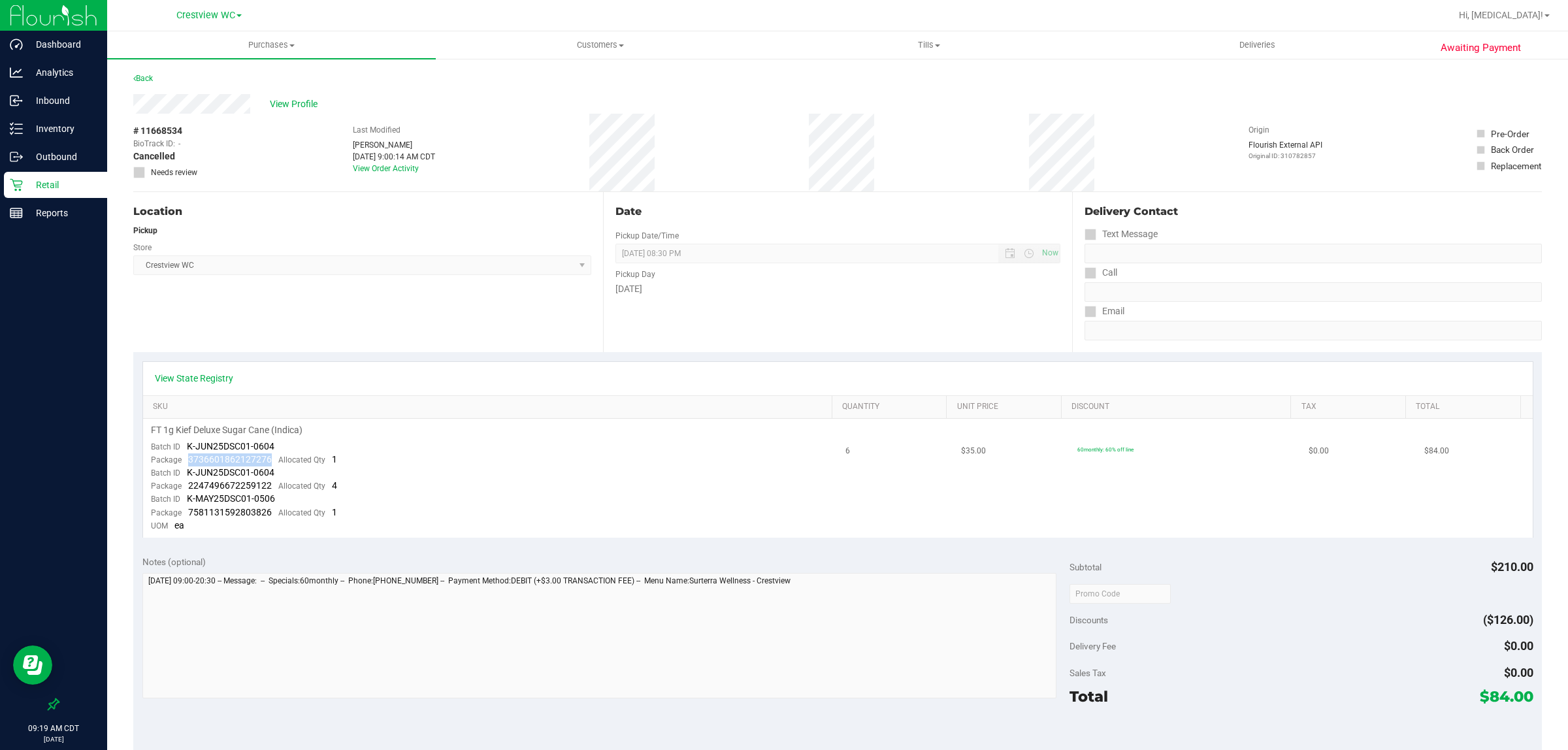 drag, startPoint x: 186, startPoint y: 461, endPoint x: 267, endPoint y: 461, distance: 81 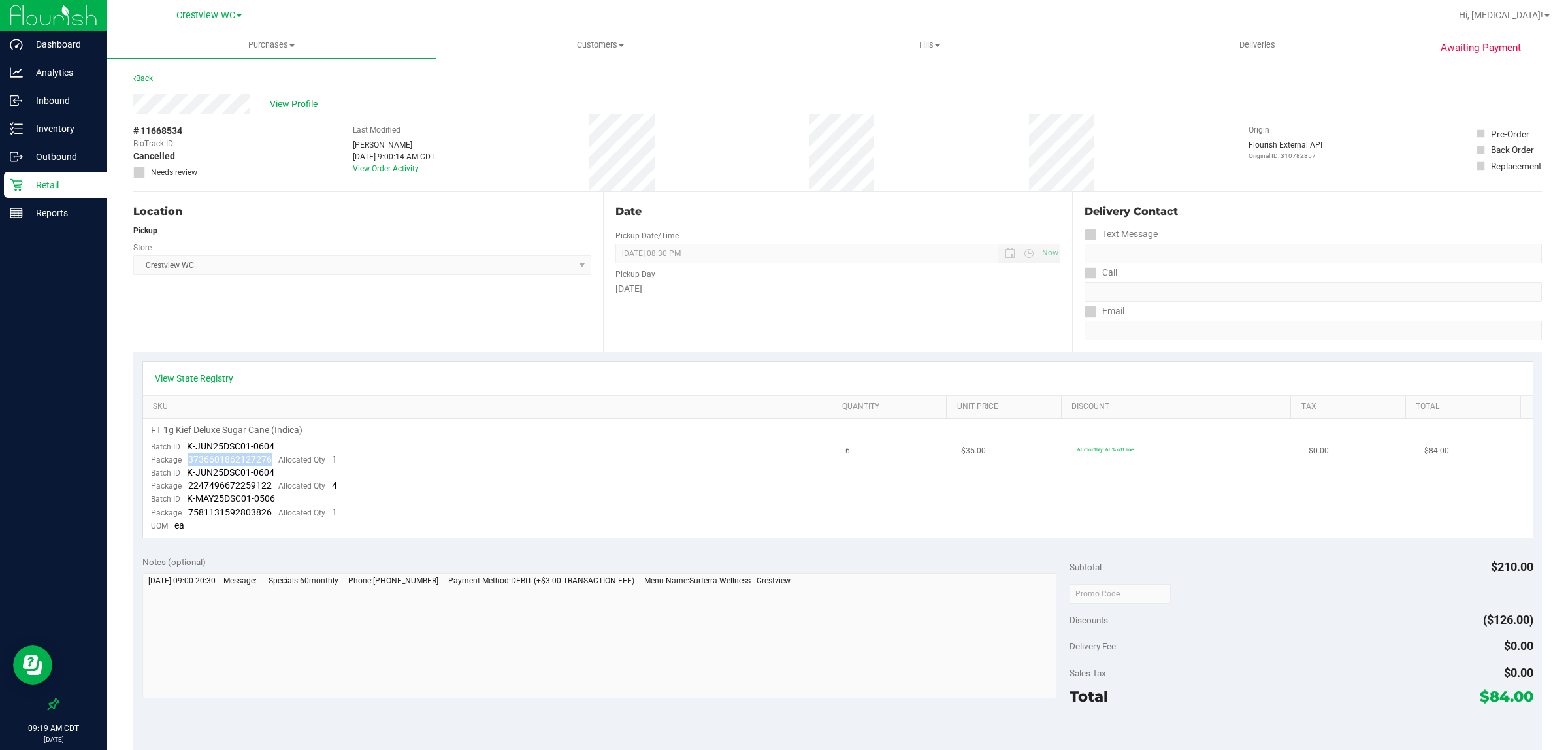 click on "Package
3736601862127276
Allocated Qty
1" at bounding box center [244, 460] 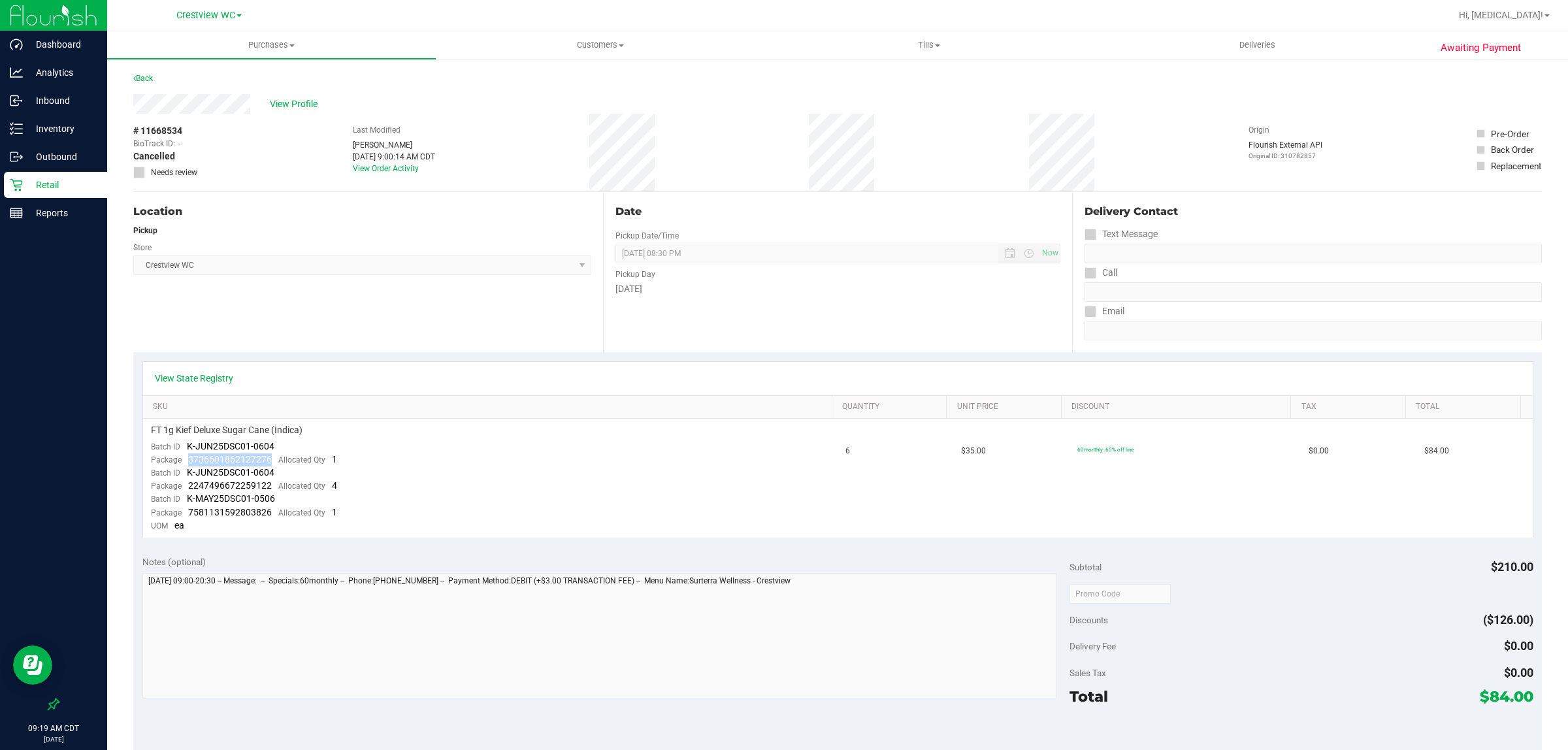 copy on "3736601862127276" 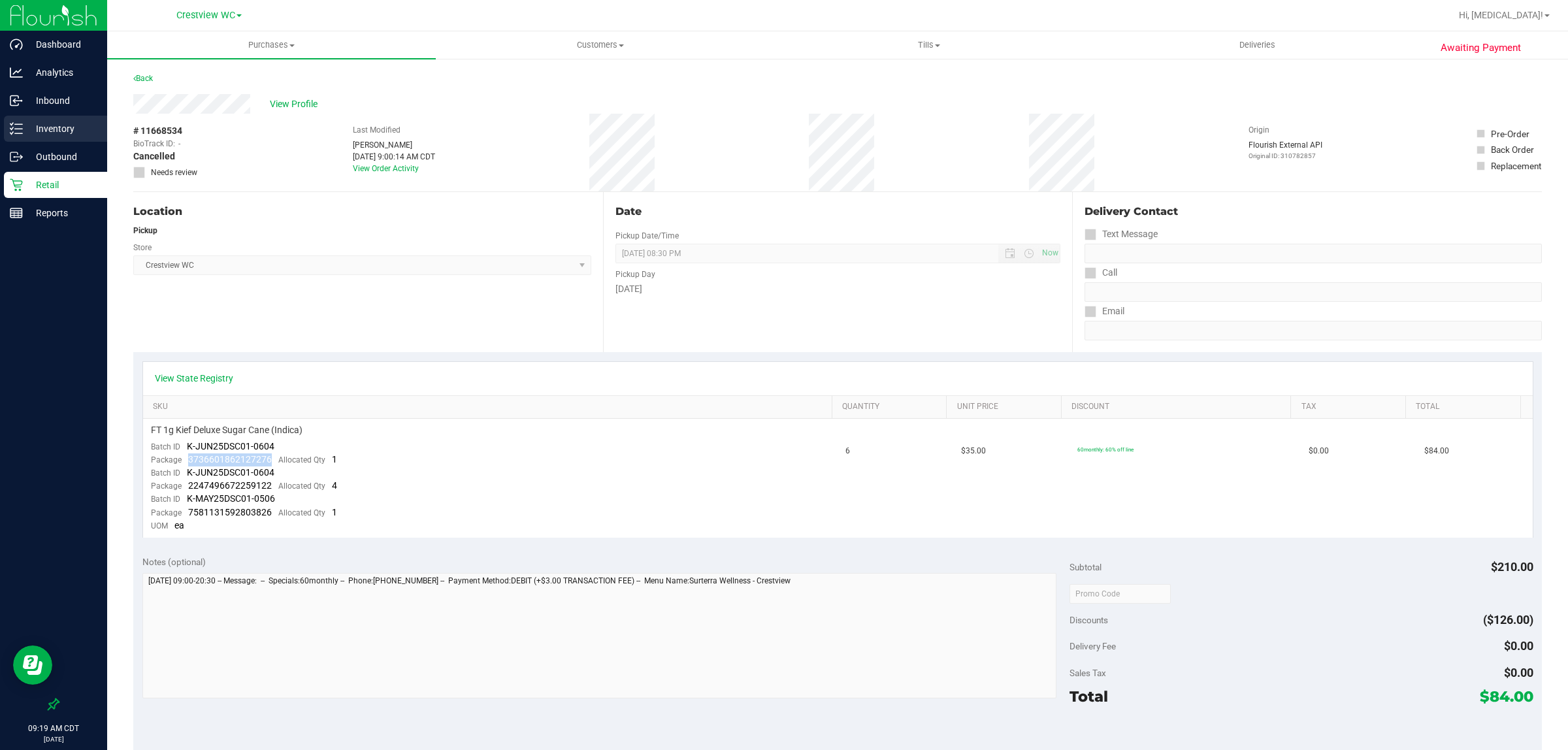 click on "Inventory" at bounding box center (62, 129) 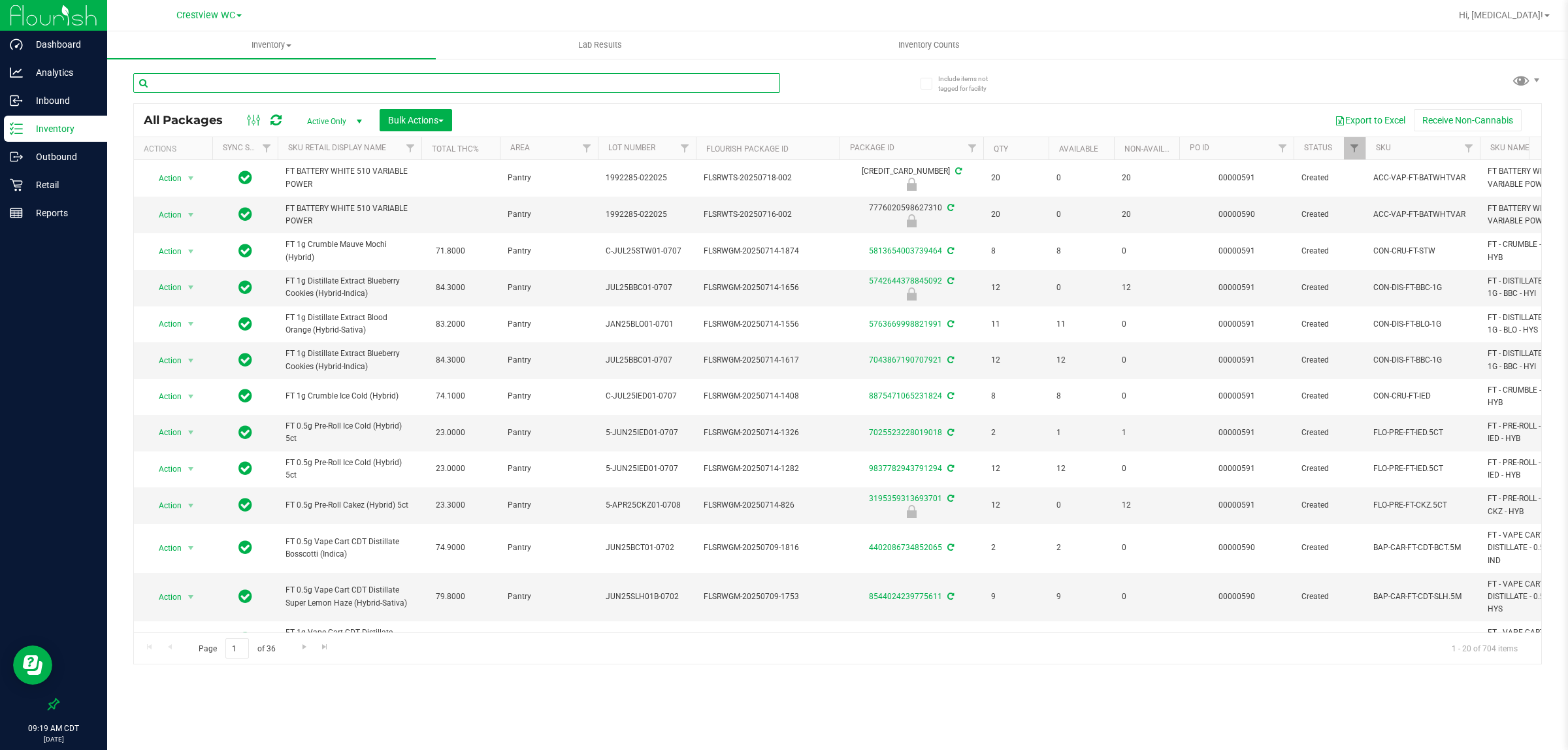 click at bounding box center [457, 83] 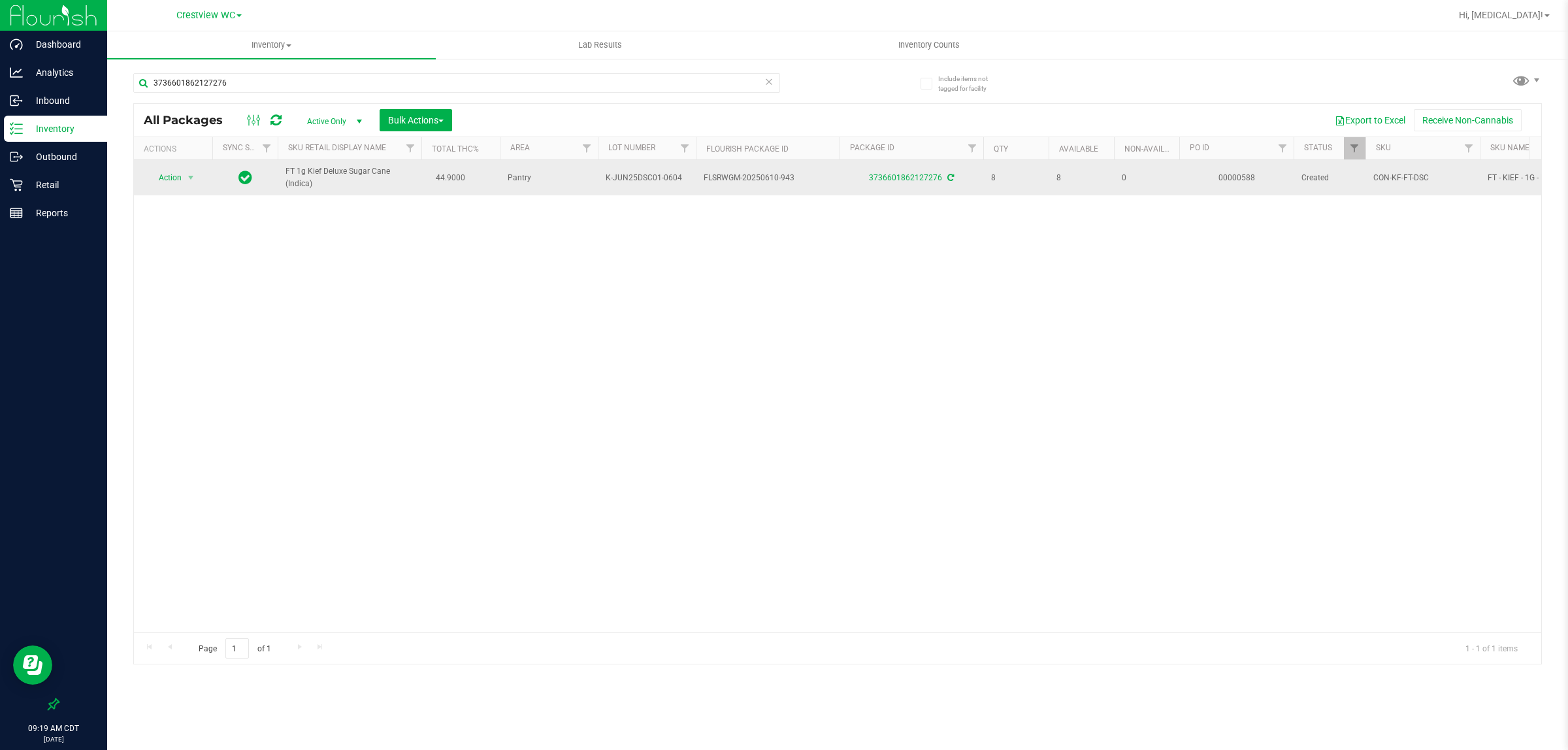 click on "FT 1g Kief Deluxe Sugar Cane (Indica)" at bounding box center [350, 178] 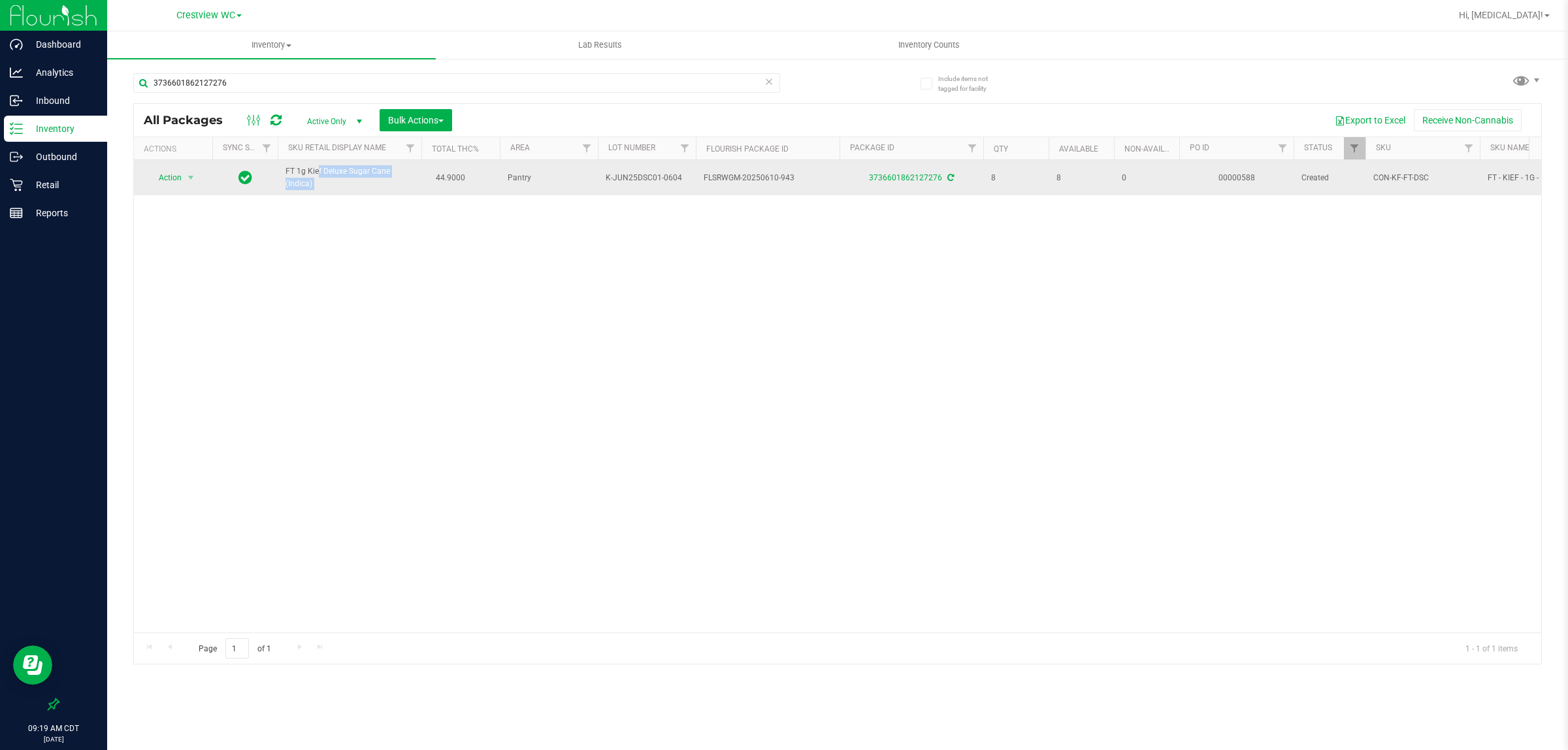 click on "FT 1g Kief Deluxe Sugar Cane (Indica)" at bounding box center [350, 178] 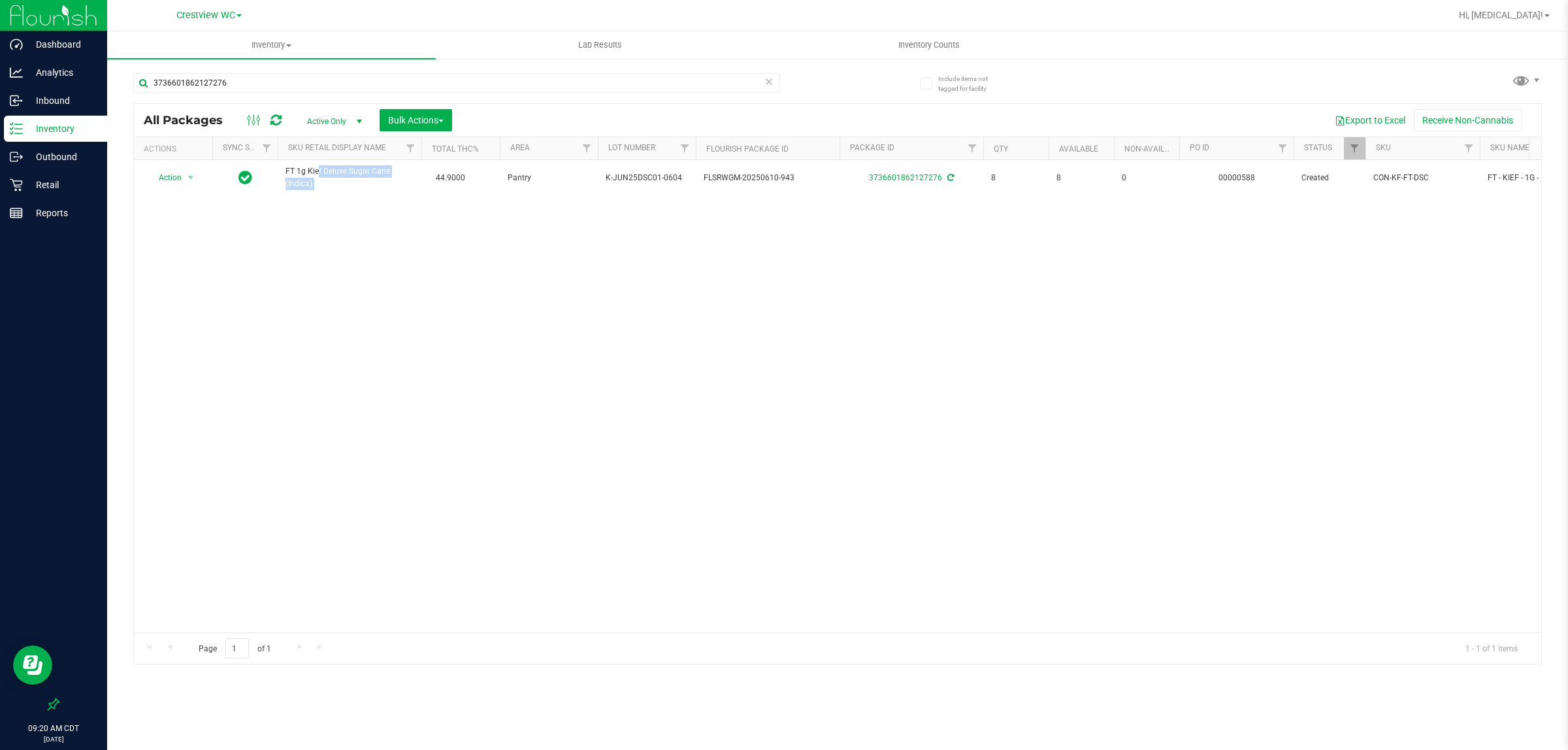 copy on "FT 1g Kief Deluxe Sugar Cane (Indica)" 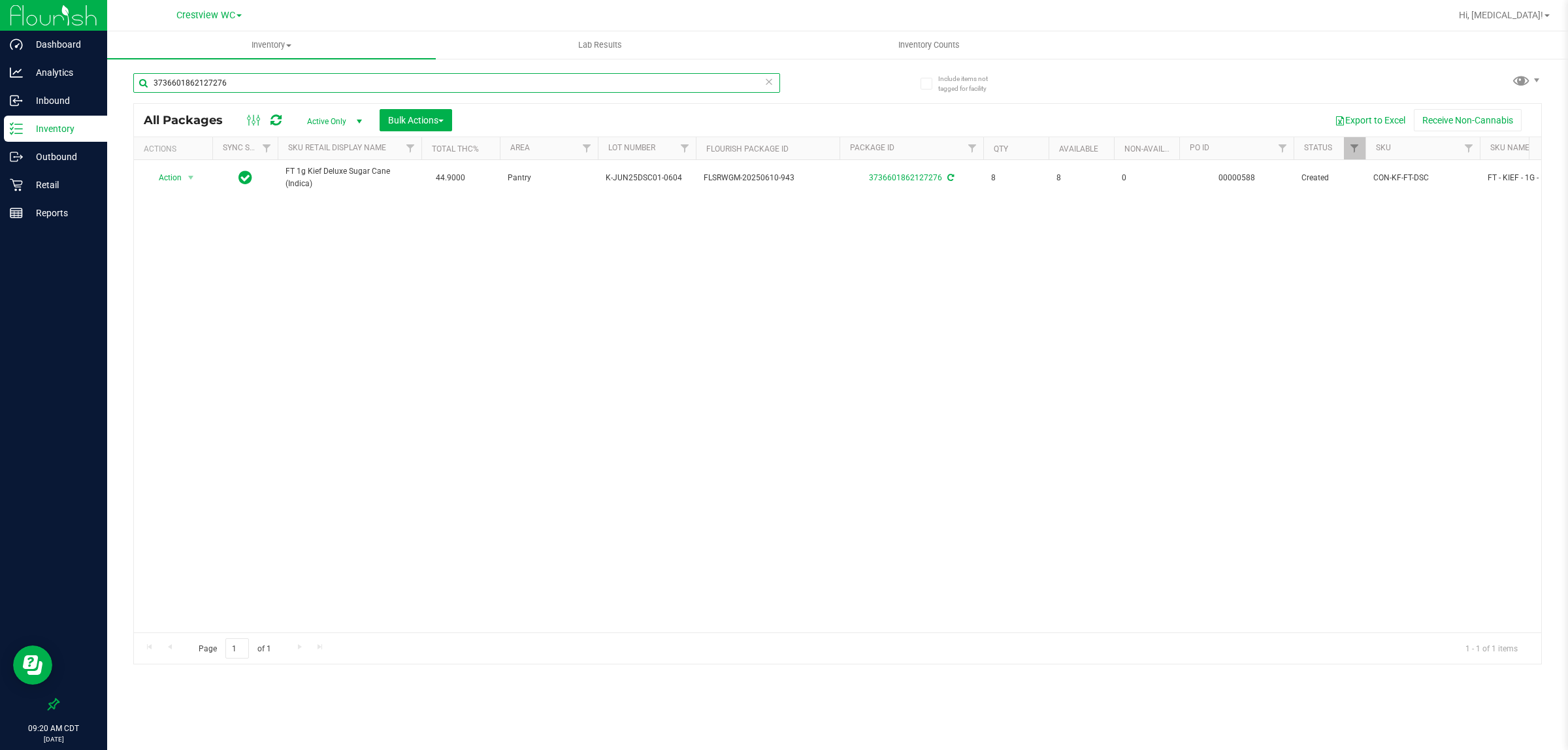 click on "3736601862127276" at bounding box center (457, 83) 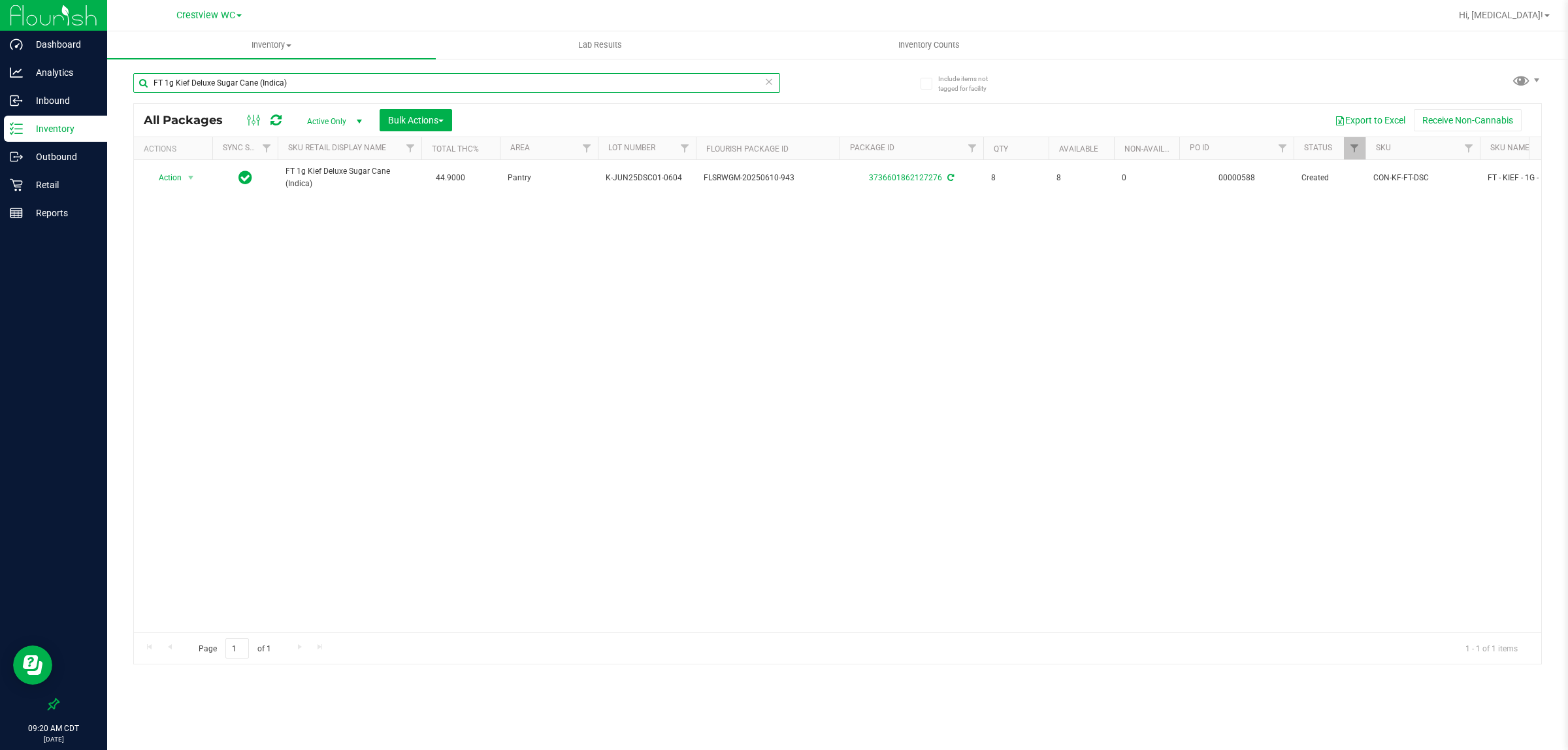 type on "FT 1g Kief Deluxe Sugar Cane (Indica)" 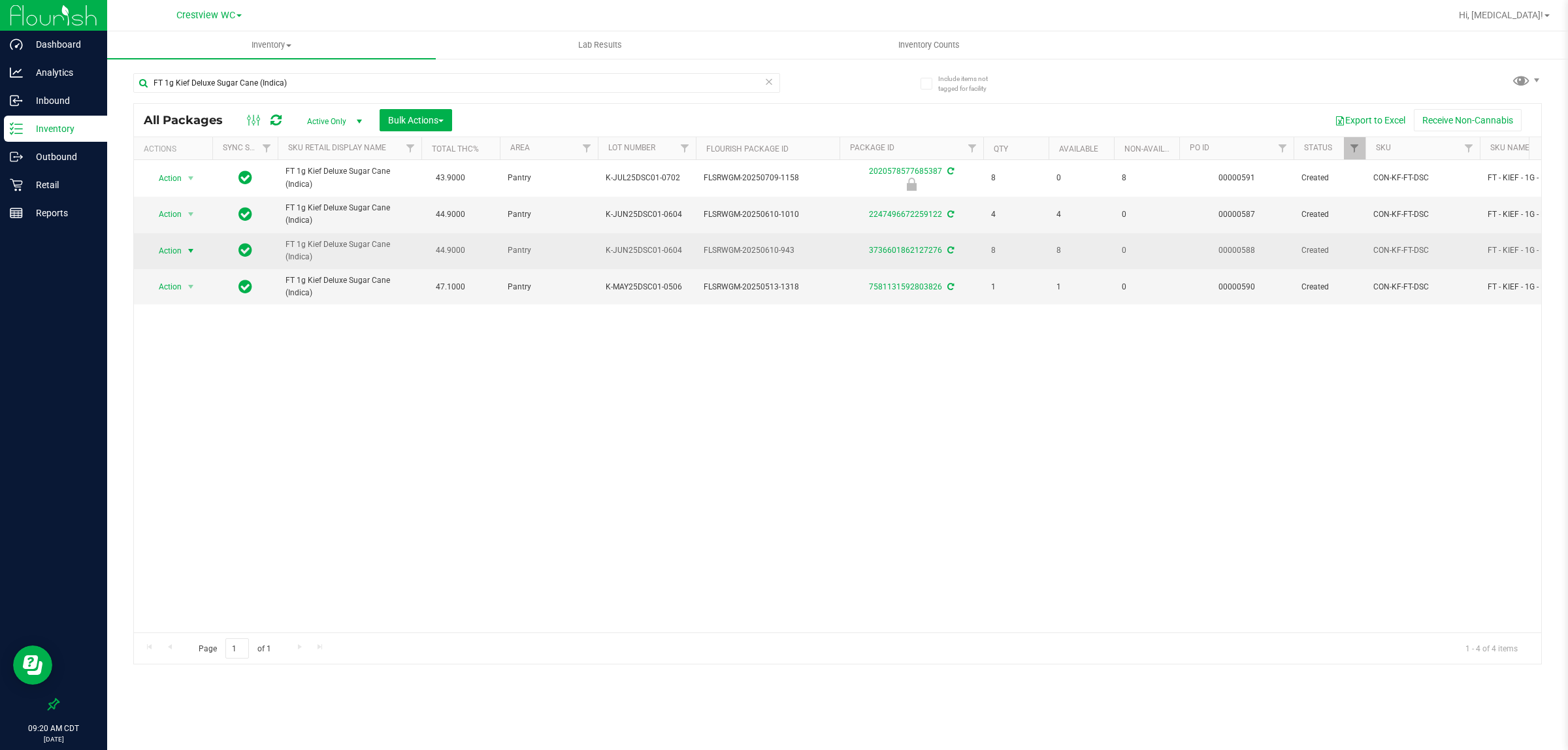 click on "Action" at bounding box center [165, 251] 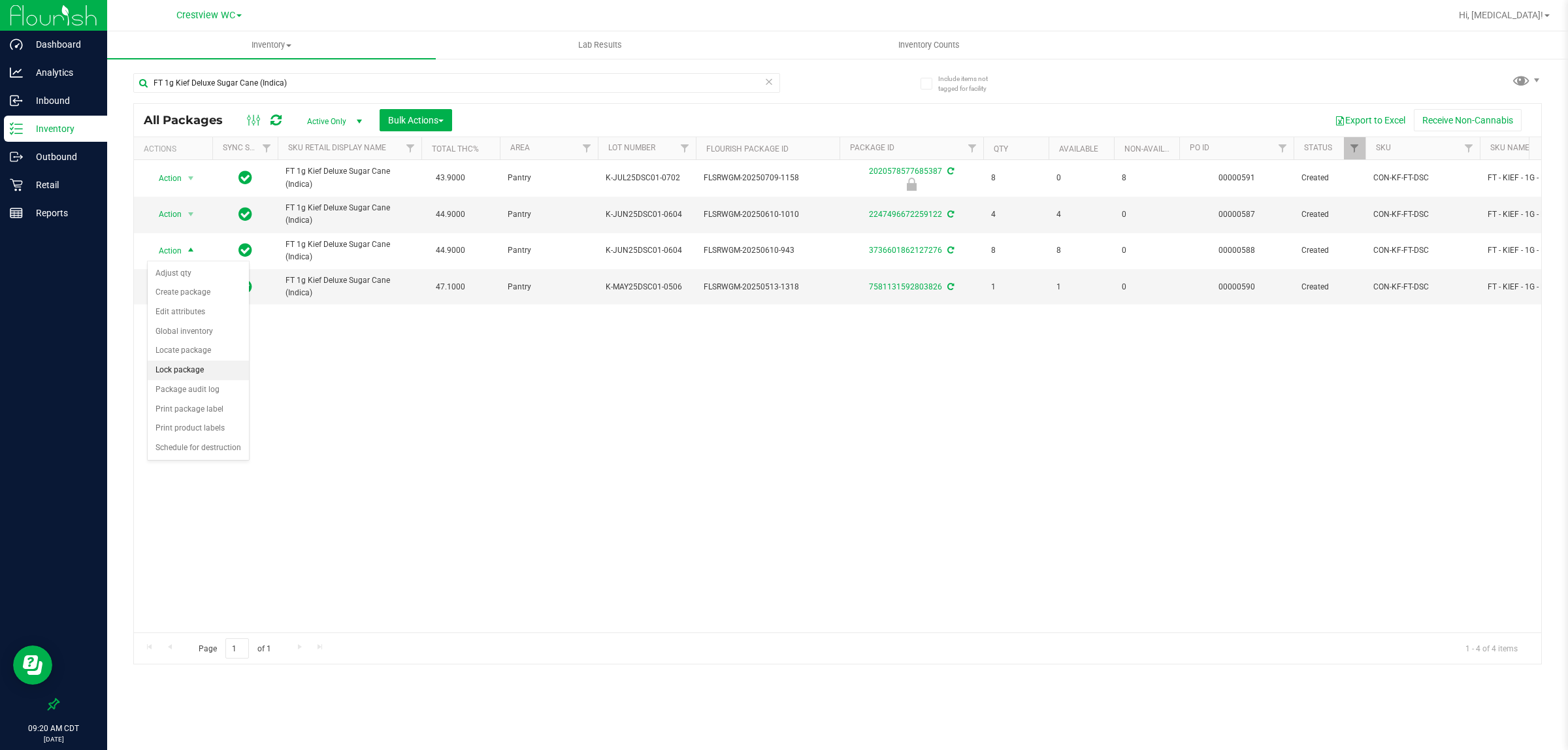 click on "Lock package" at bounding box center (198, 370) 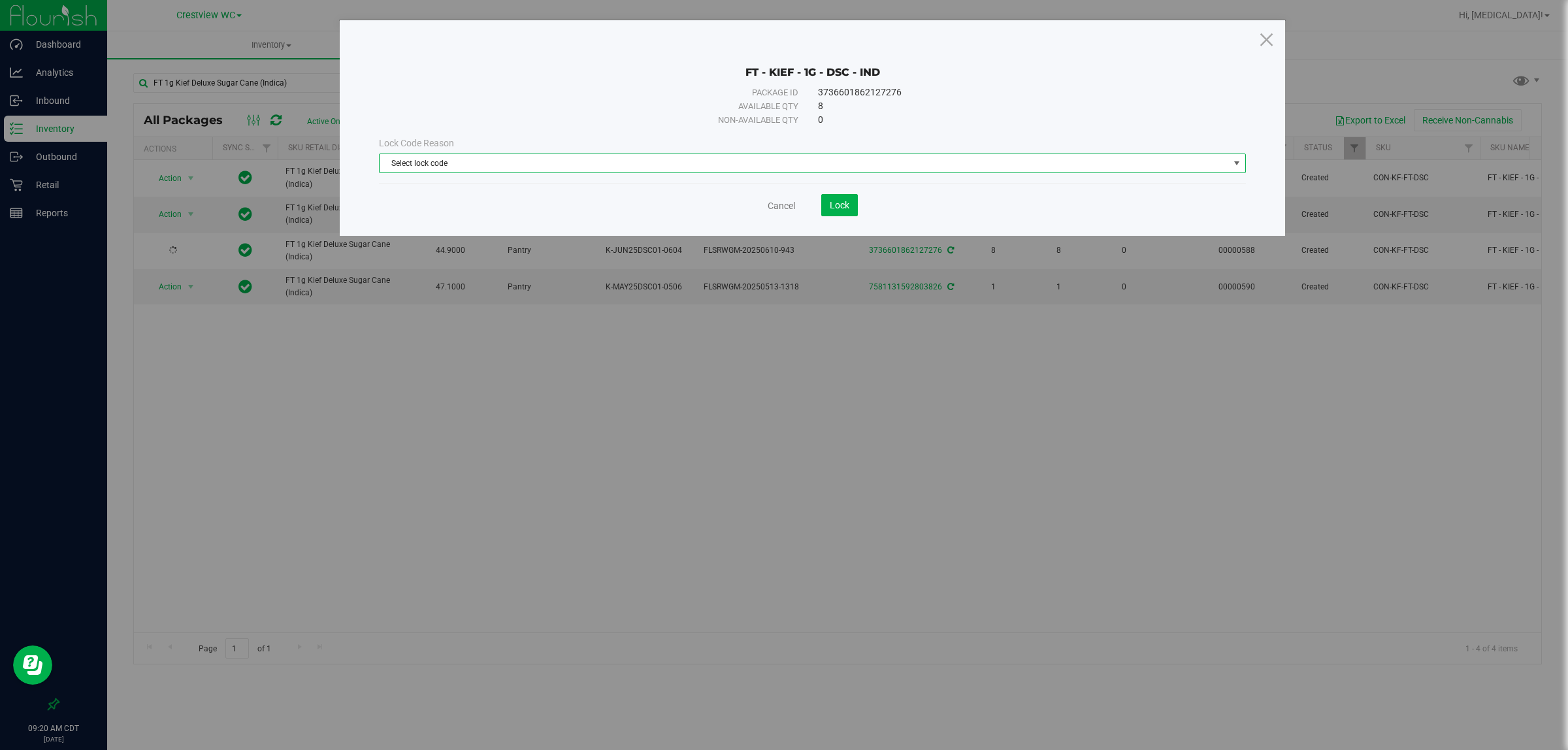click on "Select lock code" at bounding box center [804, 163] 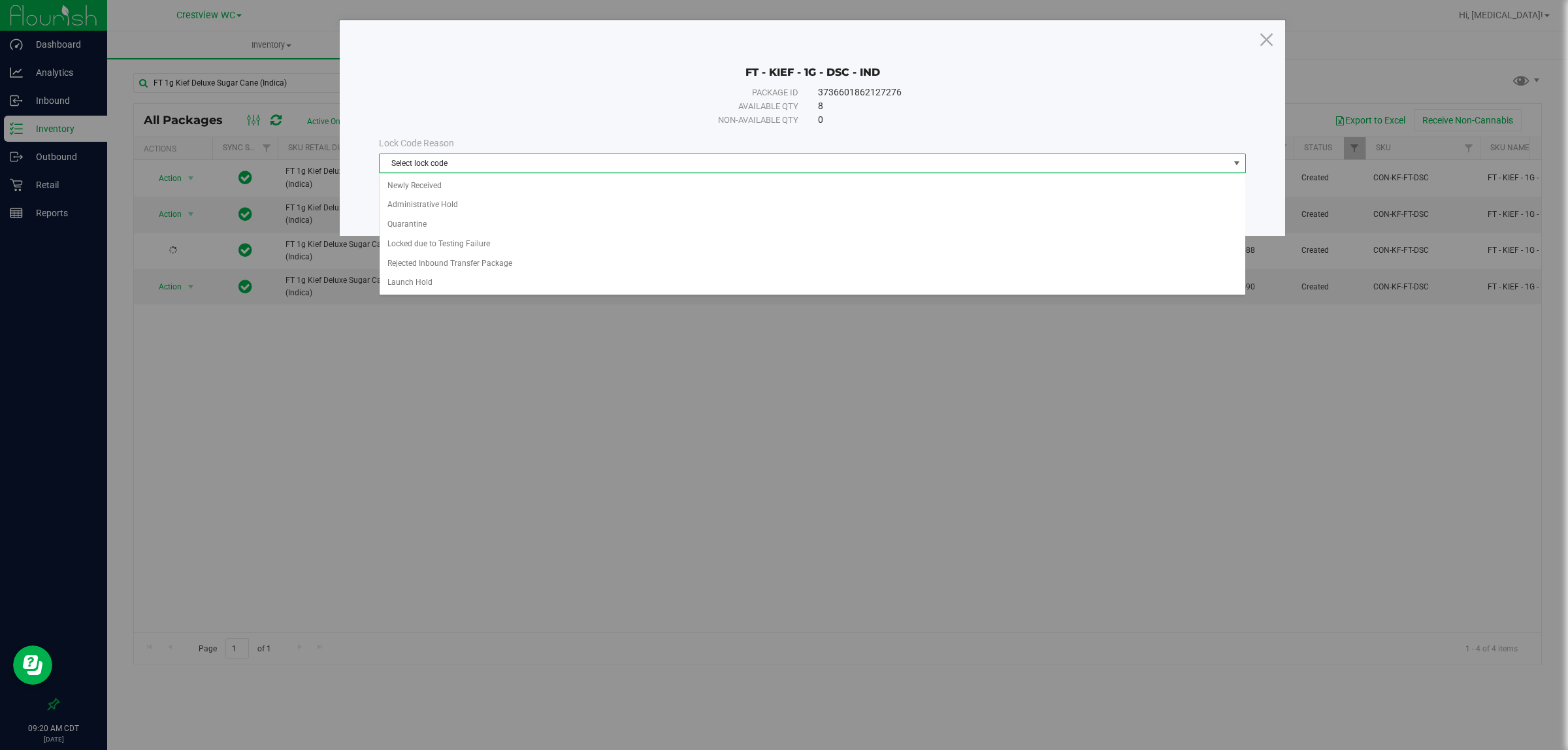 click on "Select lock code" at bounding box center (804, 163) 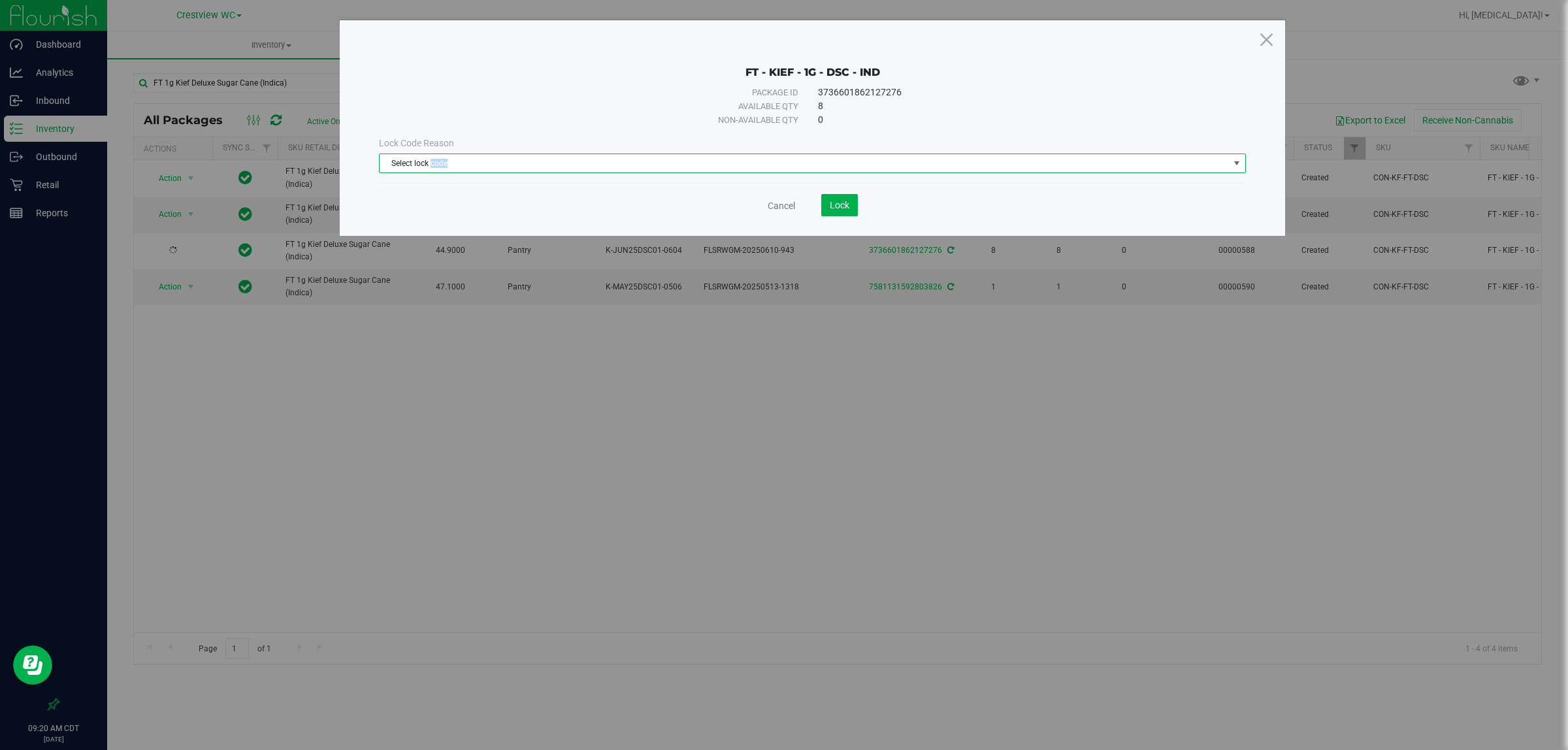 click on "Select lock code" at bounding box center (804, 163) 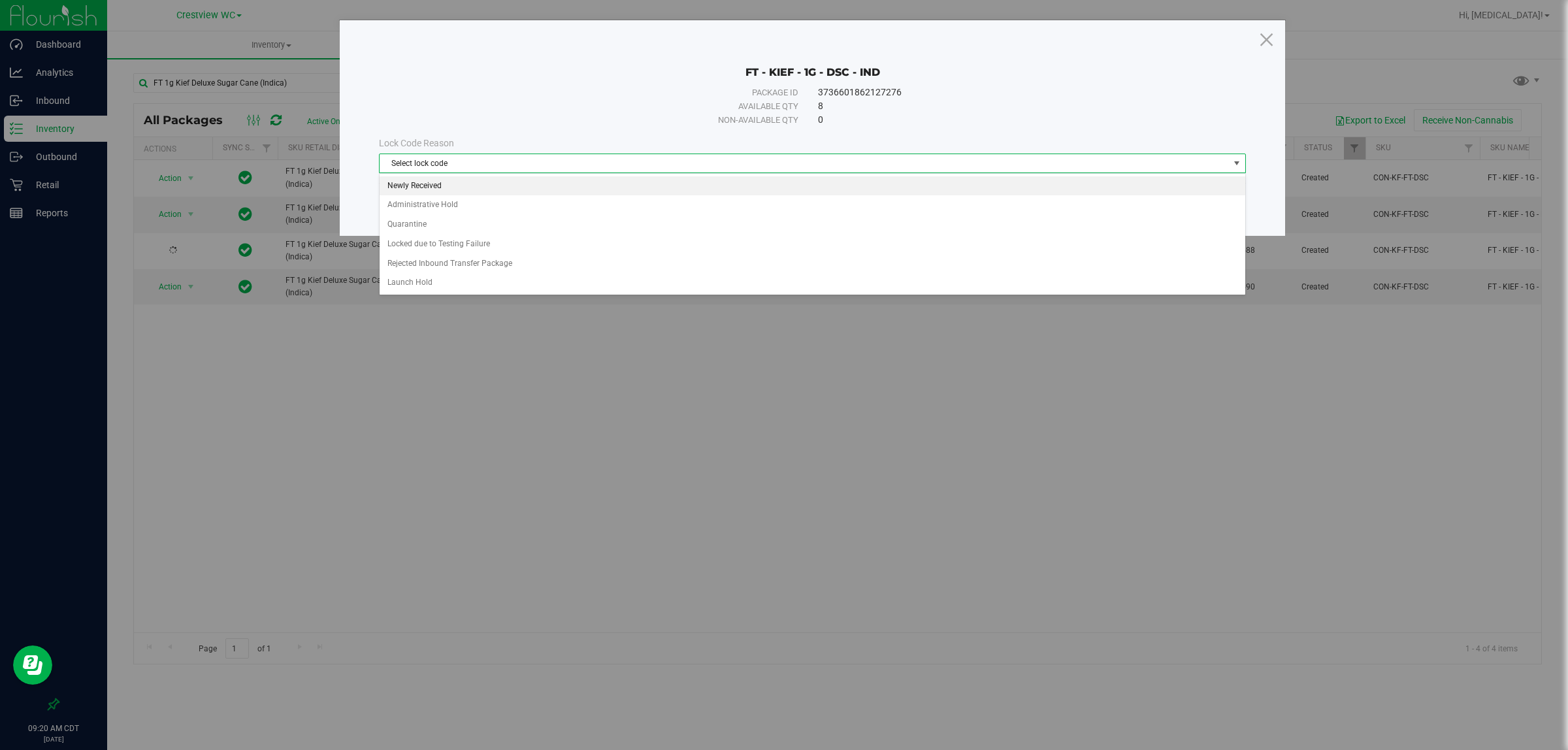 click on "Newly Received" at bounding box center (812, 186) 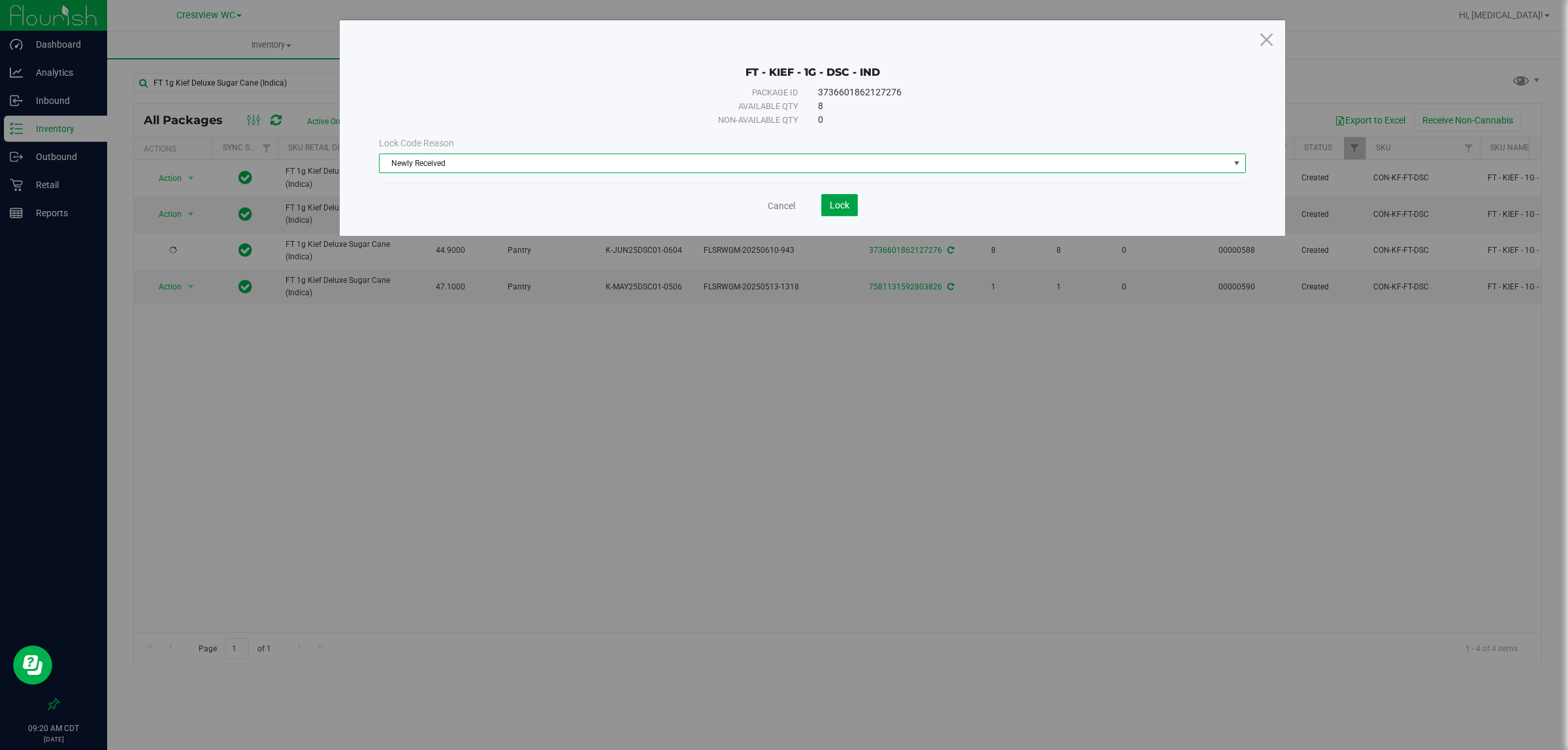 click on "Lock" 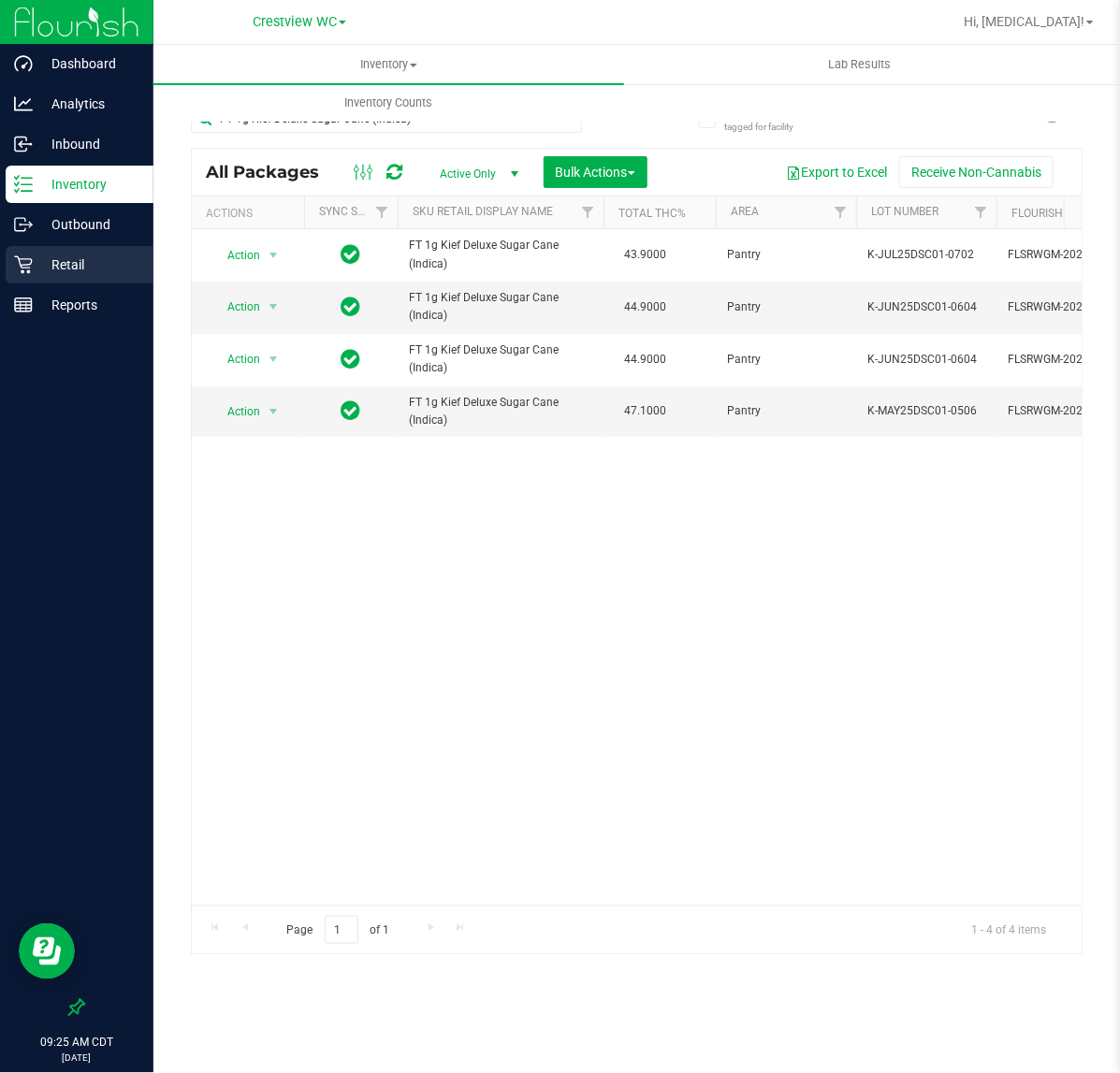 click on "Retail" at bounding box center (89, 265) 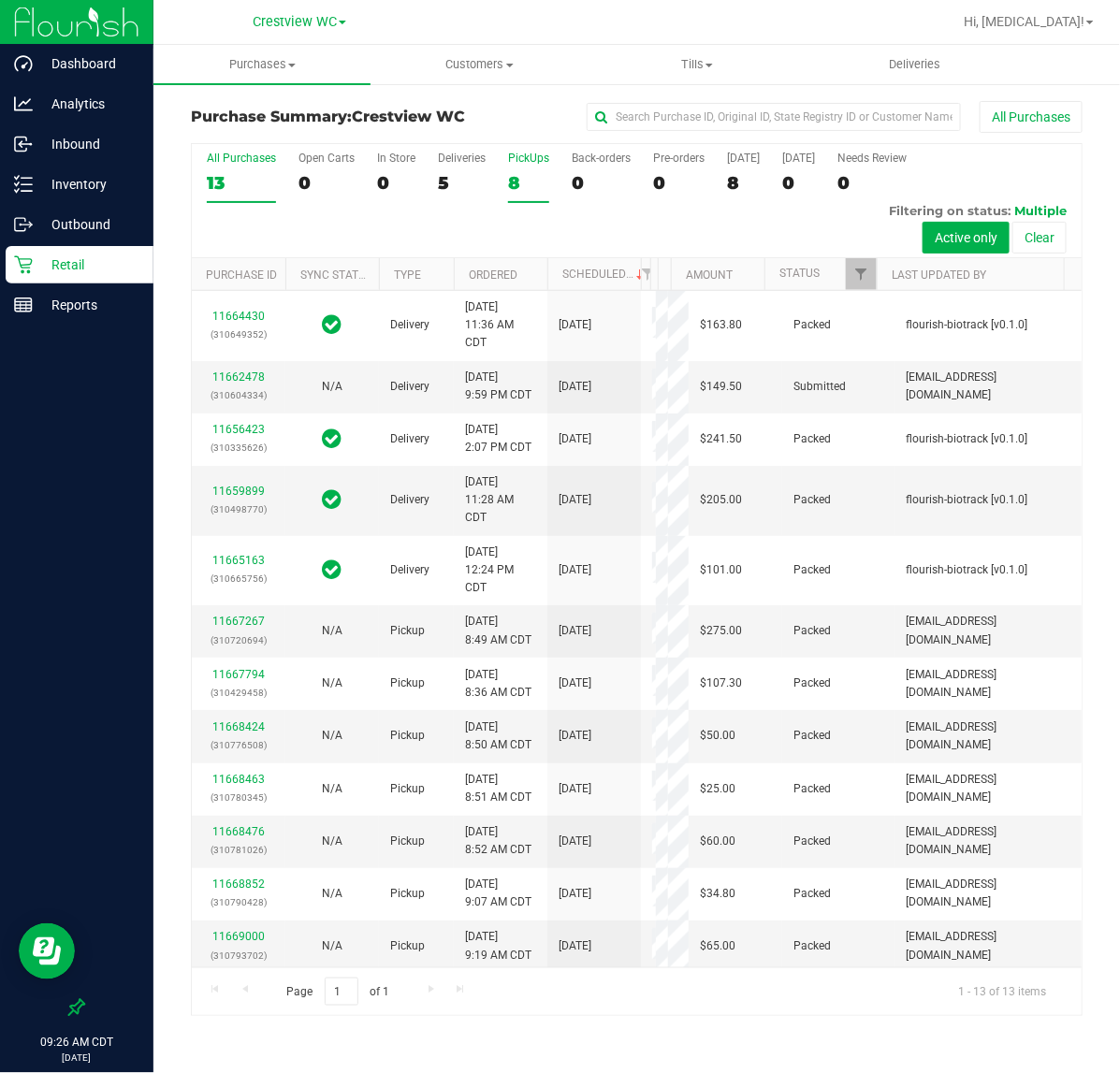 click on "8" at bounding box center [529, 182] 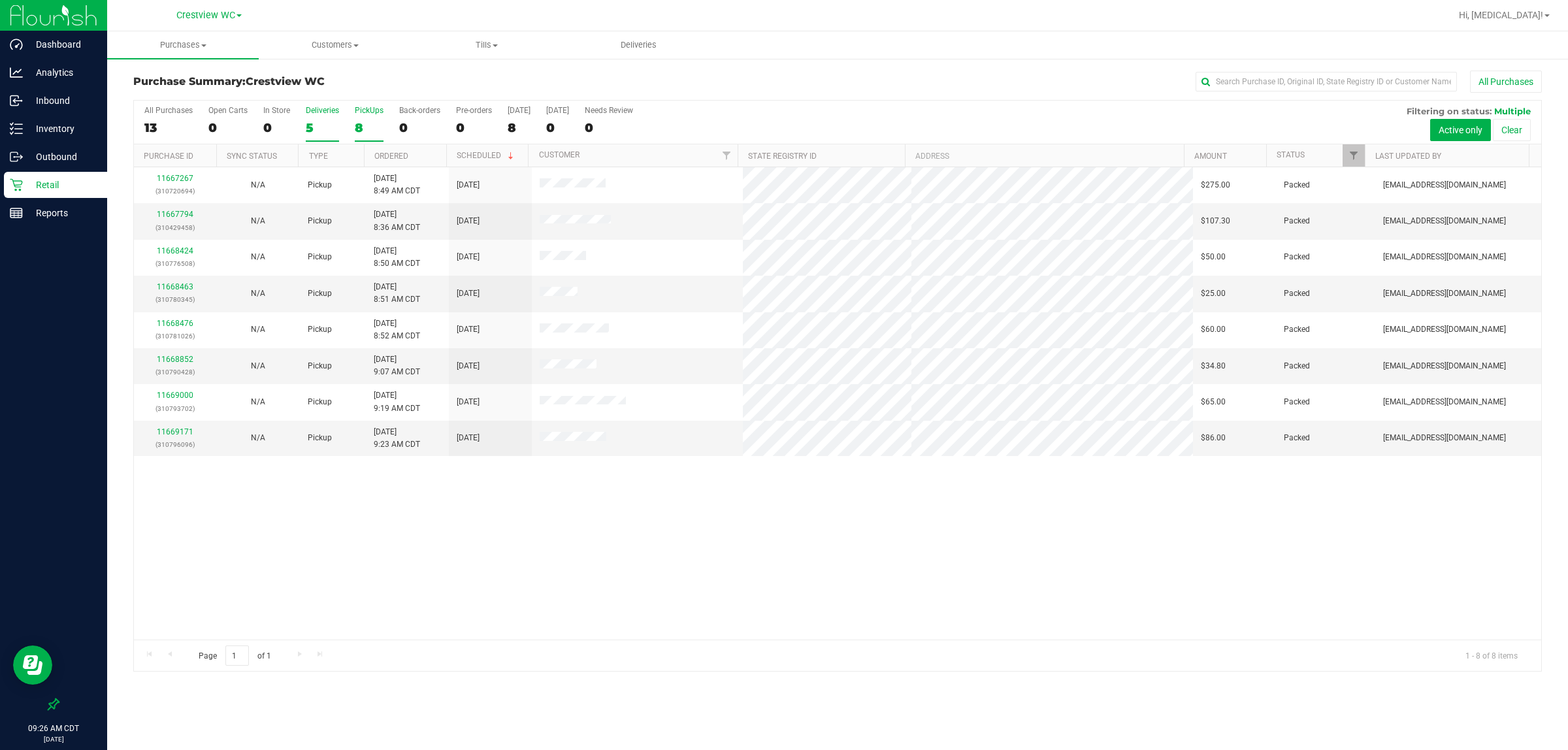 click on "Deliveries
5" at bounding box center [322, 123] 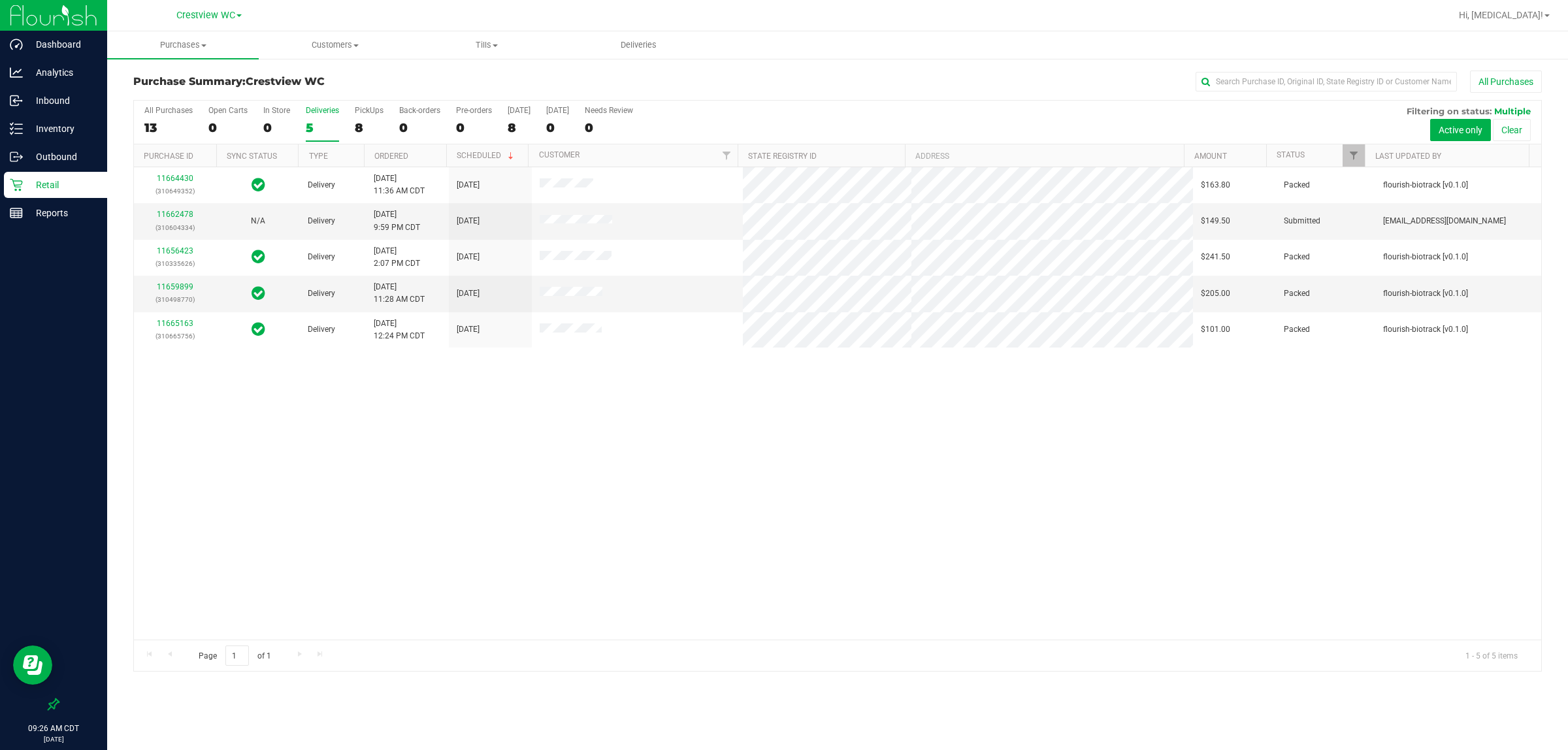 click on "11664430
(310649352)
Delivery 7/21/2025 11:36 AM CDT 7/25/2025
$163.80
Packed flourish-biotrack [v0.1.0]
11662478
(310604334)
N/A
Delivery 7/20/2025 9:59 PM CDT 7/24/2025
$149.50
Submitted abe+parallel@iheartjane.com
11656423
(310335626)
Delivery 7/19/2025 2:07 PM CDT 7/24/2025
$241.50
Packed flourish-biotrack [v0.1.0]
11659899" at bounding box center [838, 403] 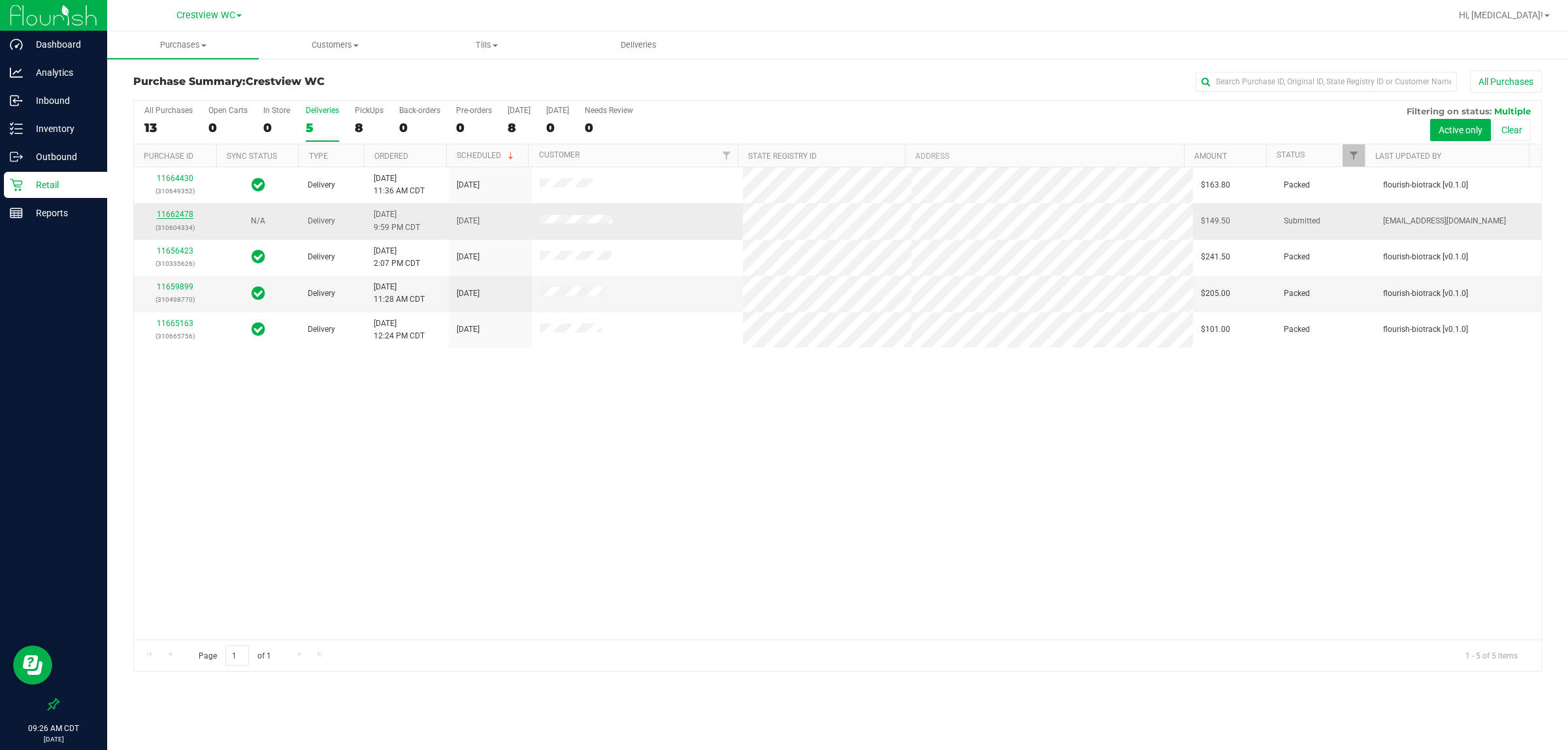 click on "11662478" at bounding box center [175, 214] 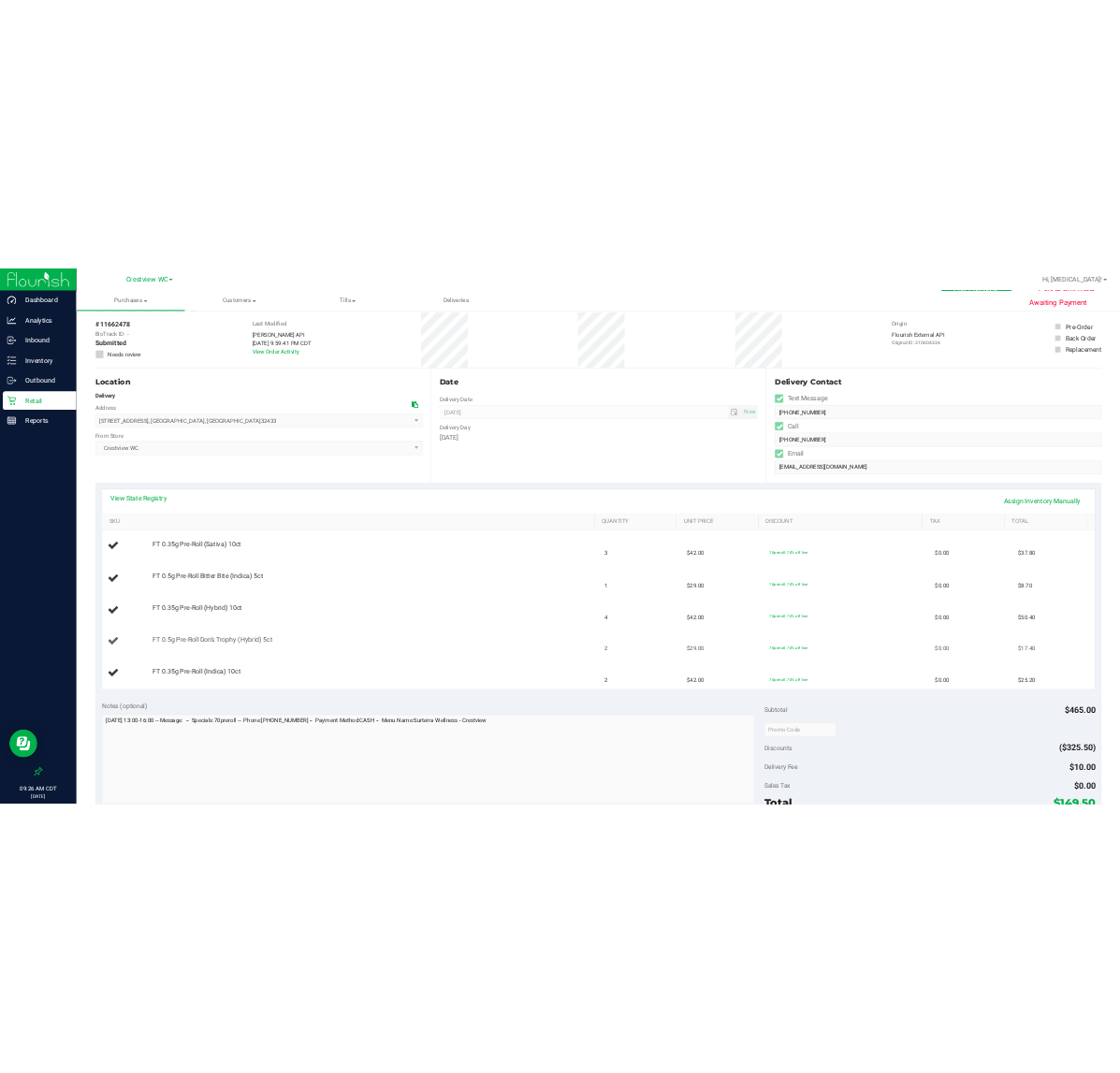scroll, scrollTop: 117, scrollLeft: 0, axis: vertical 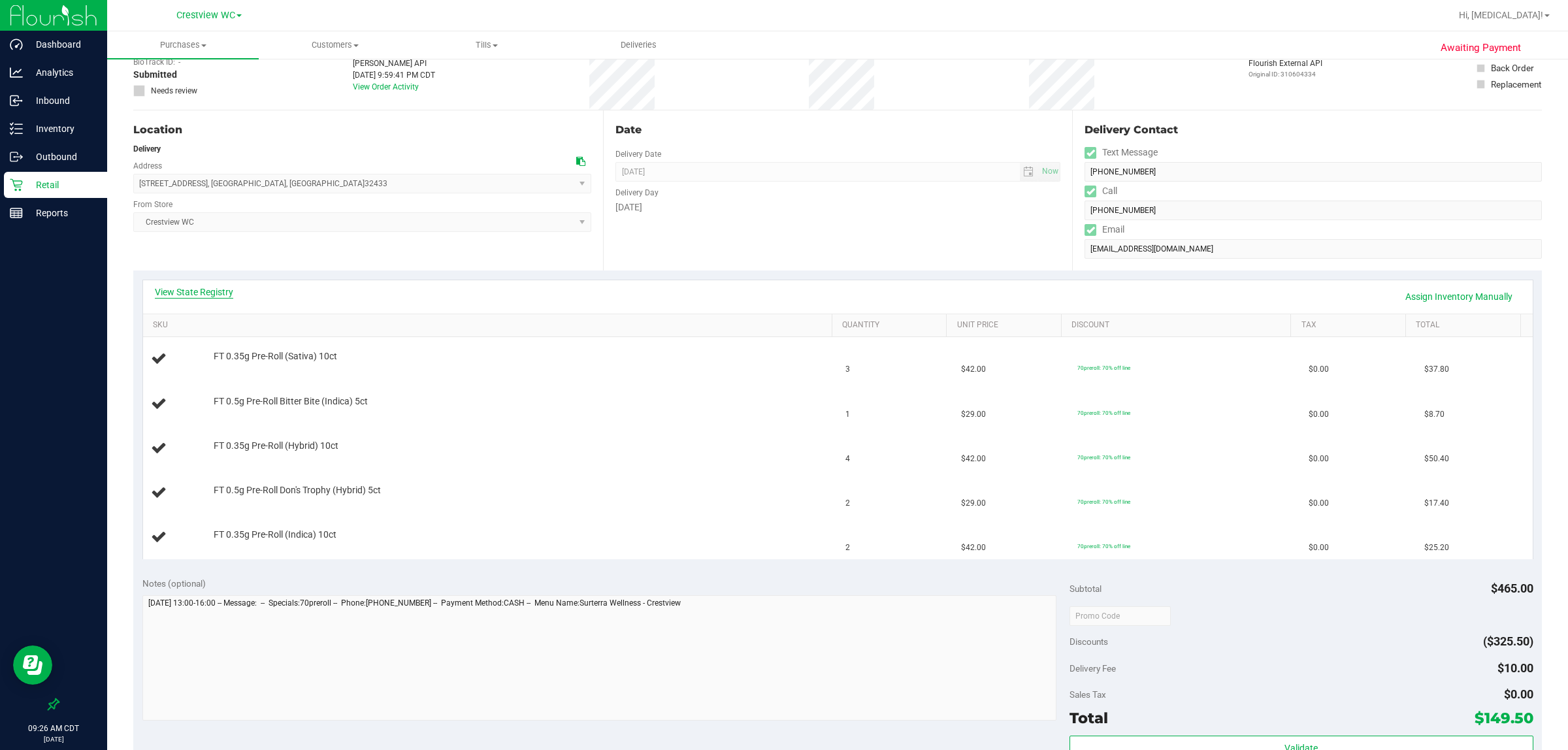 click on "View State Registry" at bounding box center [194, 292] 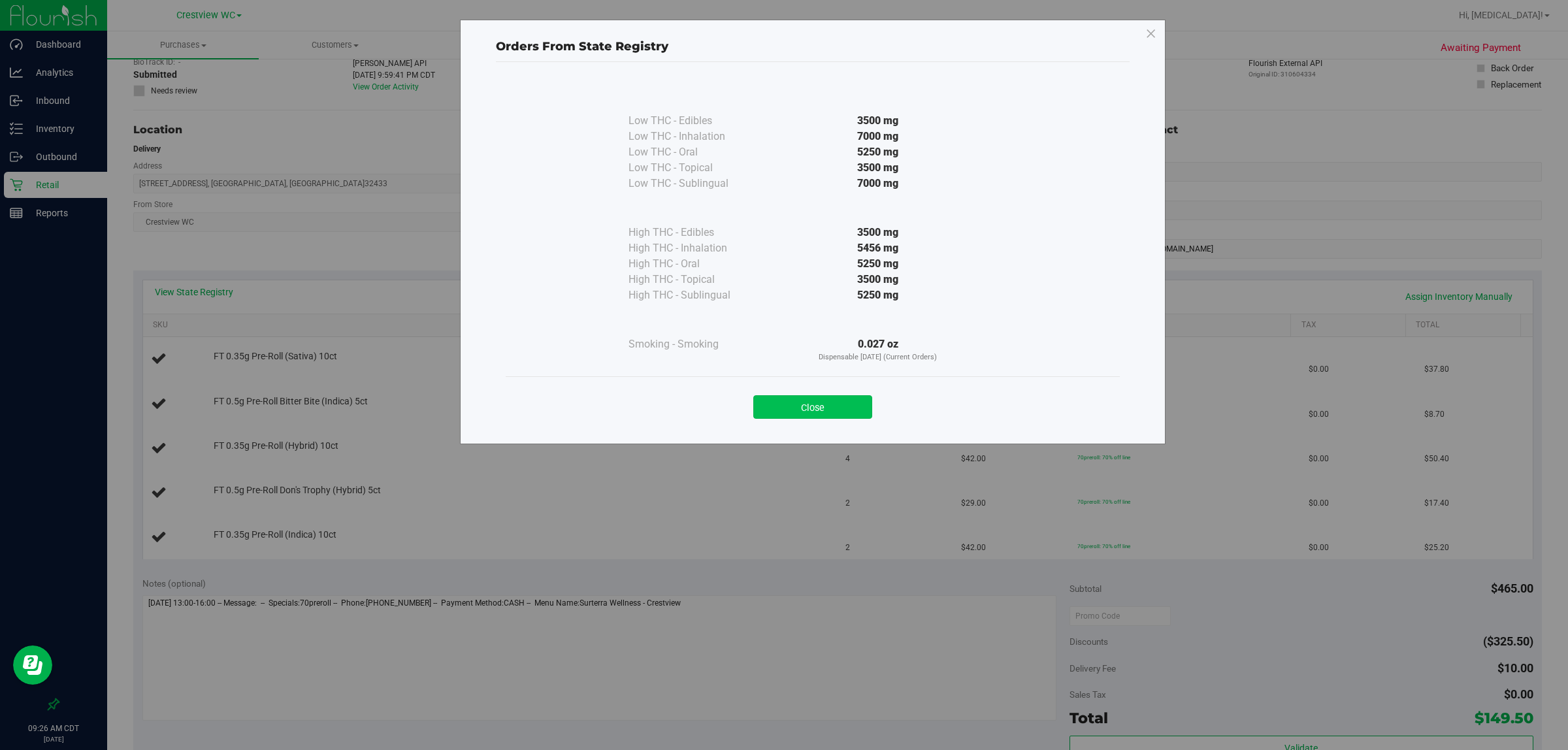 click on "Close" at bounding box center [813, 407] 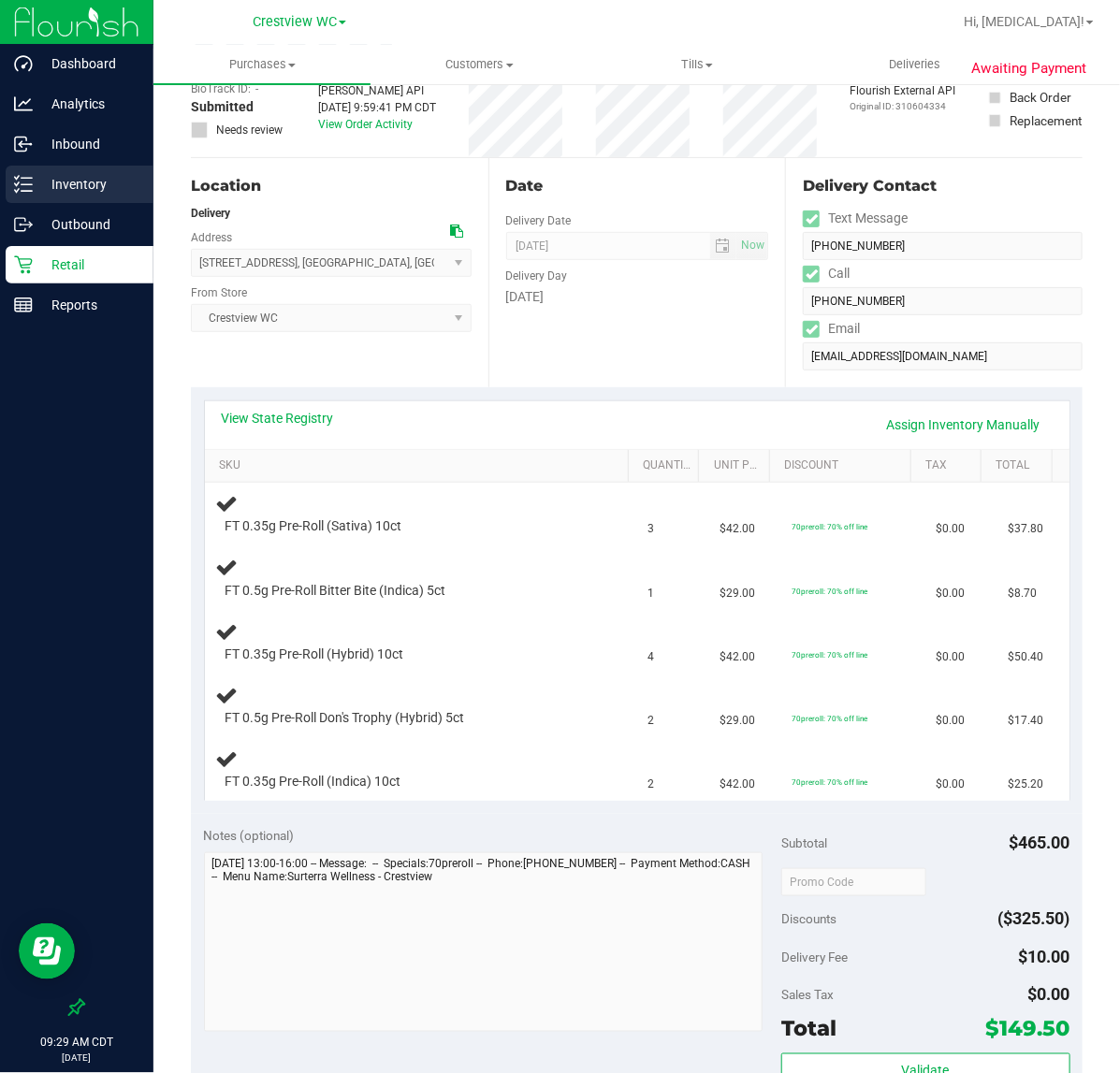 click on "Inventory" at bounding box center [89, 184] 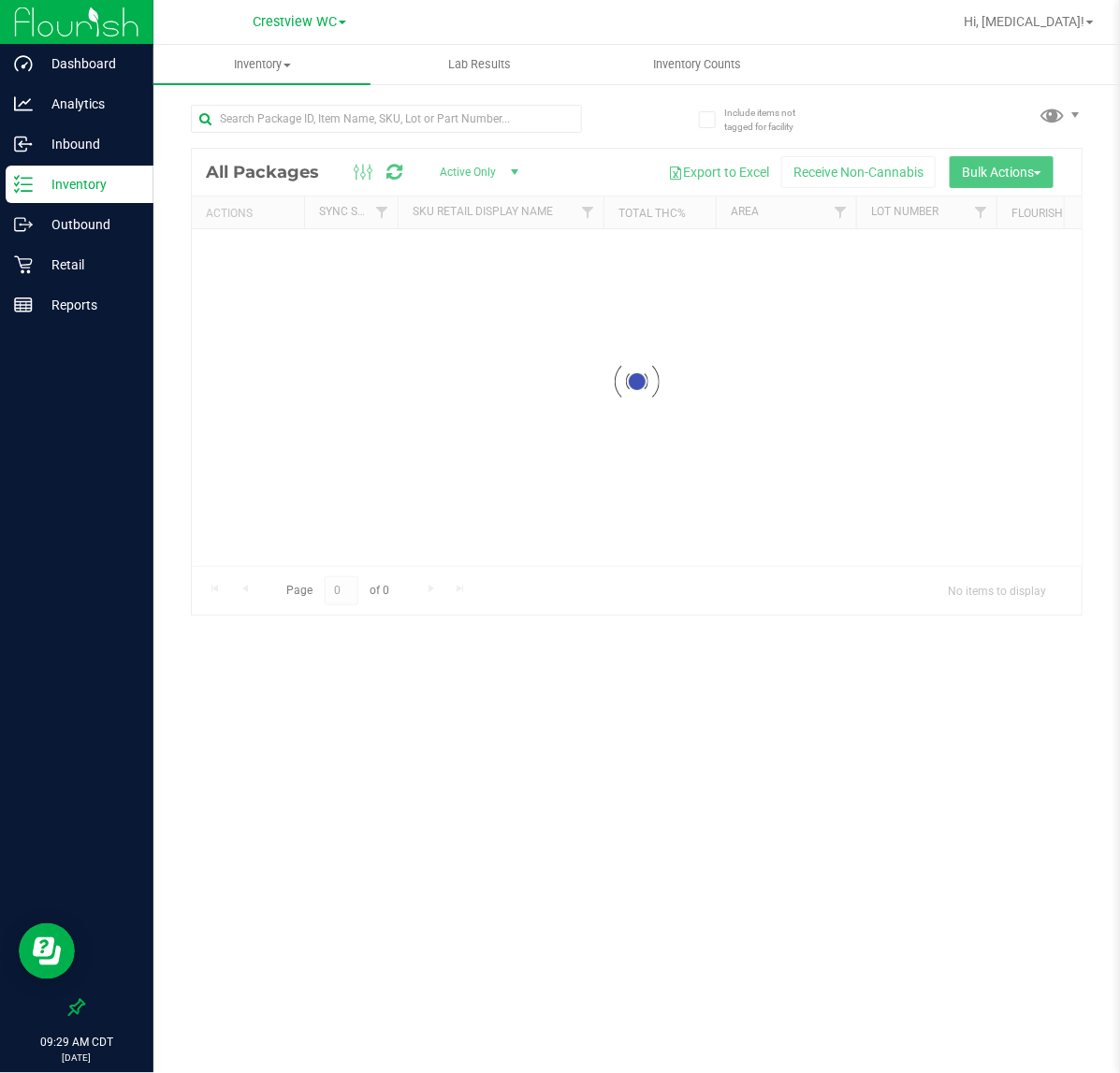 scroll, scrollTop: 0, scrollLeft: 0, axis: both 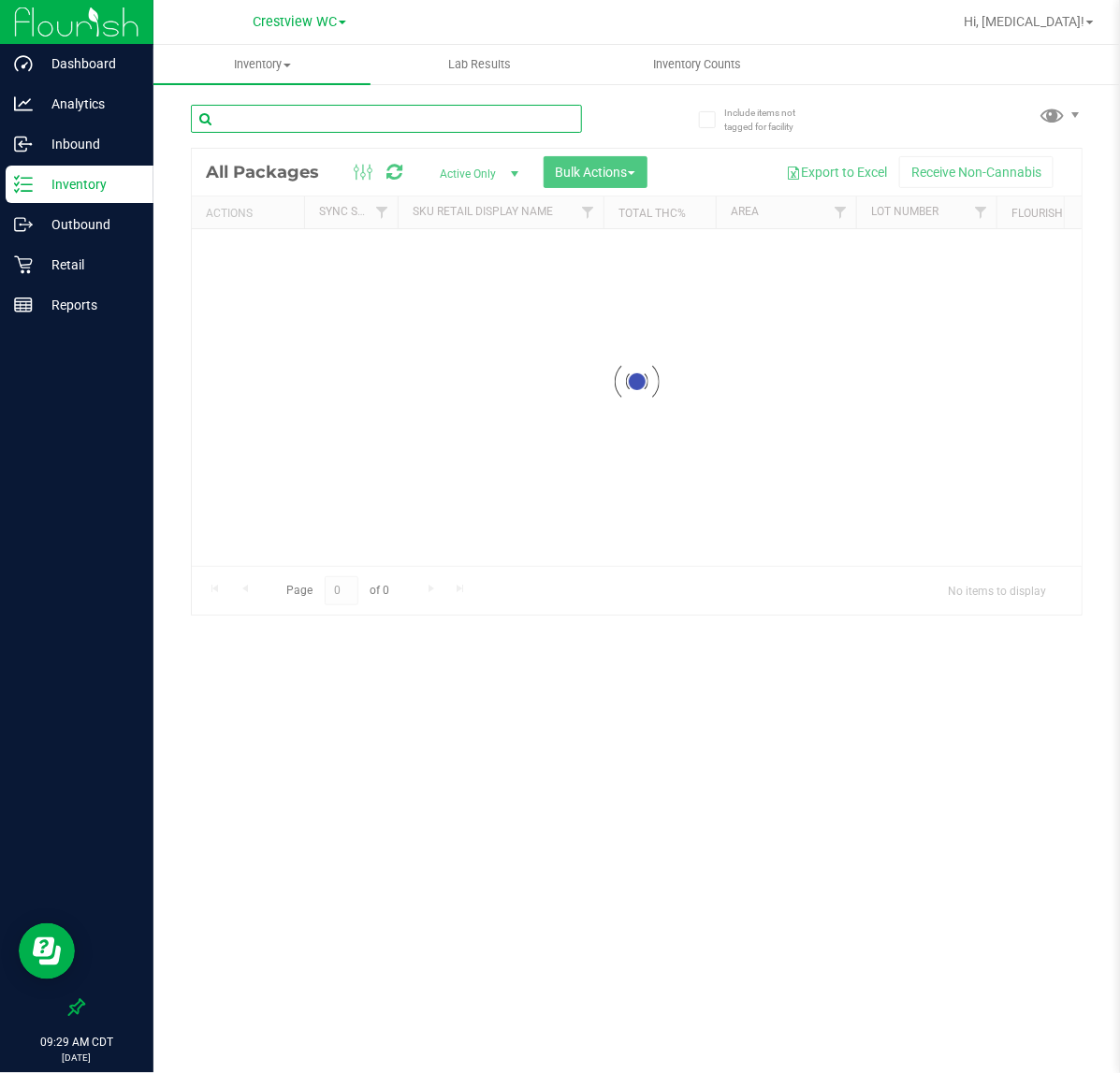 click at bounding box center (386, 119) 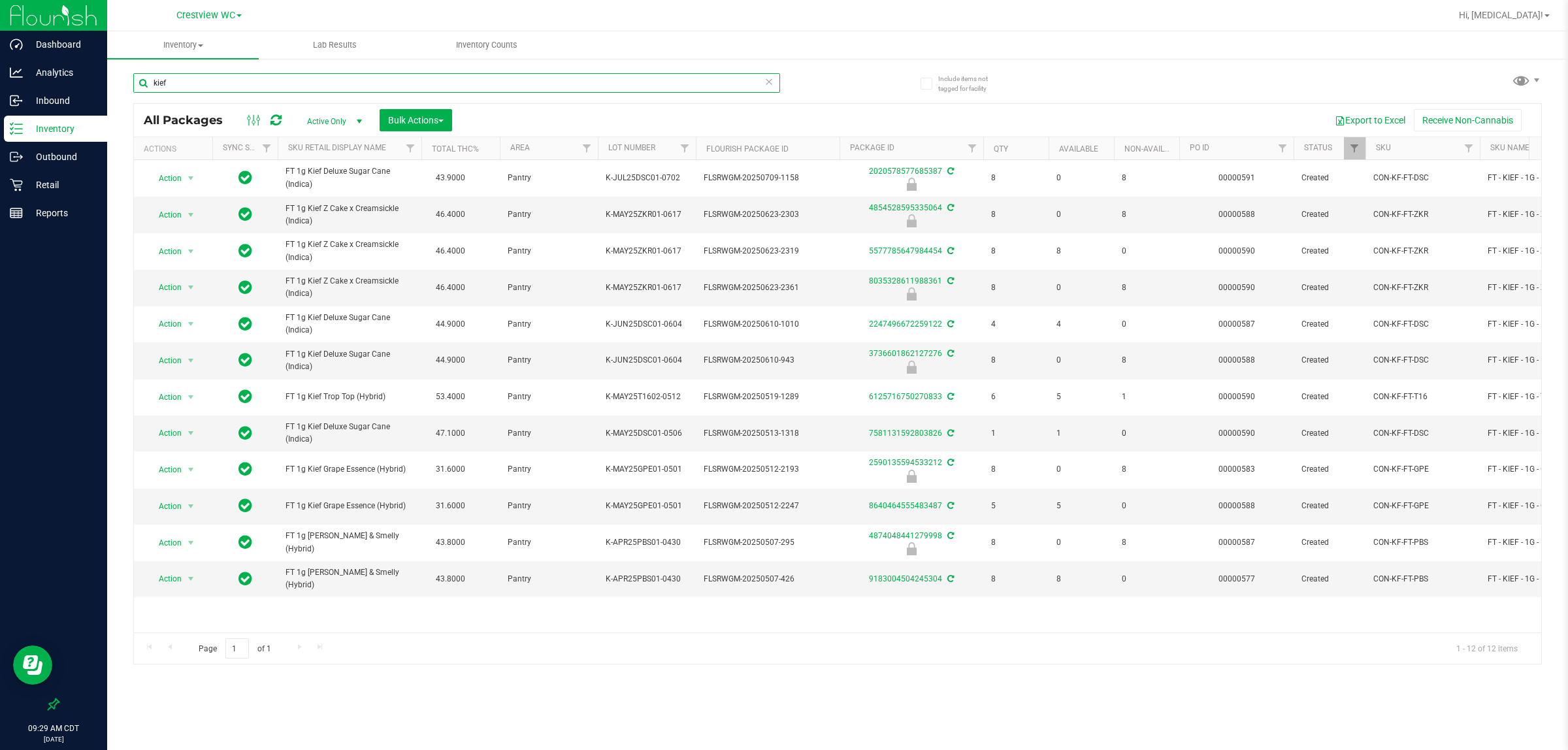 type on "kief" 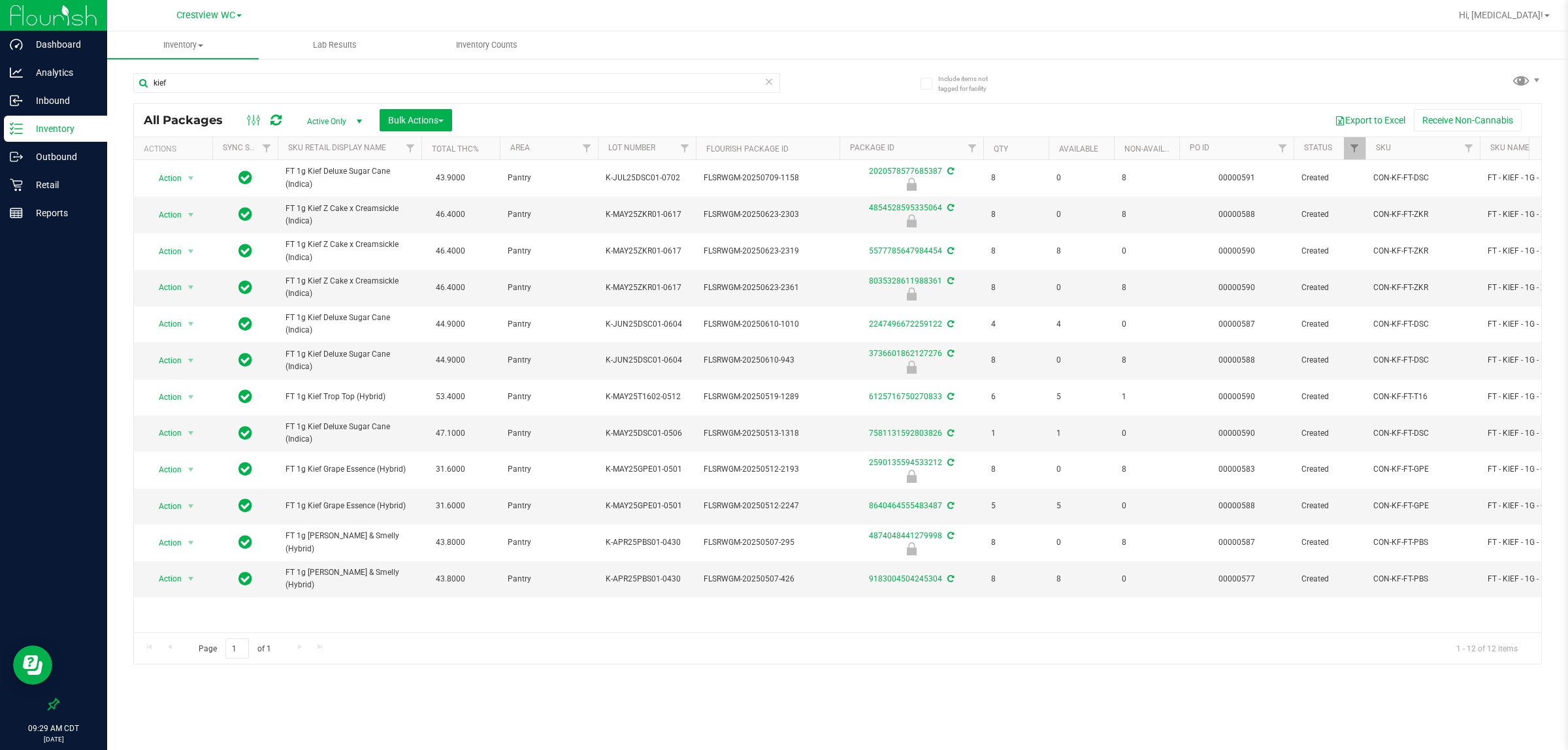 click on "Inventory
All packages
All inventory
Waste log
Create inventory
Lab Results
Inventory Counts" at bounding box center [838, 391] 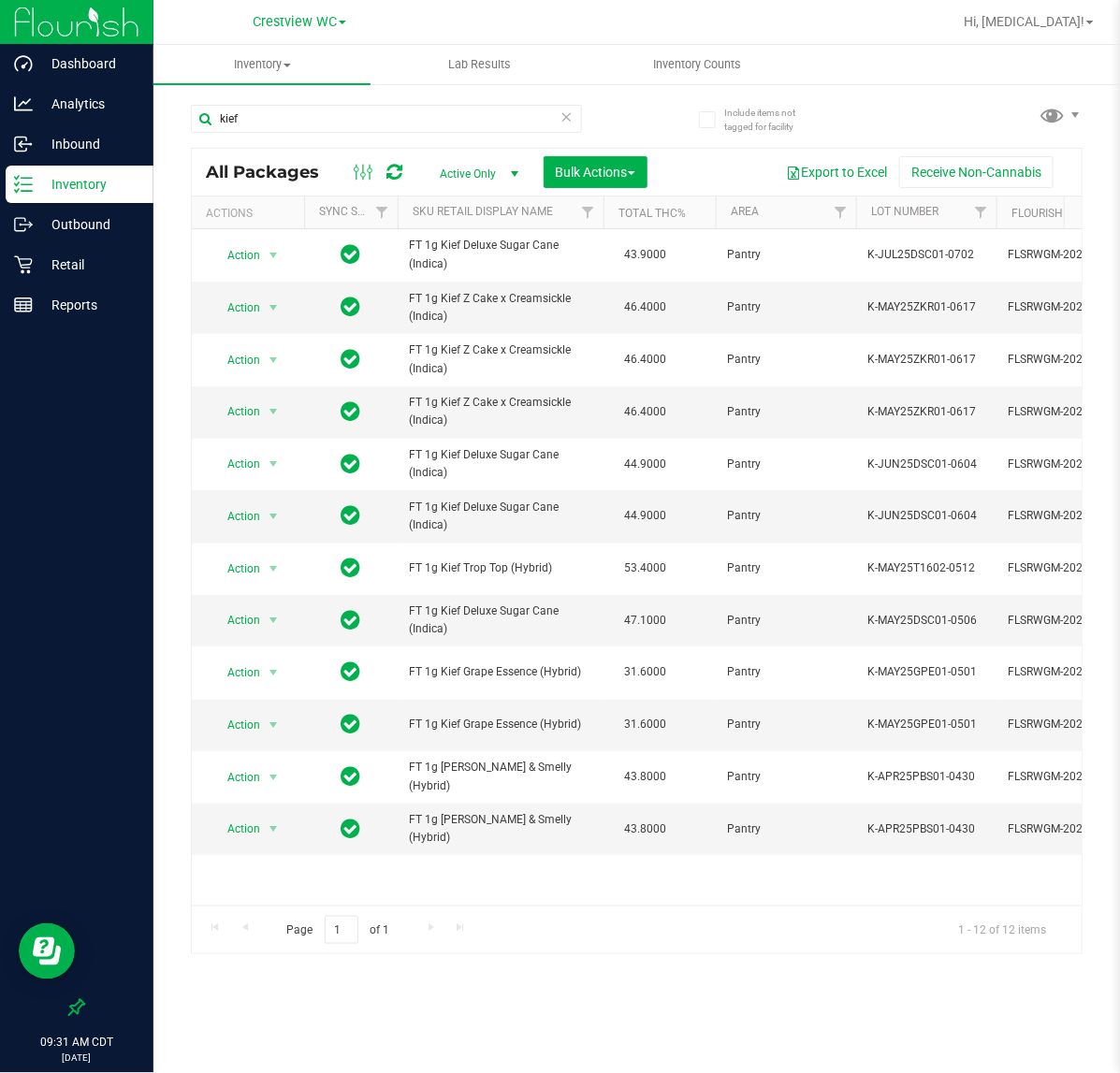 click on "Page 1 of 1 1 - 12 of 12 items" at bounding box center (636, 930) 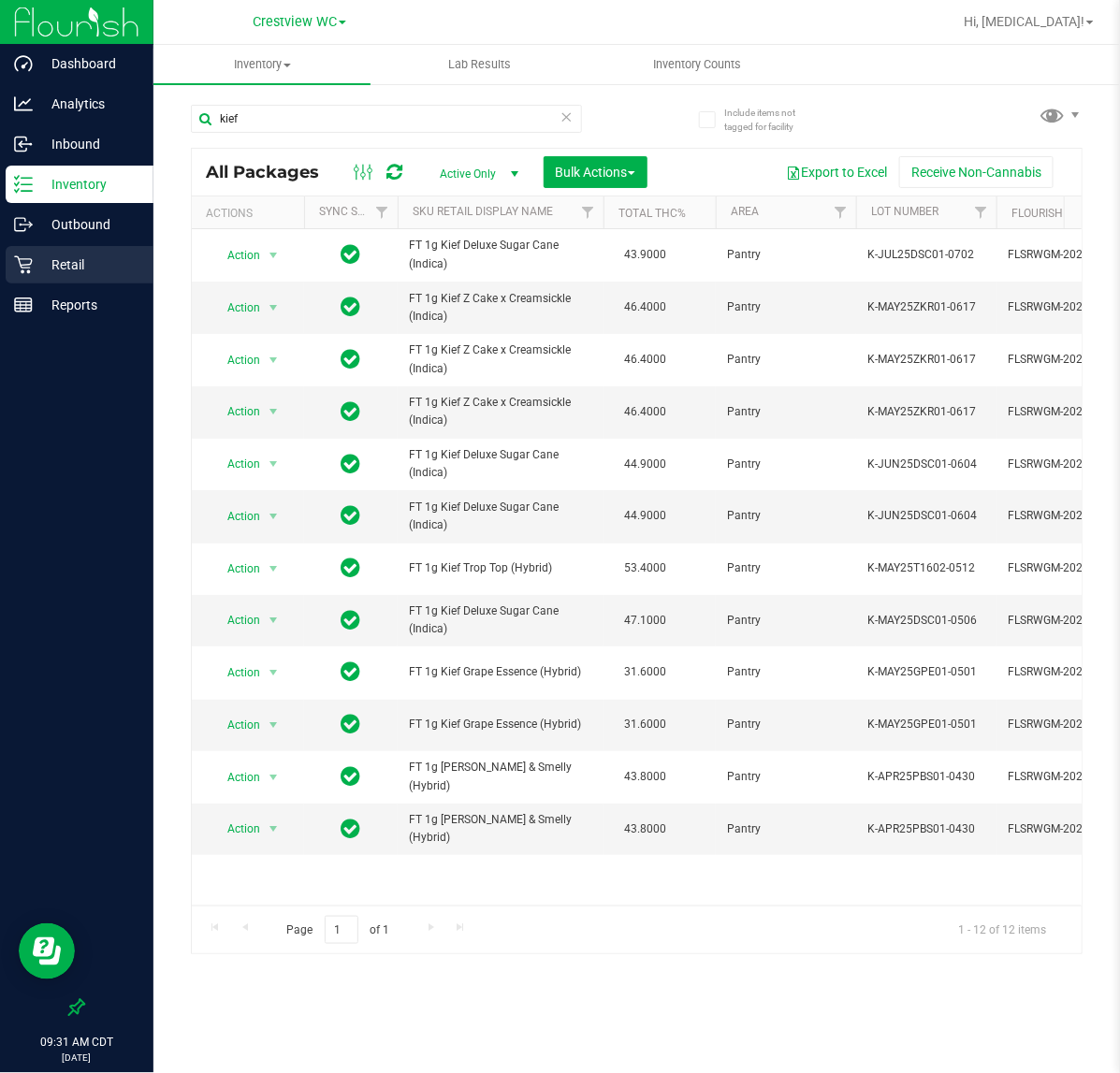 click on "Retail" at bounding box center (77, 266) 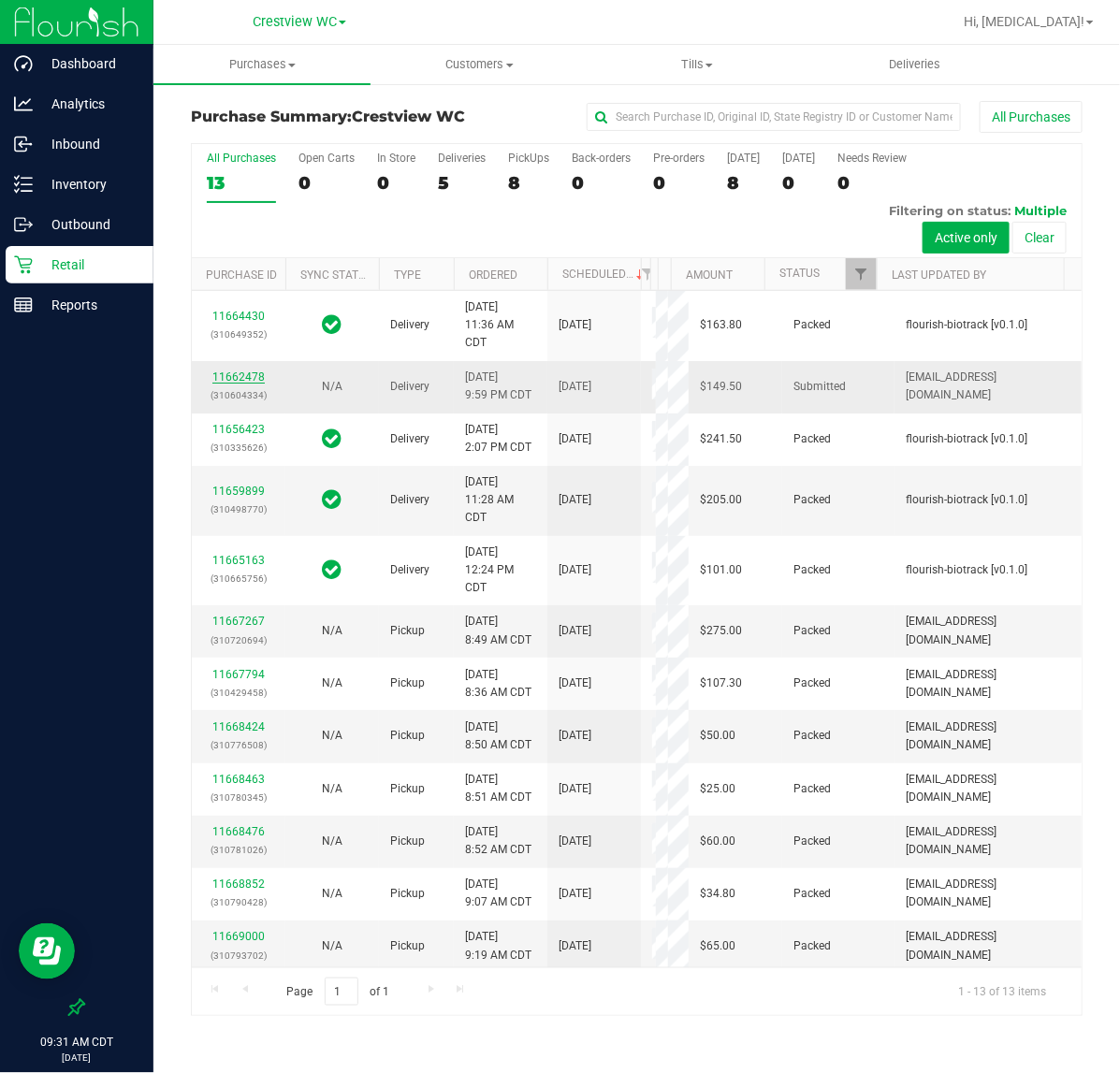 click on "11662478" at bounding box center (239, 377) 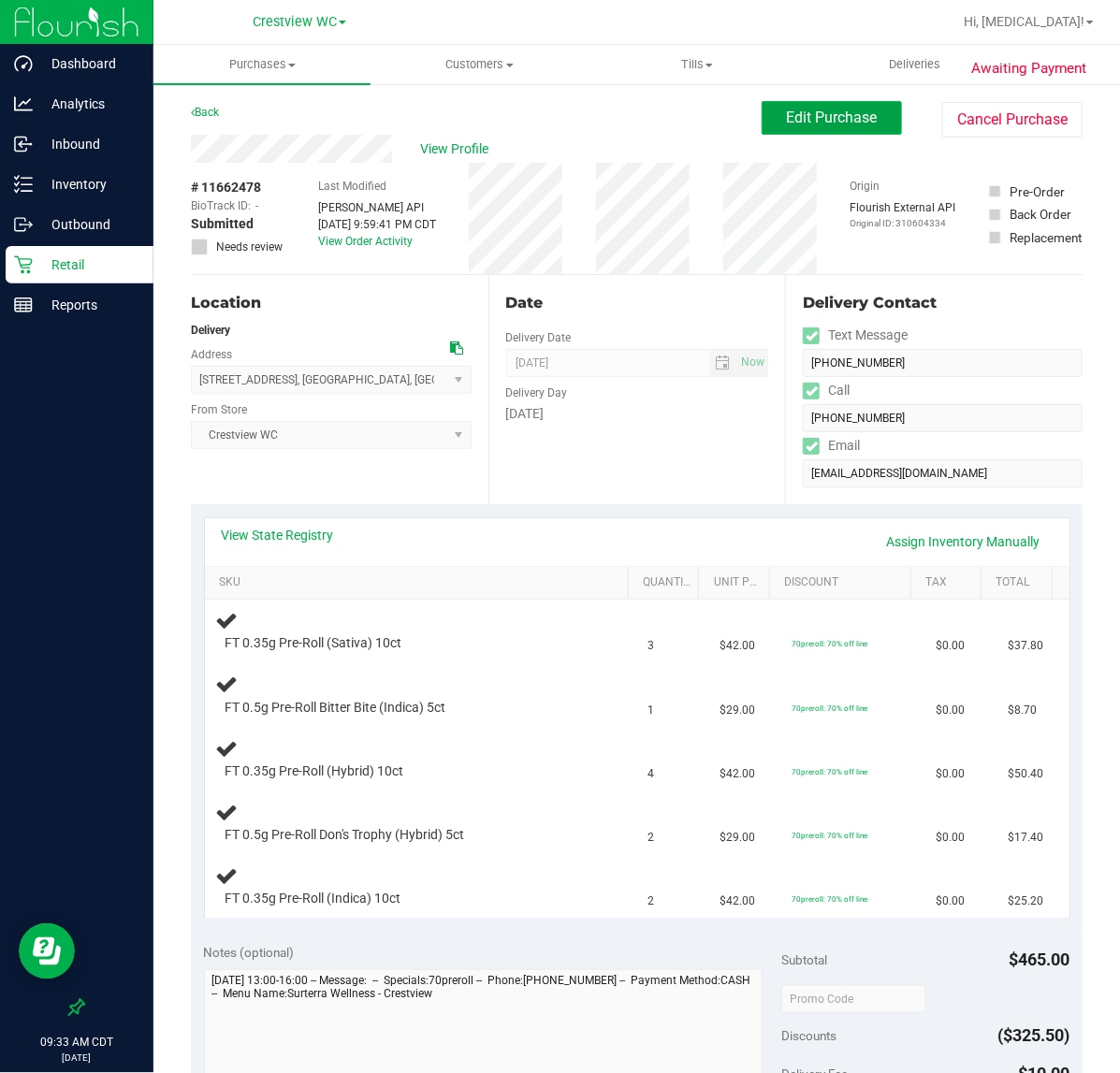 click on "Edit Purchase" at bounding box center (832, 117) 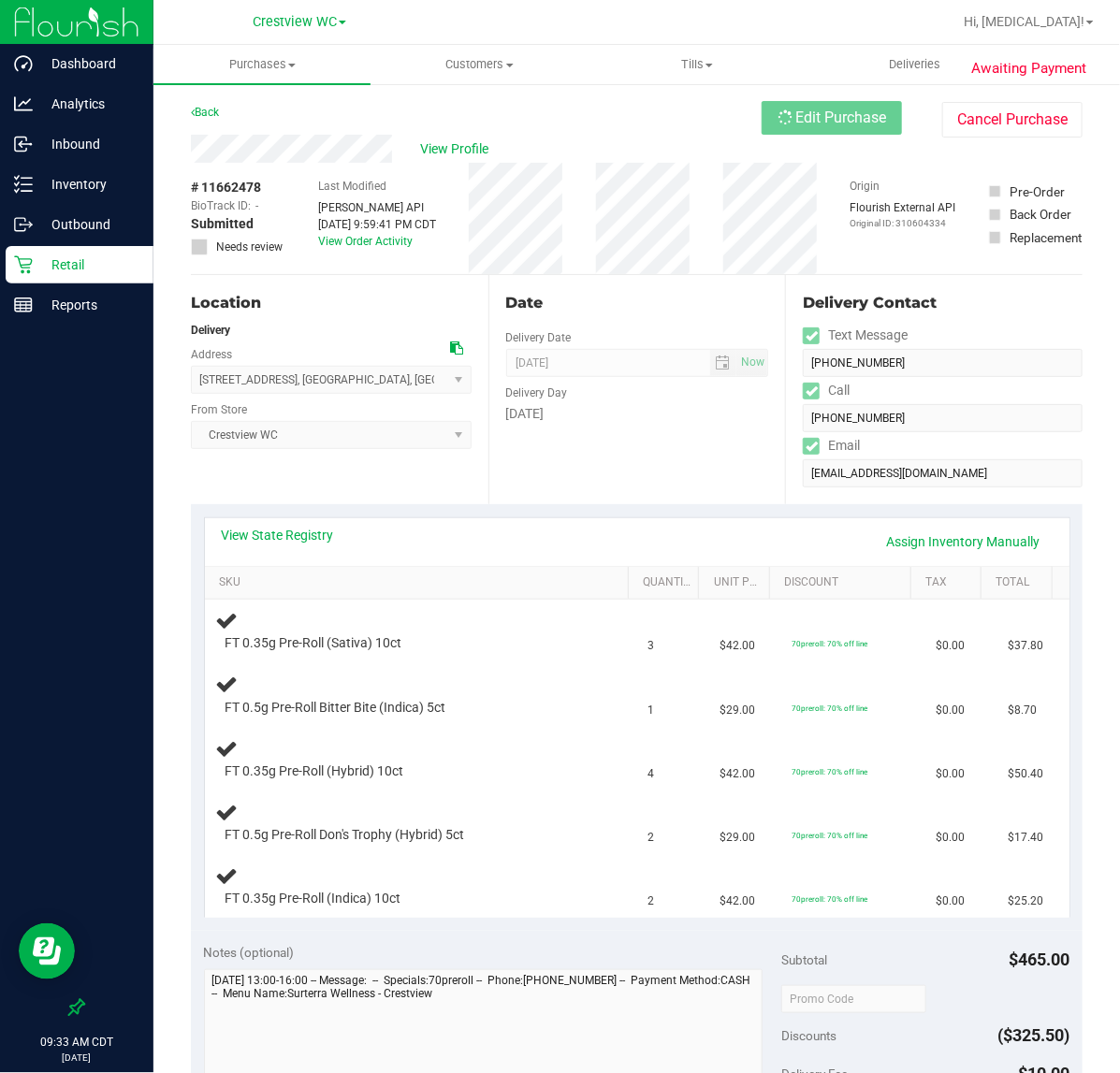 scroll, scrollTop: 468, scrollLeft: 0, axis: vertical 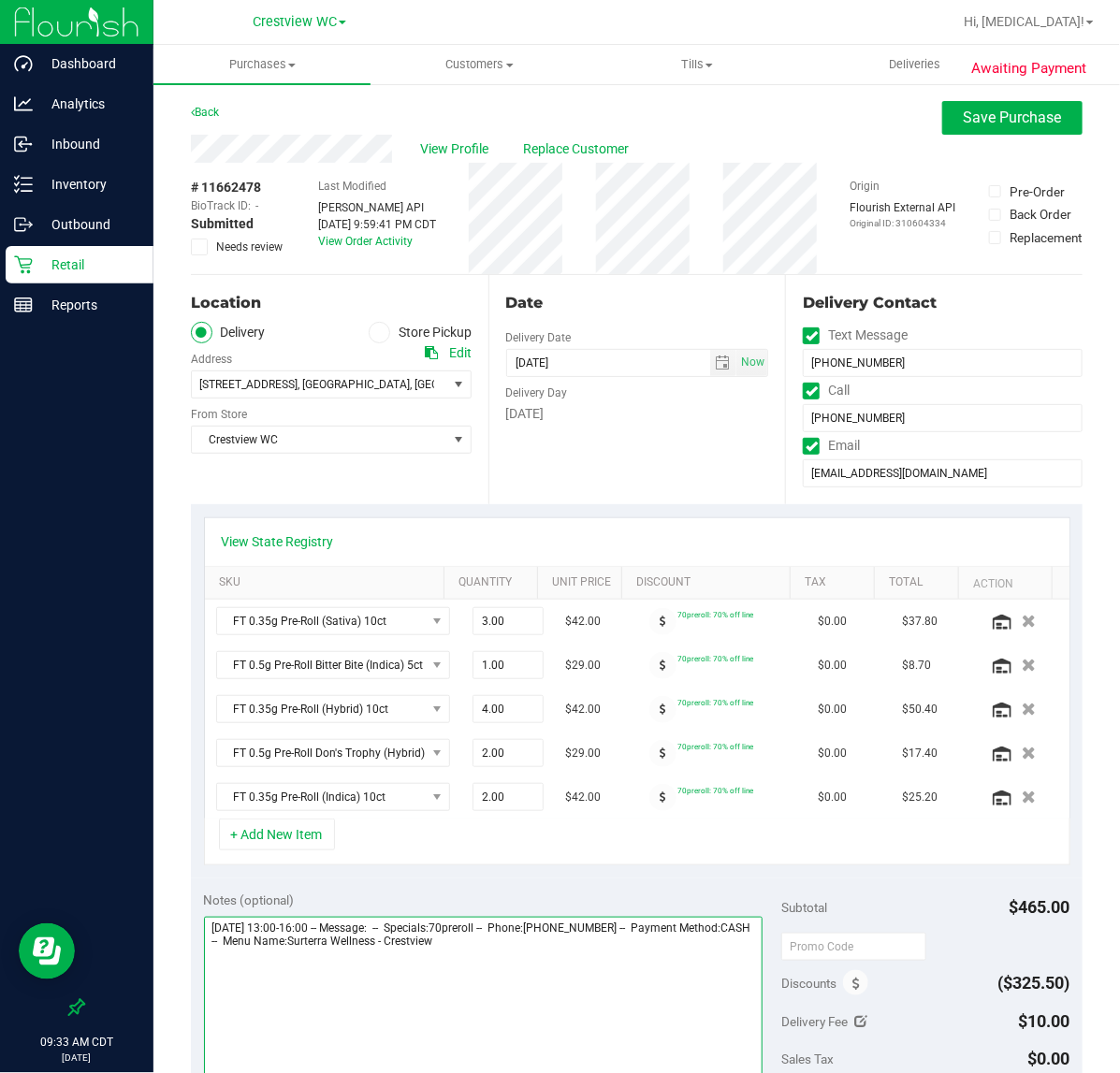 click at bounding box center [483, 1007] 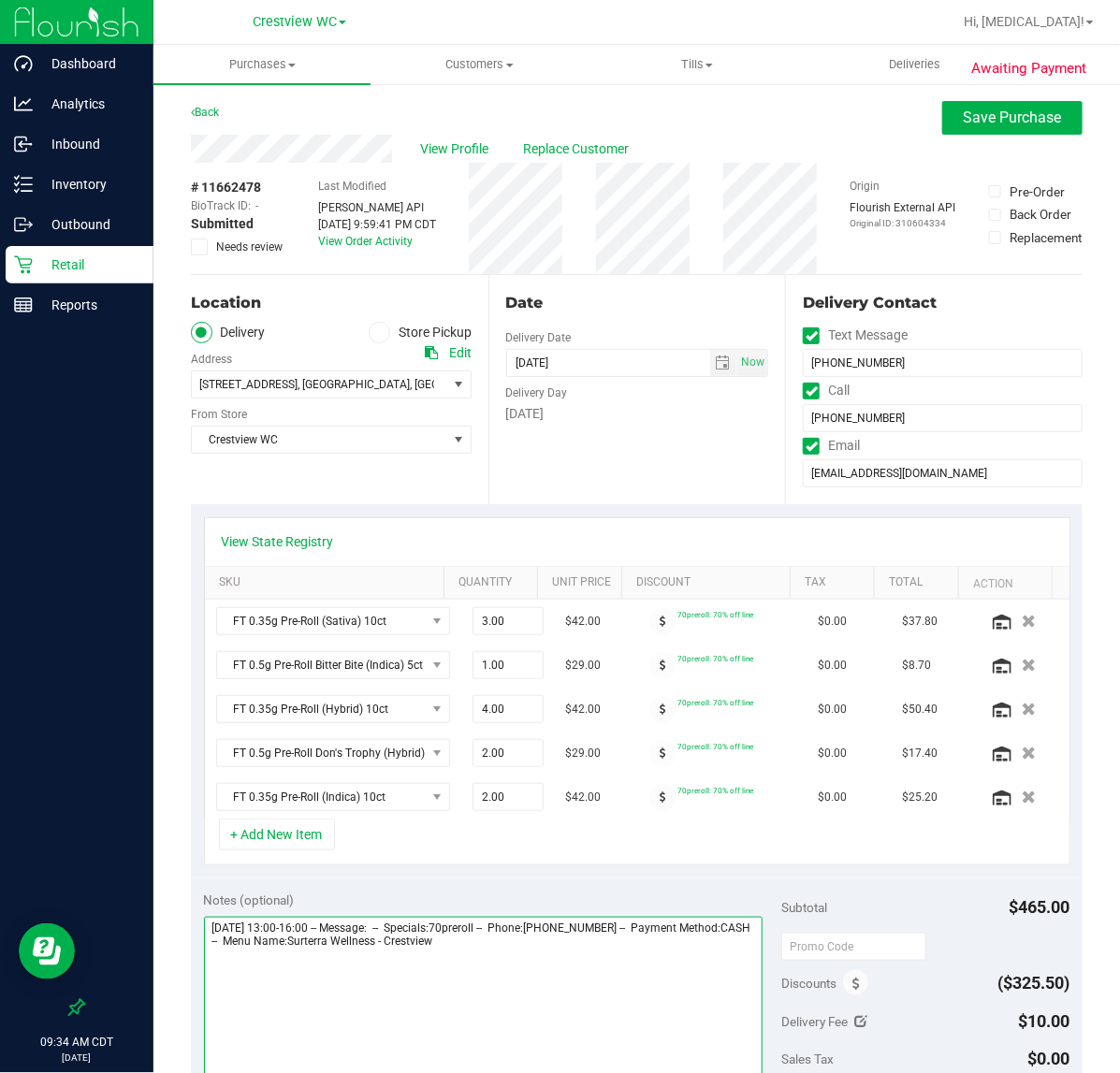 click at bounding box center [483, 1007] 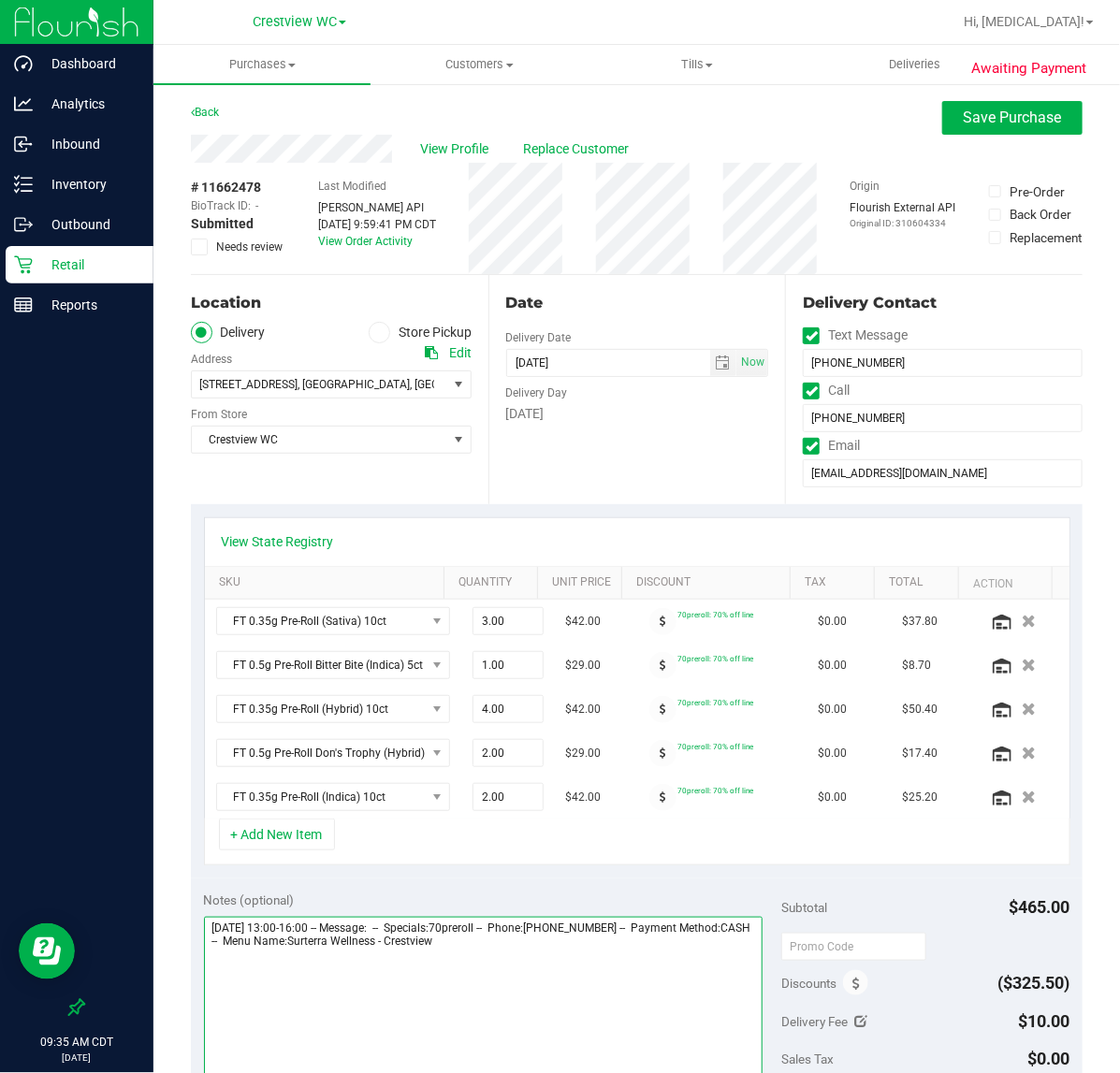 click at bounding box center (483, 1007) 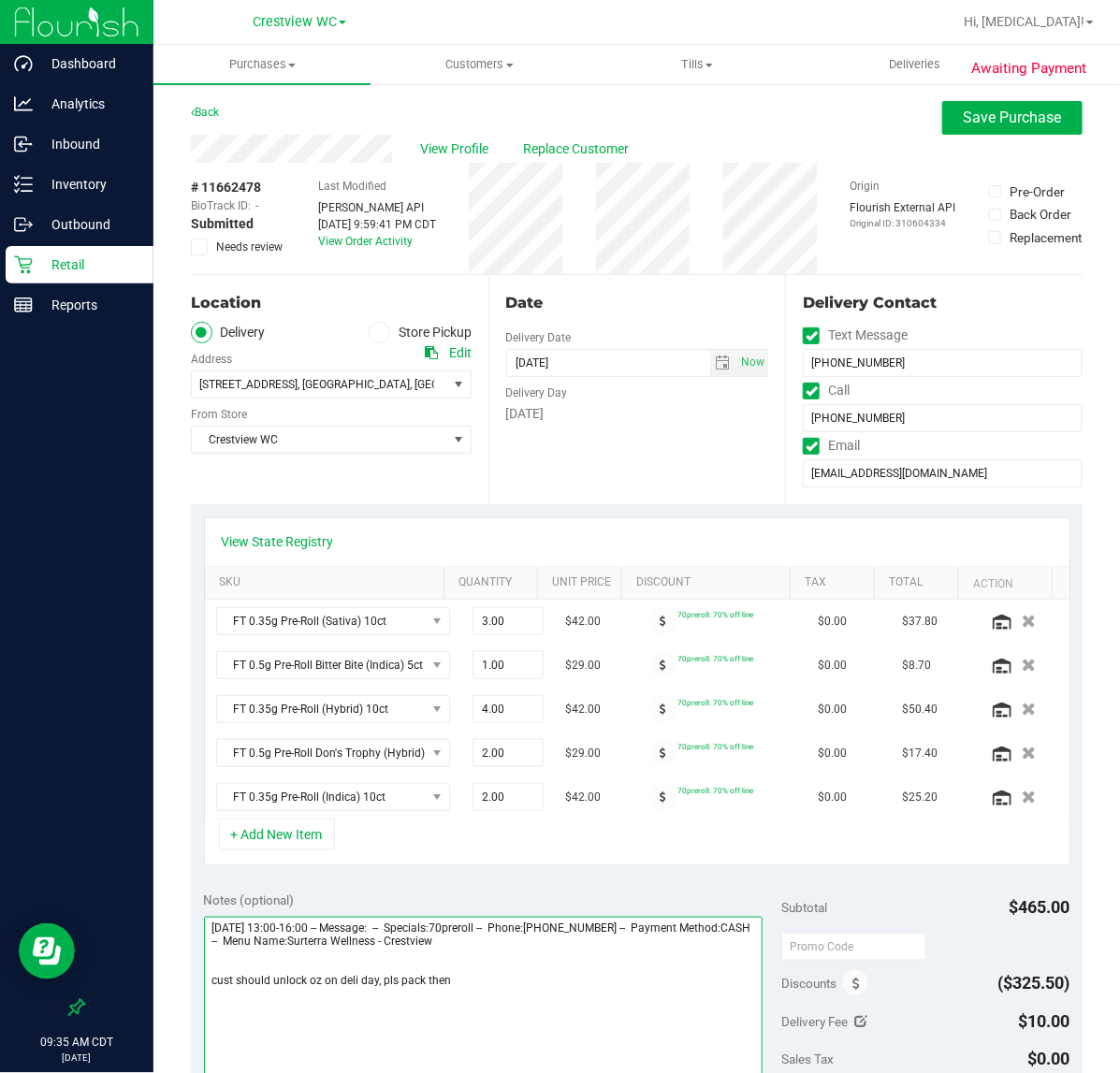 click at bounding box center (483, 1007) 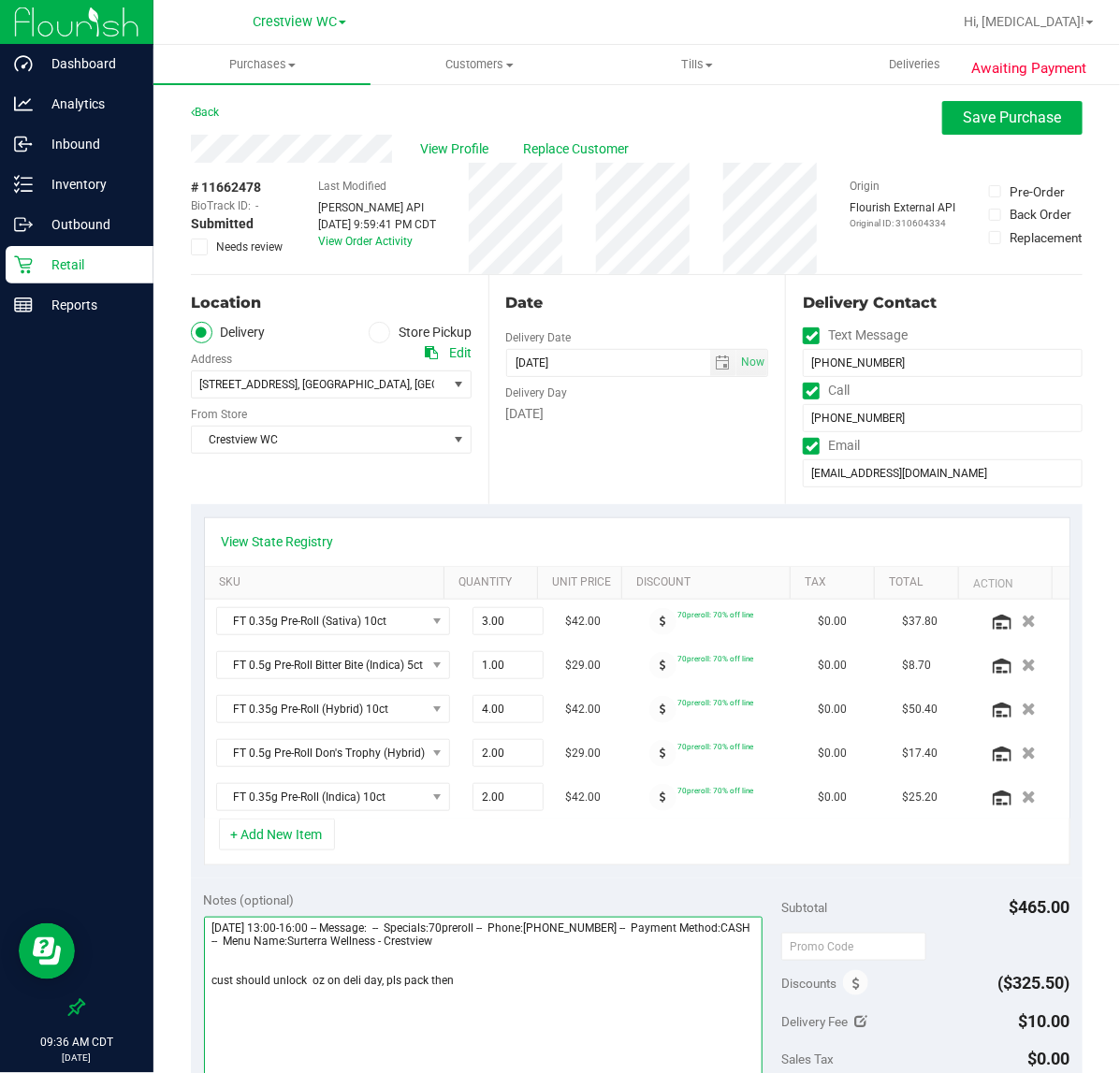 drag, startPoint x: 307, startPoint y: 975, endPoint x: 324, endPoint y: 987, distance: 20.808652 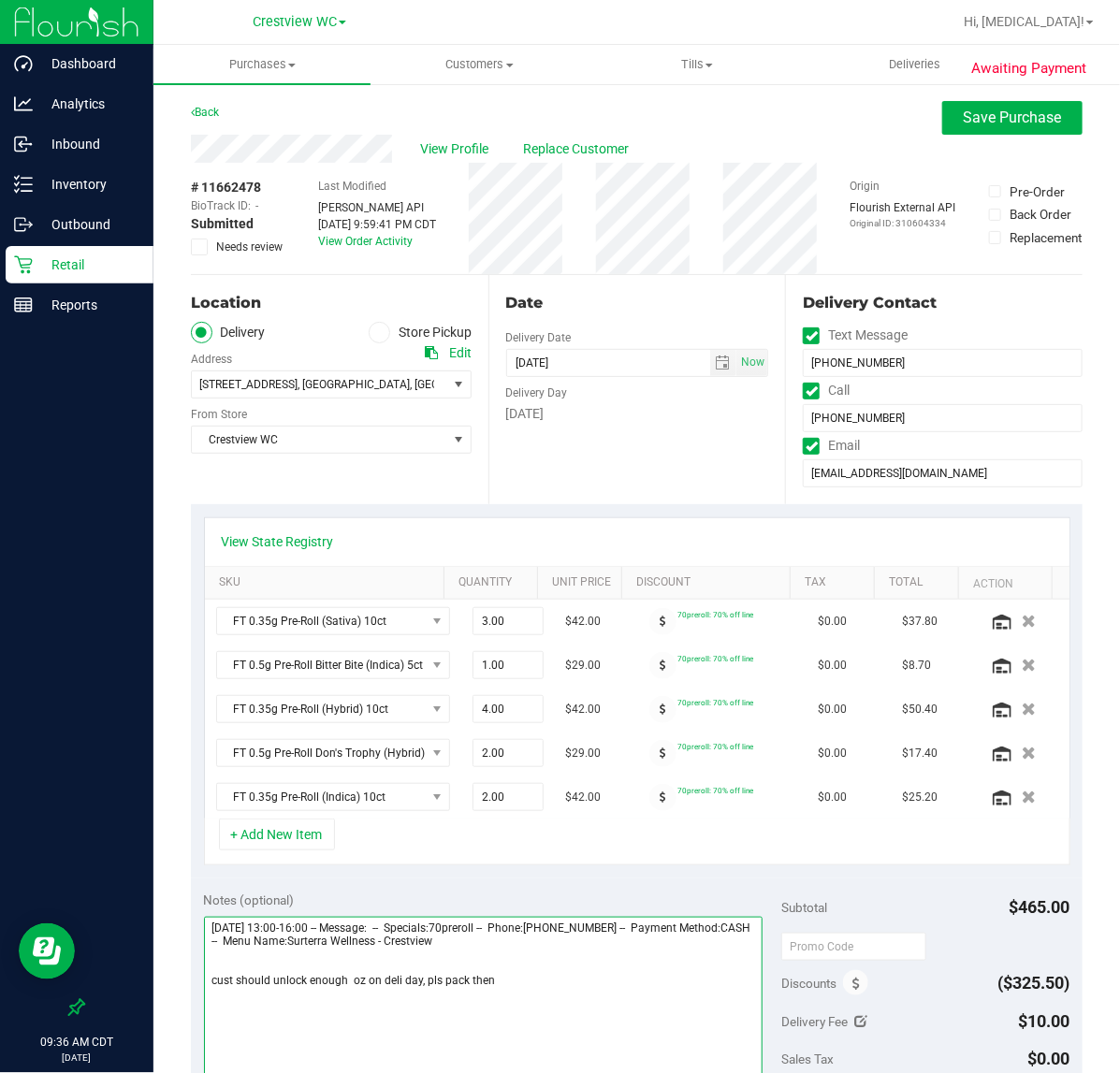 click at bounding box center (483, 1007) 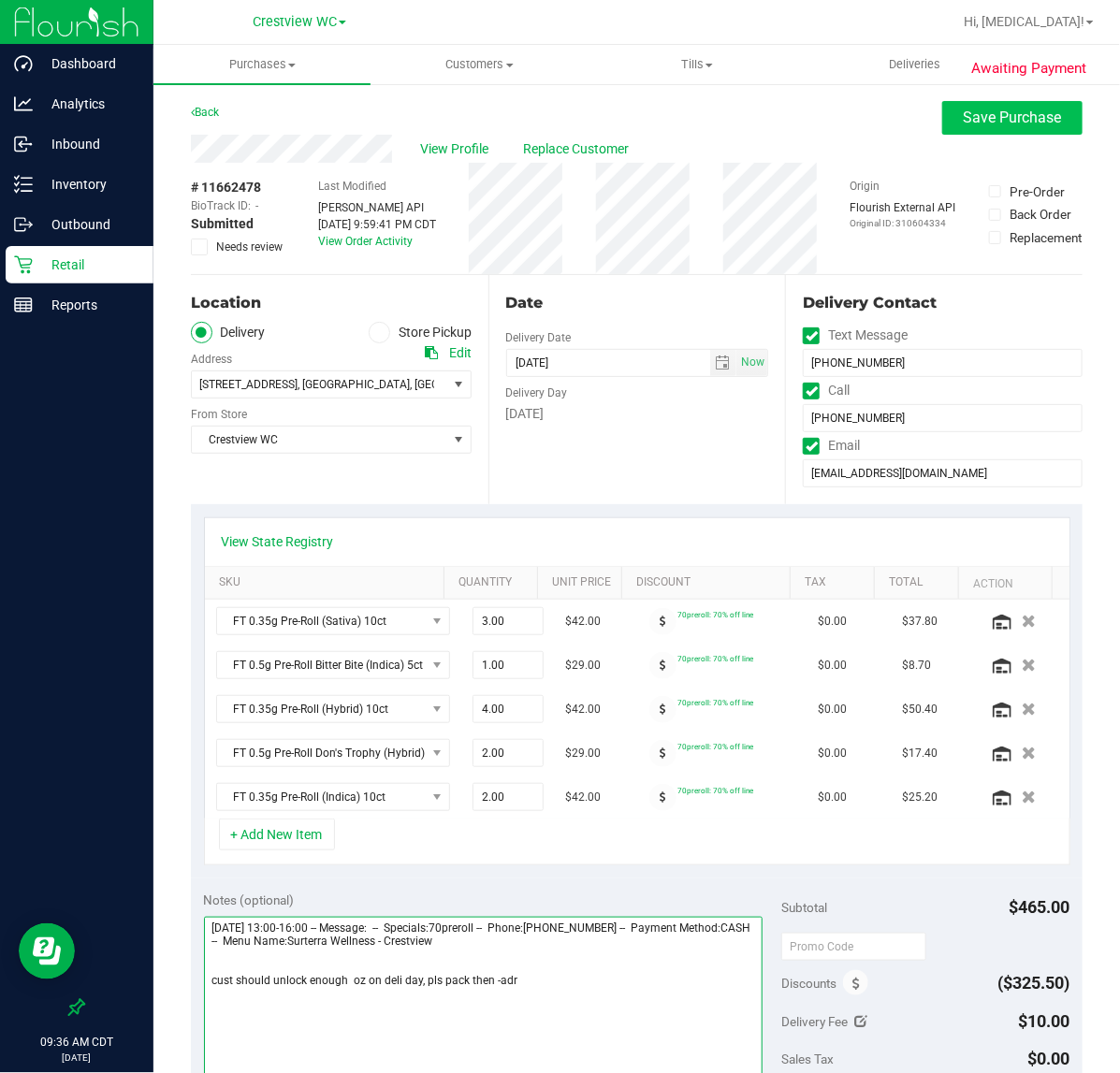 type on "Thursday 07/24/2025 13:00-16:00 -- Message:  --  Specials:70preroll --  Phone:8503685608 --  Payment Method:CASH --  Menu Name:Surterra Wellness - Crestview
cust should unlock enough  oz on deli day, pls pack then -adr" 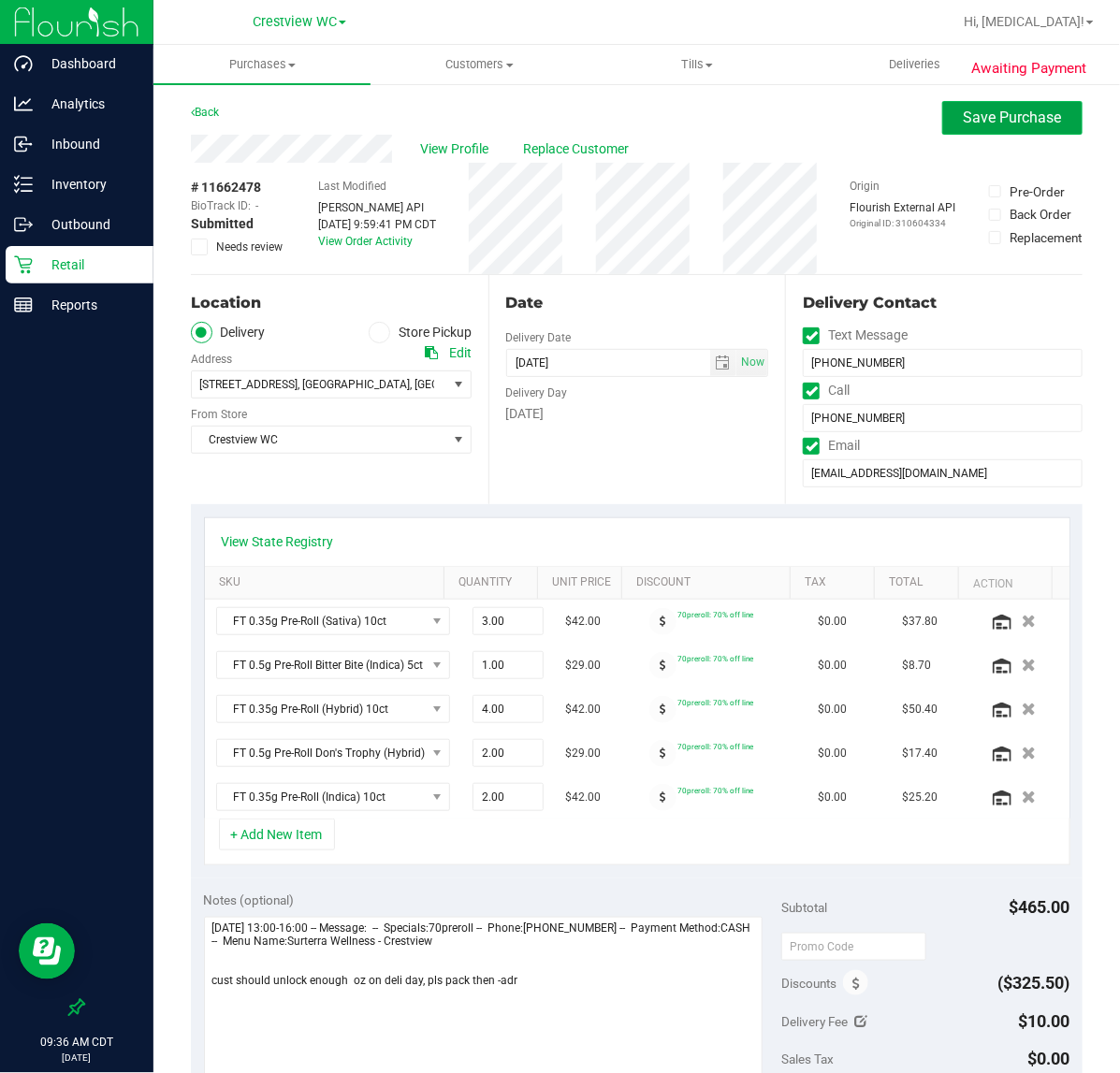 click on "Save Purchase" at bounding box center [1012, 117] 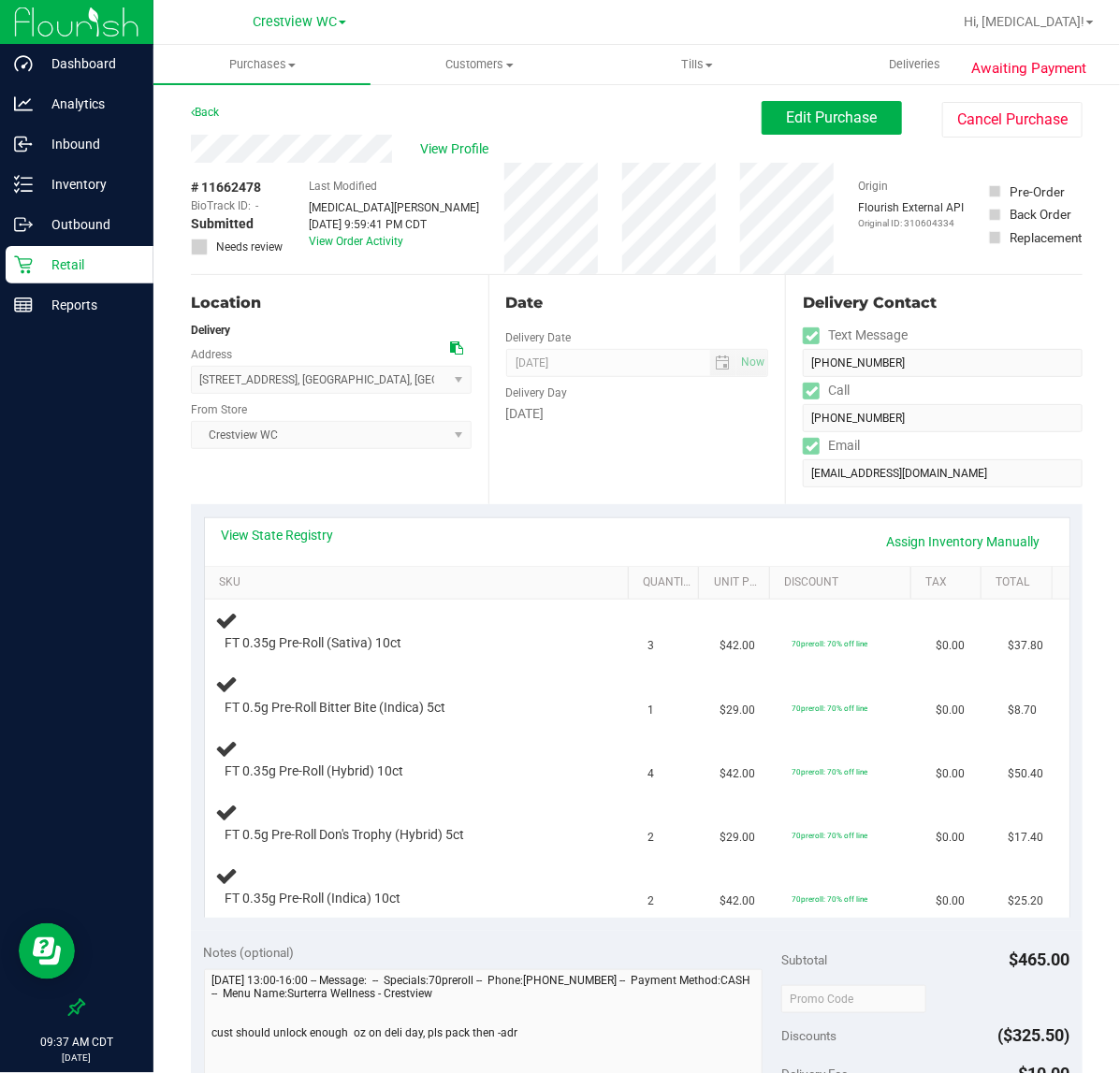 click on "Retail" at bounding box center [89, 265] 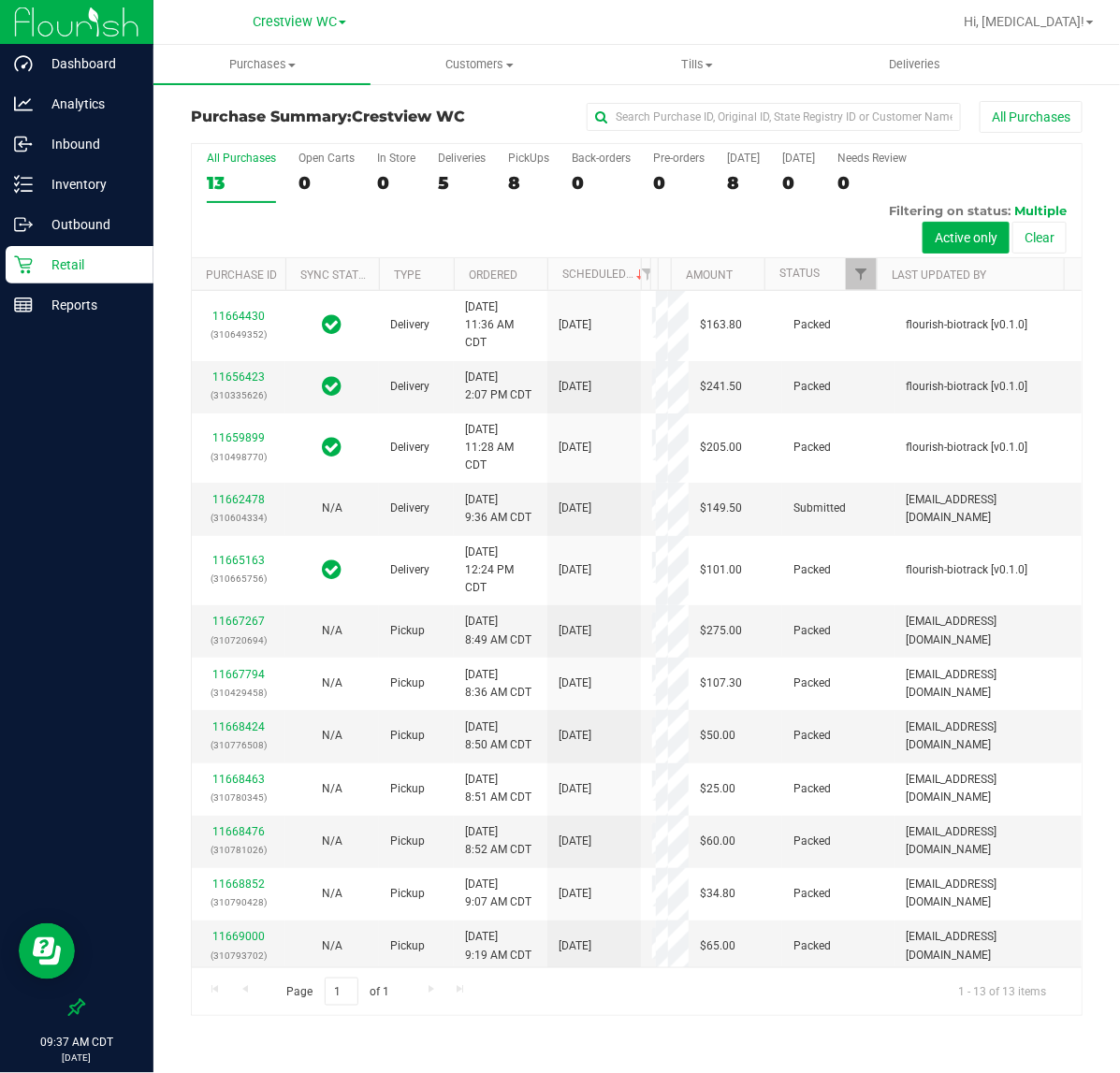click at bounding box center [77, 658] 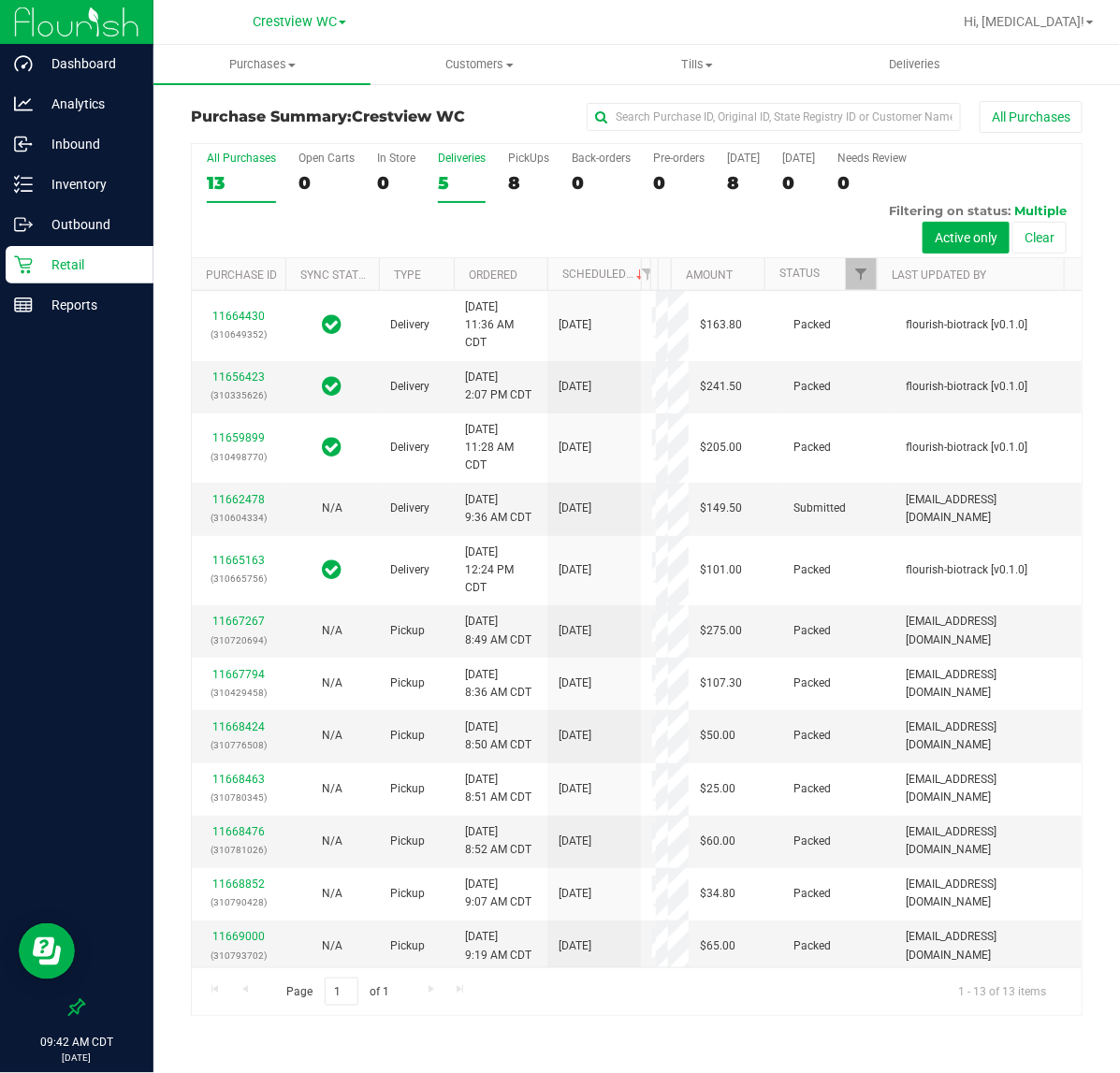 click on "Deliveries" at bounding box center [461, 158] 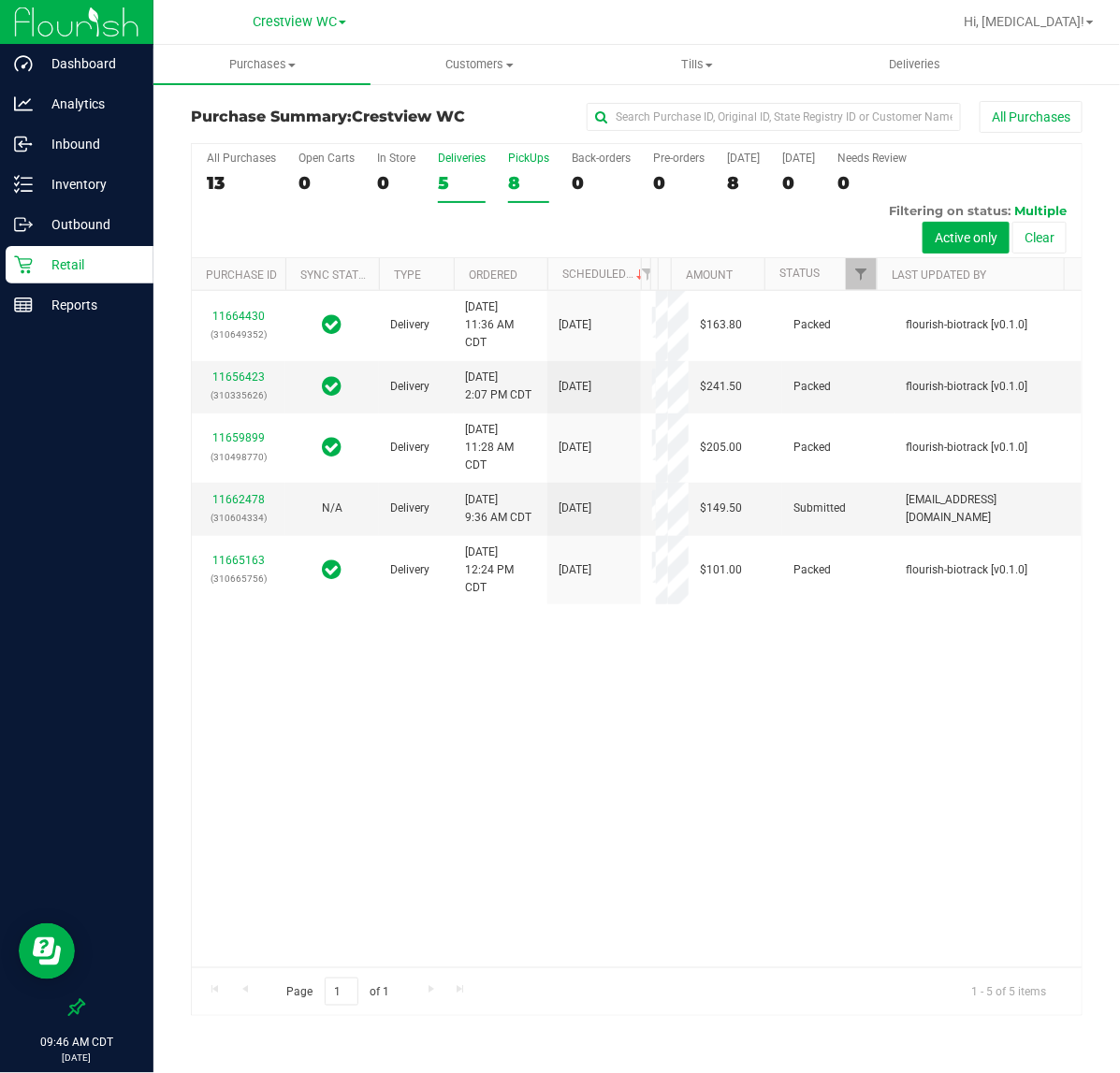 click on "8" at bounding box center (529, 182) 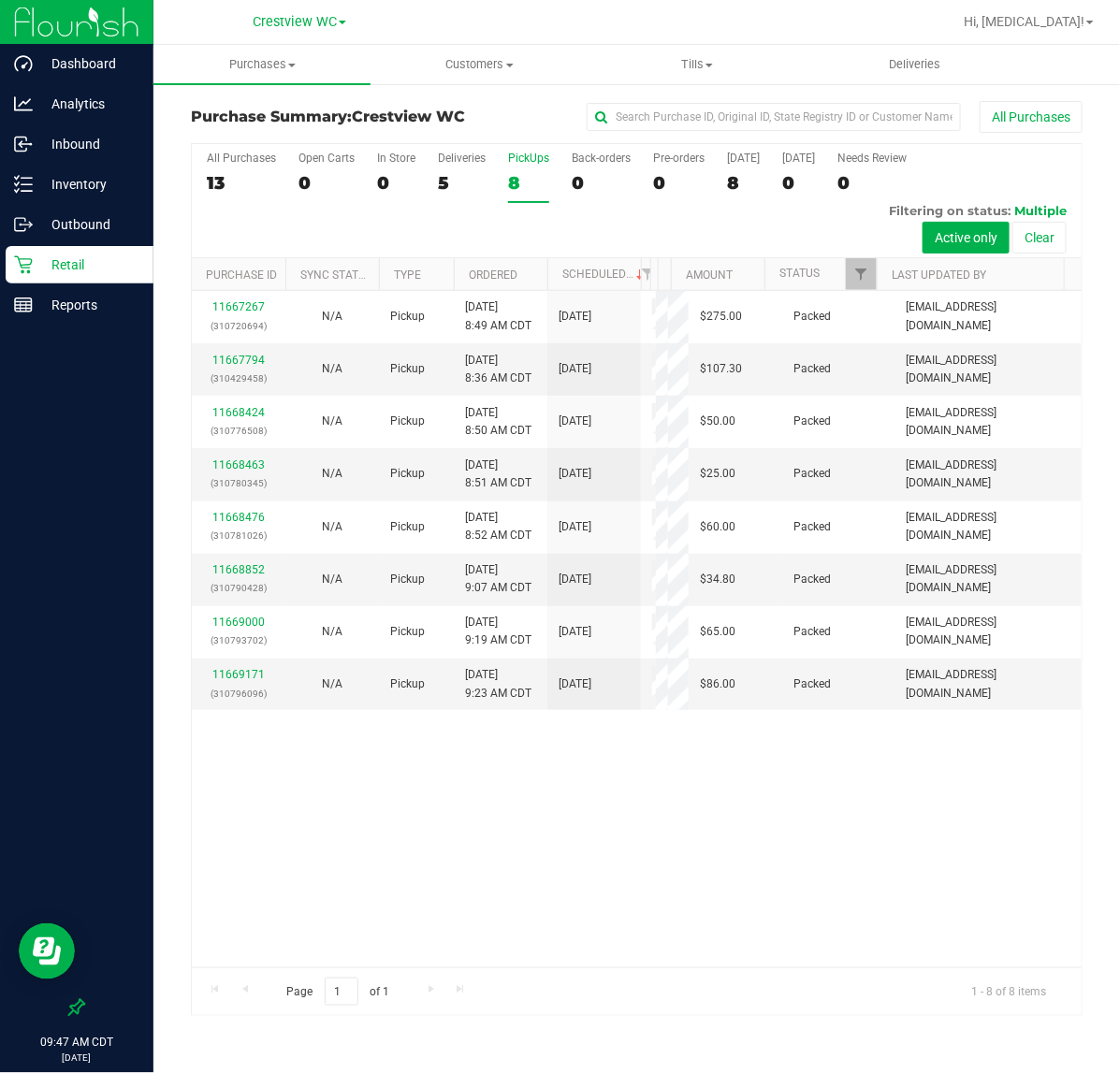 click on "11667267
(310720694)
N/A
Pickup 7/22/2025 8:49 AM CDT 7/22/2025
$275.00
Packed jmcdougald@liveparallel.com
11667794
(310429458)
N/A
Pickup 7/22/2025 8:36 AM CDT 7/22/2025
$107.30
Packed jmcdougald@liveparallel.com
11668424
(310776508)
N/A
Pickup 7/22/2025 8:50 AM CDT 7/22/2025
$50.00
Packed jmcdougald@liveparallel.com" at bounding box center (636, 629) 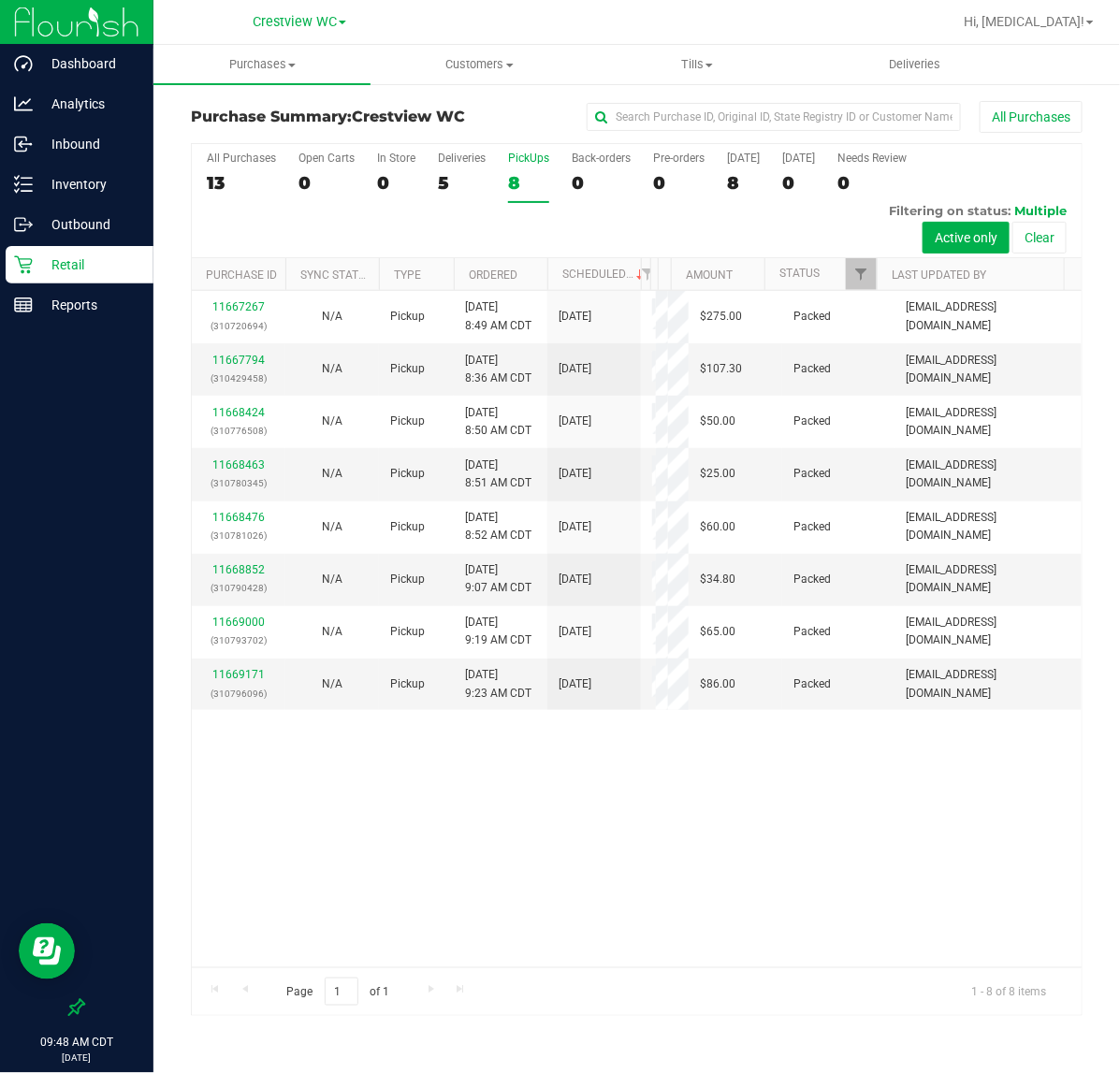 drag, startPoint x: 552, startPoint y: 231, endPoint x: 0, endPoint y: 246, distance: 552.2038 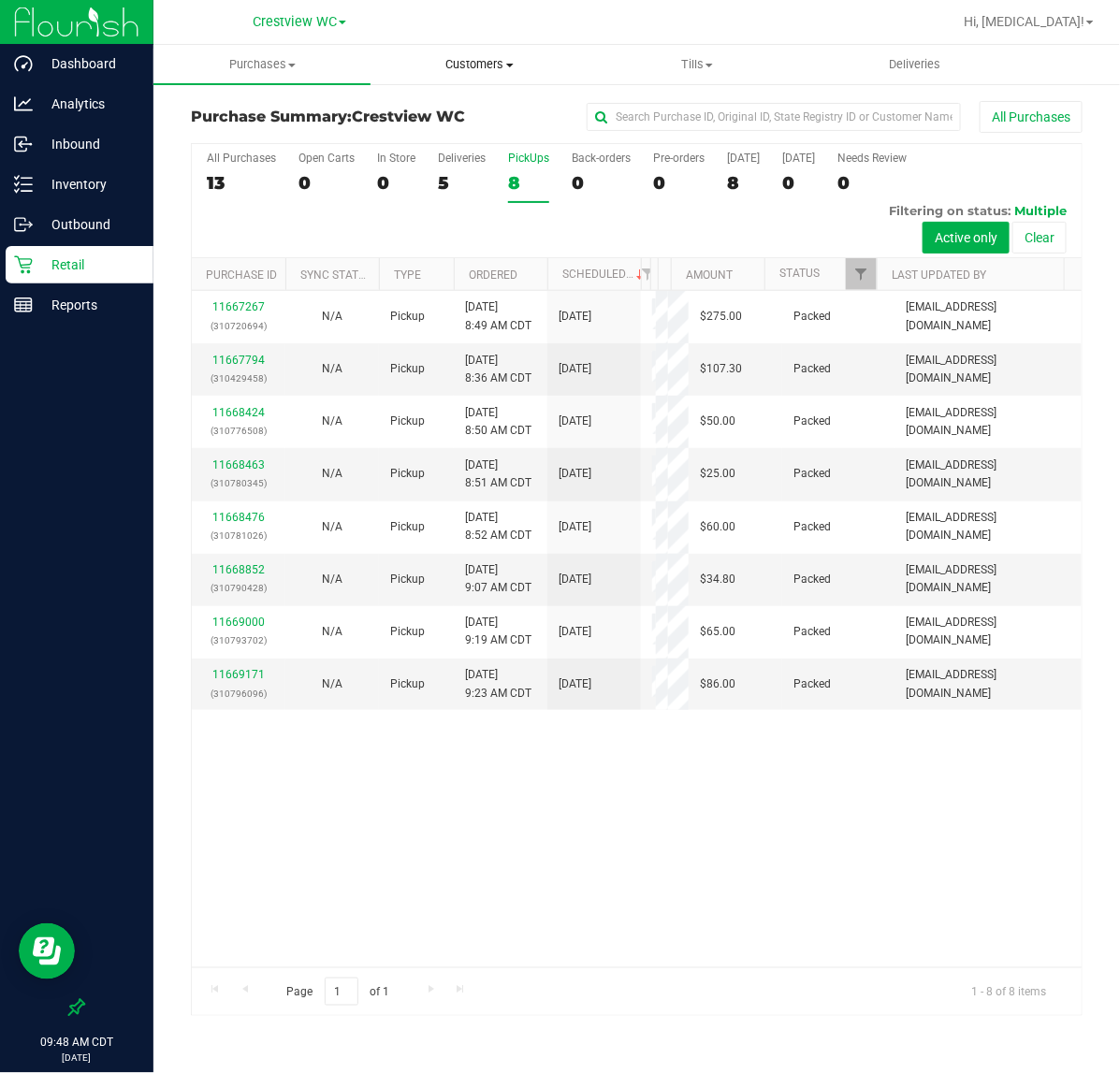 click on "Customers" at bounding box center [479, 65] 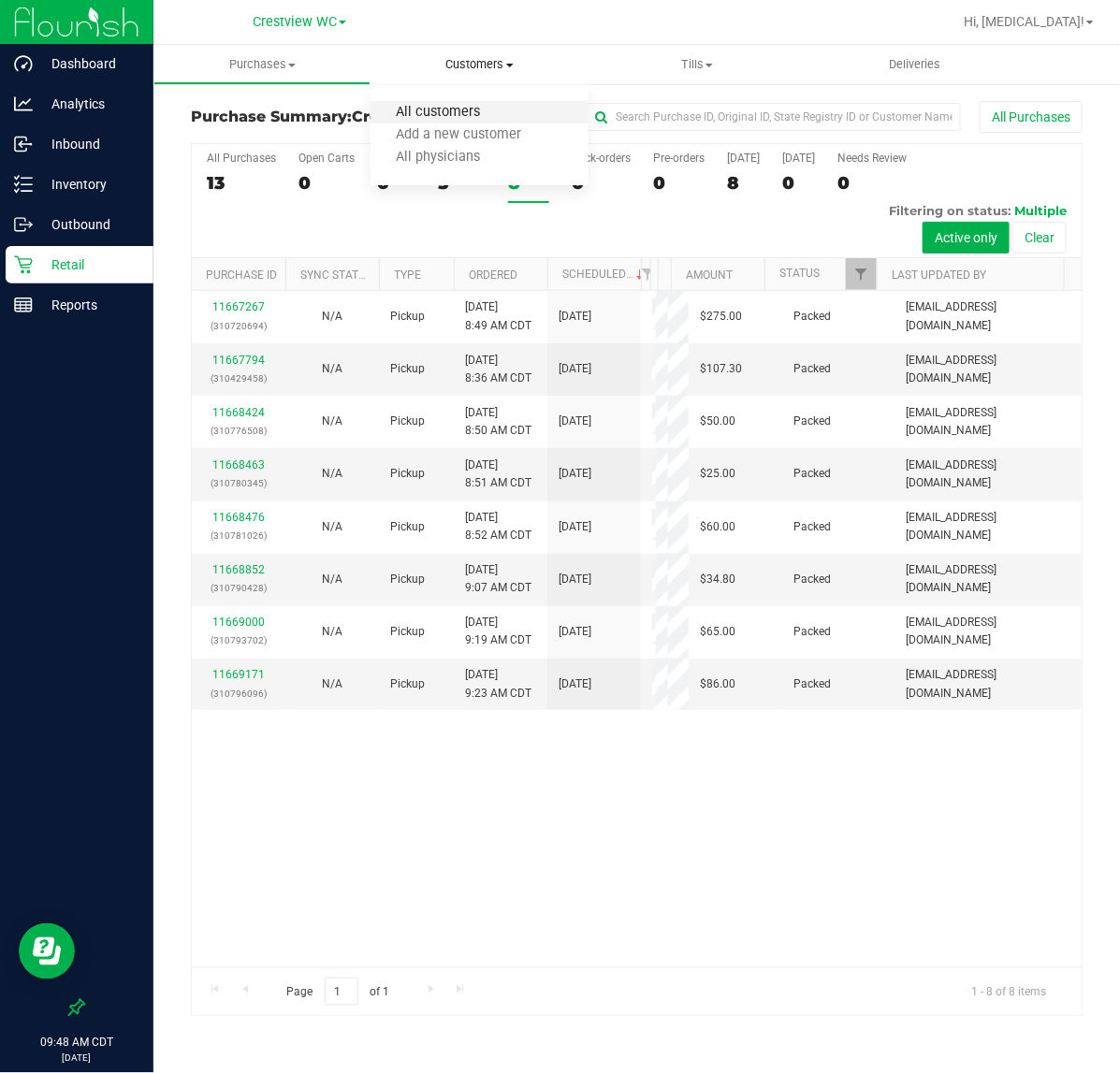 click on "All customers" at bounding box center [438, 112] 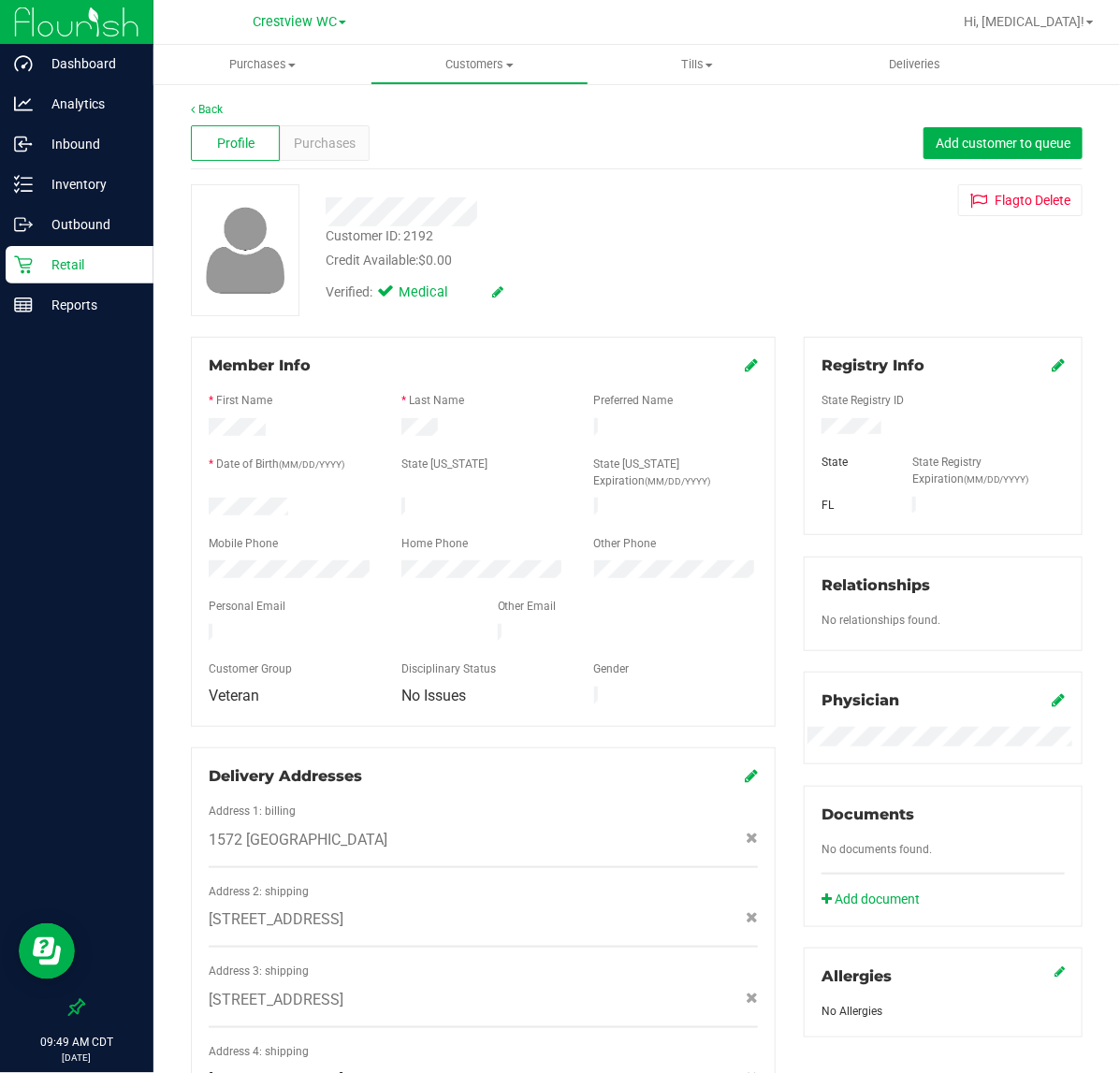 click on "Retail" at bounding box center (89, 265) 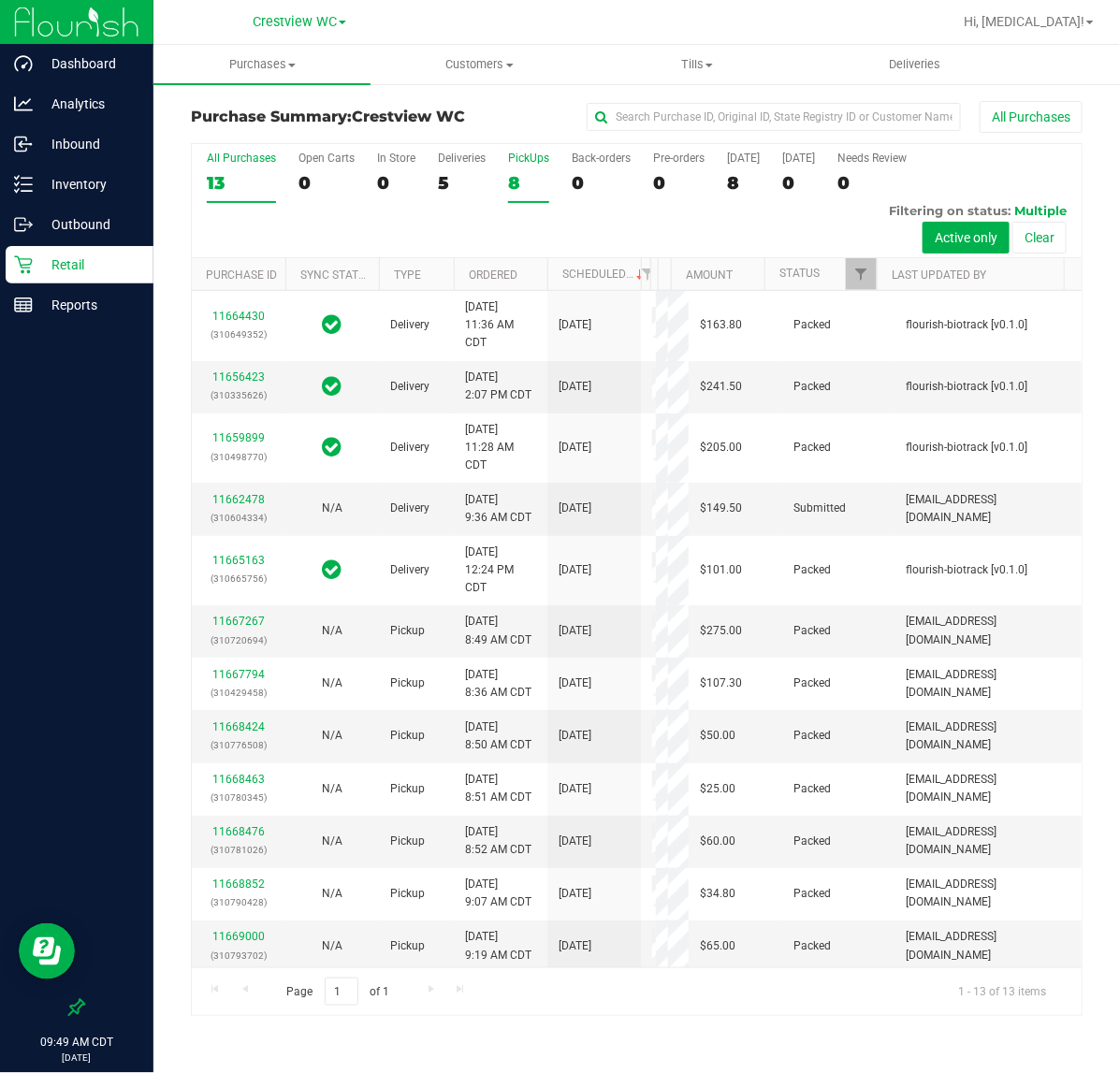 click on "8" at bounding box center (529, 182) 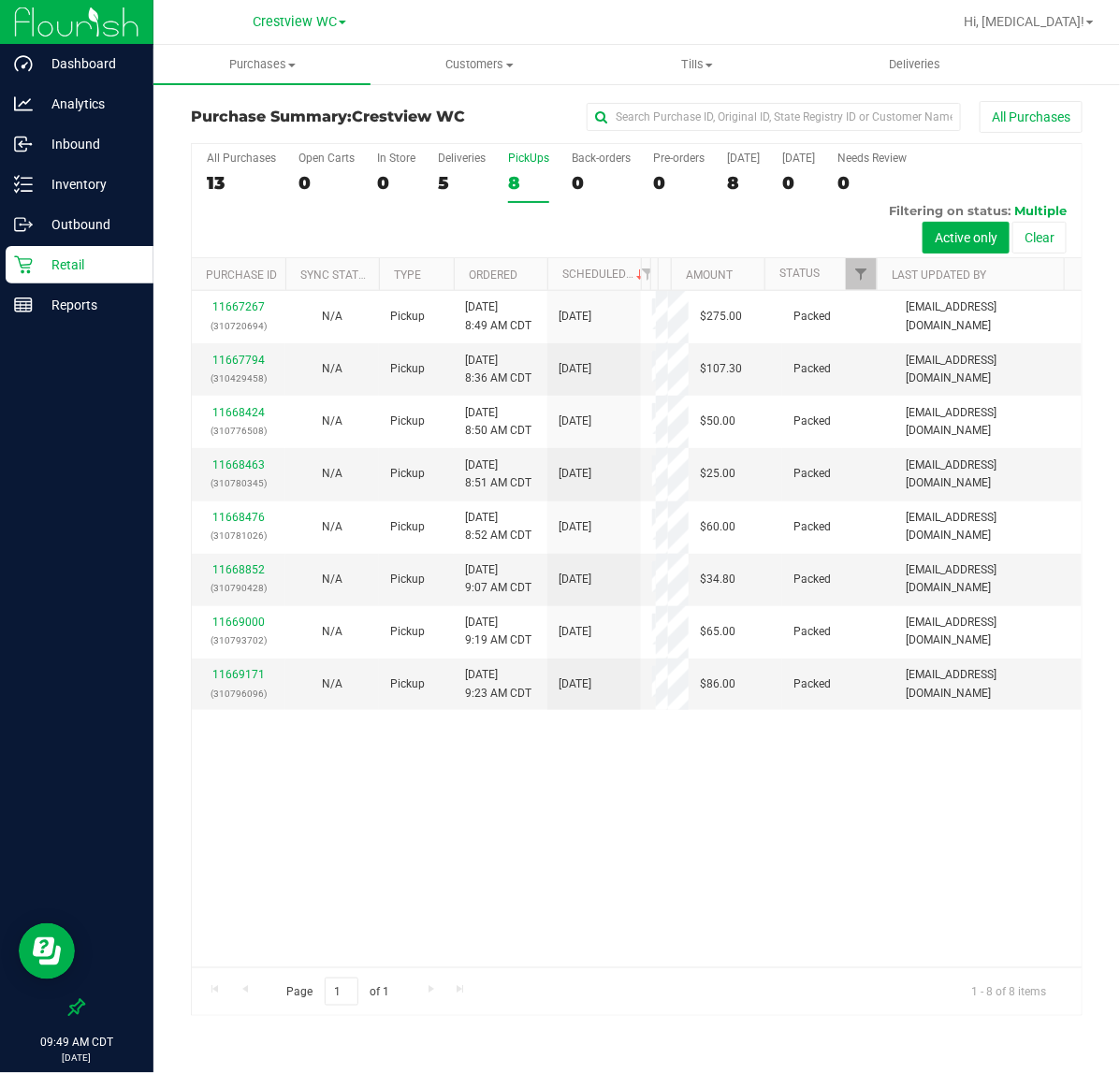 click on "Retail" at bounding box center [89, 265] 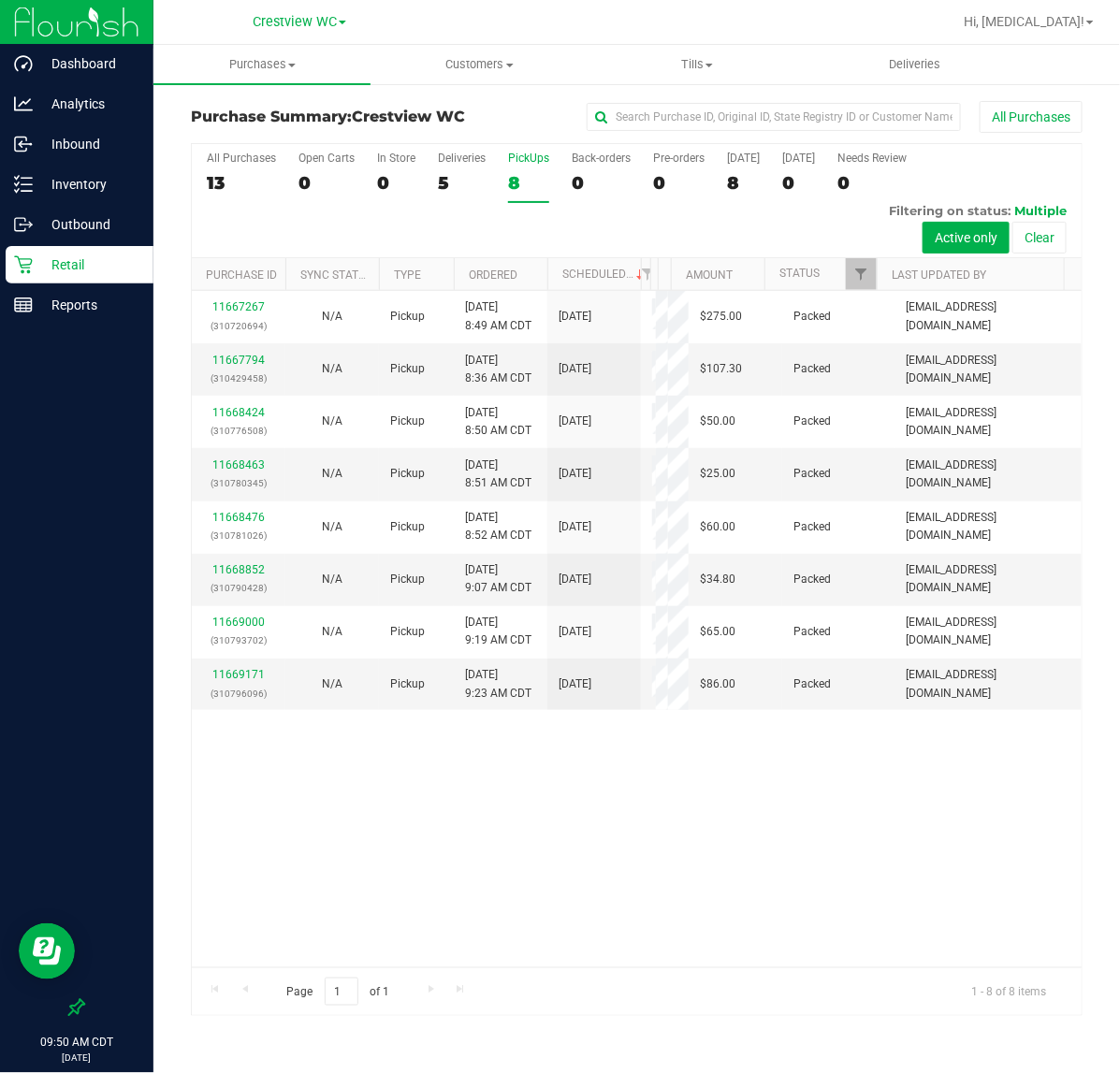 click on "Retail" at bounding box center (89, 265) 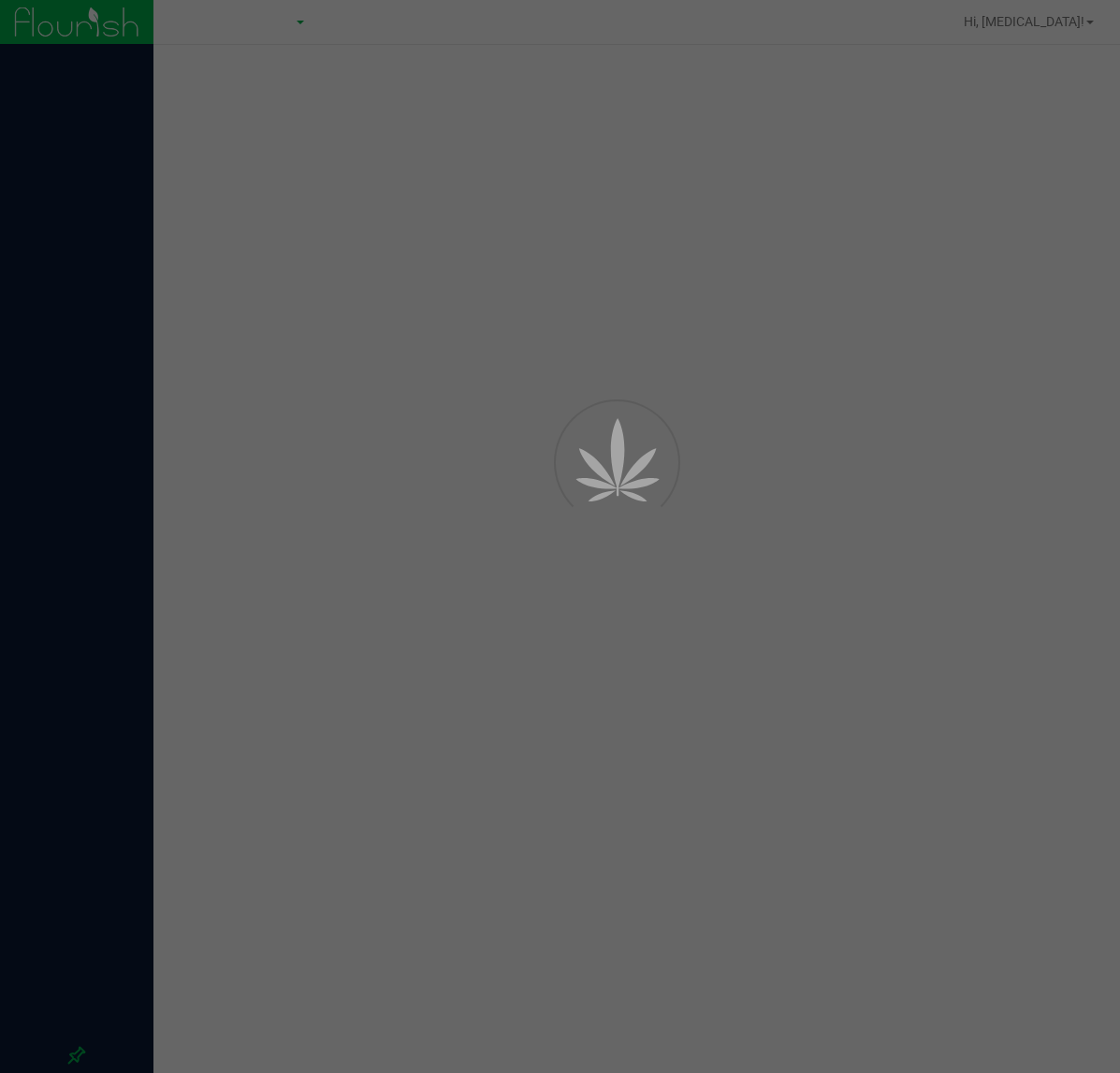 scroll, scrollTop: 0, scrollLeft: 0, axis: both 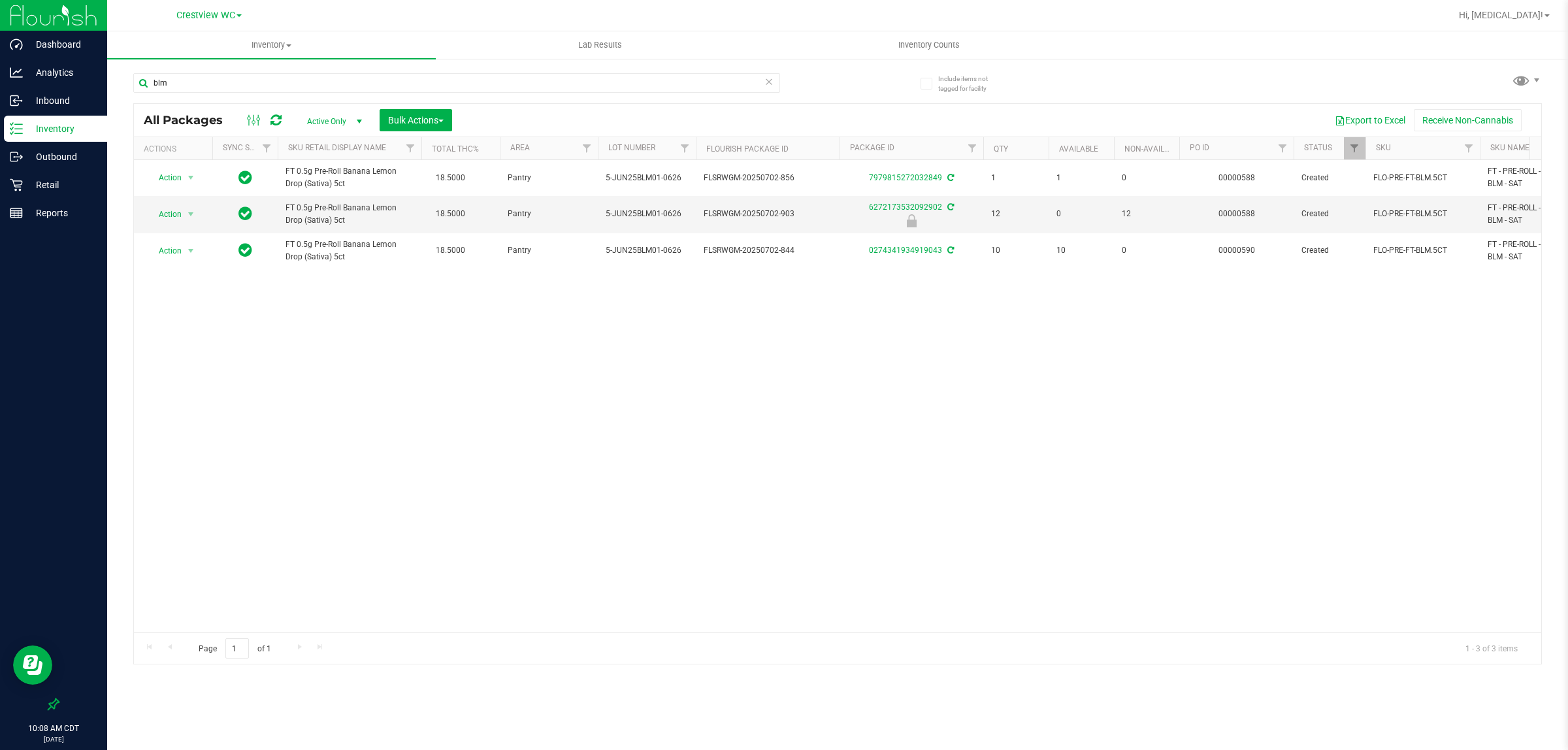 drag, startPoint x: 487, startPoint y: 322, endPoint x: 253, endPoint y: 282, distance: 237.39419 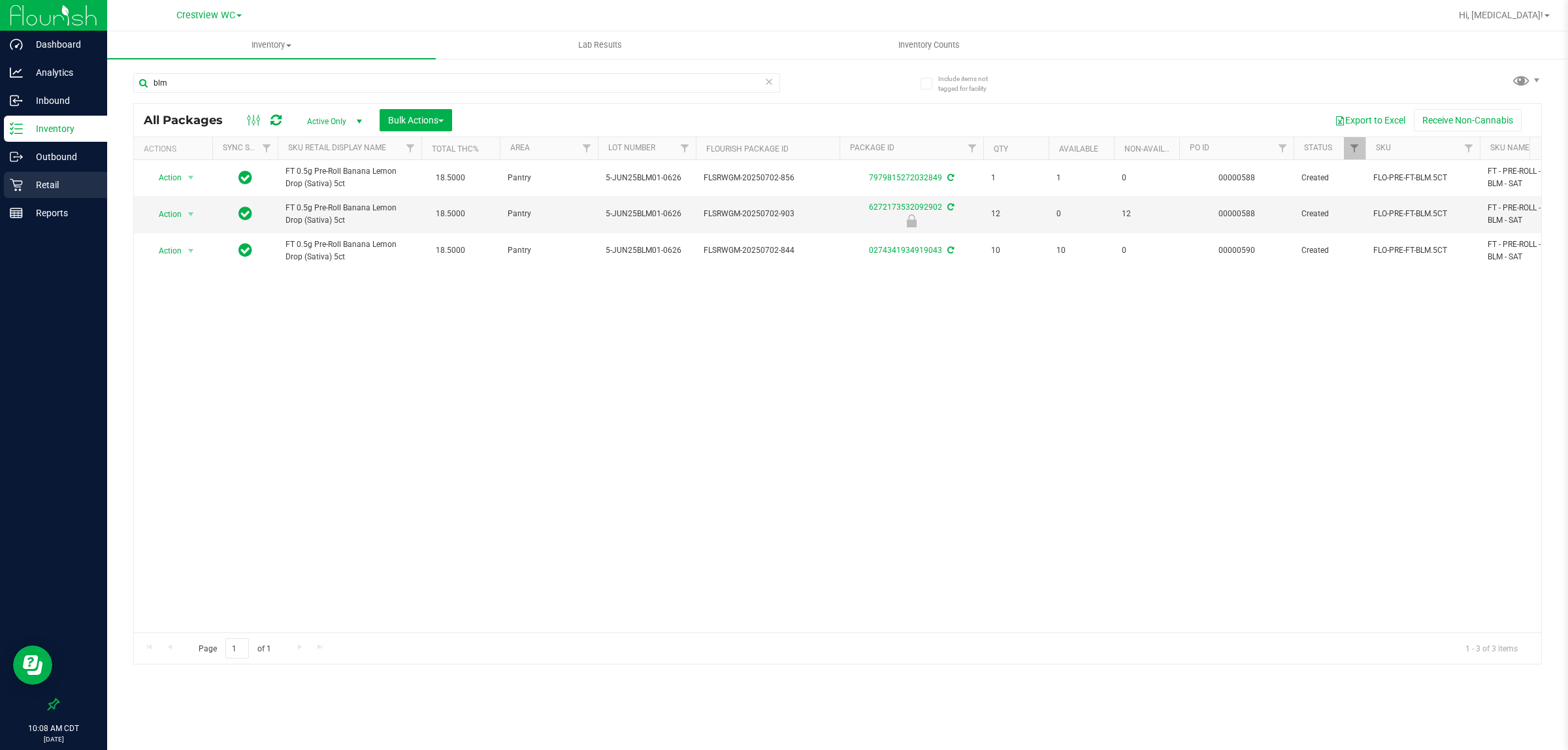 click on "Retail" at bounding box center (62, 185) 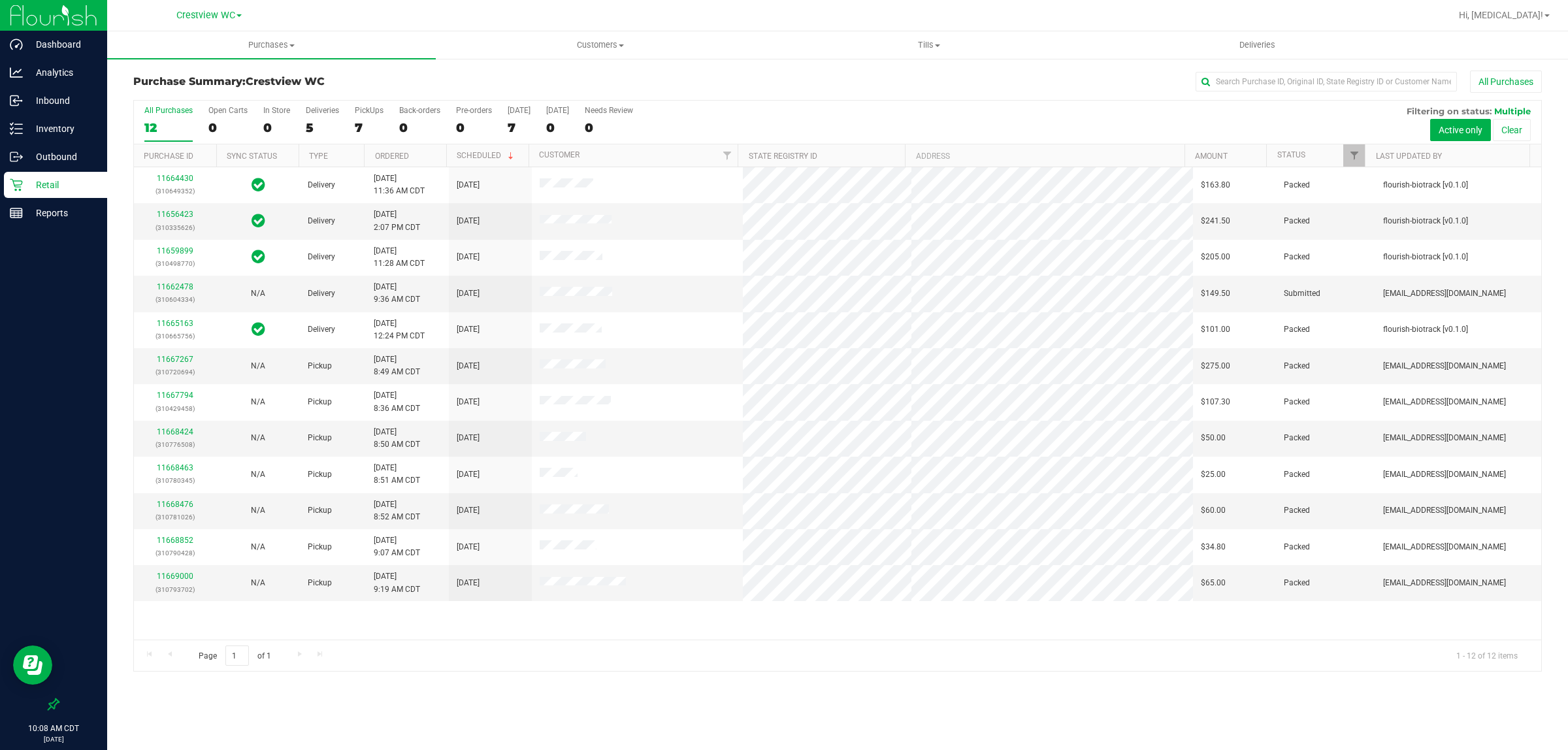 click on "All Purchases
12
Open Carts
0
In Store
0
Deliveries
5
PickUps
7
Back-orders
0
Pre-orders
0
[DATE]
7
[DATE]
0" at bounding box center (838, 122) 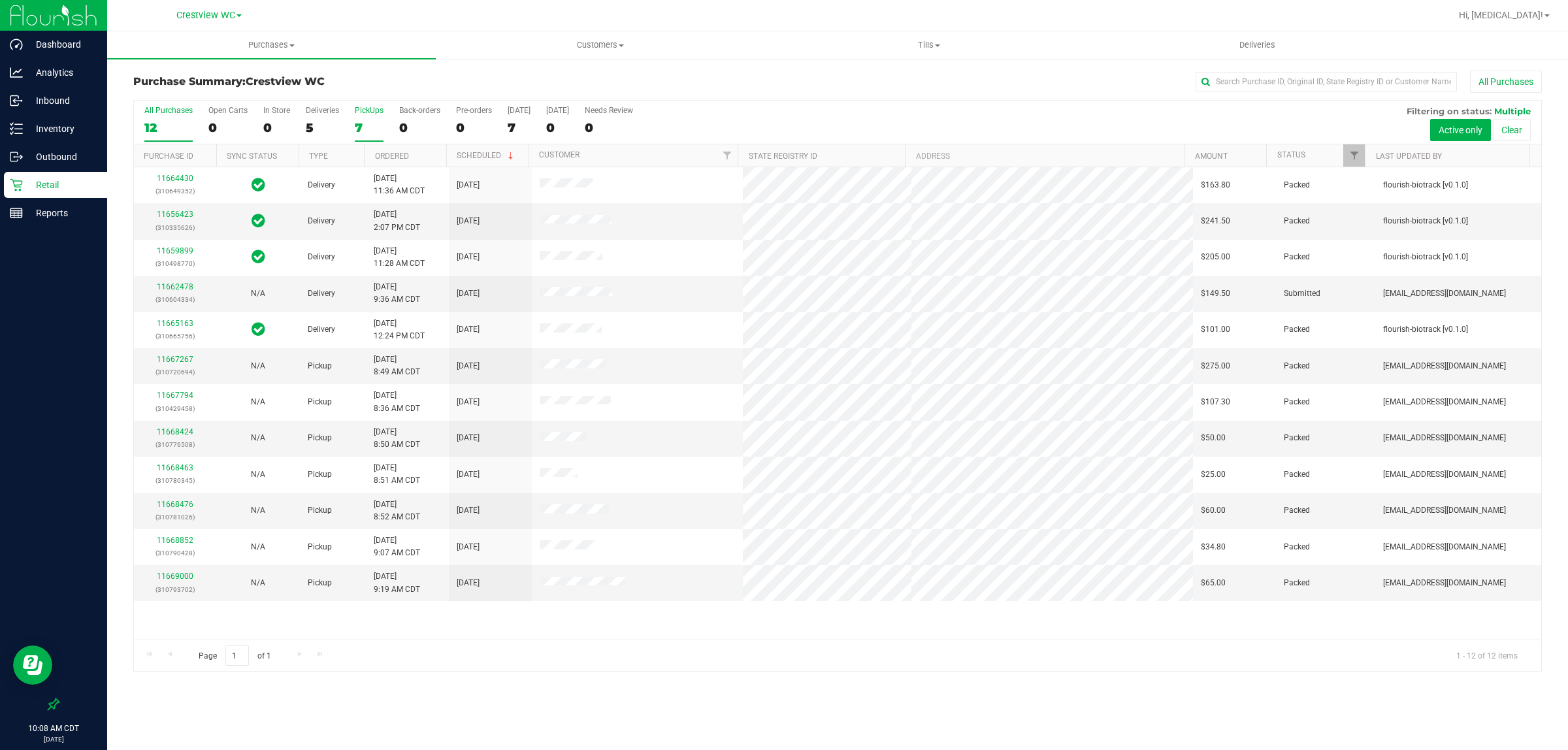 click on "7" at bounding box center (369, 127) 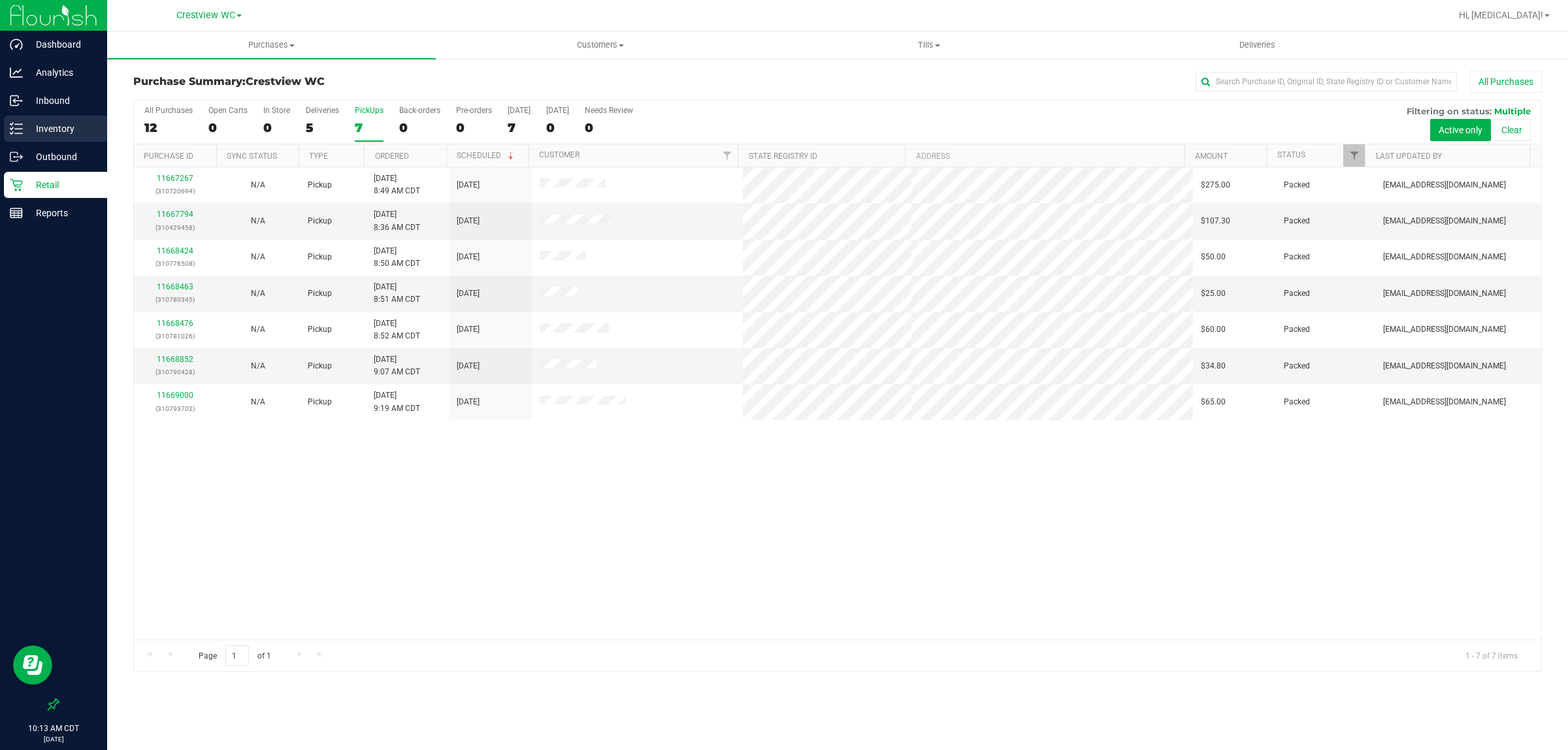 click on "Inventory" at bounding box center (62, 129) 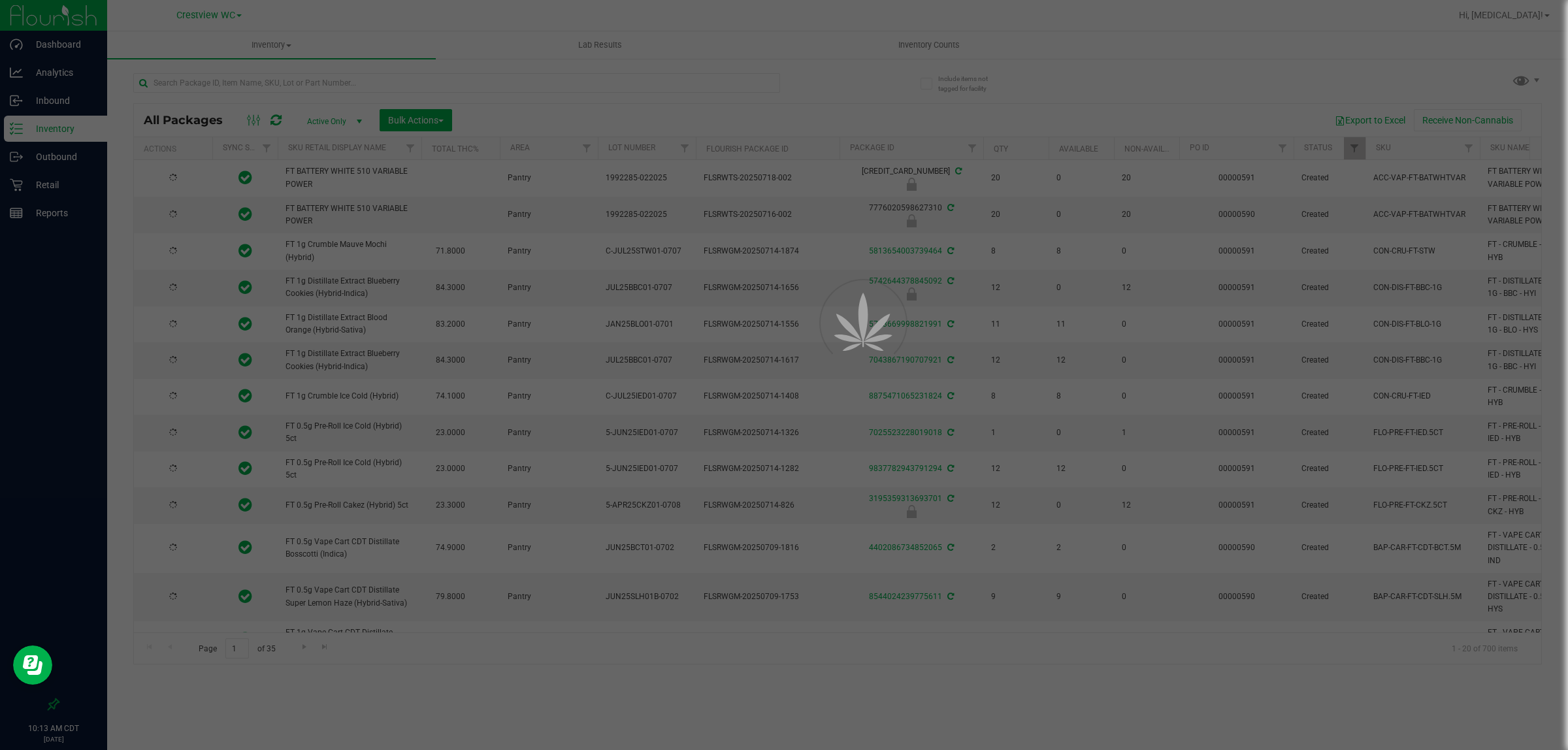 click at bounding box center (784, 375) 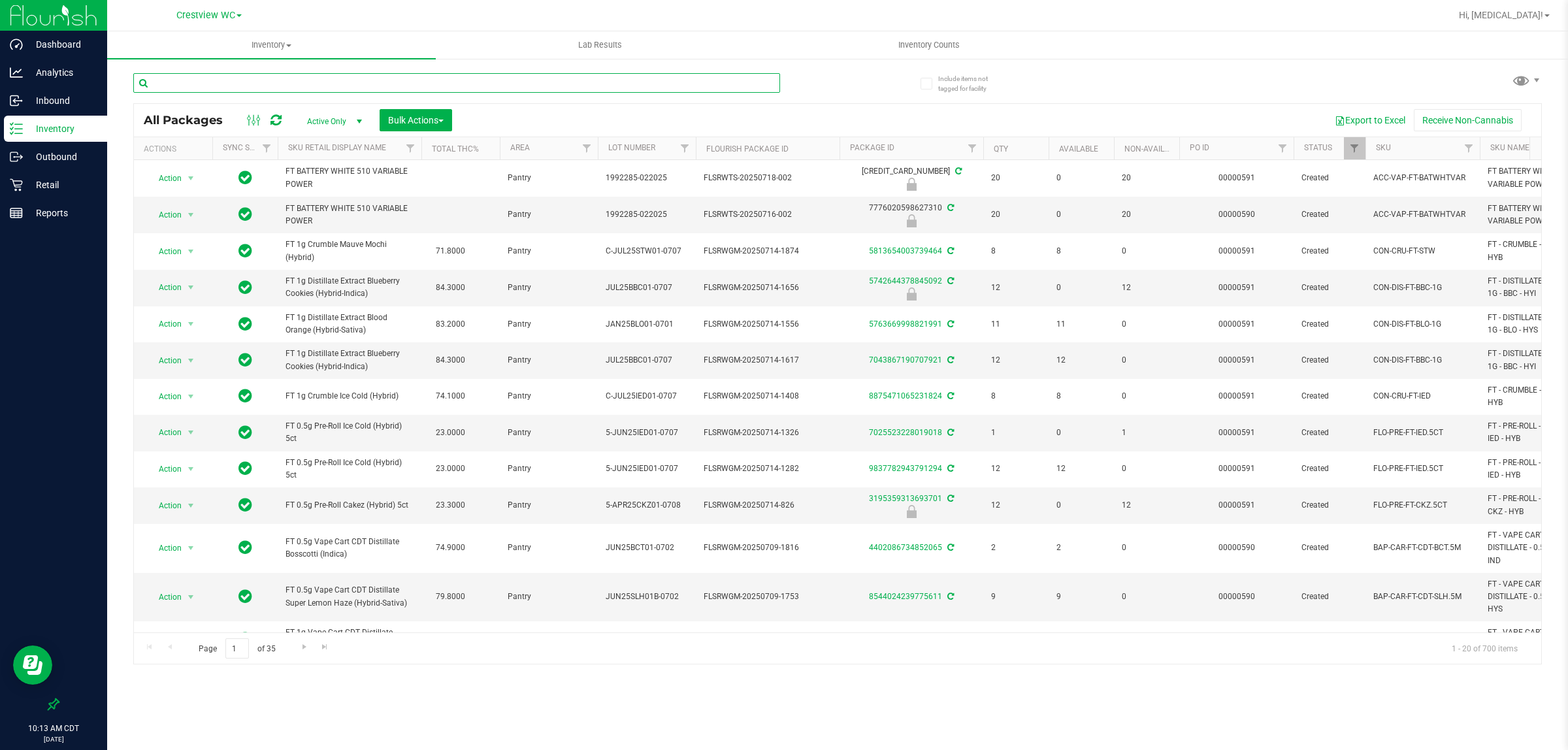 click at bounding box center [457, 83] 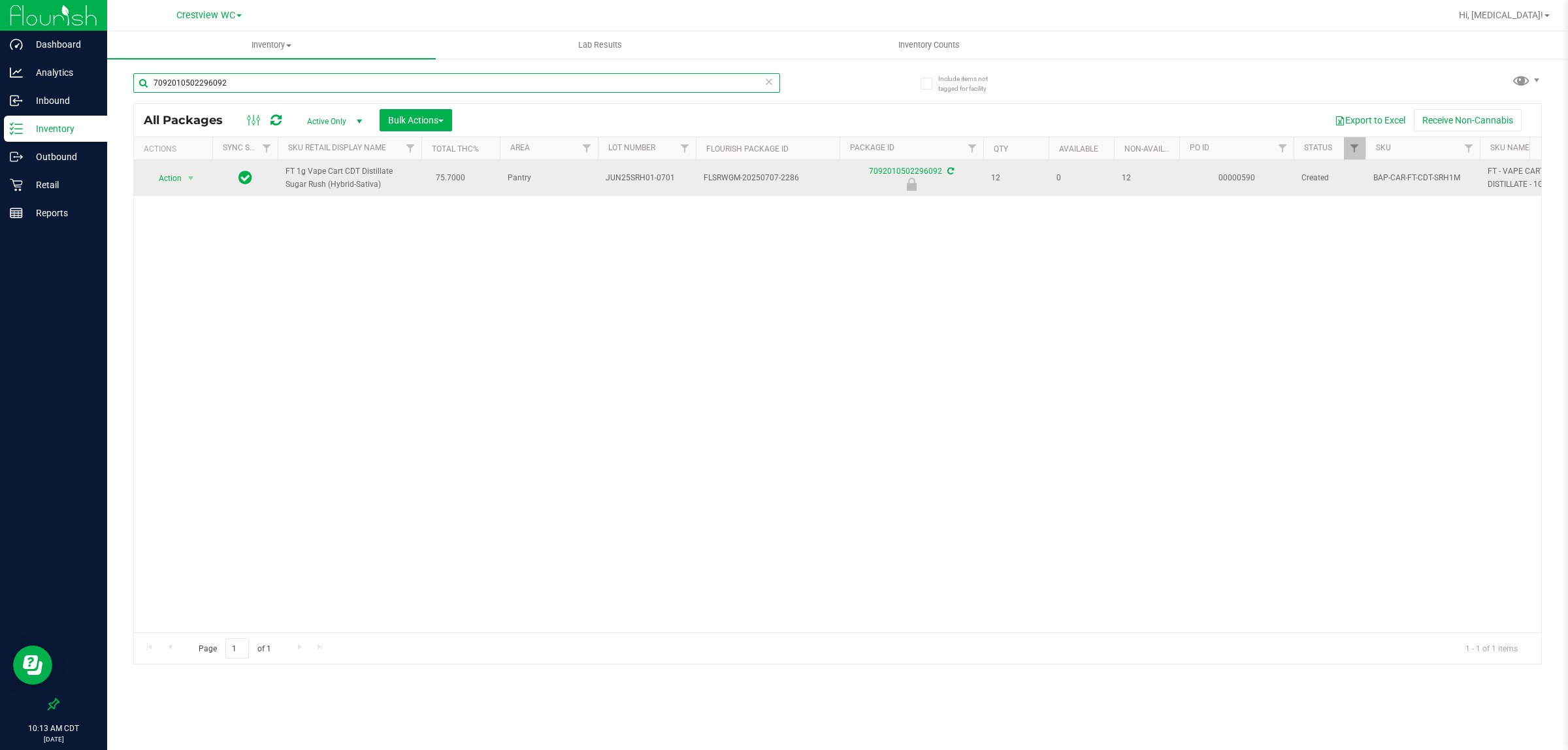 type on "7092010502296092" 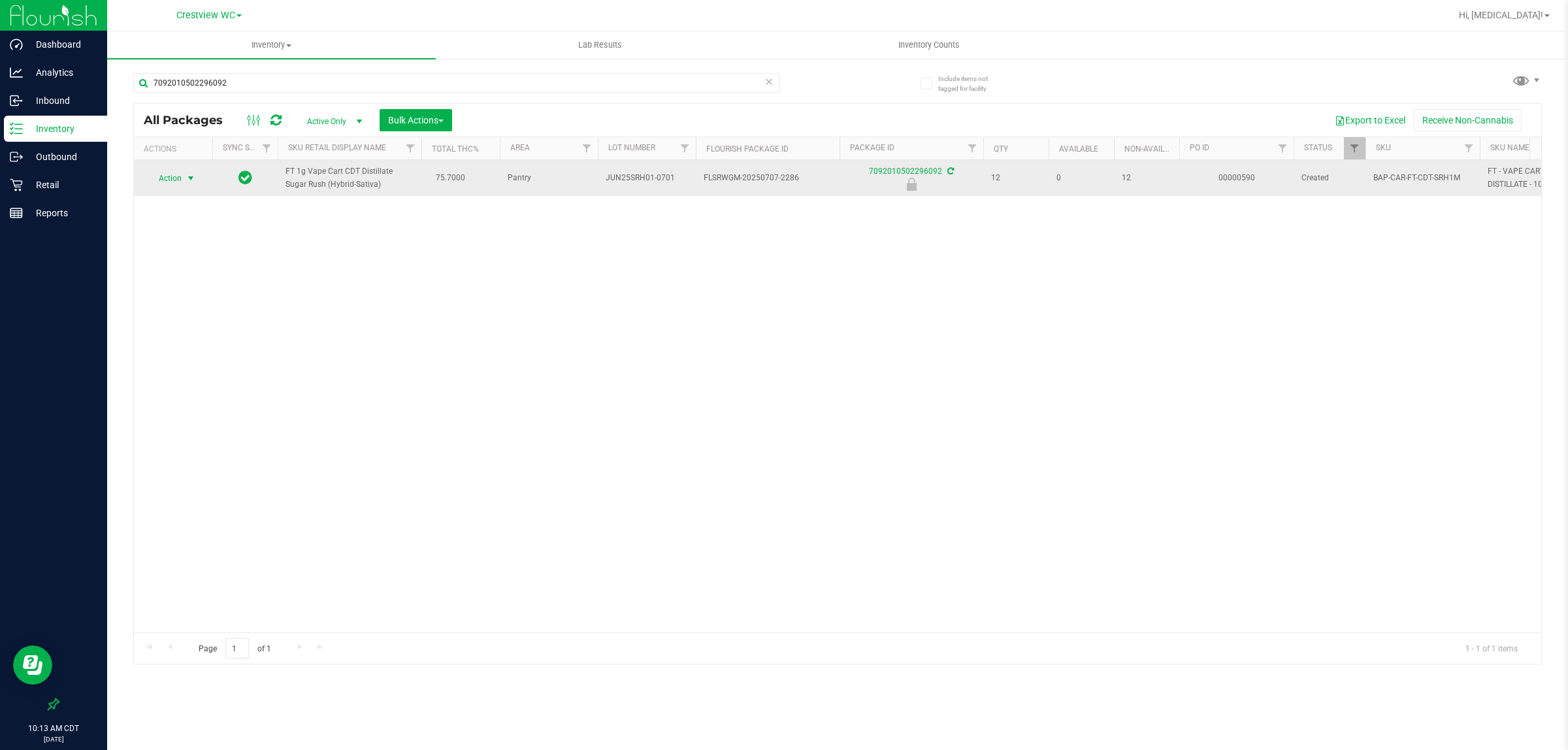 click on "Action" at bounding box center (165, 178) 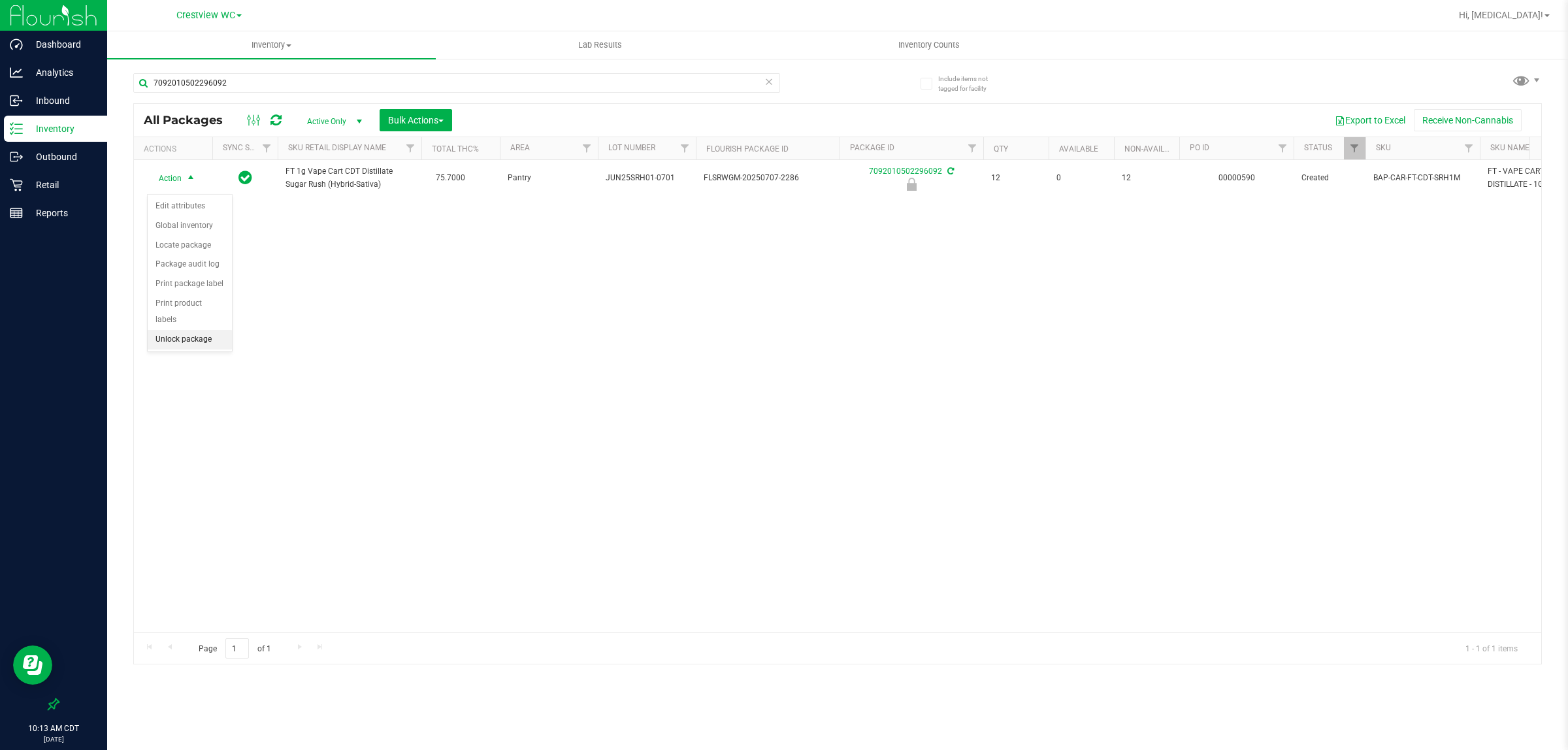 click on "Unlock package" at bounding box center [189, 340] 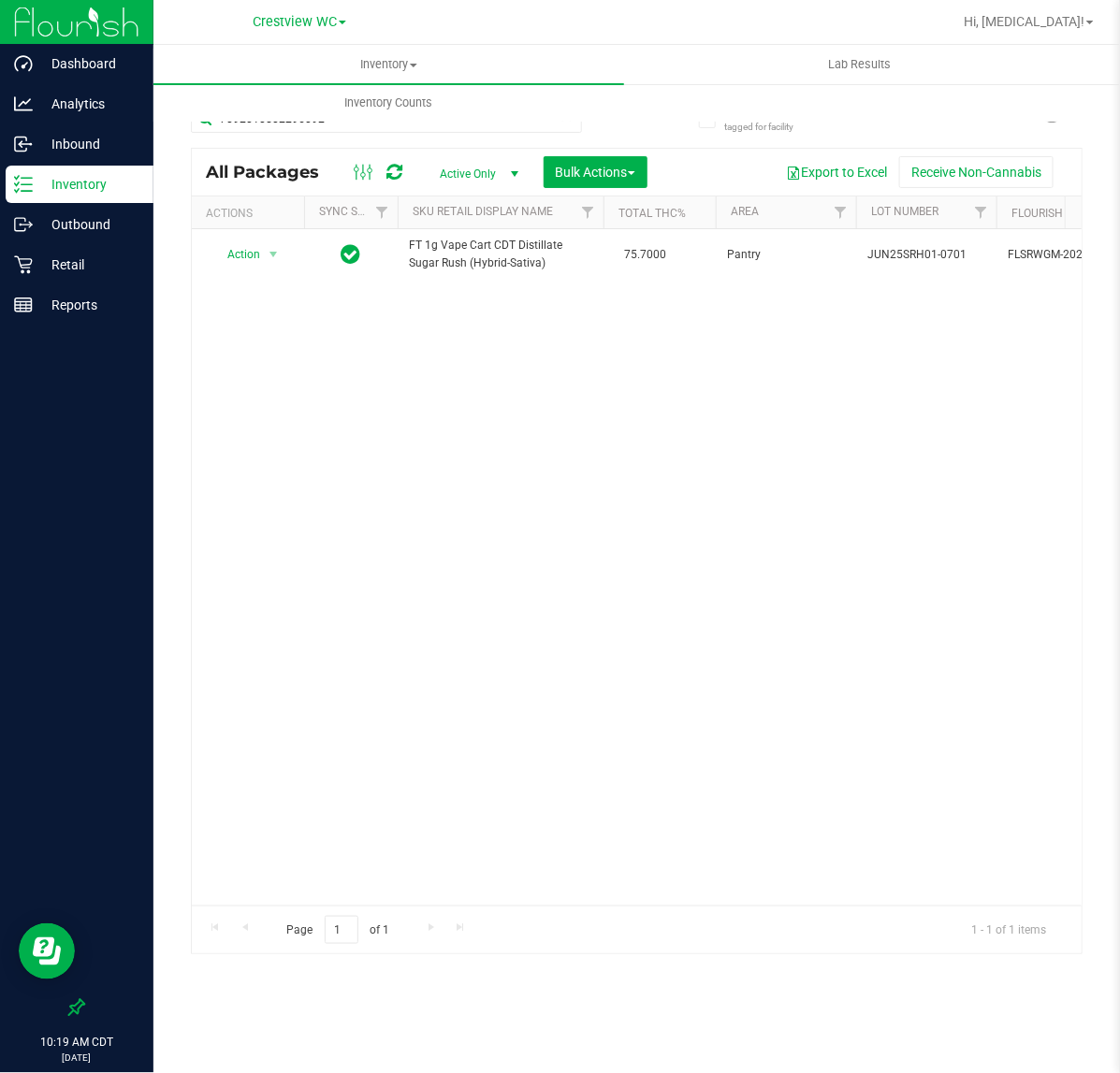 click on "Action Action Adjust qty Create package Edit attributes Global inventory Locate package Lock package Package audit log Print package label Print product labels Schedule for destruction
FT 1g Vape Cart CDT Distillate Sugar Rush (Hybrid-Sativa)
75.7000
Pantry
JUN25SRH01-0701
FLSRWGM-20250707-2286
7092010502296092
12
12
0
00000590
Created
BAP-CAR-FT-CDT-SRH1M
FT - VAPE CART CDT DISTILLATE - 1G - SRH - HYS" at bounding box center (636, 567) 